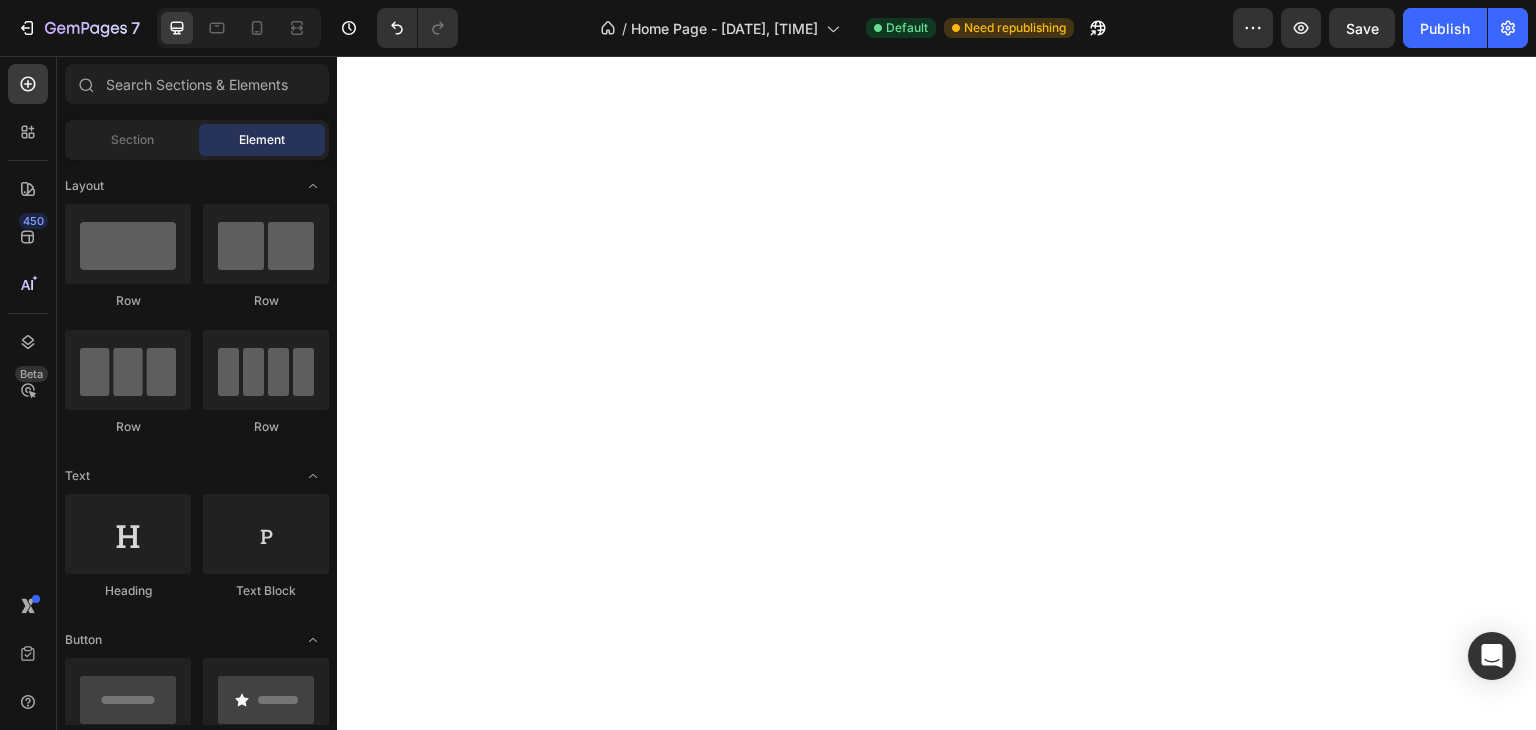 scroll, scrollTop: 0, scrollLeft: 0, axis: both 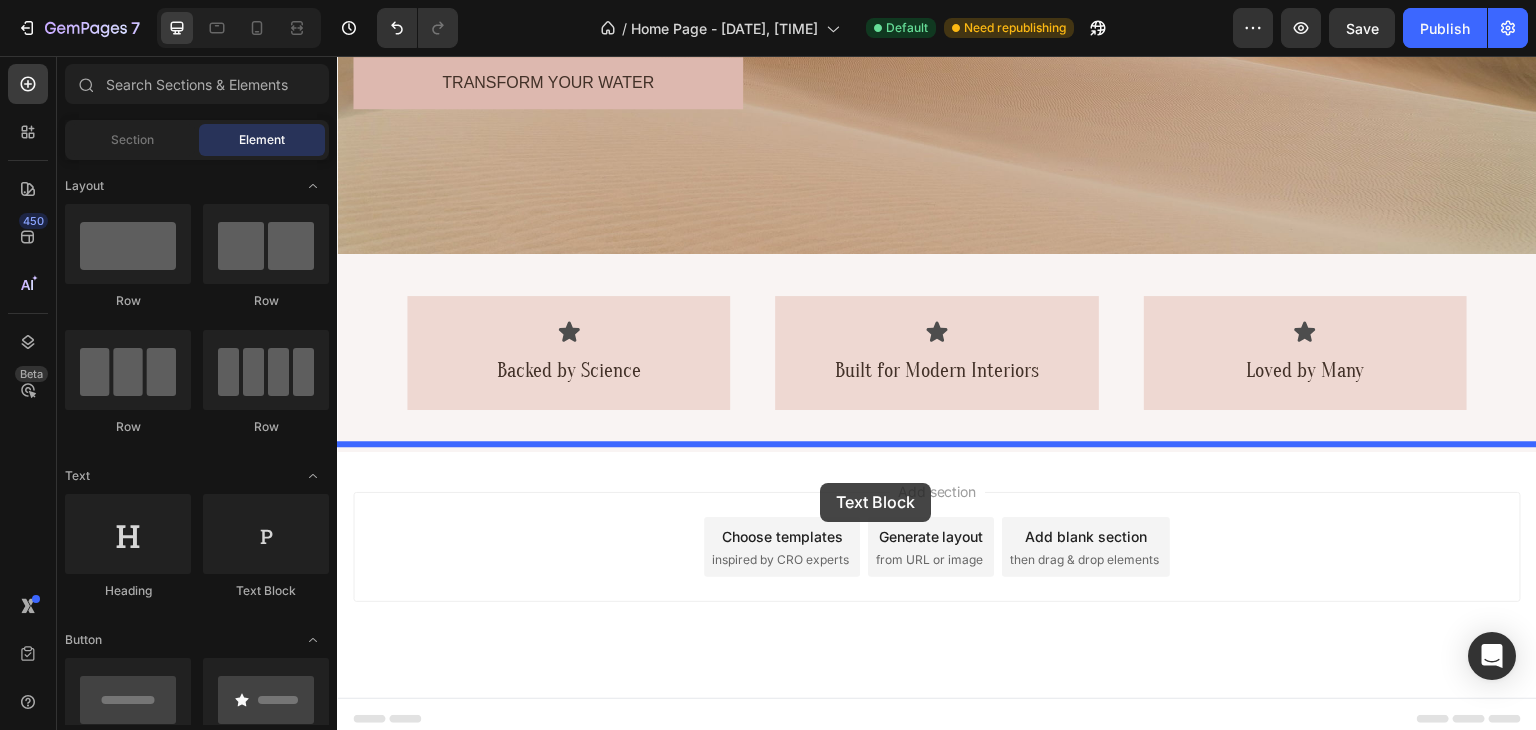 drag, startPoint x: 595, startPoint y: 595, endPoint x: 821, endPoint y: 482, distance: 252.67567 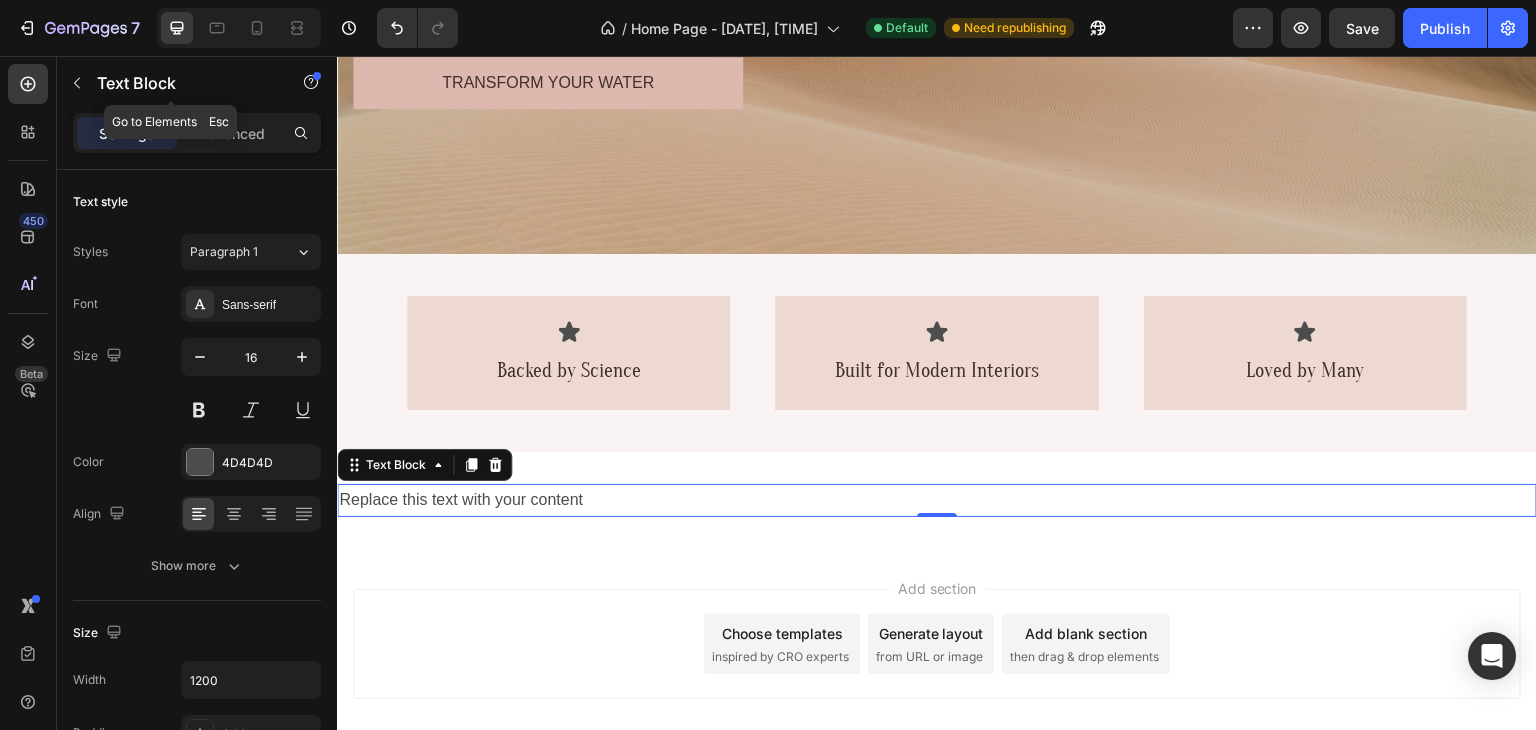 click 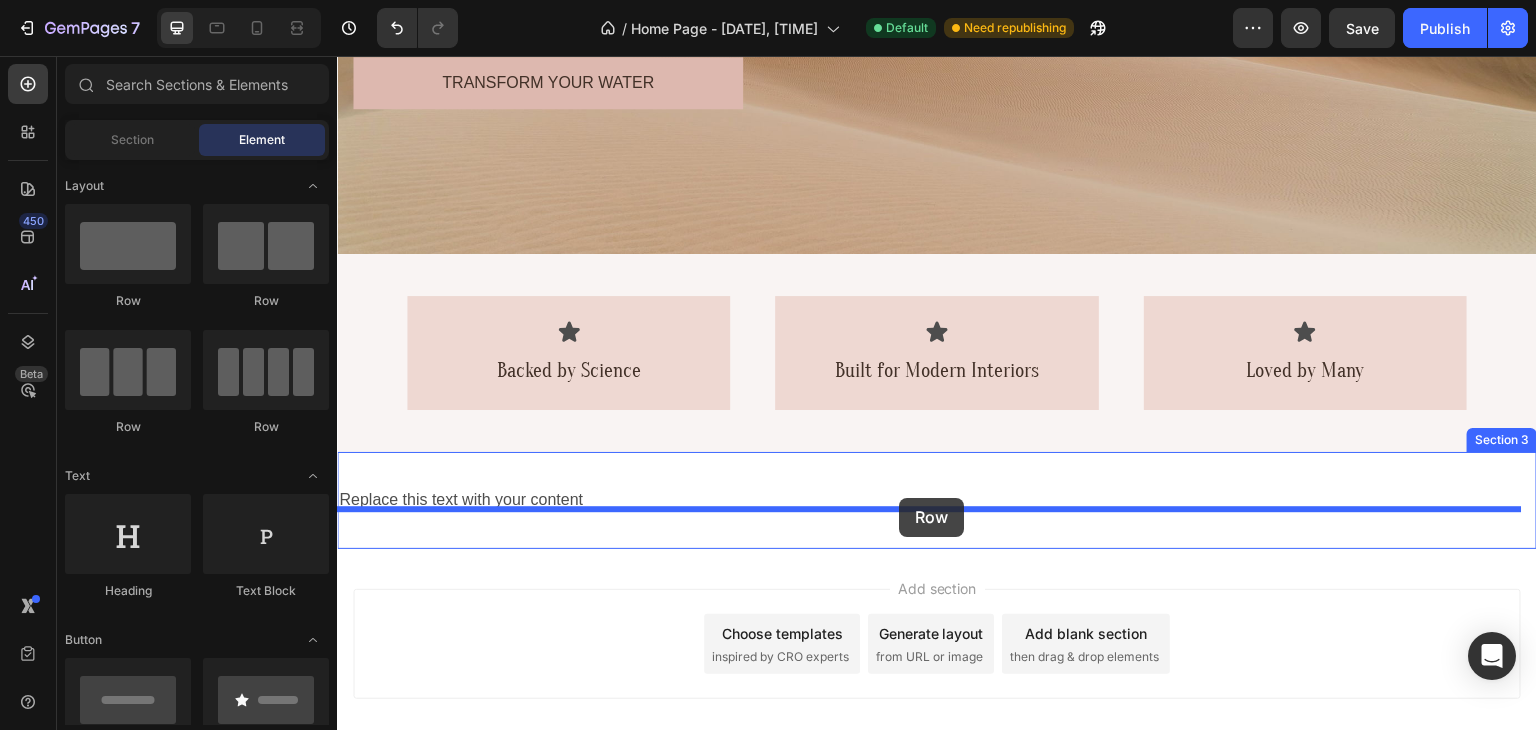 drag, startPoint x: 613, startPoint y: 309, endPoint x: 899, endPoint y: 498, distance: 342.80753 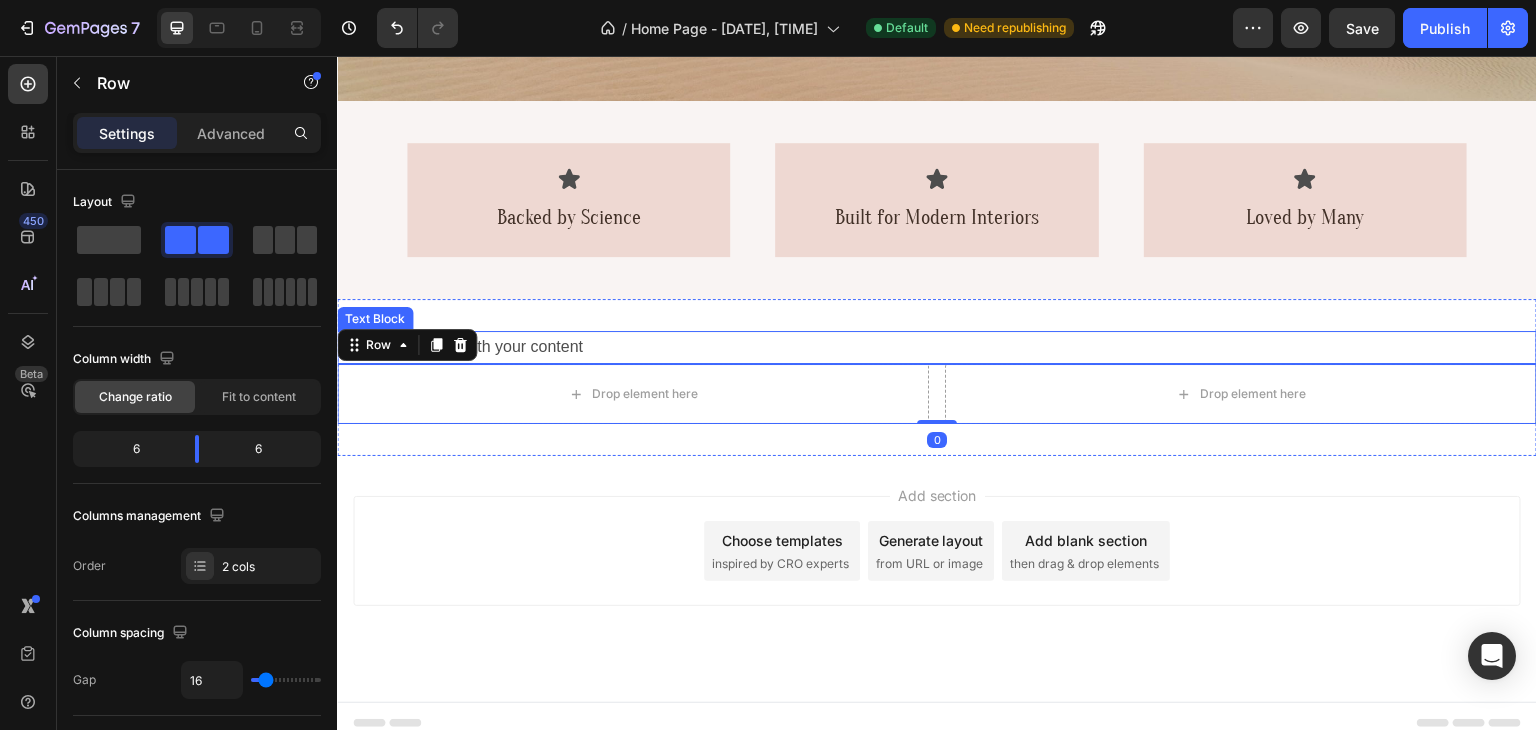scroll, scrollTop: 657, scrollLeft: 0, axis: vertical 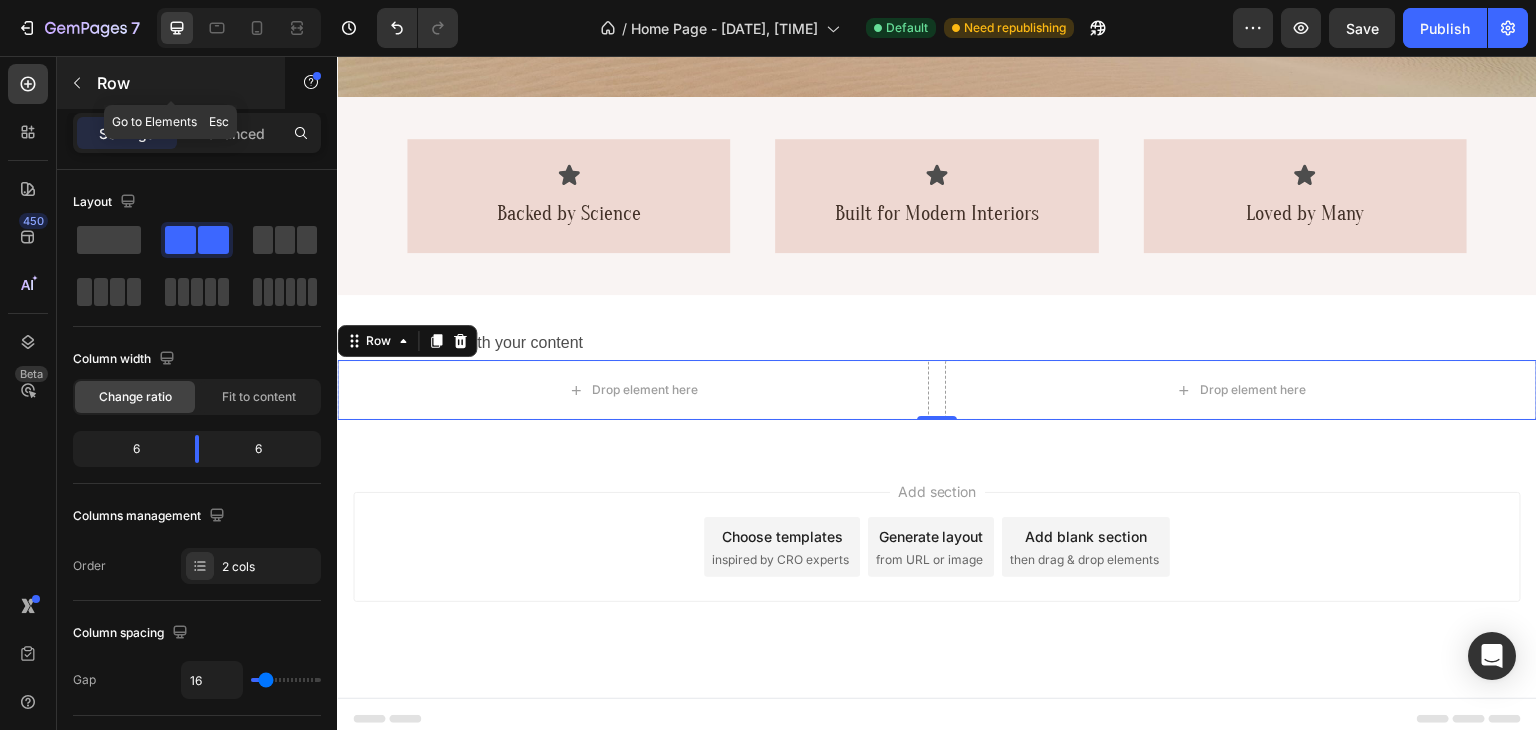 click on "Row" at bounding box center [182, 83] 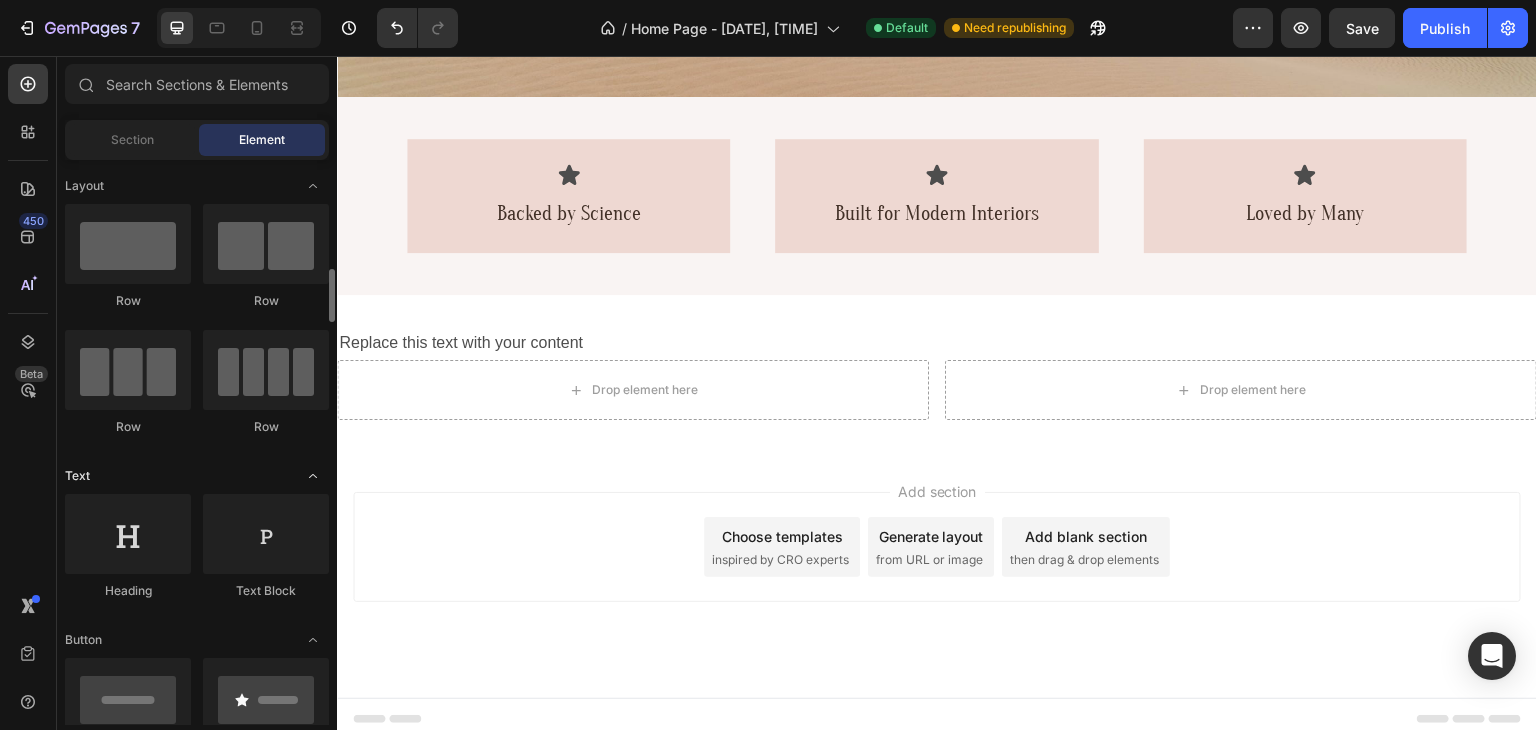 scroll, scrollTop: 134, scrollLeft: 0, axis: vertical 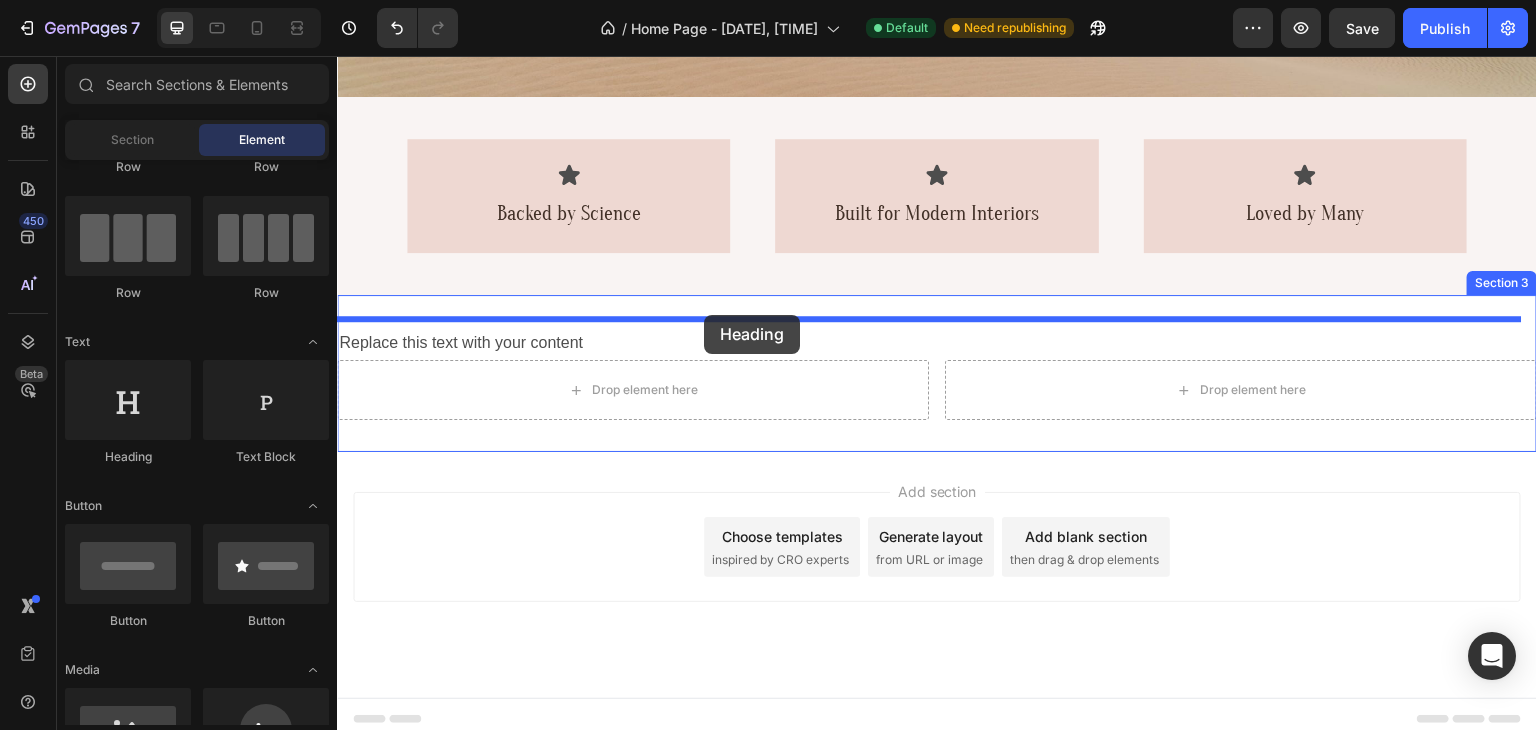 drag, startPoint x: 449, startPoint y: 467, endPoint x: 704, endPoint y: 315, distance: 296.8653 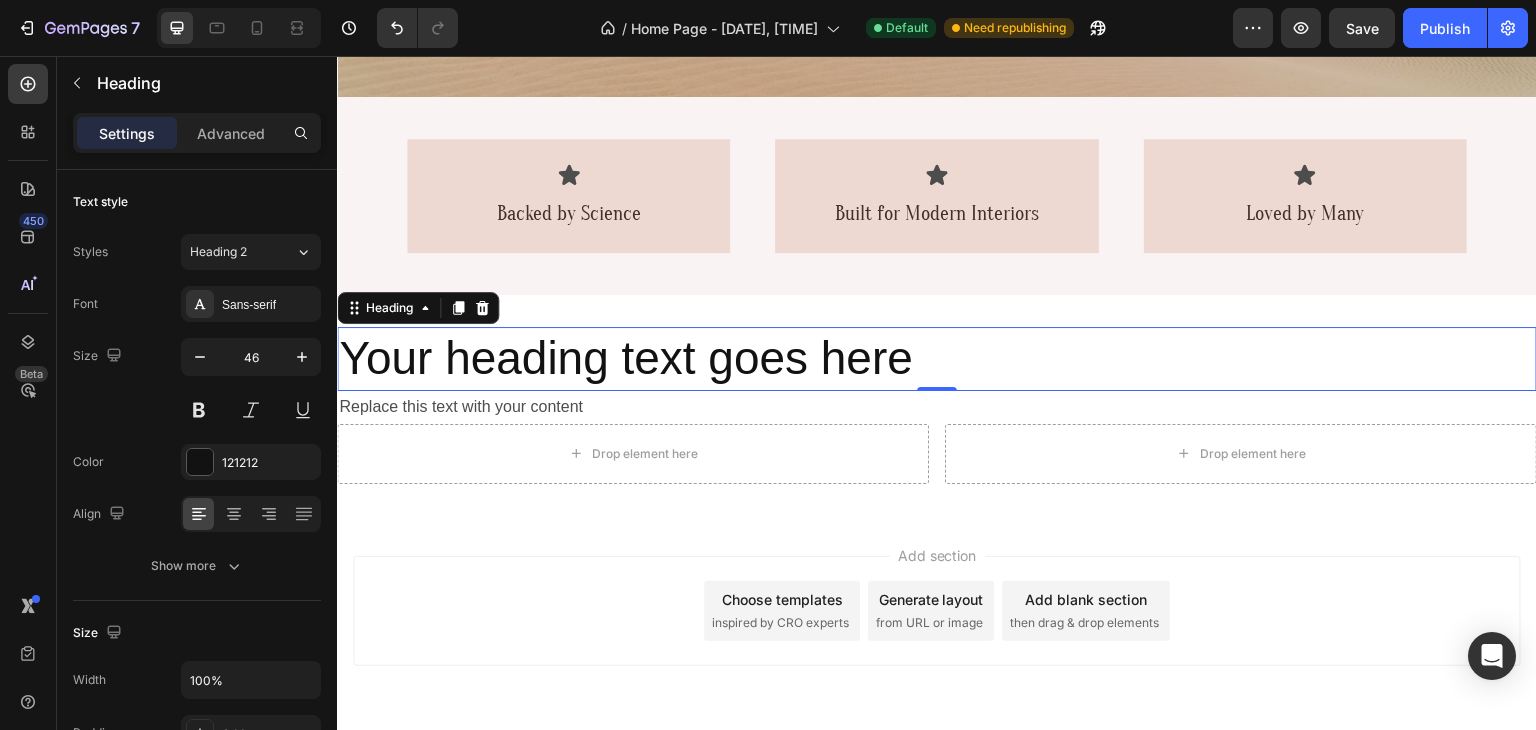click on "Your heading text goes here" at bounding box center [937, 359] 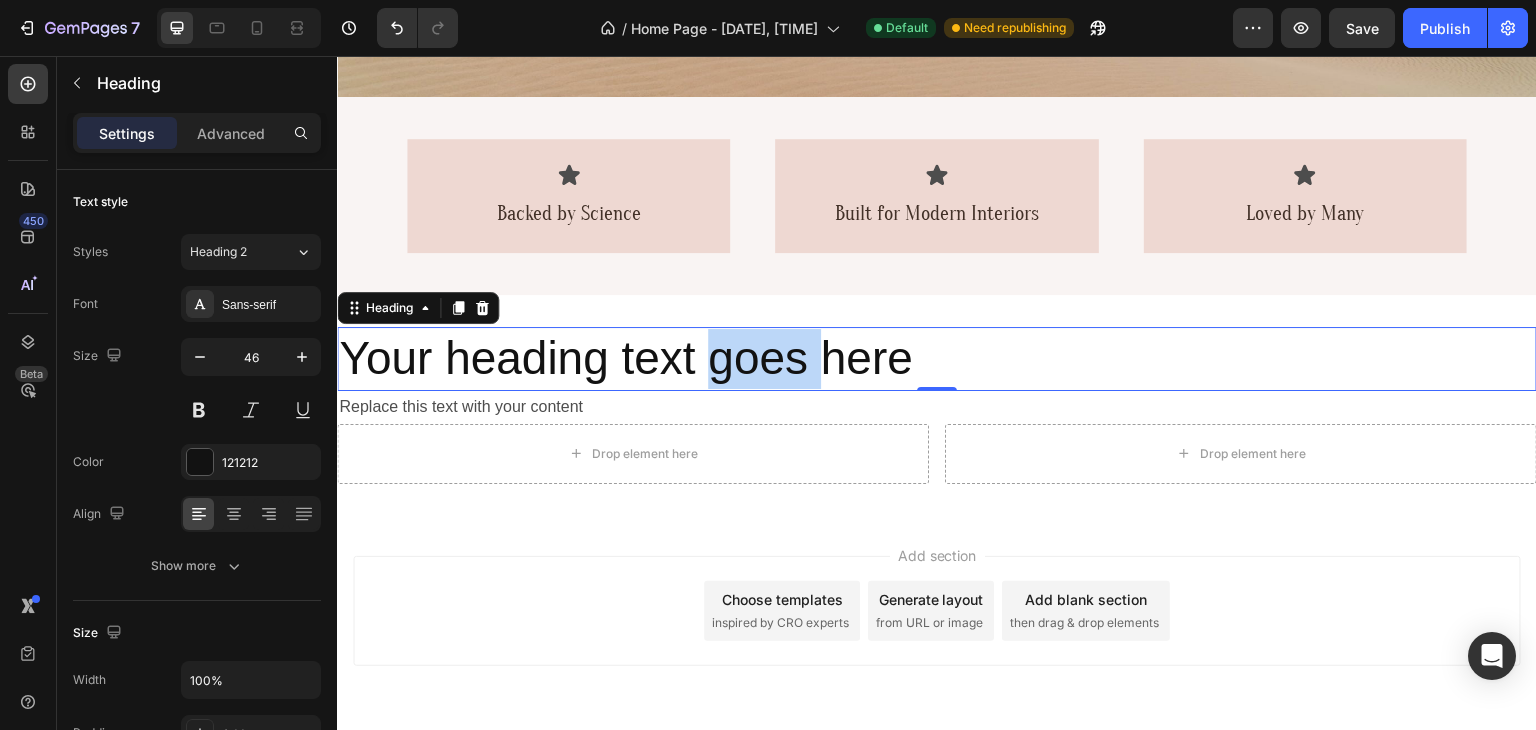 click on "Your heading text goes here" at bounding box center (937, 359) 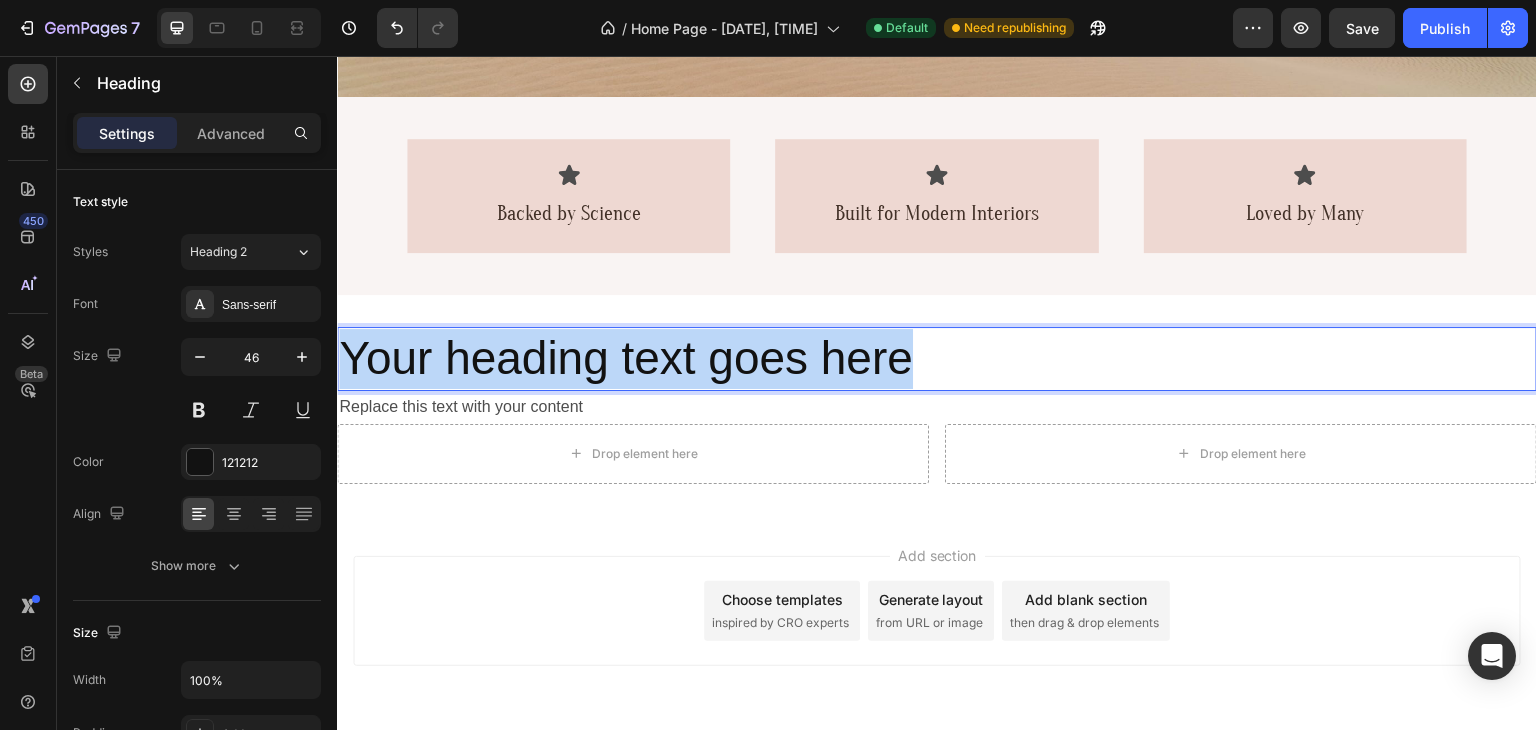 click on "Your heading text goes here" at bounding box center [937, 359] 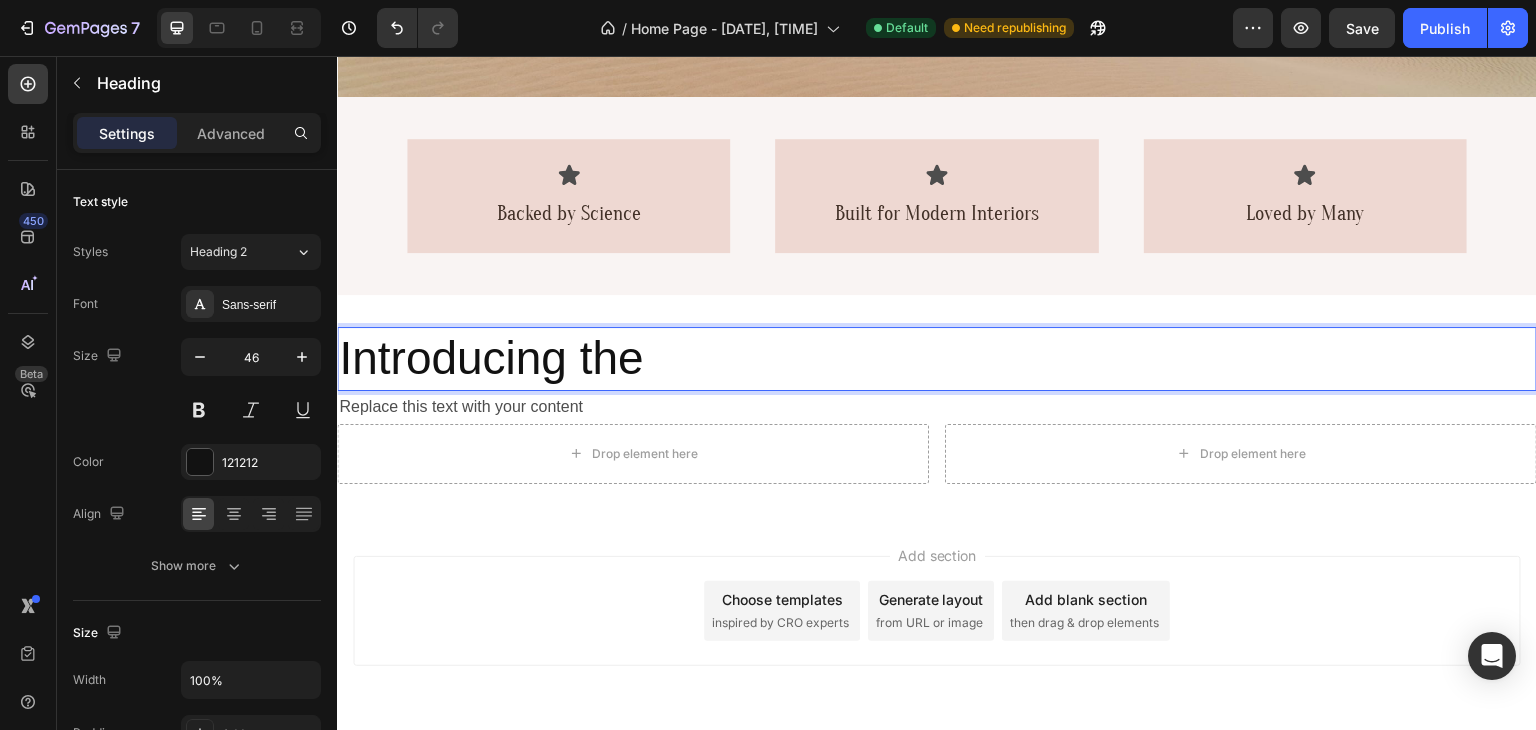 click on "Introducing the" at bounding box center (937, 359) 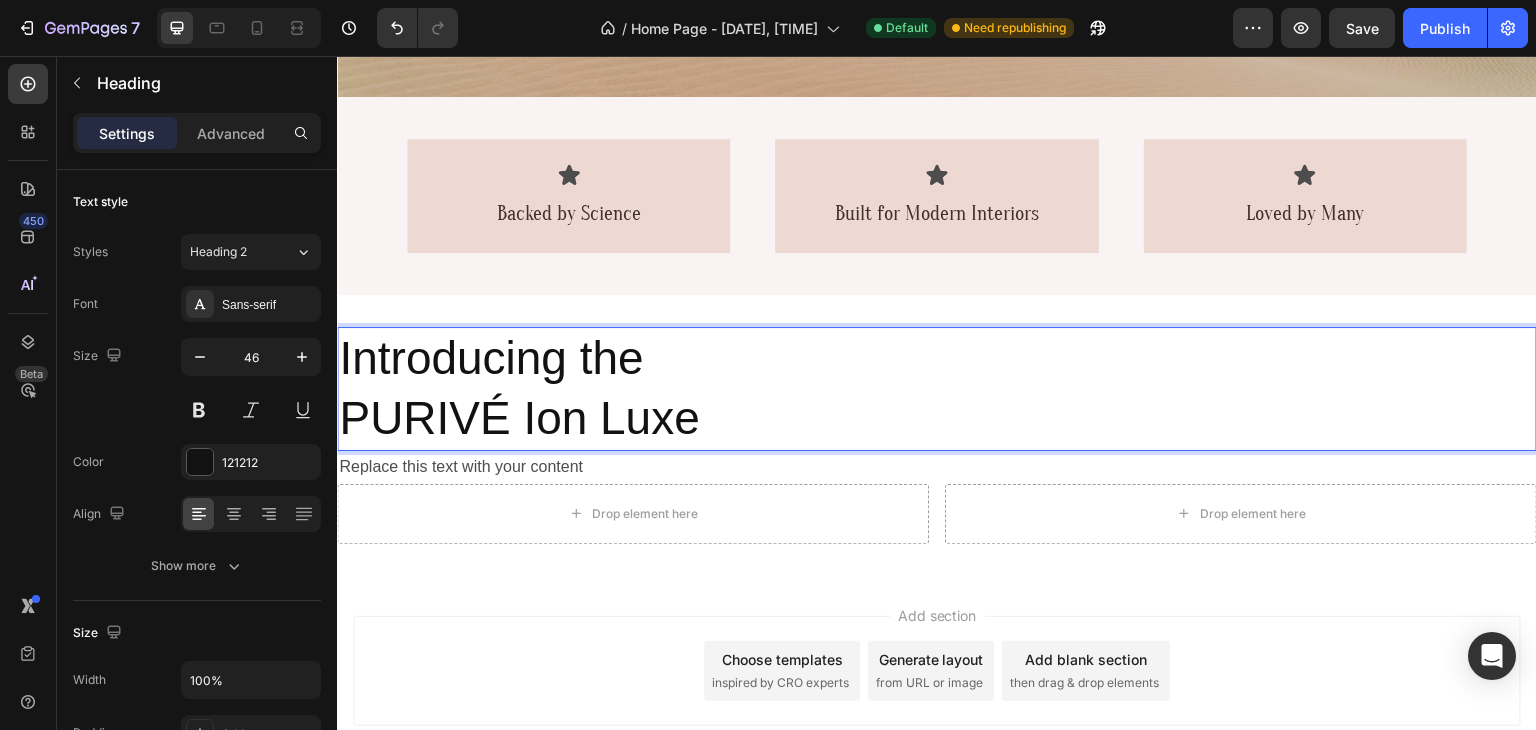 click on "Introducing the PURIVÉ Ion Luxe" at bounding box center (937, 389) 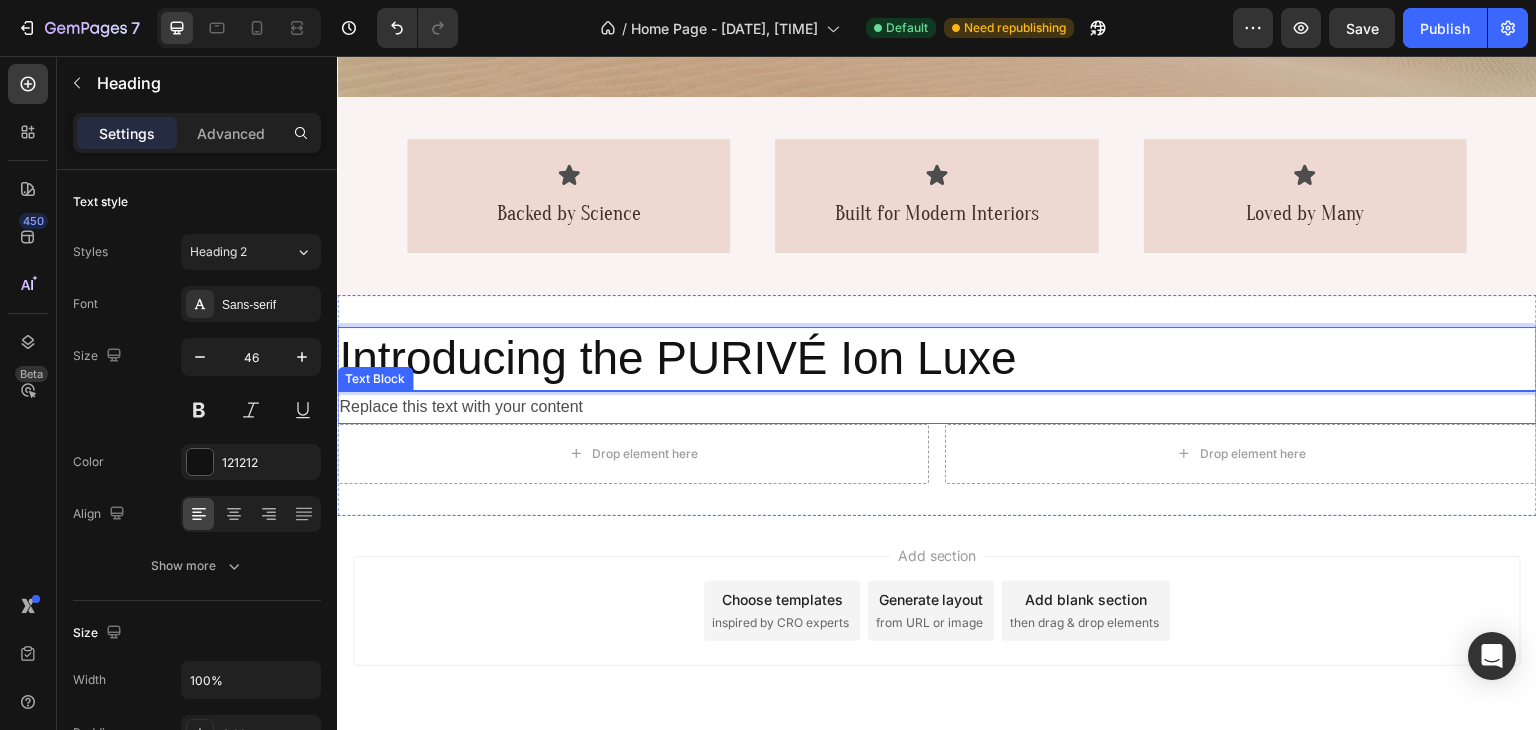 click on "Replace this text with your content" at bounding box center (937, 407) 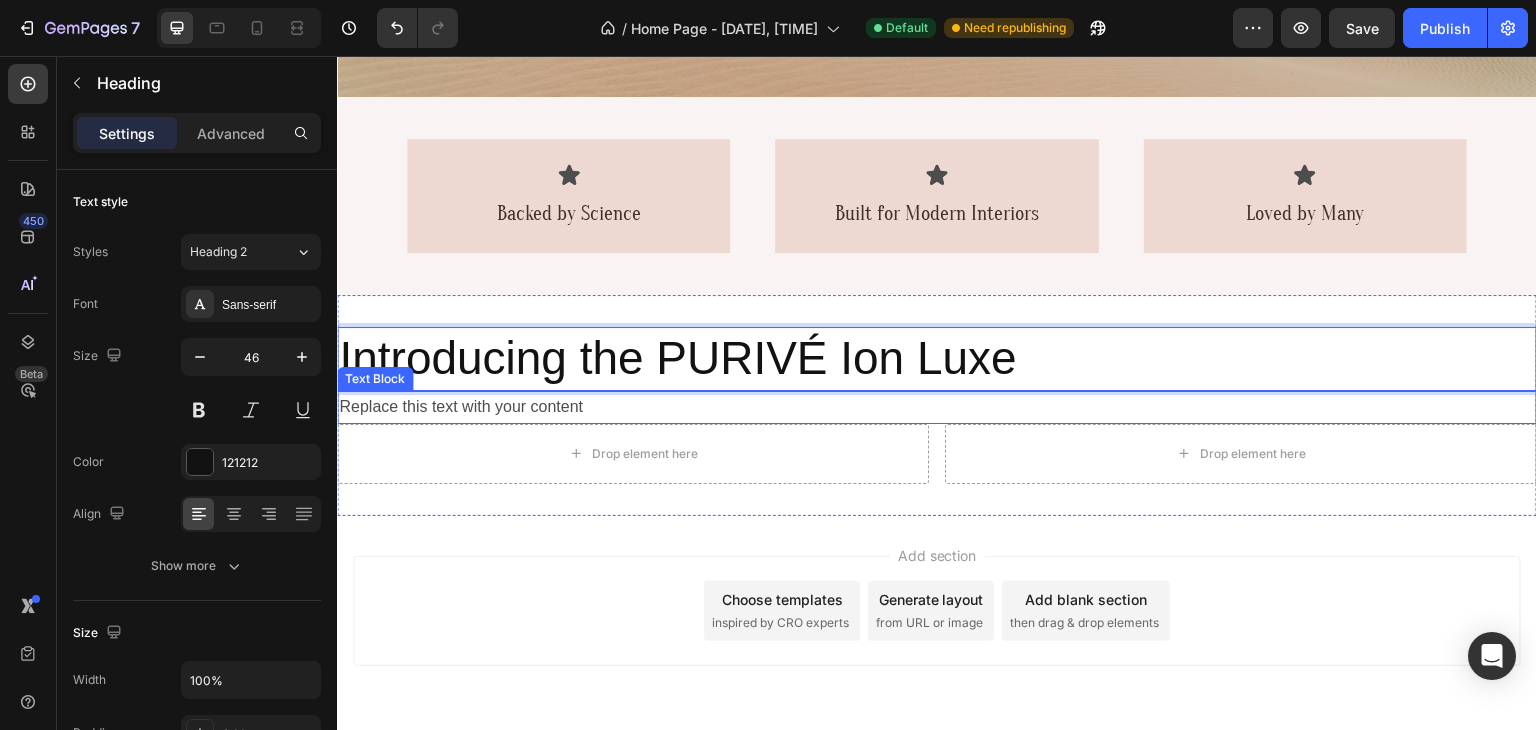 click on "Replace this text with your content" at bounding box center [937, 407] 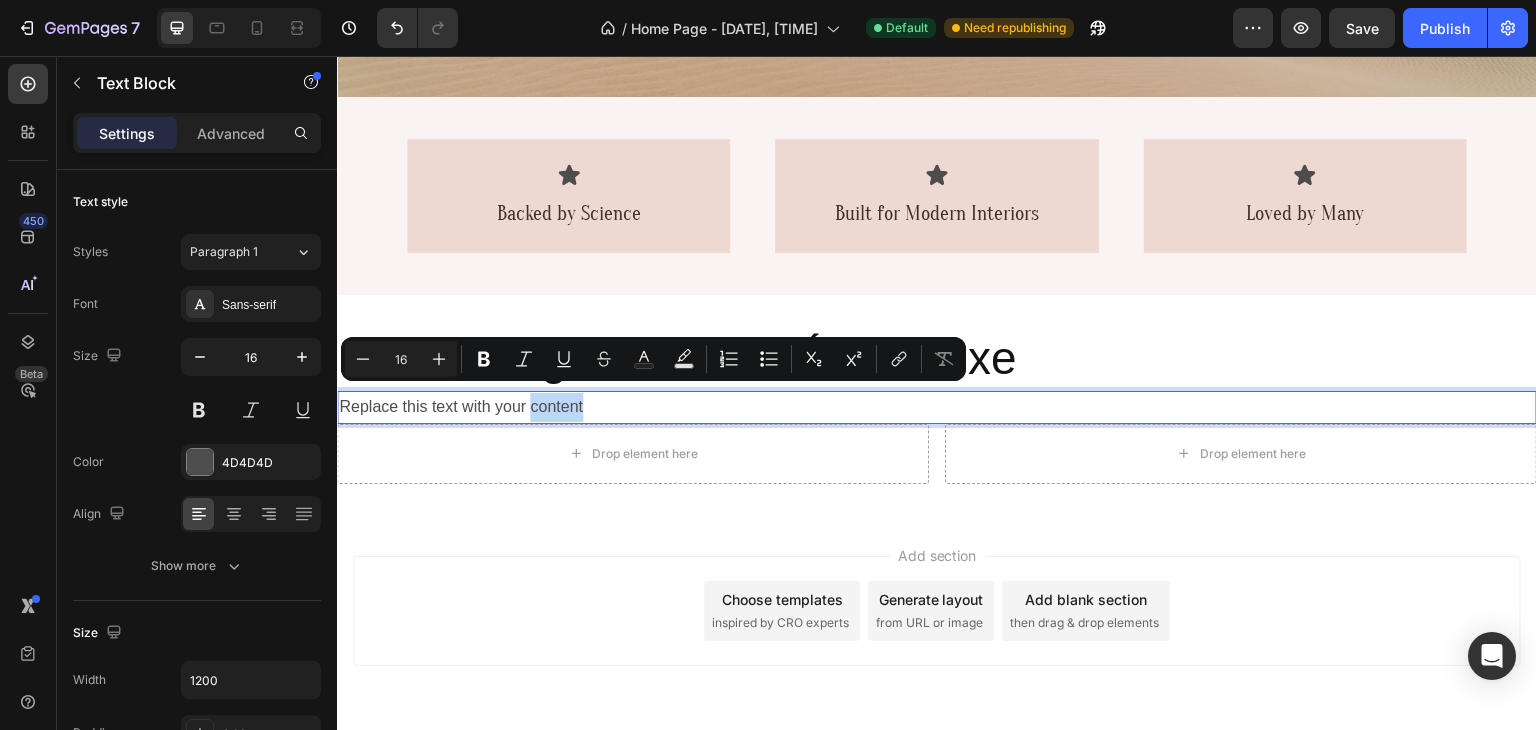 click on "Replace this text with your content" at bounding box center (937, 407) 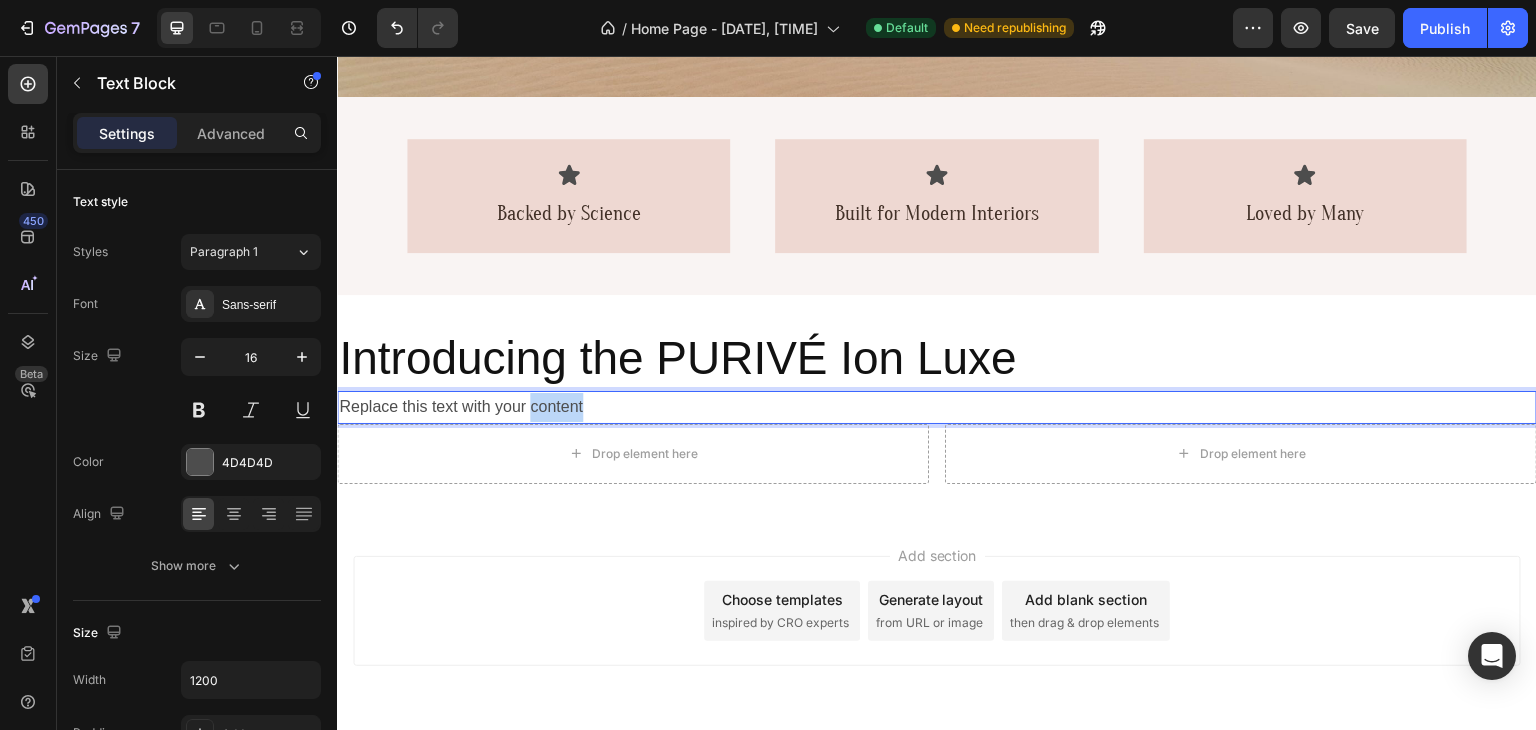 click on "Replace this text with your content" at bounding box center (937, 407) 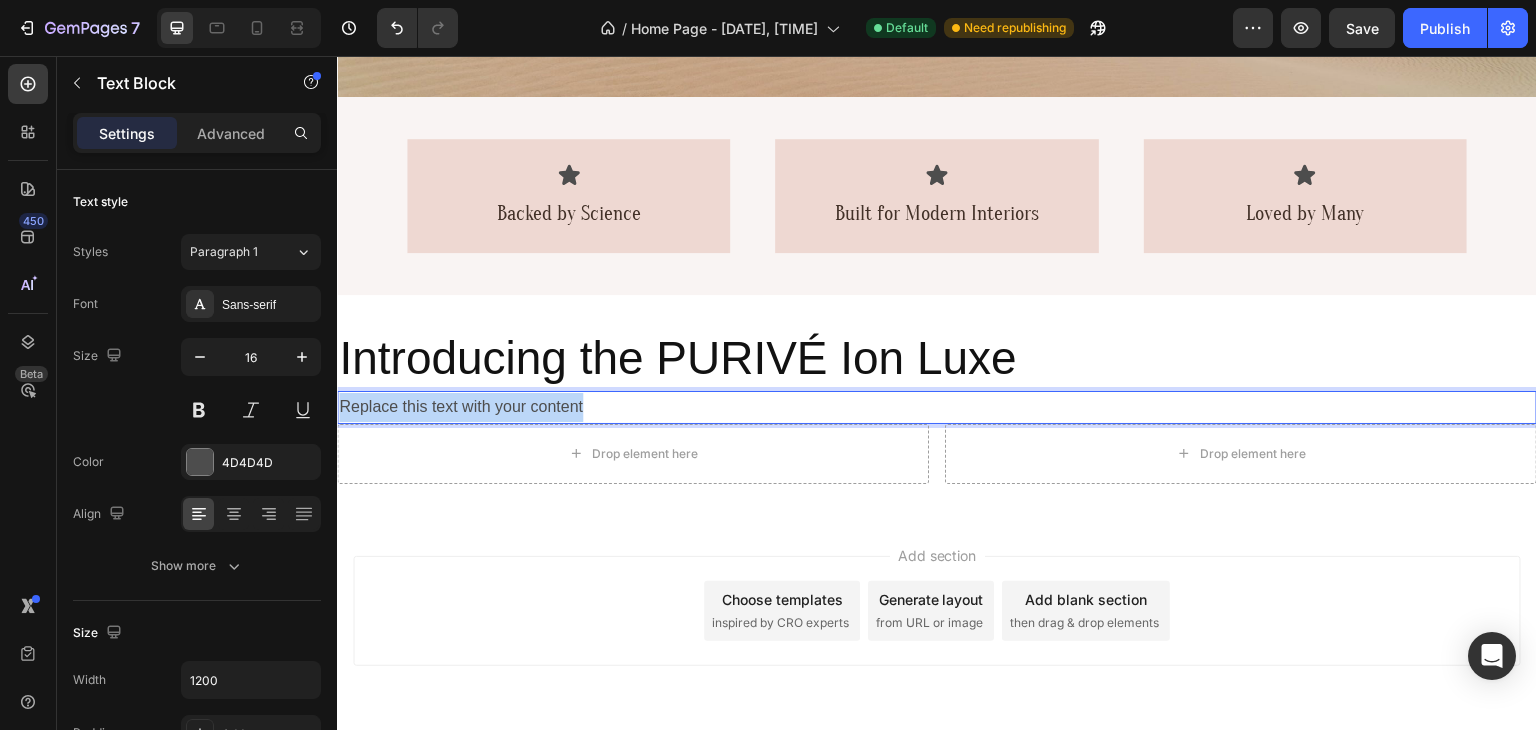 click on "Replace this text with your content" at bounding box center (937, 407) 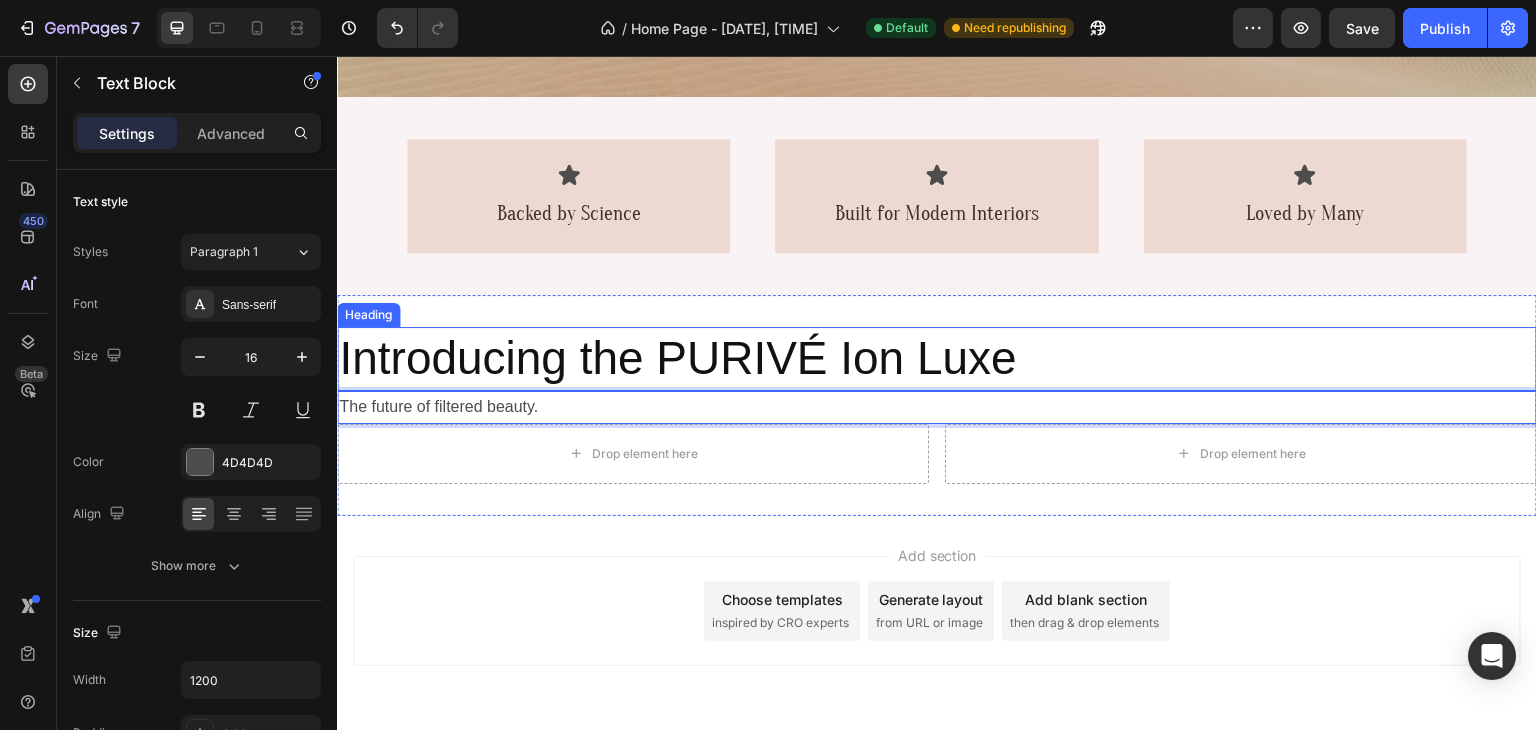 click on "Introducing the PURIVÉ Ion Luxe" at bounding box center [937, 359] 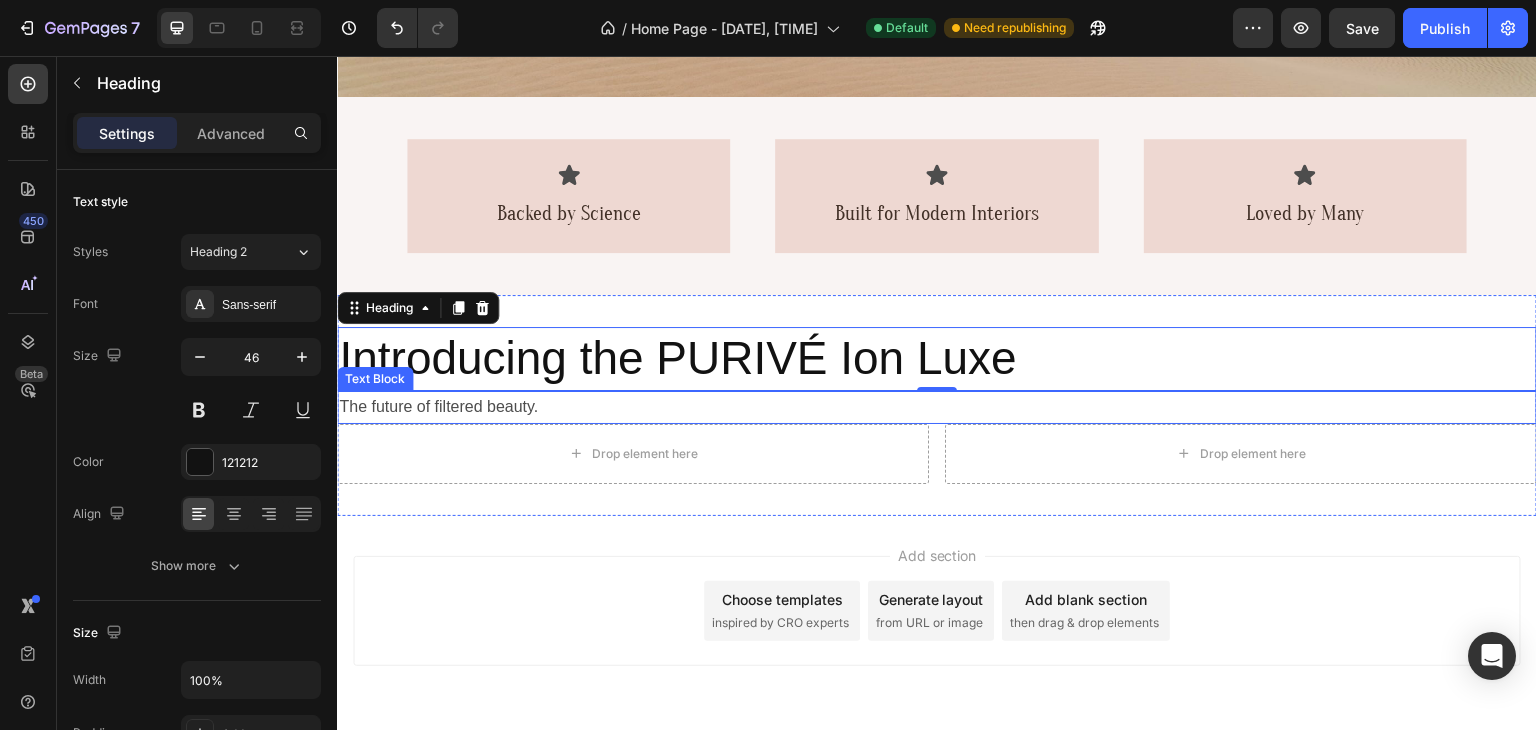 click on "The future of filtered beauty." at bounding box center [937, 407] 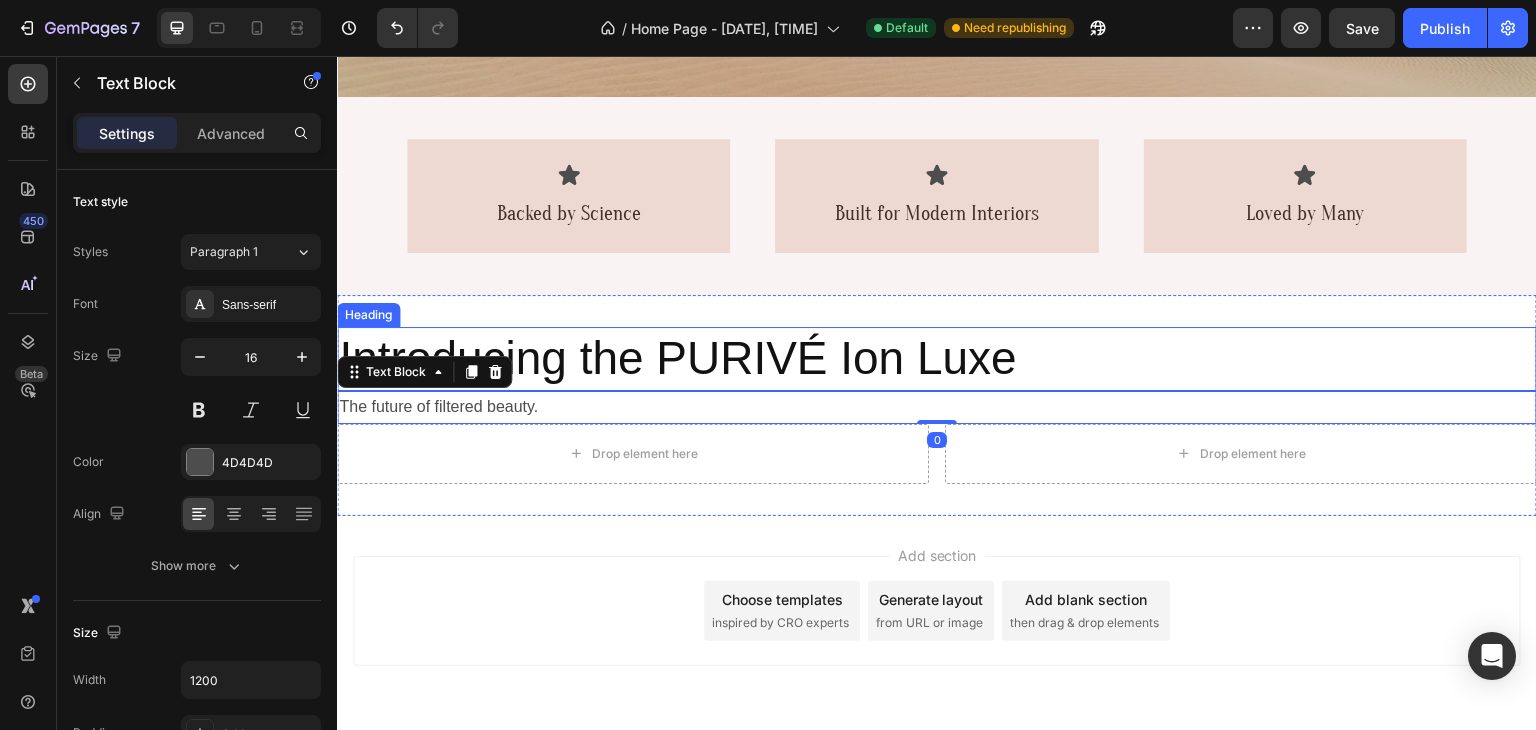 click on "Introducing the PURIVÉ Ion Luxe" at bounding box center (937, 359) 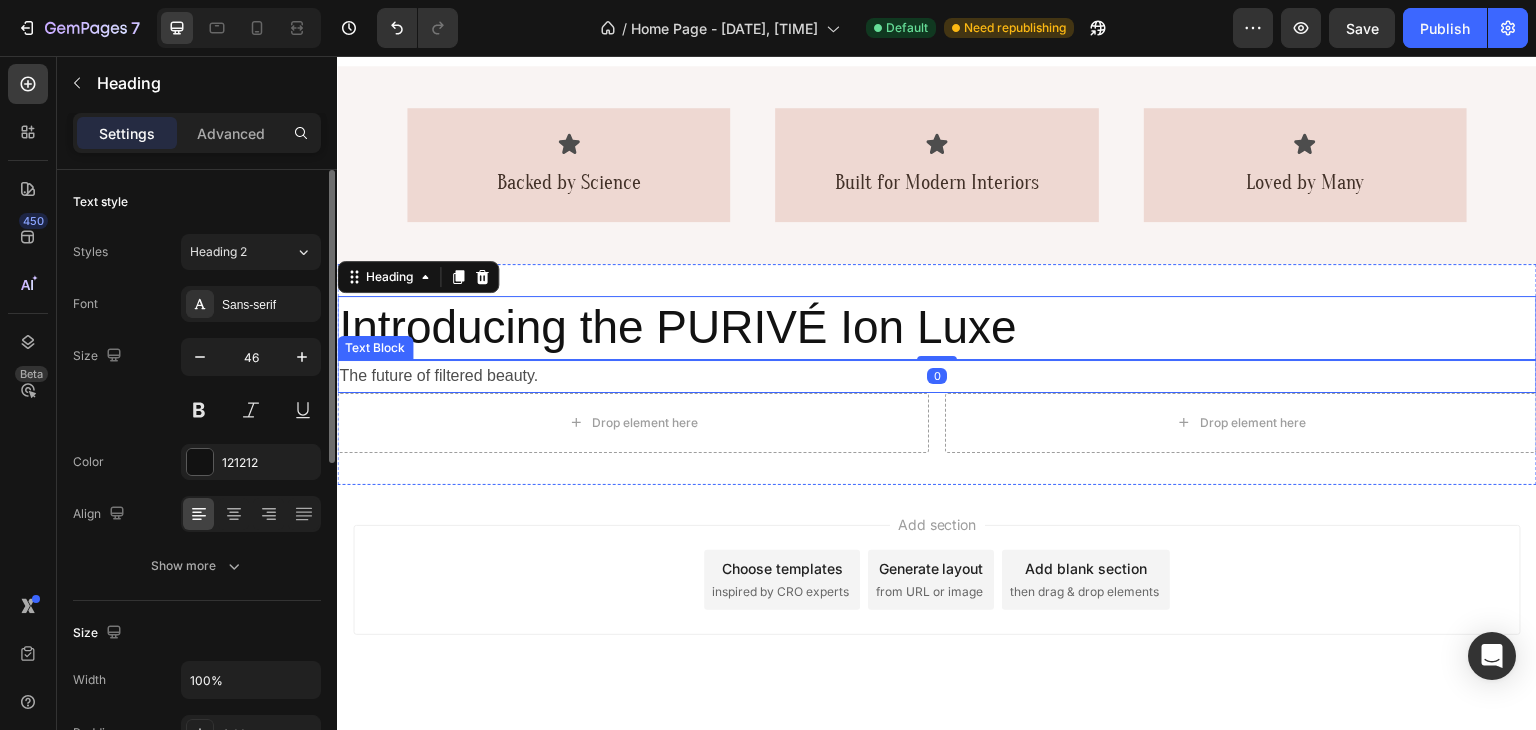 scroll, scrollTop: 691, scrollLeft: 0, axis: vertical 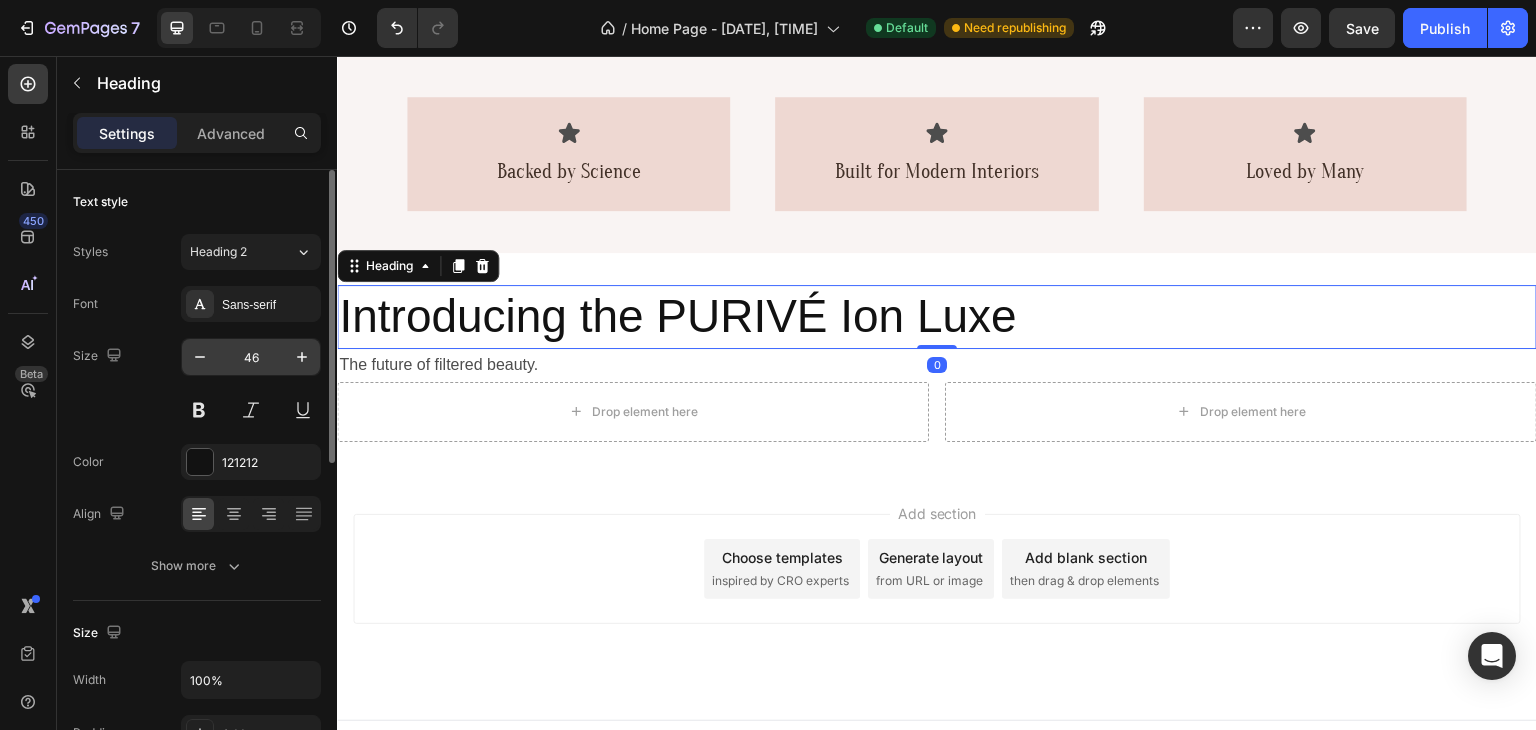 click on "46" at bounding box center (251, 357) 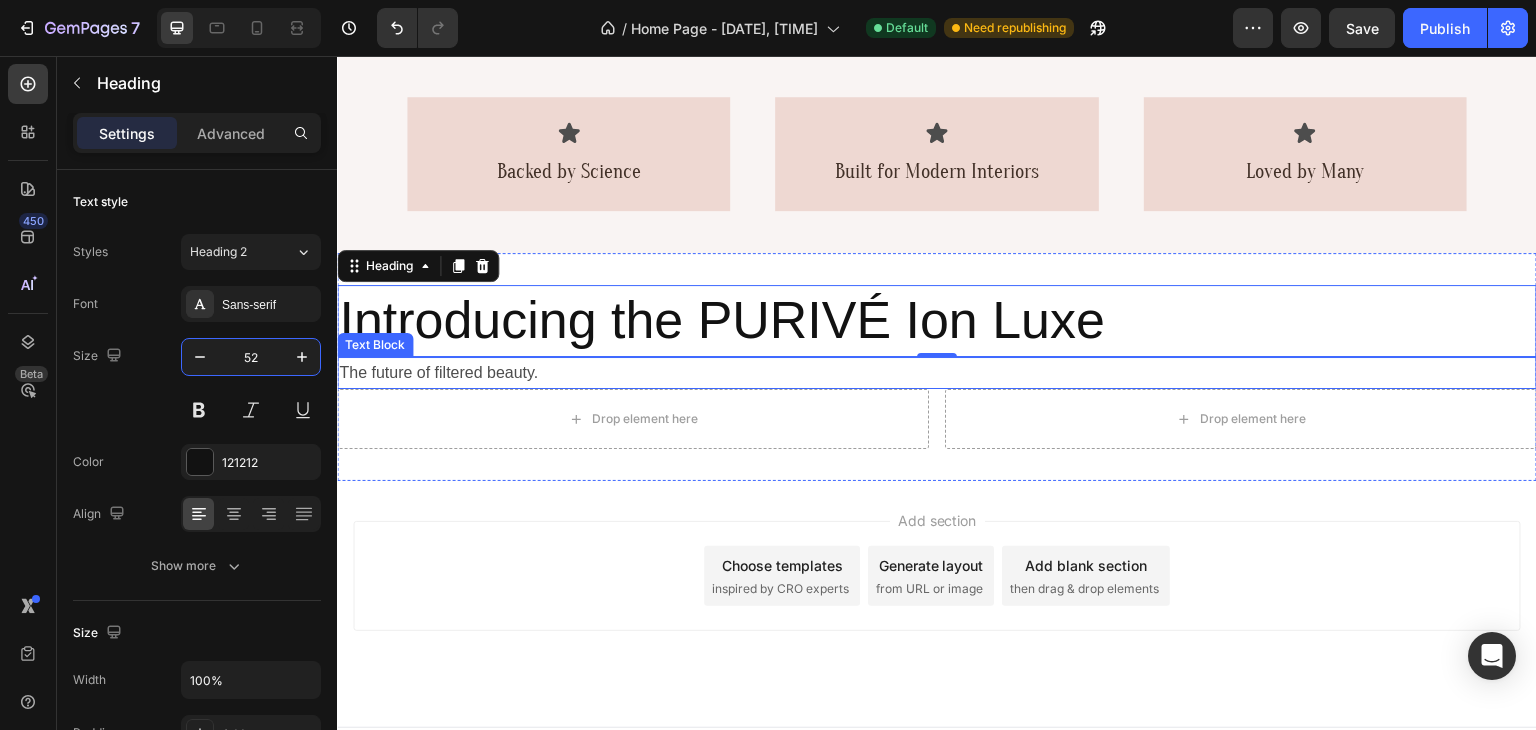 type on "52" 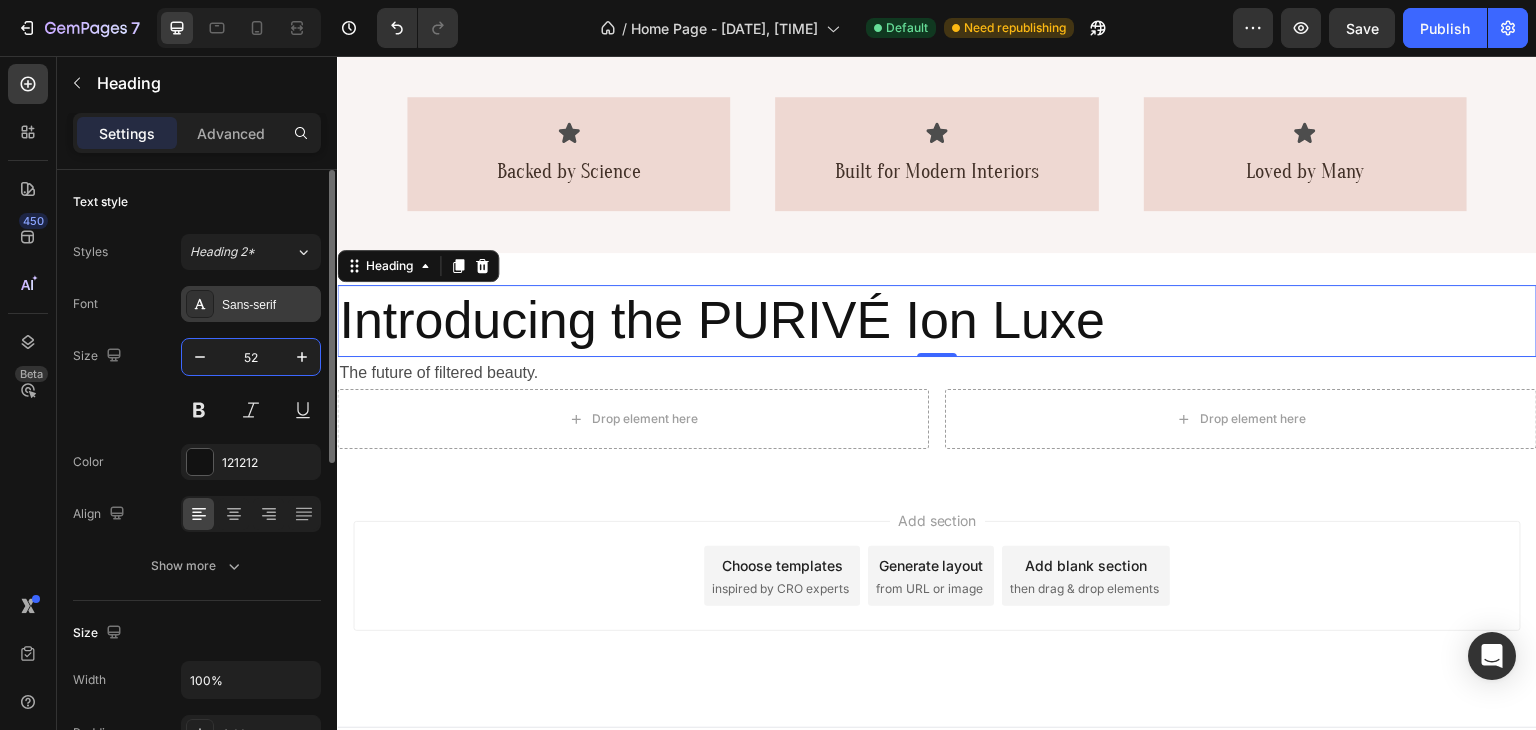 click on "Sans-serif" at bounding box center (251, 304) 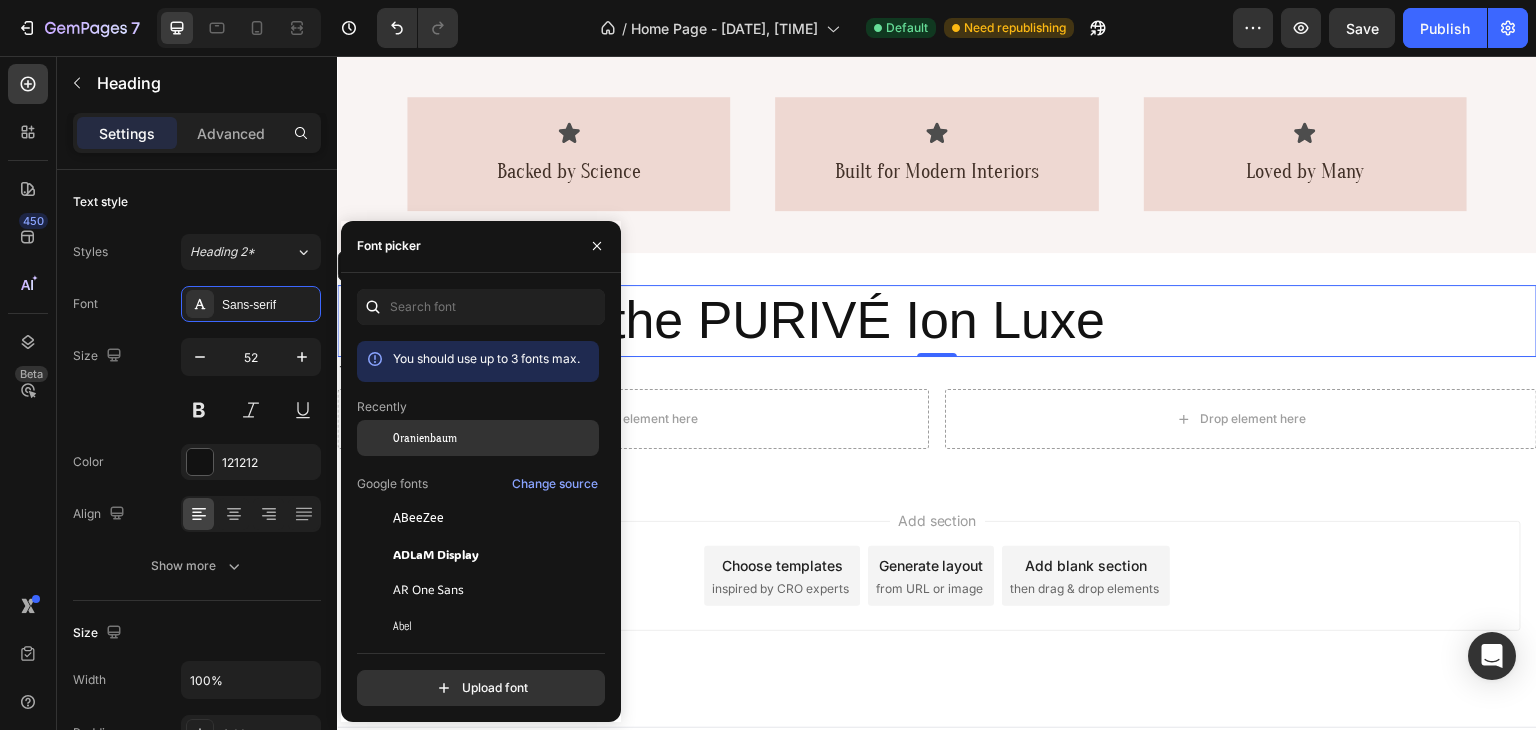 click on "Oranienbaum" 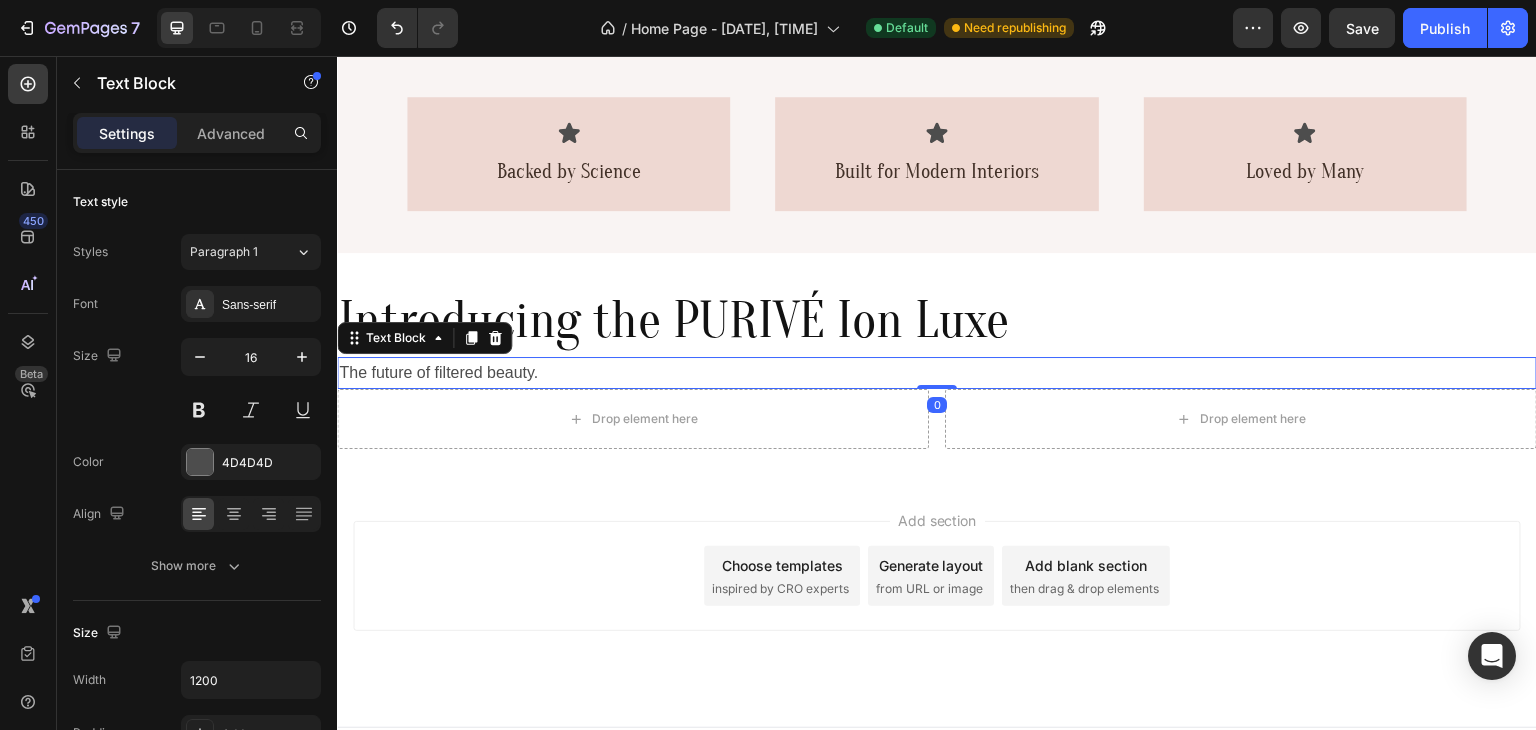 click on "The future of filtered beauty." at bounding box center [937, 373] 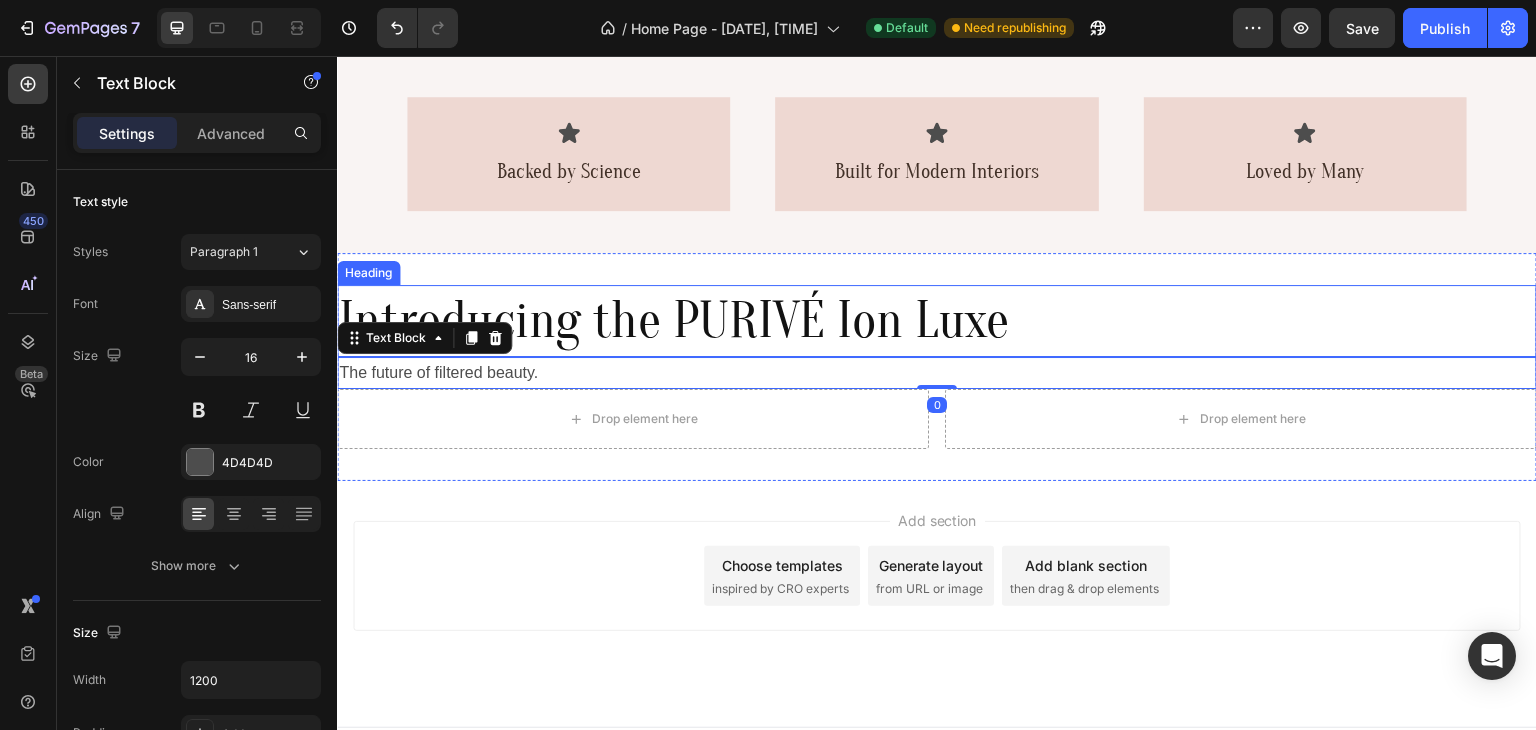 click on "Introducing the PURIVÉ Ion Luxe" at bounding box center (937, 321) 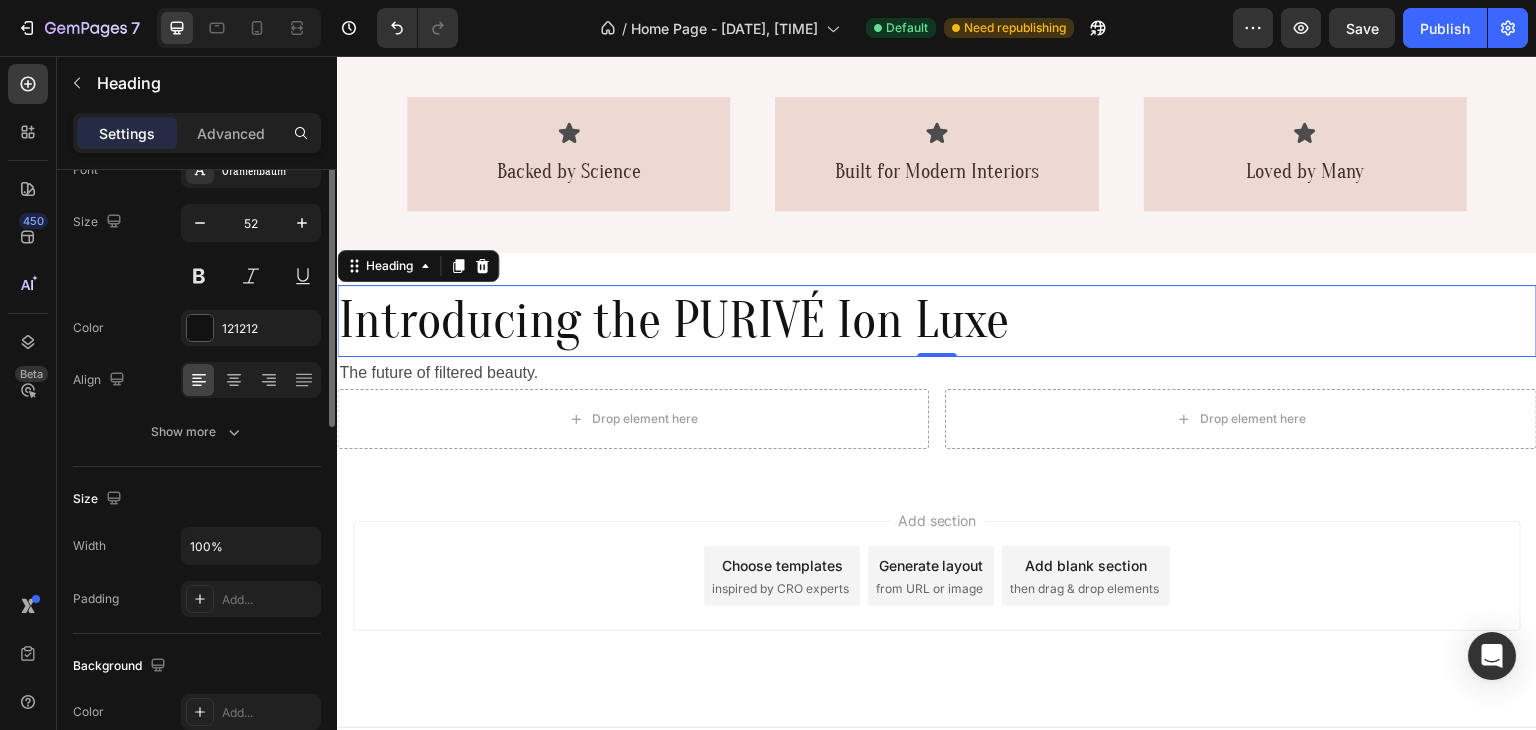 scroll, scrollTop: 0, scrollLeft: 0, axis: both 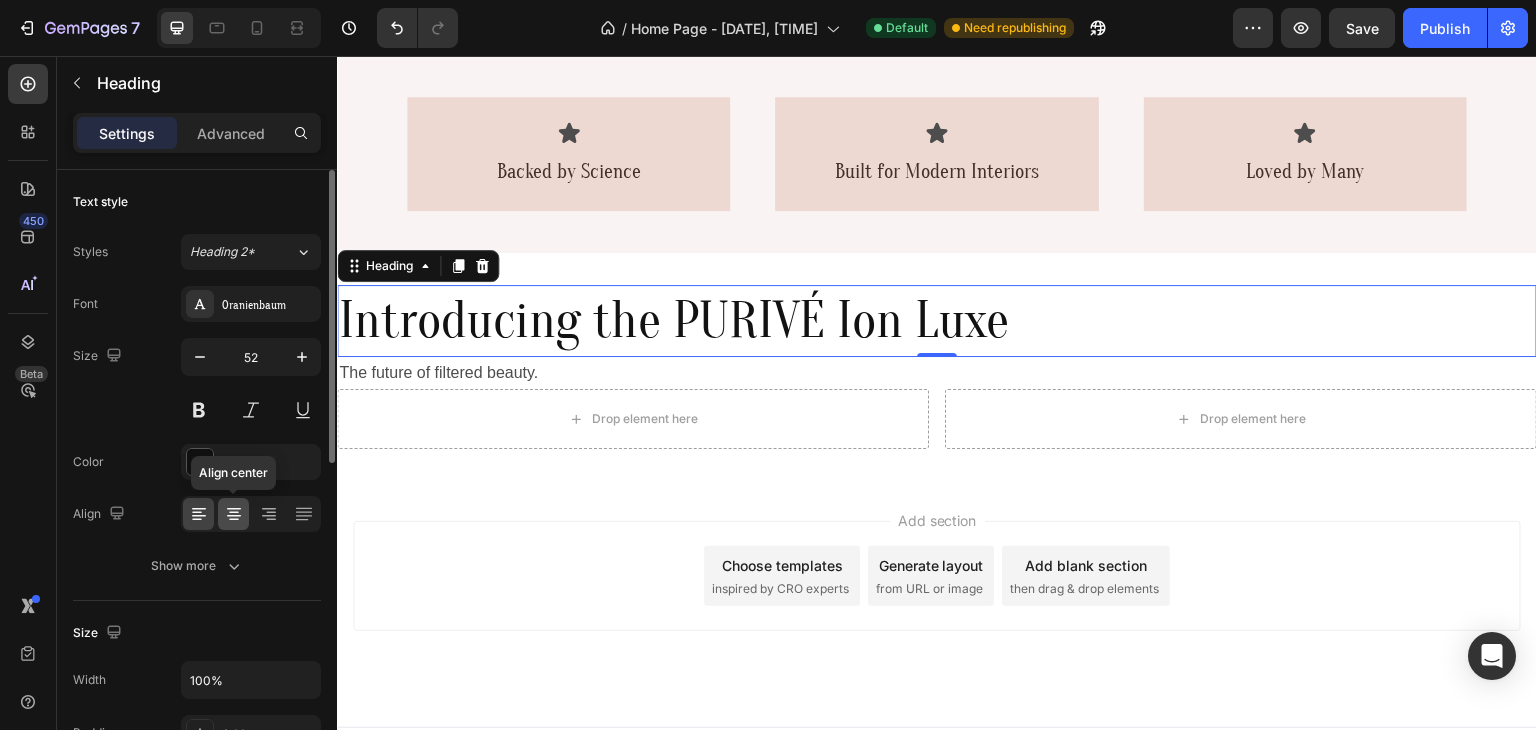 click 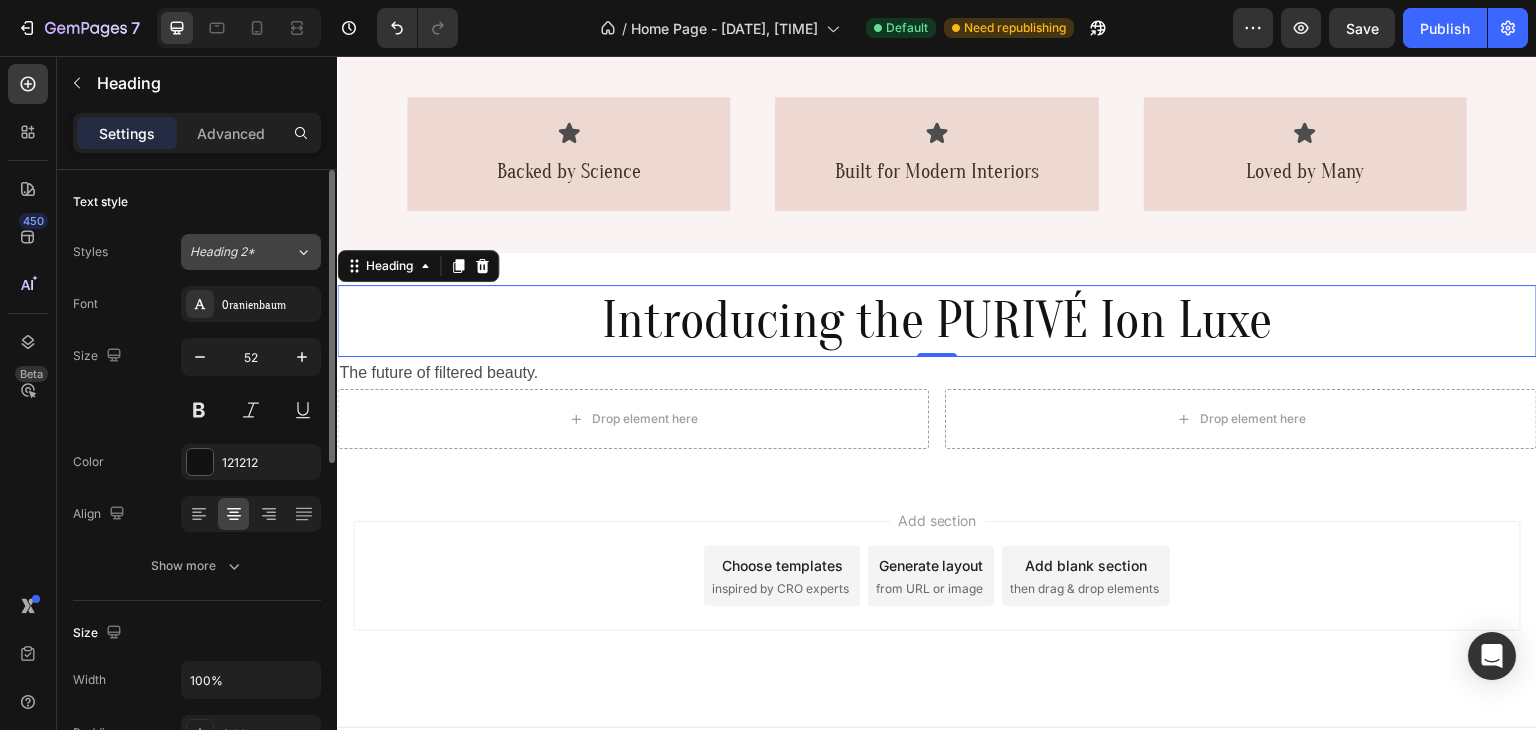 click 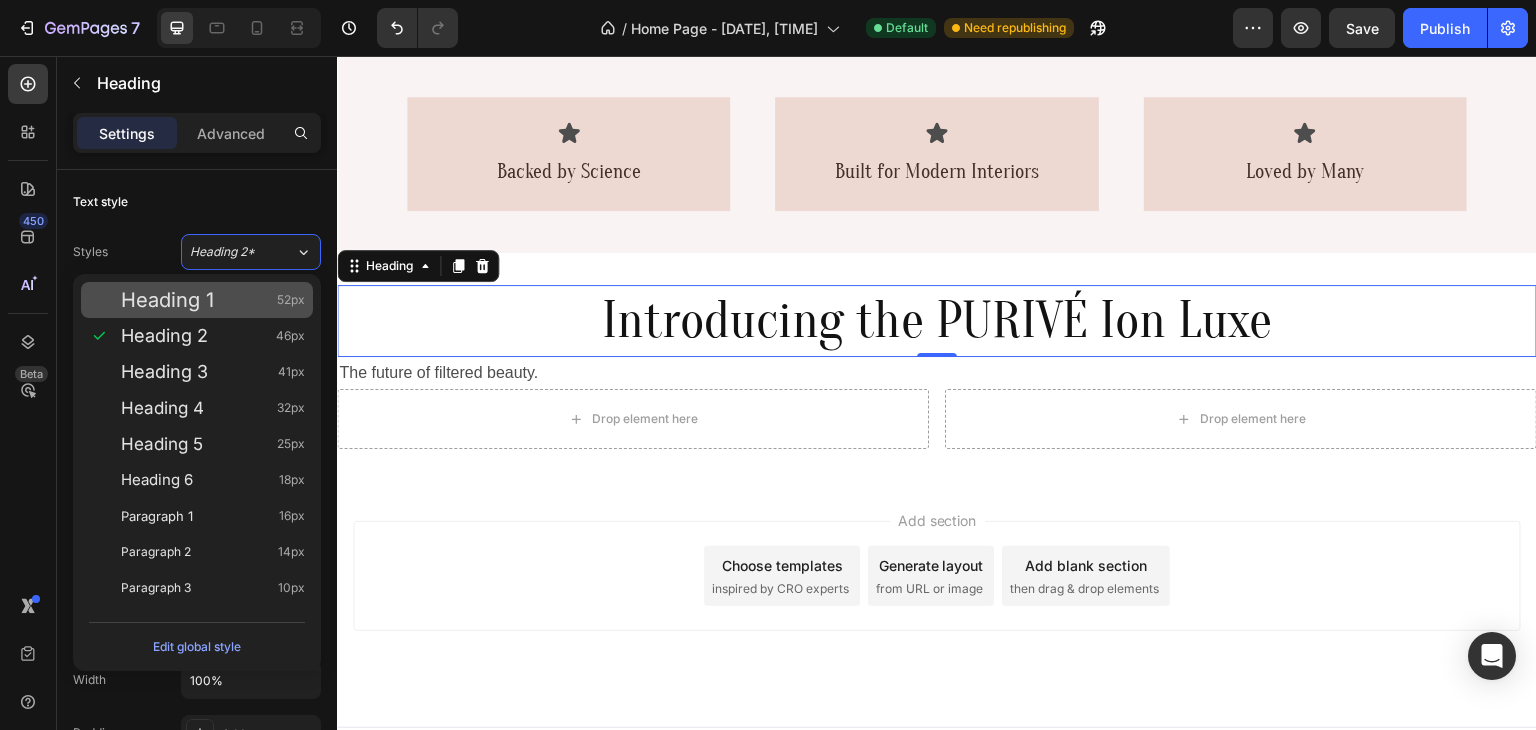 click on "Heading 1 52px" at bounding box center [213, 300] 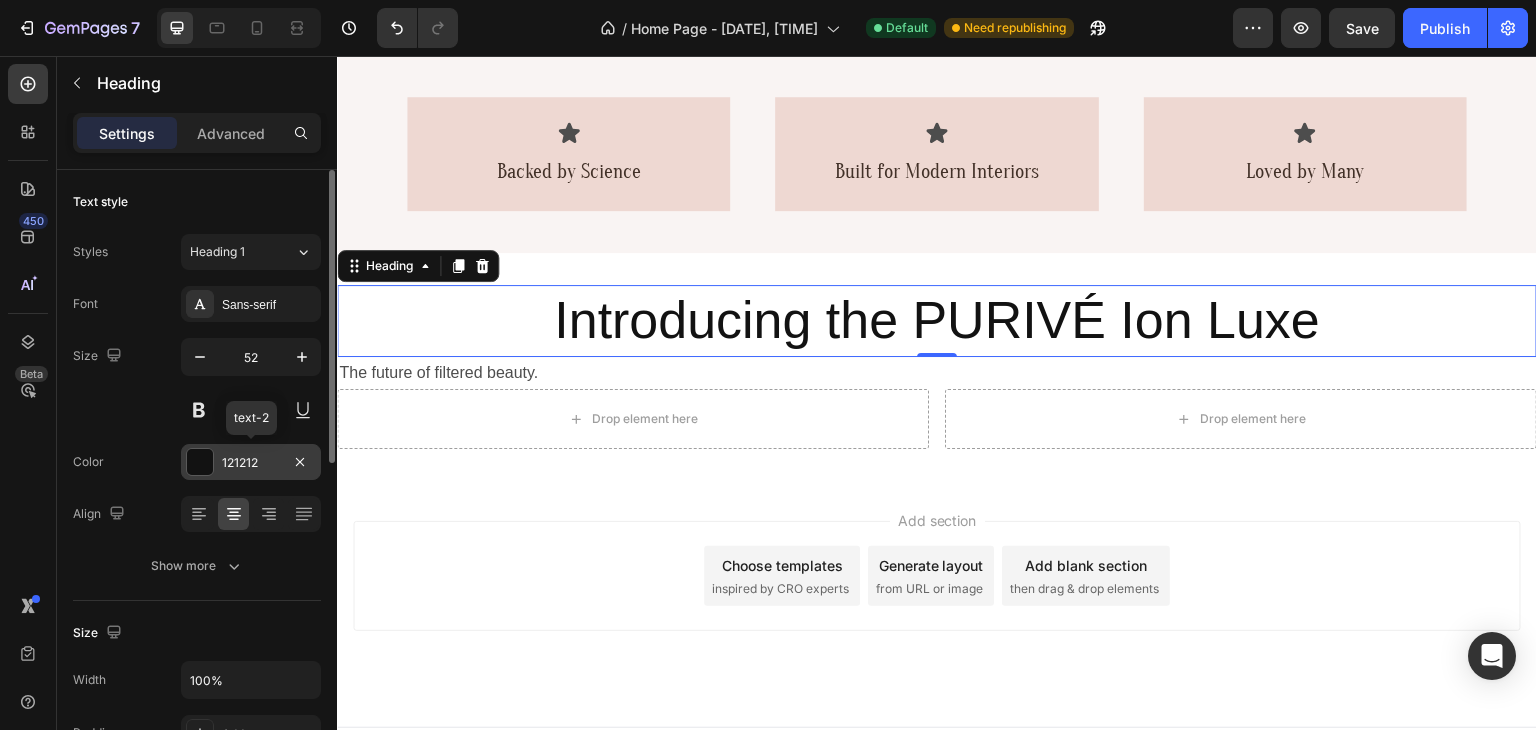 click on "121212" at bounding box center [251, 463] 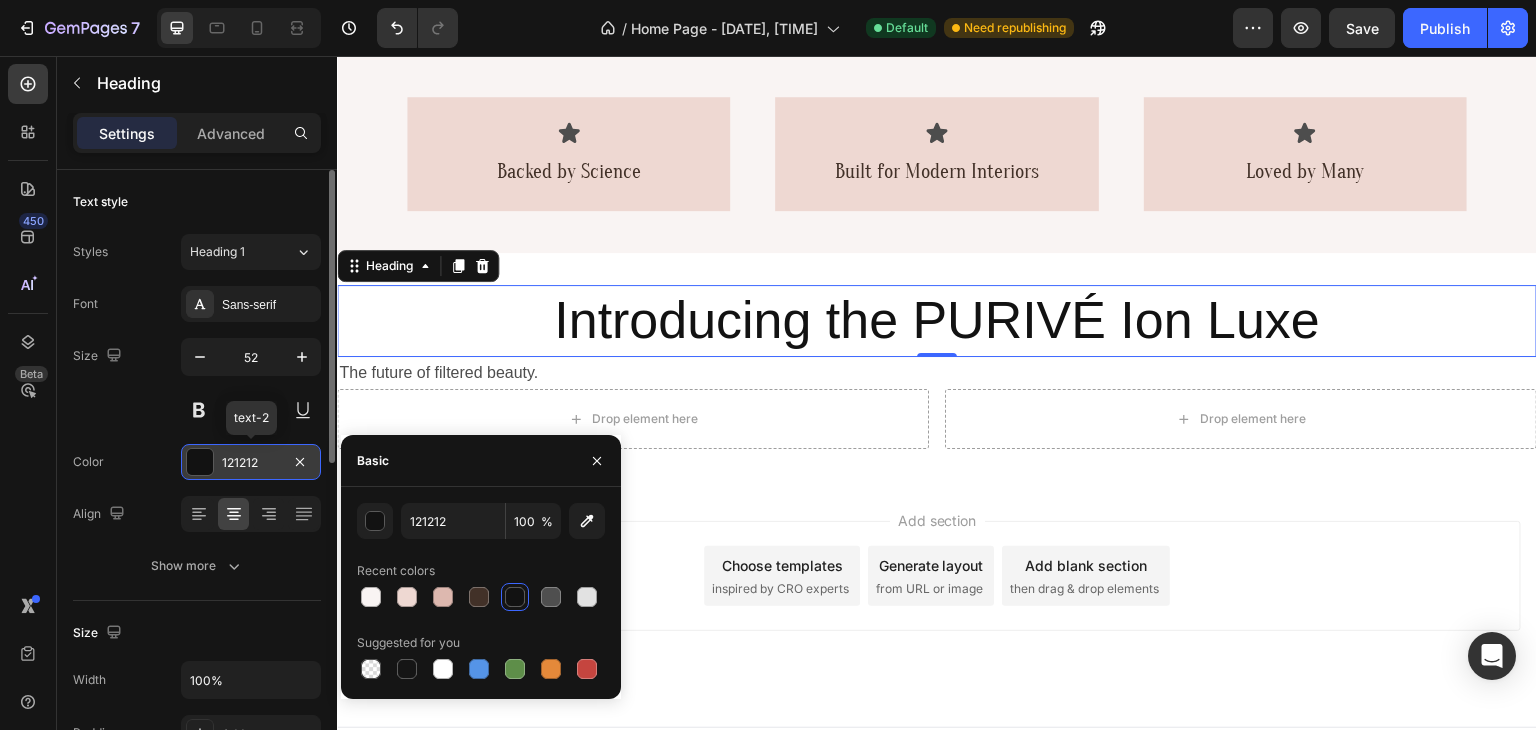 click on "121212" at bounding box center (251, 463) 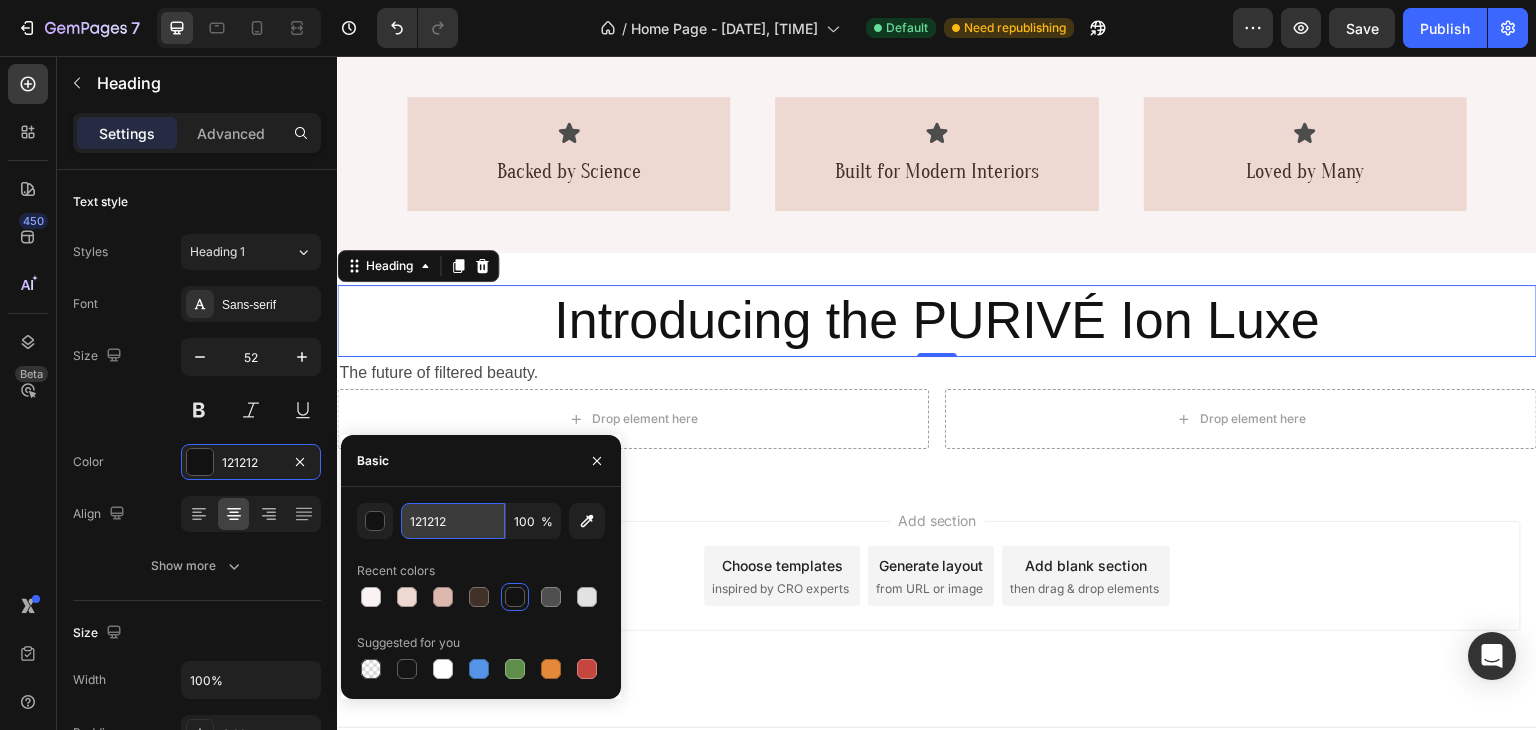 click on "121212" at bounding box center [453, 521] 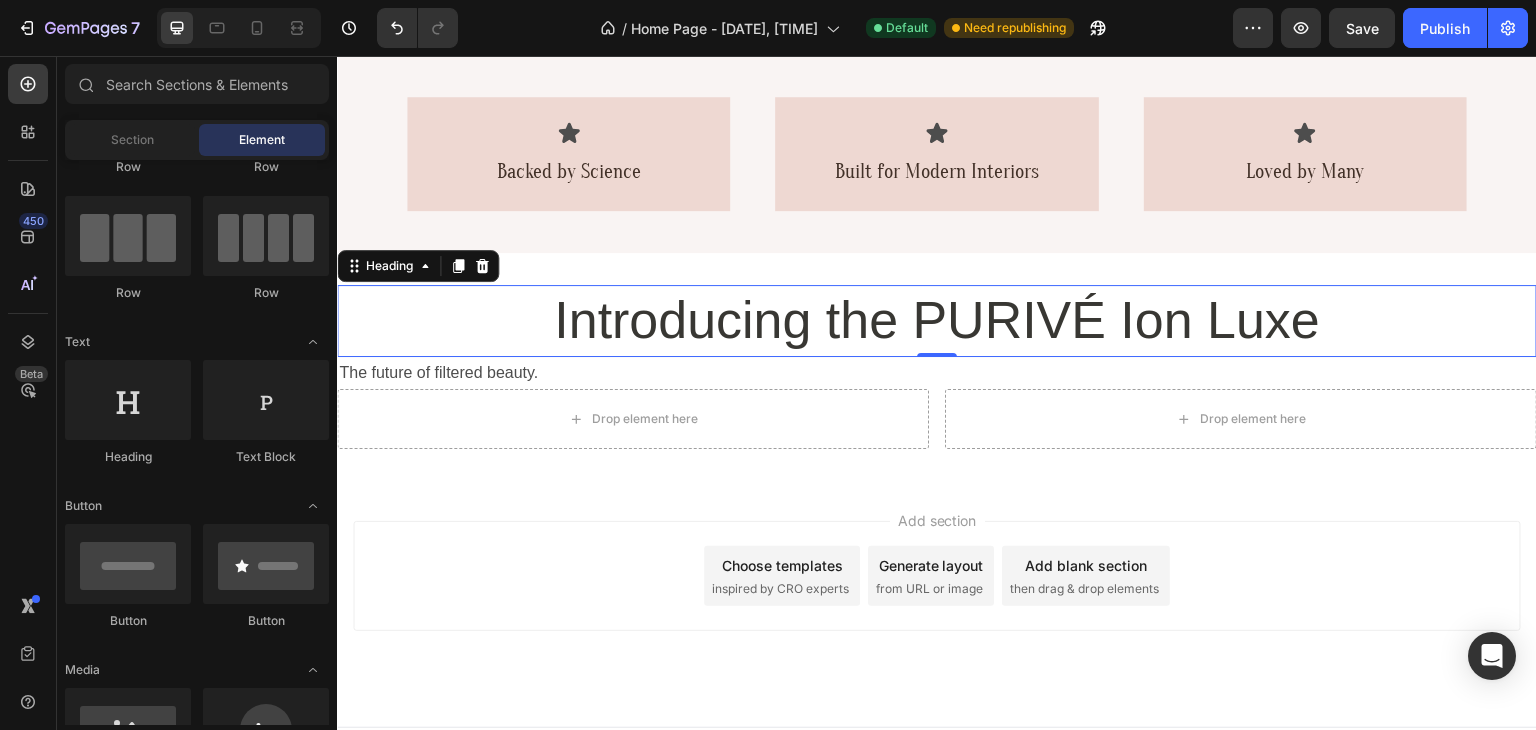 click on "Add section Choose templates inspired by CRO experts Generate layout from URL or image Add blank section then drag & drop elements" at bounding box center [937, 604] 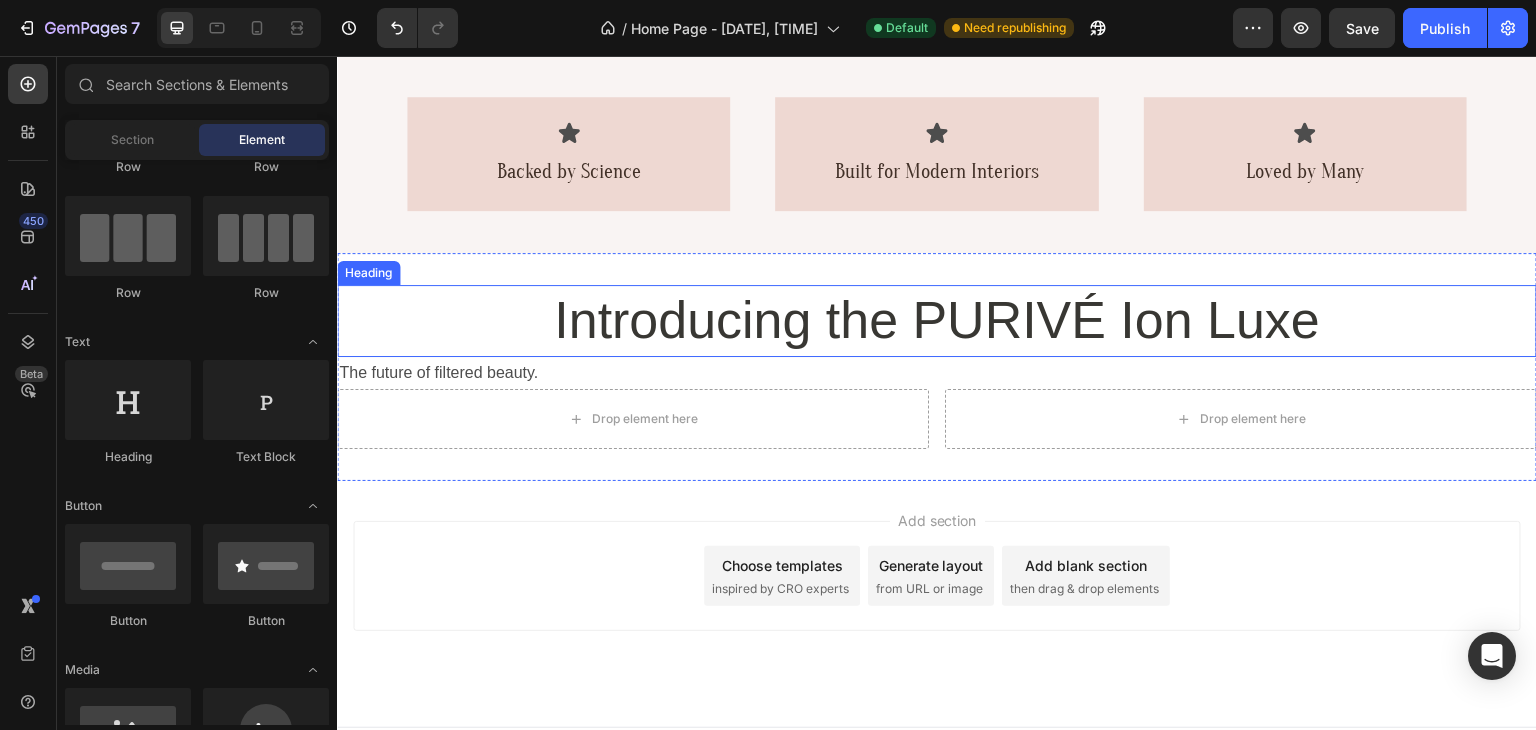 click on "Introducing the PURIVÉ Ion Luxe" at bounding box center [937, 321] 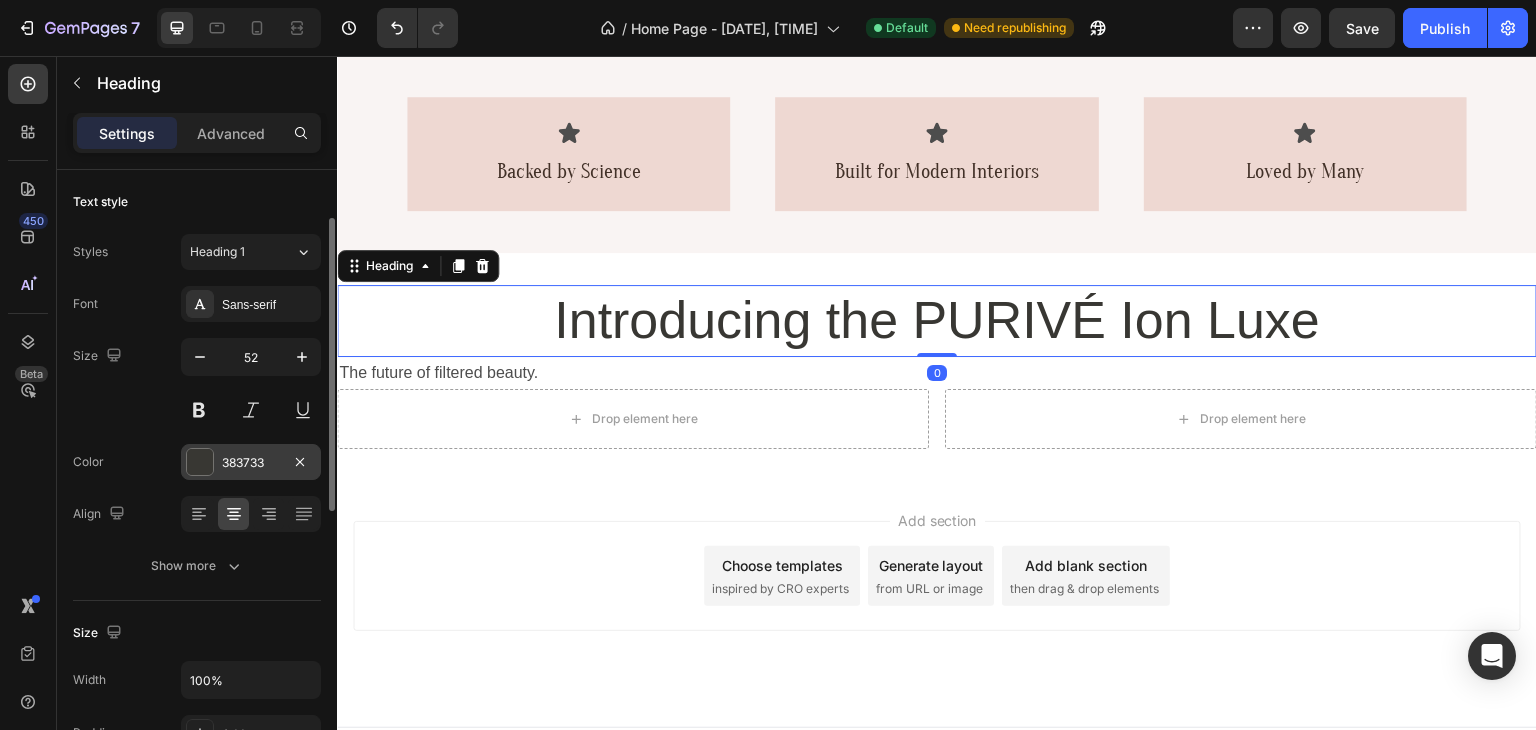scroll, scrollTop: 67, scrollLeft: 0, axis: vertical 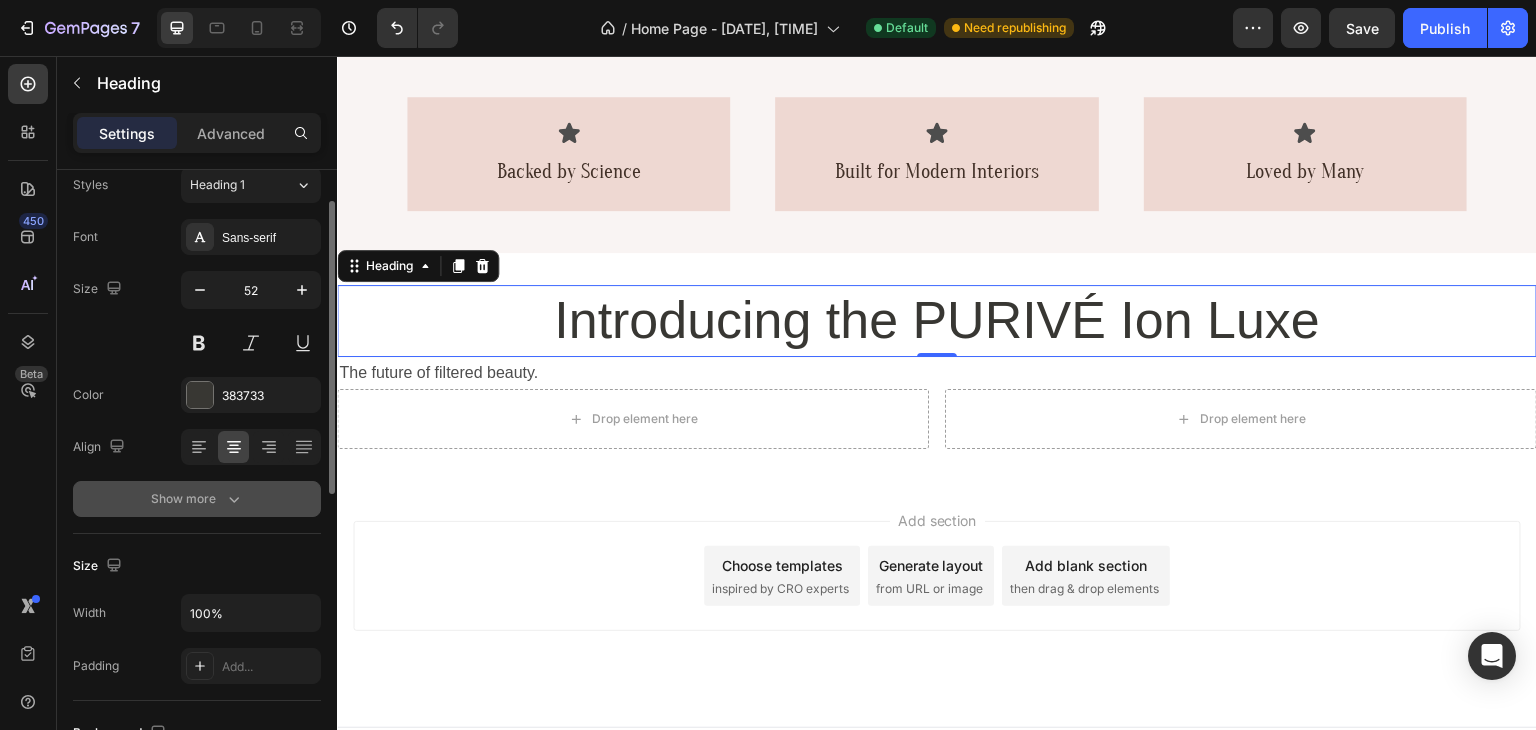 click 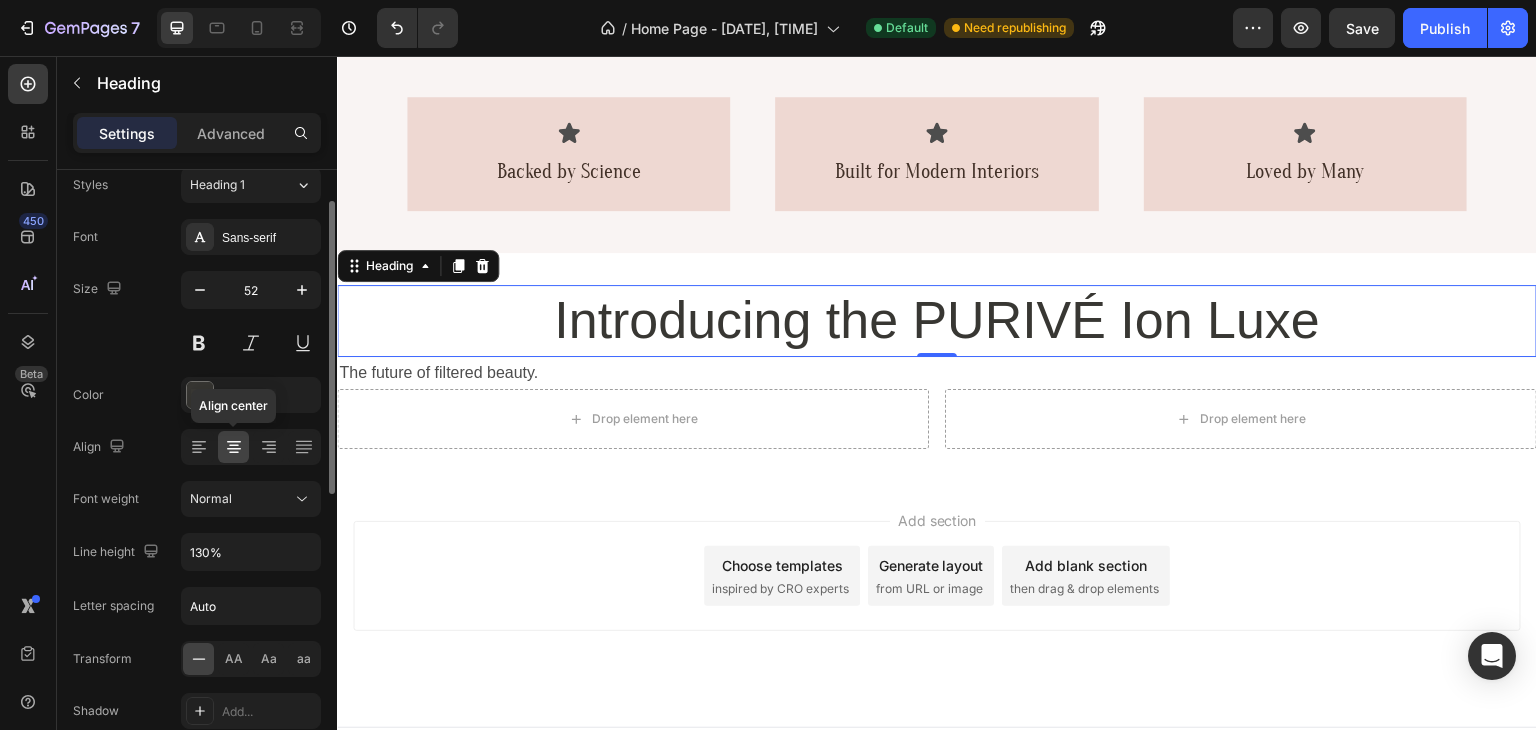 scroll, scrollTop: 100, scrollLeft: 0, axis: vertical 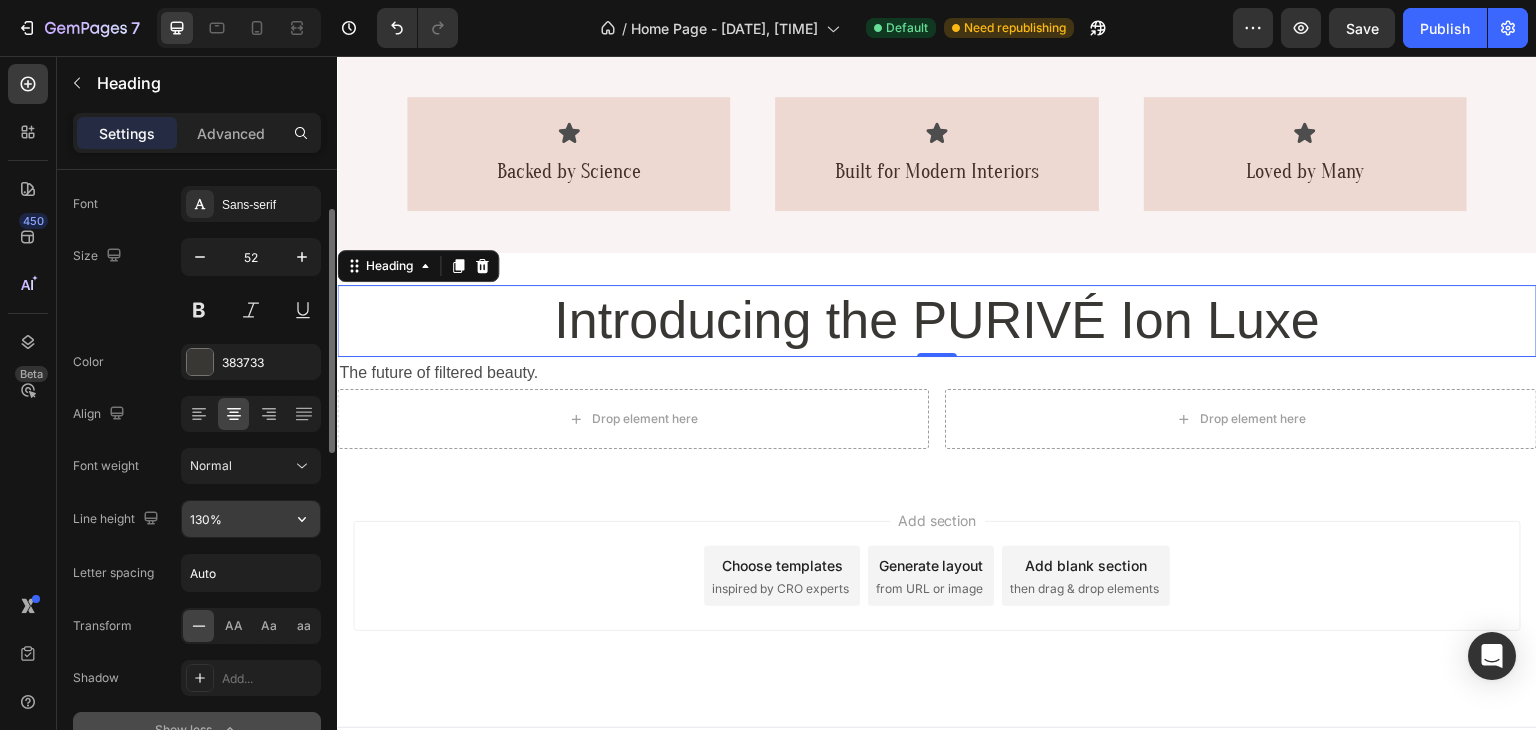 click on "130%" at bounding box center (251, 519) 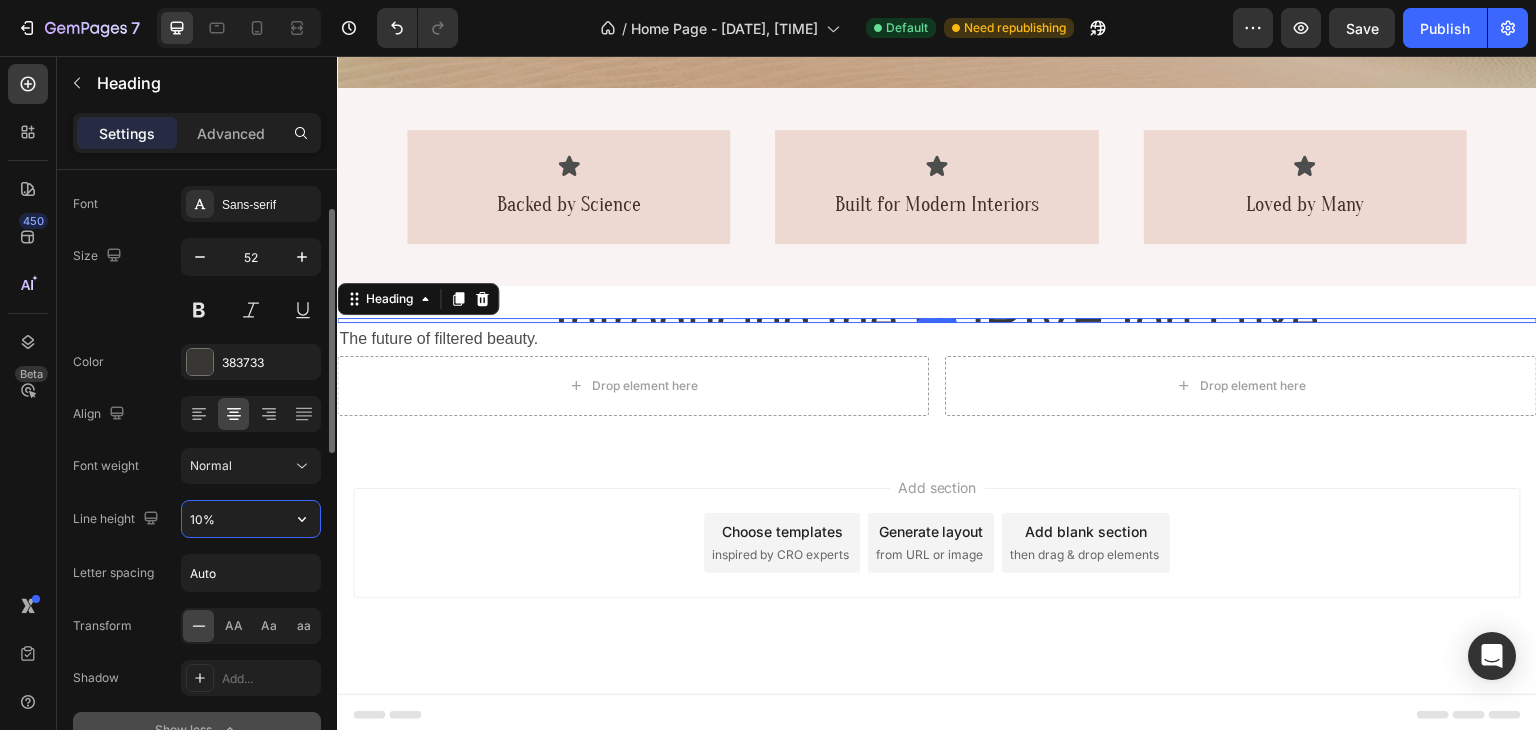 type on "100%" 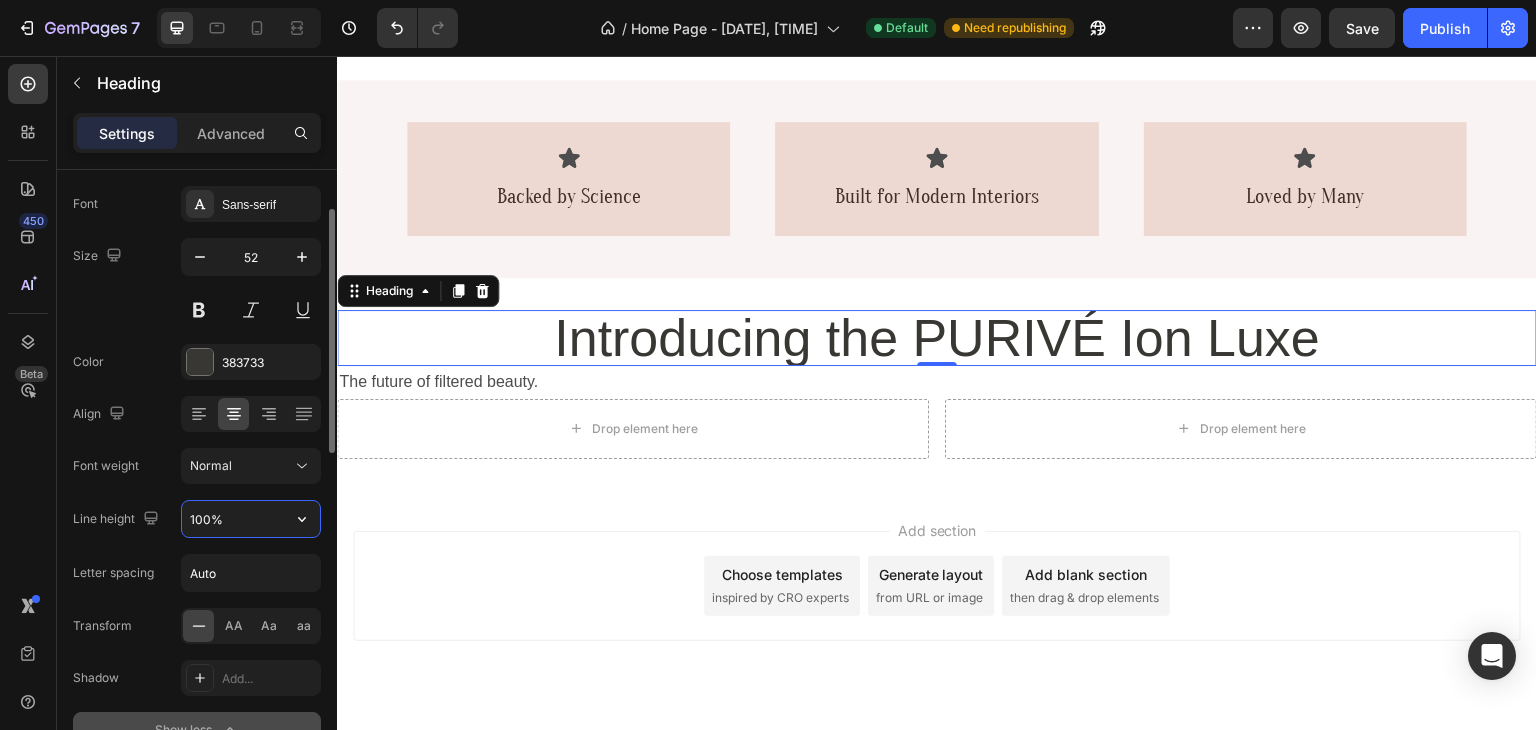 scroll, scrollTop: 691, scrollLeft: 0, axis: vertical 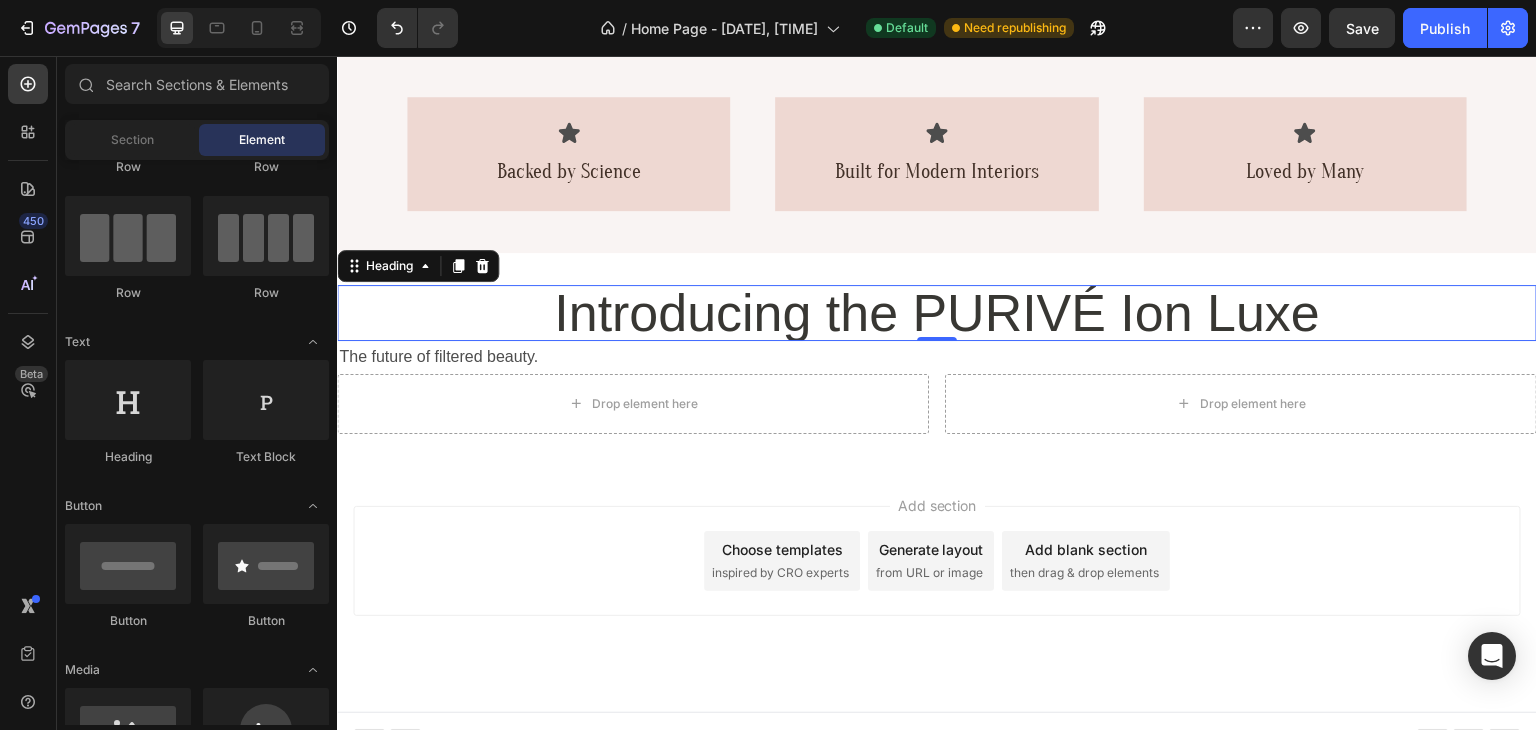 click on "Add section Choose templates inspired by CRO experts Generate layout from URL or image Add blank section then drag & drop elements" at bounding box center [937, 589] 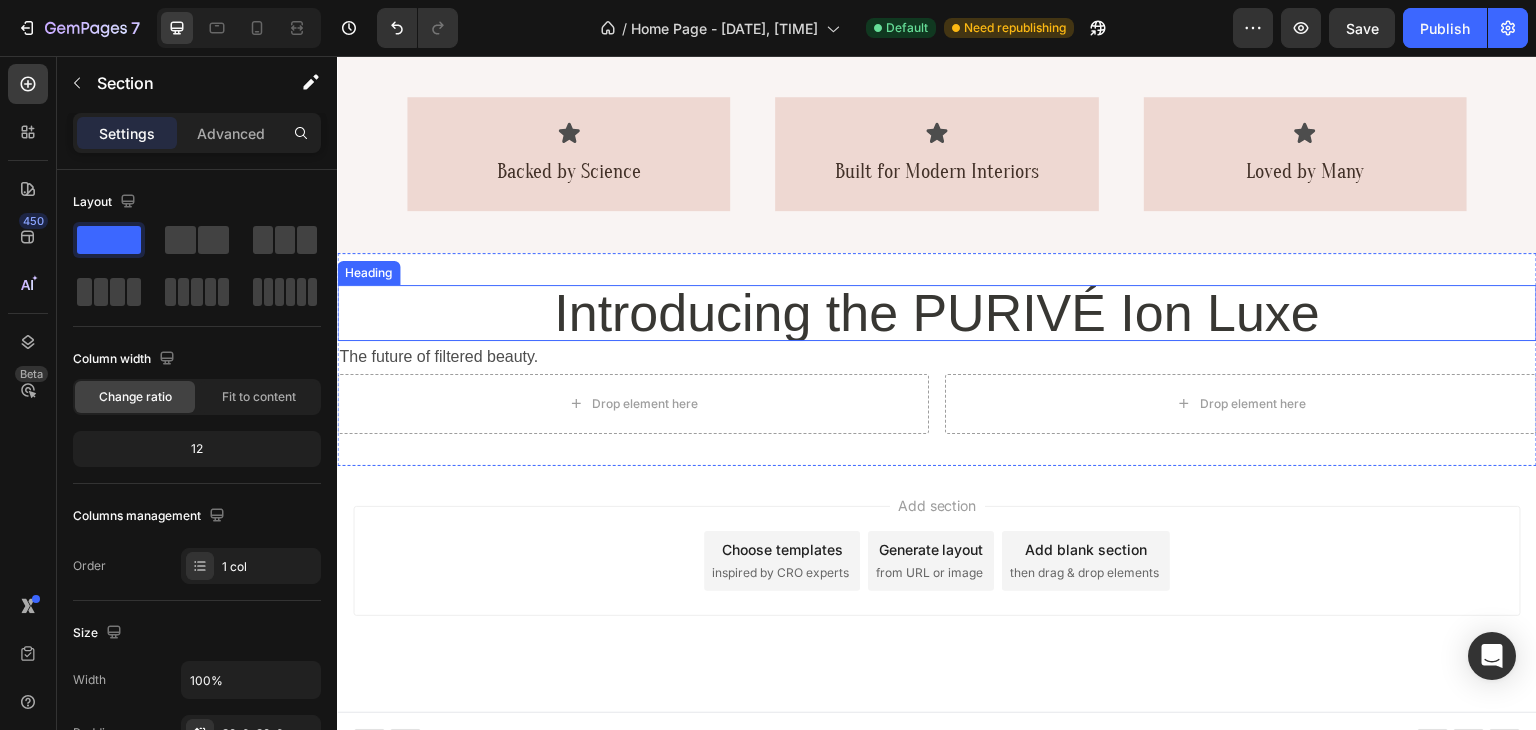 click on "Introducing the PURIVÉ Ion Luxe Heading The future of filtered beauty. Text Block
Drop element here
Drop element here Row Section 3" at bounding box center (937, 359) 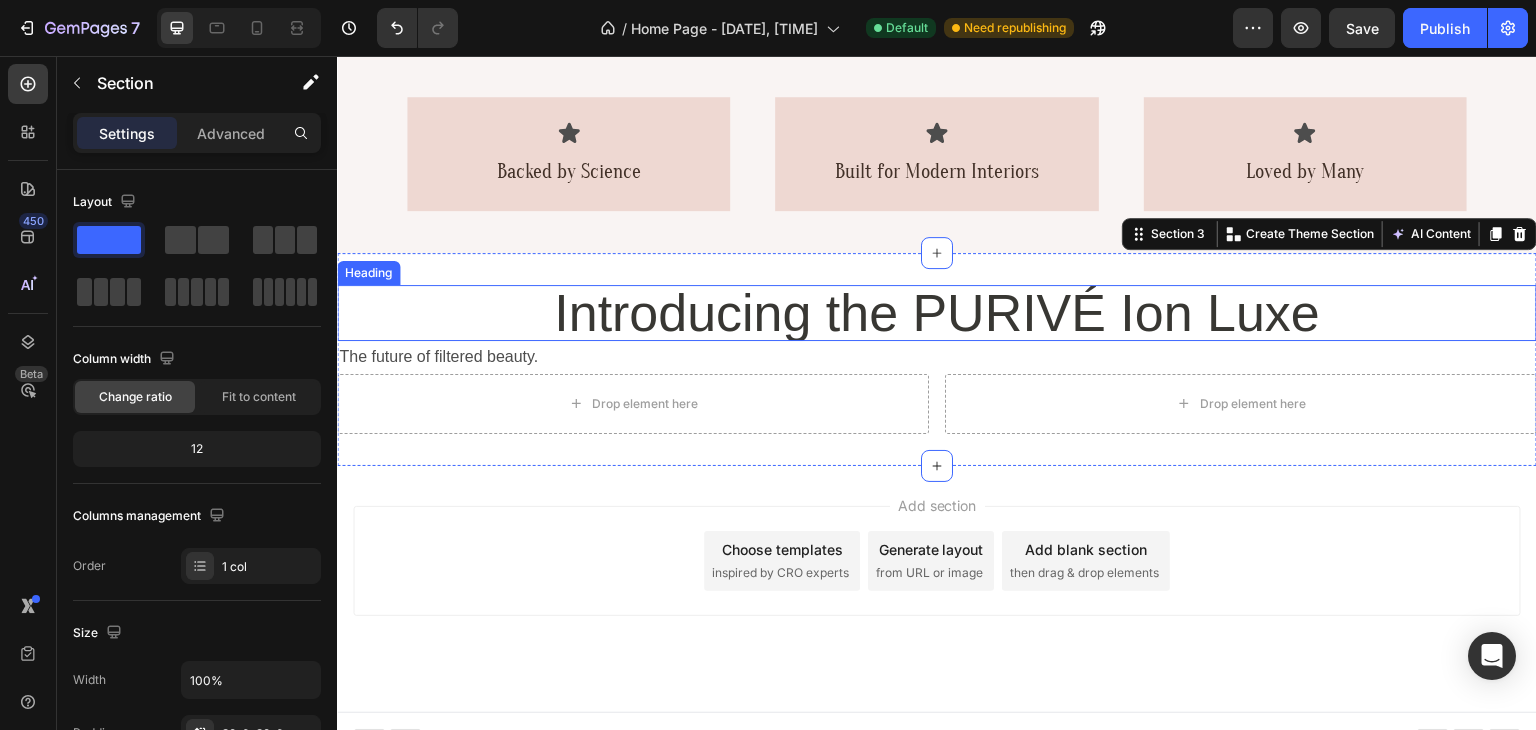 click on "Introducing the PURIVÉ Ion Luxe" at bounding box center (937, 313) 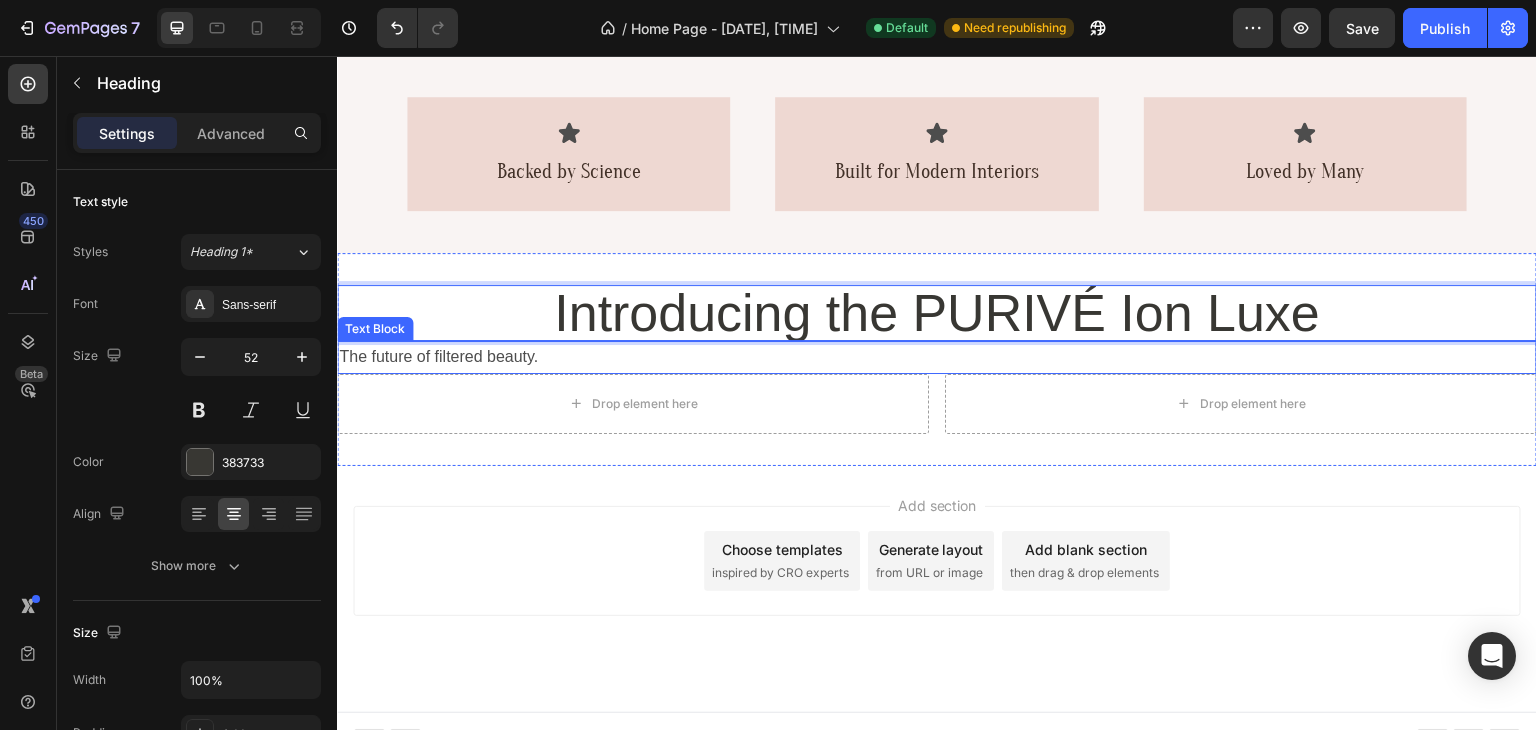 click on "Drop element here" at bounding box center [633, 404] 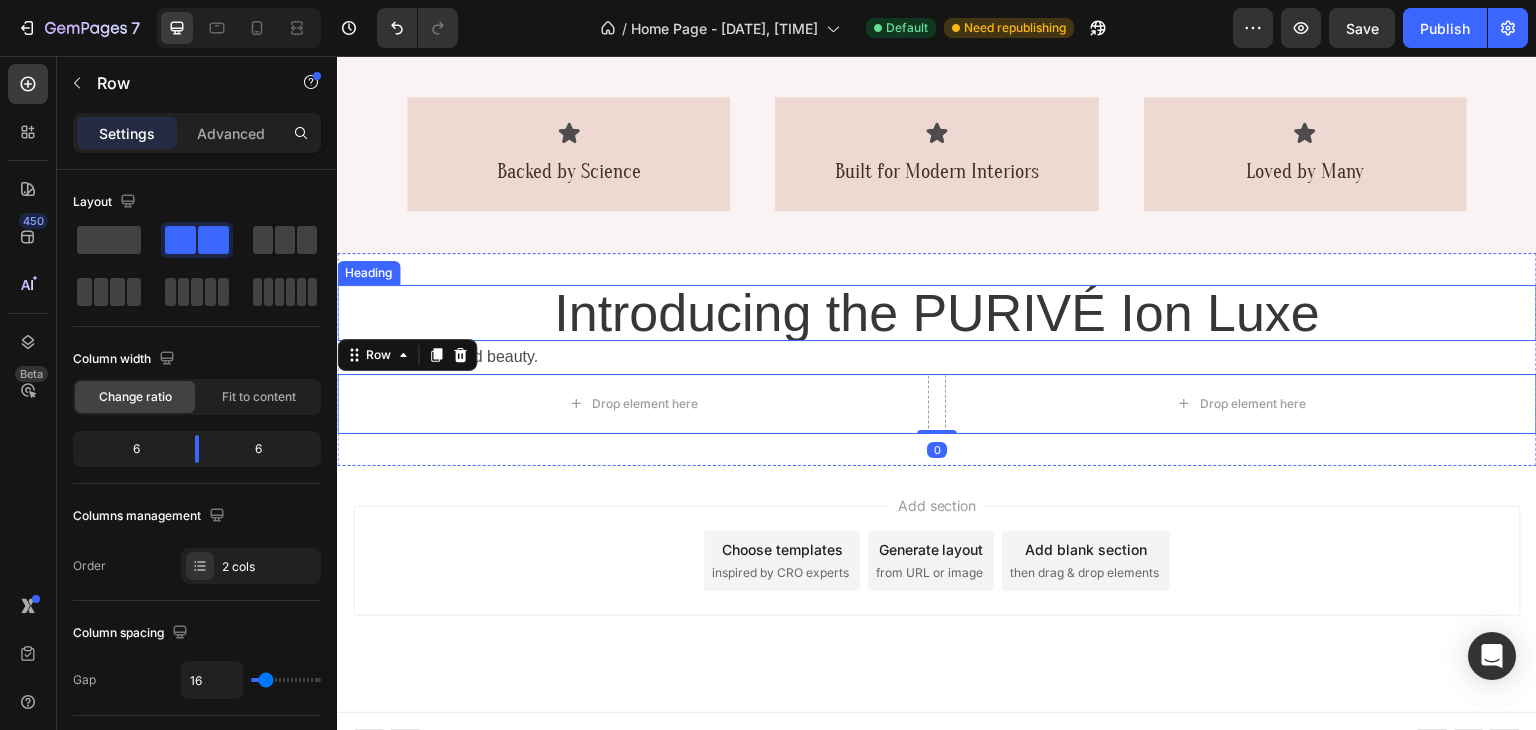 click on "Introducing the PURIVÉ Ion Luxe" at bounding box center [937, 313] 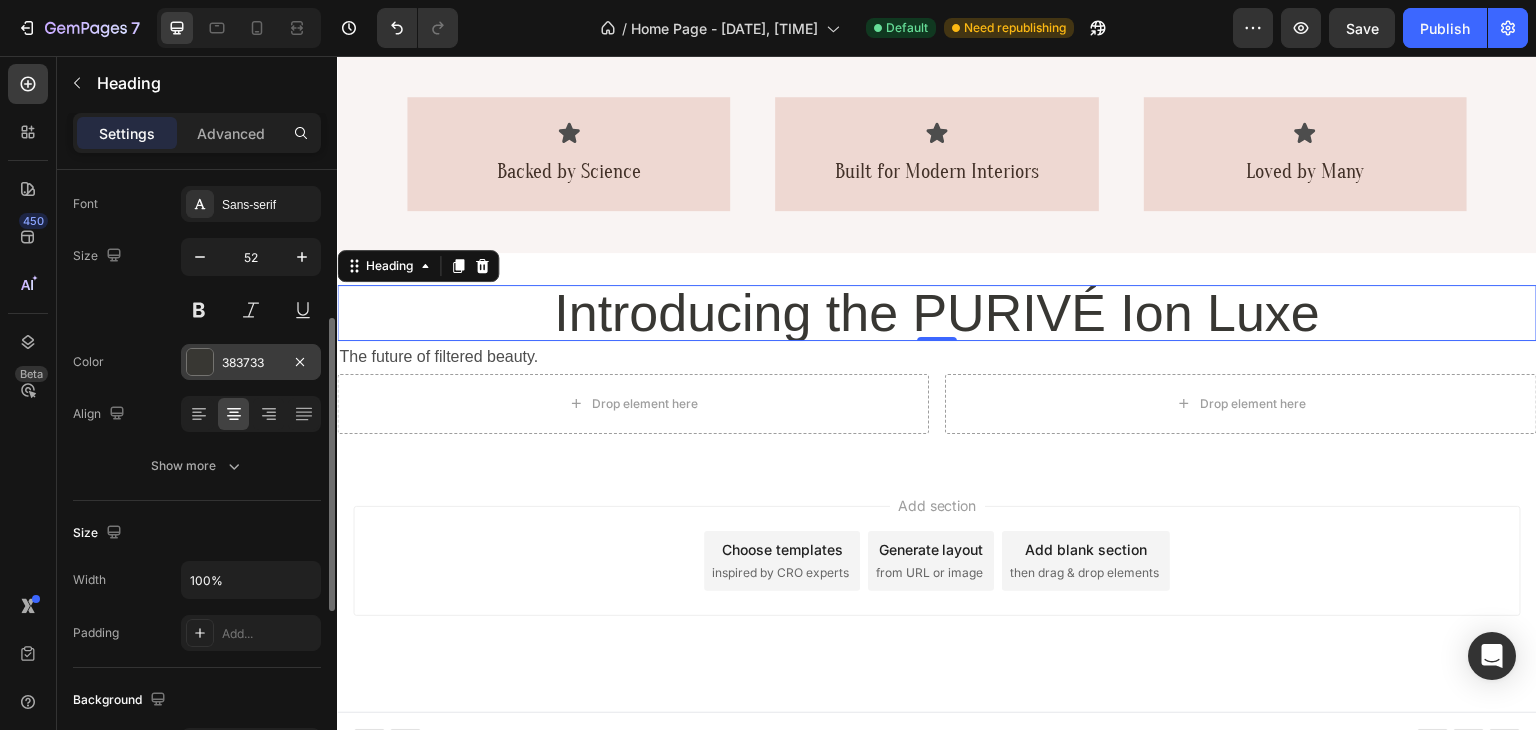 scroll, scrollTop: 201, scrollLeft: 0, axis: vertical 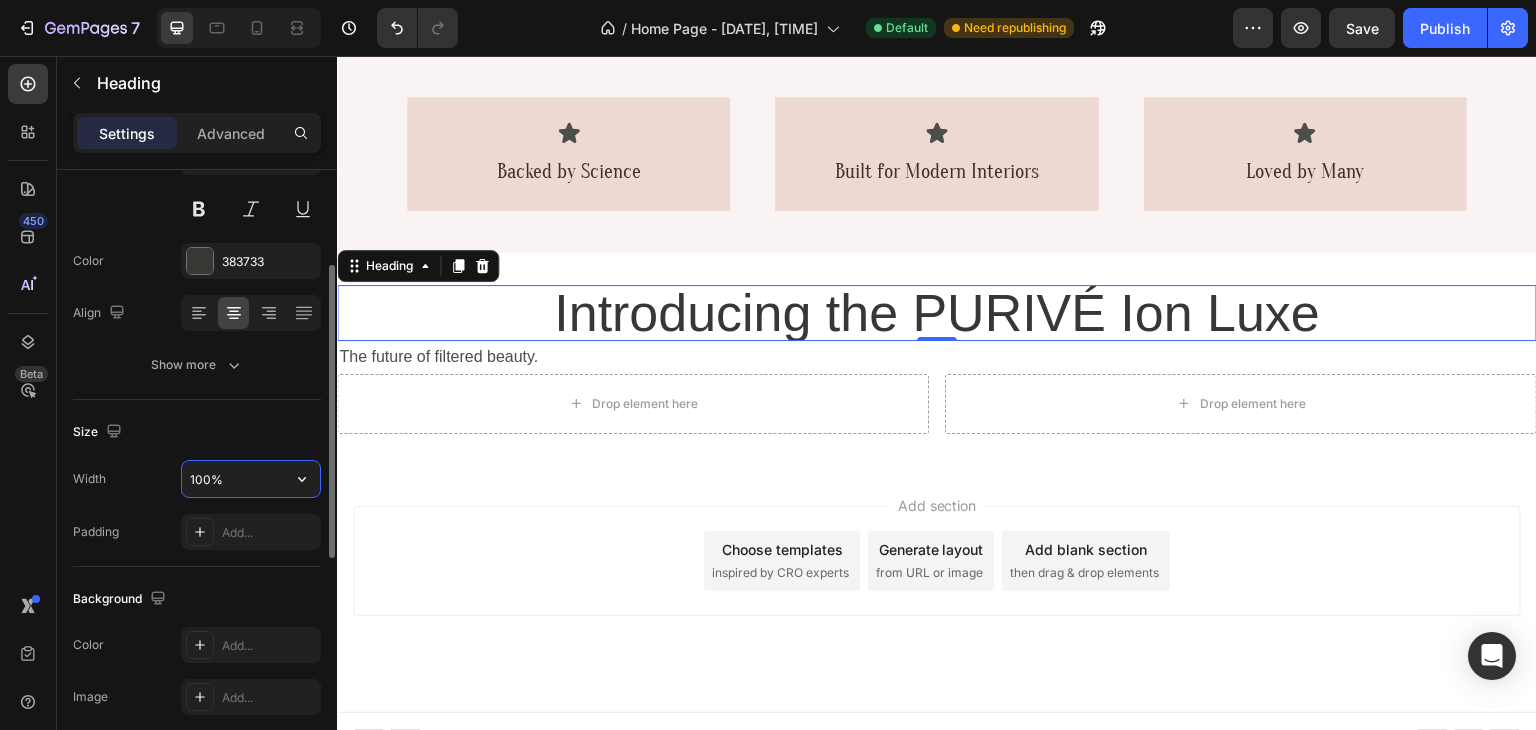 click on "100%" at bounding box center (251, 479) 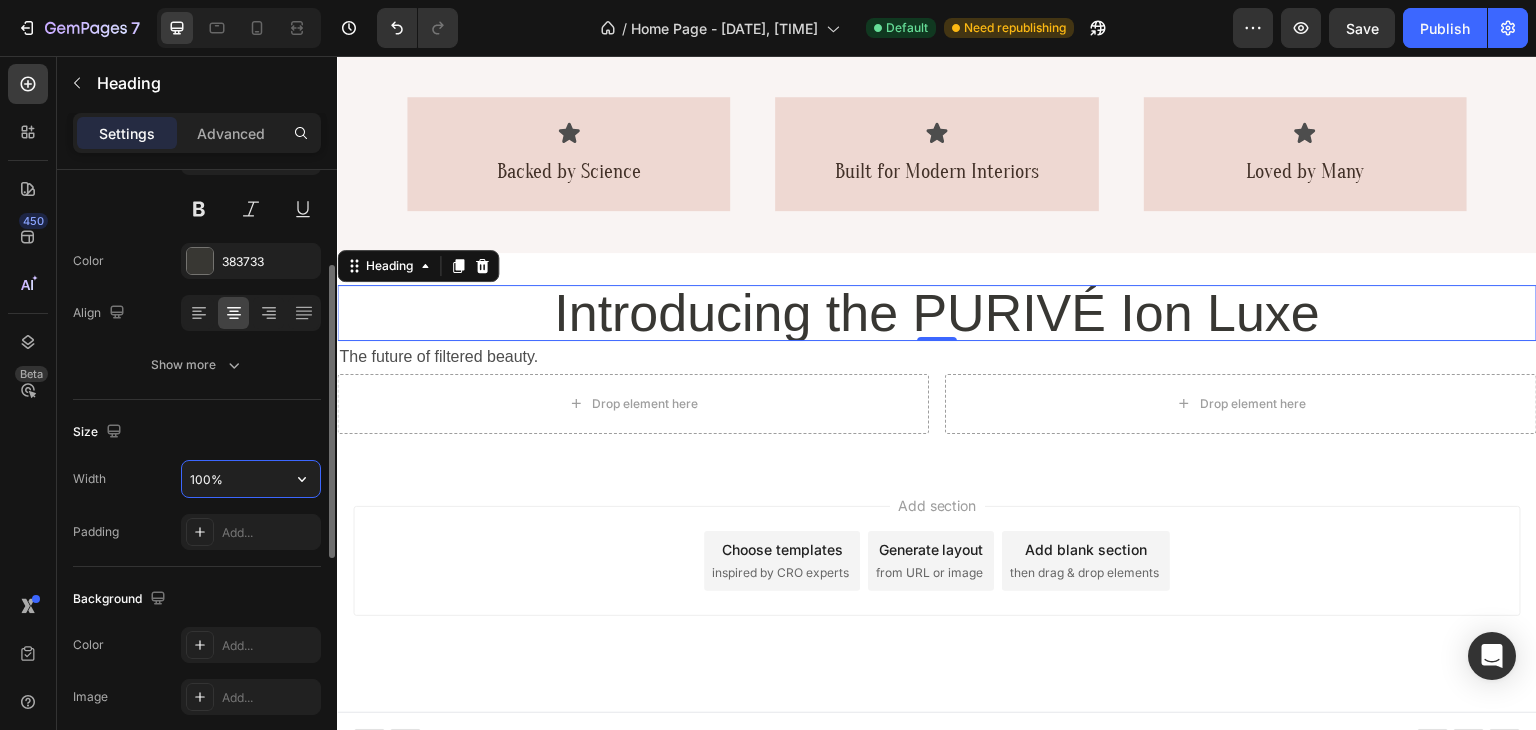 click on "100%" at bounding box center [251, 479] 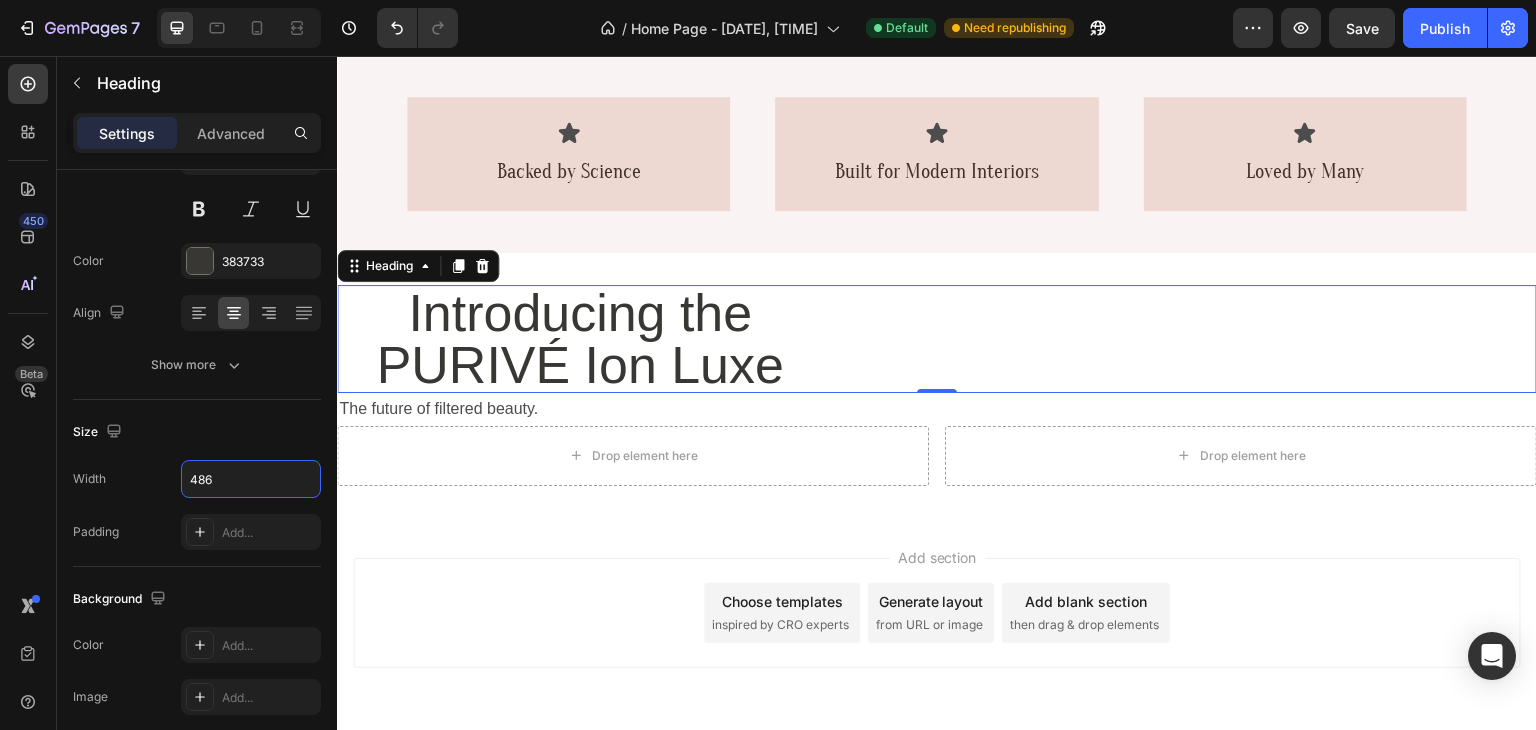 type on "486" 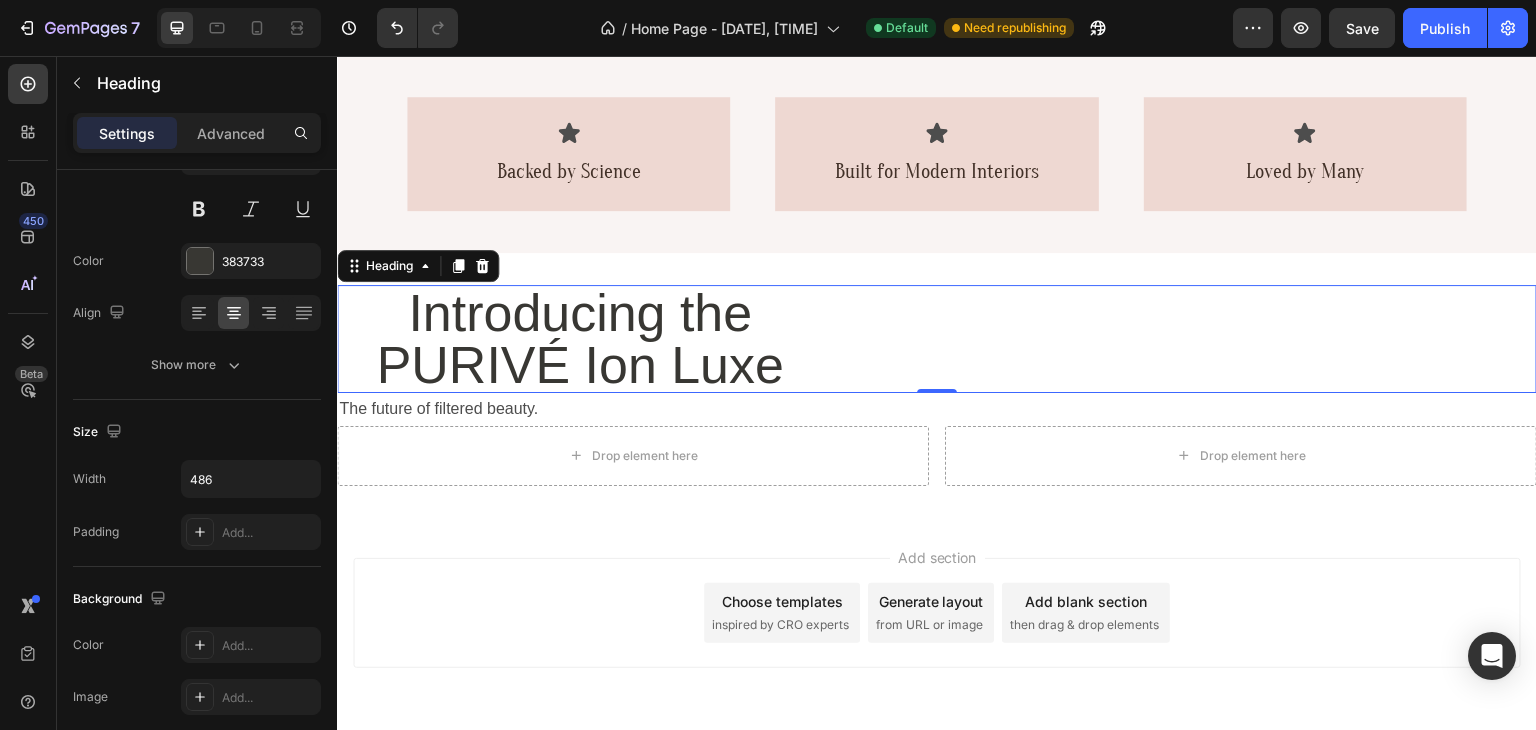 click on "Introducing the PURIVÉ Ion Luxe" at bounding box center (937, 339) 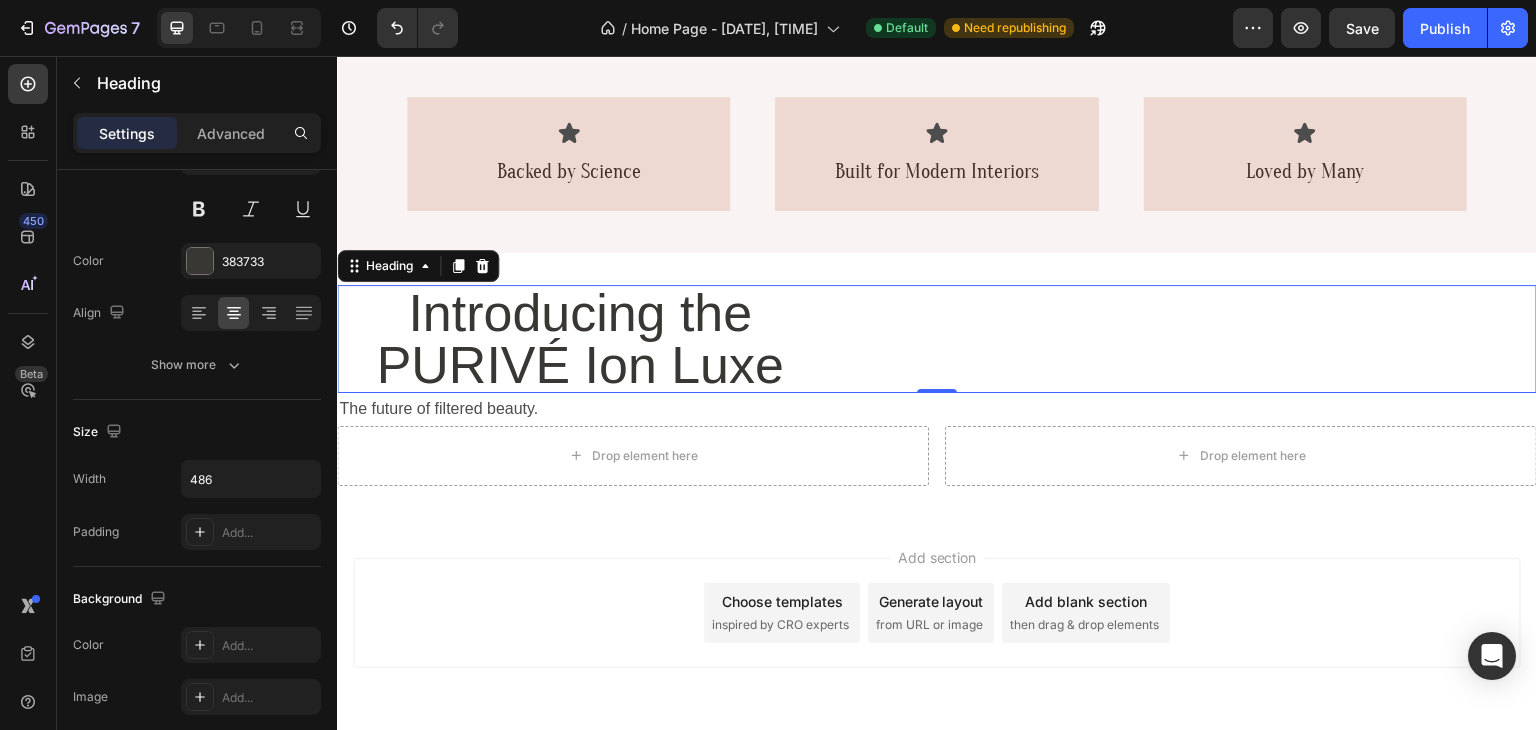 click on "Introducing the PURIVÉ Ion Luxe" at bounding box center [937, 339] 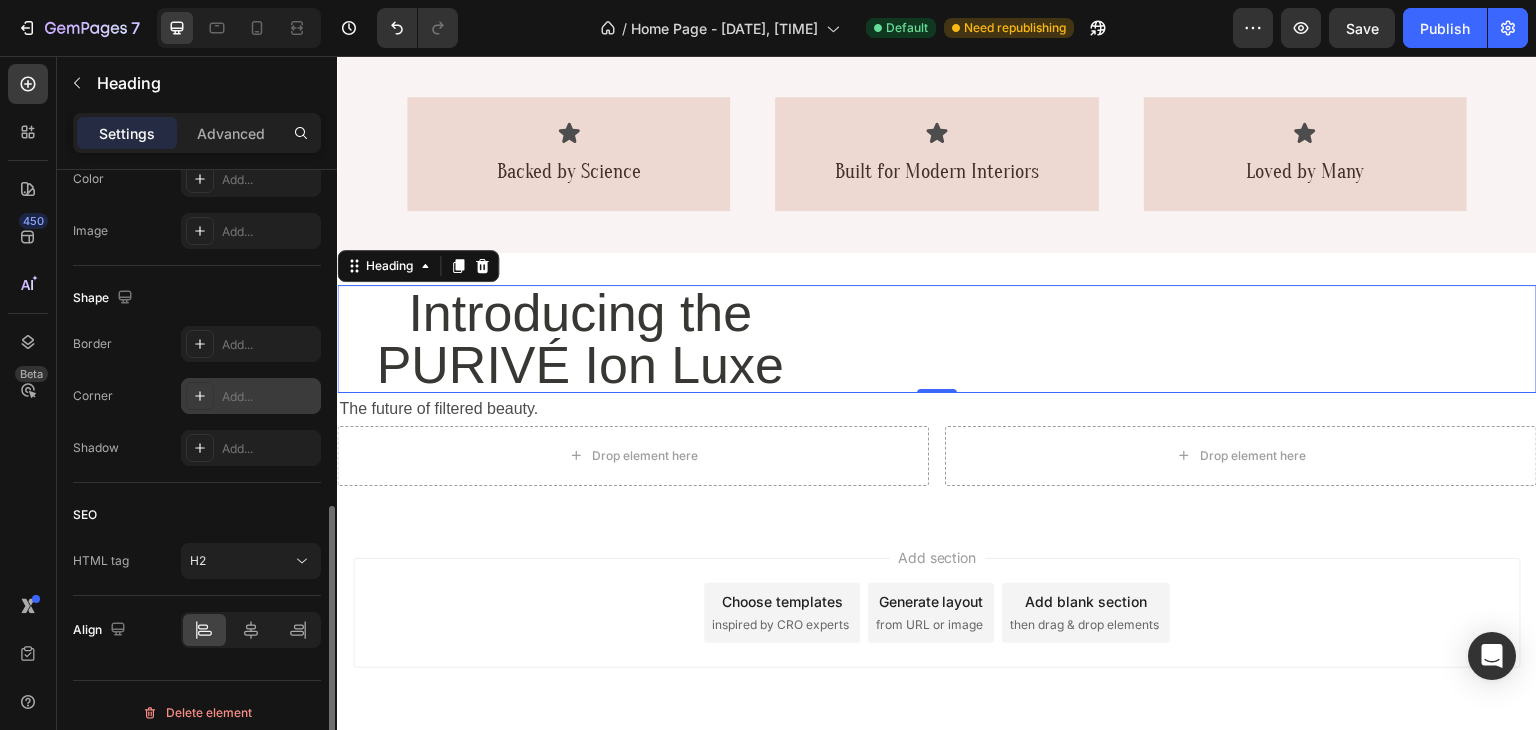 scroll, scrollTop: 679, scrollLeft: 0, axis: vertical 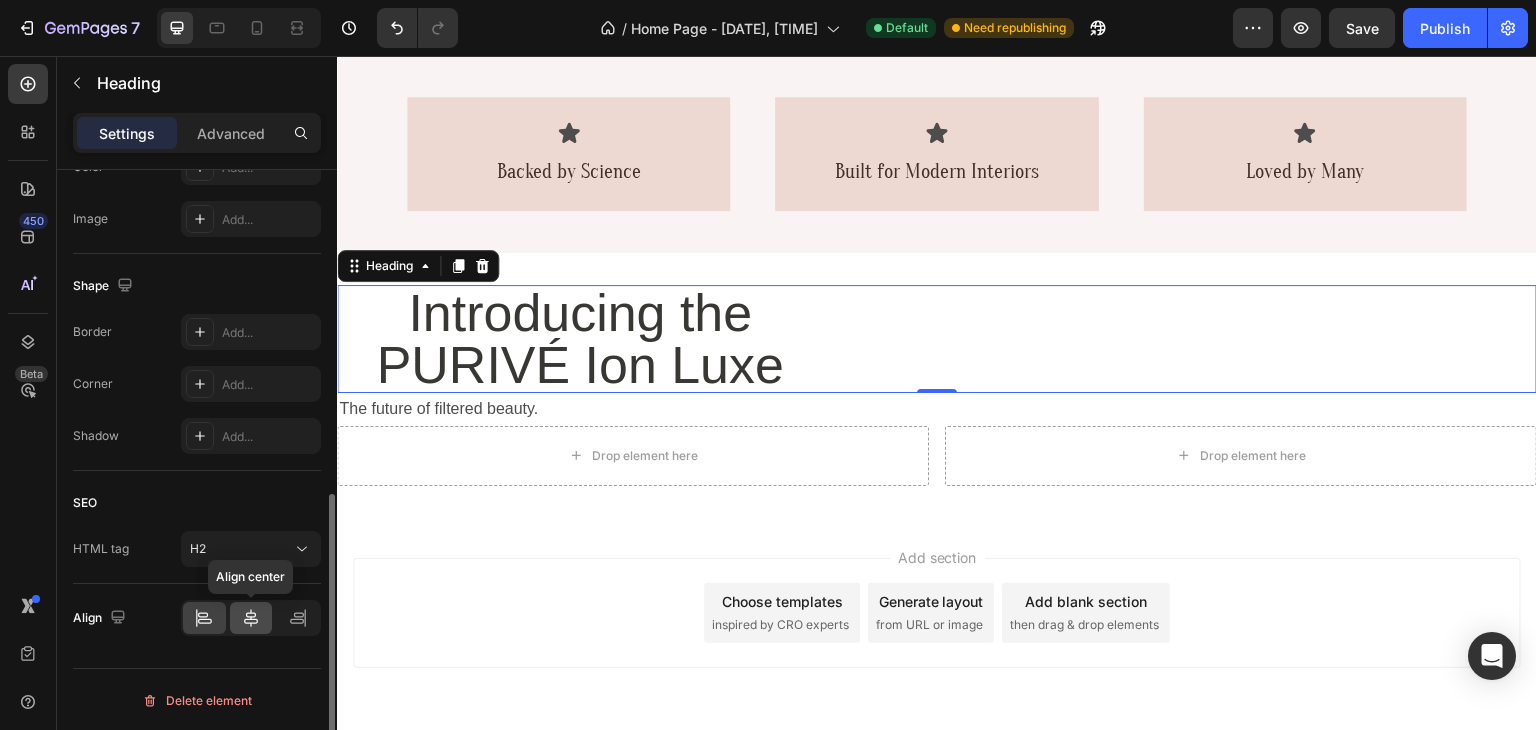 click 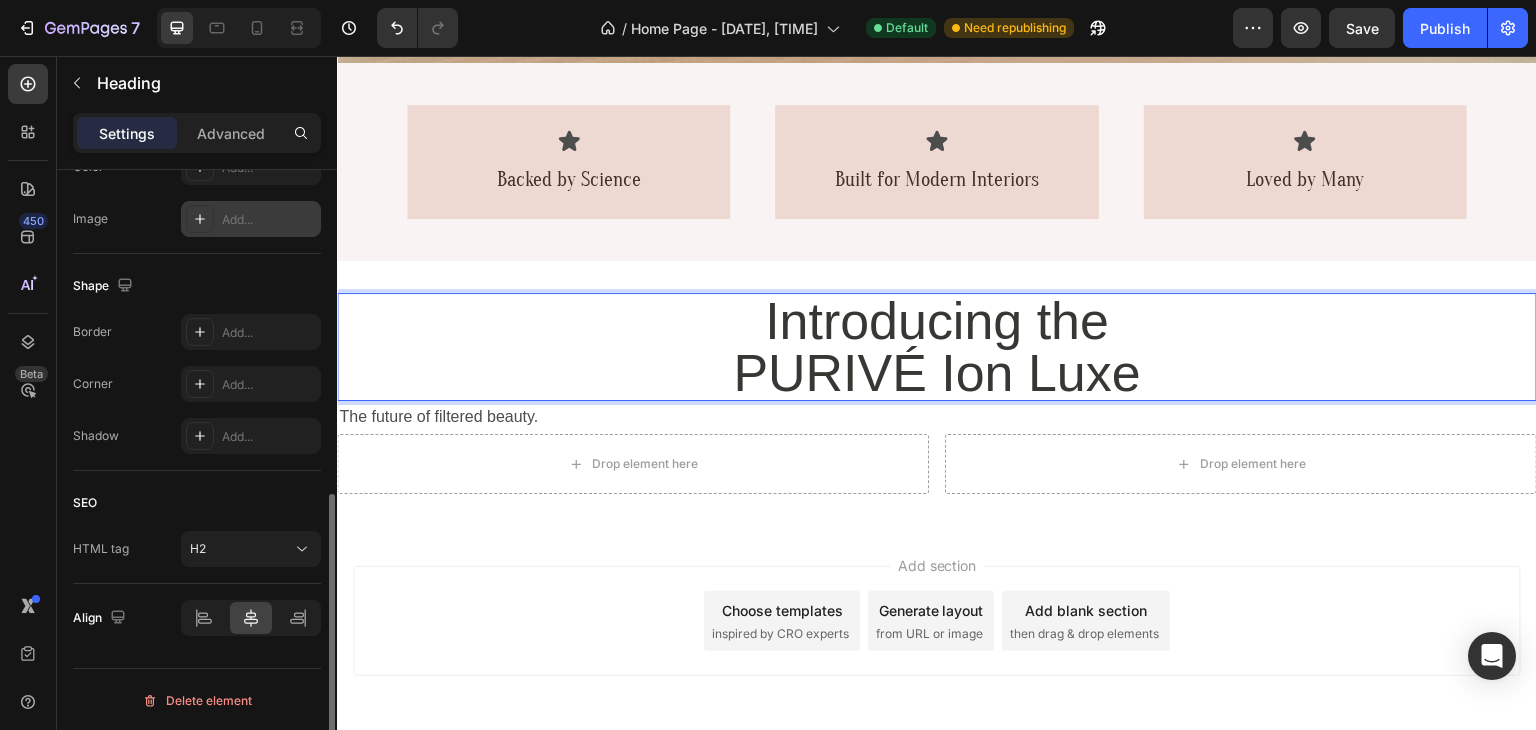 scroll, scrollTop: 657, scrollLeft: 0, axis: vertical 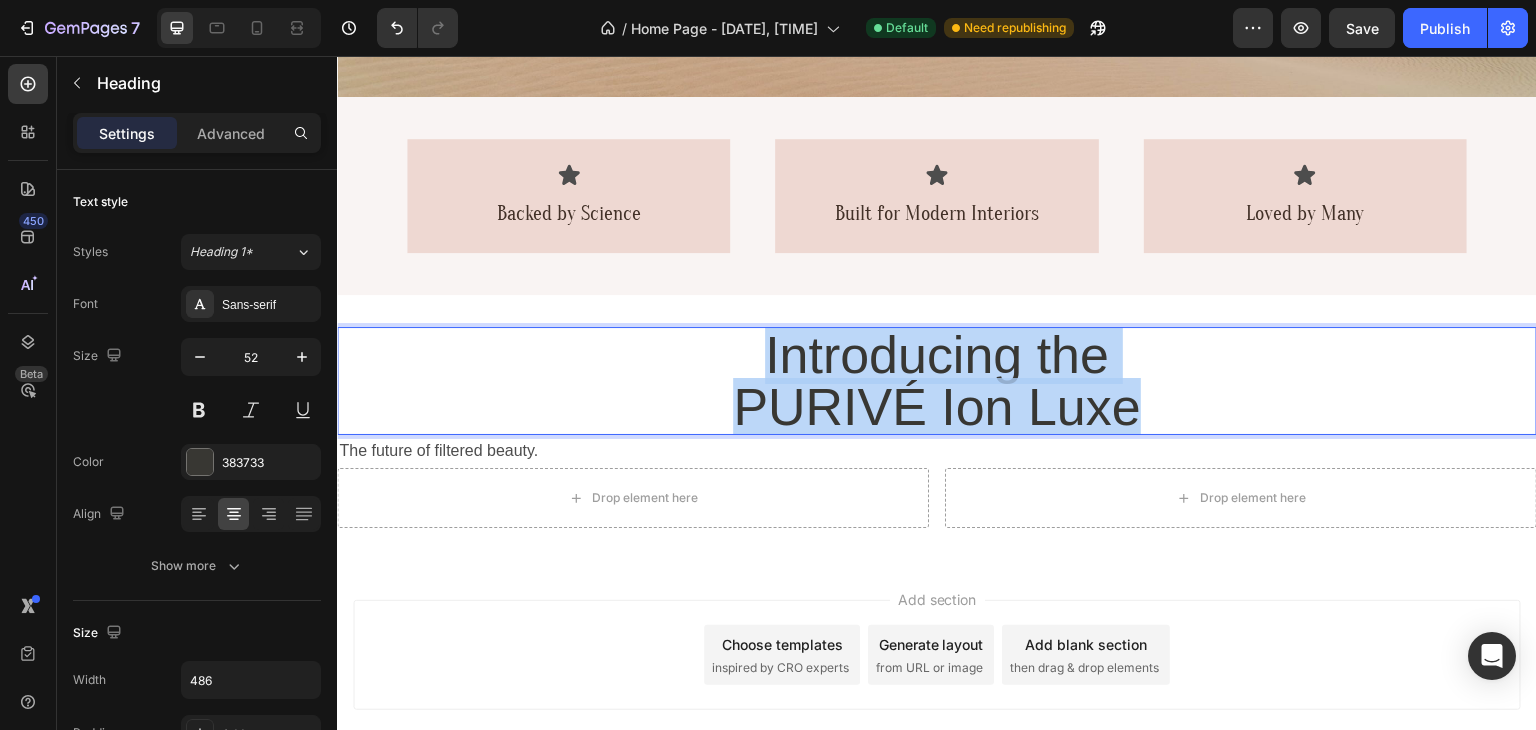 drag, startPoint x: 721, startPoint y: 339, endPoint x: 1412, endPoint y: 379, distance: 692.1568 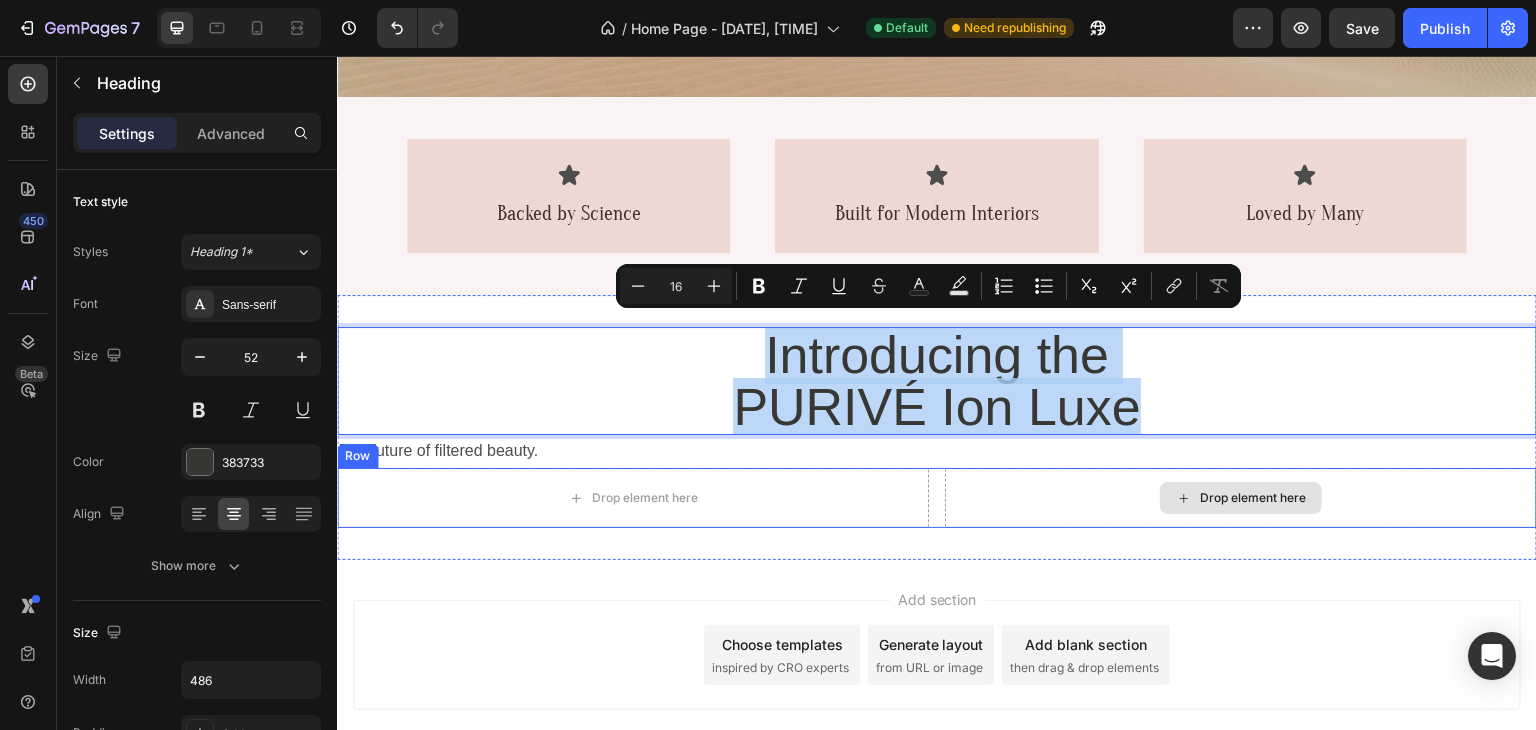 click on "Drop element here" at bounding box center (1241, 498) 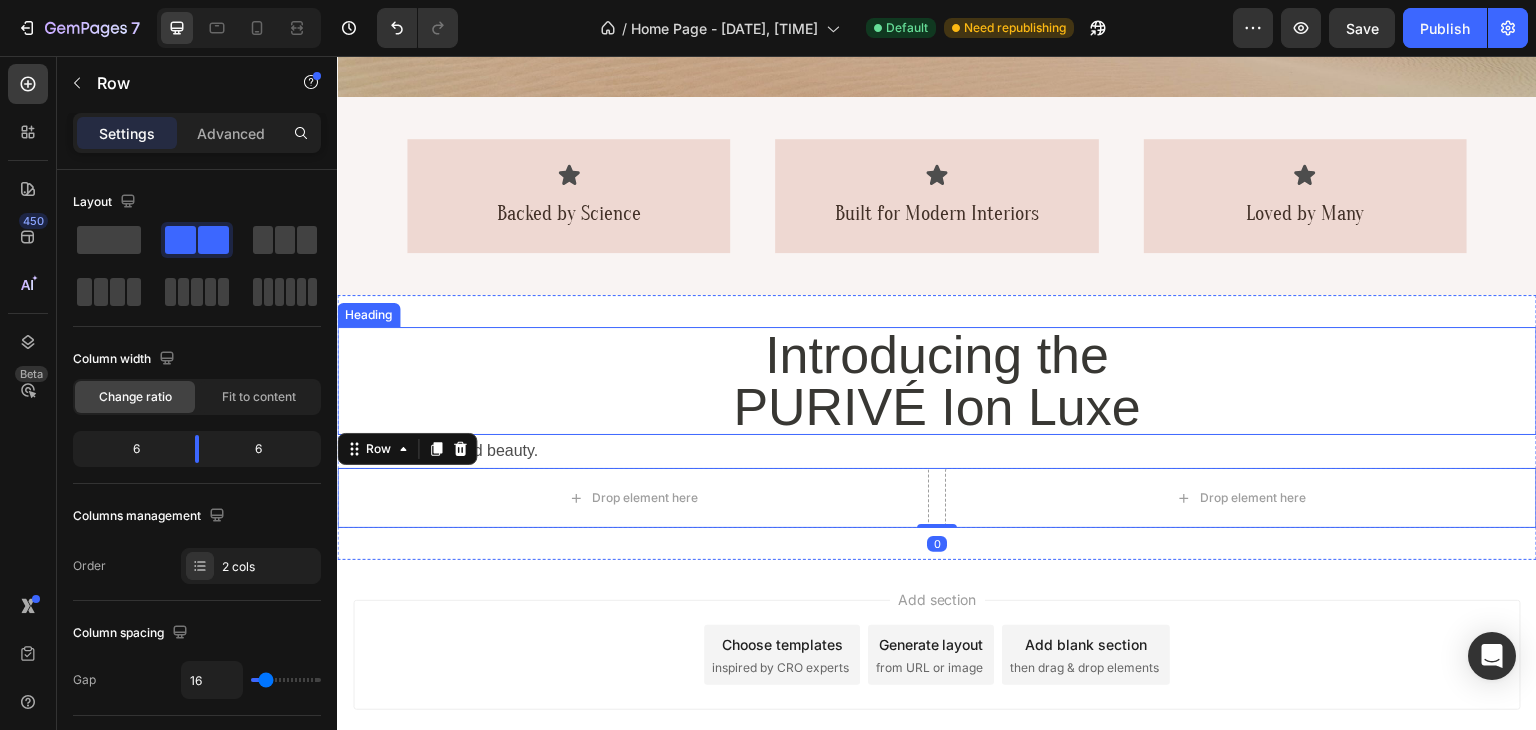 click on "Introducing the PURIVÉ Ion Luxe" at bounding box center (937, 381) 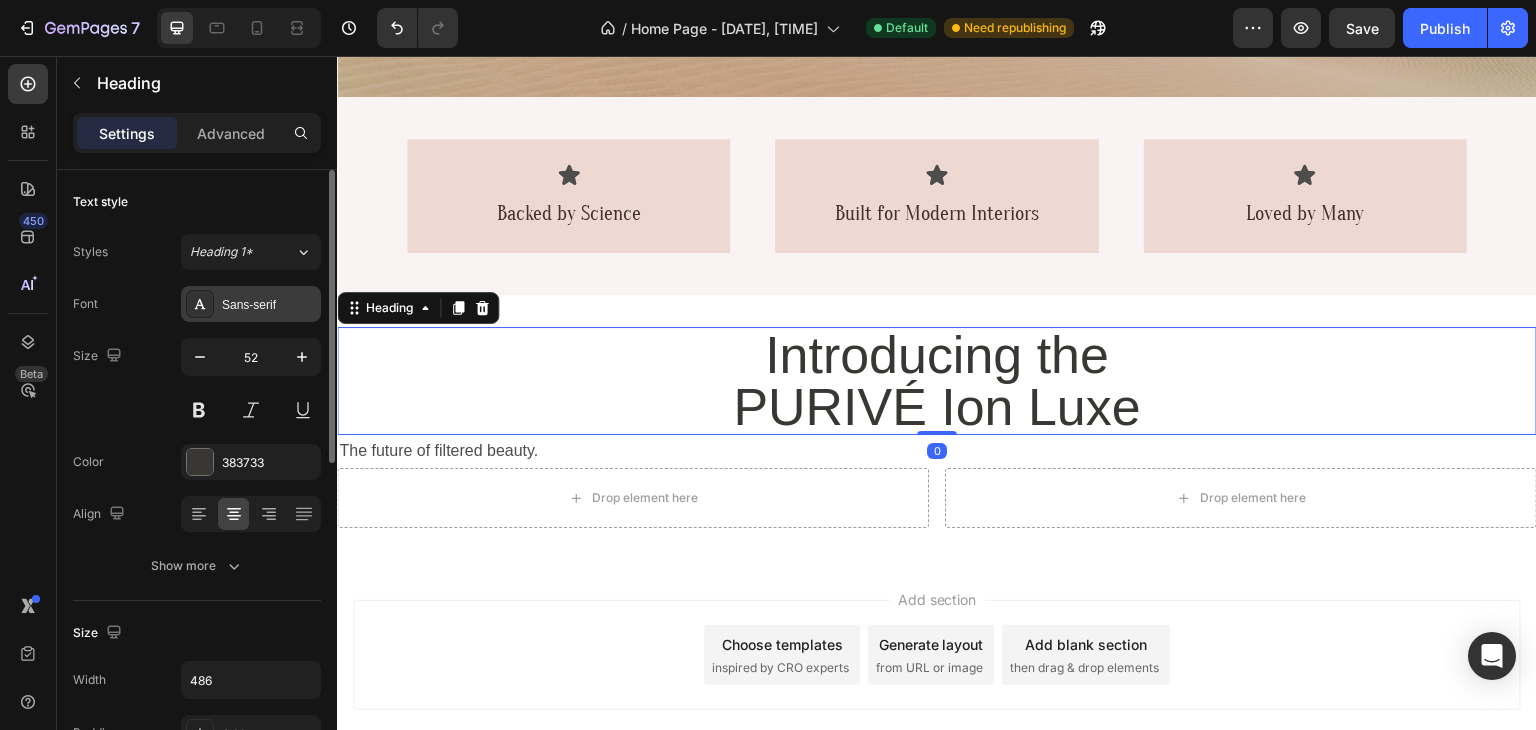 click on "Sans-serif" at bounding box center (269, 305) 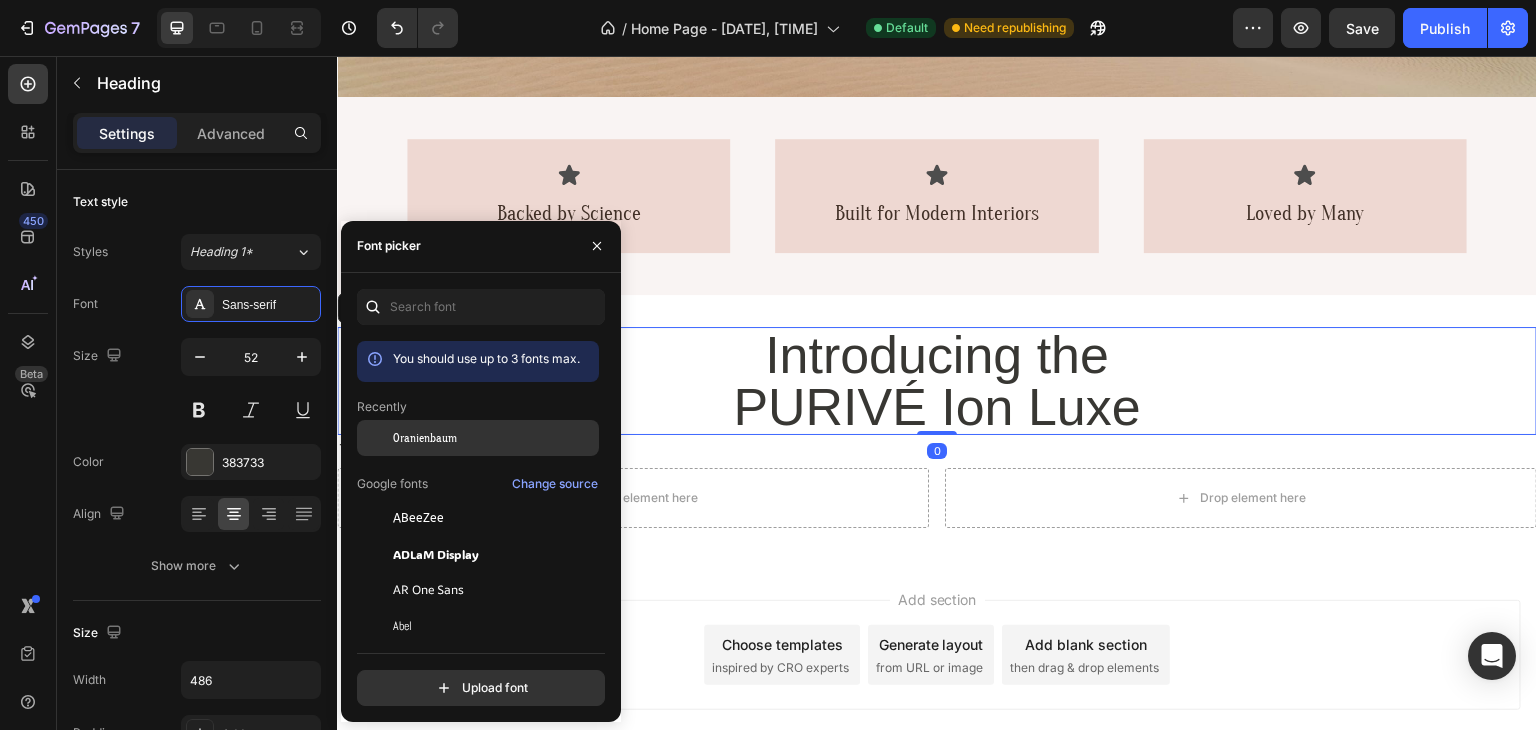 click on "Oranienbaum" at bounding box center [494, 438] 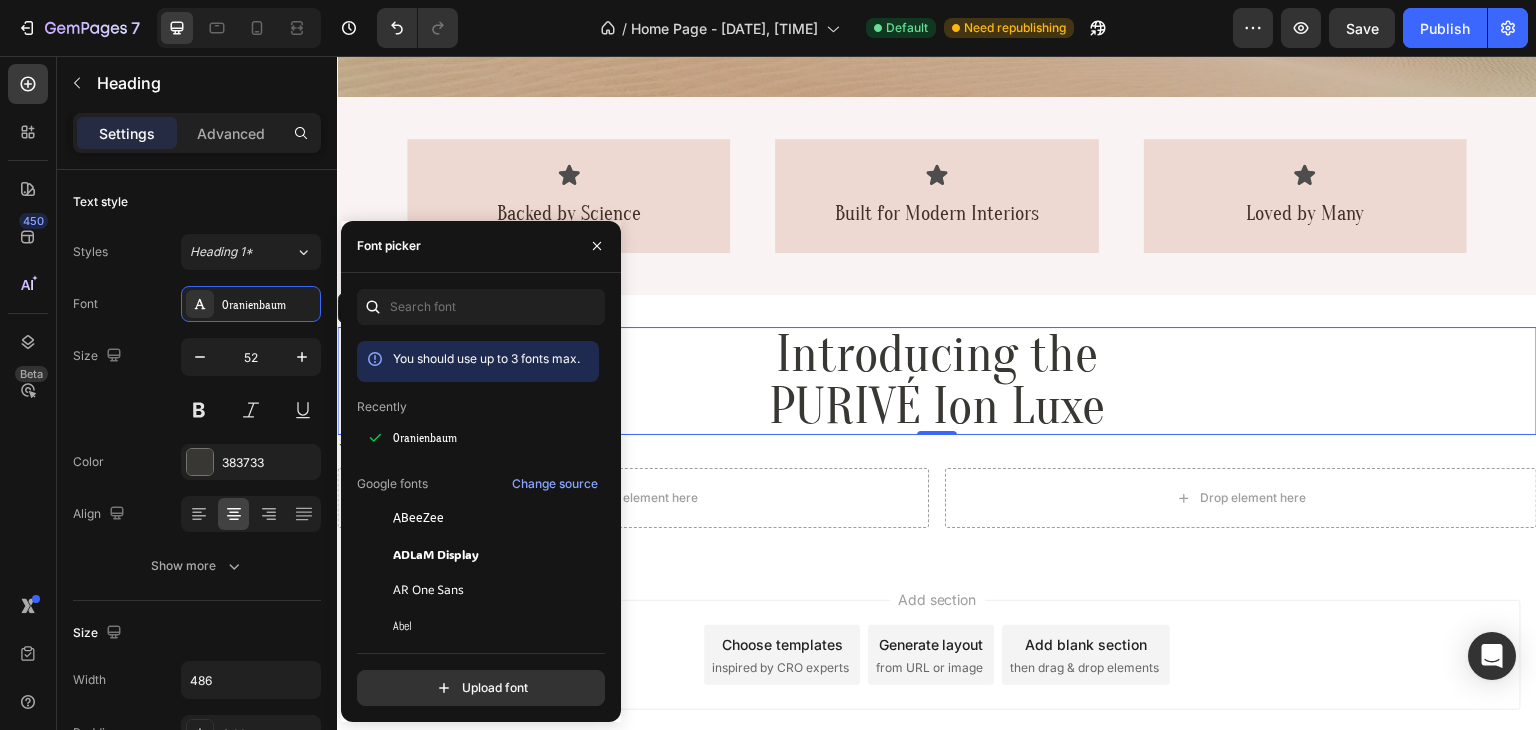 click on "0" at bounding box center (937, 451) 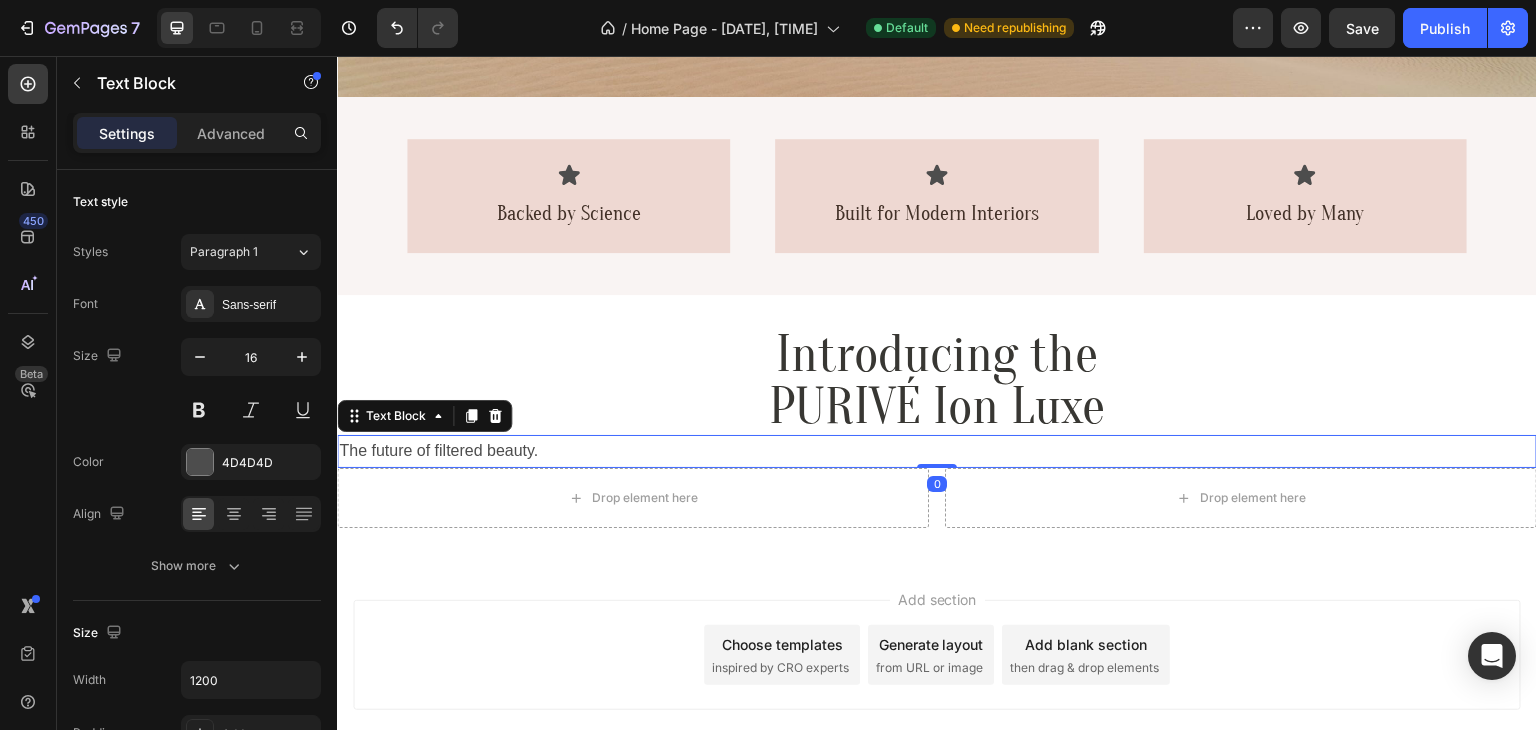 click on "The future of filtered beauty." at bounding box center [937, 451] 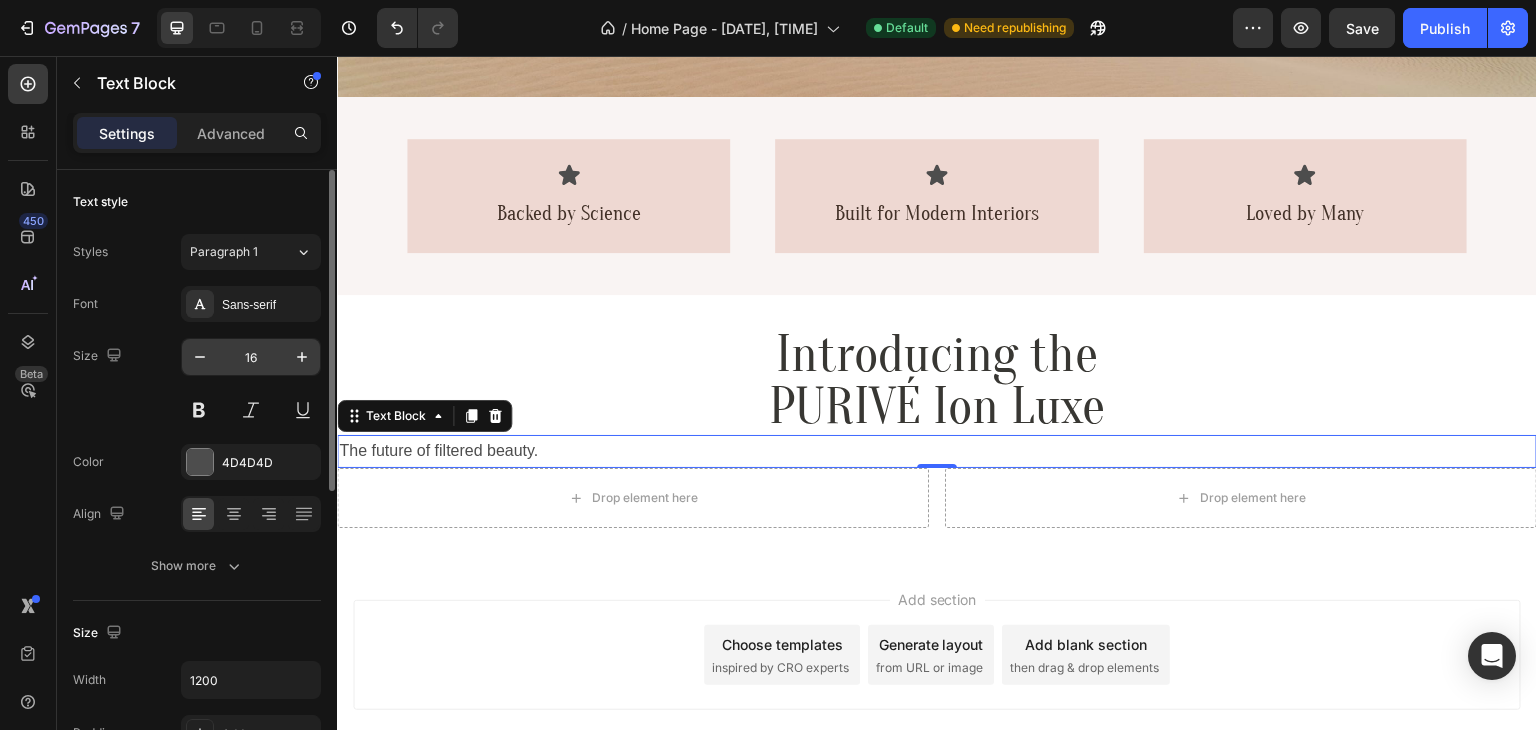 click on "16" at bounding box center [251, 357] 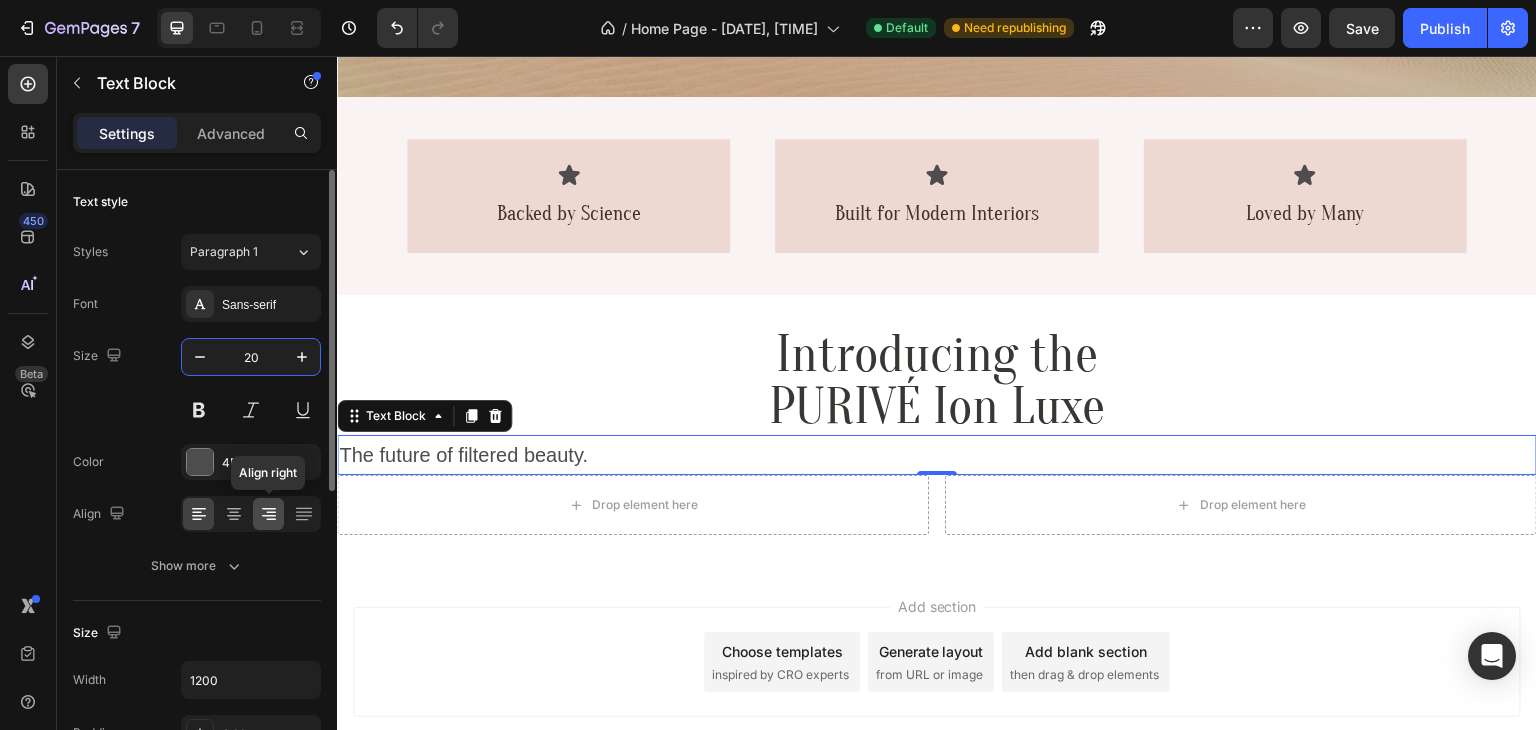 scroll, scrollTop: 67, scrollLeft: 0, axis: vertical 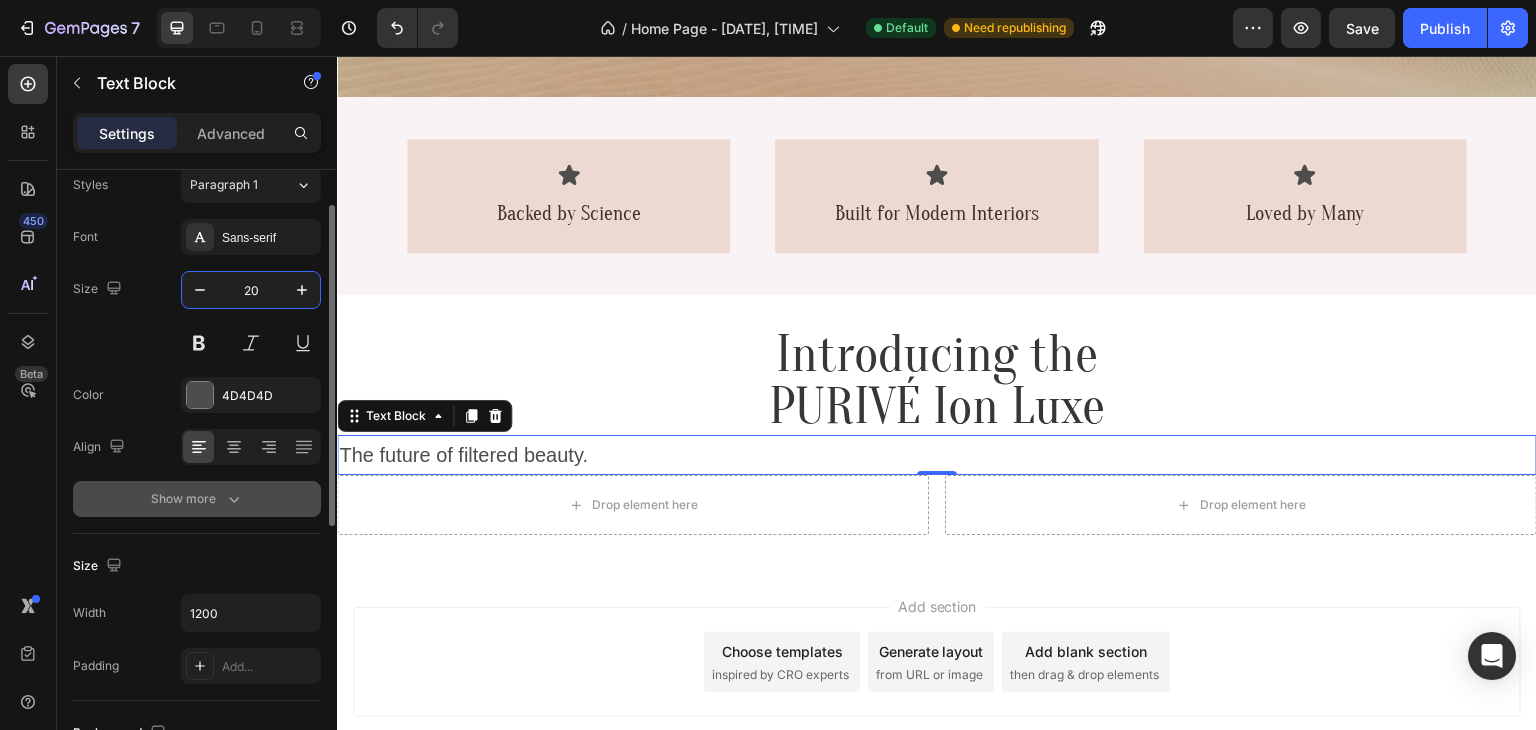 type on "20" 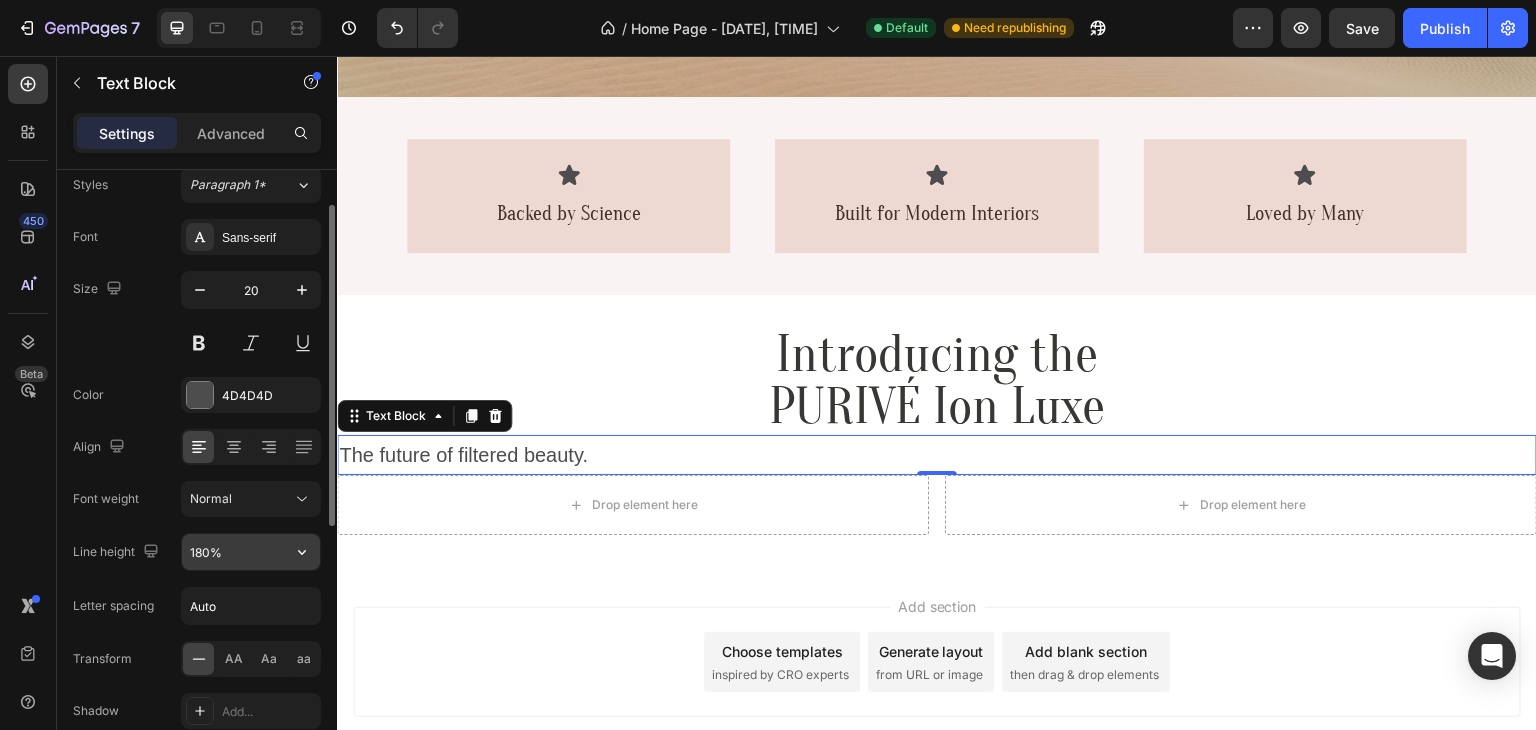 click on "180%" at bounding box center (251, 552) 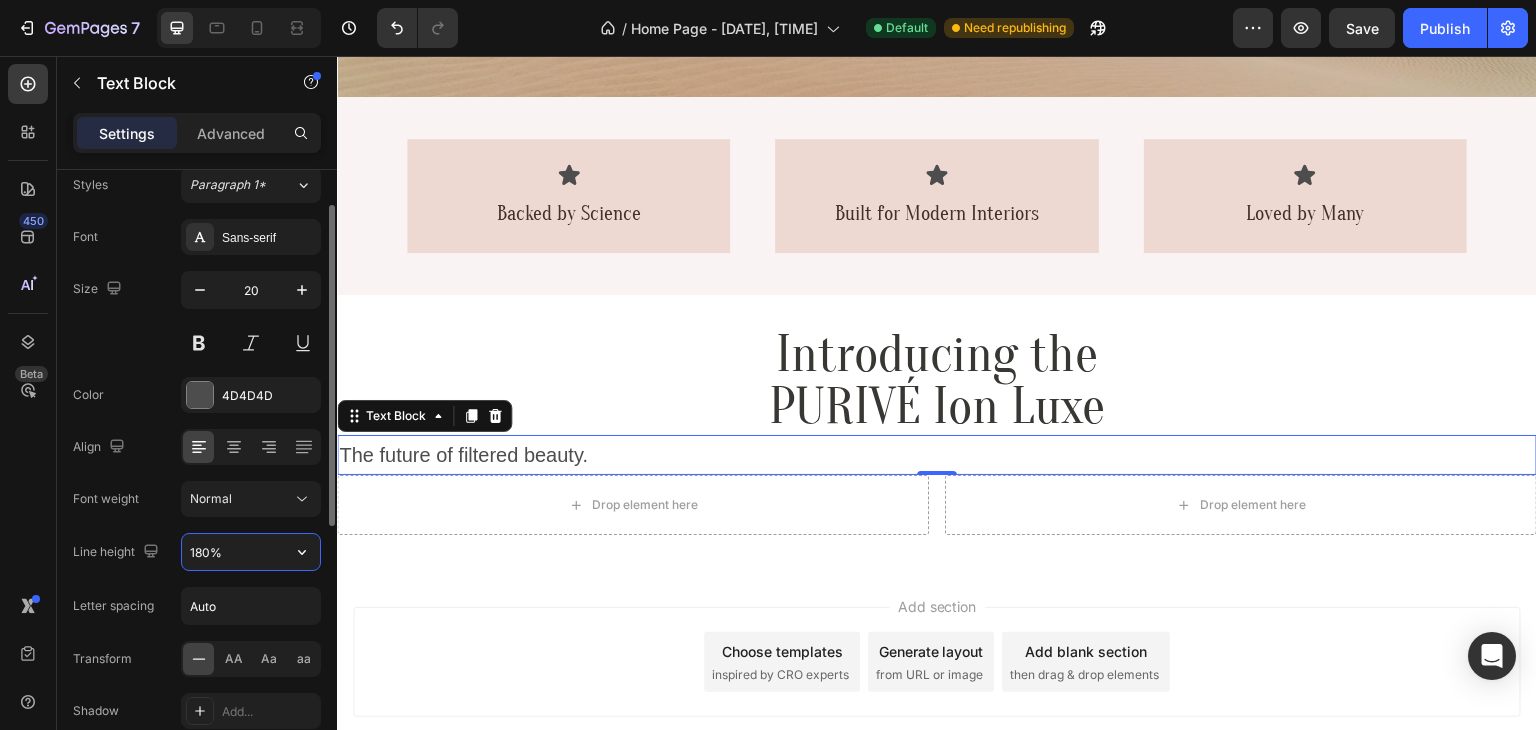 click on "180%" at bounding box center [251, 552] 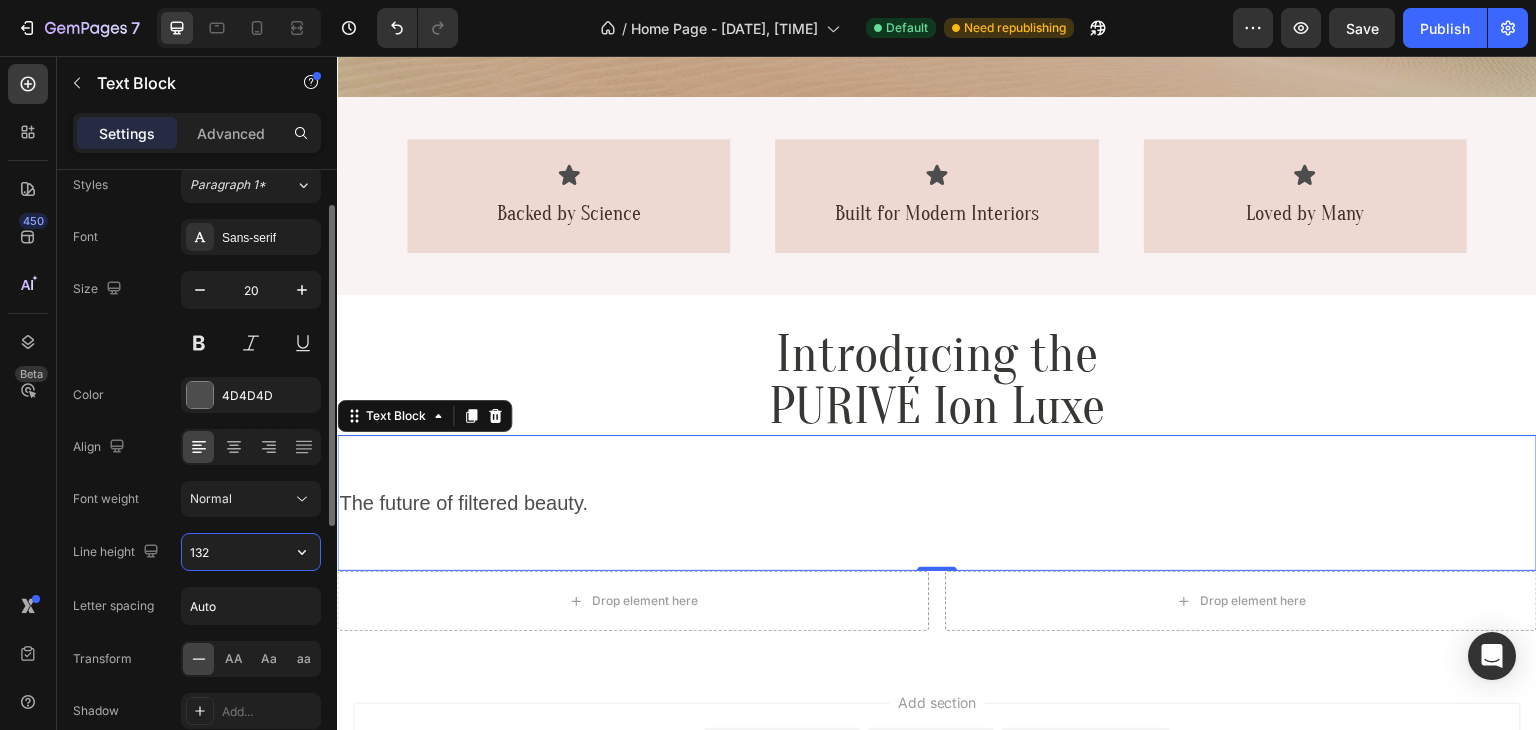type on "132%" 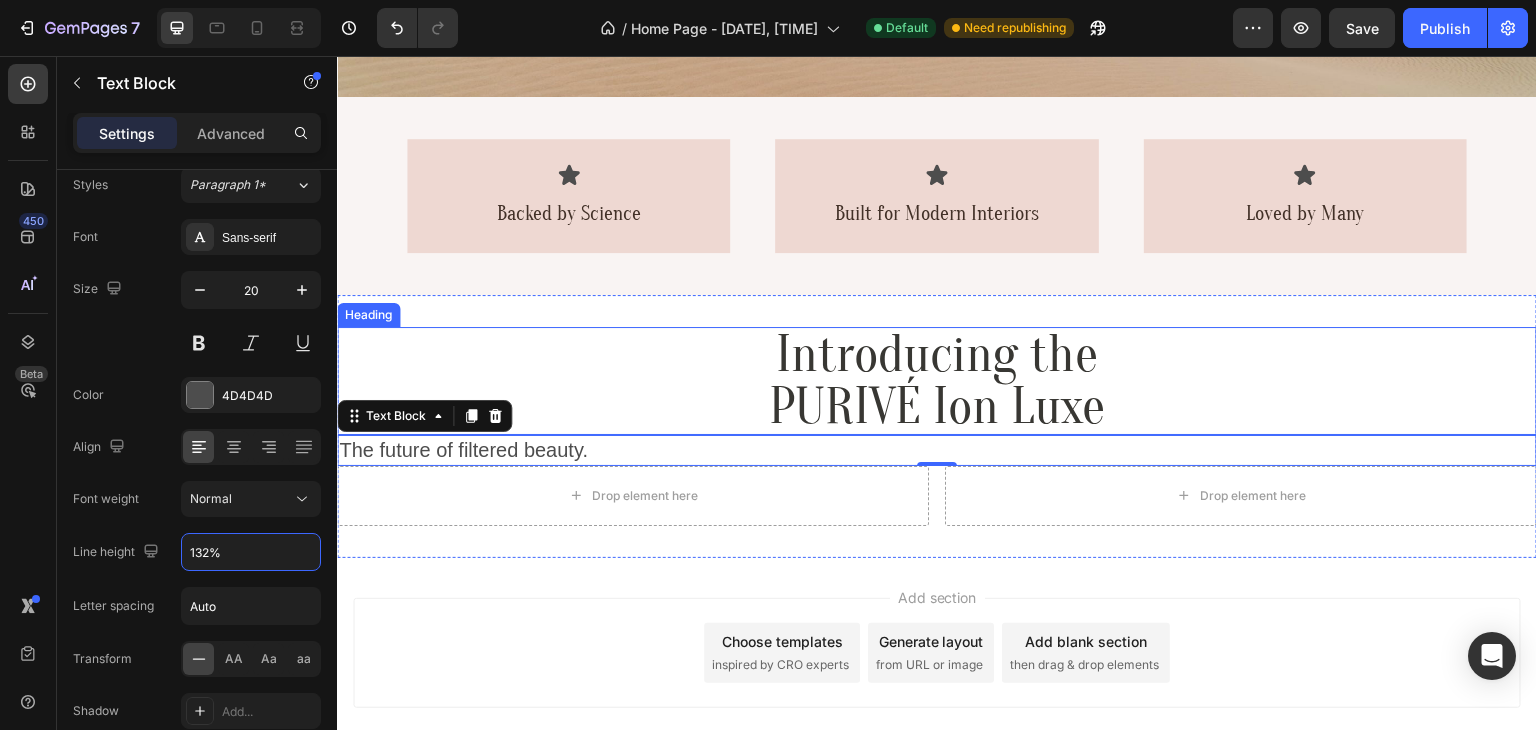 click on "Introducing the PURIVÉ Ion Luxe" at bounding box center (937, 381) 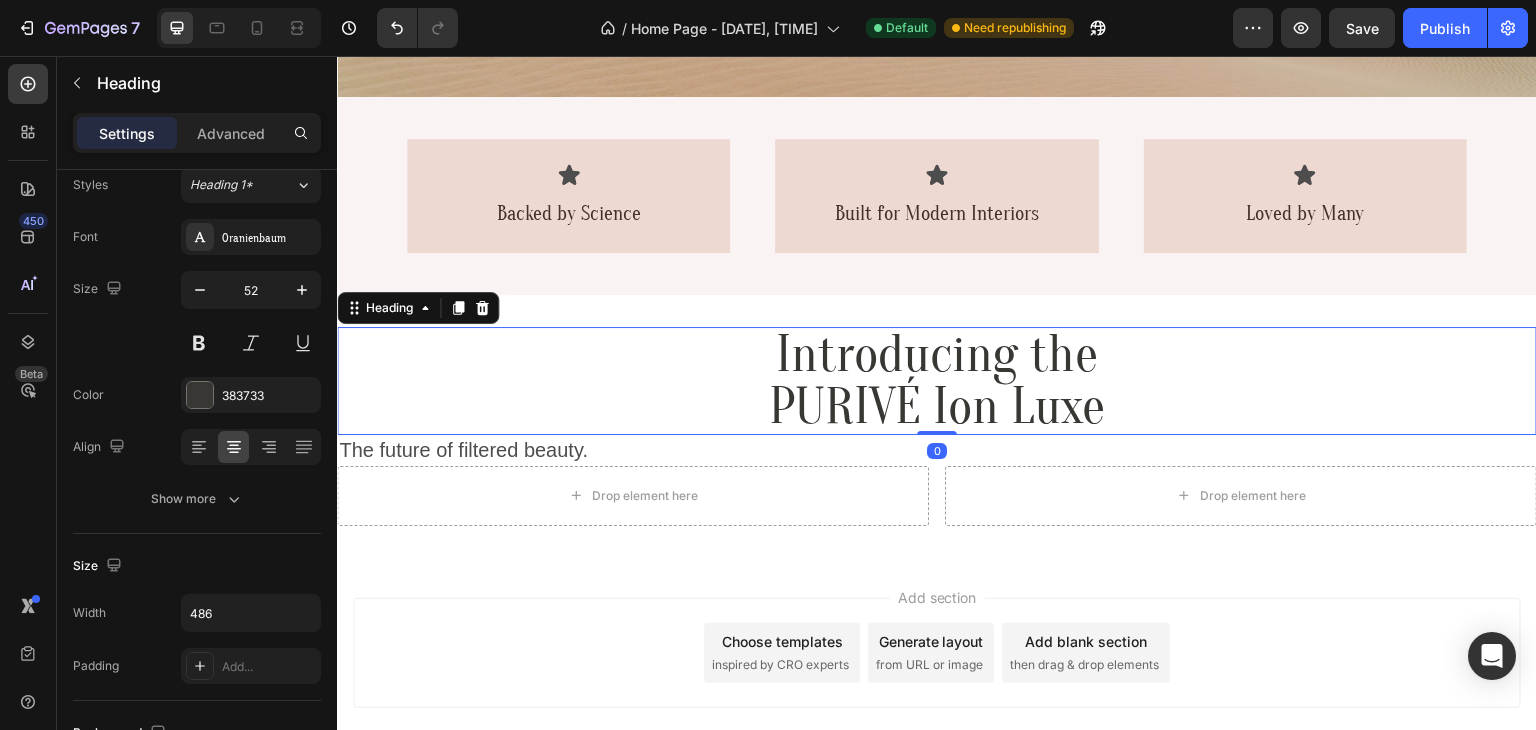 scroll, scrollTop: 0, scrollLeft: 0, axis: both 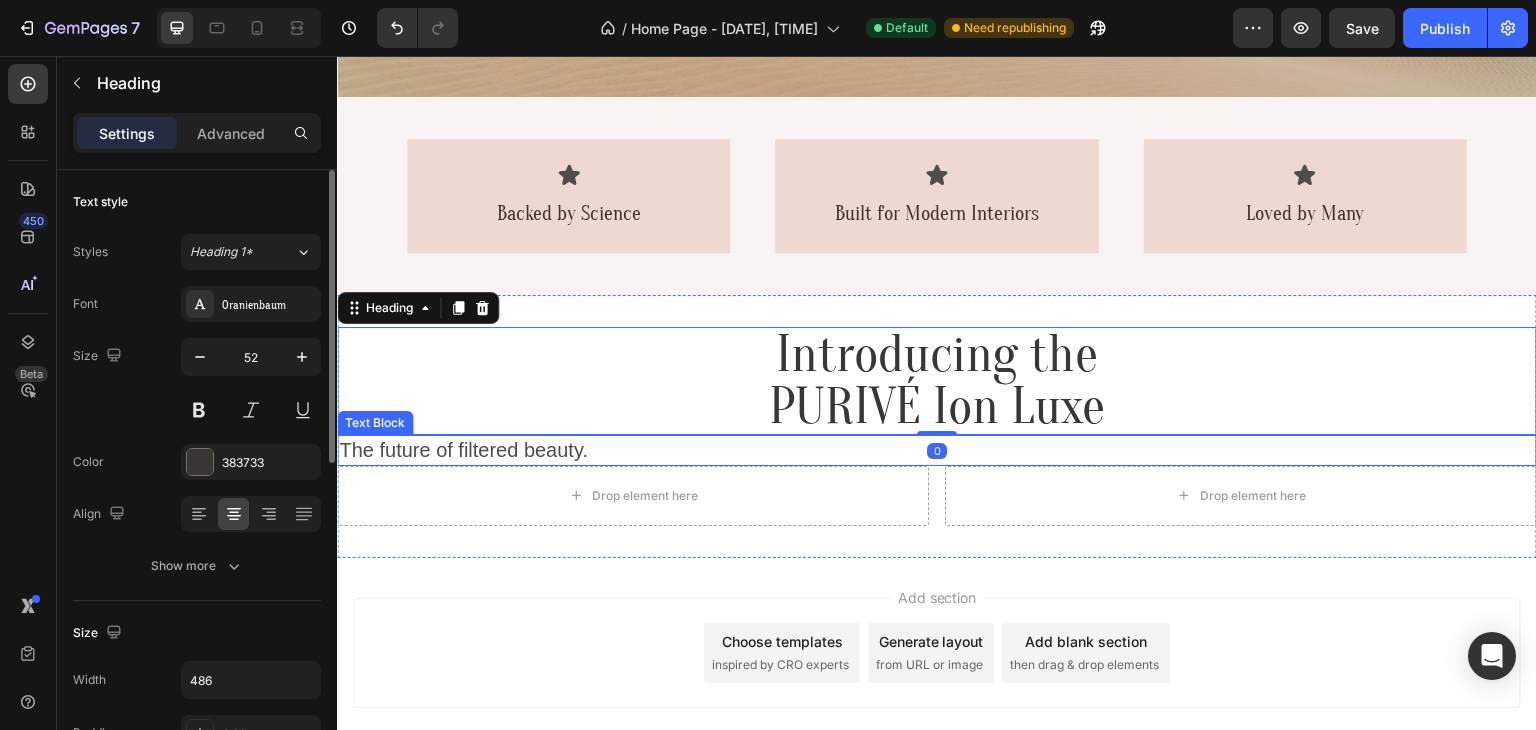 click on "The future of filtered beauty." at bounding box center (937, 450) 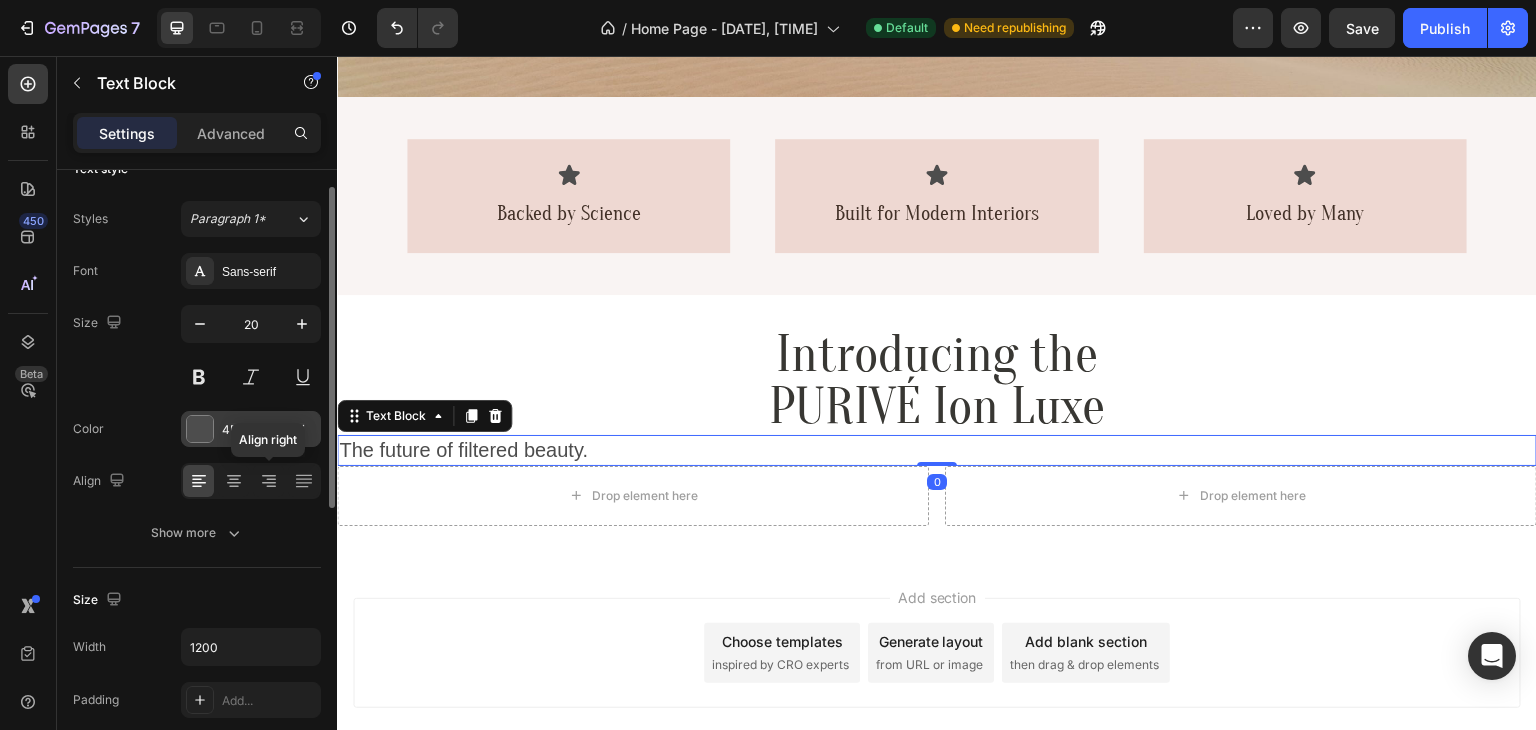 scroll, scrollTop: 67, scrollLeft: 0, axis: vertical 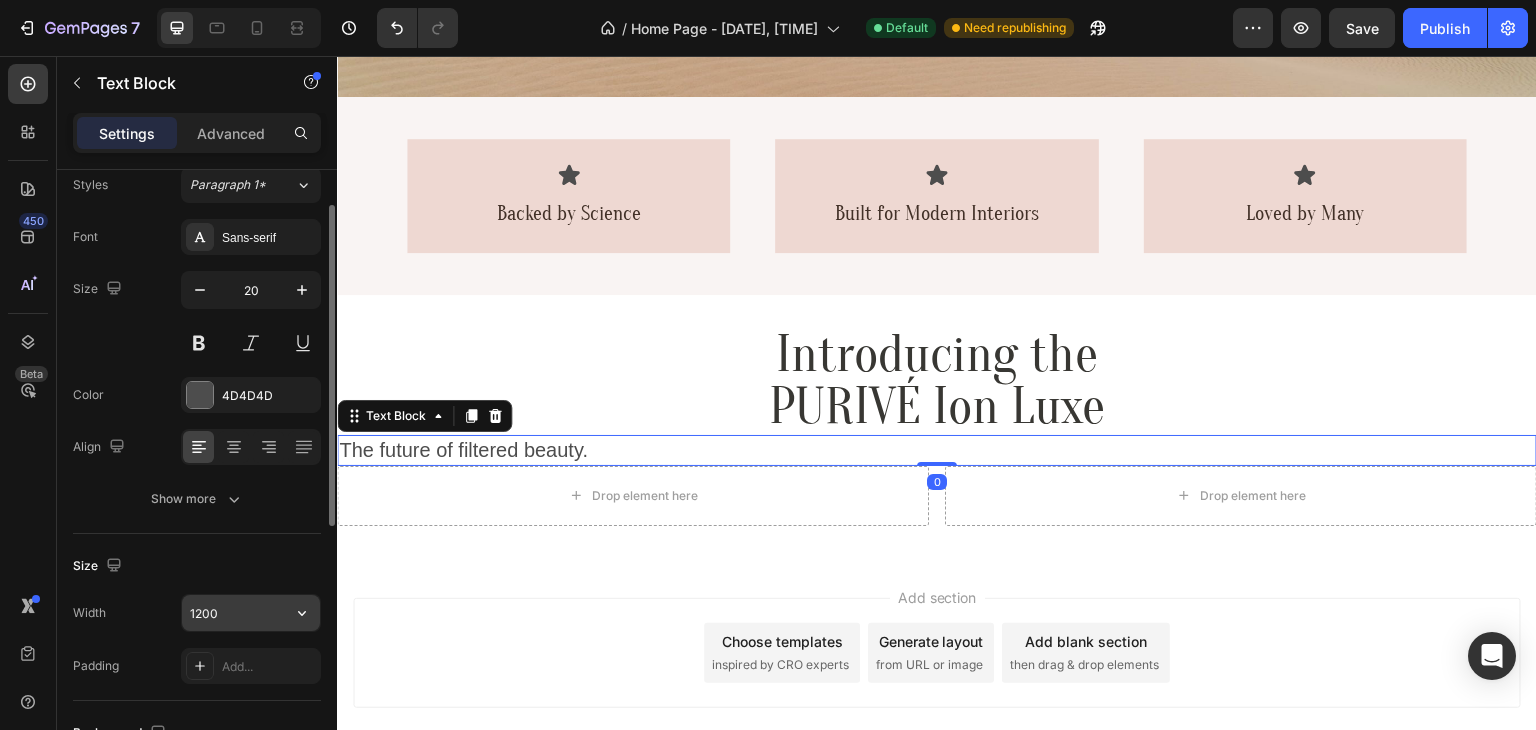 click on "1200" at bounding box center [251, 613] 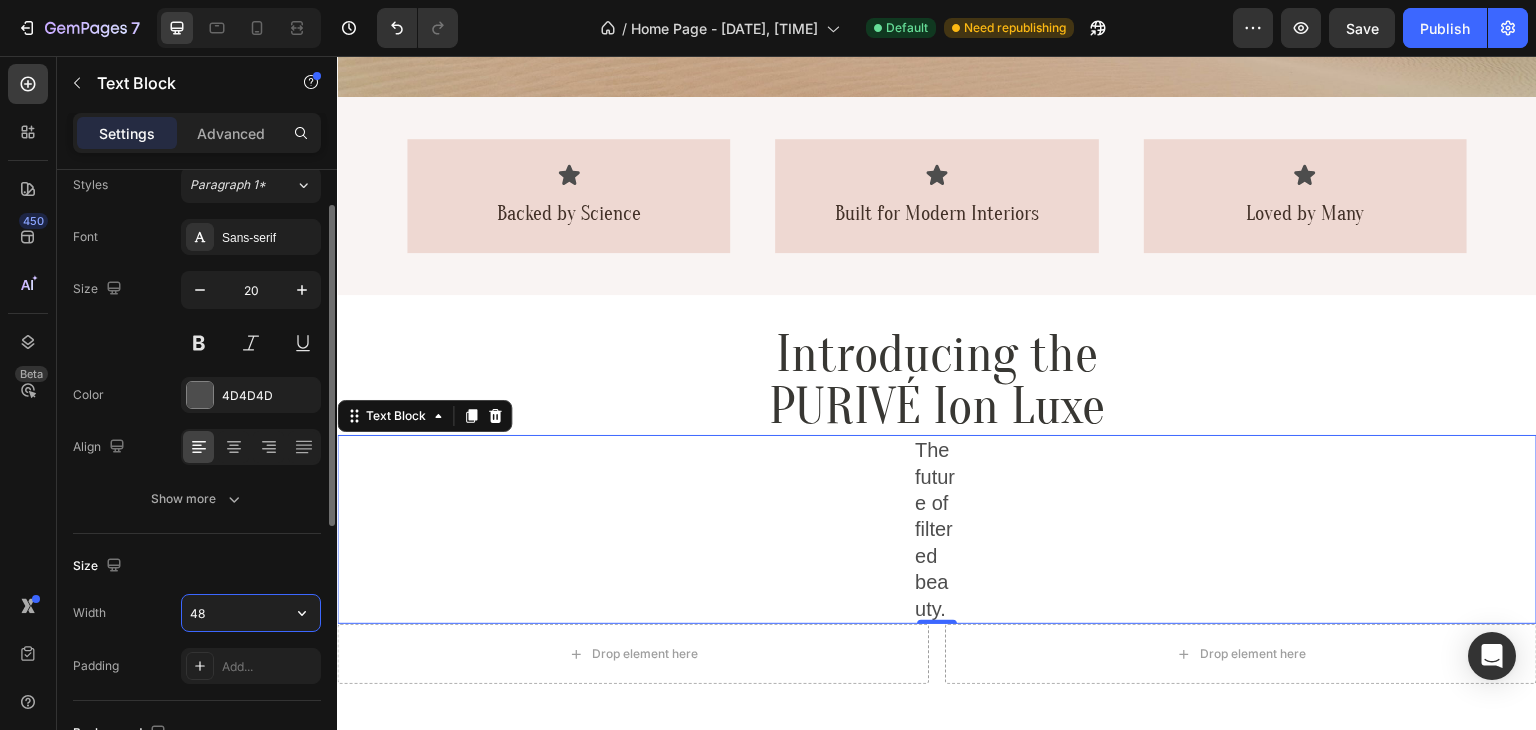type on "486" 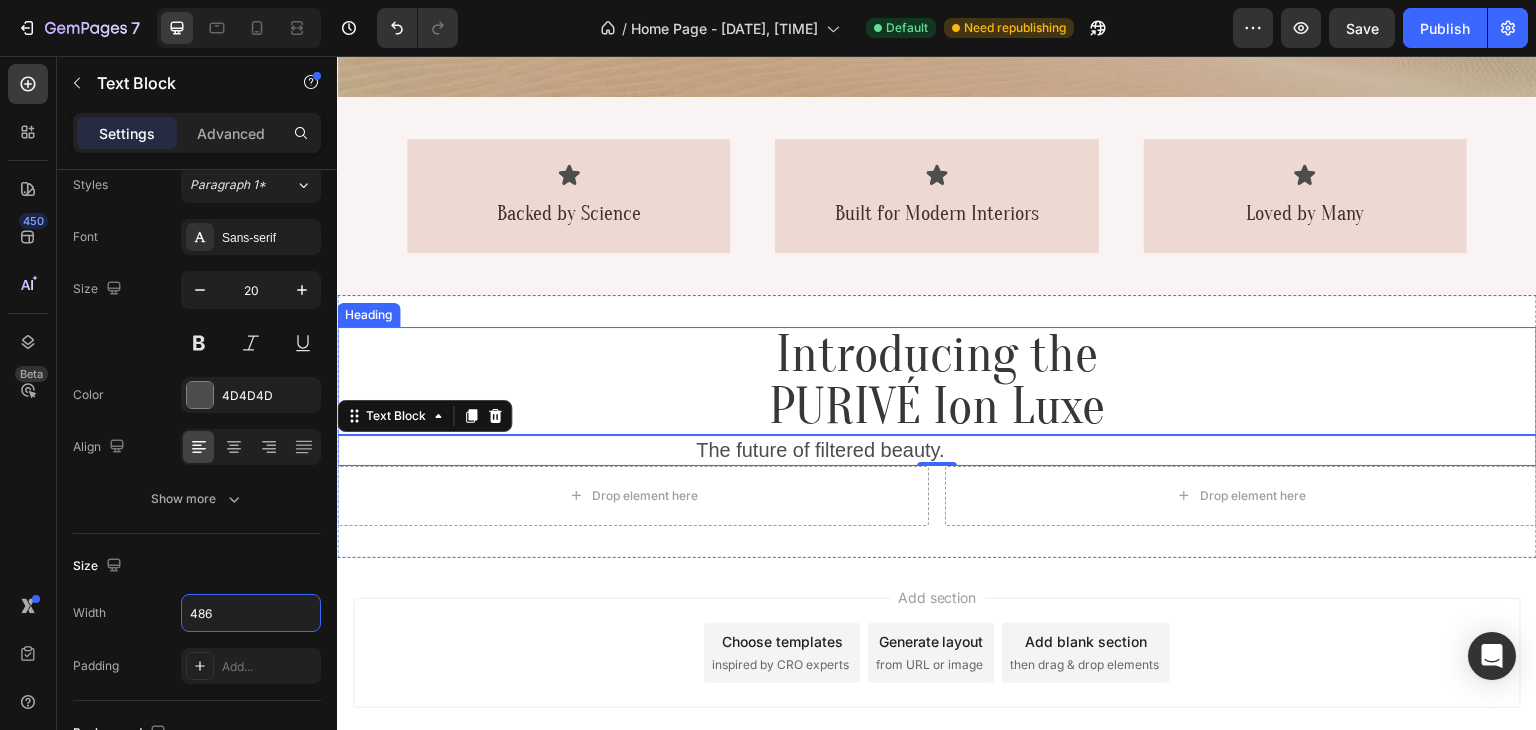 click on "Introducing the PURIVÉ Ion Luxe" at bounding box center [937, 381] 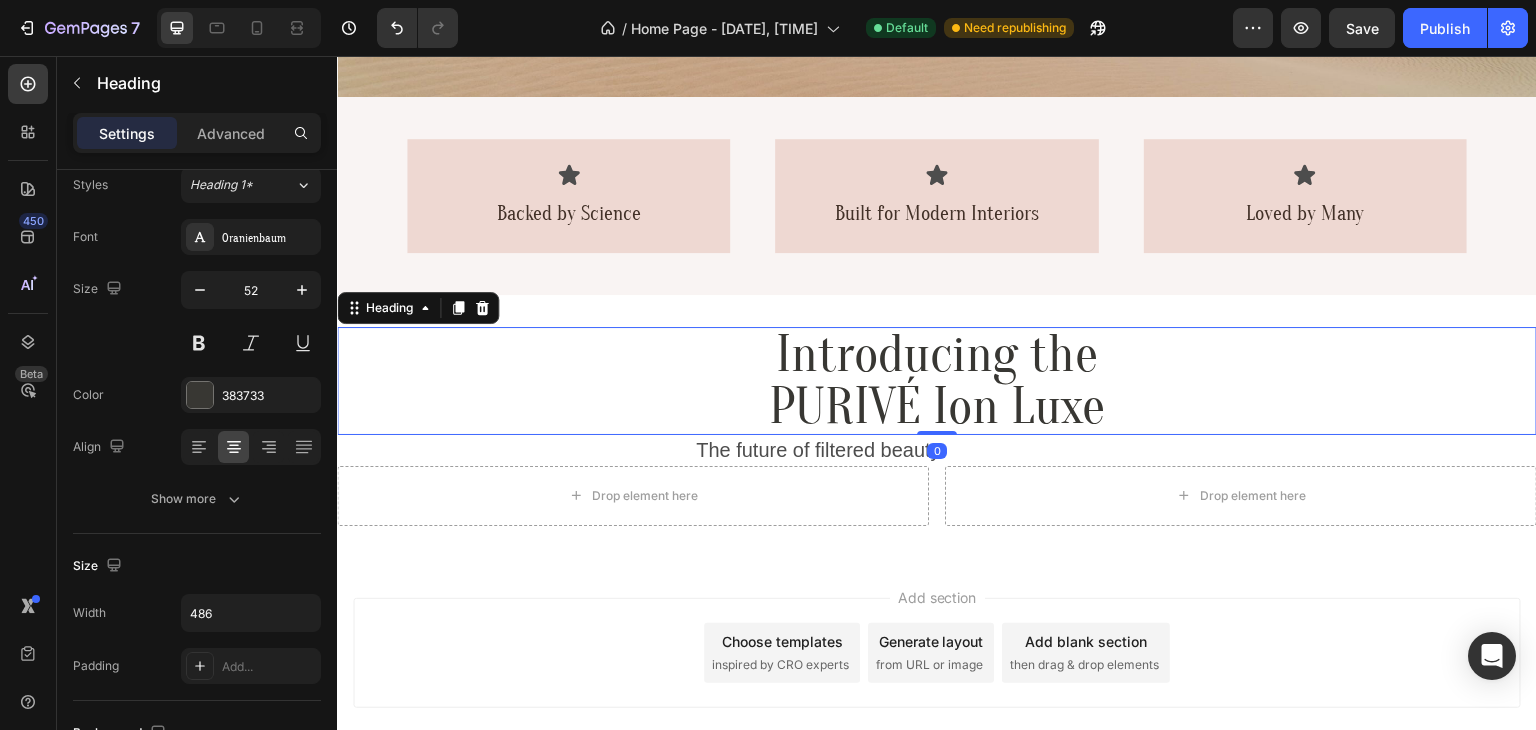 scroll, scrollTop: 0, scrollLeft: 0, axis: both 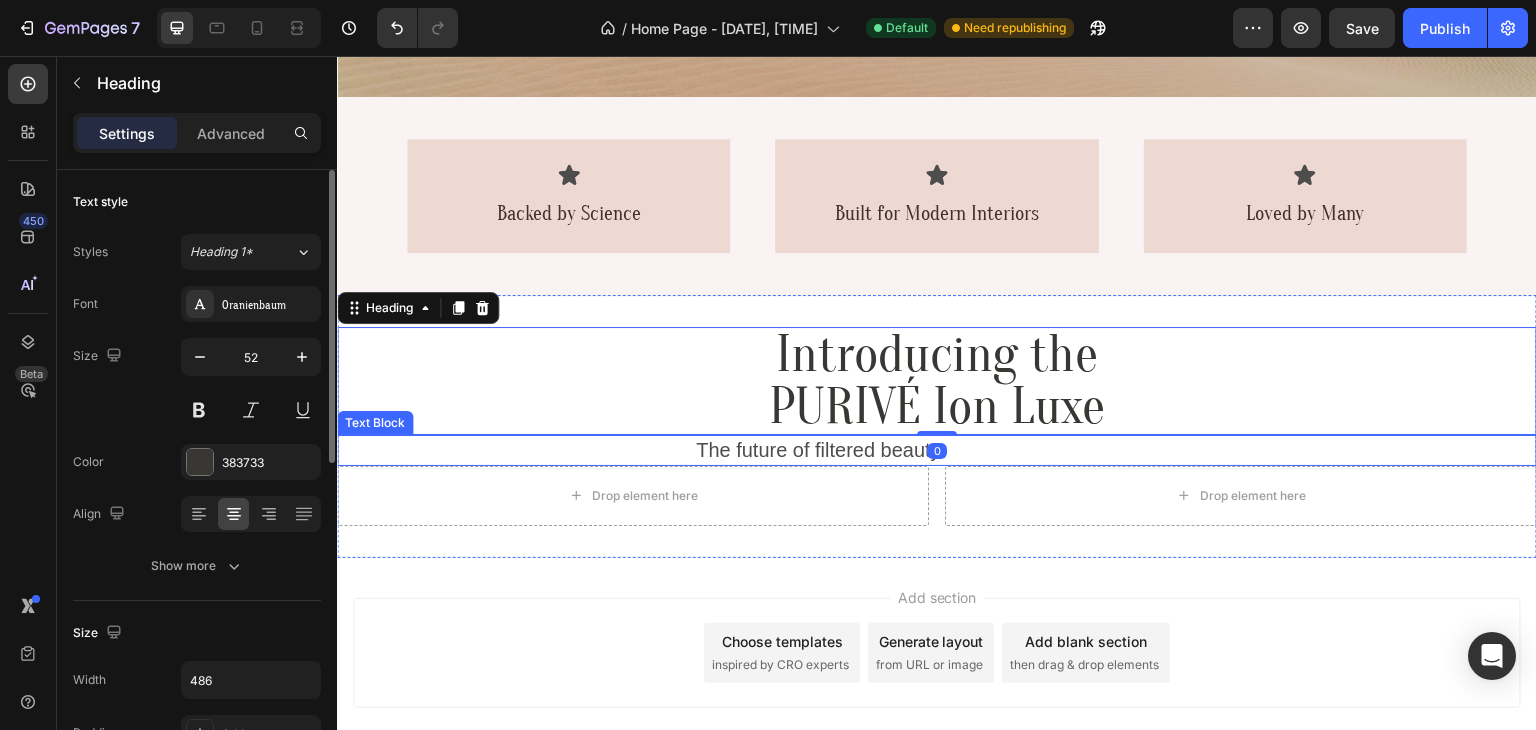 click on "The future of filtered beauty." at bounding box center (937, 450) 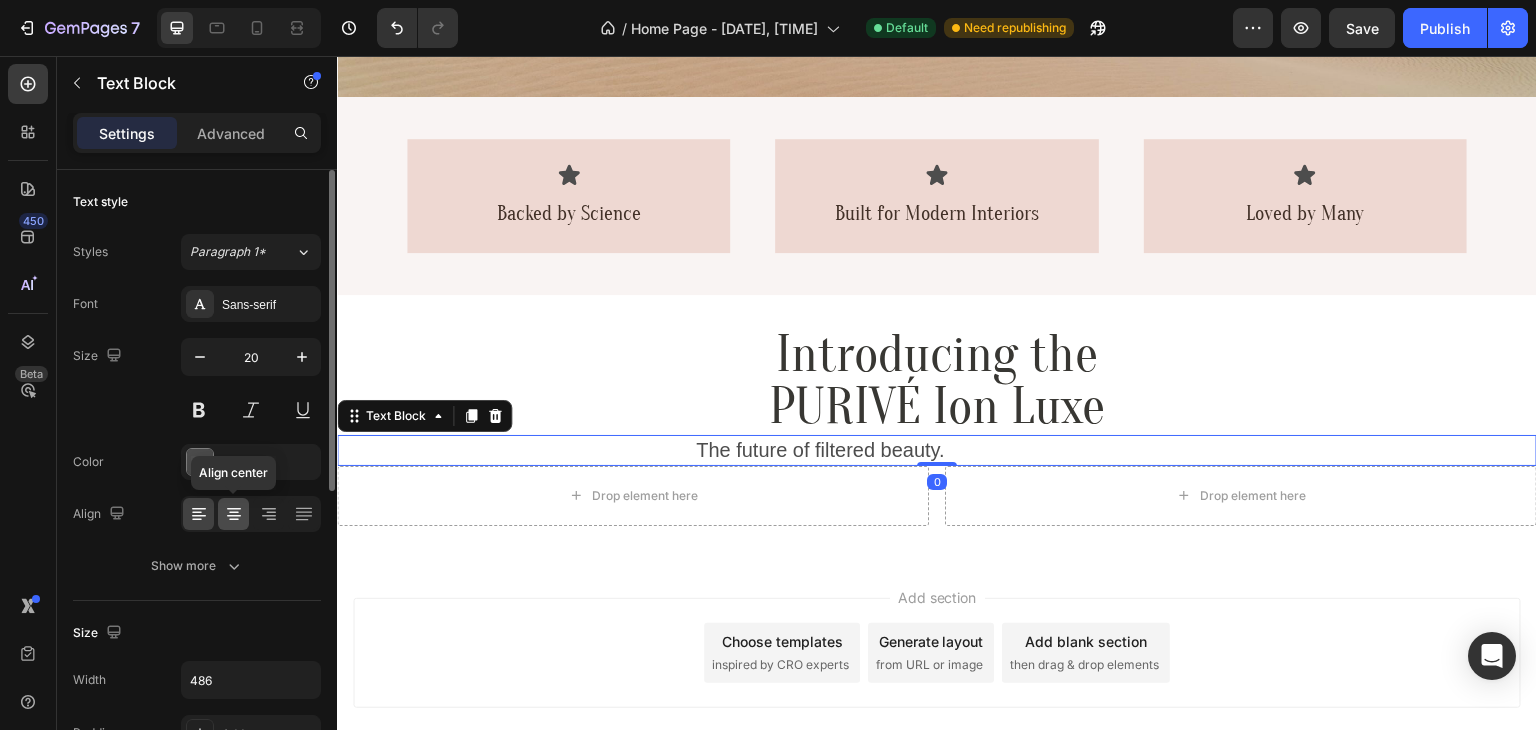click 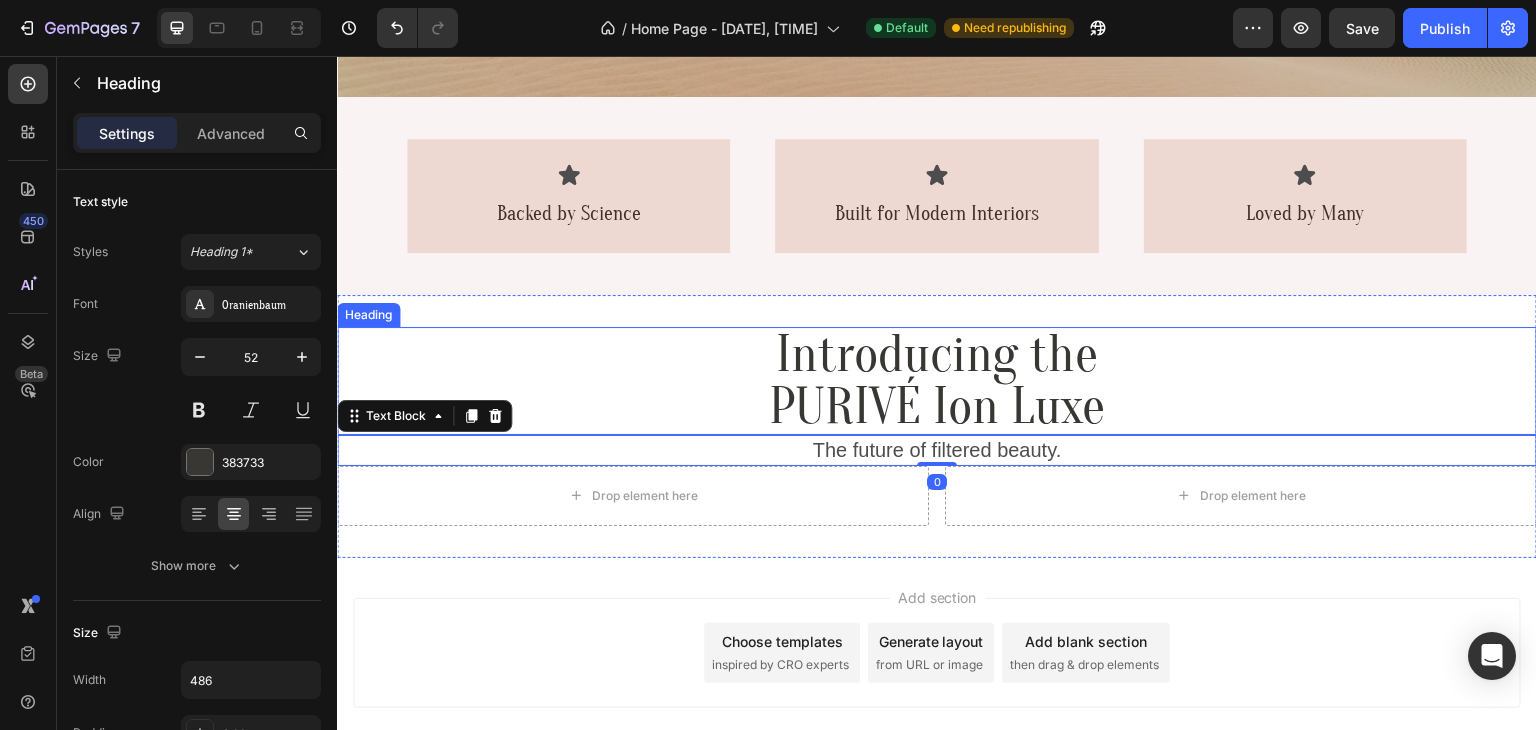click on "Introducing the PURIVÉ Ion Luxe" at bounding box center (937, 381) 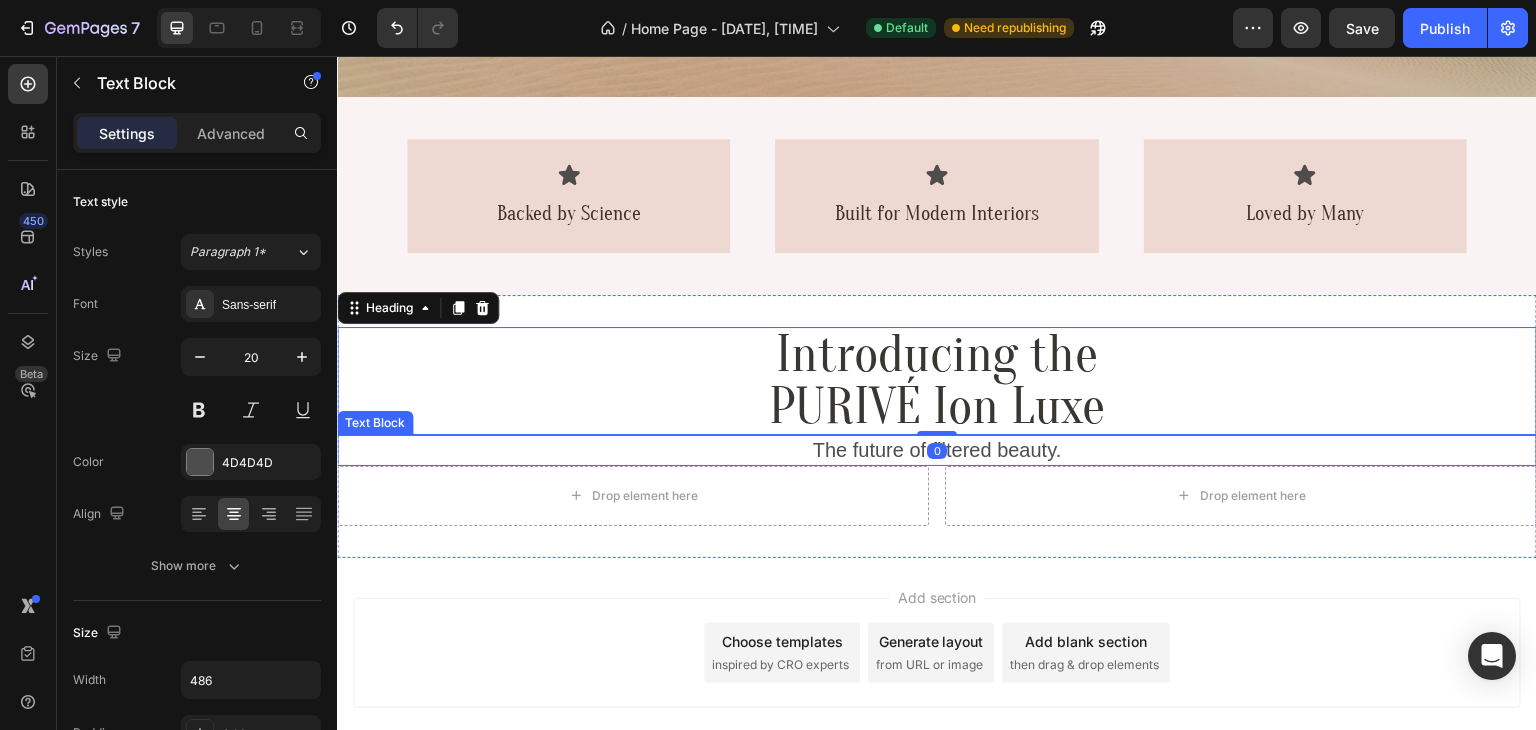 click on "The future of filtered beauty." at bounding box center [937, 450] 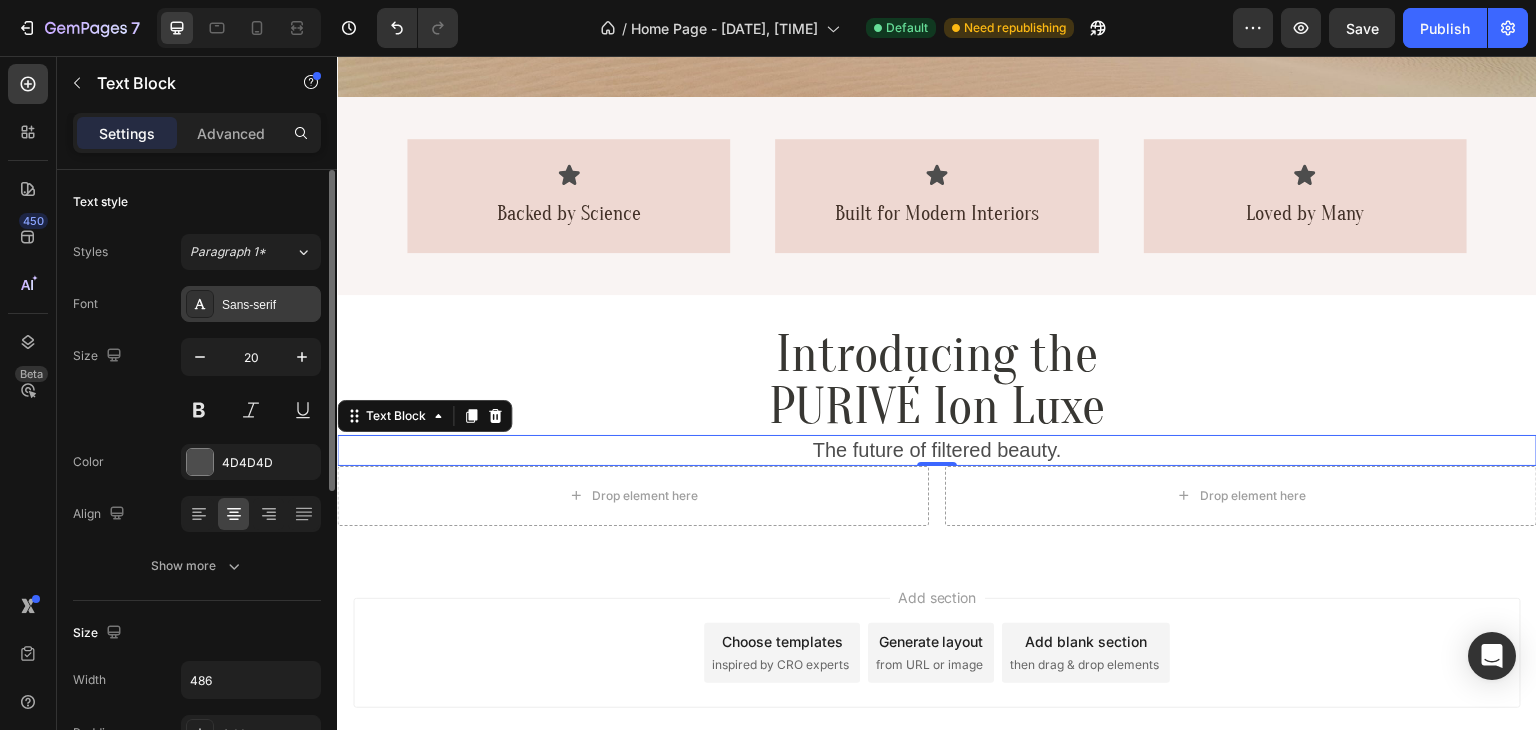 click on "Sans-serif" at bounding box center (269, 305) 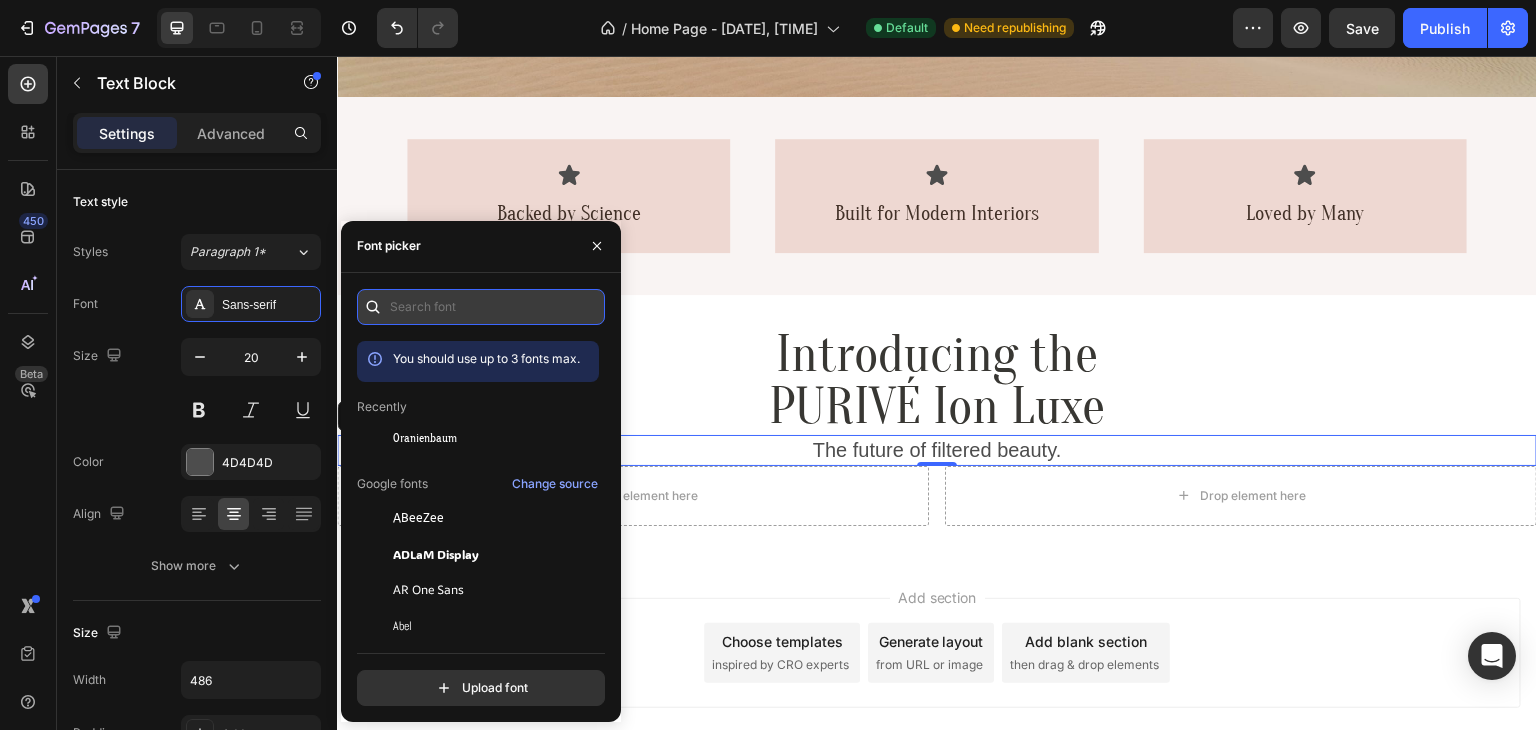 click at bounding box center [481, 307] 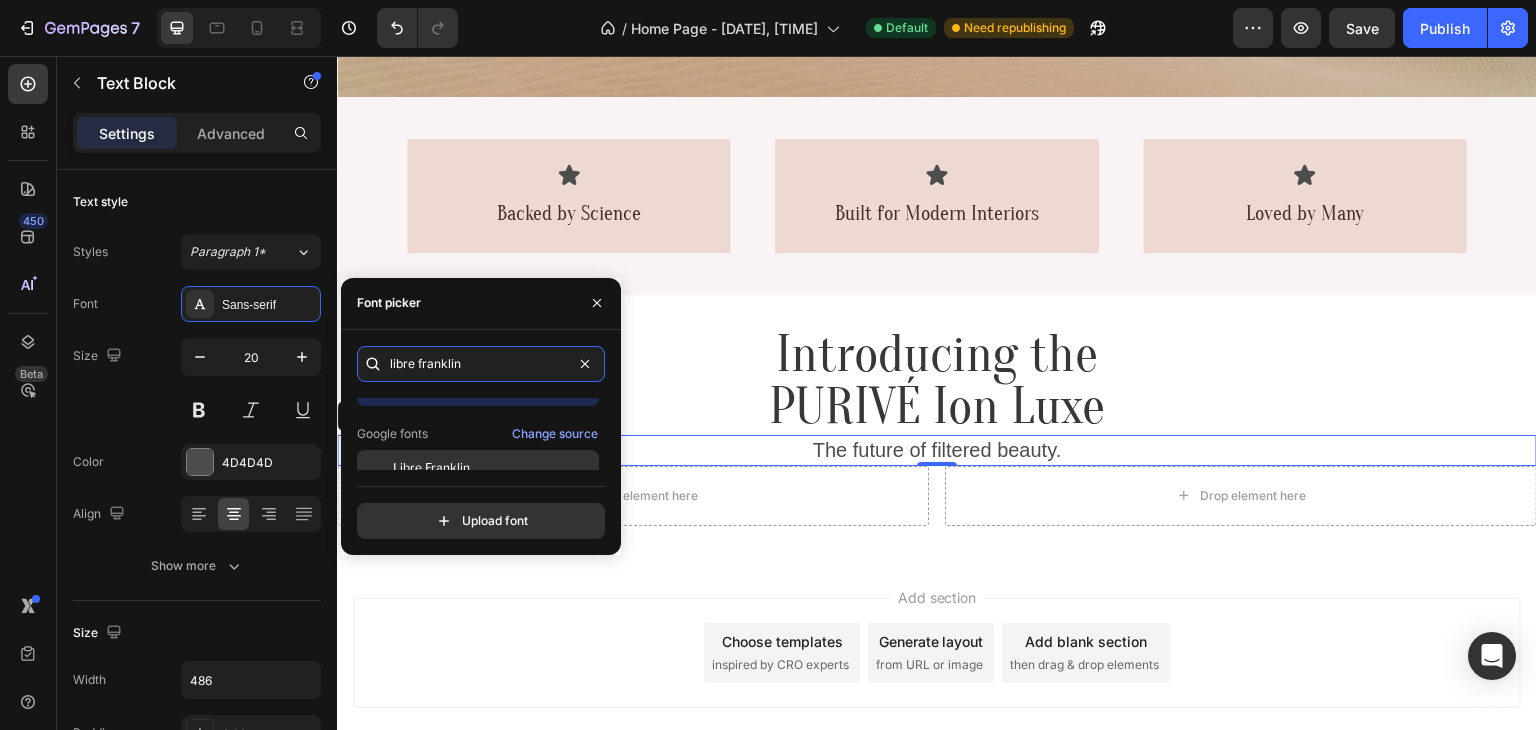 scroll, scrollTop: 49, scrollLeft: 0, axis: vertical 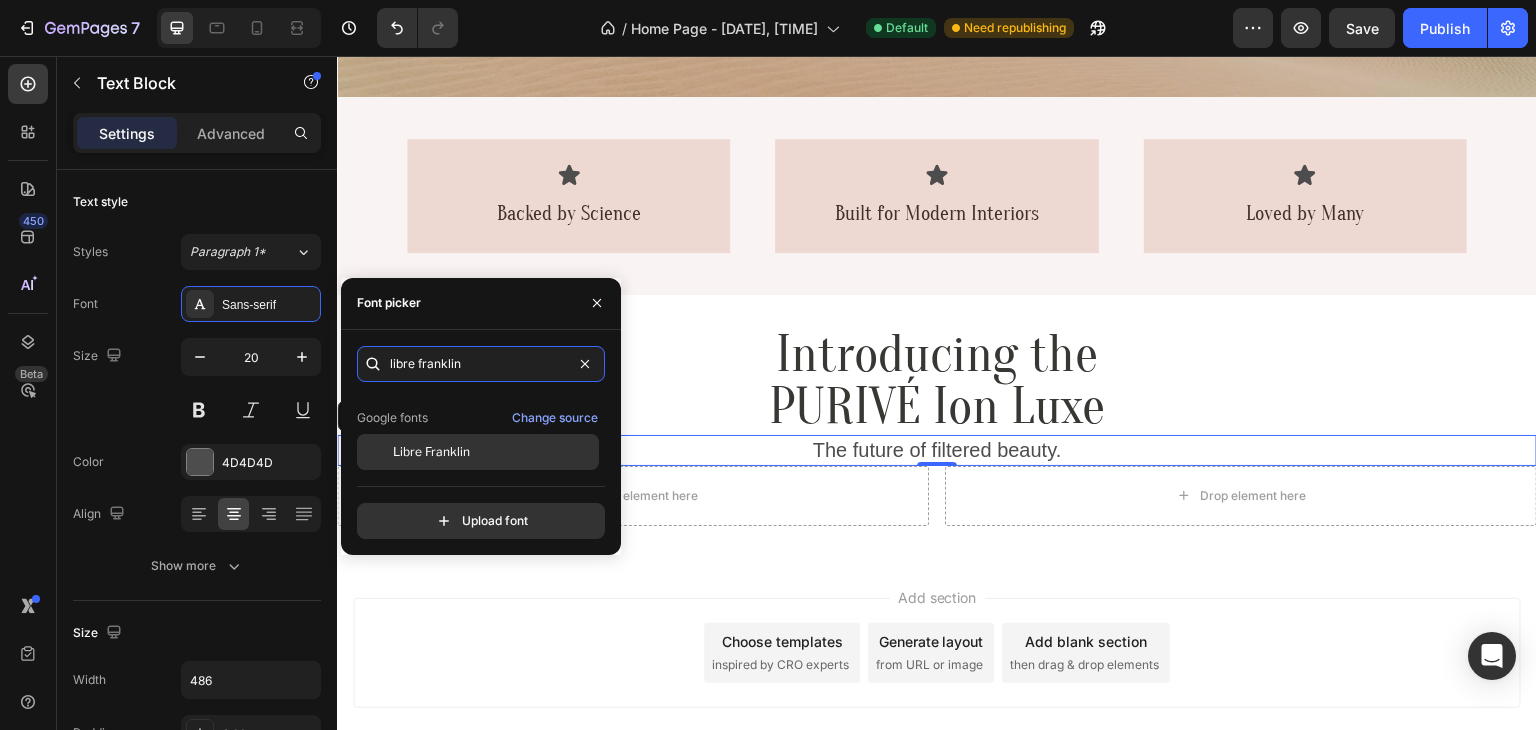 type on "libre franklin" 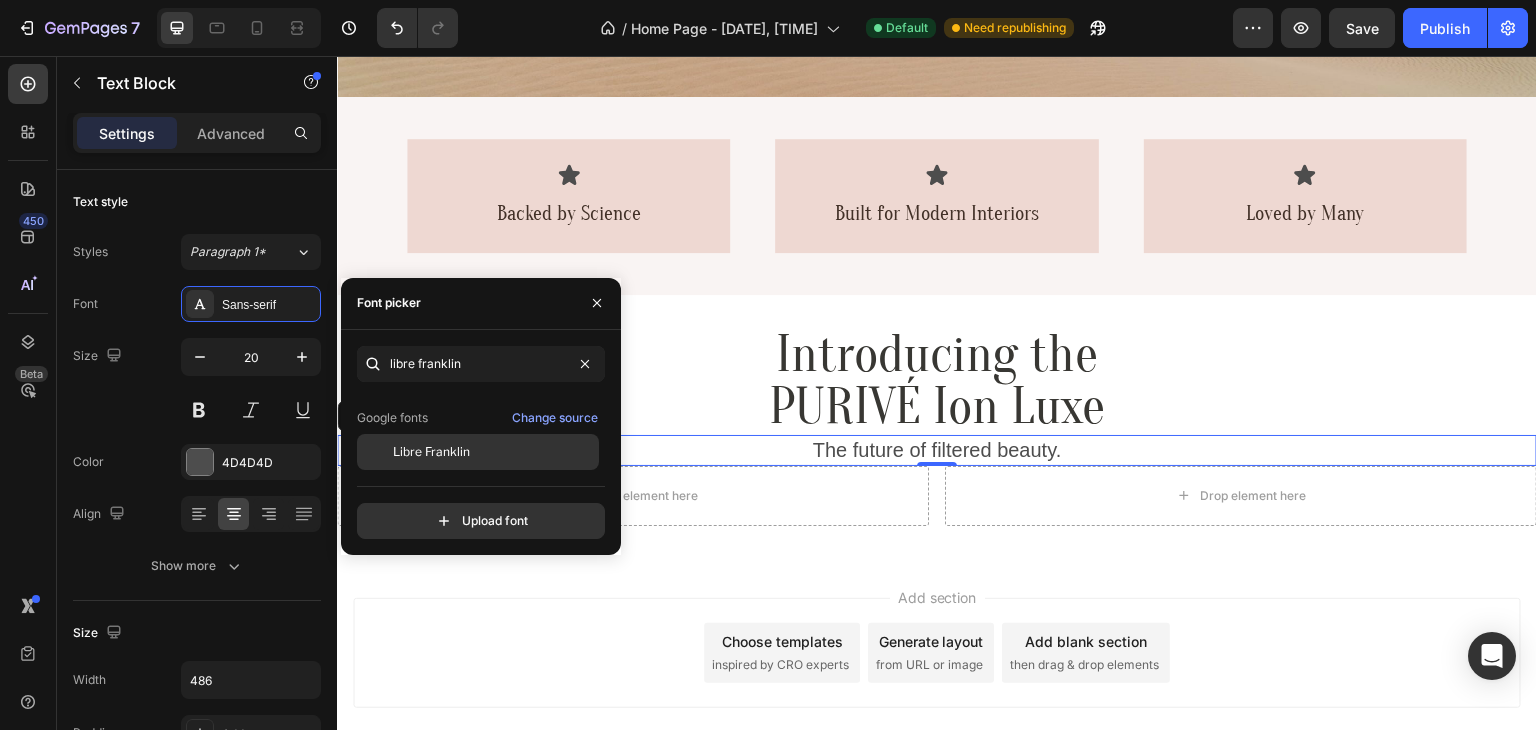 click on "Libre Franklin" at bounding box center [431, 452] 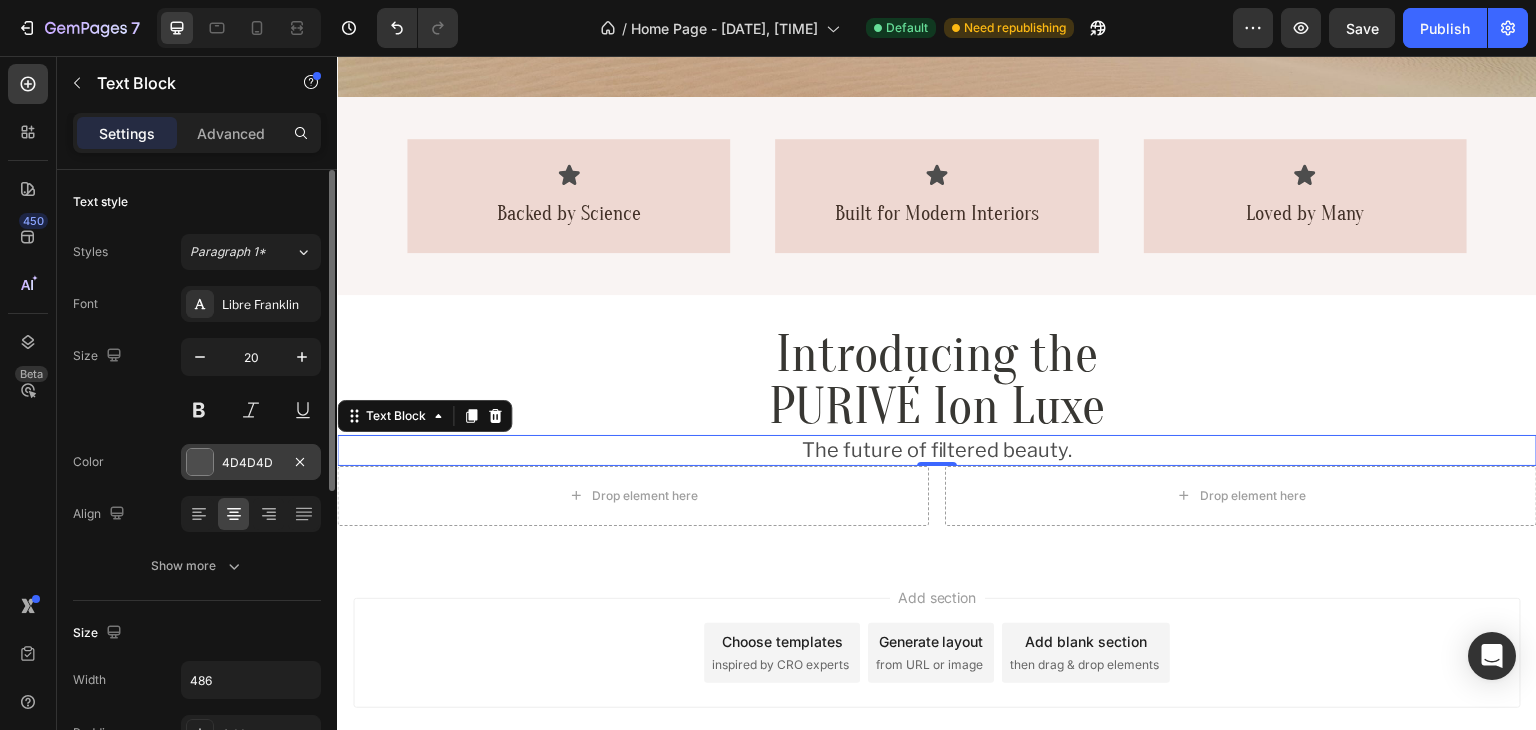 click on "4D4D4D" at bounding box center (251, 463) 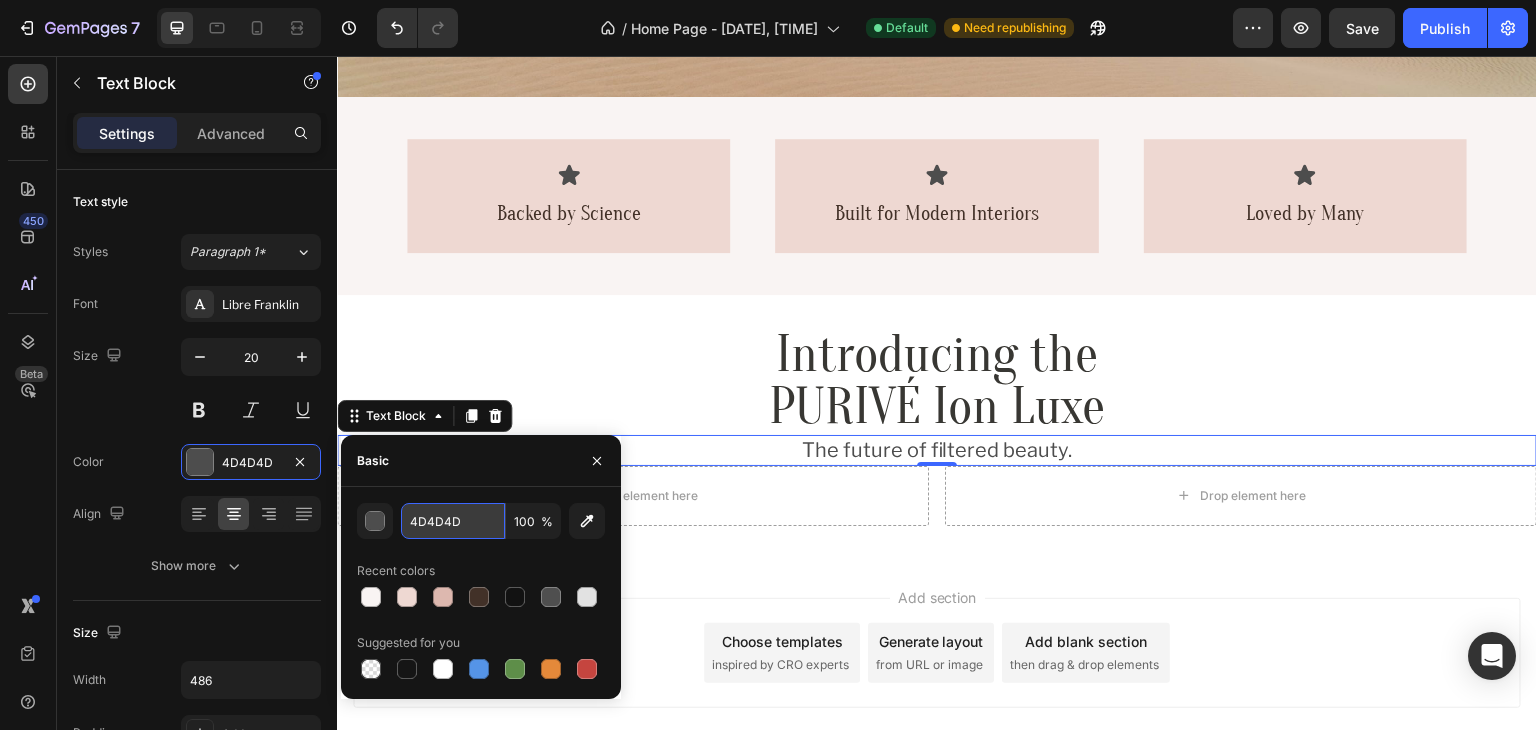 click on "4D4D4D" at bounding box center [453, 521] 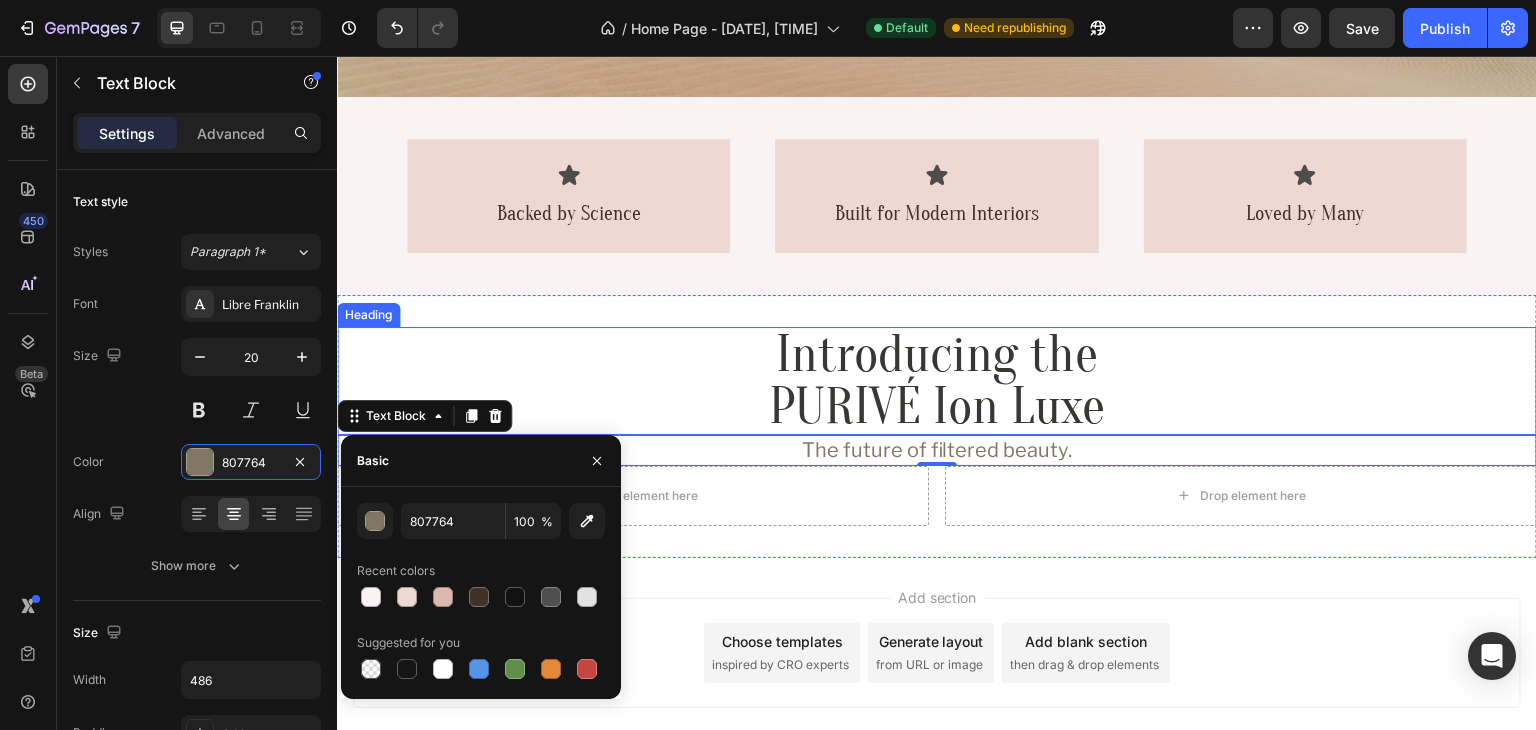 click on "Introducing the PURIVÉ Ion Luxe" at bounding box center (937, 381) 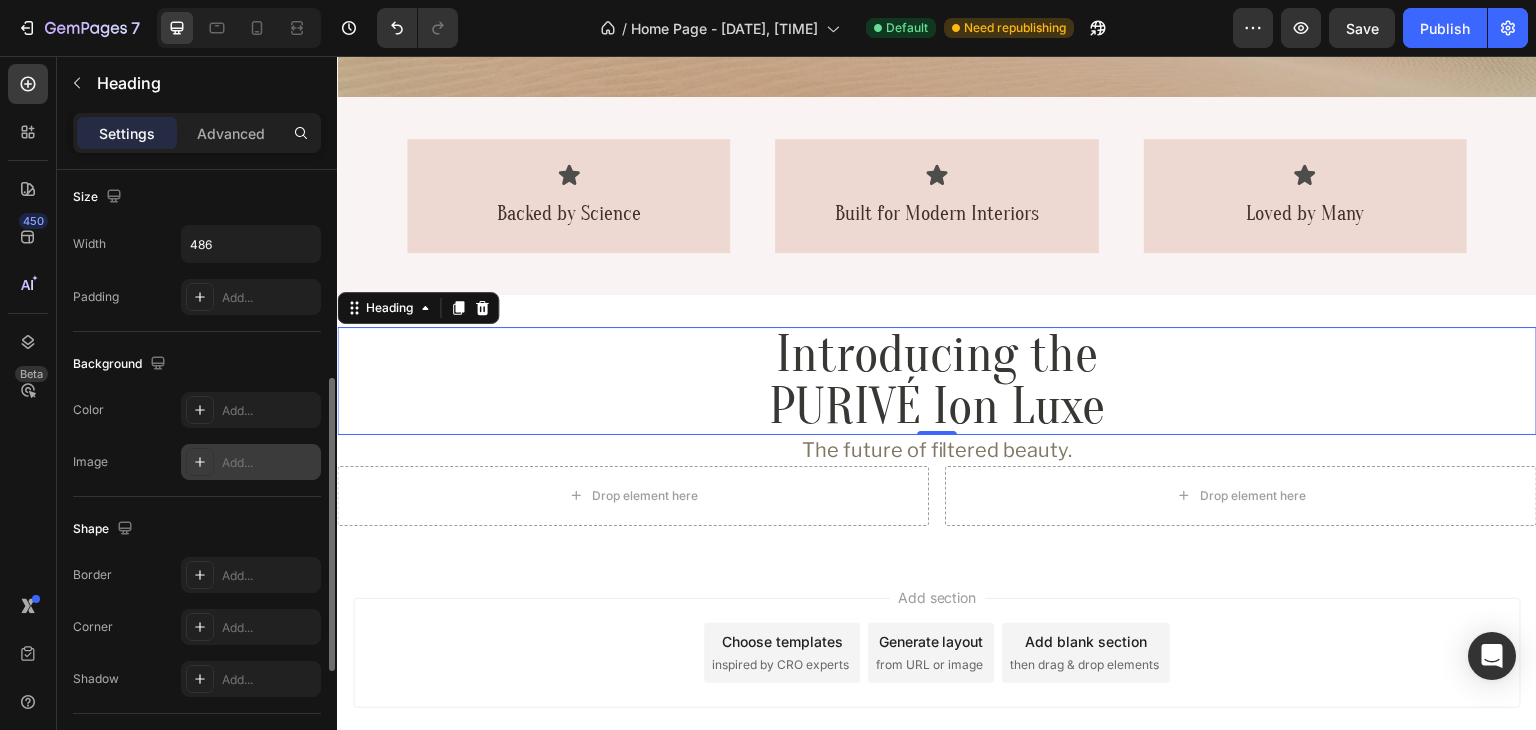 scroll, scrollTop: 268, scrollLeft: 0, axis: vertical 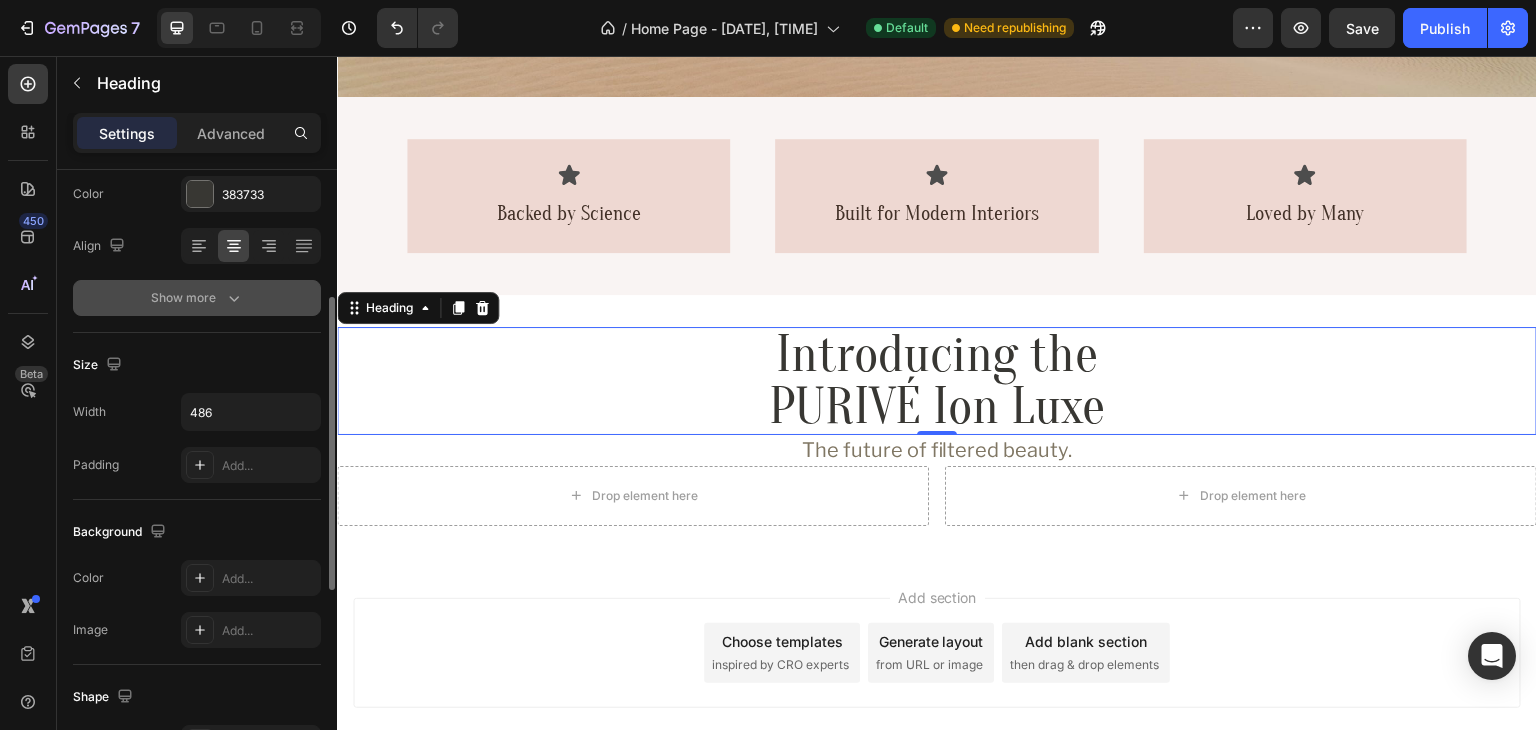 click on "Show more" at bounding box center (197, 298) 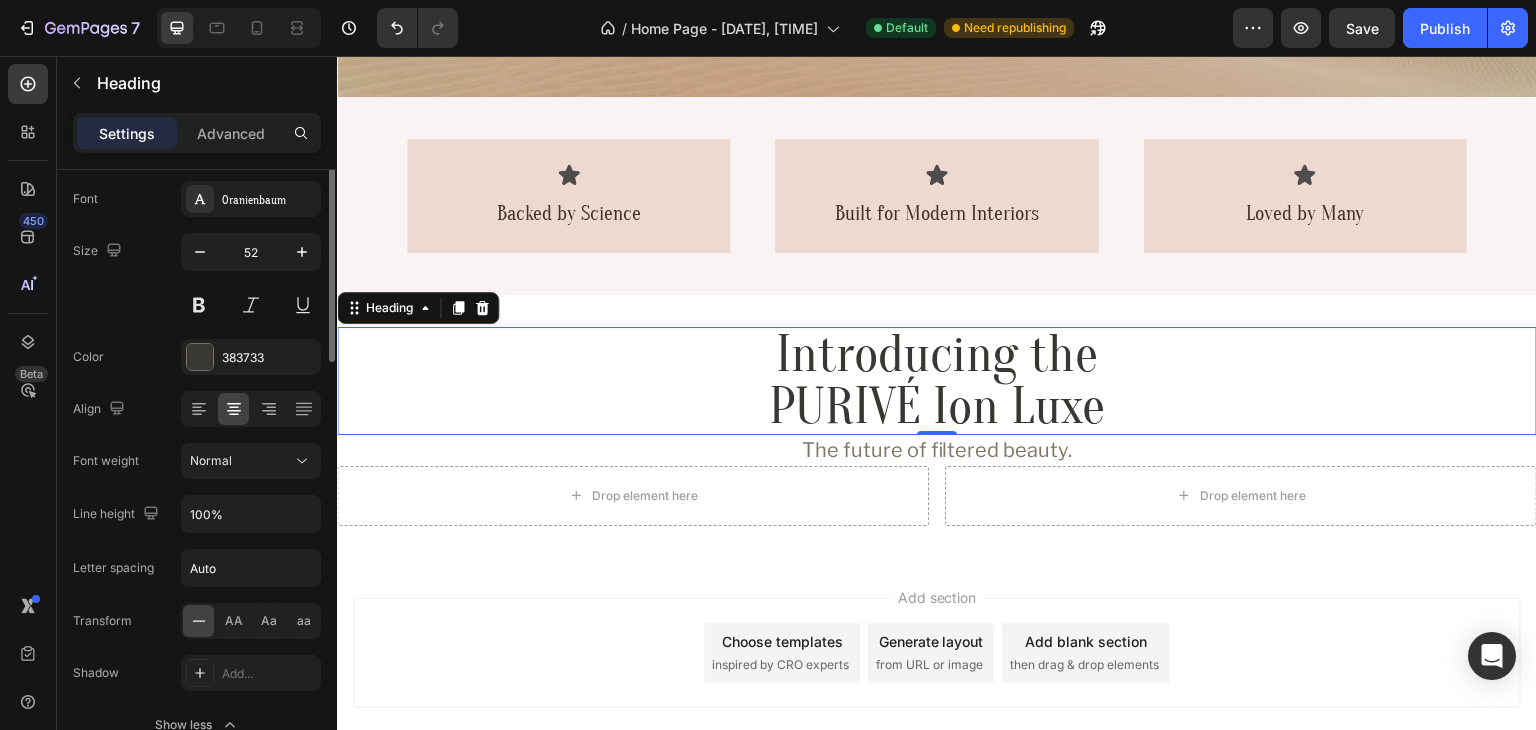 scroll, scrollTop: 0, scrollLeft: 0, axis: both 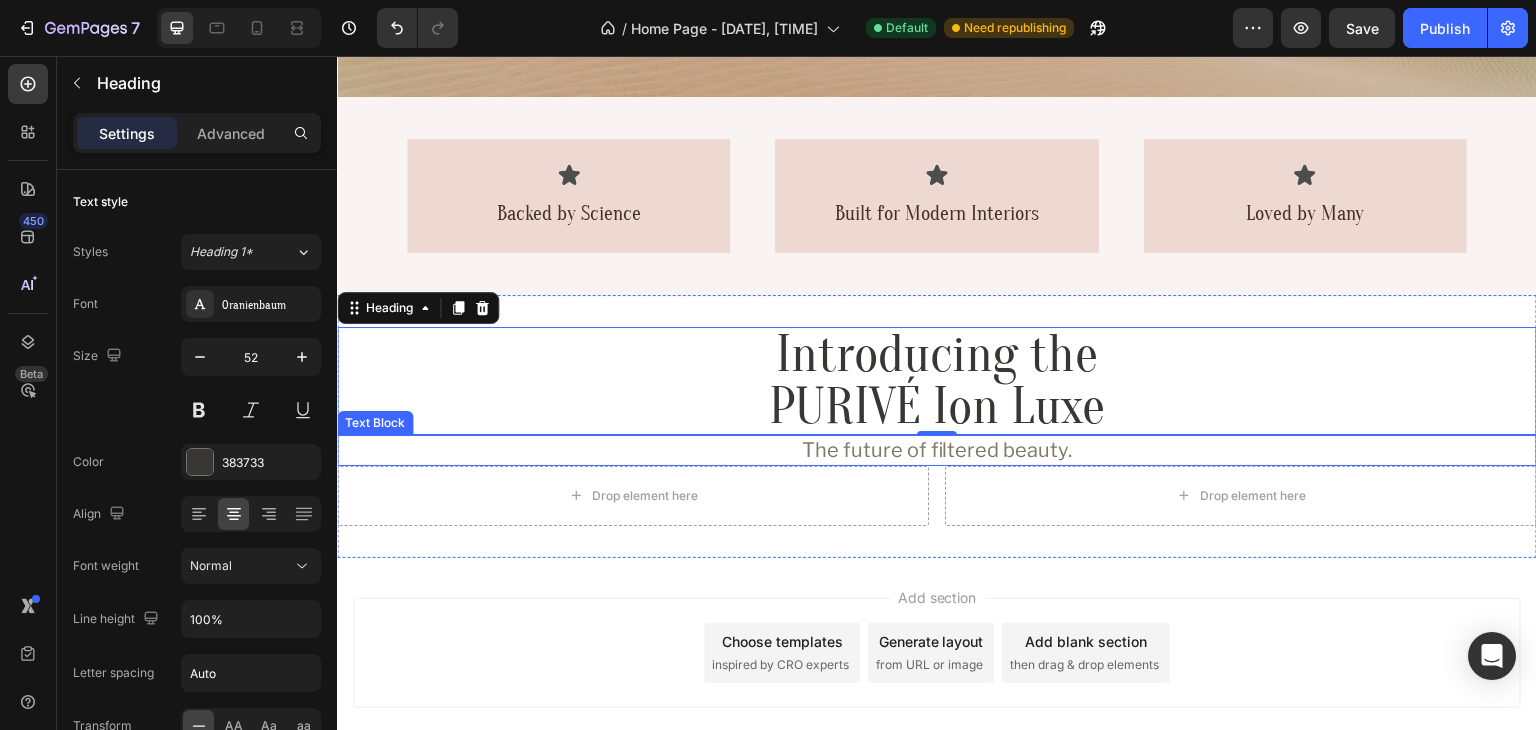 type 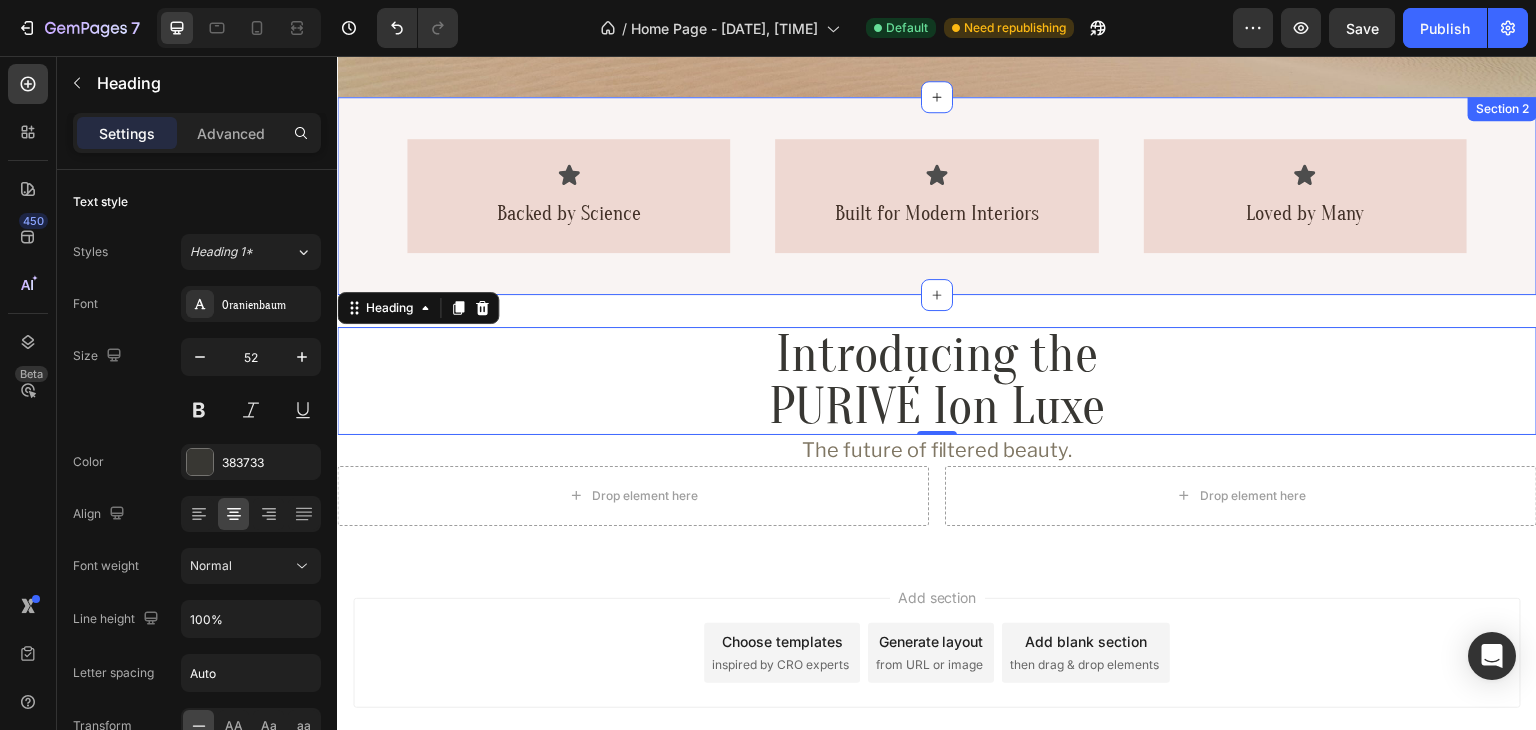 click on "Icon Backed by Science Text Block Row
Icon Built for Modern Interiors Text Block Row
Icon Loved by Many Text Block Row Row Section 2" at bounding box center (937, 196) 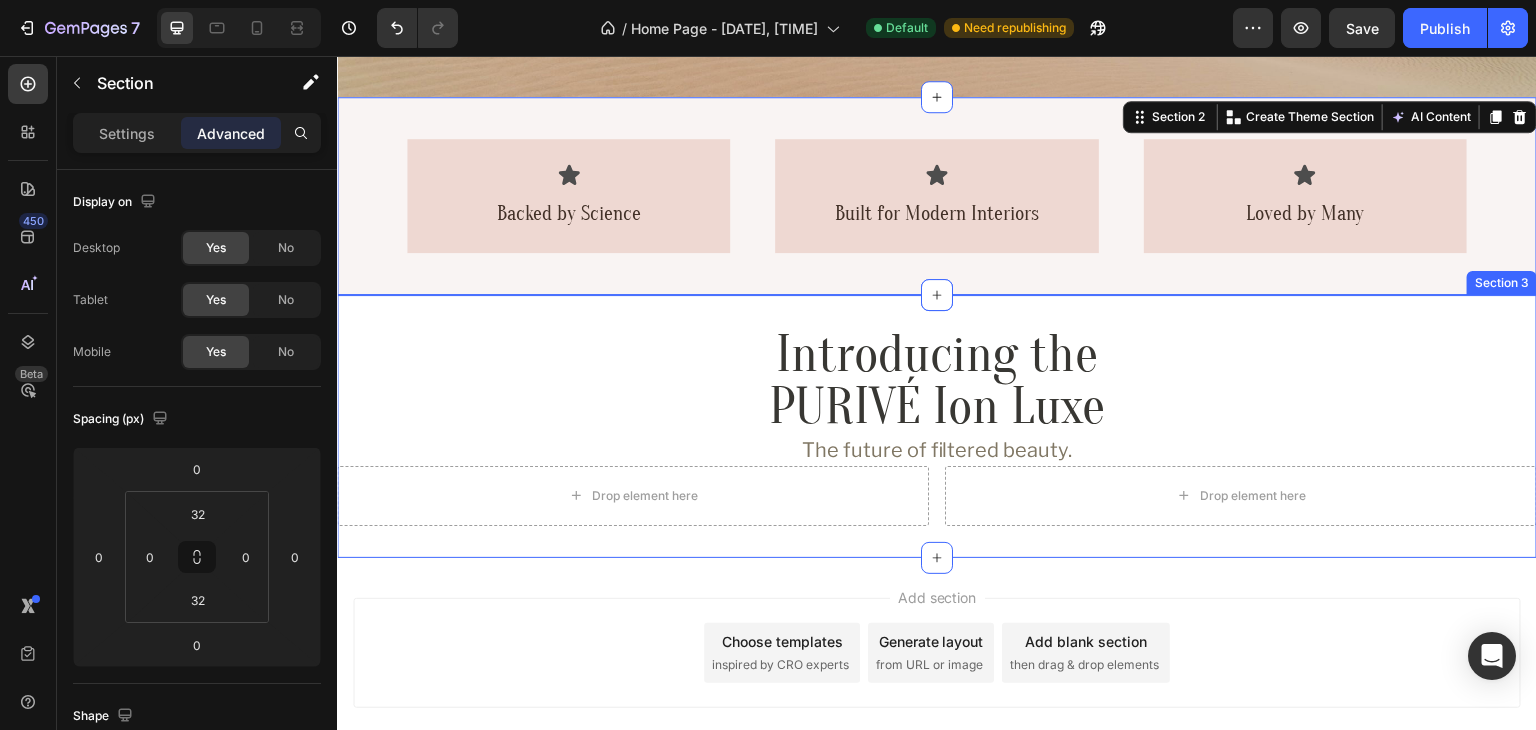 click on "Introducing the PURIVÉ Ion Luxe Heading The future of filtered beauty. Text Block
Drop element here
Drop element here Row Section 3" at bounding box center (937, 426) 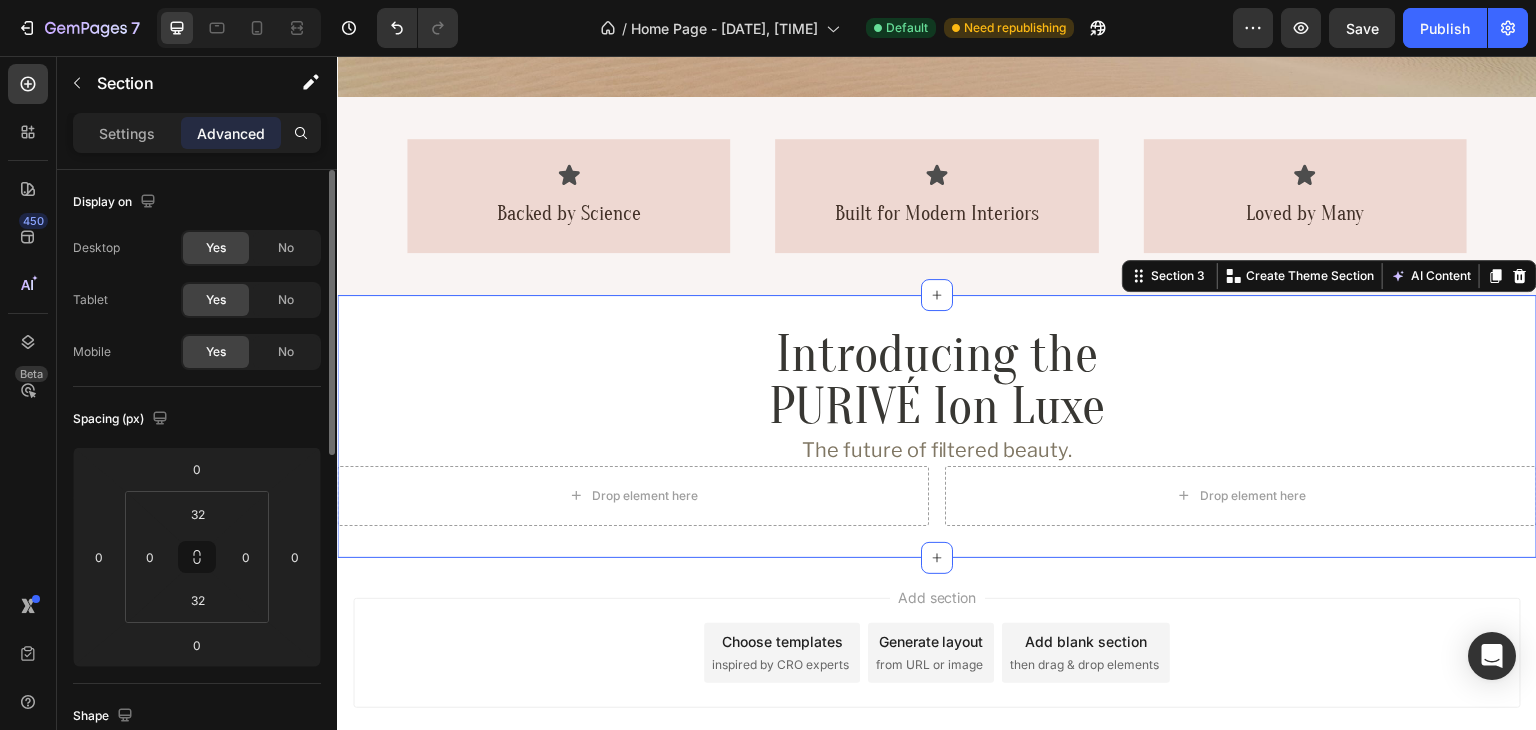 scroll, scrollTop: 624, scrollLeft: 0, axis: vertical 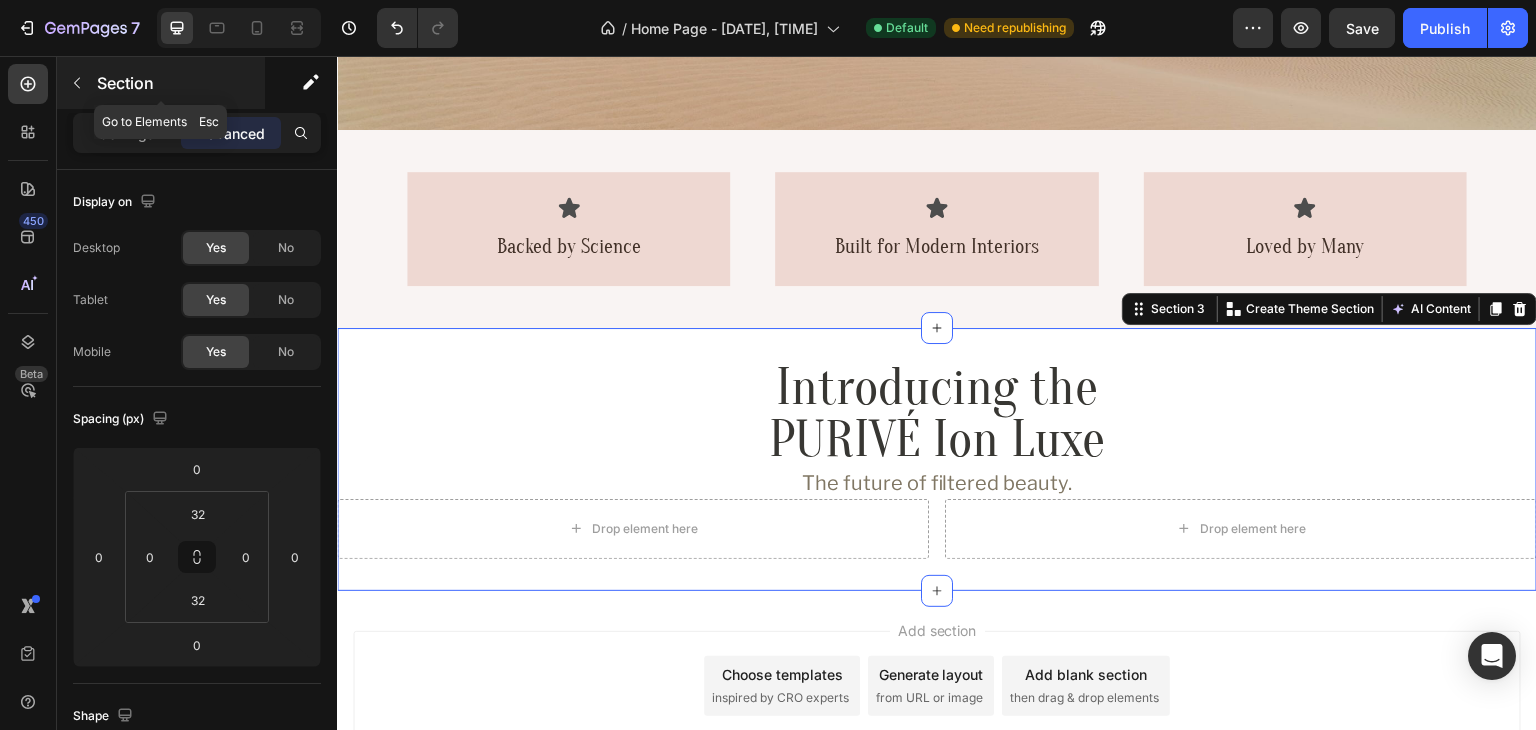 click 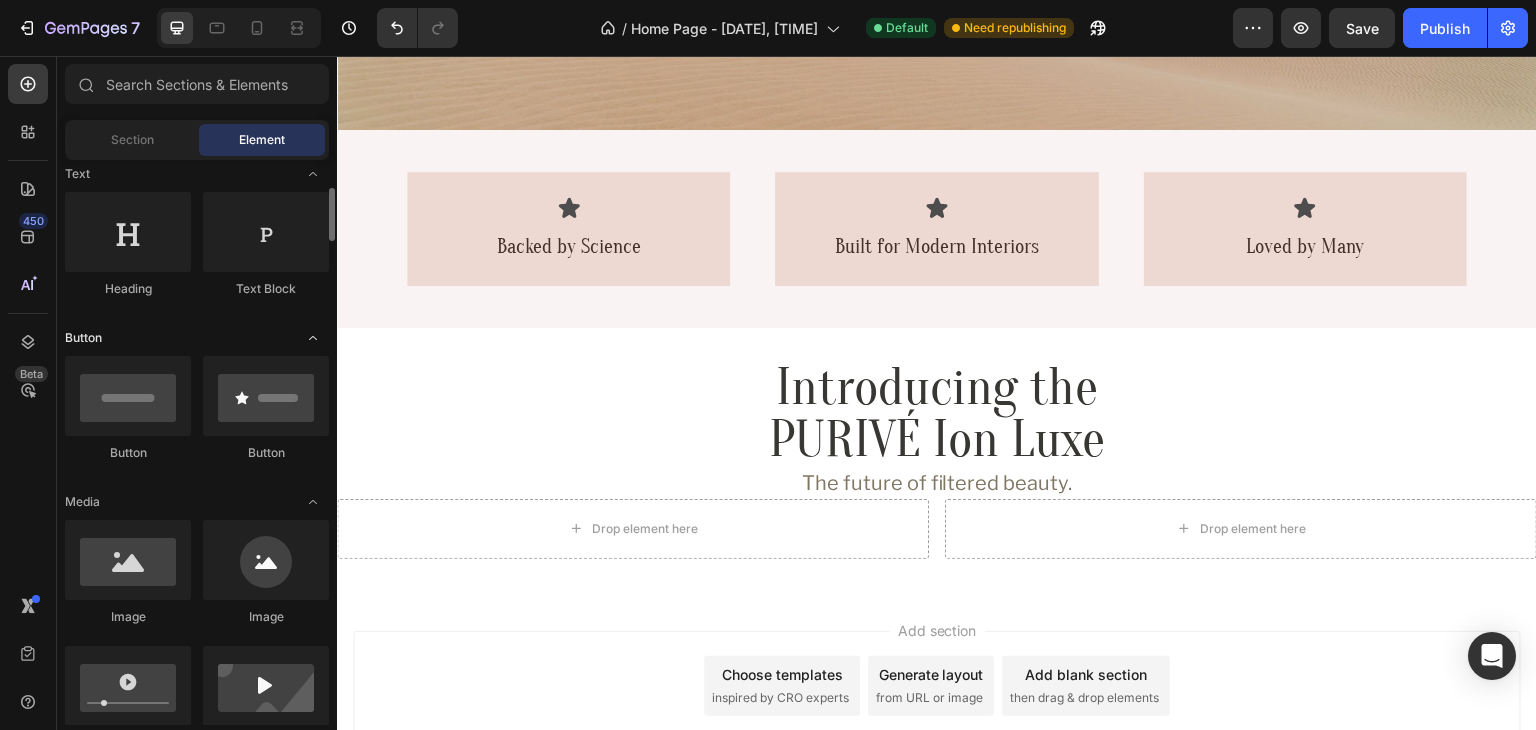 scroll, scrollTop: 504, scrollLeft: 0, axis: vertical 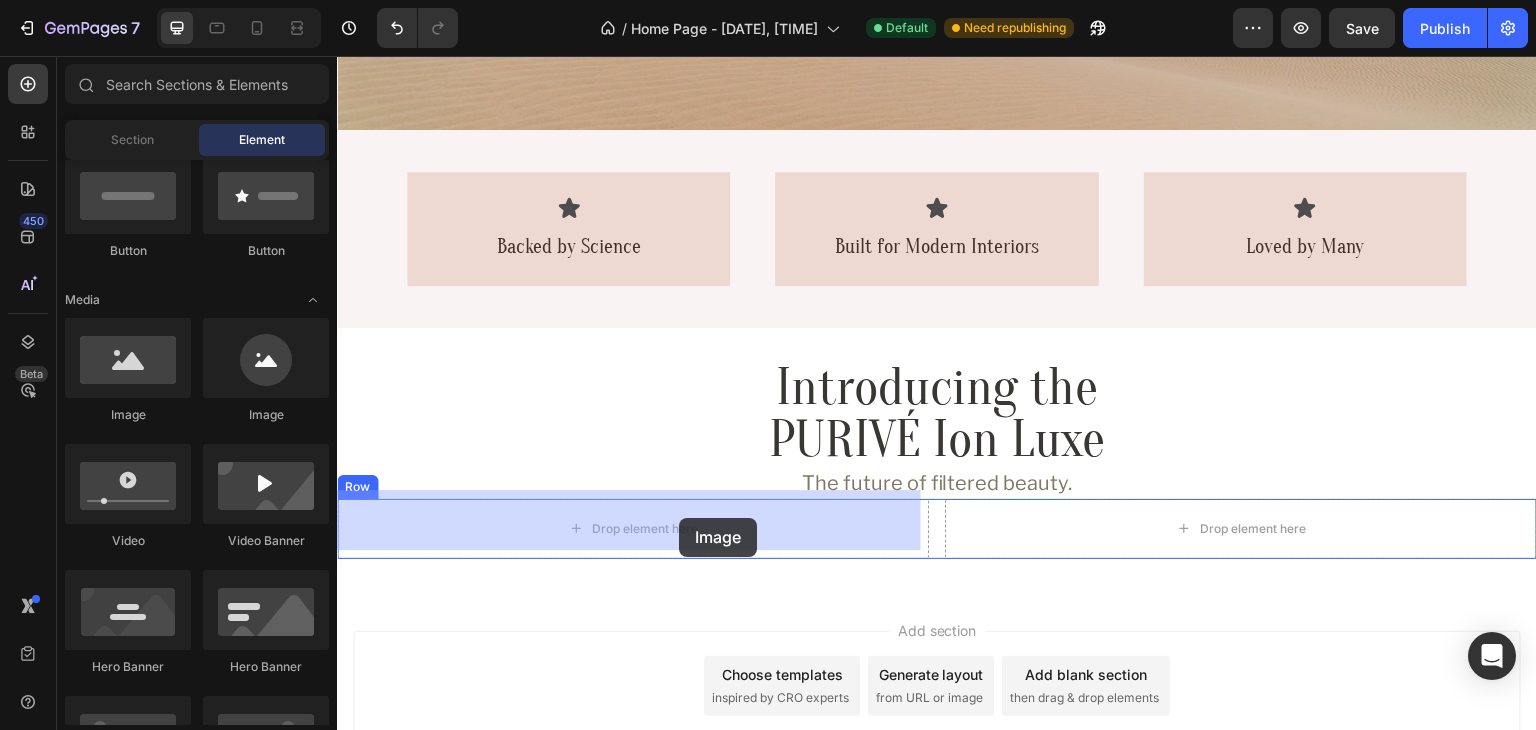 drag, startPoint x: 457, startPoint y: 422, endPoint x: 674, endPoint y: 514, distance: 235.69684 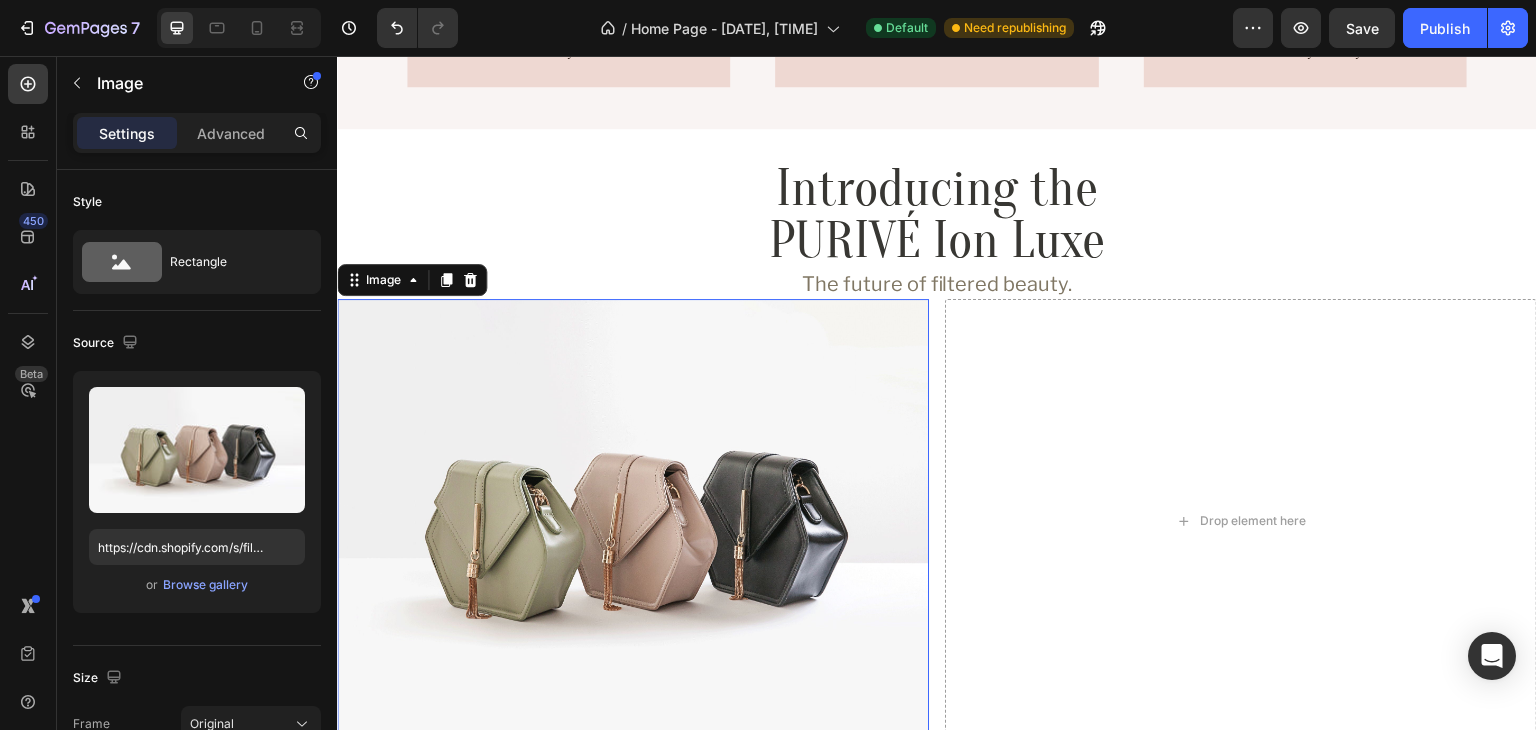 scroll, scrollTop: 824, scrollLeft: 0, axis: vertical 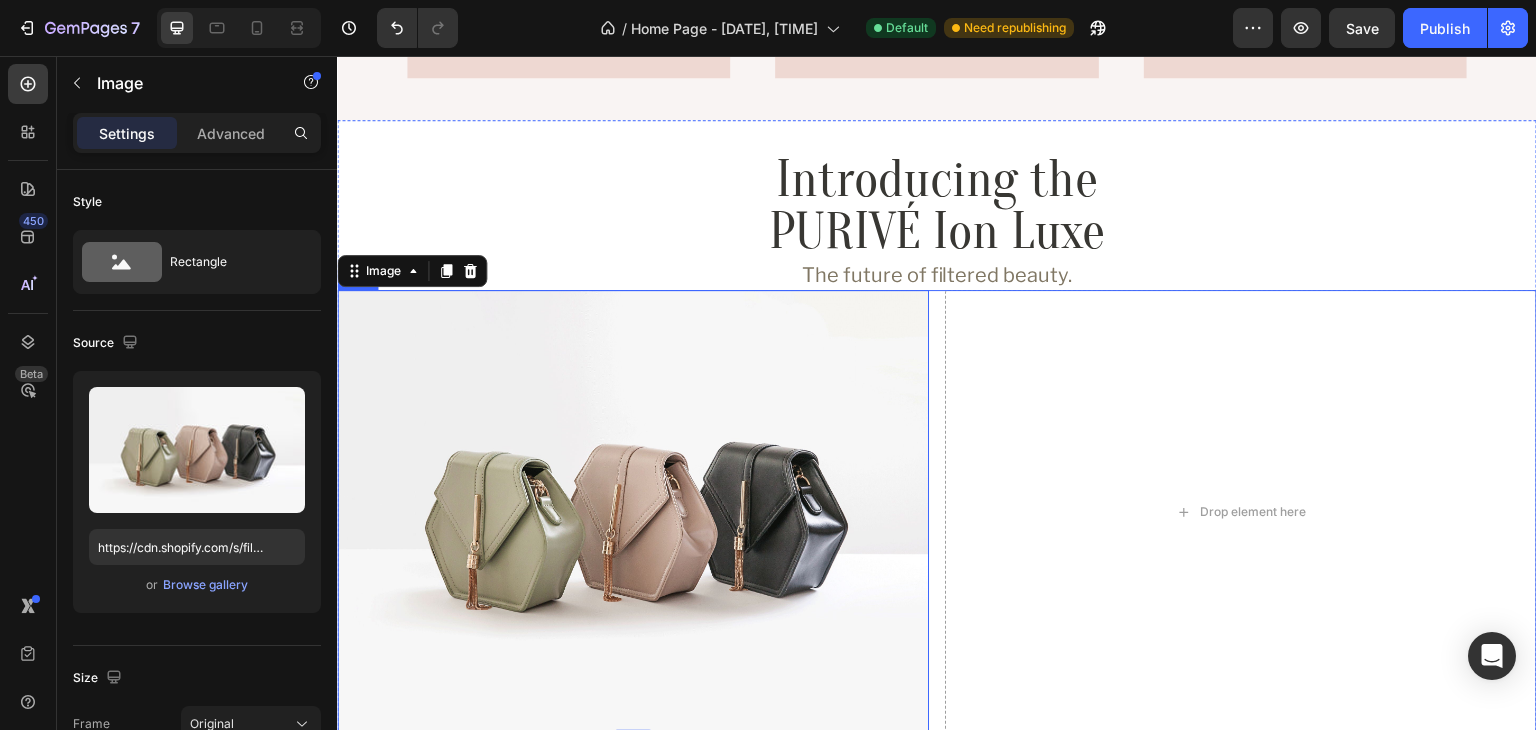 click on "Image   0
Drop element here Row" at bounding box center [937, 512] 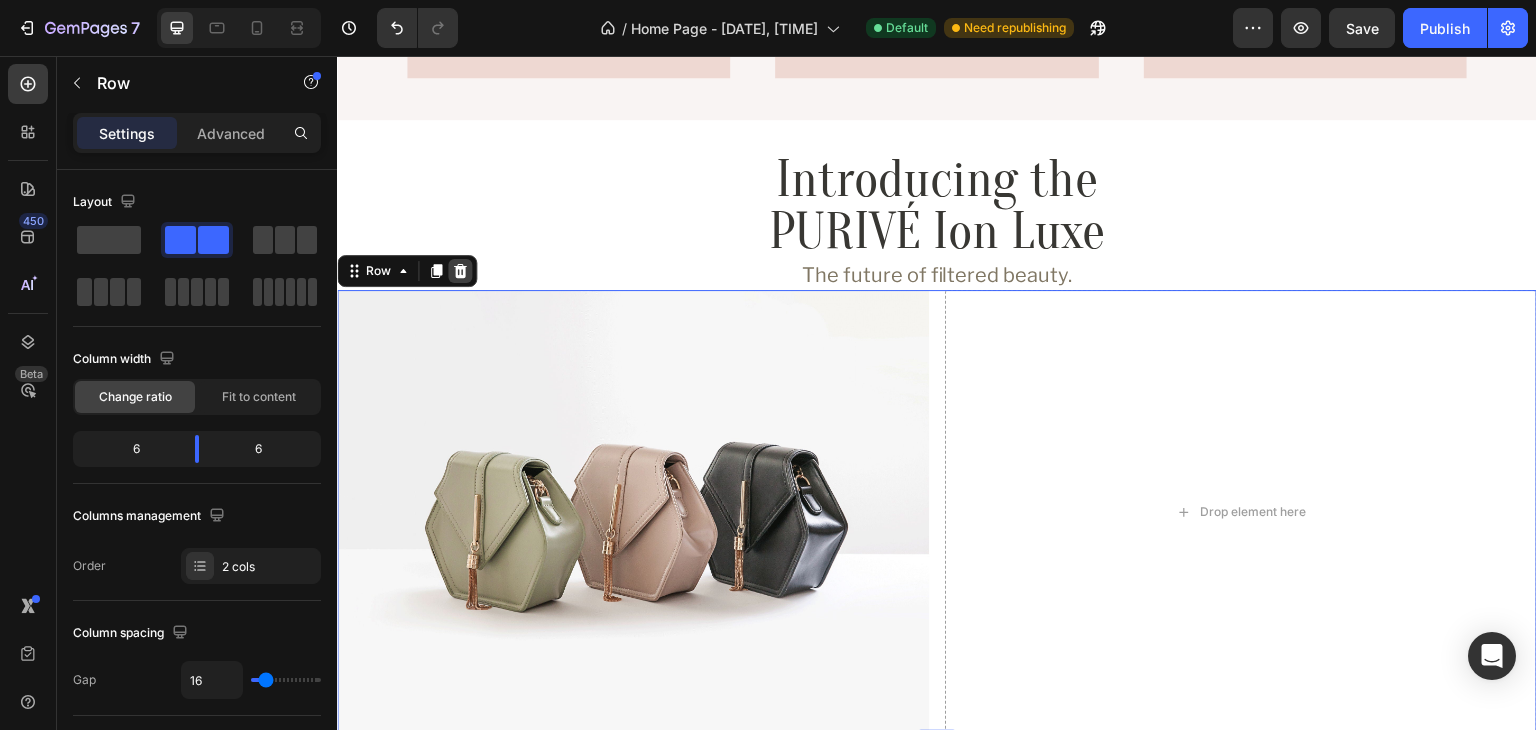 click 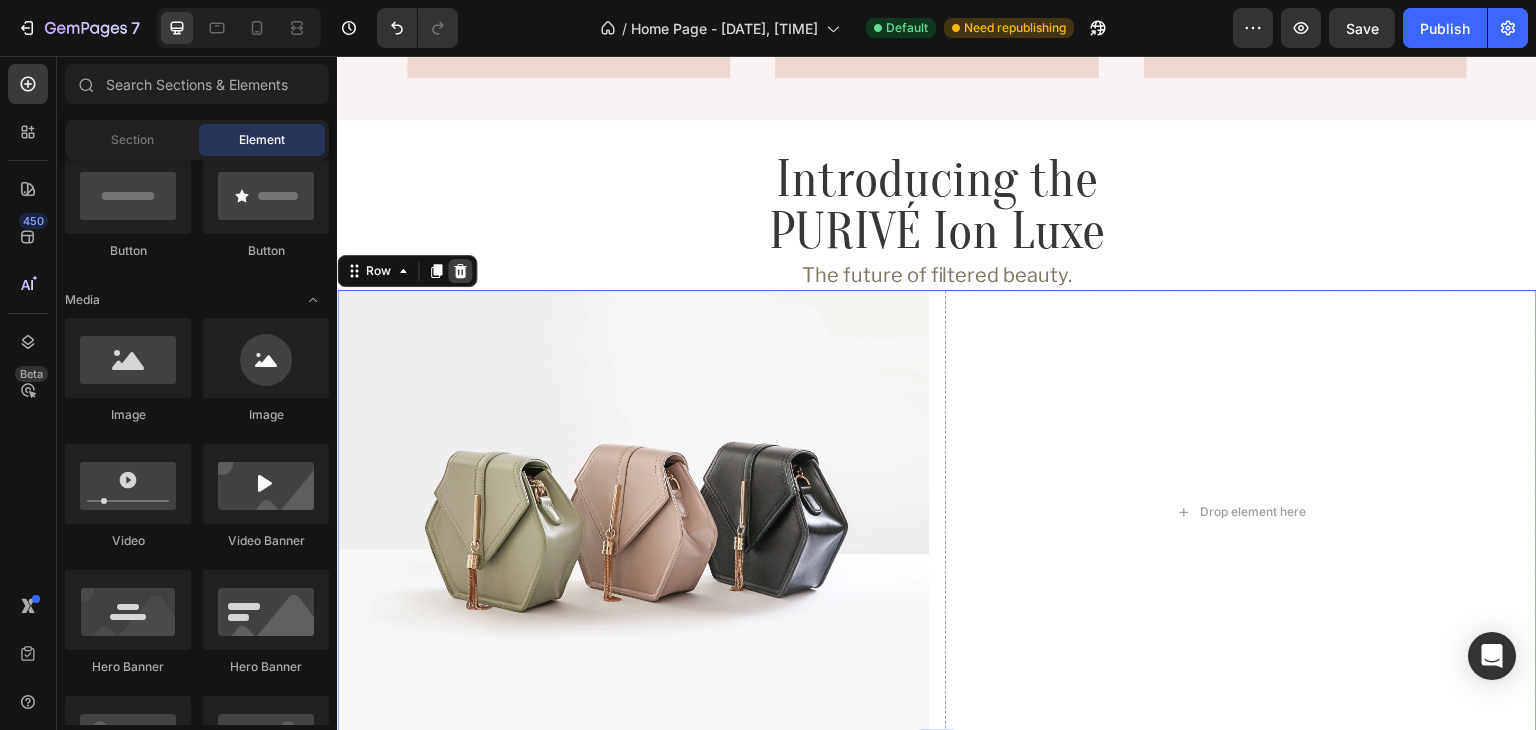 scroll, scrollTop: 703, scrollLeft: 0, axis: vertical 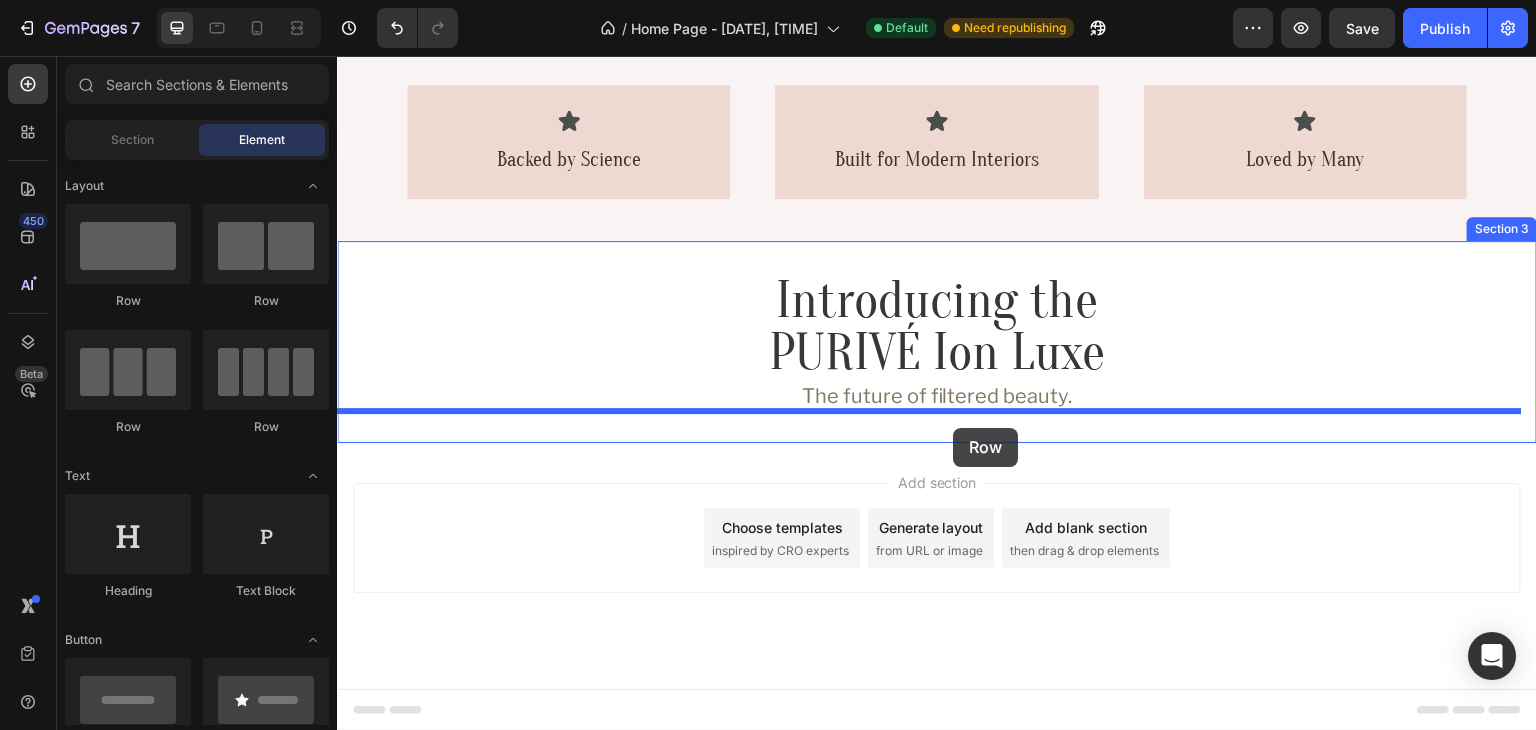 drag, startPoint x: 601, startPoint y: 297, endPoint x: 954, endPoint y: 428, distance: 376.52356 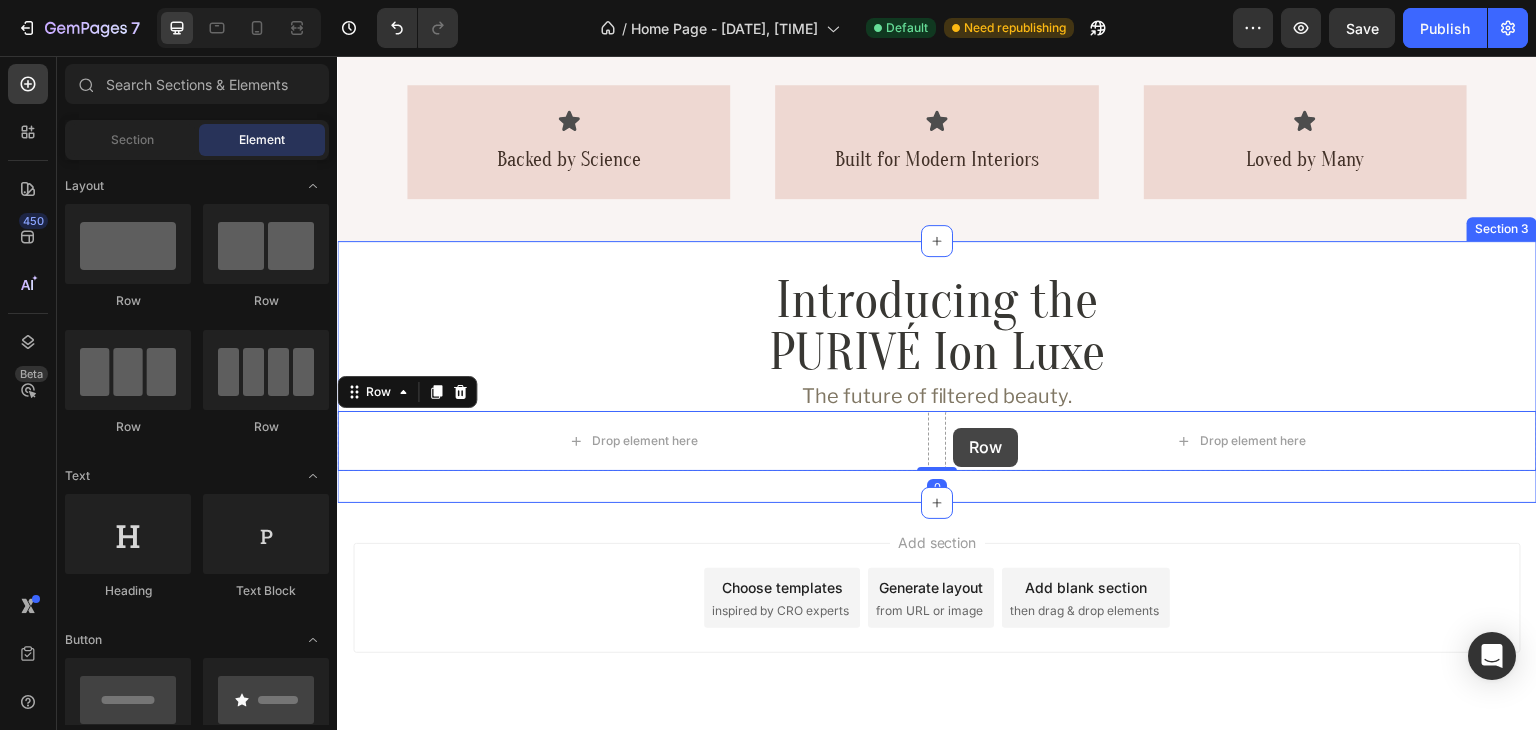 scroll, scrollTop: 763, scrollLeft: 0, axis: vertical 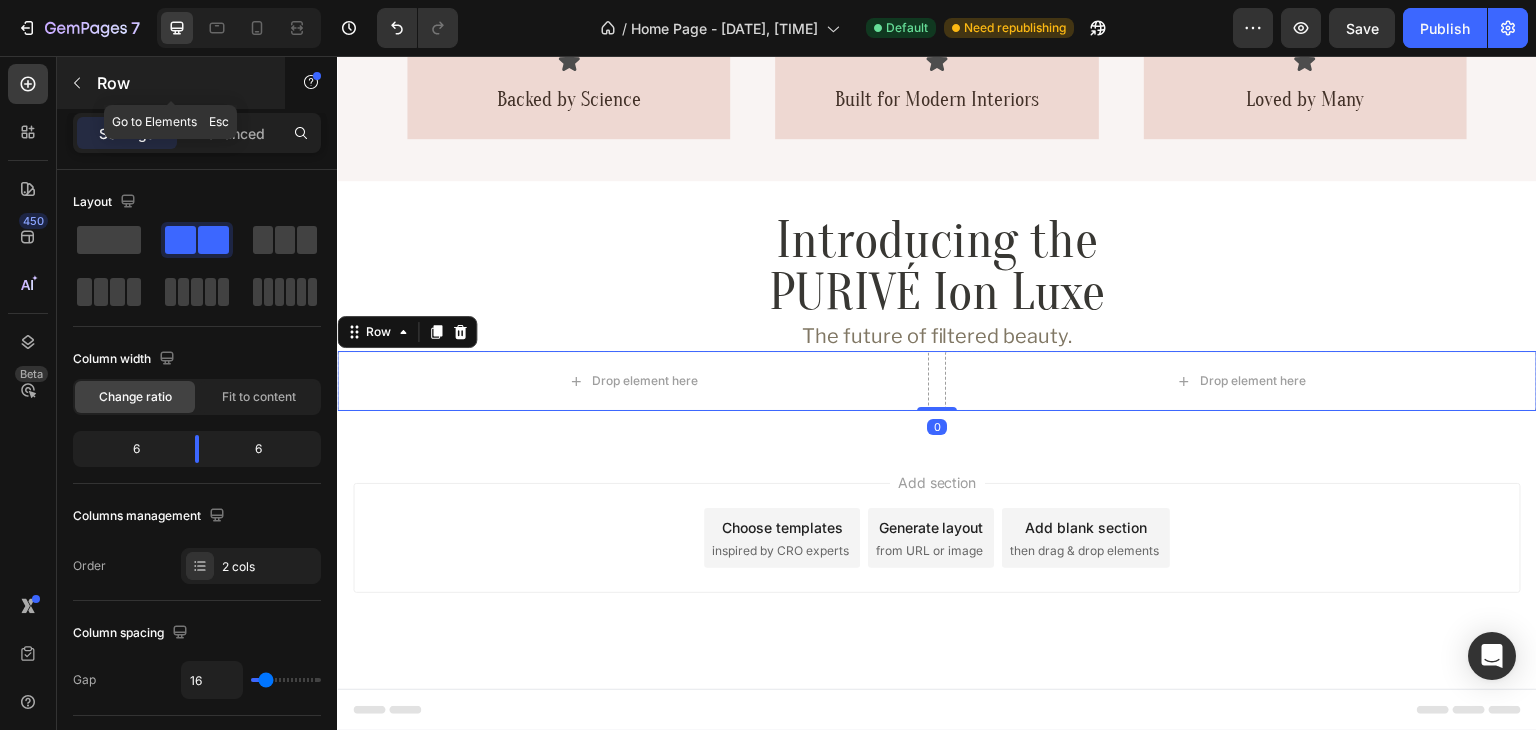 click on "Row" at bounding box center (171, 83) 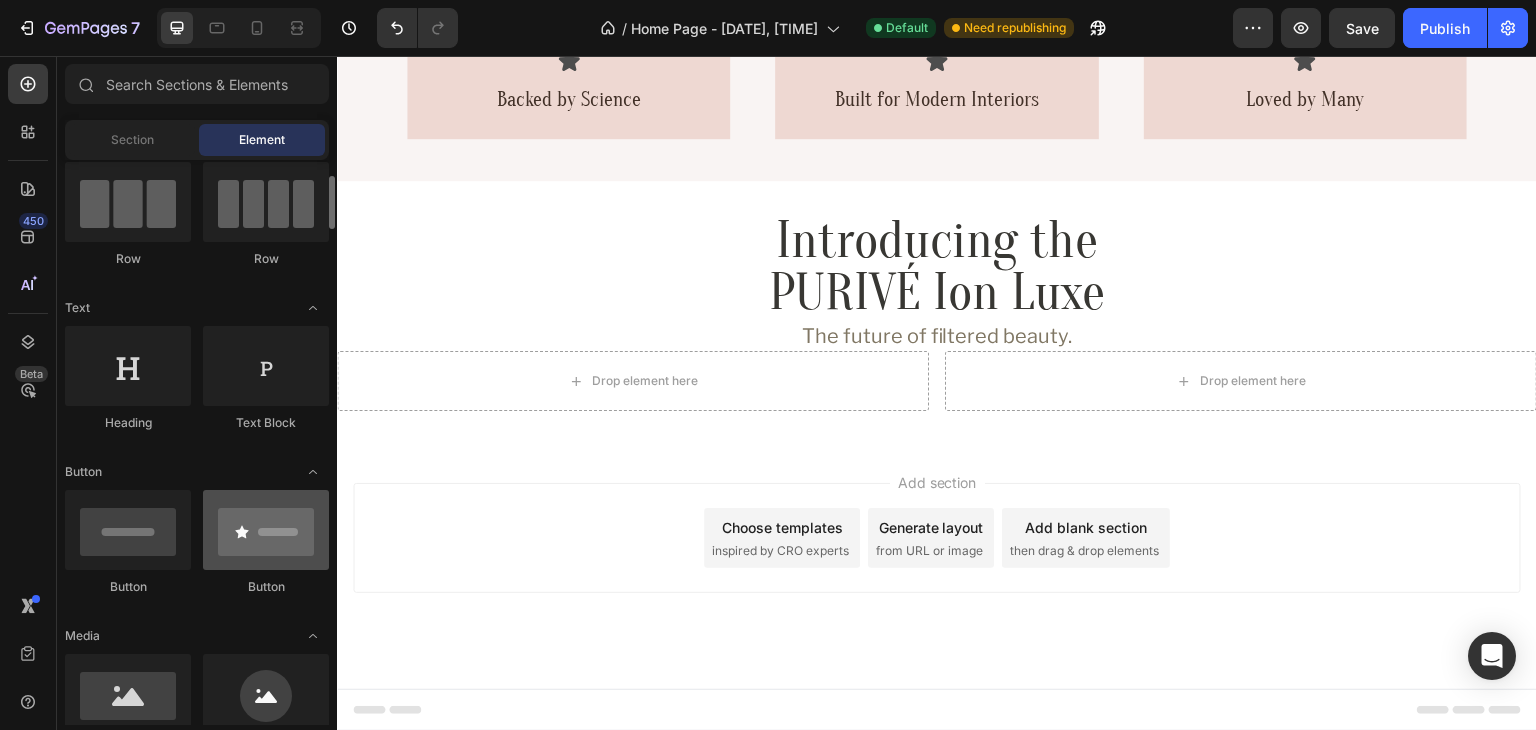 scroll, scrollTop: 368, scrollLeft: 0, axis: vertical 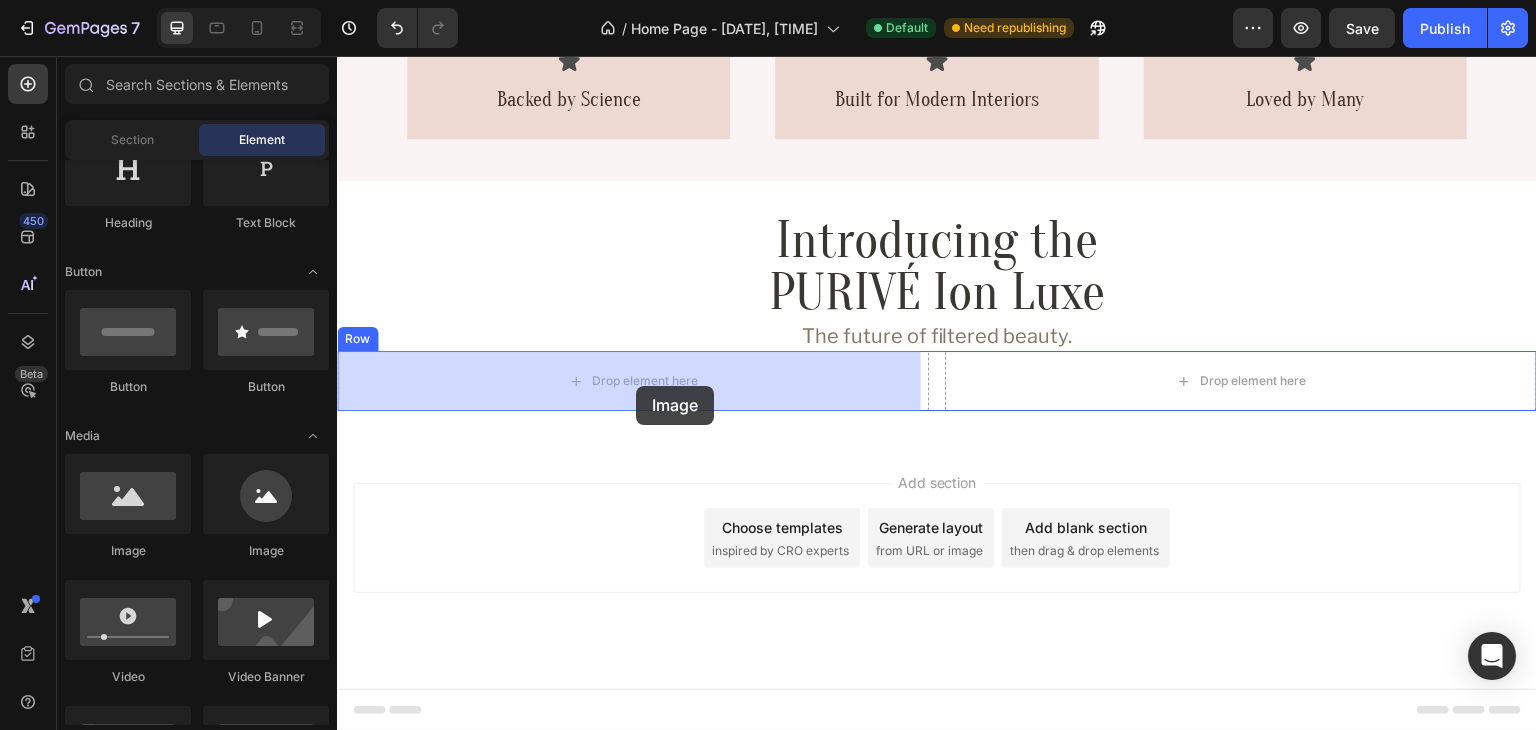 drag, startPoint x: 465, startPoint y: 576, endPoint x: 653, endPoint y: 391, distance: 263.75937 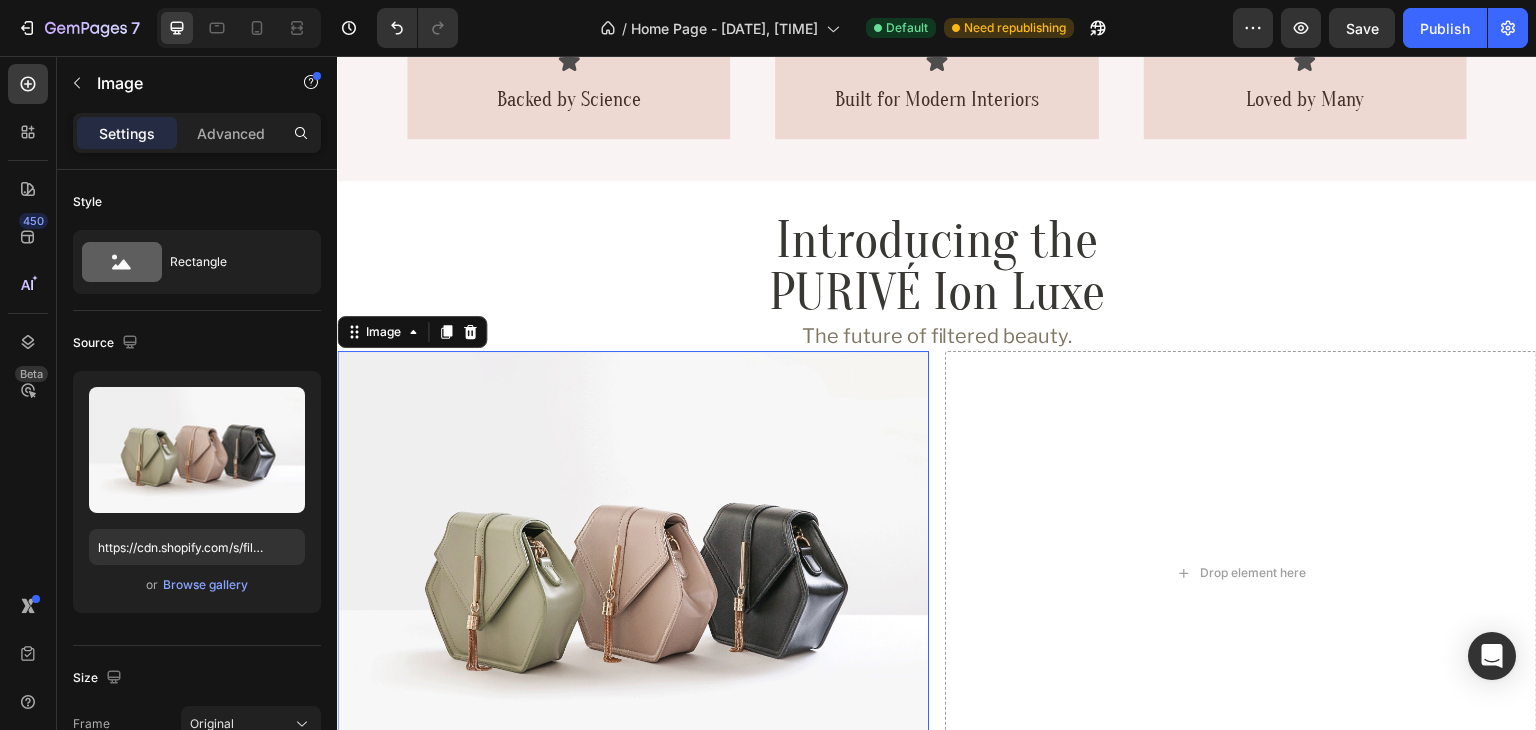 scroll, scrollTop: 824, scrollLeft: 0, axis: vertical 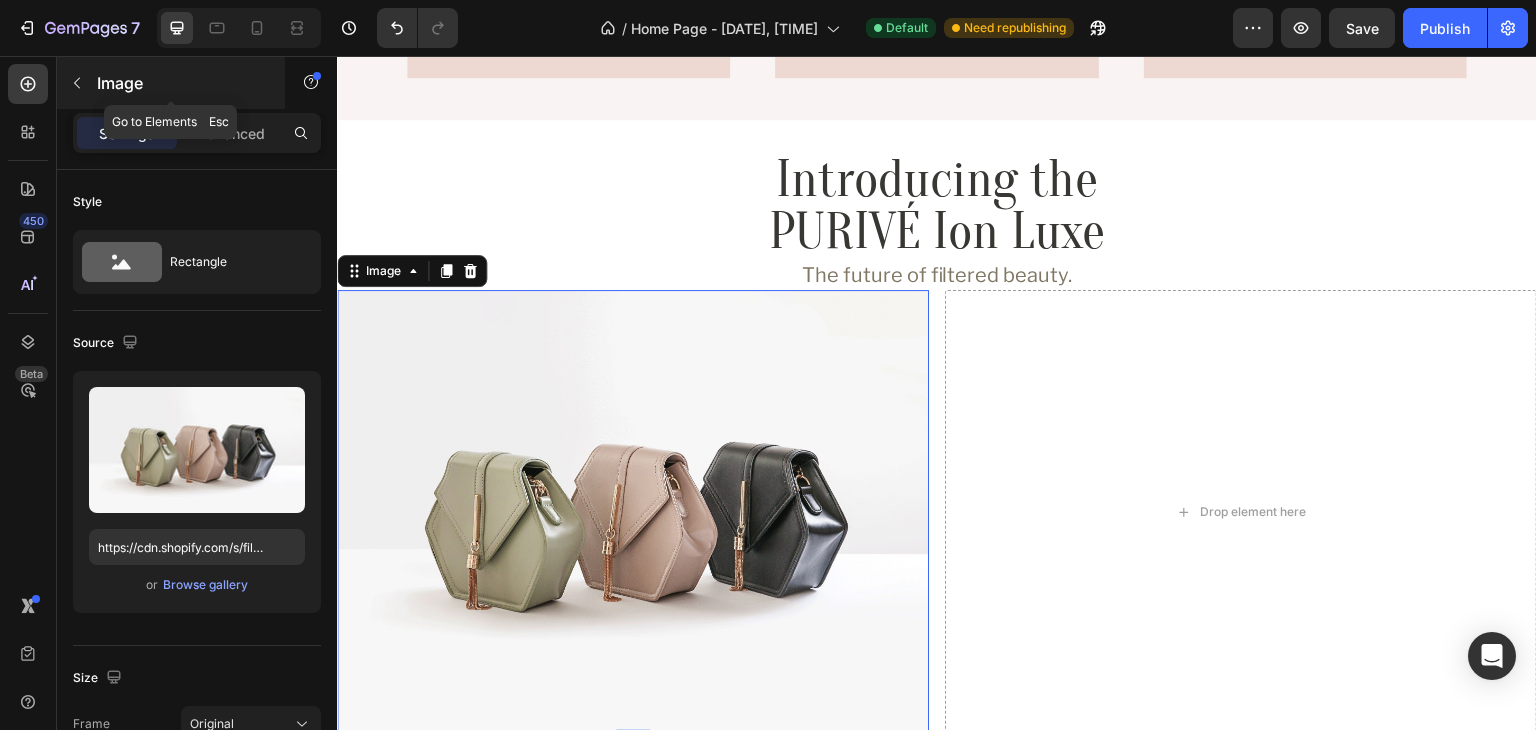 click on "Image" at bounding box center [171, 83] 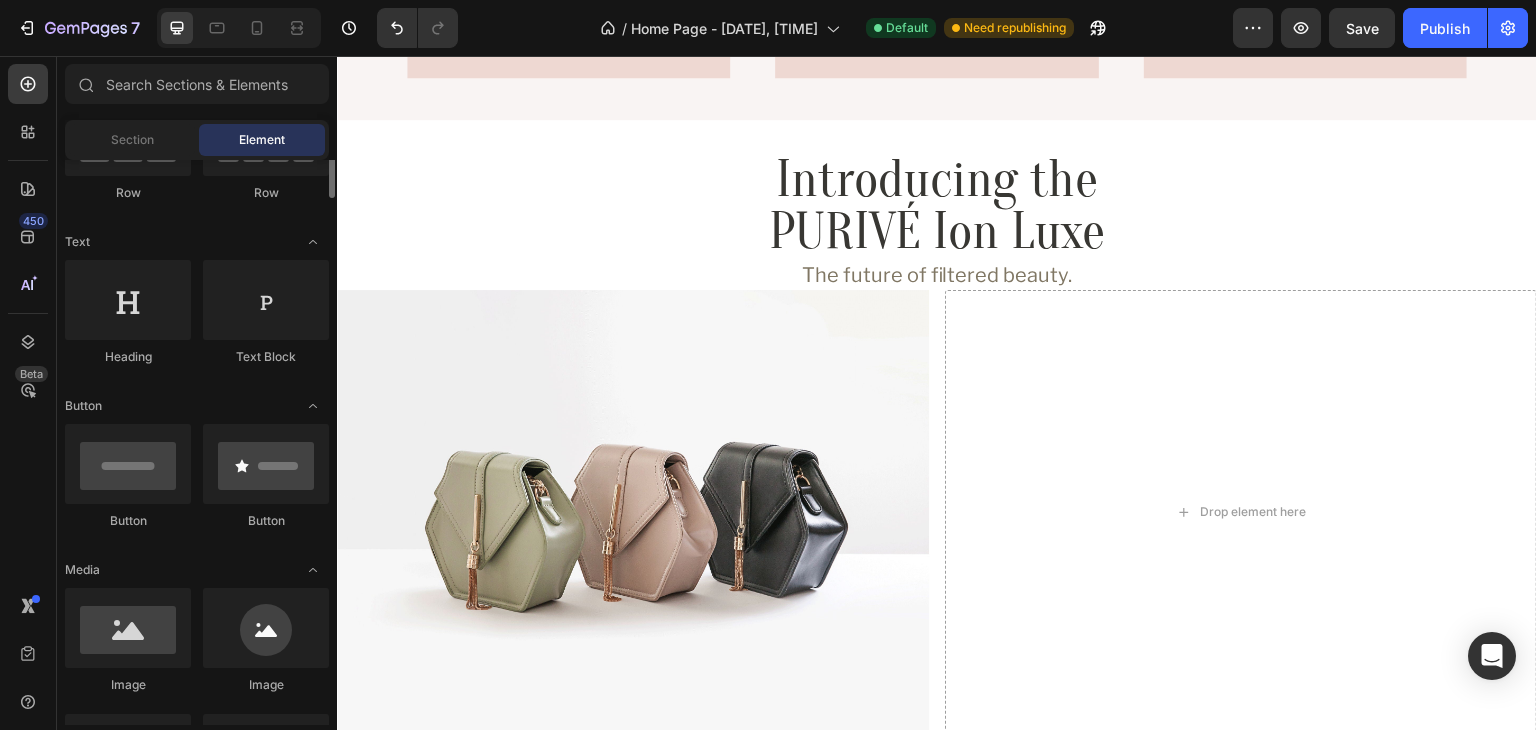 scroll, scrollTop: 32, scrollLeft: 0, axis: vertical 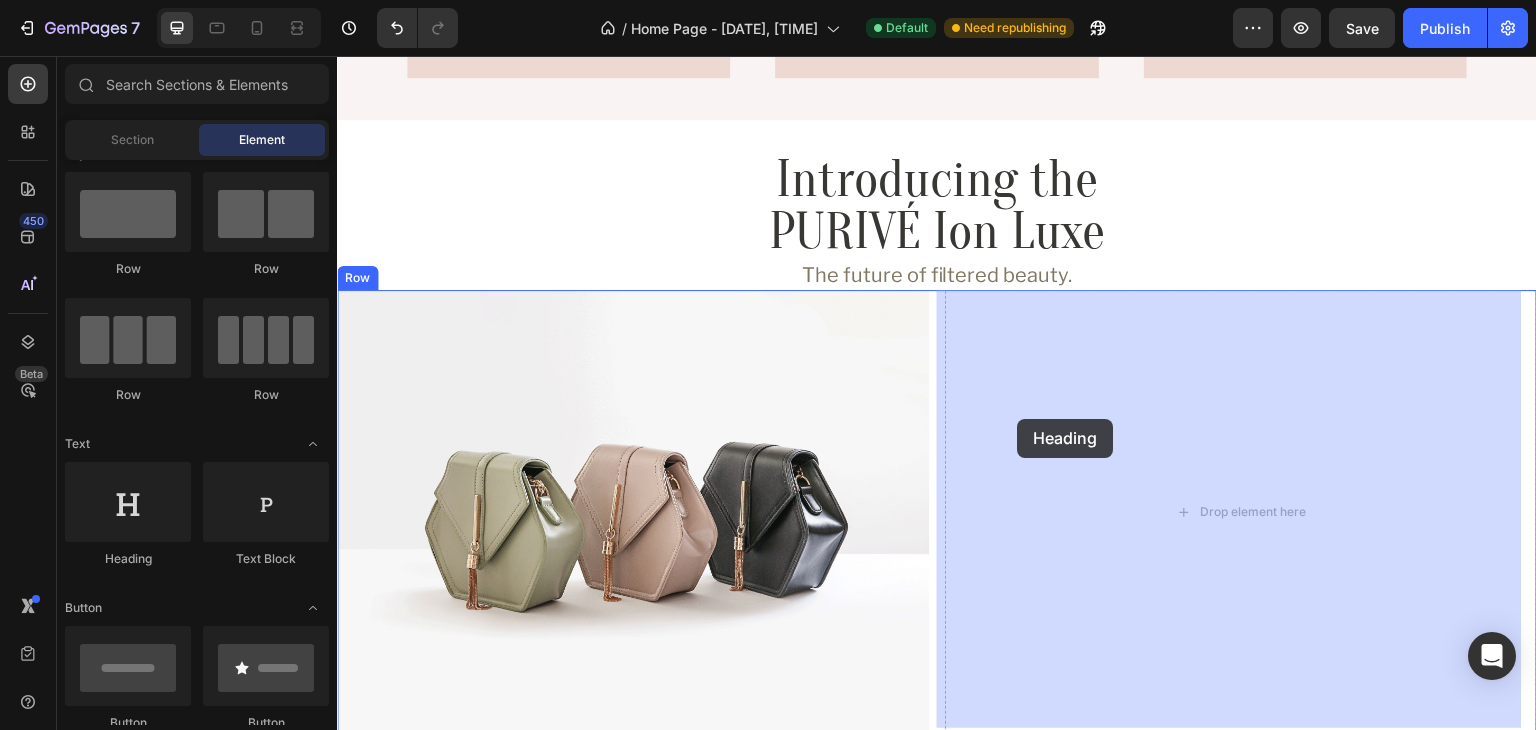 drag, startPoint x: 466, startPoint y: 557, endPoint x: 1111, endPoint y: 405, distance: 662.6681 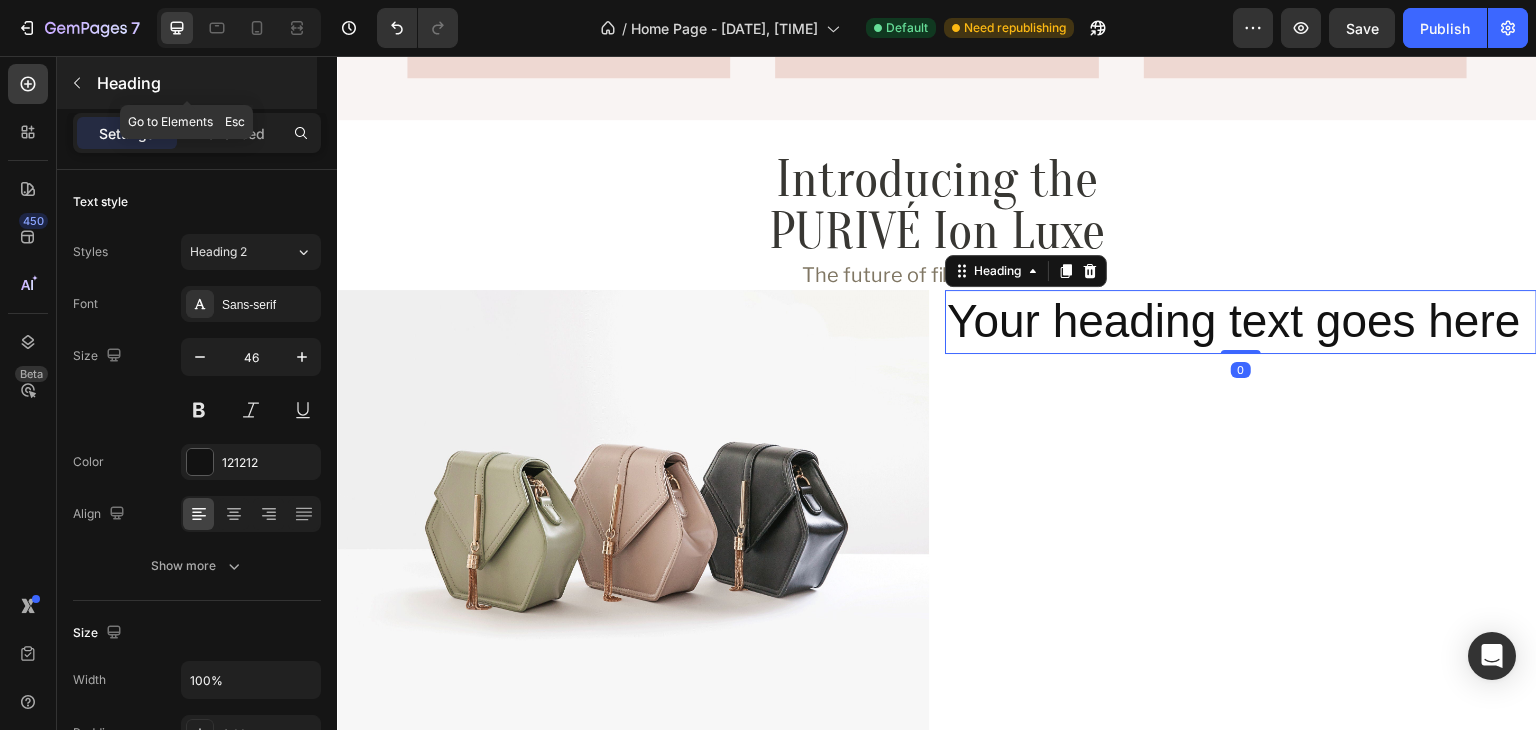 click on "Heading" at bounding box center [205, 83] 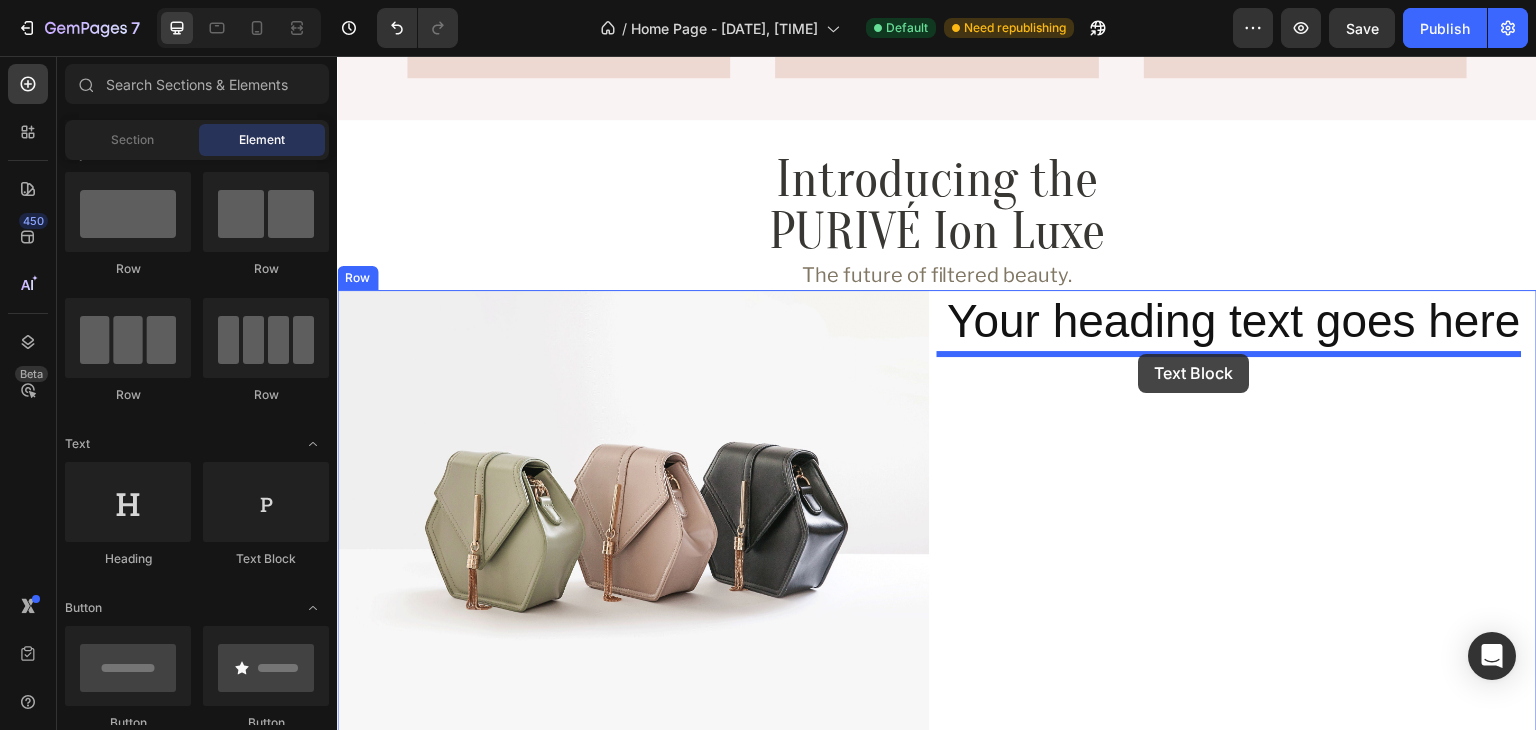 drag, startPoint x: 594, startPoint y: 569, endPoint x: 1139, endPoint y: 354, distance: 585.8754 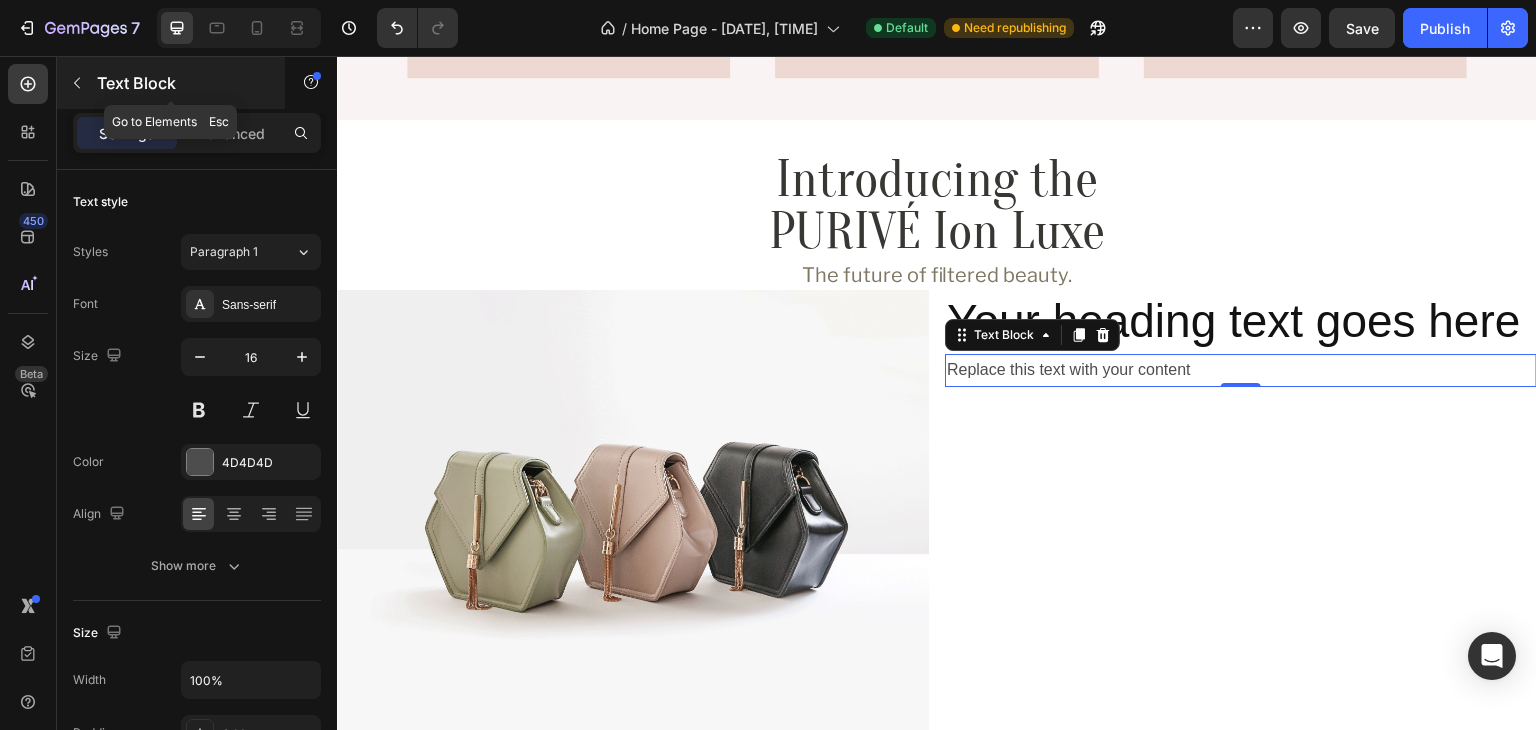 click 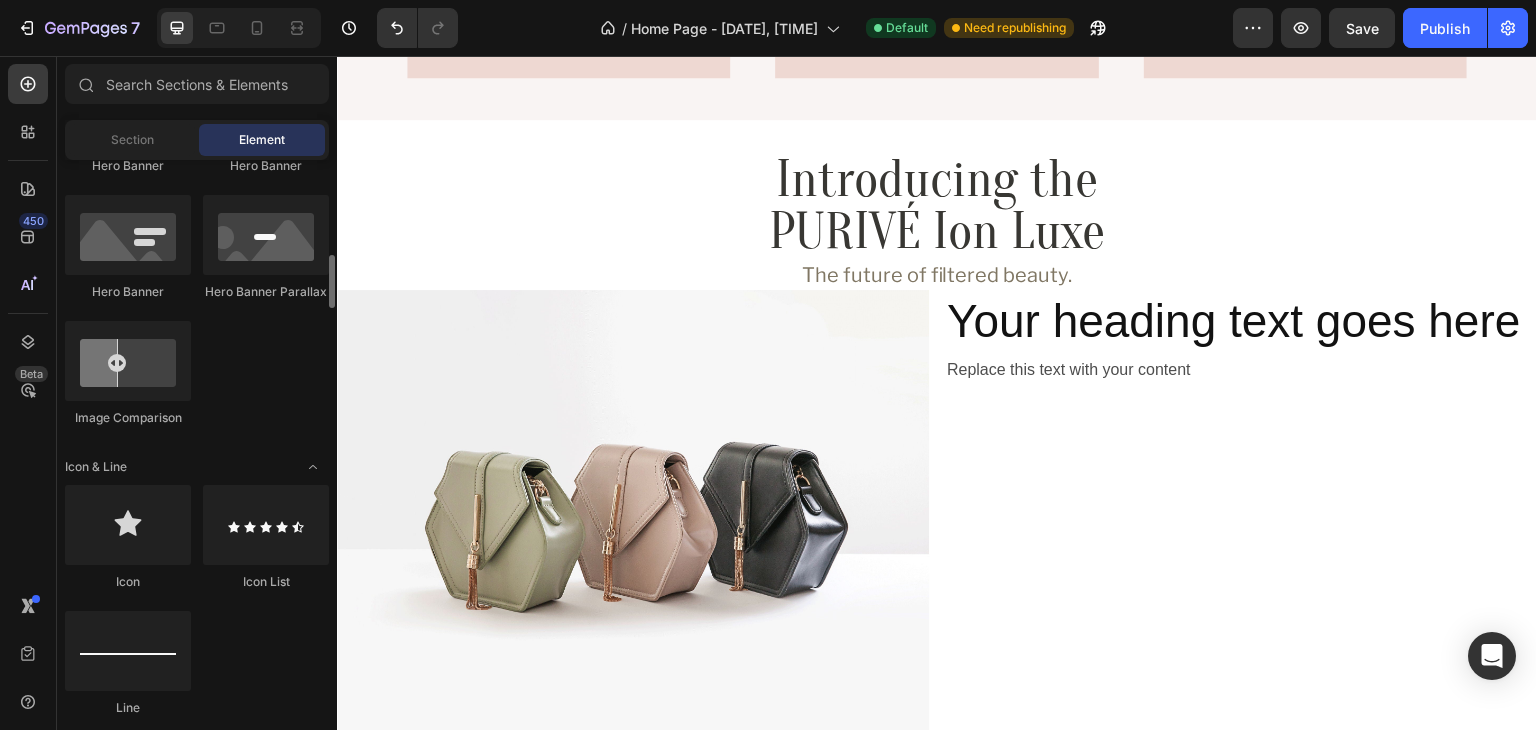 scroll, scrollTop: 1272, scrollLeft: 0, axis: vertical 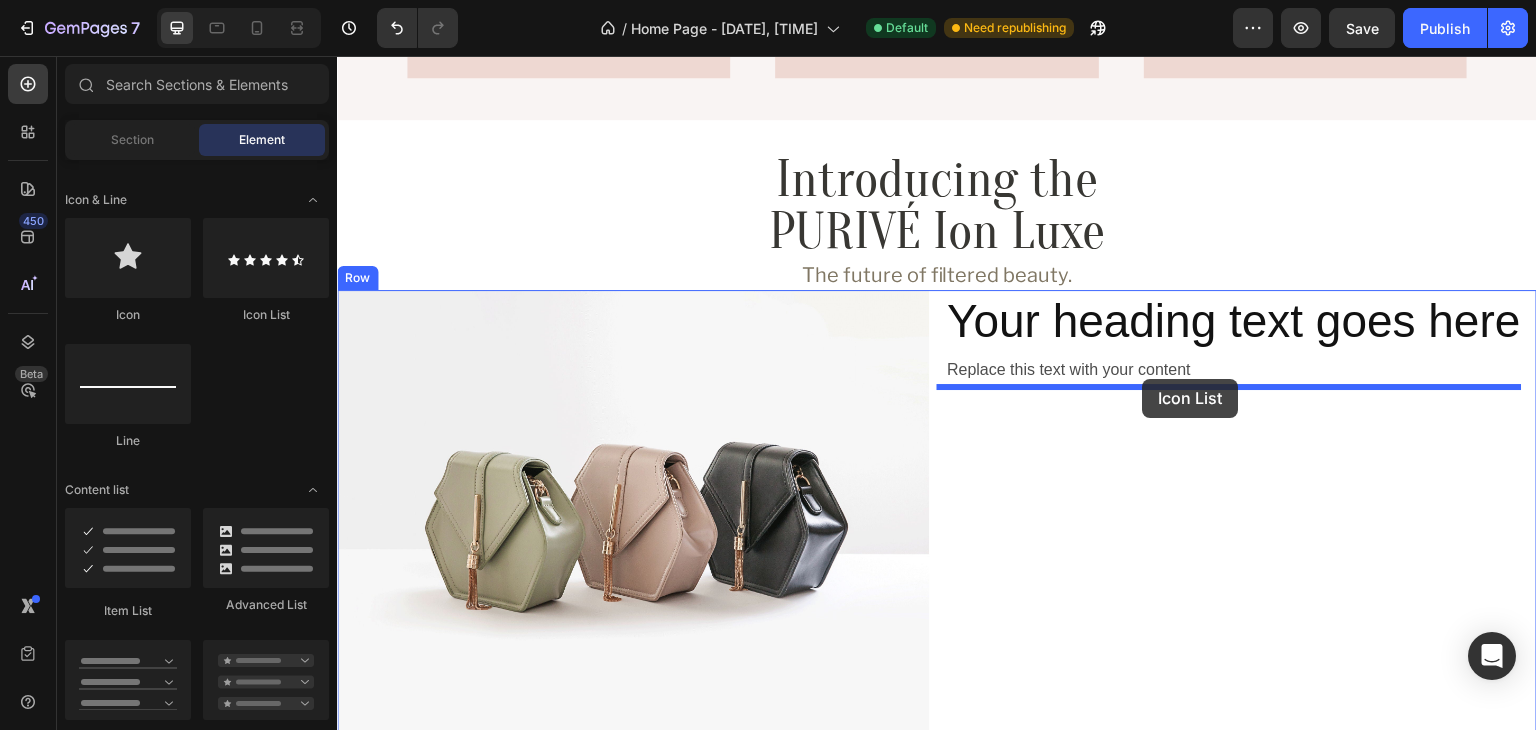 drag, startPoint x: 577, startPoint y: 321, endPoint x: 1143, endPoint y: 379, distance: 568.964 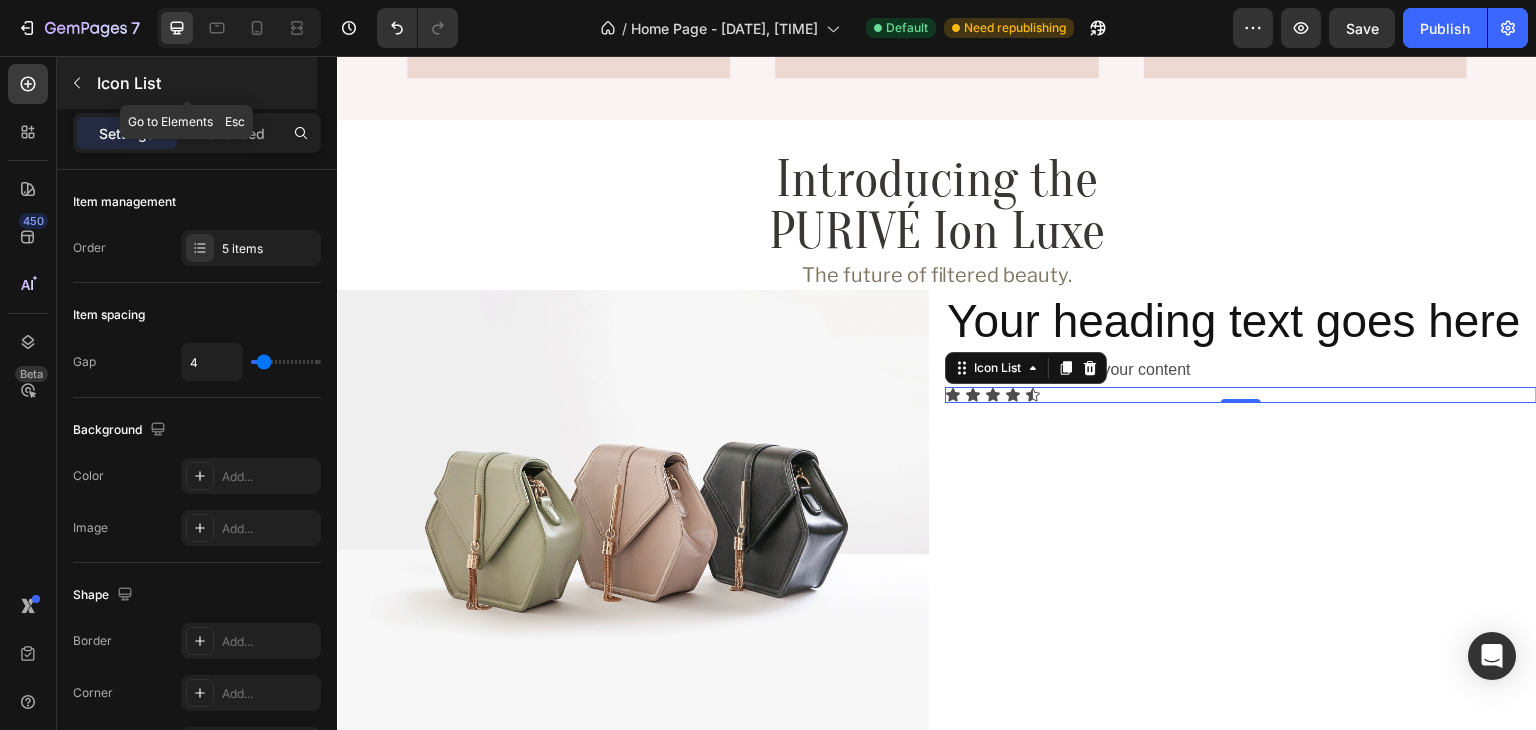 click at bounding box center (77, 83) 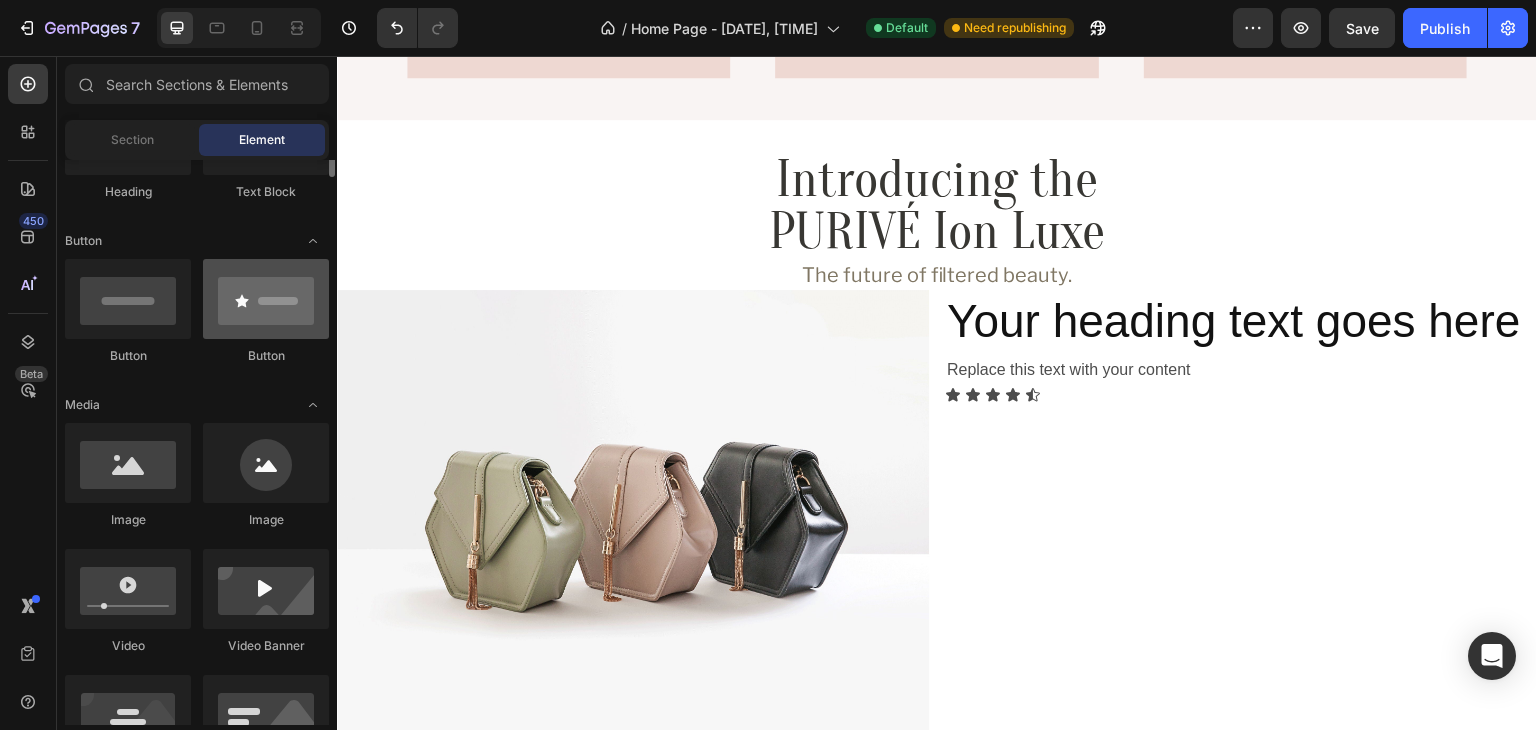 scroll, scrollTop: 197, scrollLeft: 0, axis: vertical 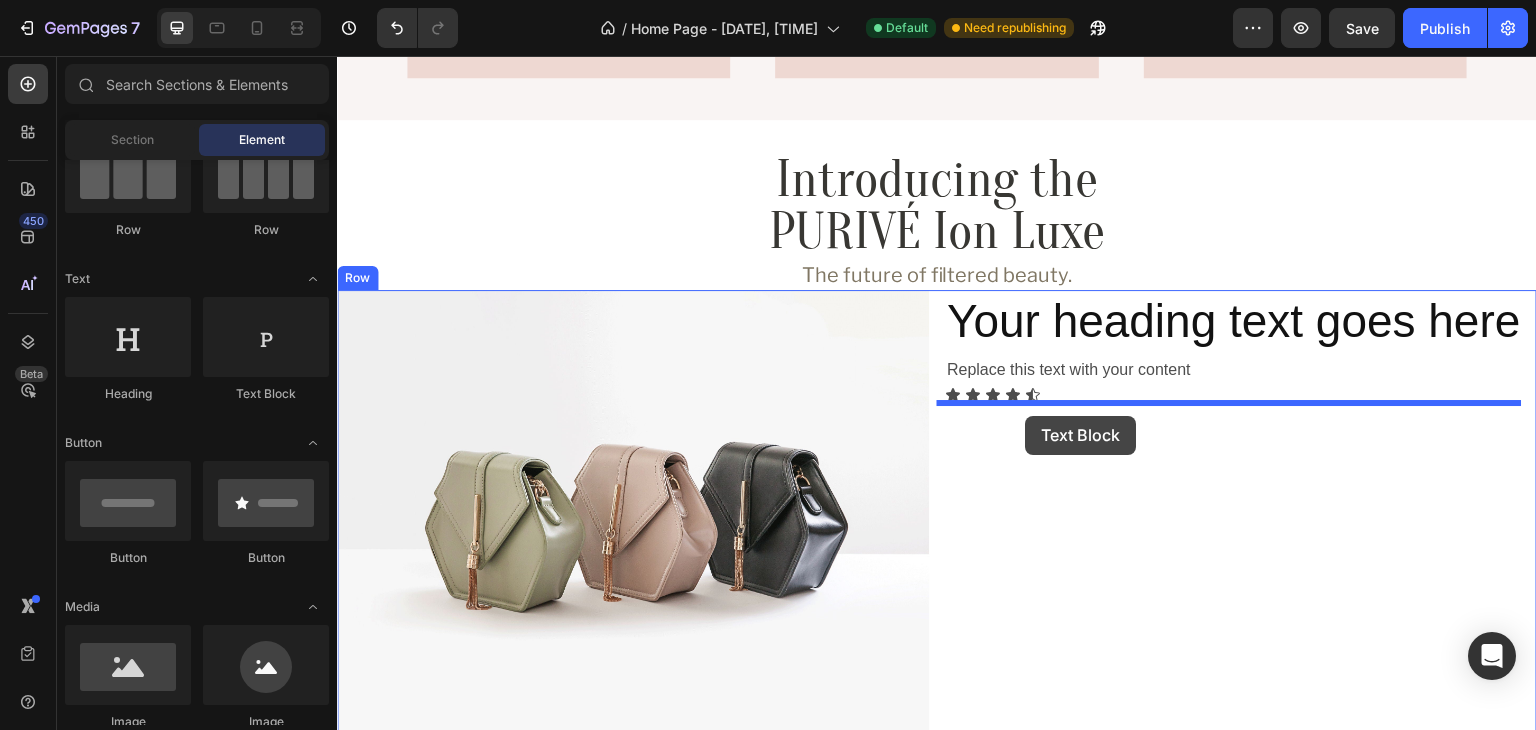 drag, startPoint x: 577, startPoint y: 381, endPoint x: 1026, endPoint y: 416, distance: 450.3621 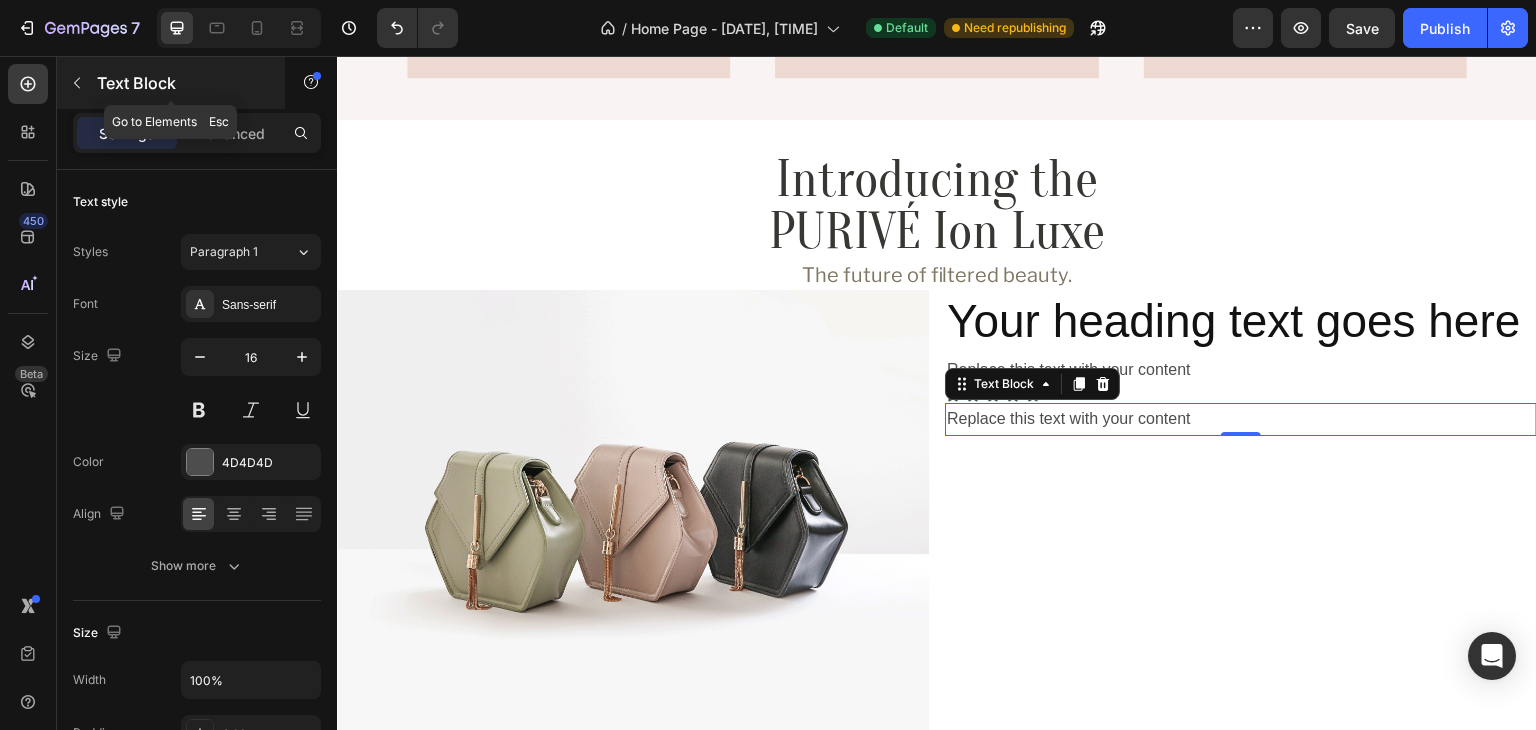 click 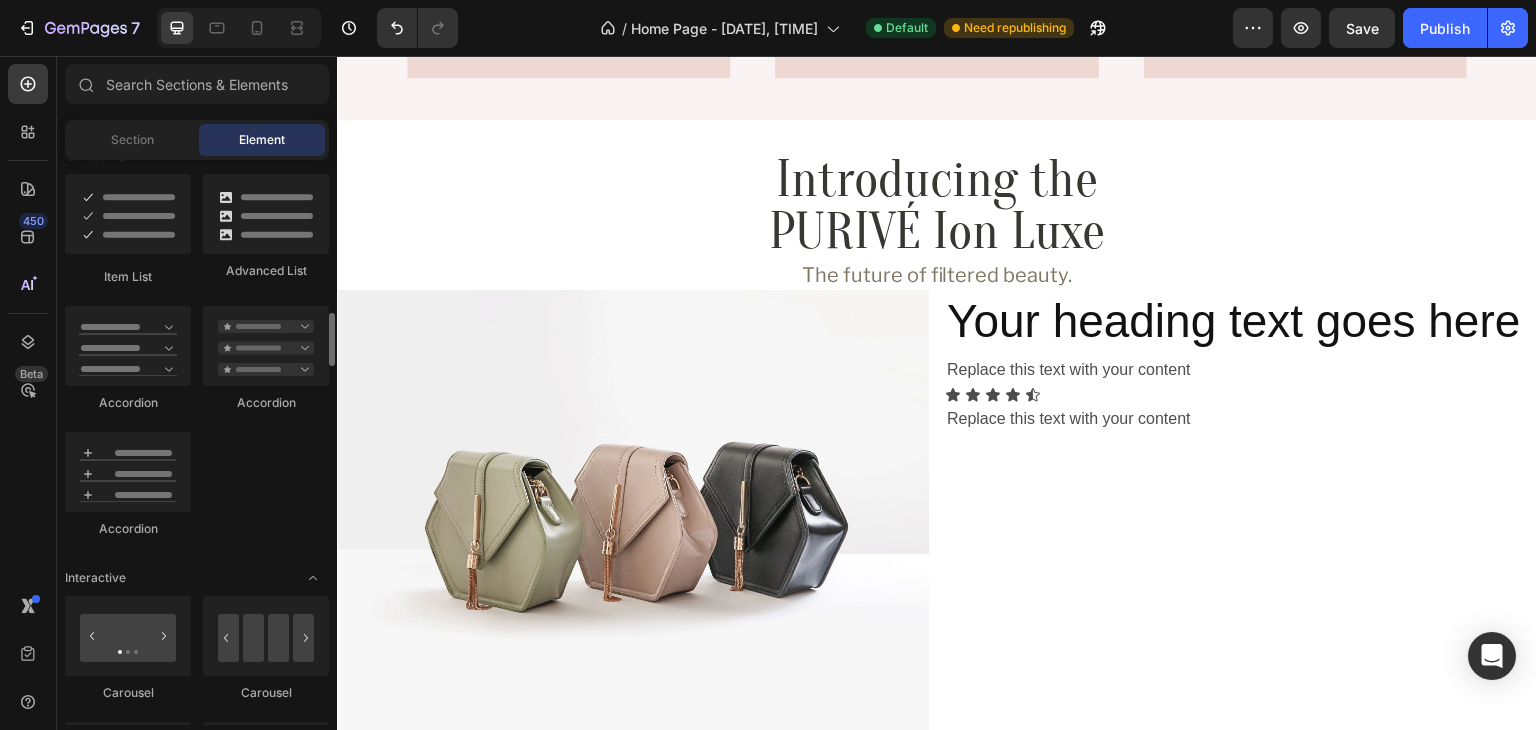 scroll, scrollTop: 1539, scrollLeft: 0, axis: vertical 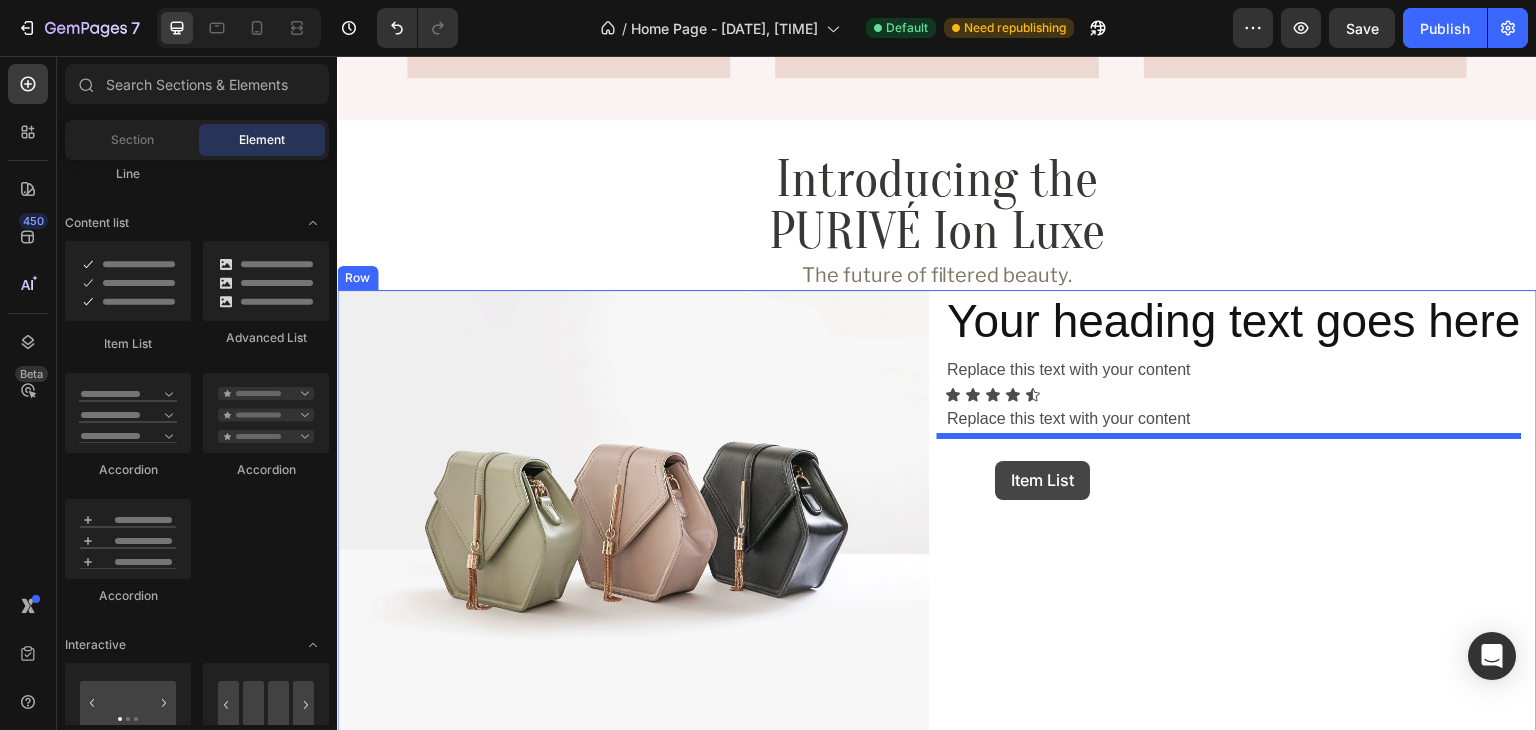 drag, startPoint x: 478, startPoint y: 363, endPoint x: 996, endPoint y: 461, distance: 527.1888 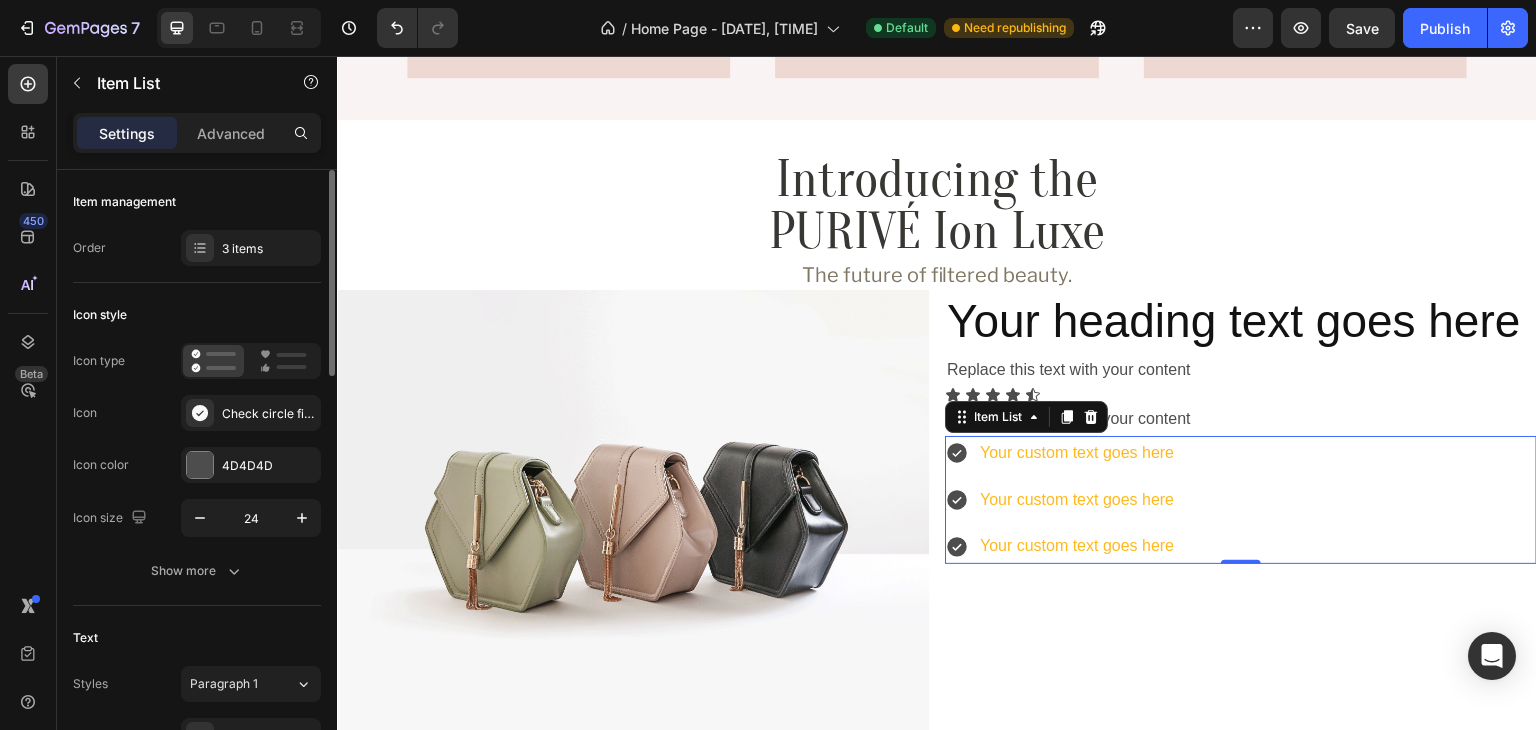 scroll, scrollTop: 33, scrollLeft: 0, axis: vertical 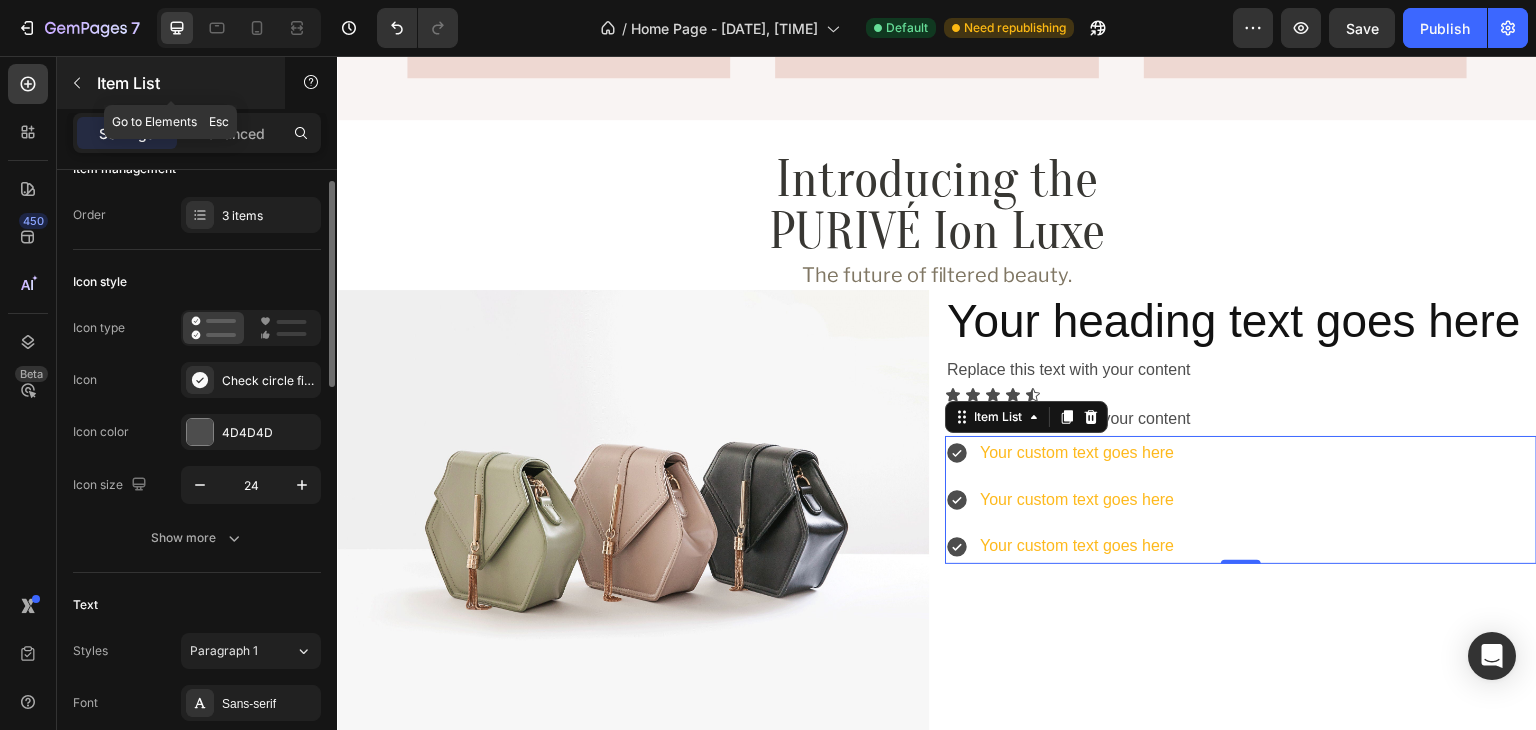 click at bounding box center [77, 83] 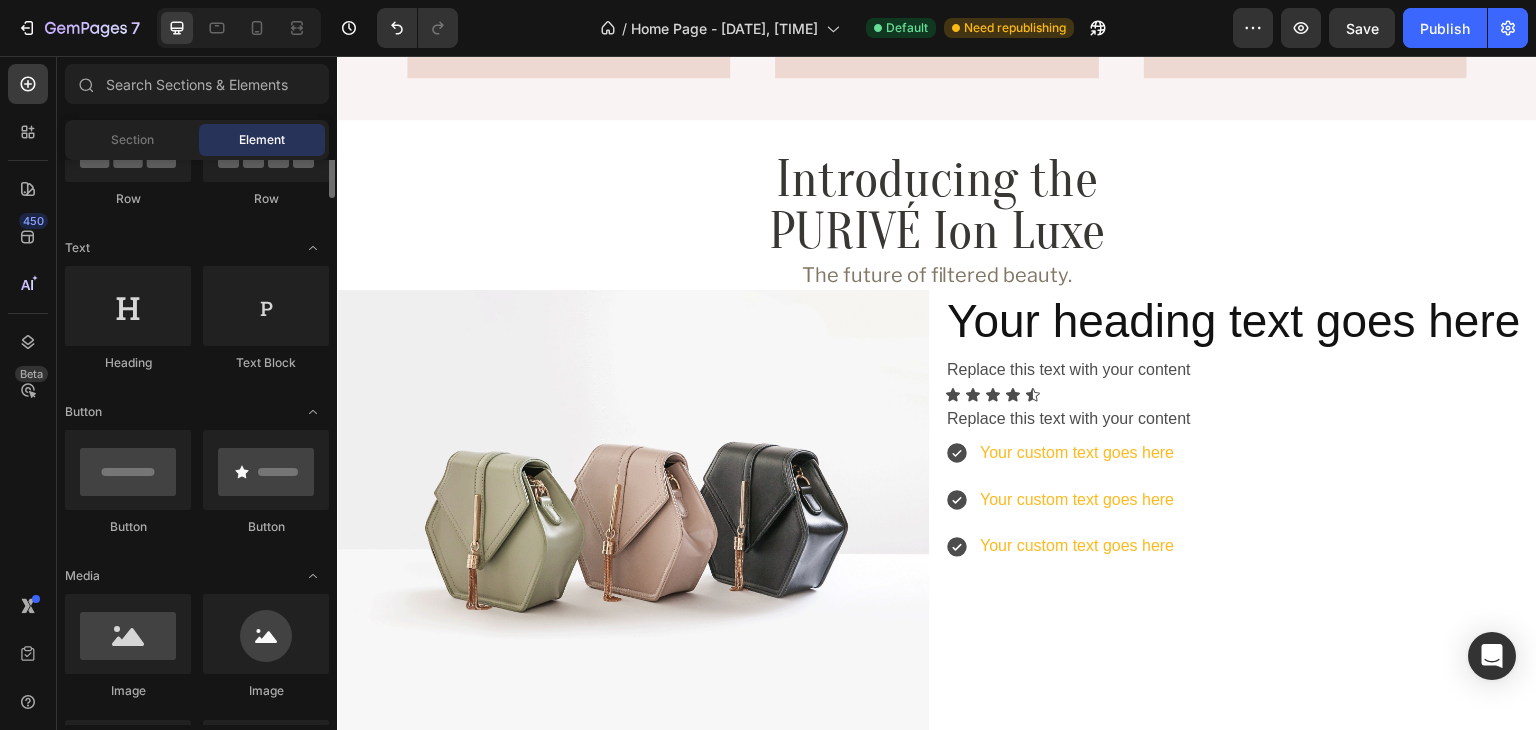 scroll, scrollTop: 195, scrollLeft: 0, axis: vertical 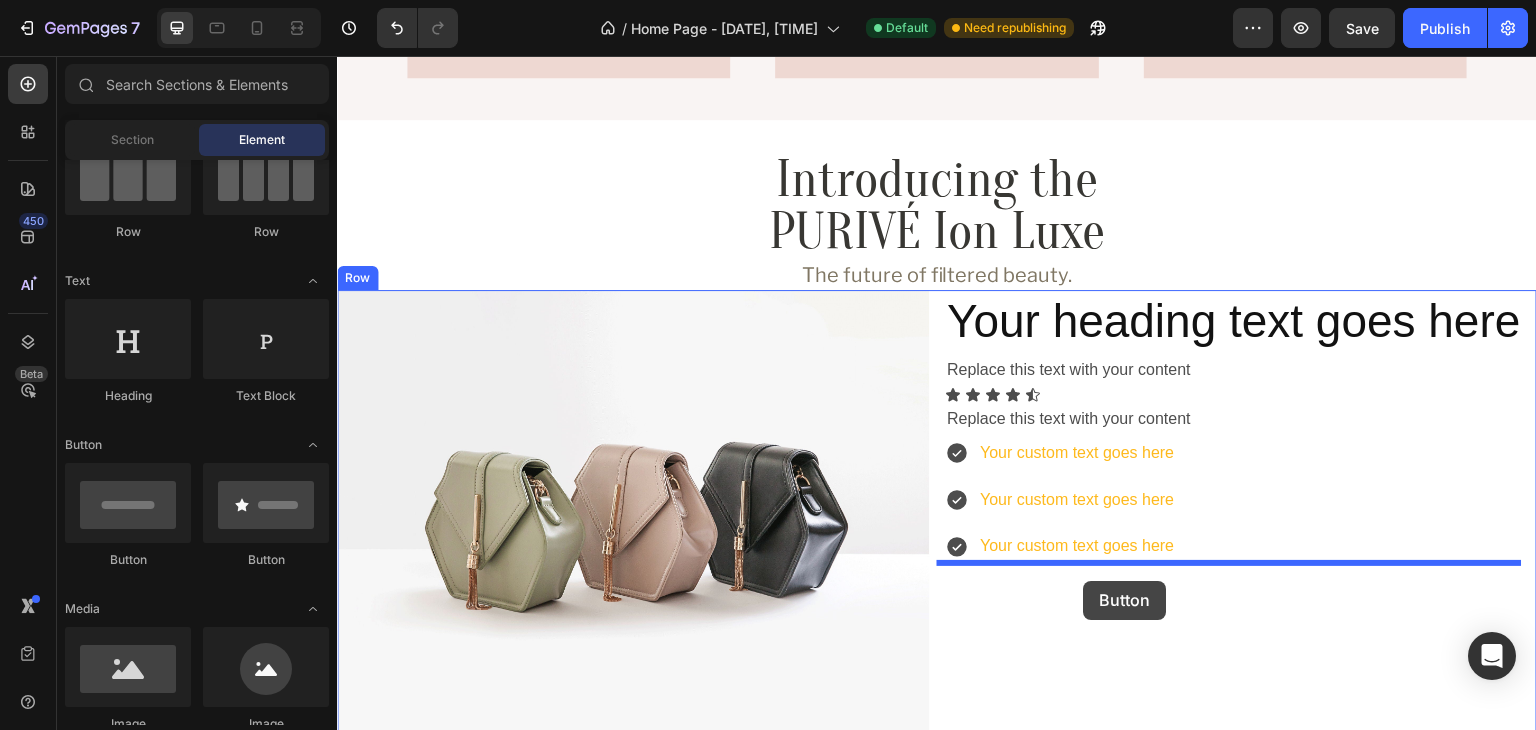drag, startPoint x: 449, startPoint y: 570, endPoint x: 1084, endPoint y: 581, distance: 635.0953 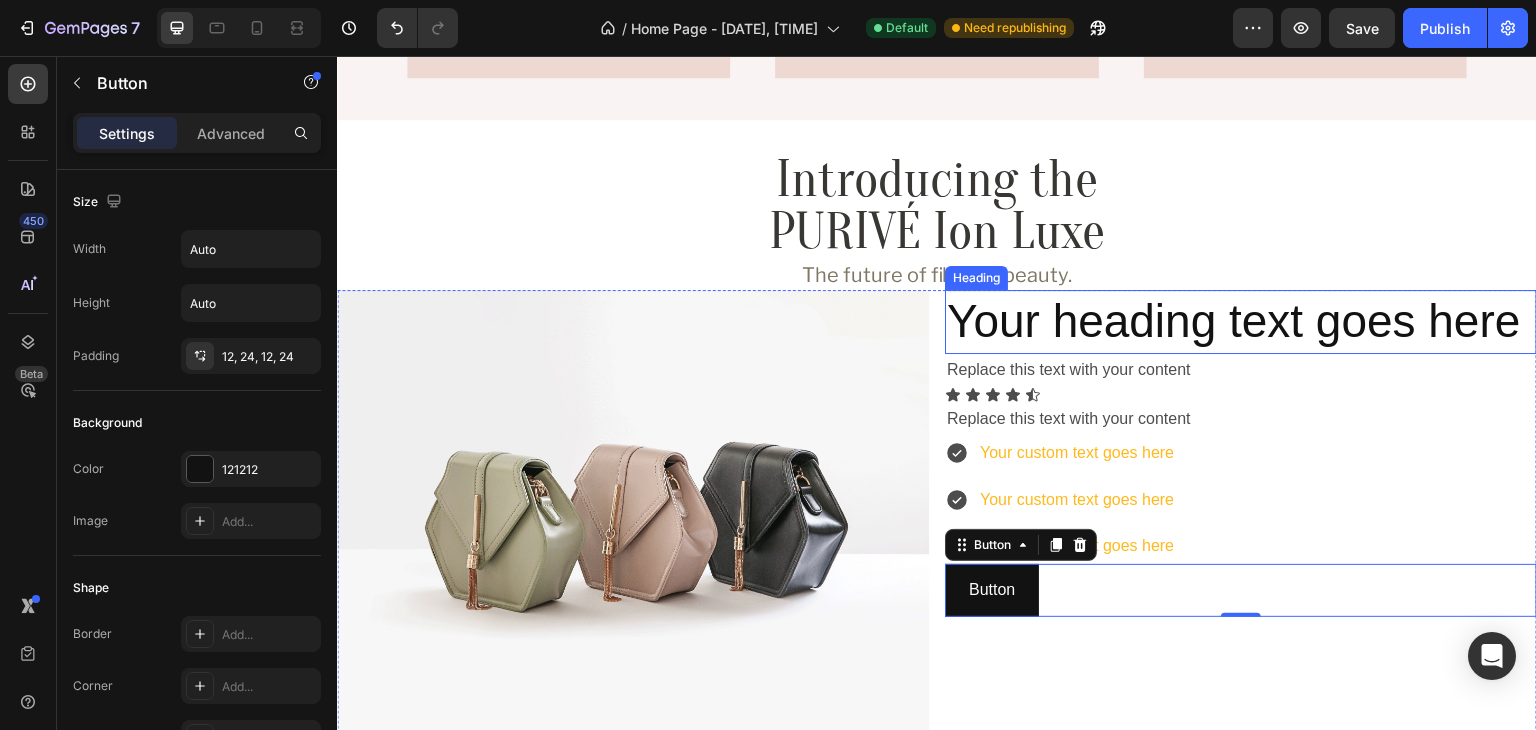 click on "Your heading text goes here" at bounding box center [1241, 322] 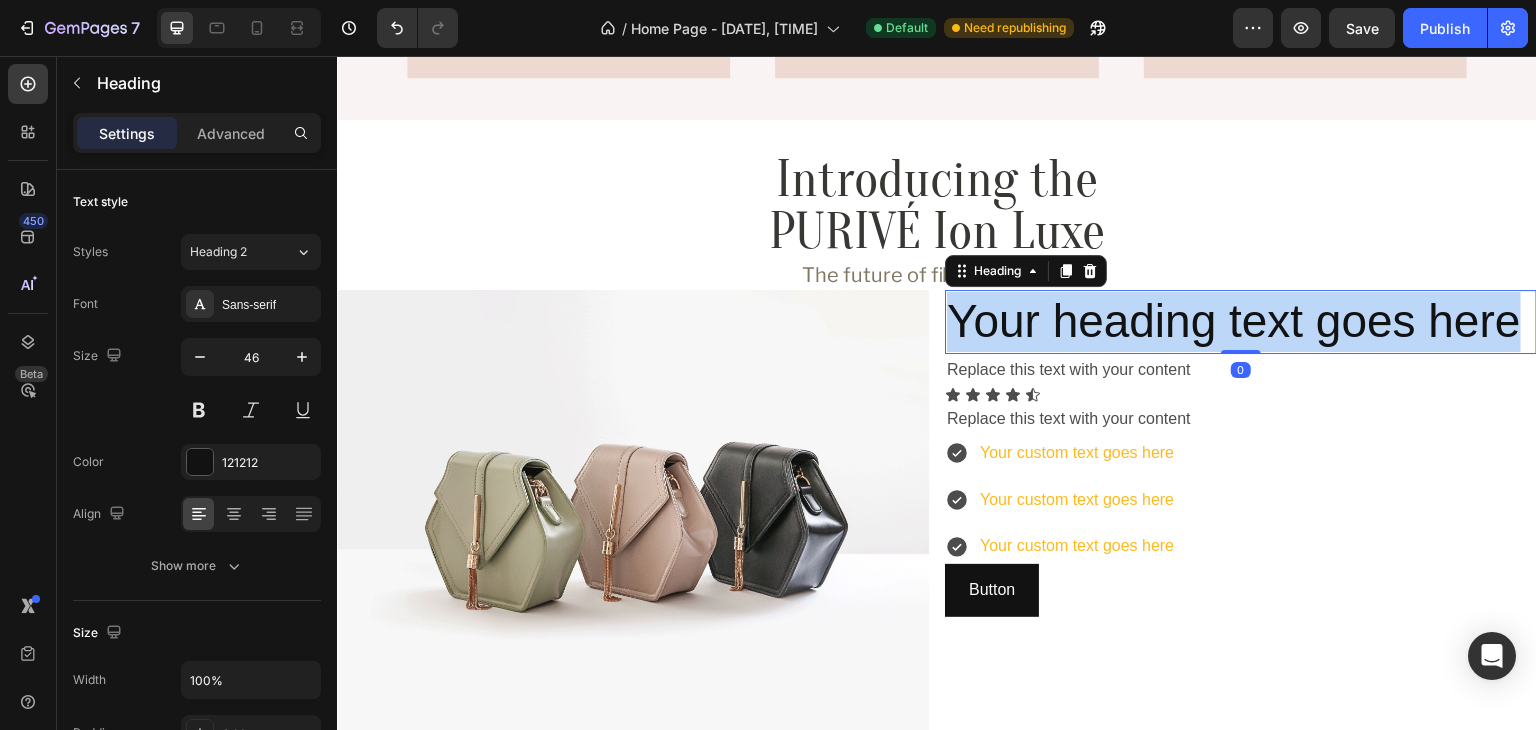 click on "Your heading text goes here" at bounding box center (1241, 322) 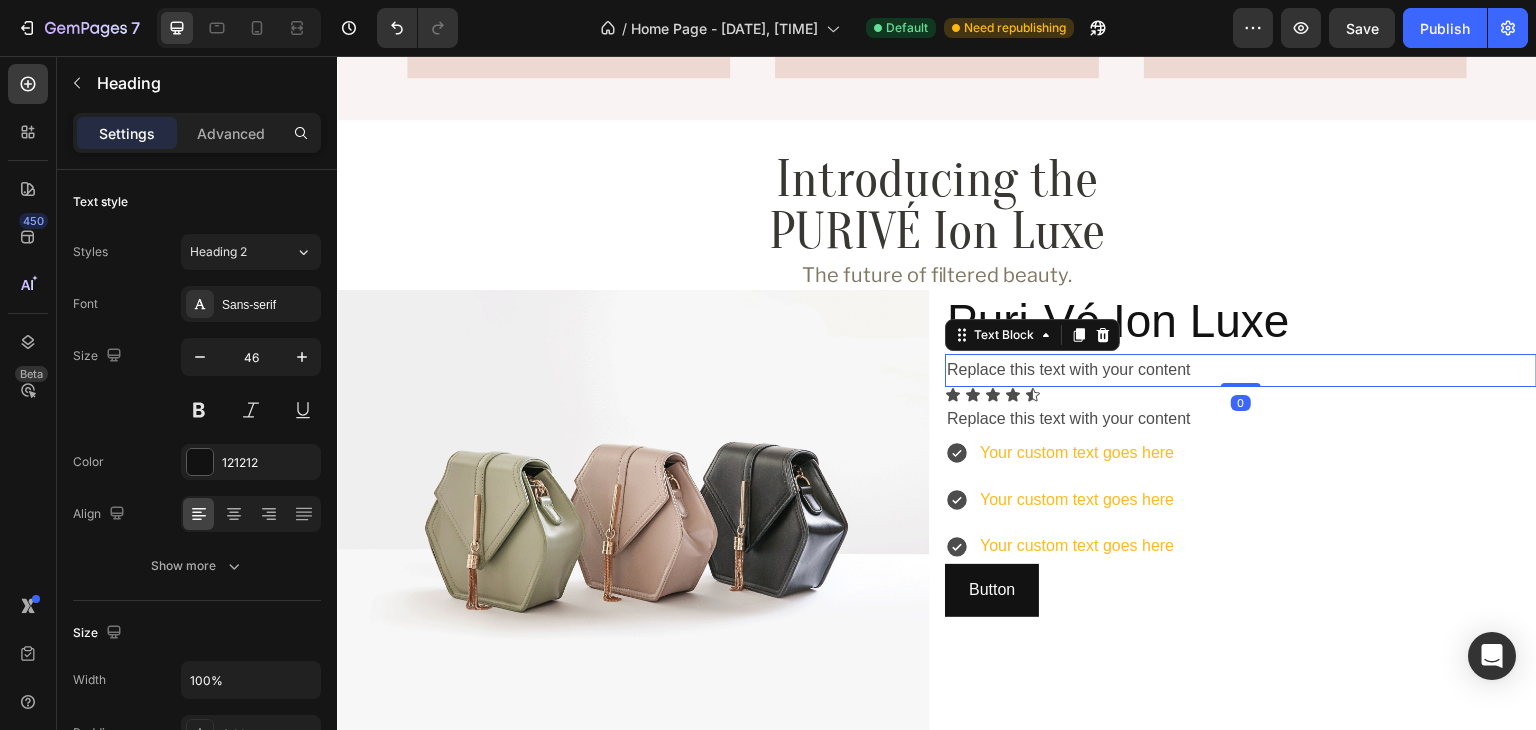 click on "Replace this text with your content" at bounding box center (1241, 370) 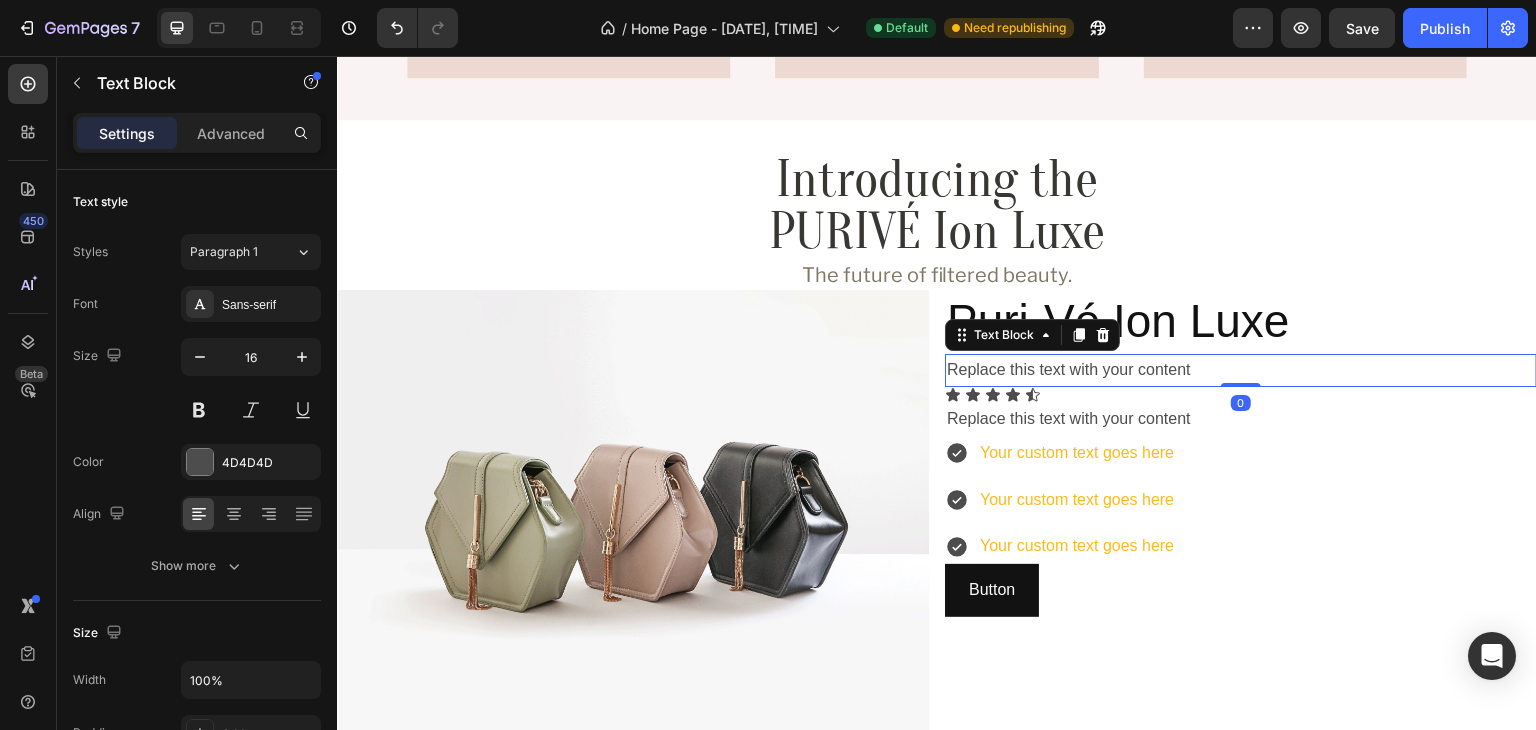 click on "Replace this text with your content" at bounding box center (1241, 370) 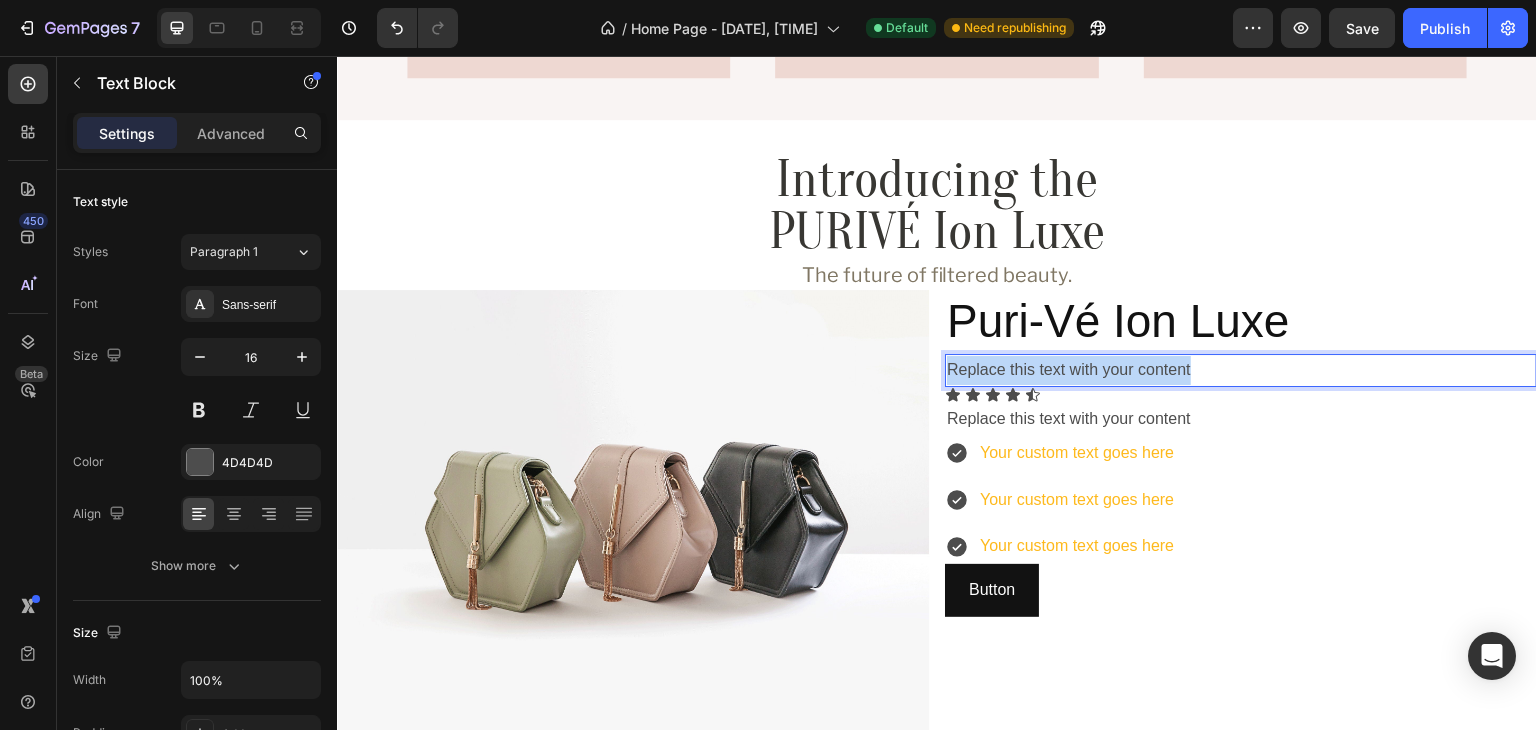 click on "Replace this text with your content" at bounding box center [1241, 370] 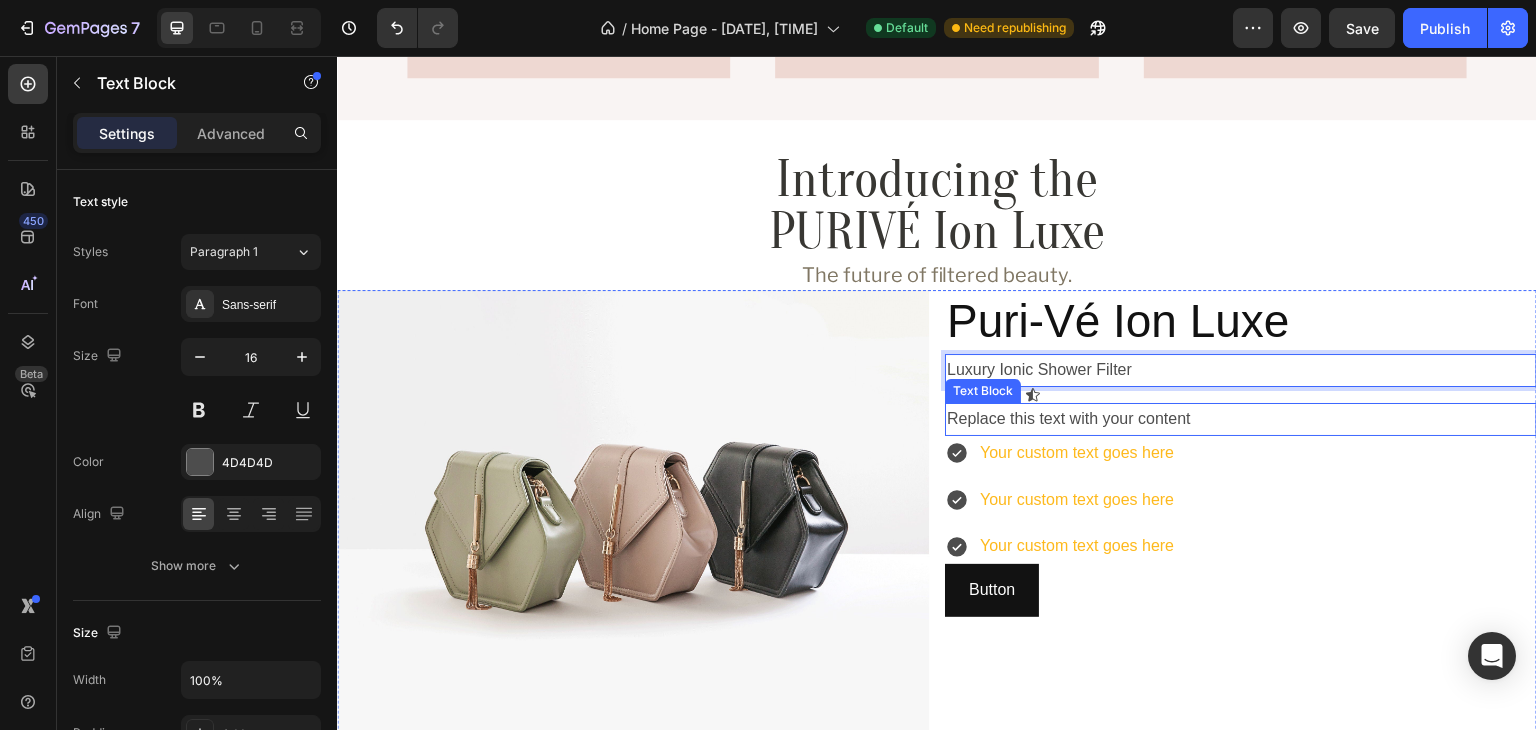 click on "Replace this text with your content" at bounding box center (1241, 419) 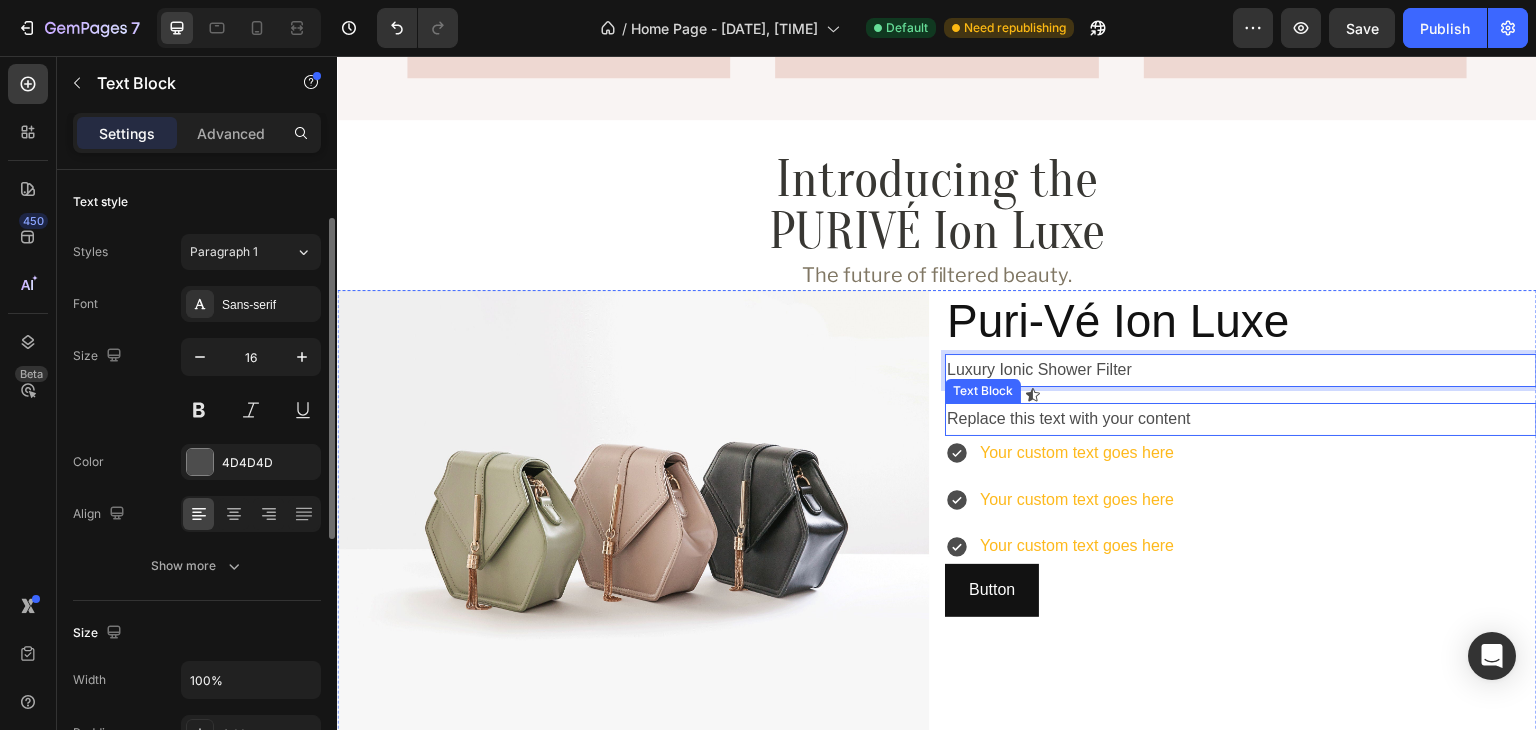 click on "Replace this text with your content" at bounding box center [1241, 419] 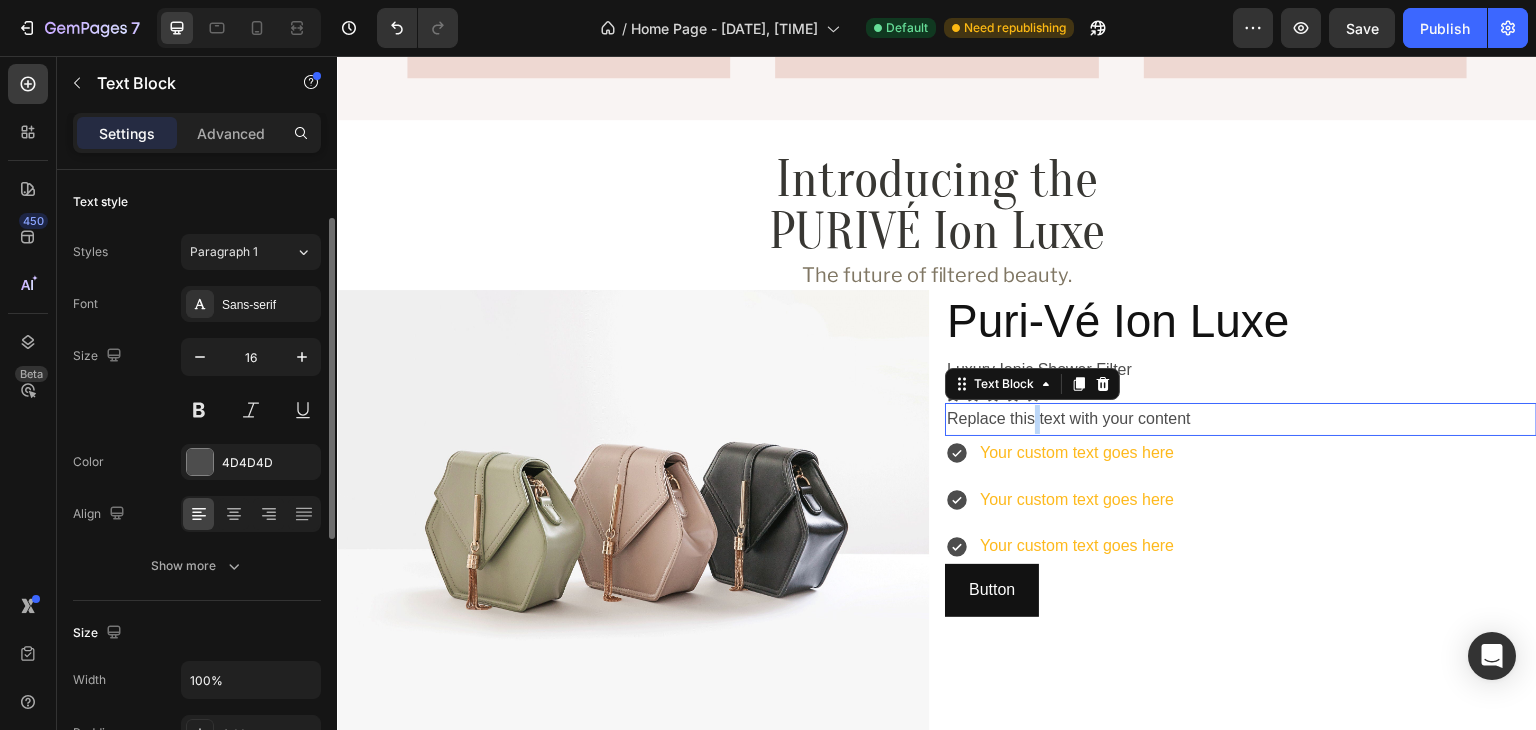 scroll, scrollTop: 32, scrollLeft: 0, axis: vertical 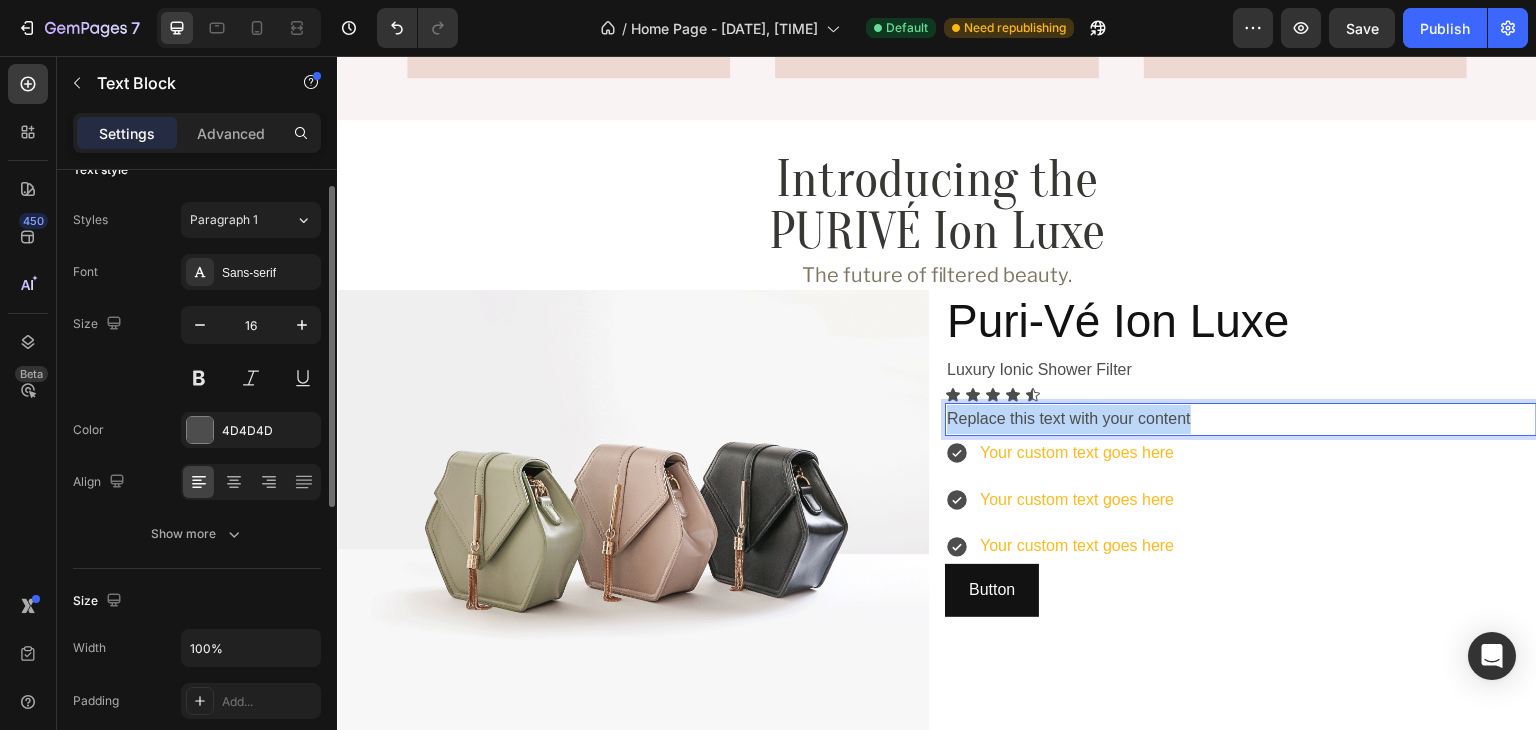 click on "Replace this text with your content" at bounding box center (1241, 419) 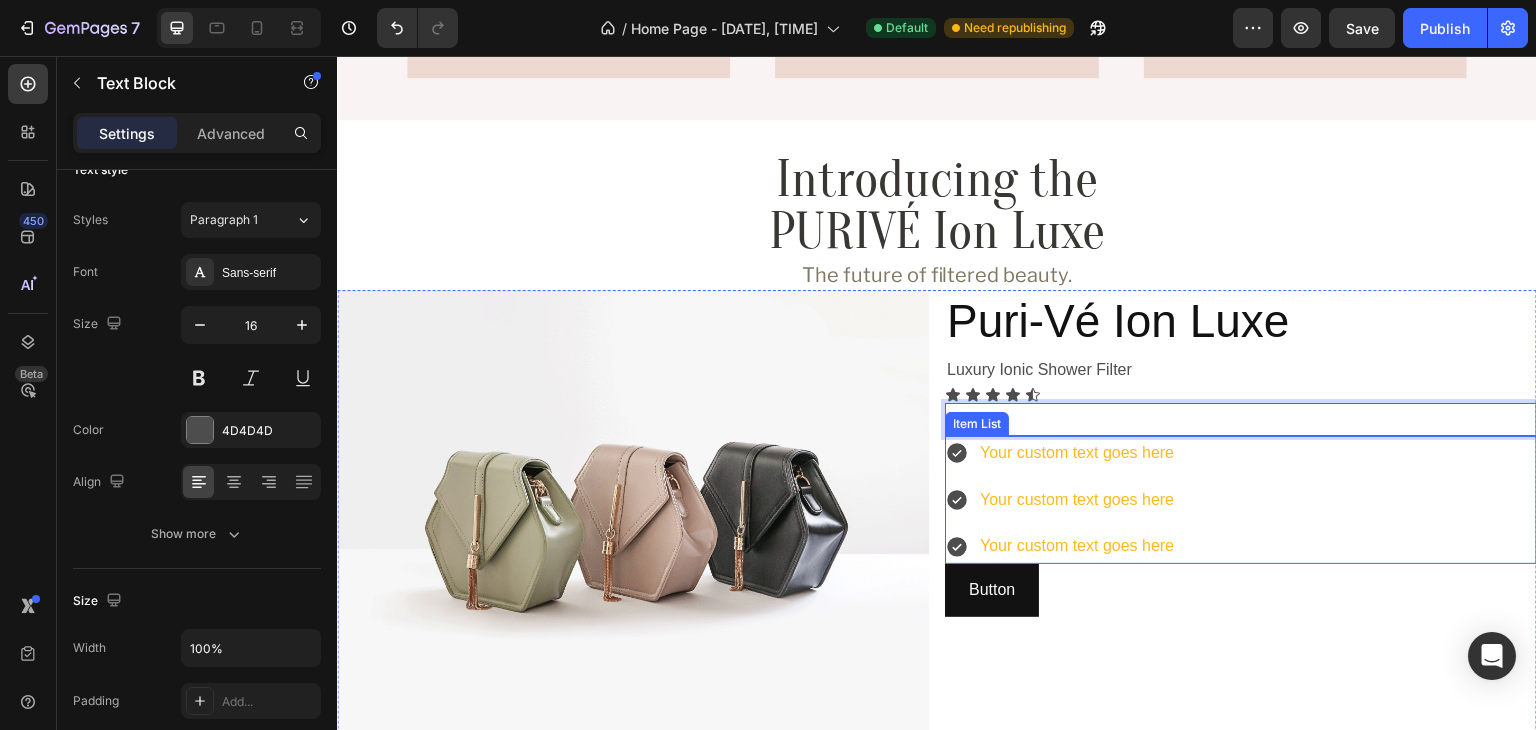 click on "Your custom text goes here" at bounding box center [1077, 453] 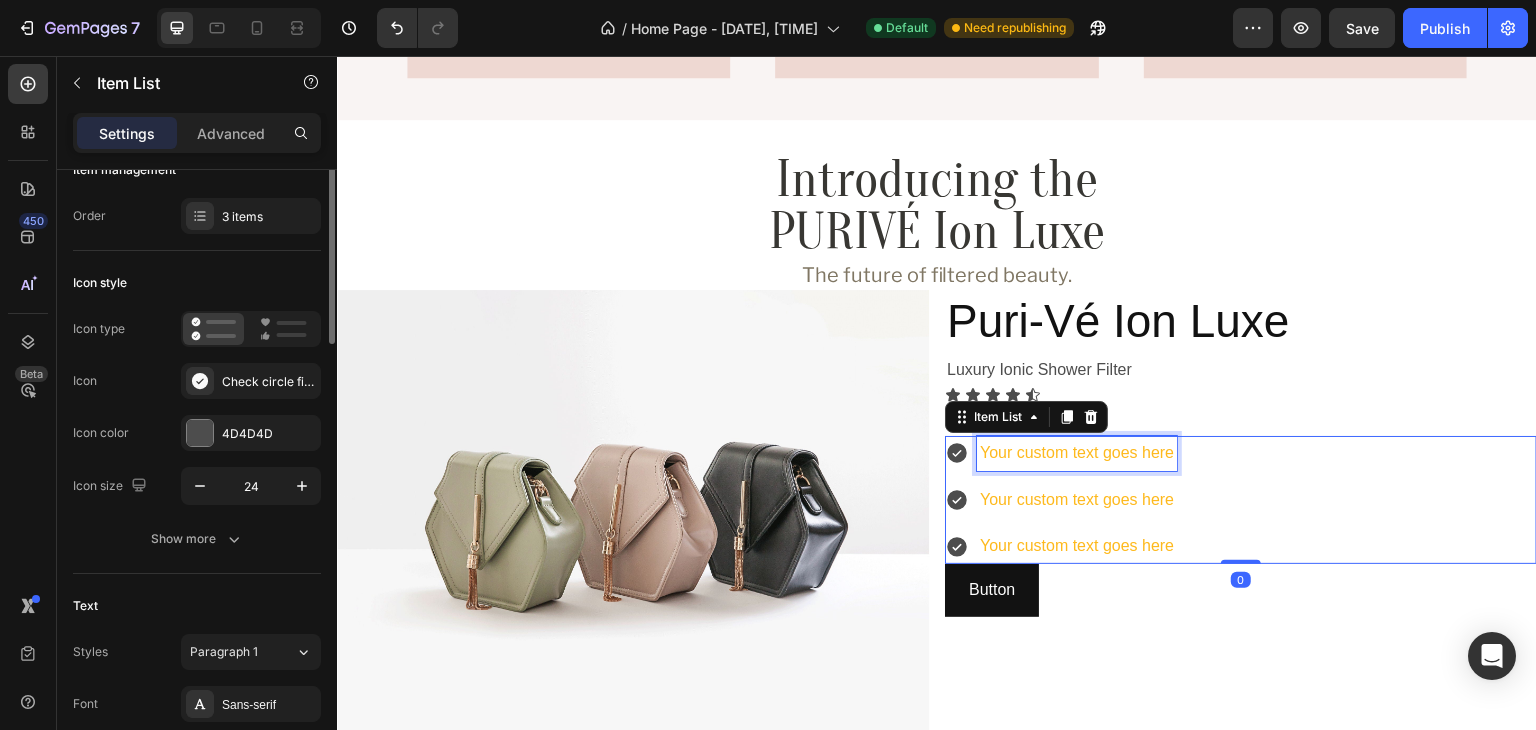 click on "Your custom text goes here" at bounding box center (1077, 453) 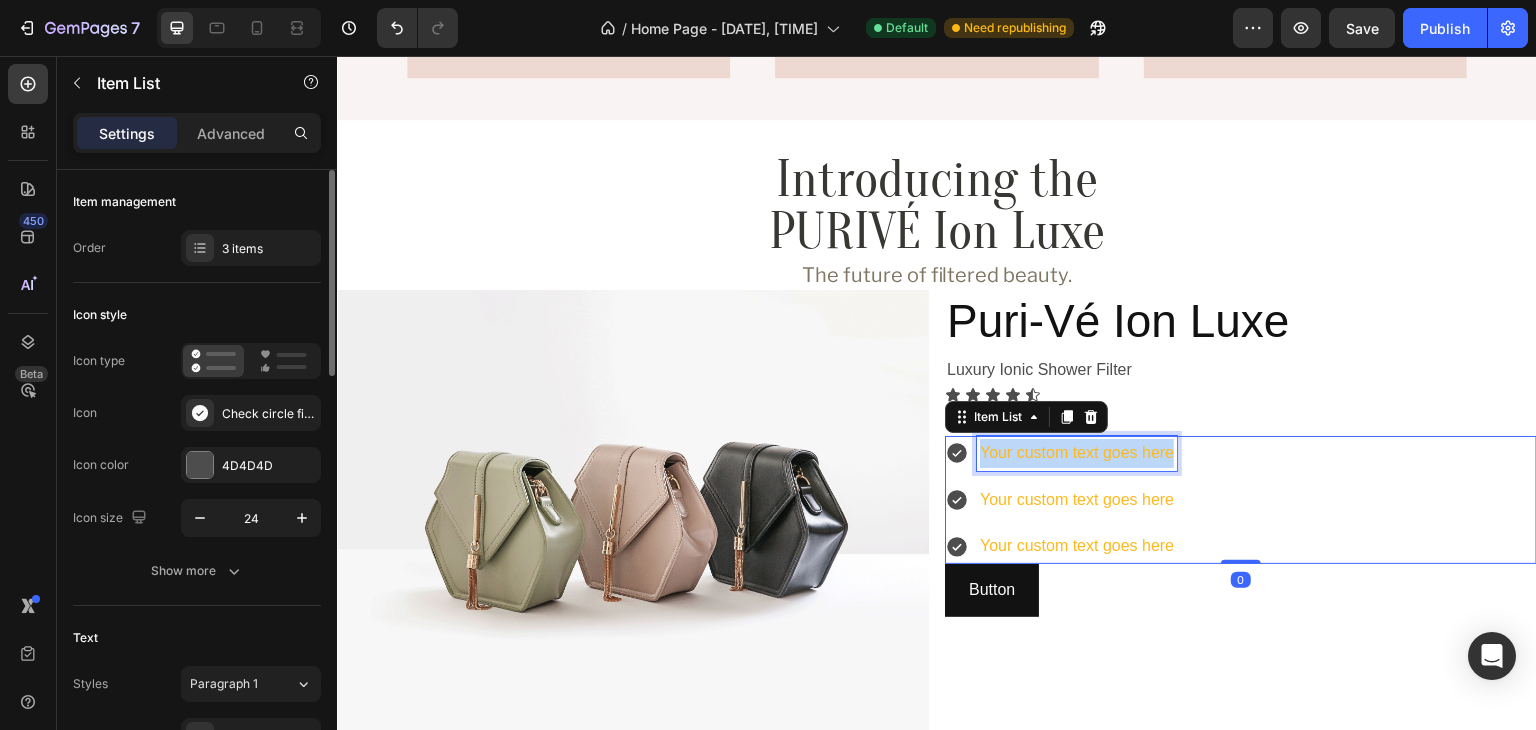click on "Your custom text goes here" at bounding box center (1077, 453) 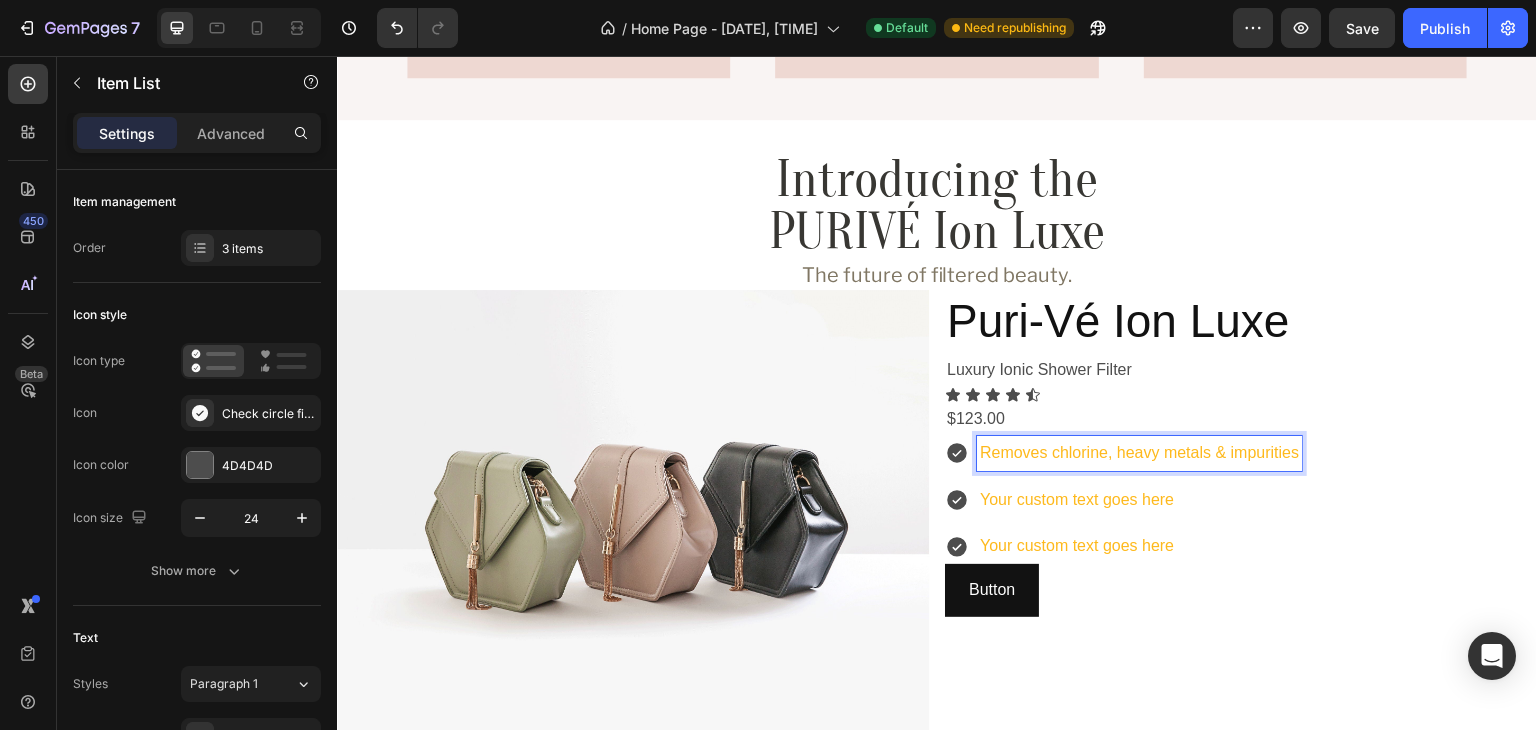 click on "Your custom text goes here" at bounding box center (1139, 500) 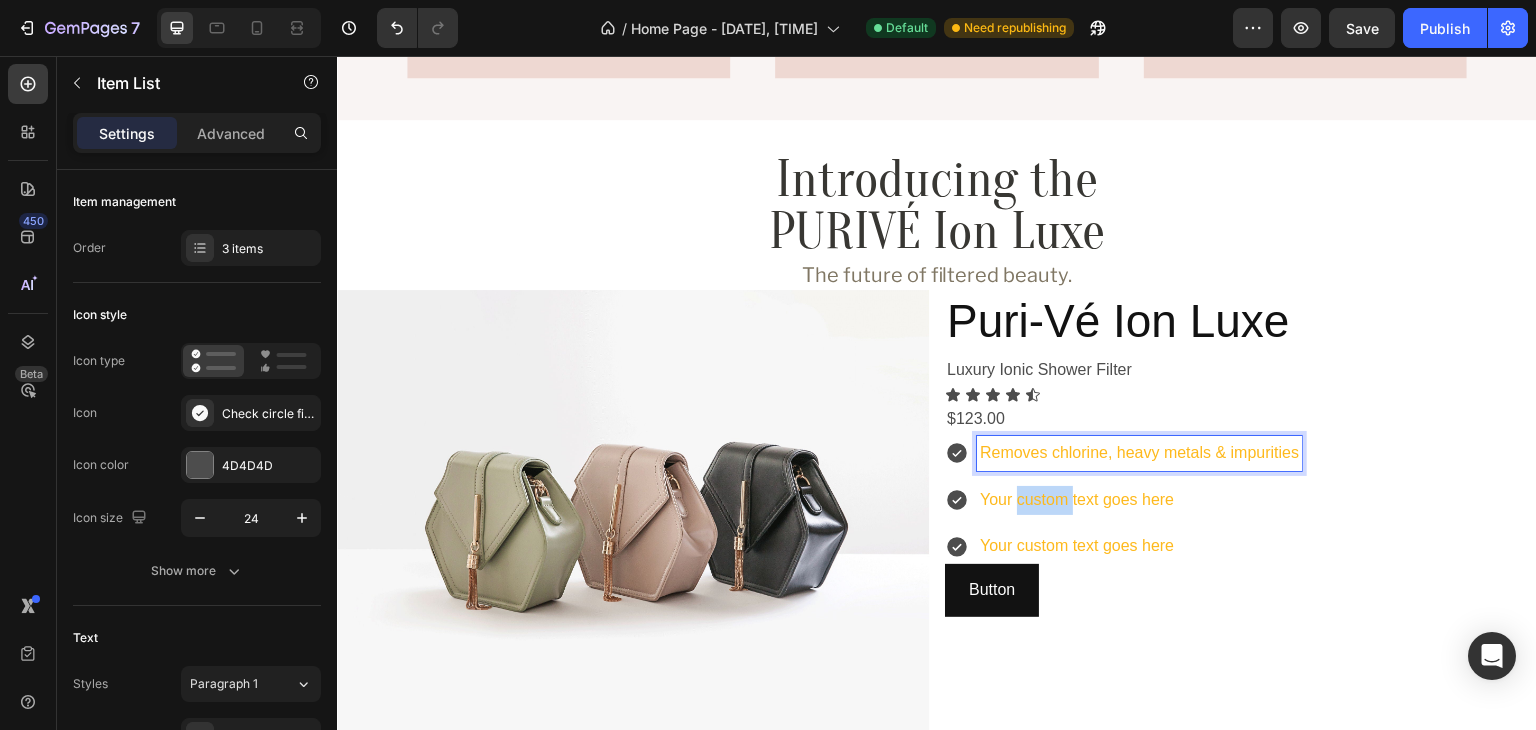 click on "Your custom text goes here" at bounding box center (1139, 500) 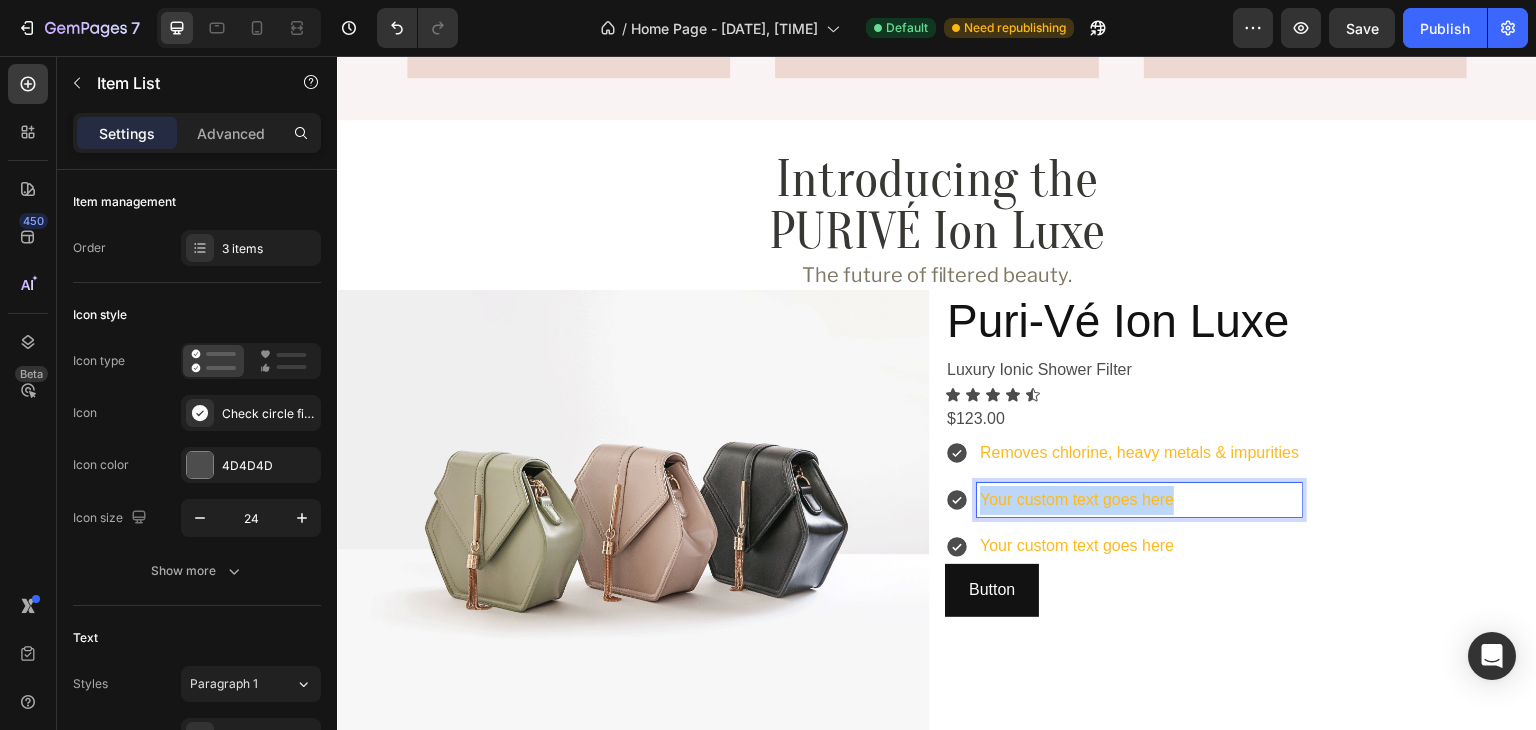 click on "Your custom text goes here" at bounding box center [1139, 500] 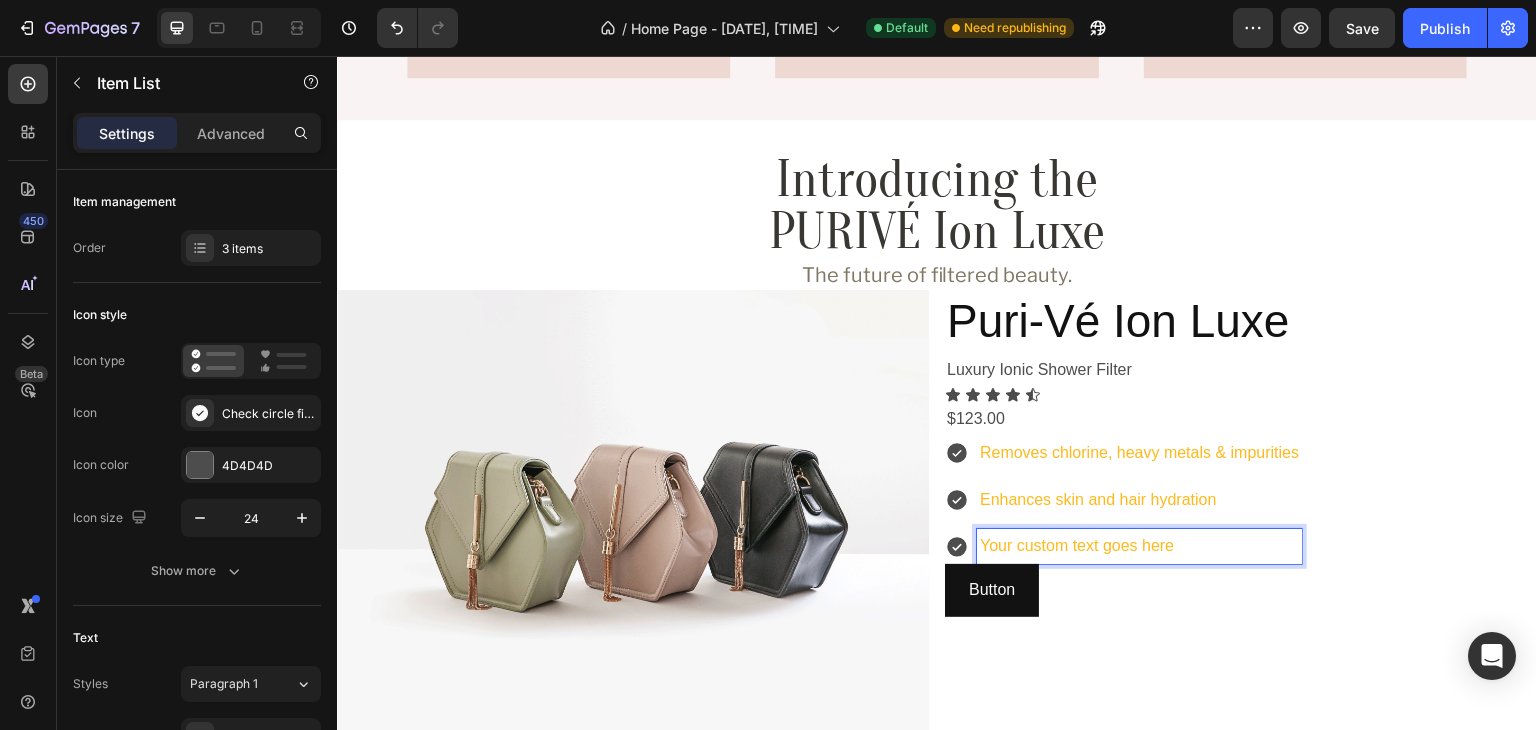 click on "Your custom text goes here" at bounding box center (1139, 546) 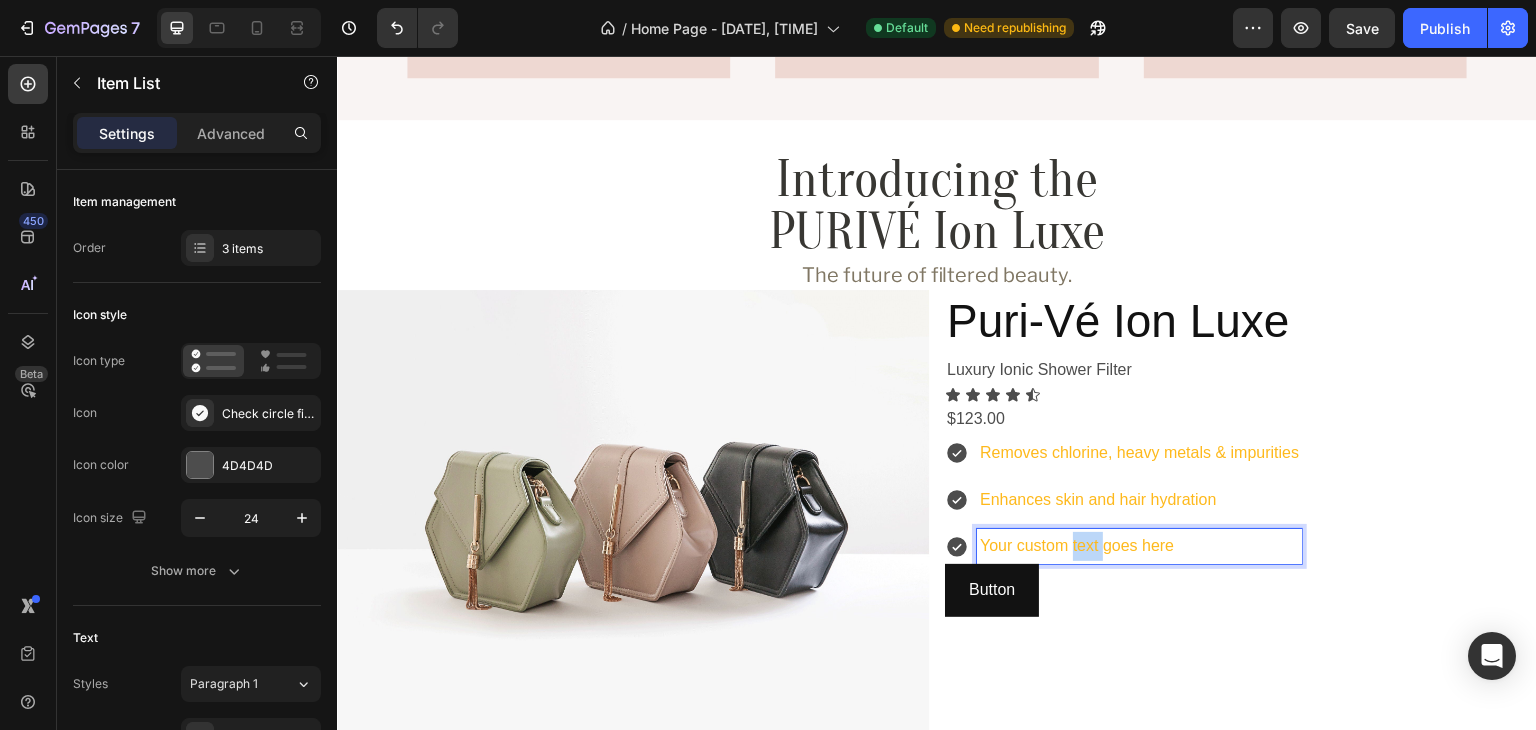 click on "Your custom text goes here" at bounding box center (1139, 546) 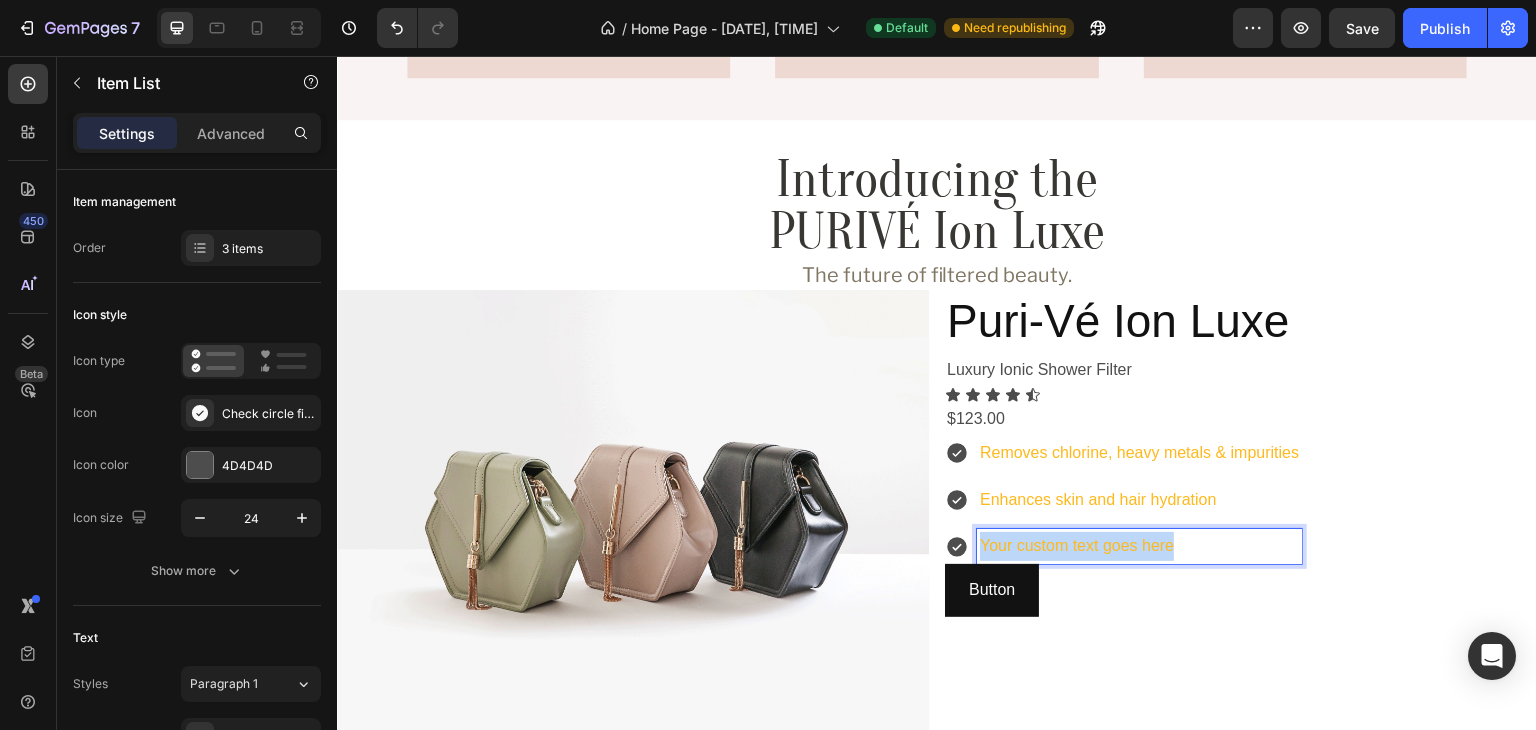 click on "Your custom text goes here" at bounding box center (1139, 546) 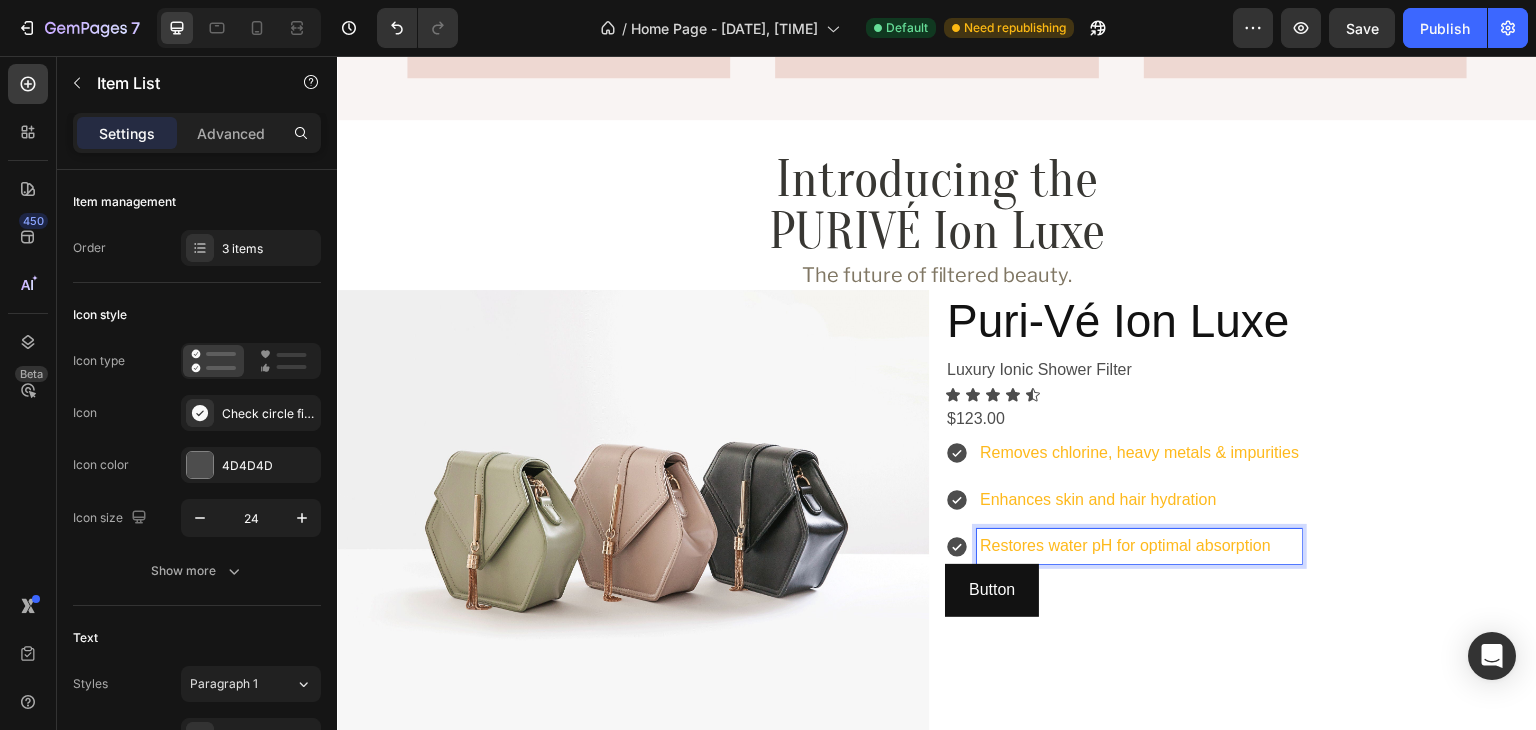 click on "Restores water pH for optimal absorption" at bounding box center [1139, 546] 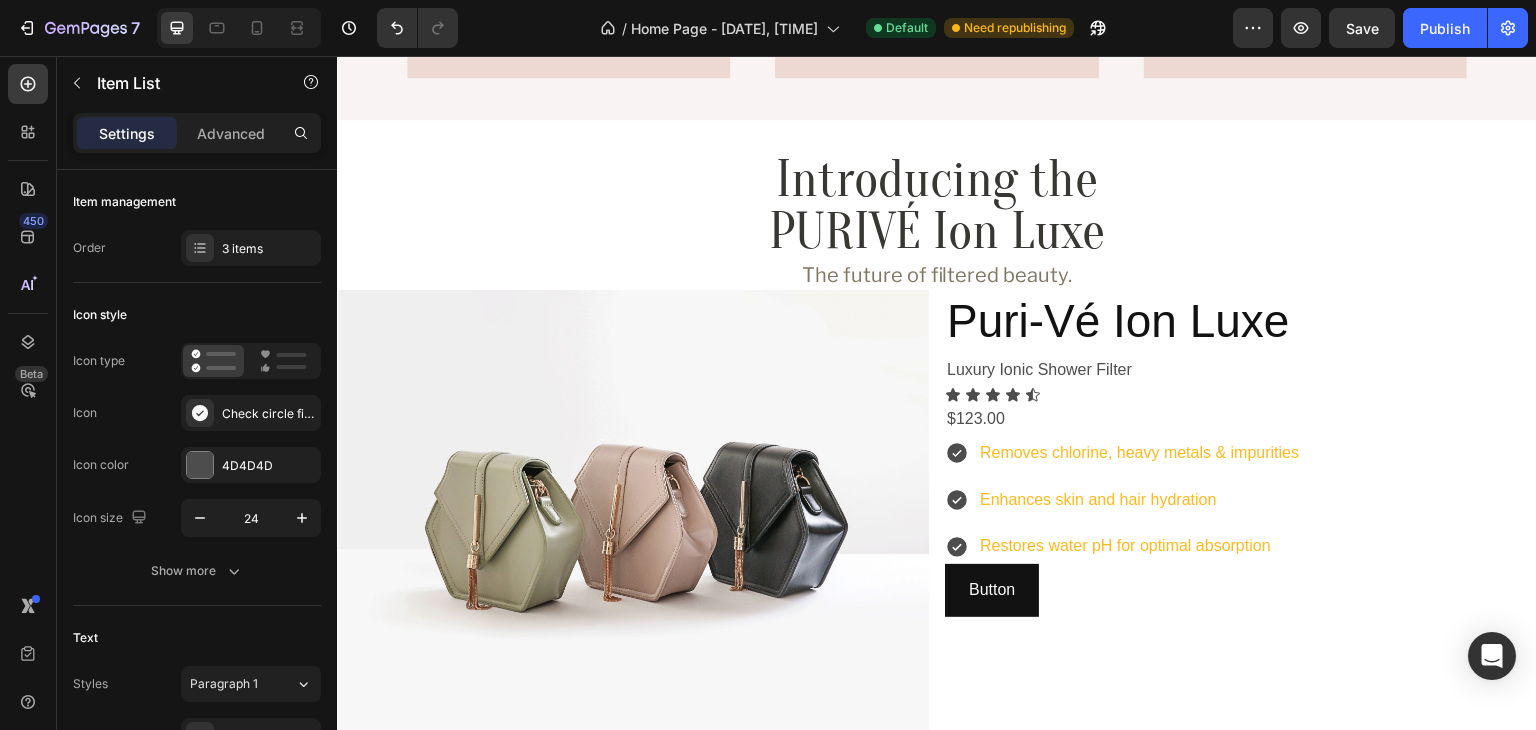 click on "Removes chlorine, heavy metals & impurities Enhances skin and hair hydration Restores water pH for optimal absorption" at bounding box center [1241, 500] 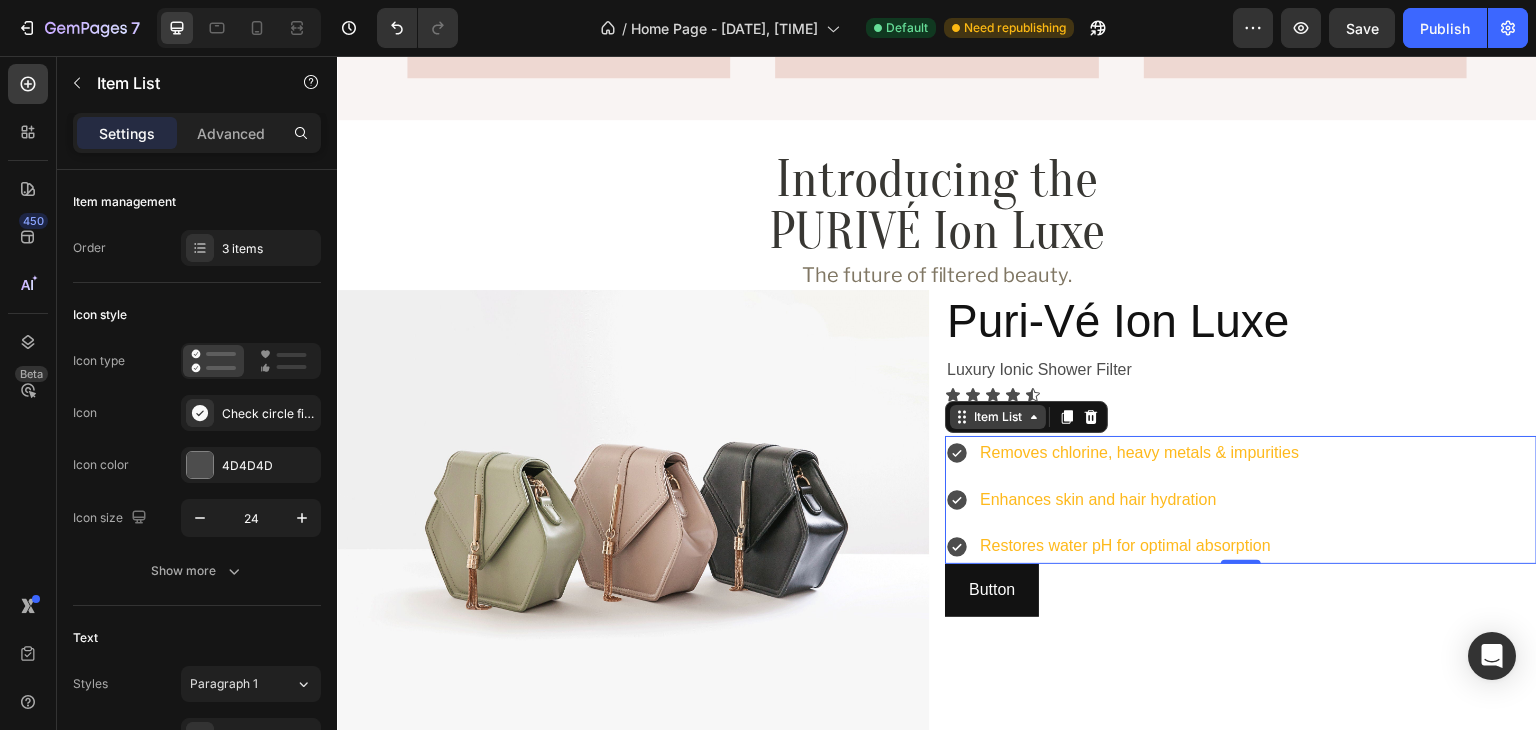 click 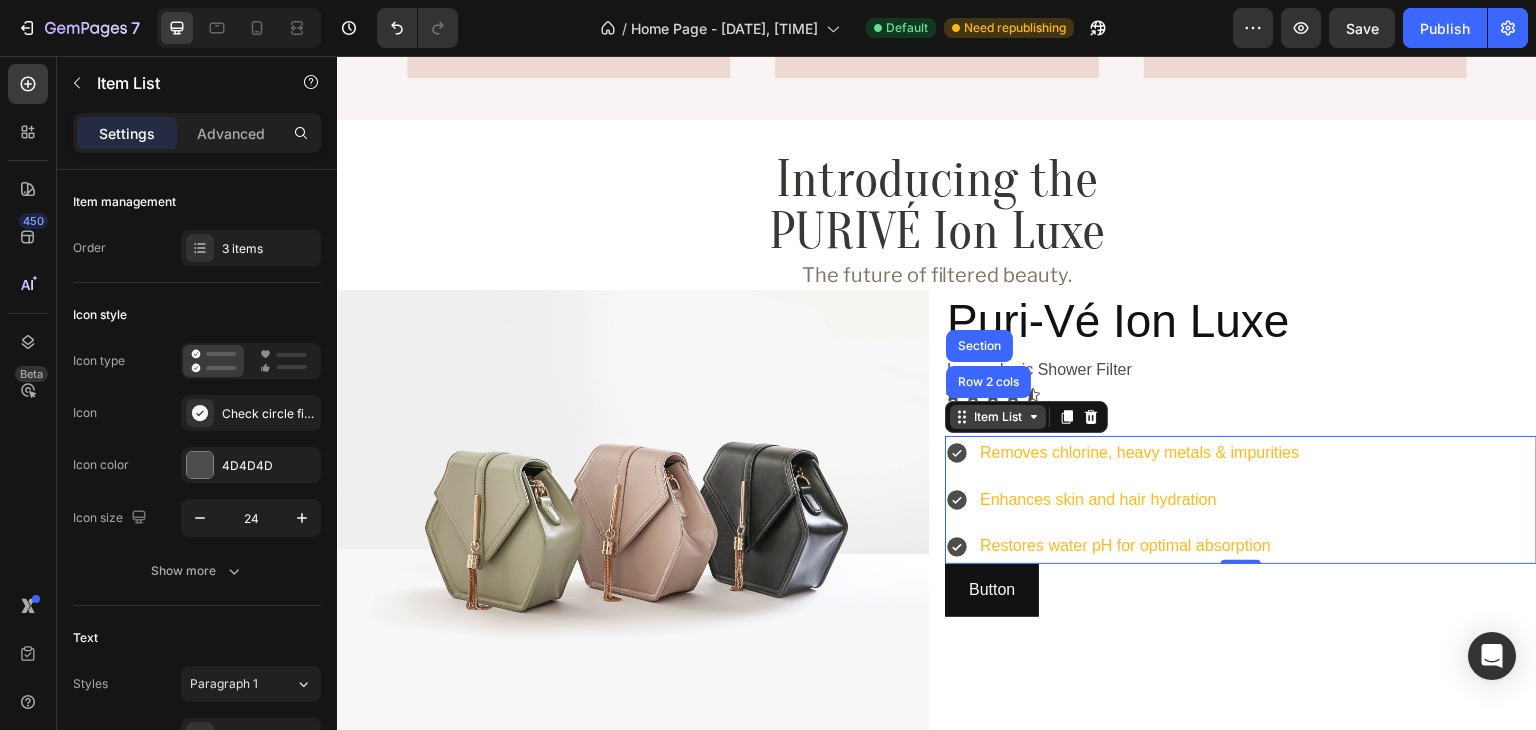 click on "Item List" at bounding box center [998, 417] 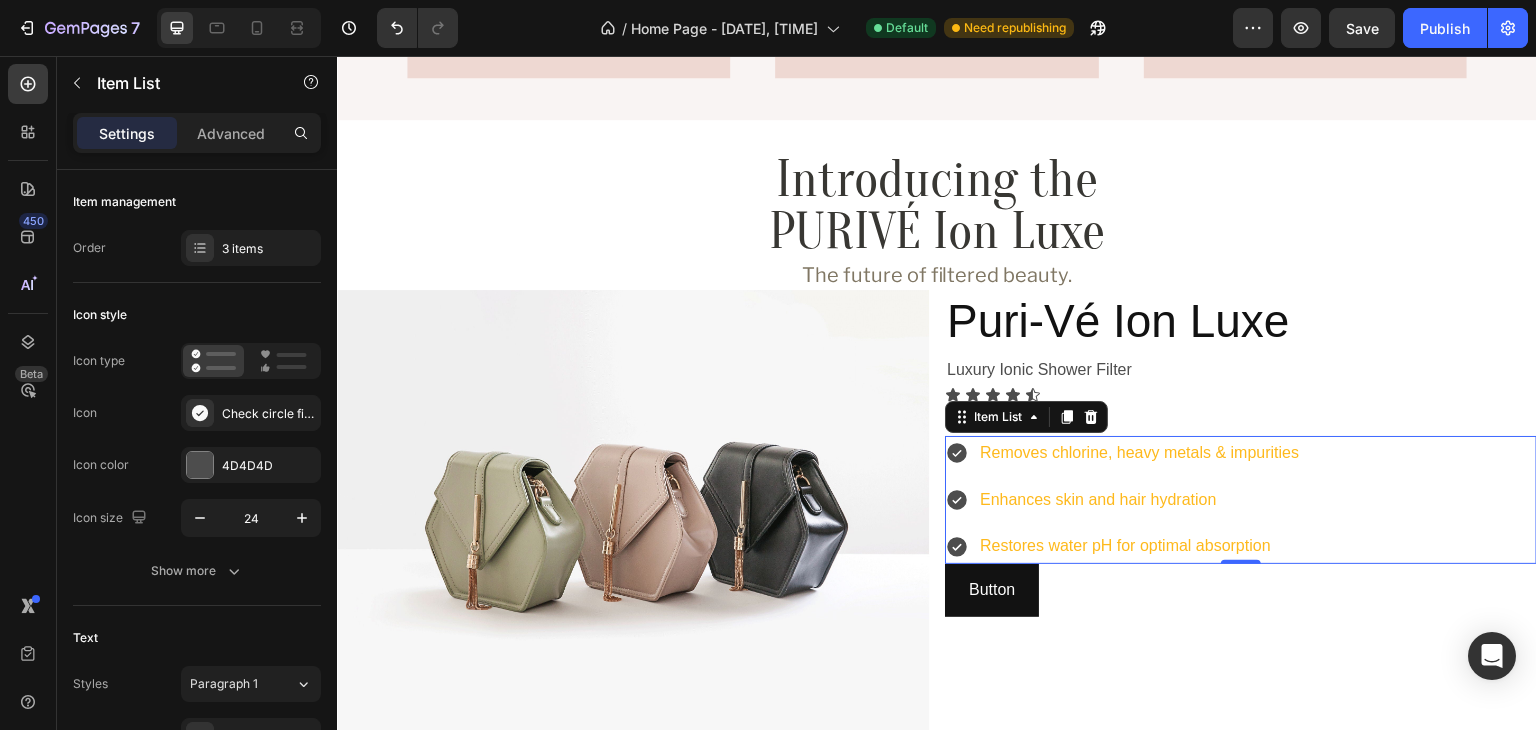 click on "Restores water pH for optimal absorption" at bounding box center (1139, 546) 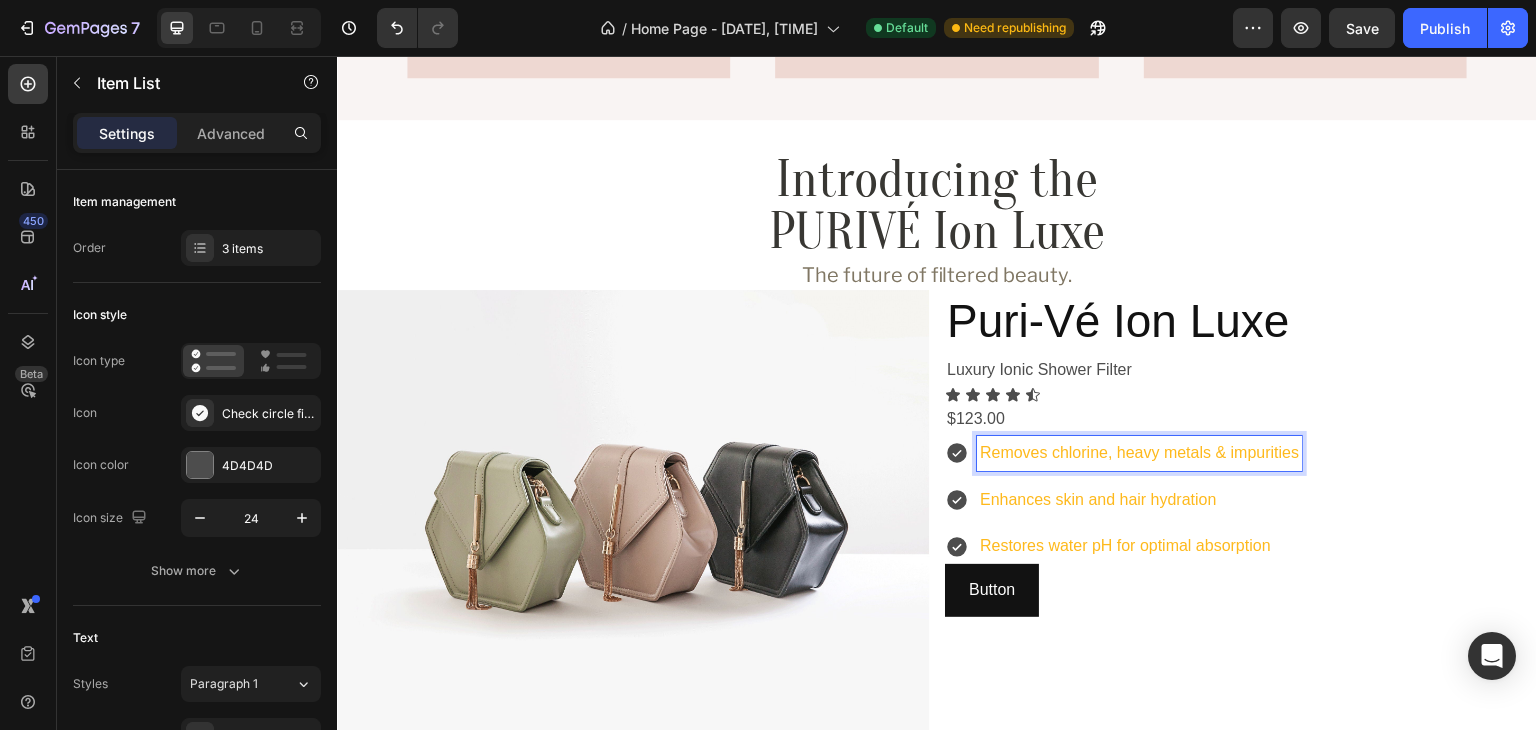 click on "Removes chlorine, heavy metals & impurities" at bounding box center (1139, 453) 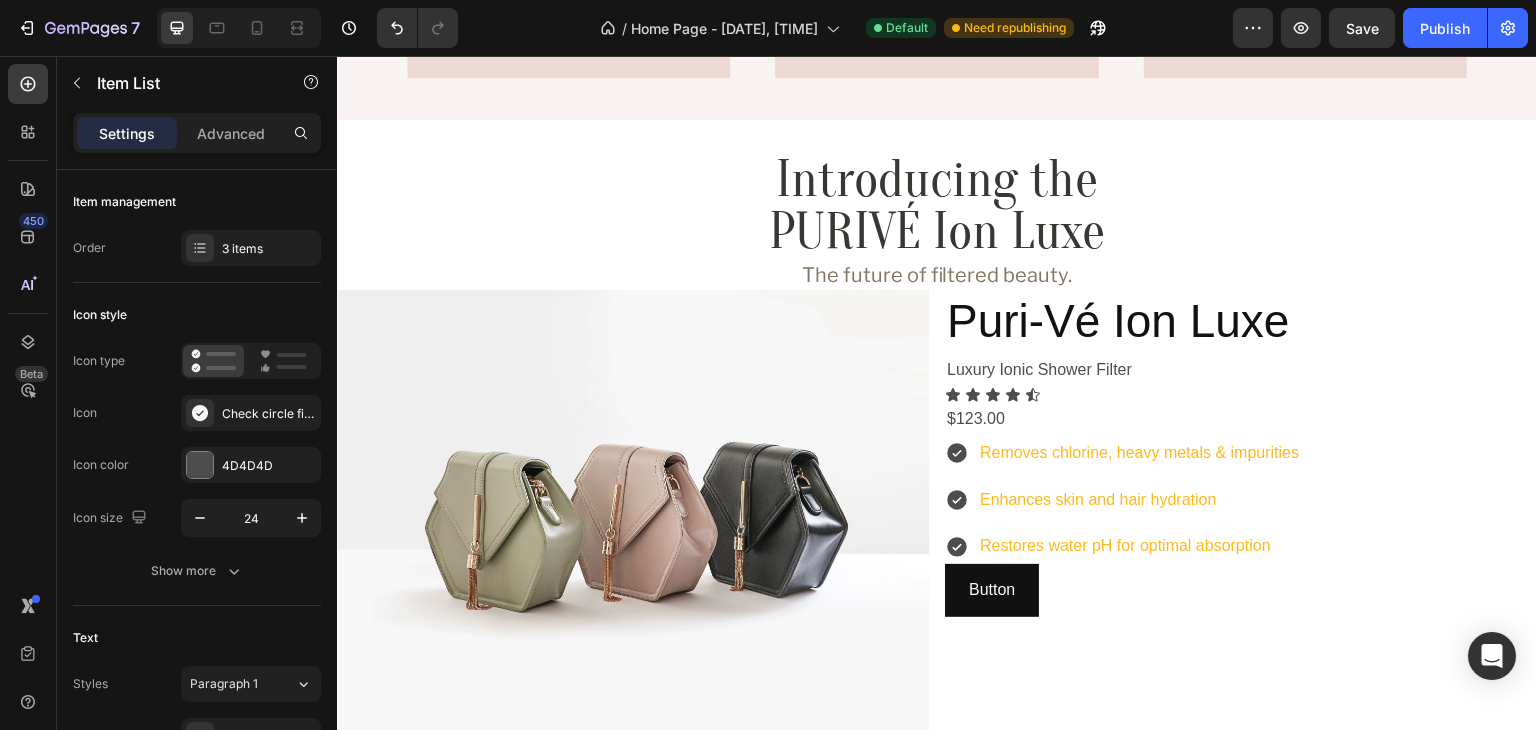 click on "Removes chlorine, heavy metals & impurities Enhances skin and hair hydration Restores water pH for optimal absorption" at bounding box center [1241, 500] 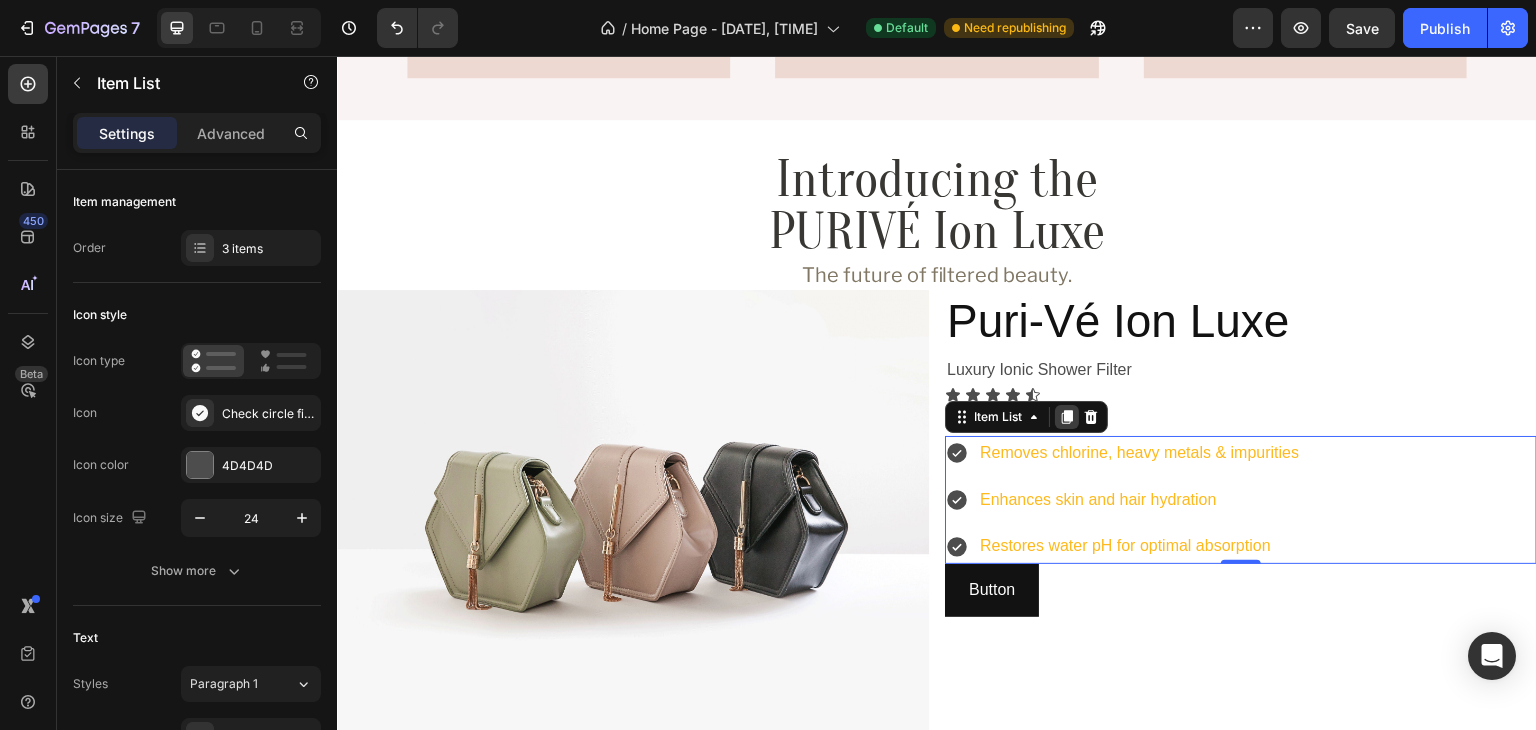 click 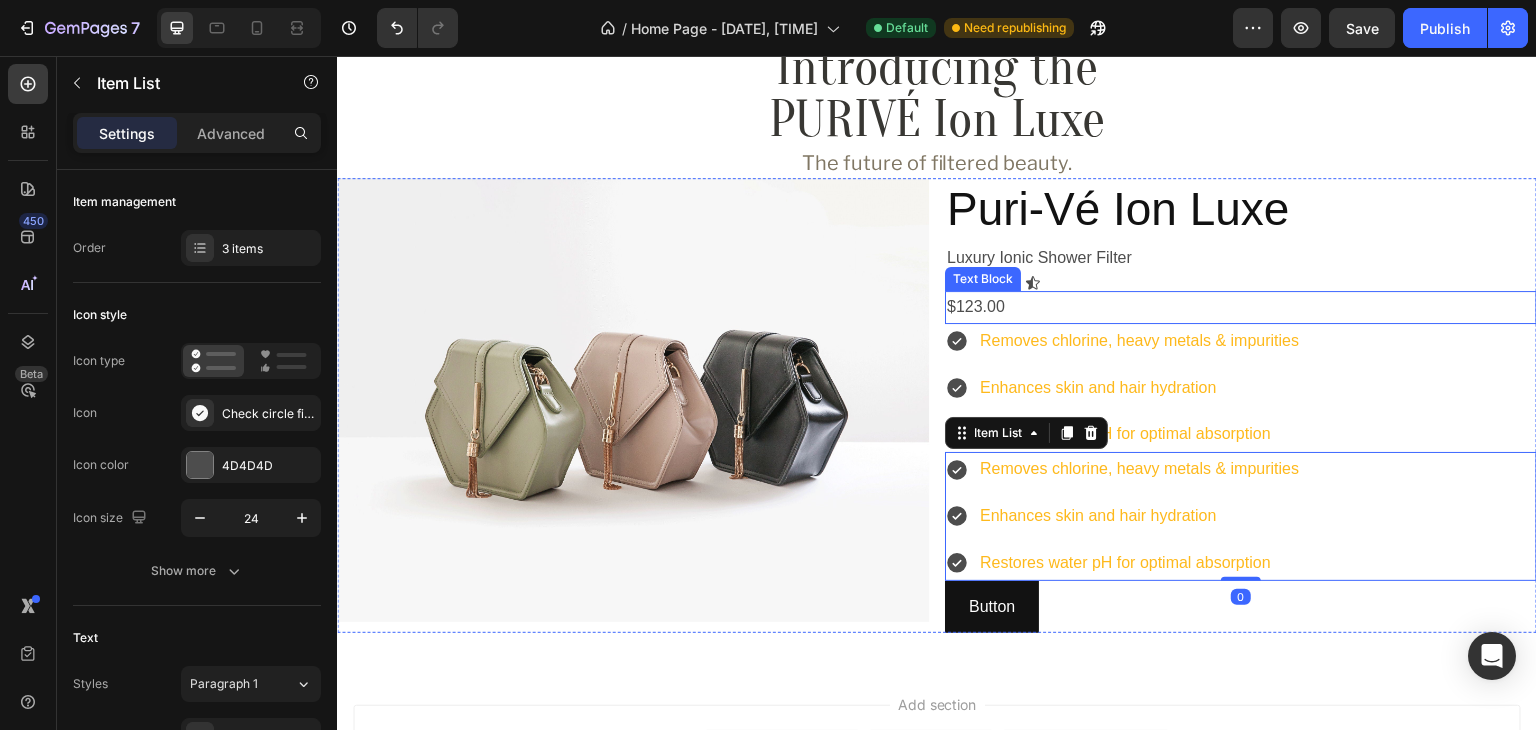 scroll, scrollTop: 990, scrollLeft: 0, axis: vertical 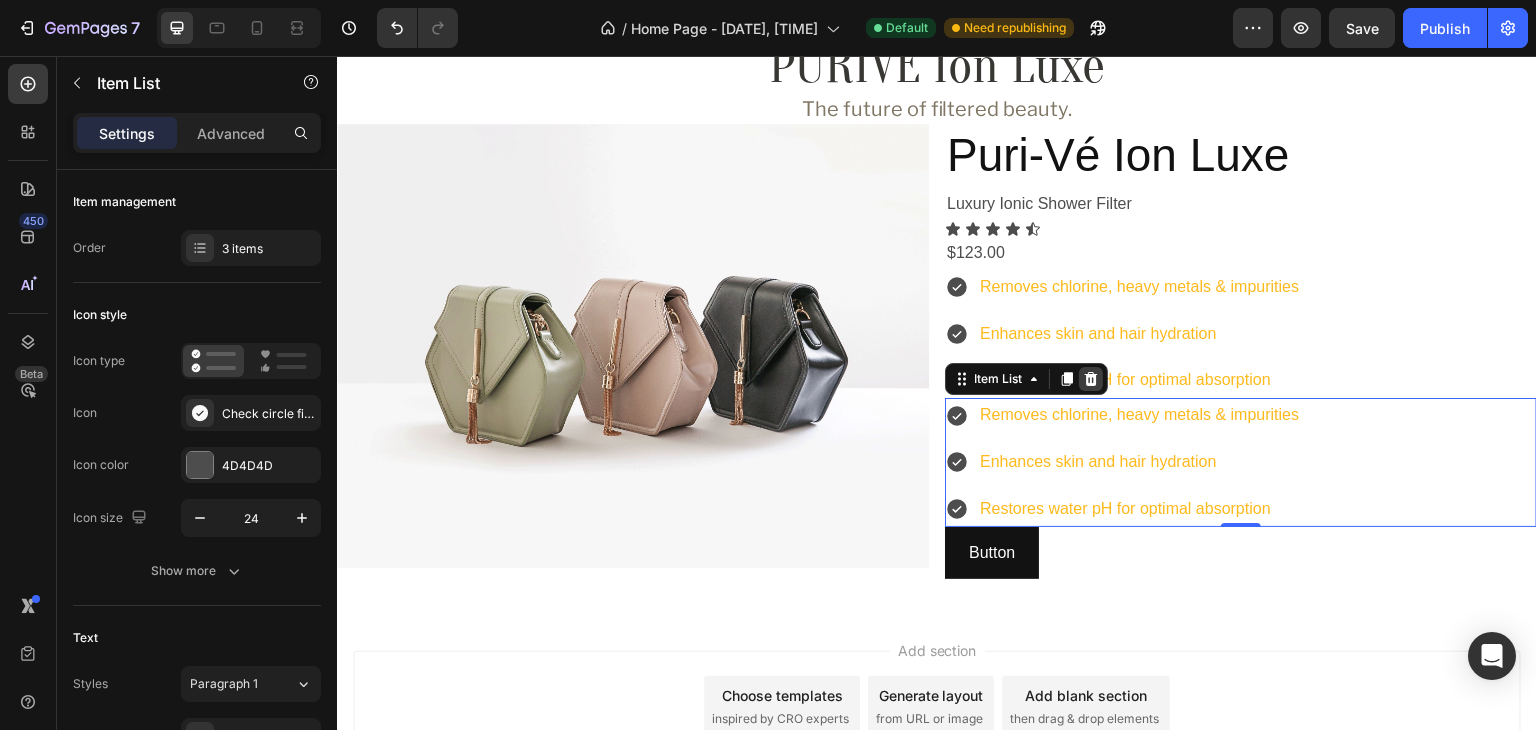 click 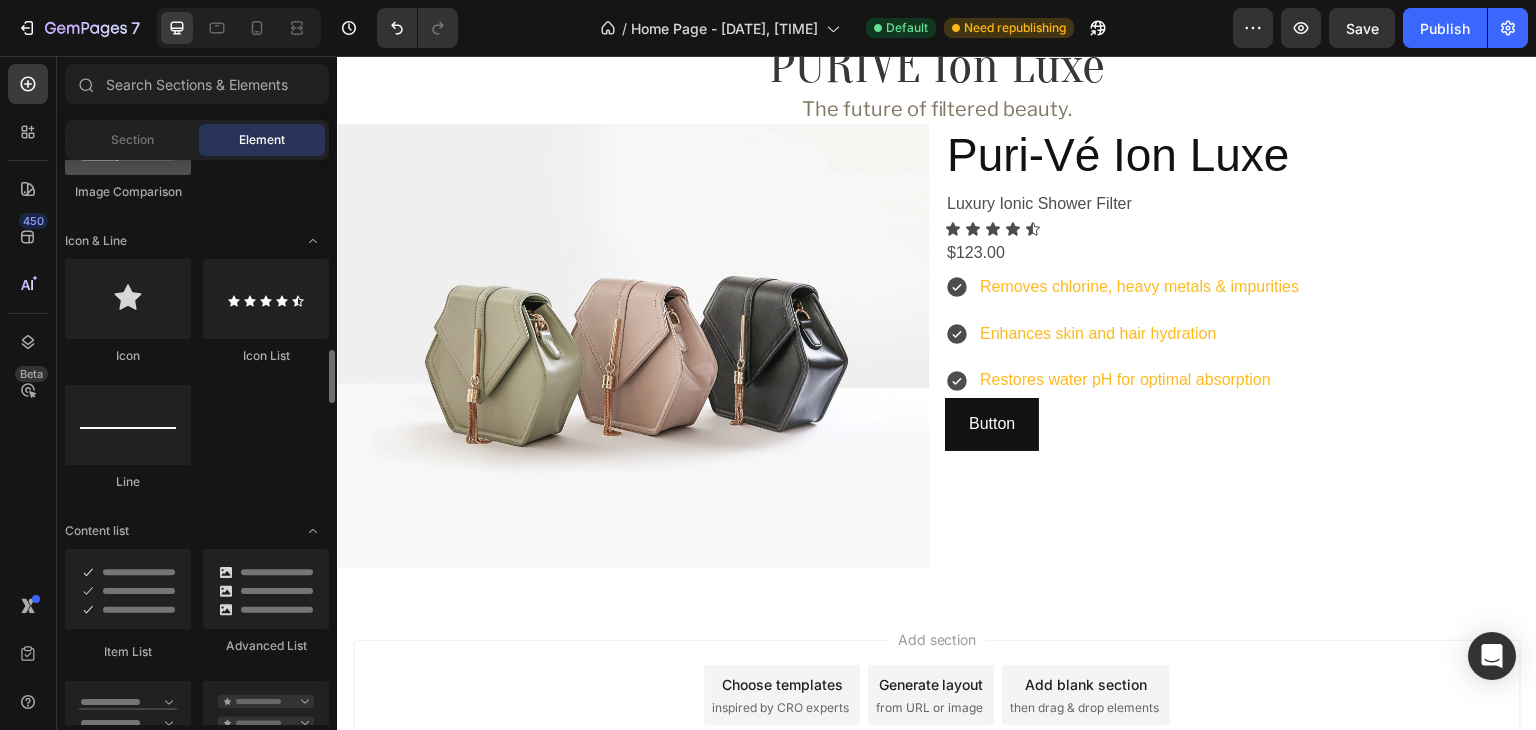 scroll, scrollTop: 1498, scrollLeft: 0, axis: vertical 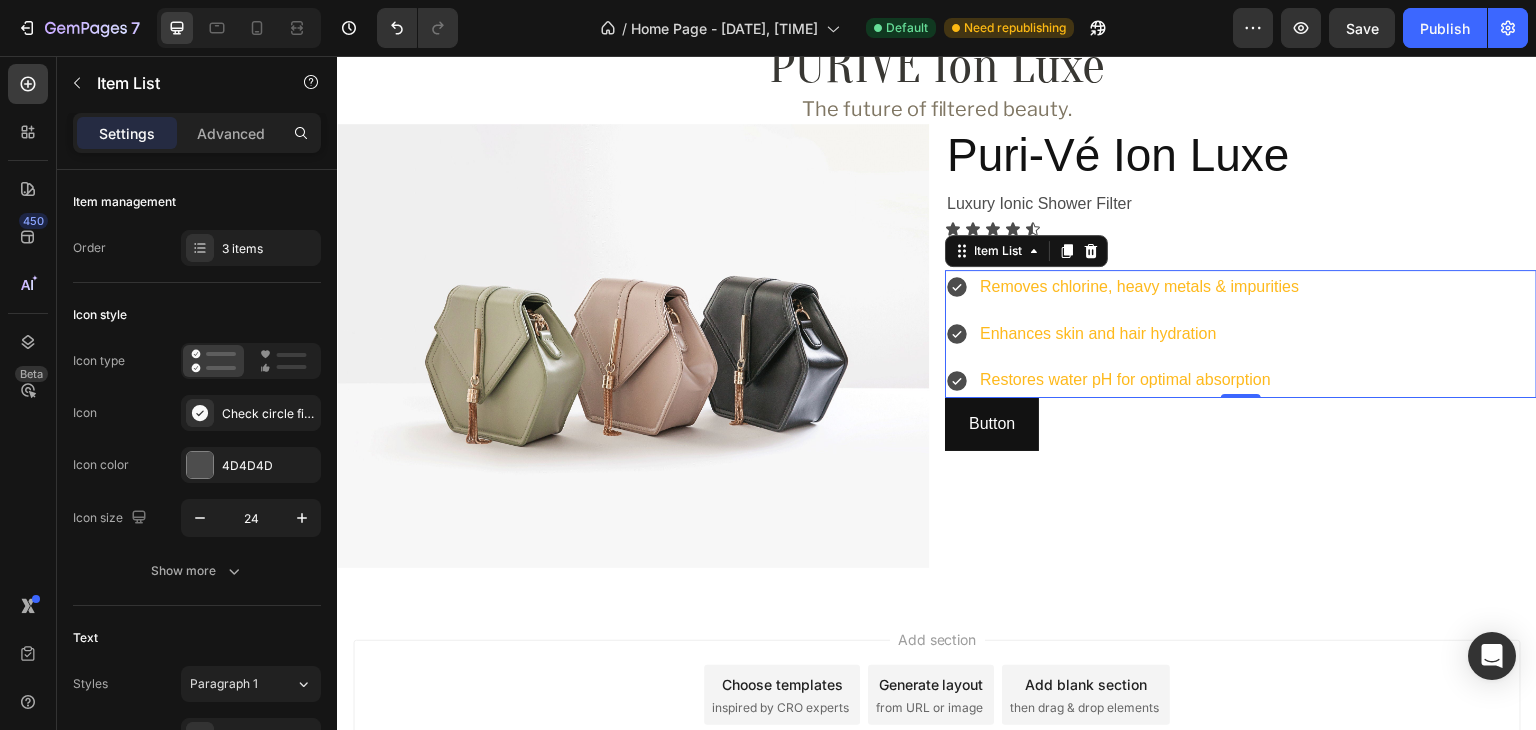 click on "Removes chlorine, heavy metals & impurities Enhances skin and hair hydration Restores water pH for optimal absorption" at bounding box center [1241, 334] 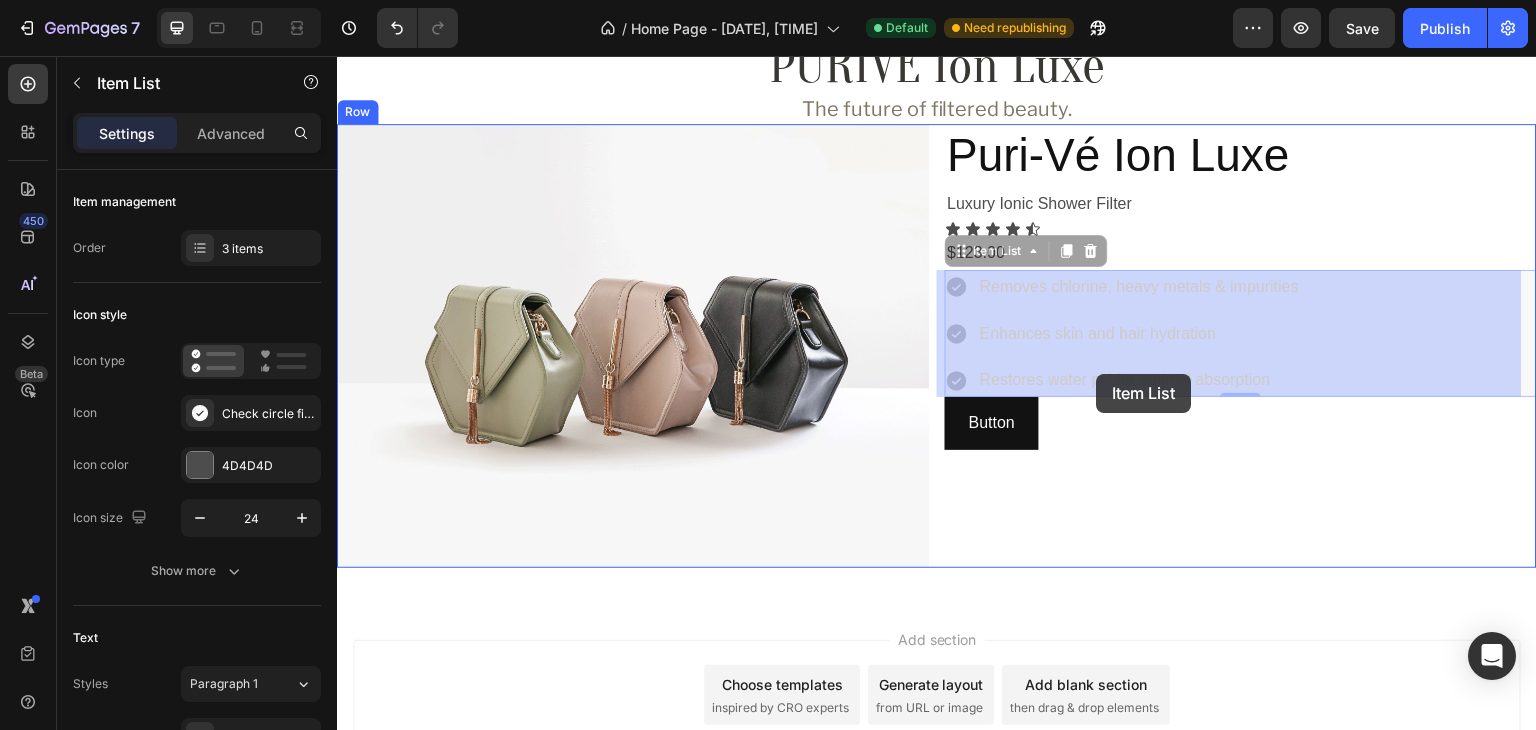 drag, startPoint x: 1330, startPoint y: 367, endPoint x: 1100, endPoint y: 370, distance: 230.01956 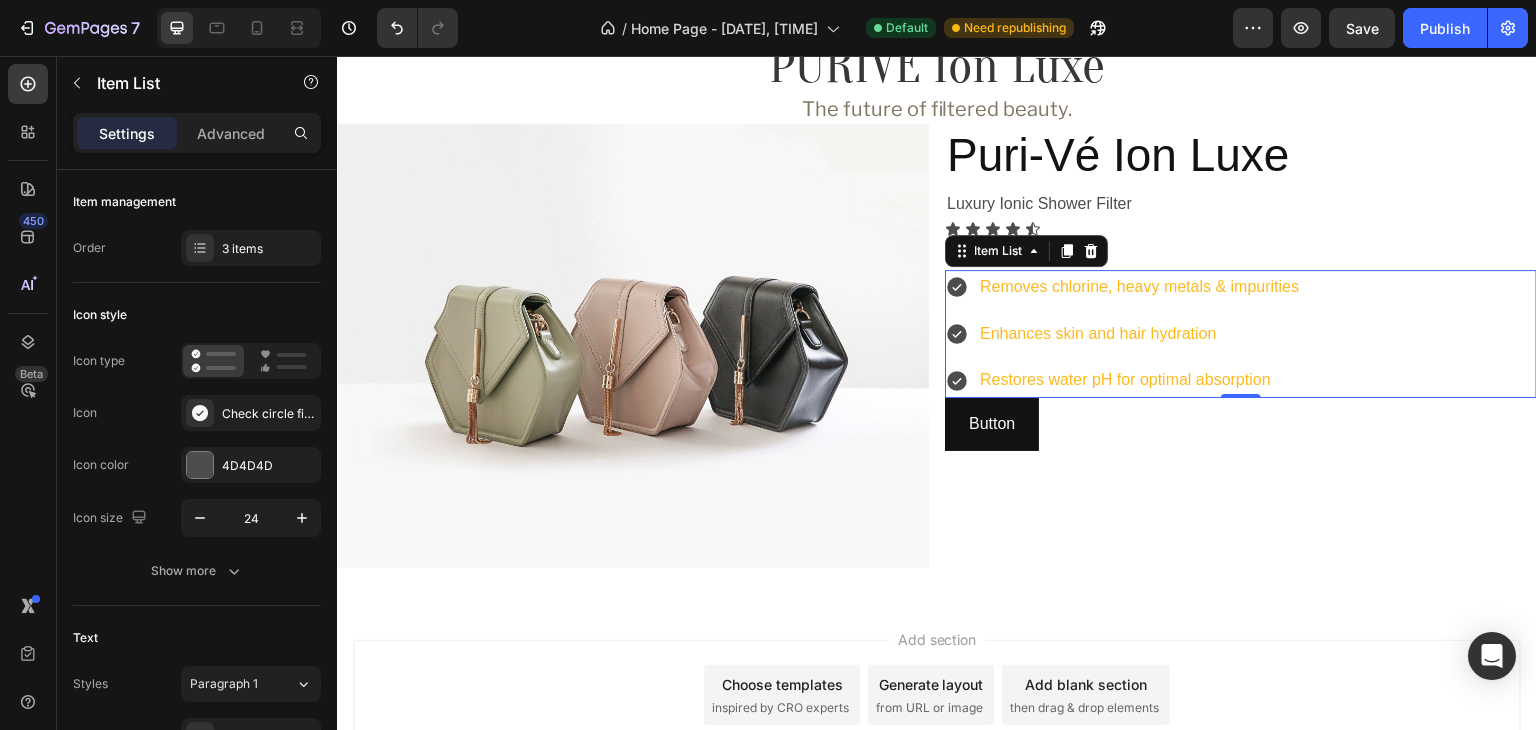 click 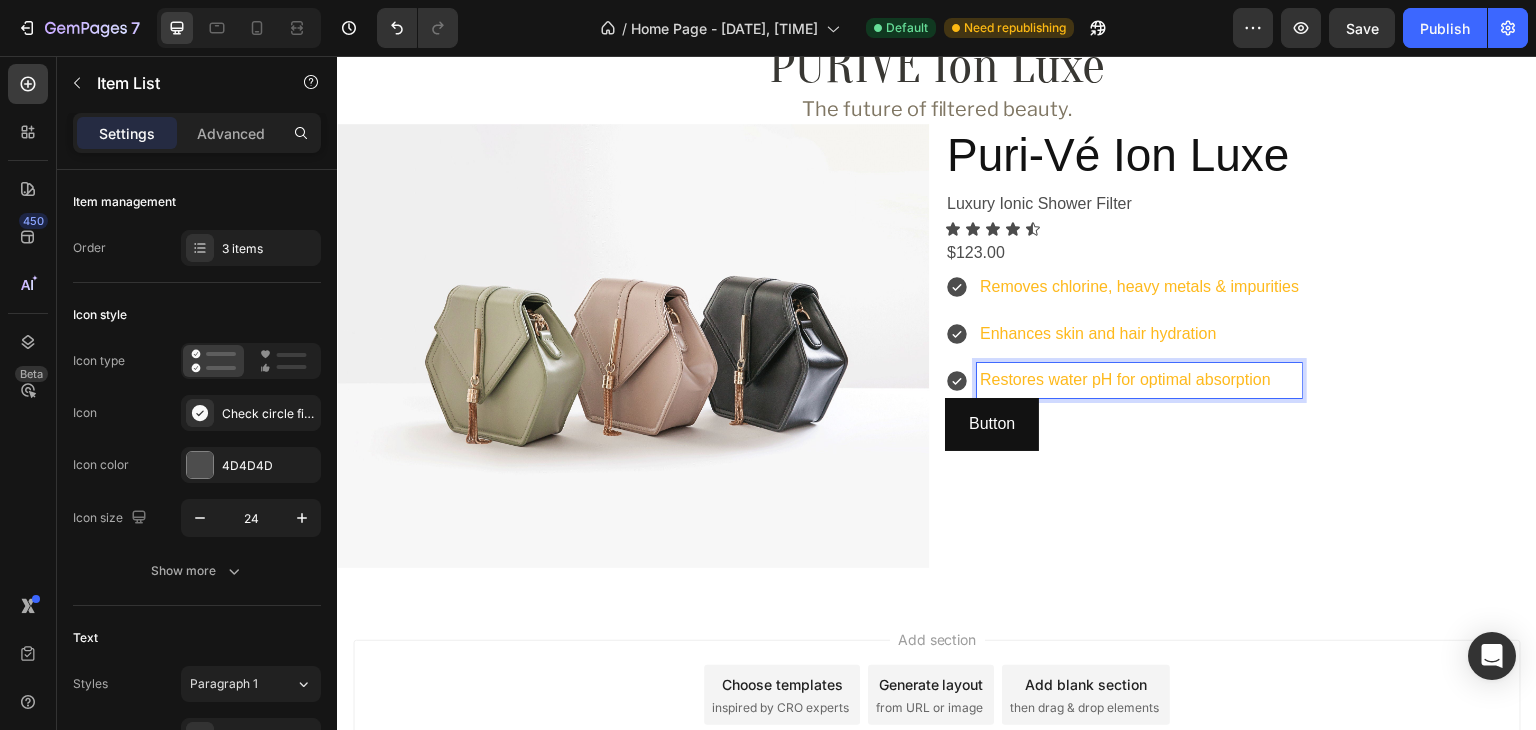 click on "Removes chlorine, heavy metals & impurities Enhances skin and hair hydration Restores water pH for optimal absorption" at bounding box center [1241, 334] 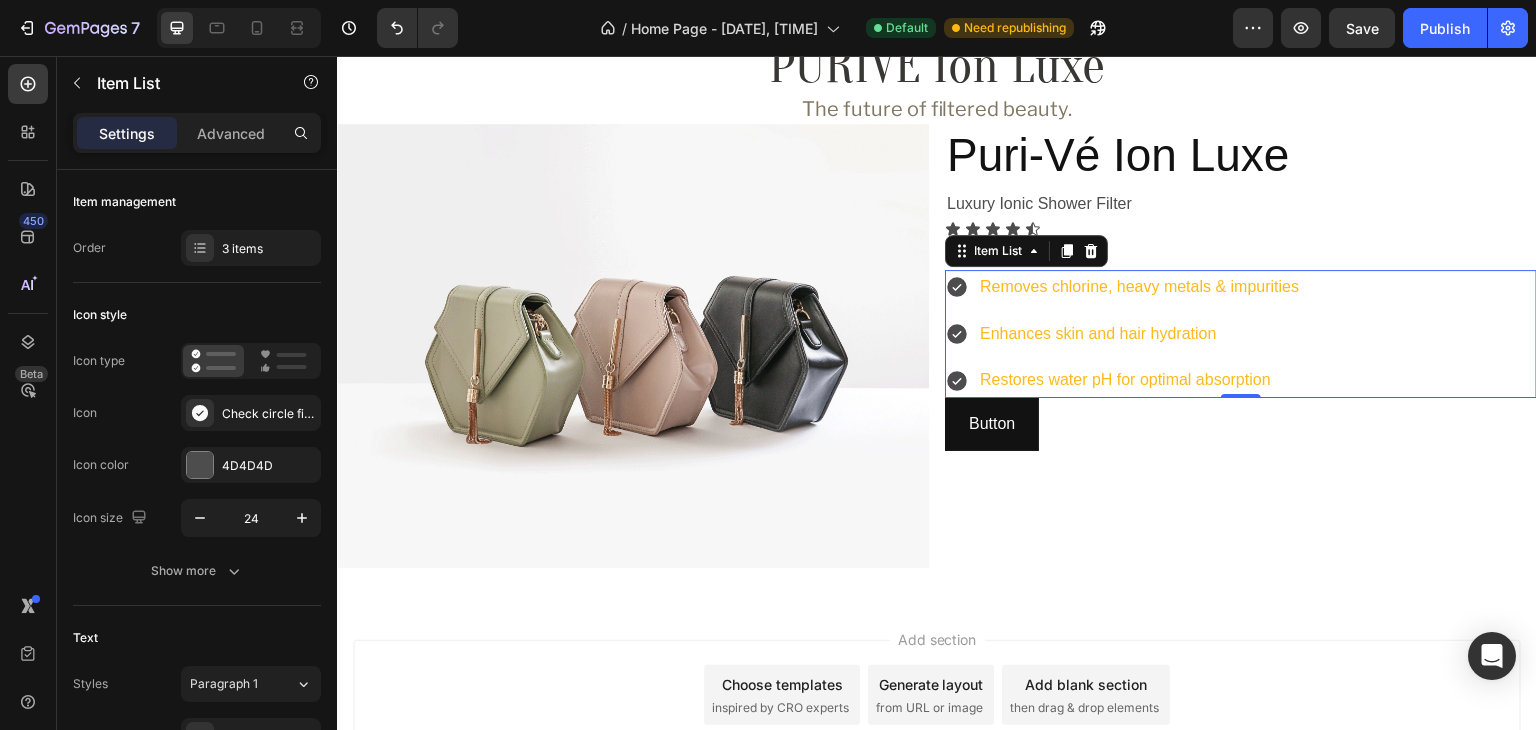 click on "Restores water pH for optimal absorption" at bounding box center [1139, 380] 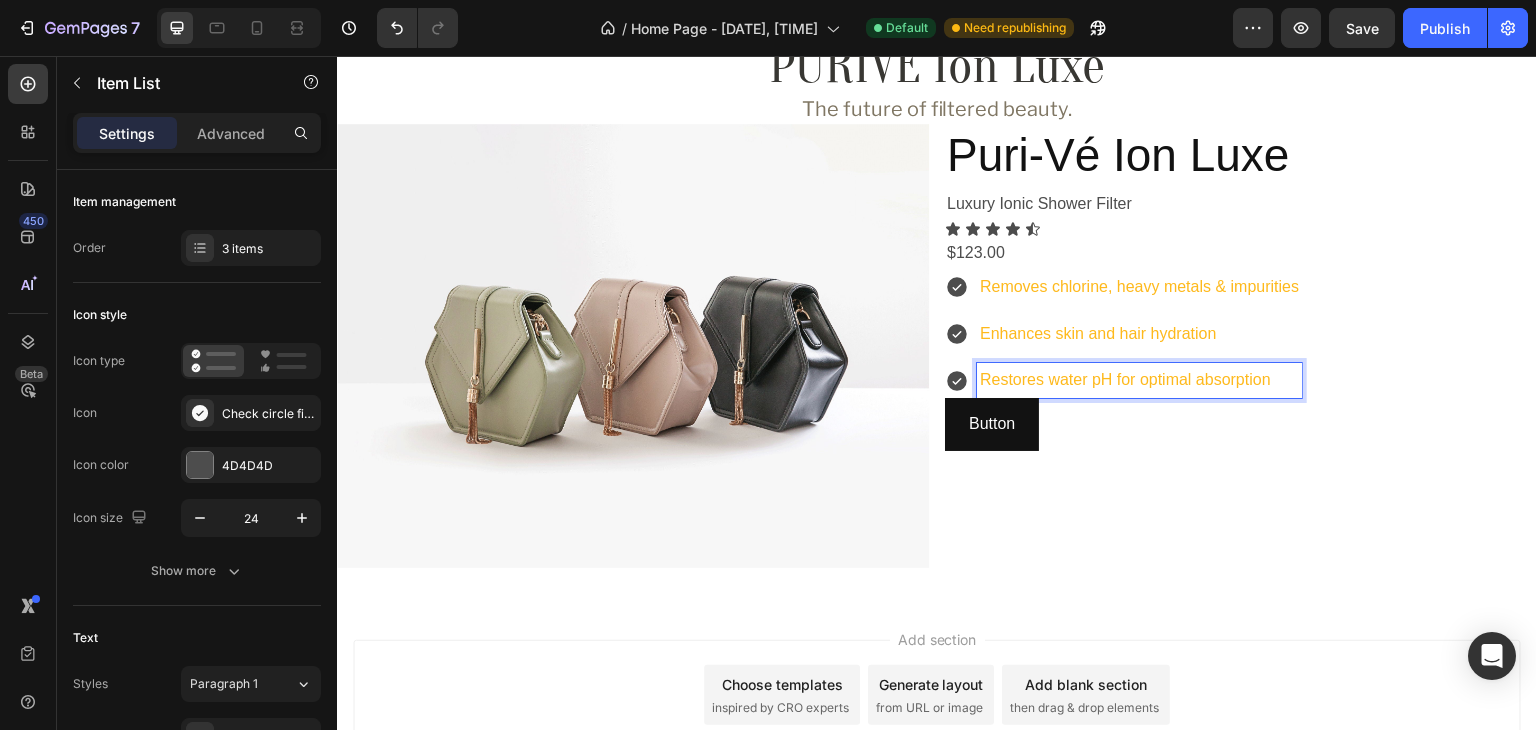 click on "Removes chlorine, heavy metals & impurities Enhances skin and hair hydration Restores water pH for optimal absorption" at bounding box center (1241, 334) 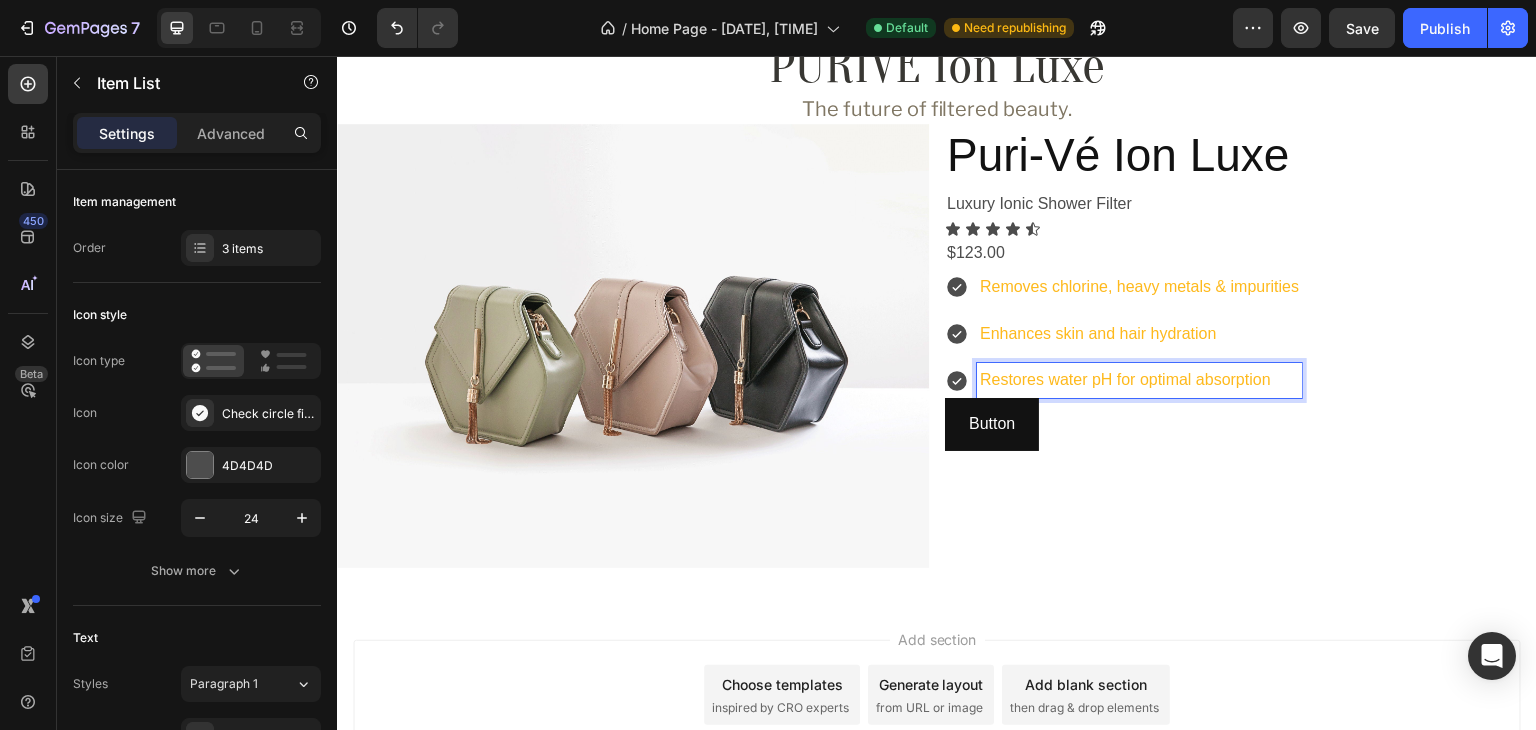drag, startPoint x: 1277, startPoint y: 375, endPoint x: 1330, endPoint y: 436, distance: 80.80842 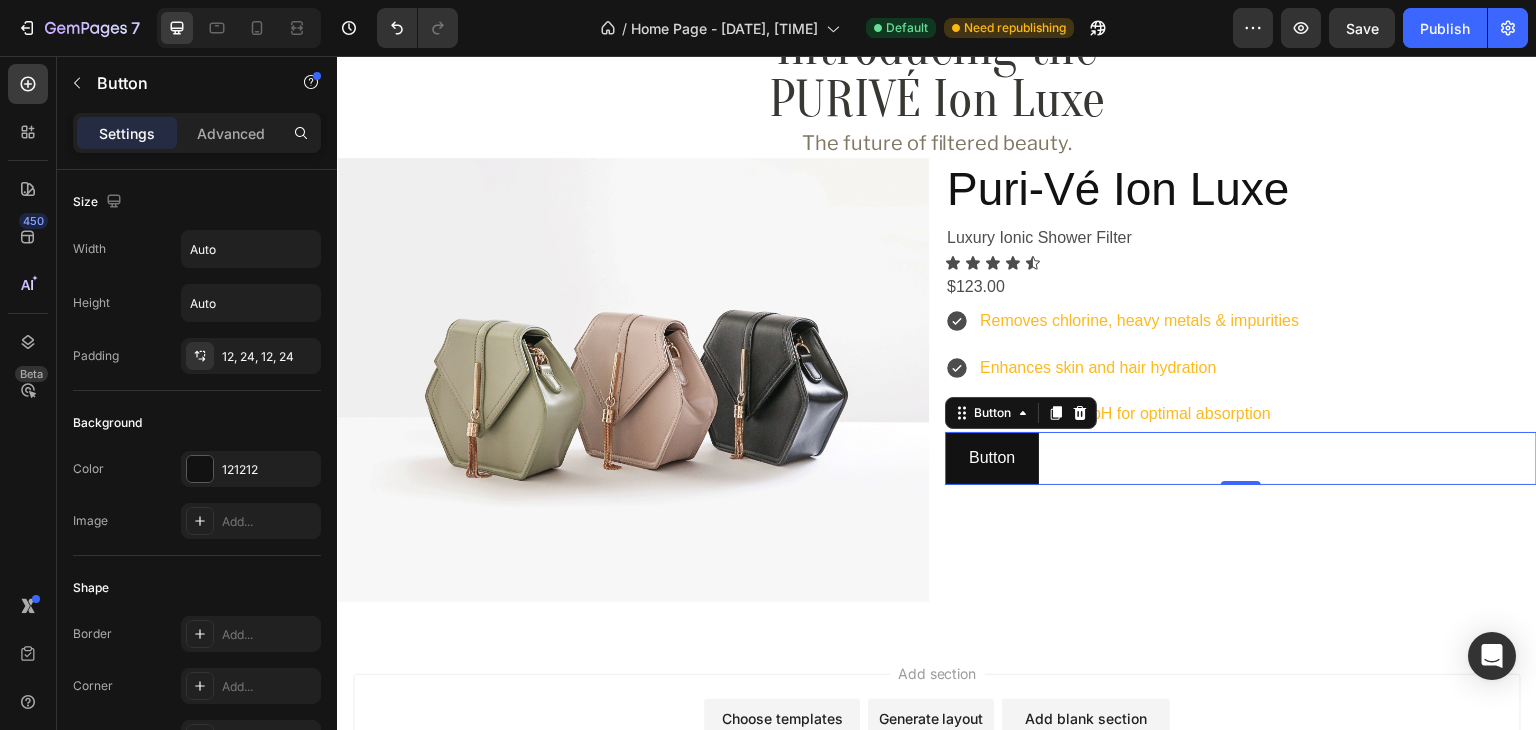 scroll, scrollTop: 957, scrollLeft: 0, axis: vertical 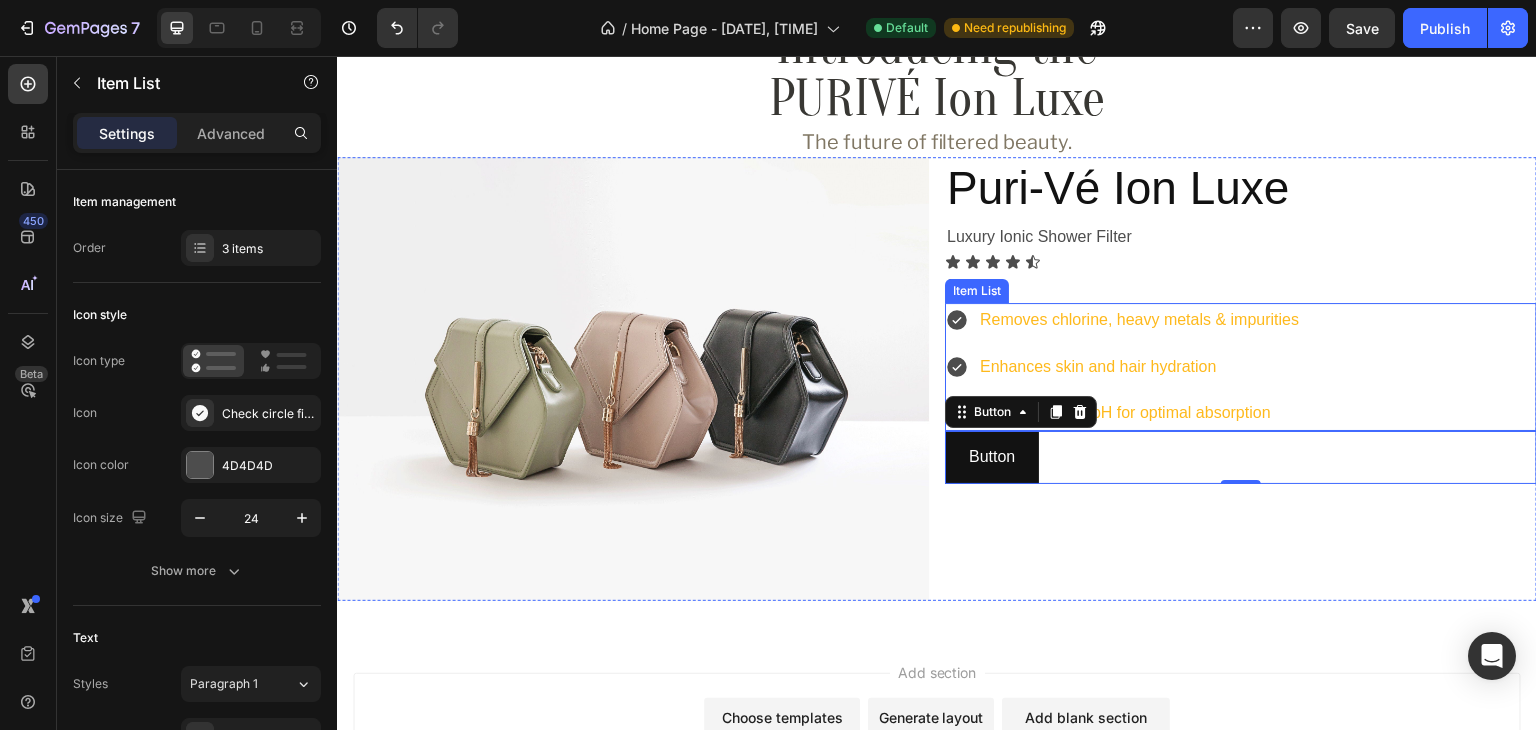 click on "Removes chlorine, heavy metals & impurities Enhances skin and hair hydration Restores water pH for optimal absorption" at bounding box center [1241, 367] 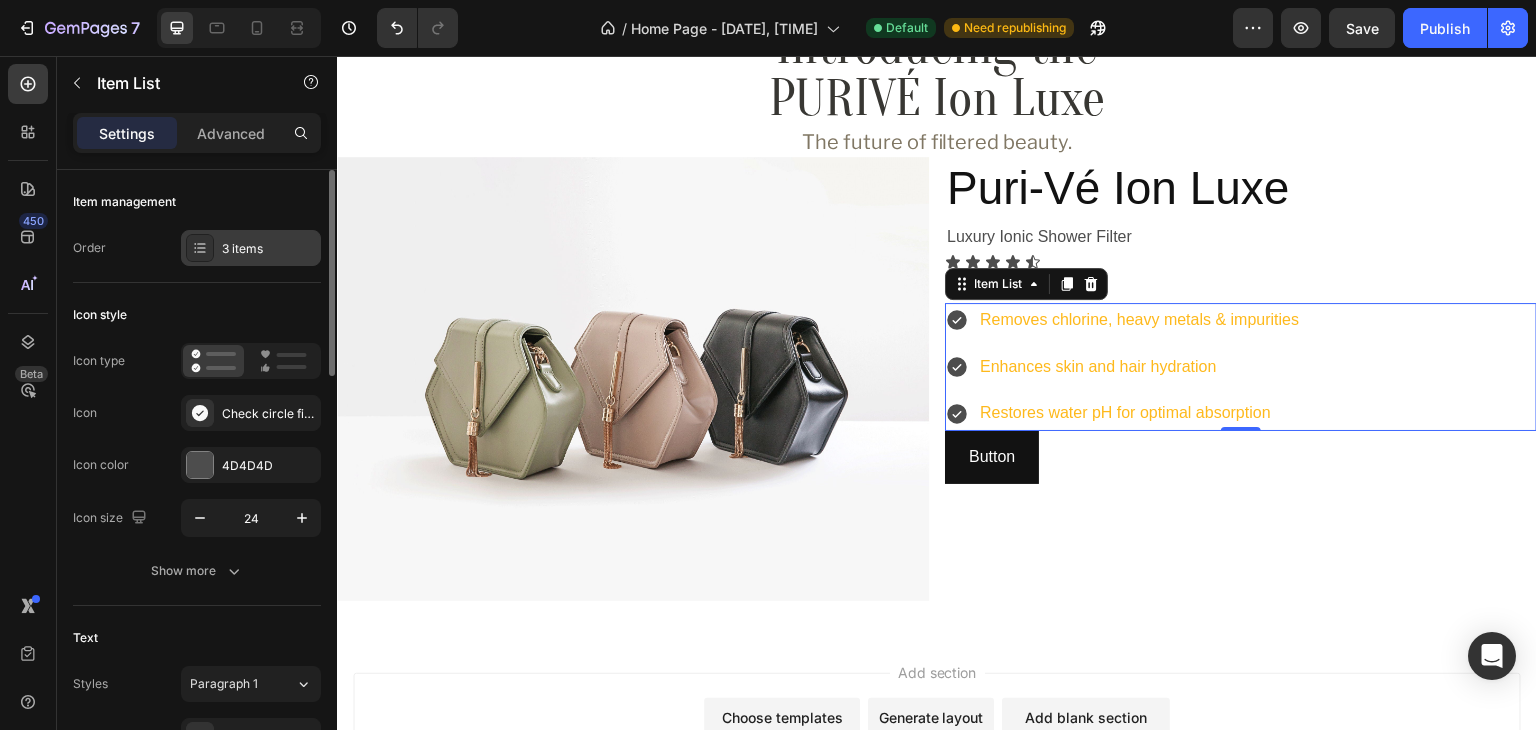 click on "3 items" at bounding box center [251, 248] 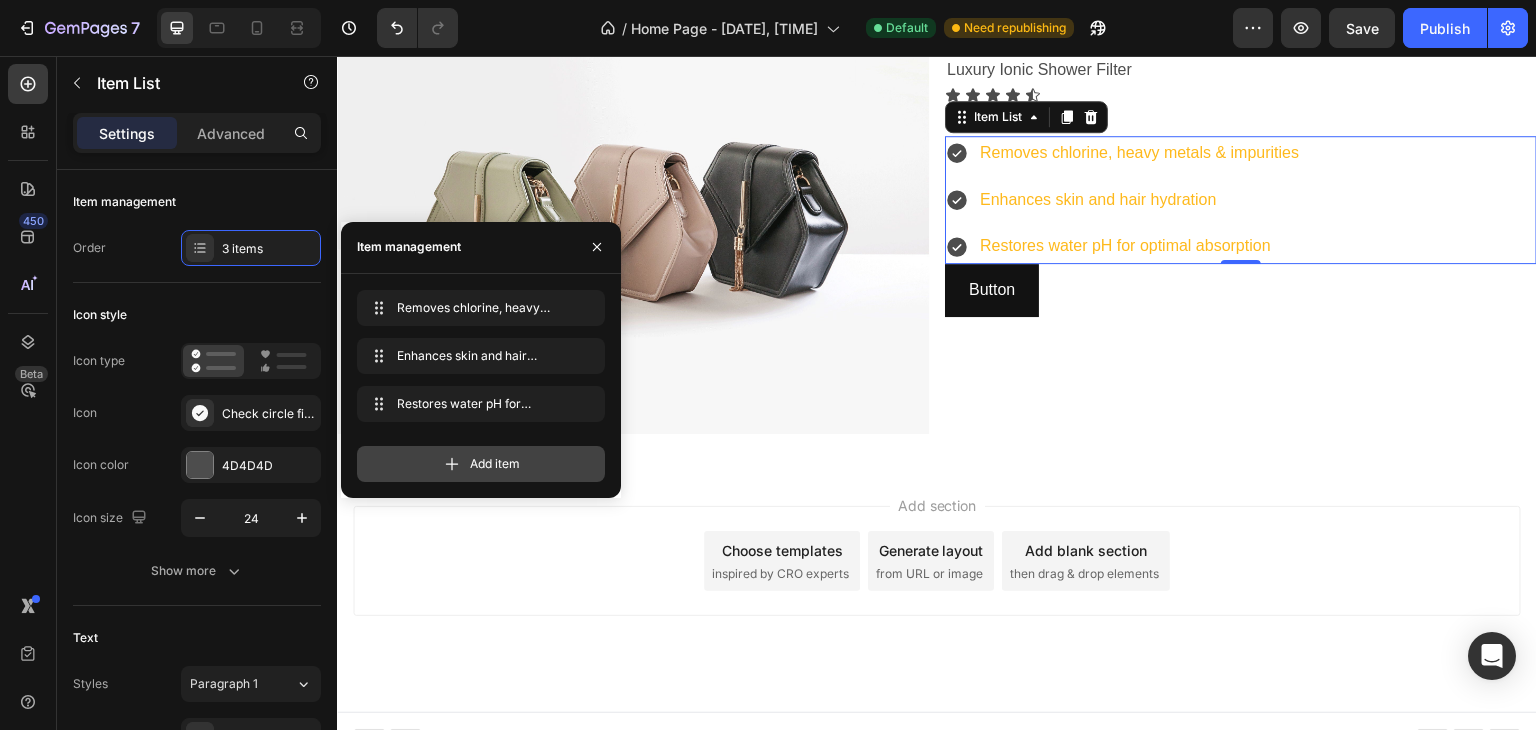 click 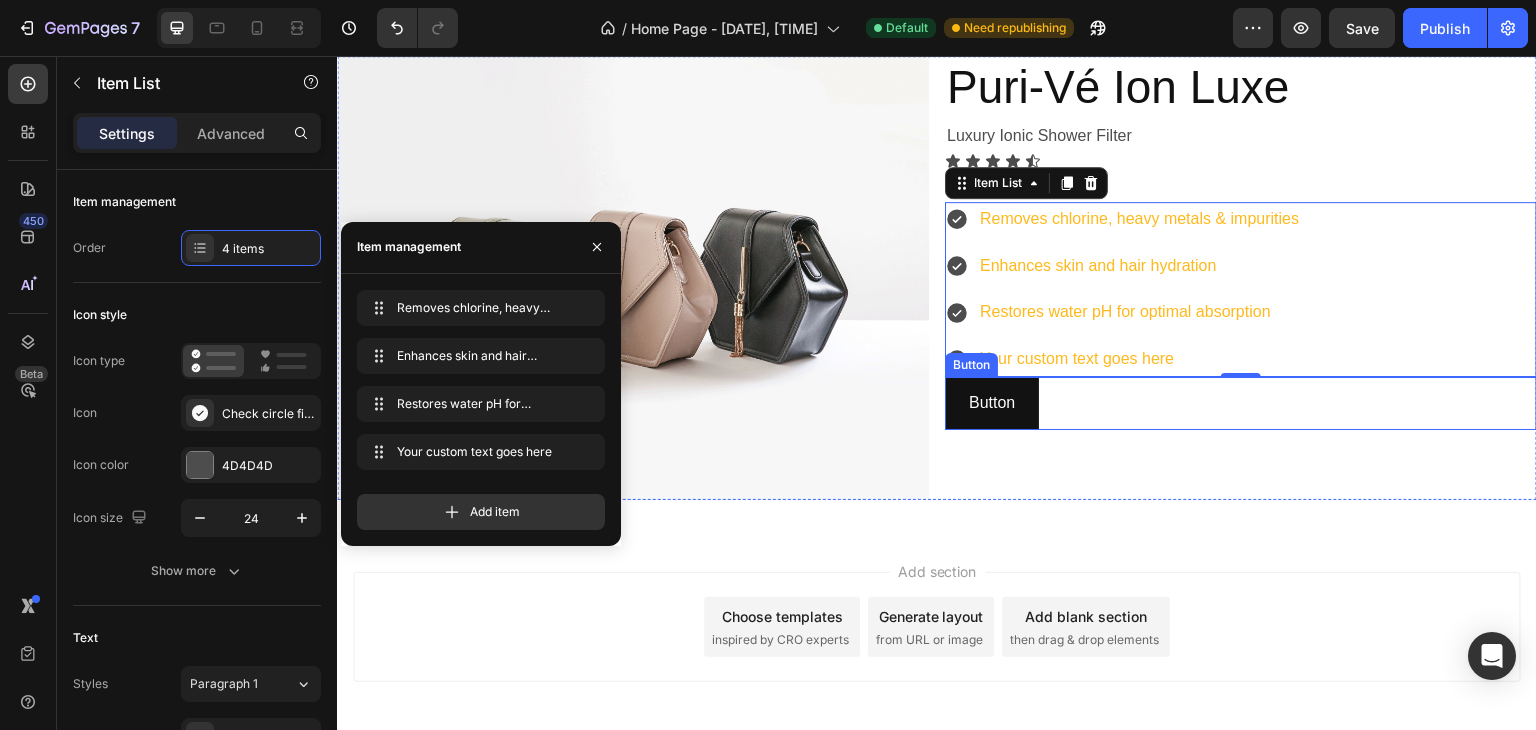 scroll, scrollTop: 1057, scrollLeft: 0, axis: vertical 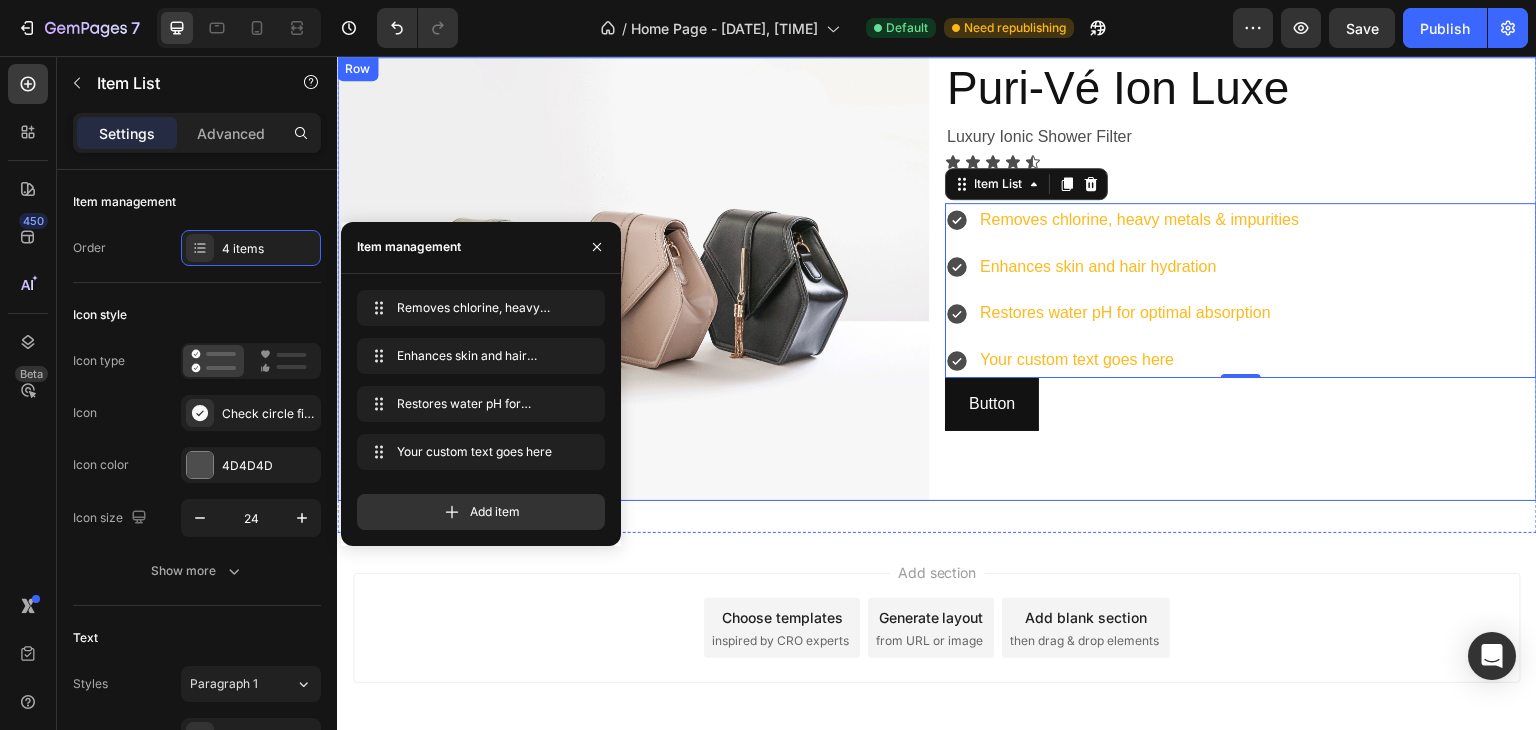 click on "Puri-Vé Ion Luxe Heading Luxury Ionic Shower Filter Text Block Icon Icon Icon Icon Icon Icon List $123.00 Text Block Removes chlorine, heavy metals & impurities Enhances skin and hair hydration Restores water pH for optimal absorption Your custom text goes here  Item List   0 Button Button" at bounding box center (1241, 279) 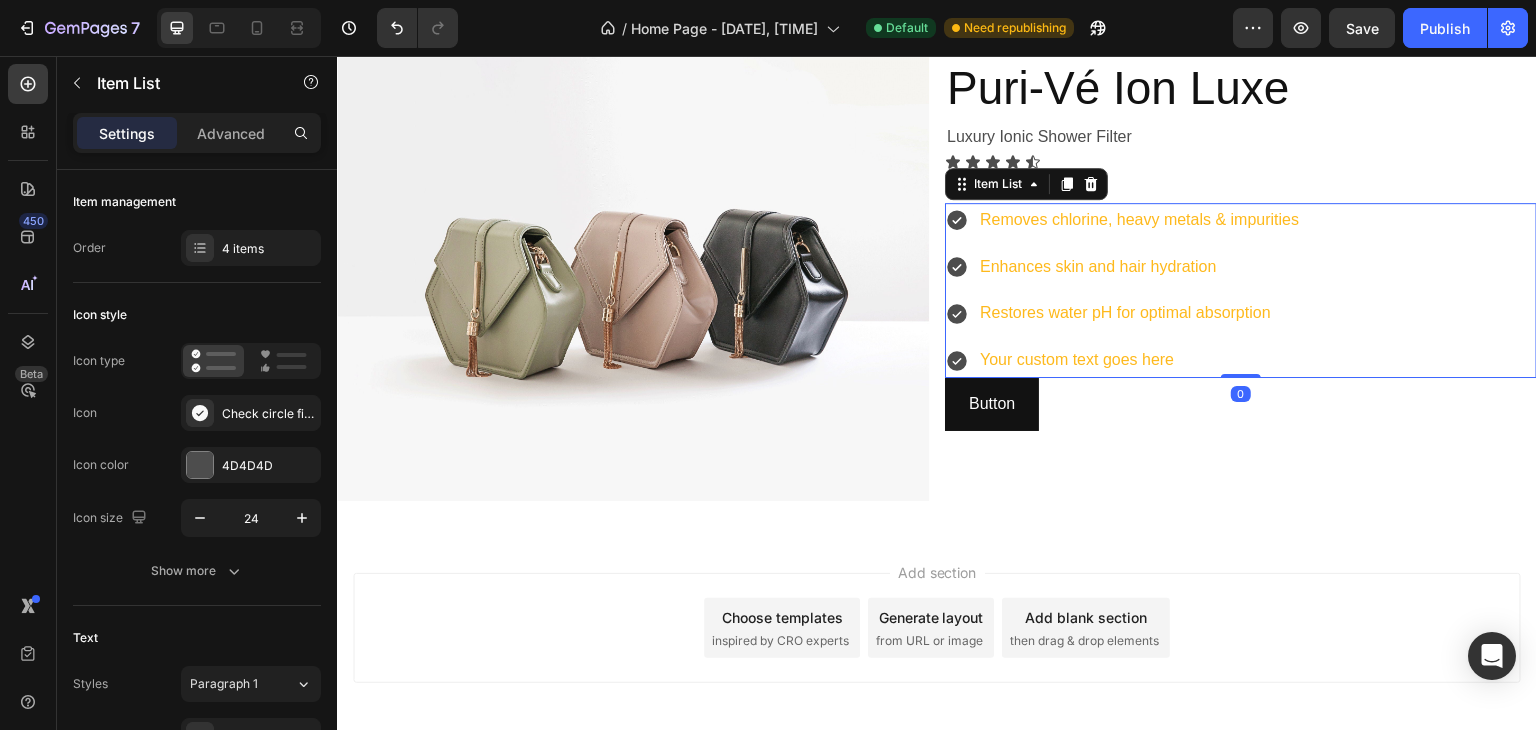 click on "Your custom text goes here" at bounding box center [1139, 360] 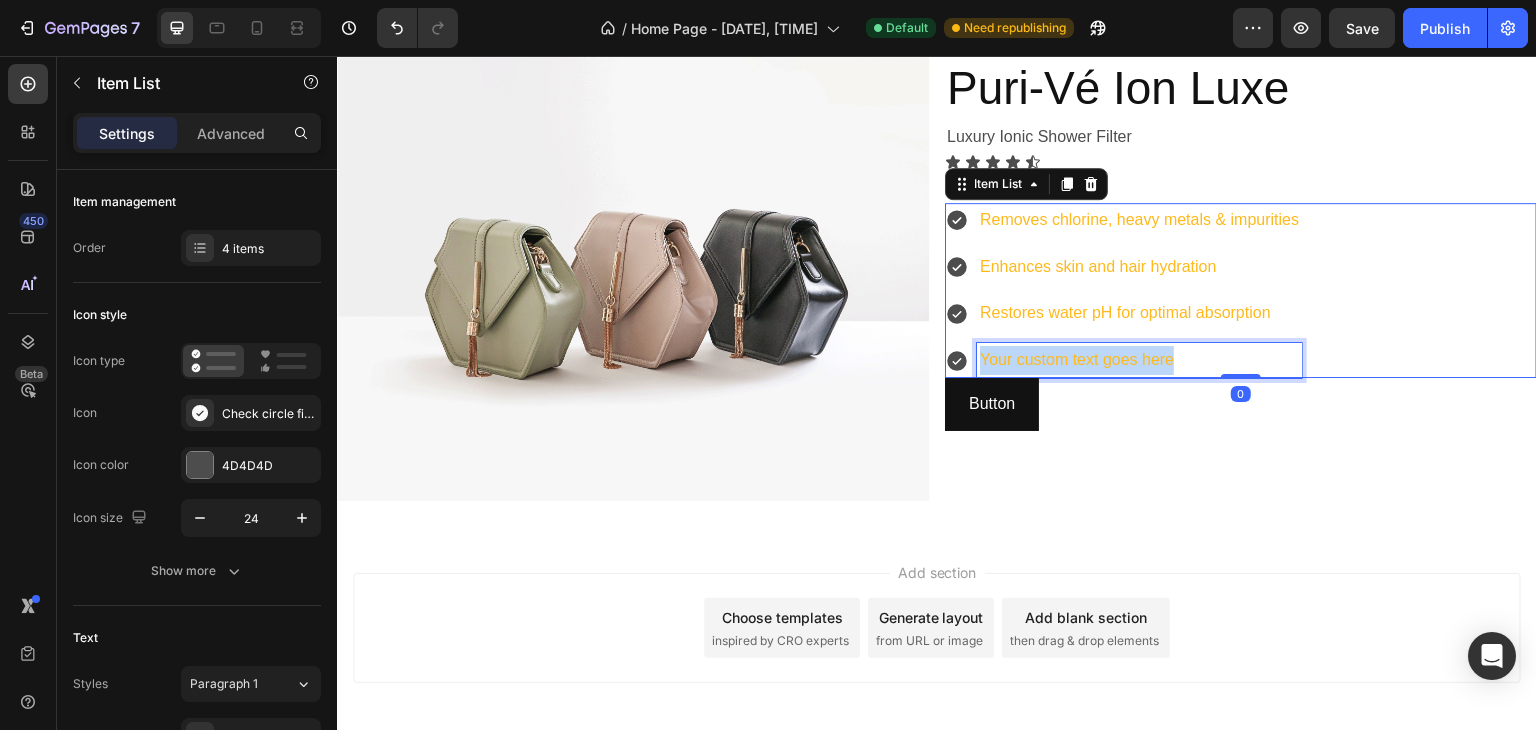 click on "Your custom text goes here" at bounding box center (1139, 360) 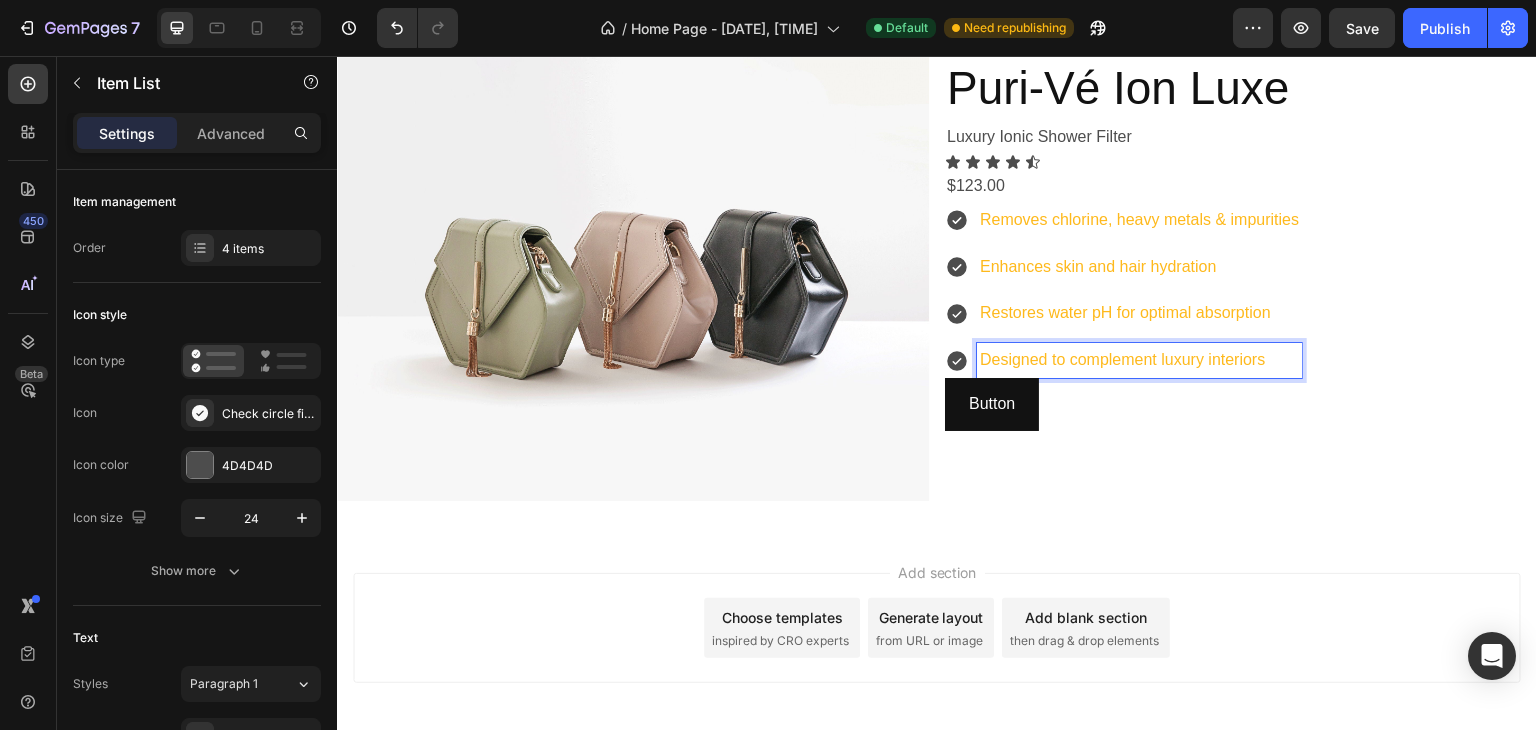 click 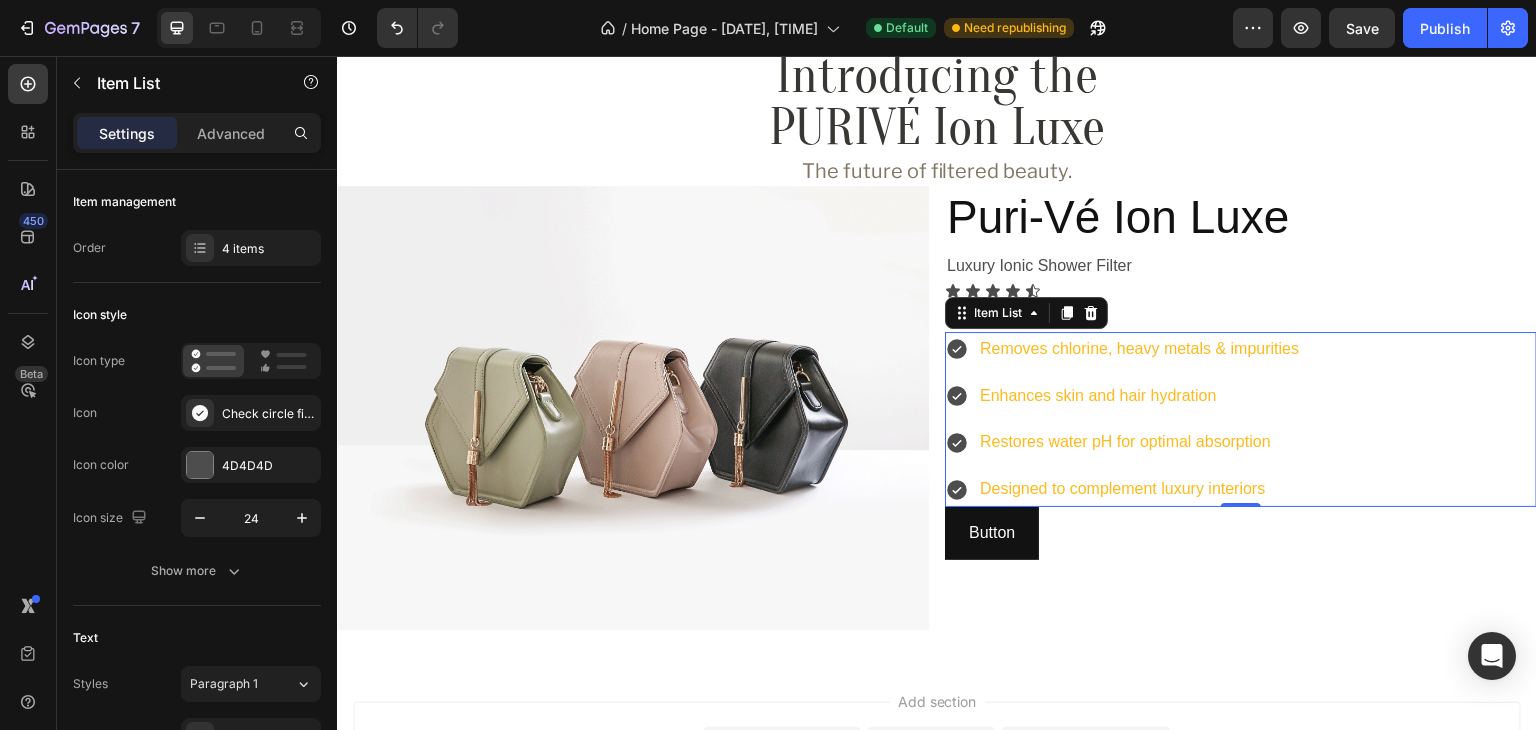 scroll, scrollTop: 924, scrollLeft: 0, axis: vertical 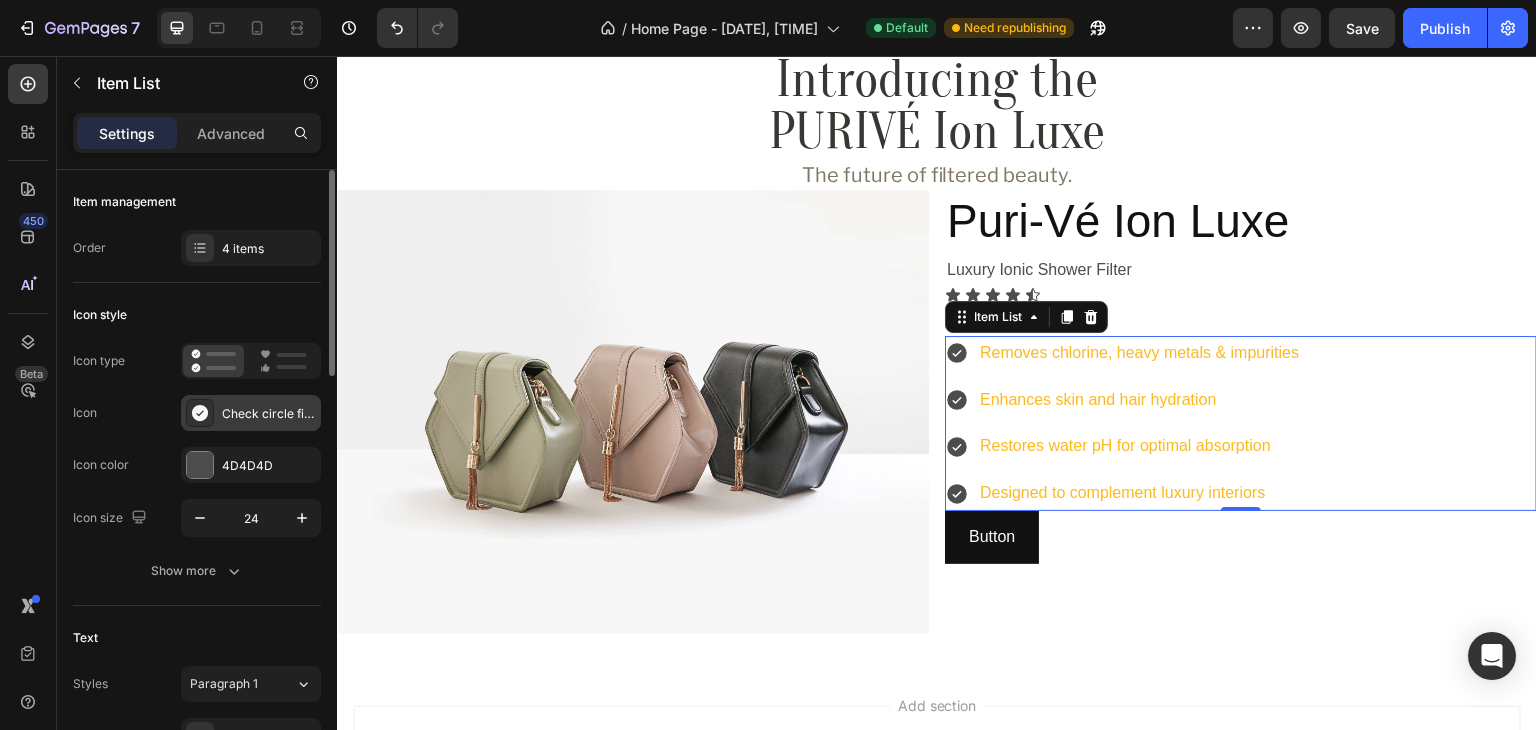 click on "Check circle filled" at bounding box center (269, 414) 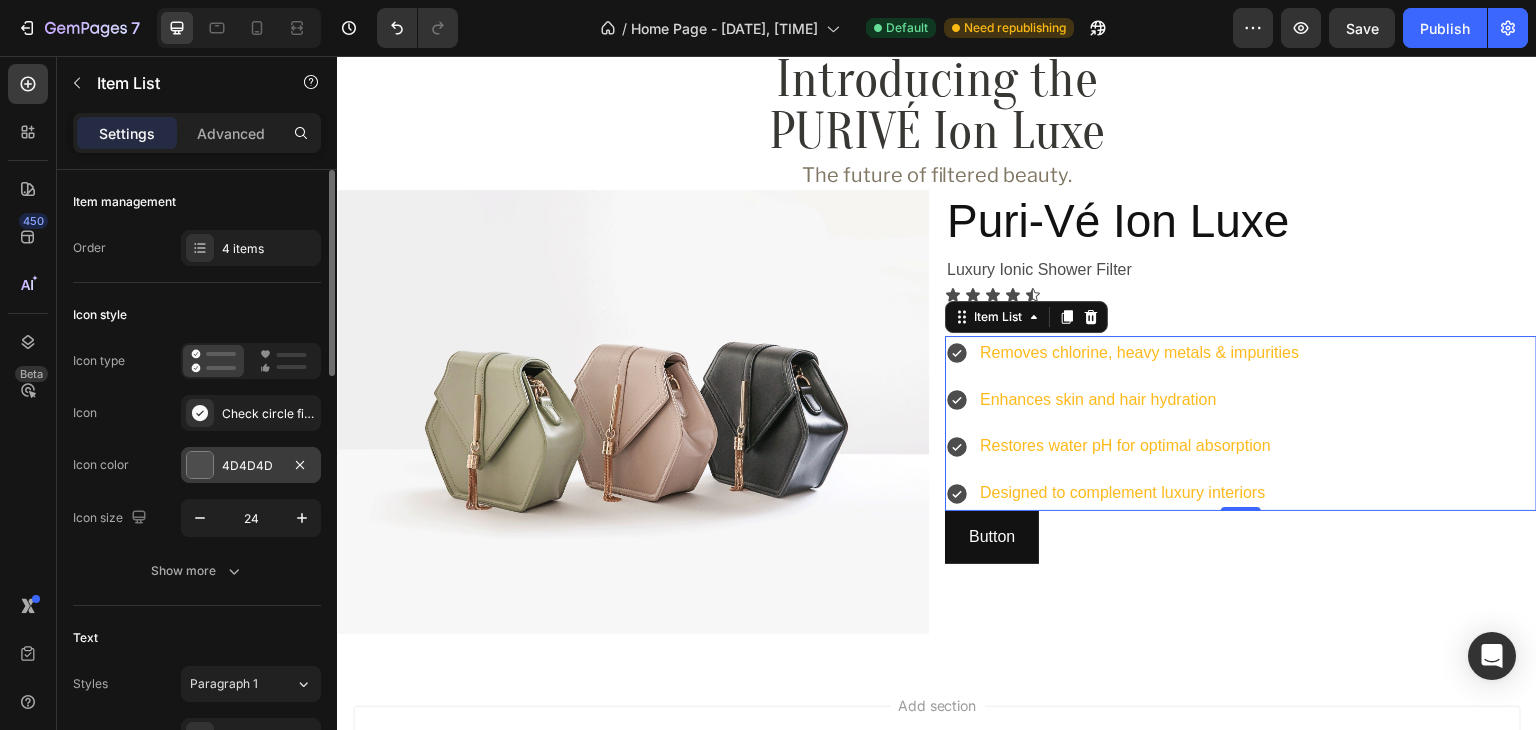 click on "4D4D4D" at bounding box center (251, 466) 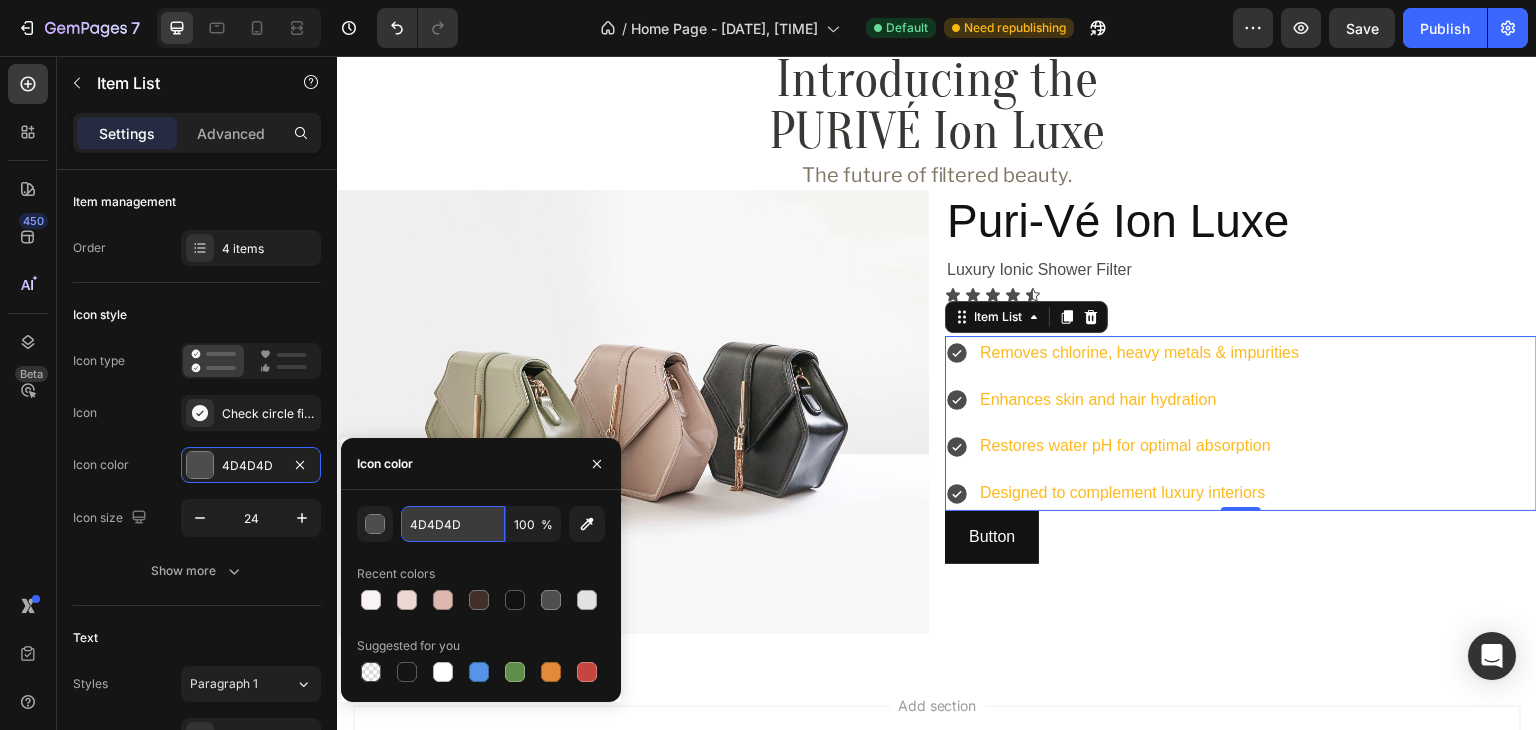click on "4D4D4D" at bounding box center [453, 524] 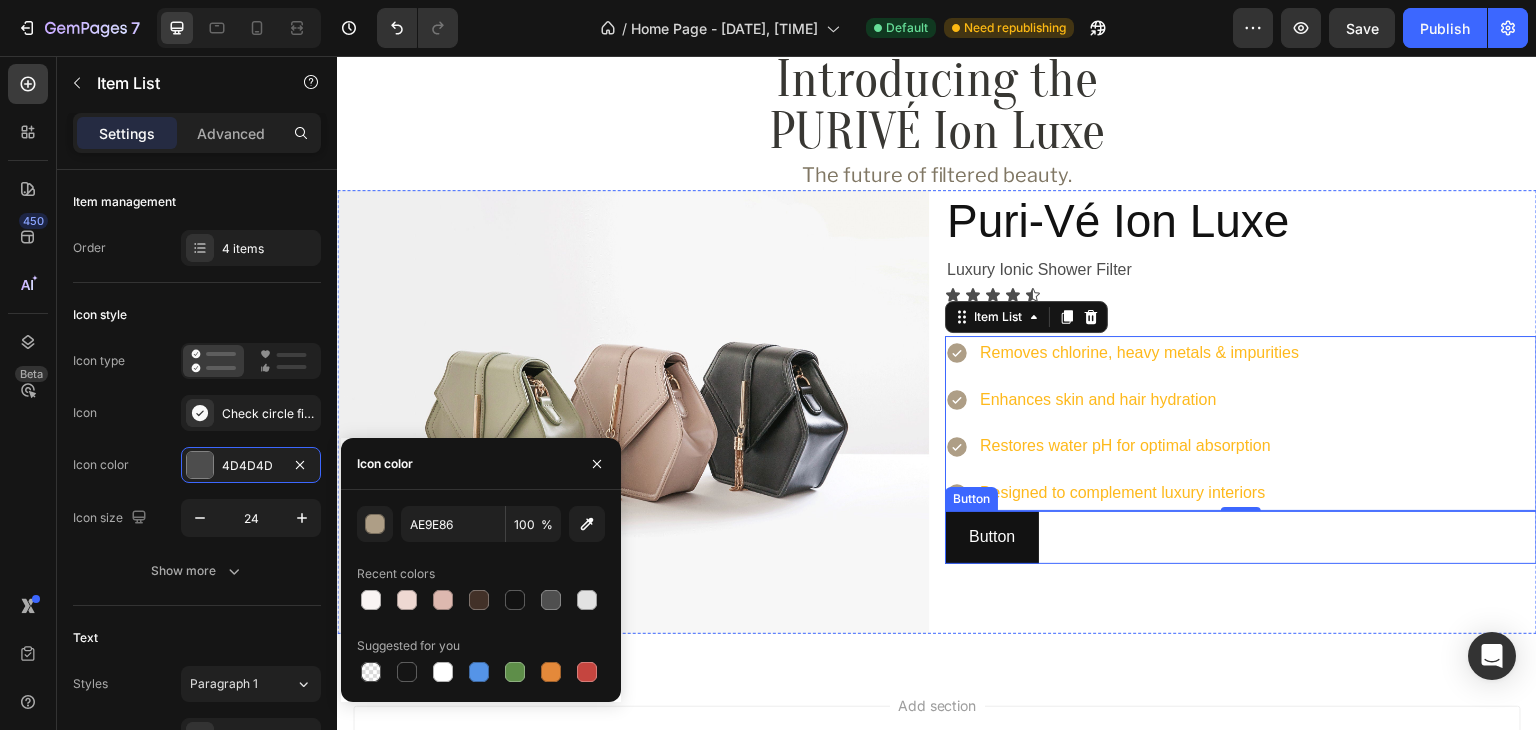 click on "Button Button" at bounding box center (1241, 537) 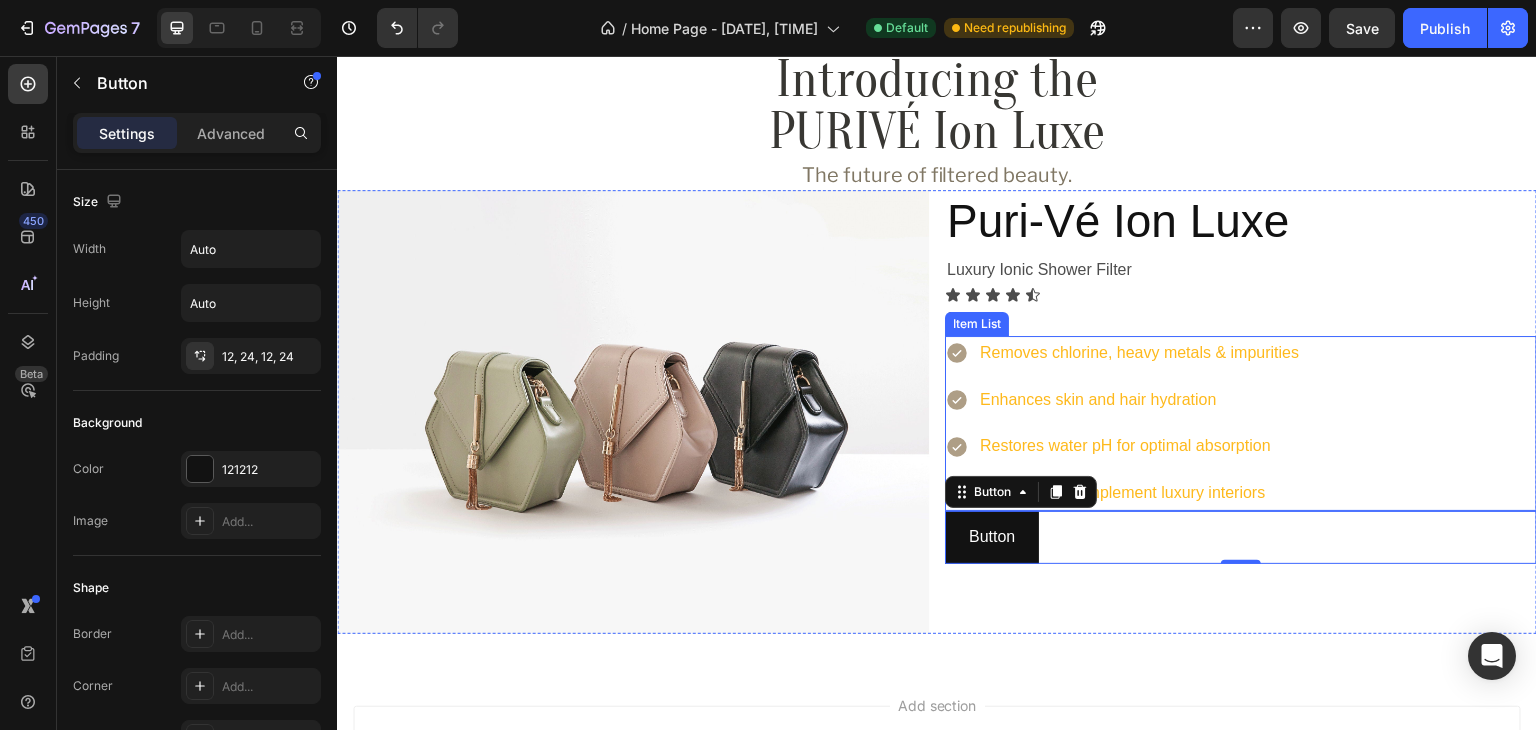 click on "Removes chlorine, heavy metals & impurities Enhances skin and hair hydration Restores water pH for optimal absorption Designed to complement luxury interiors" at bounding box center (1241, 423) 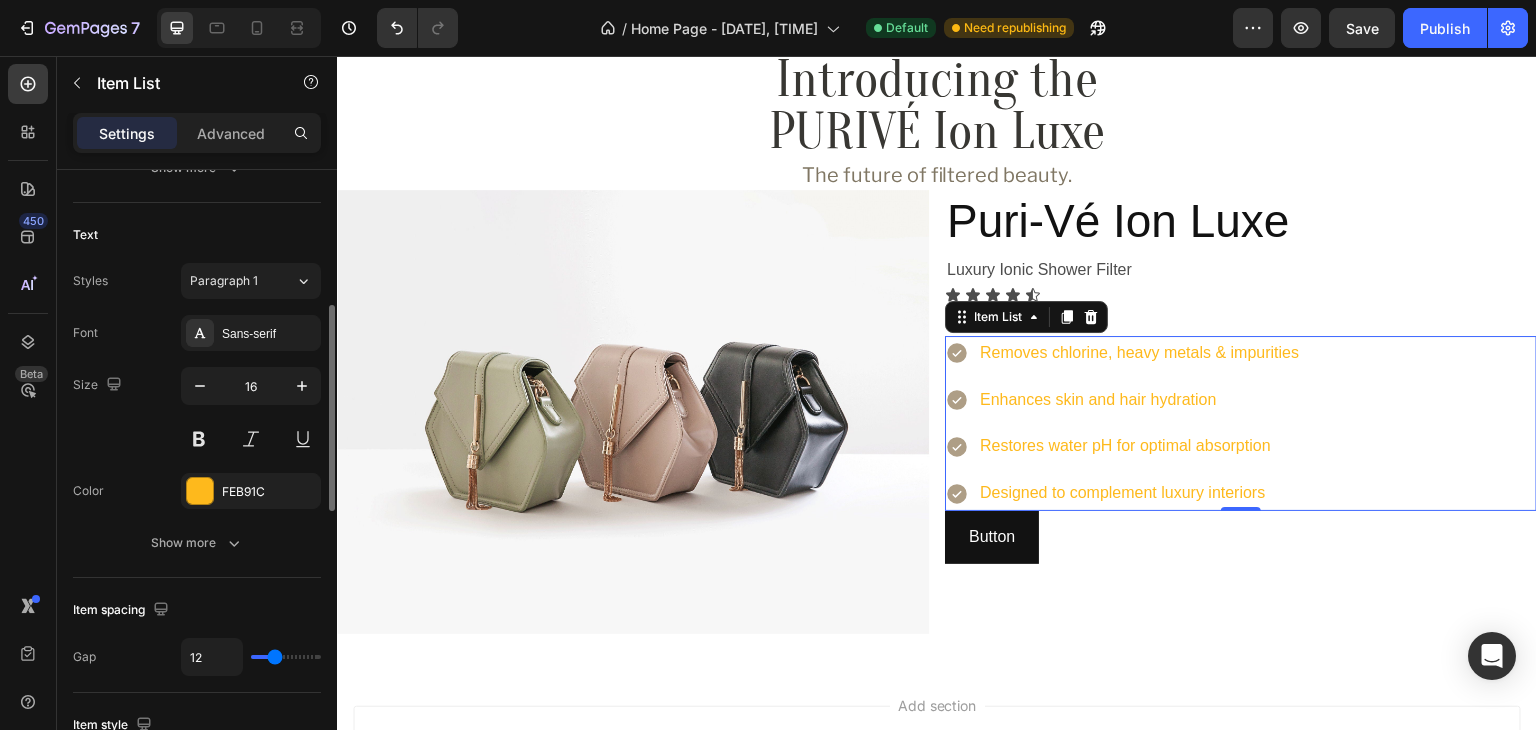 scroll, scrollTop: 436, scrollLeft: 0, axis: vertical 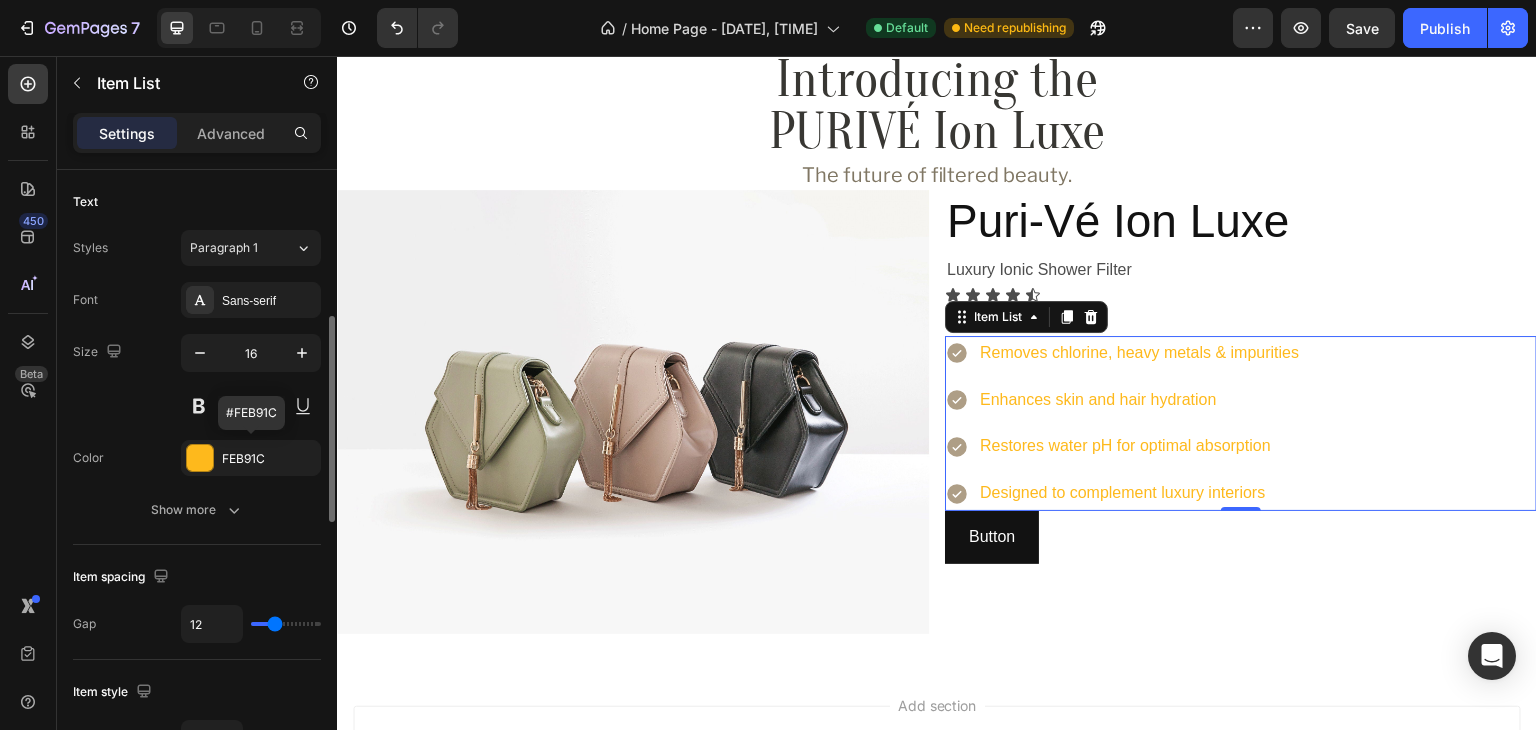 click on "FEB91C" at bounding box center (269, 459) 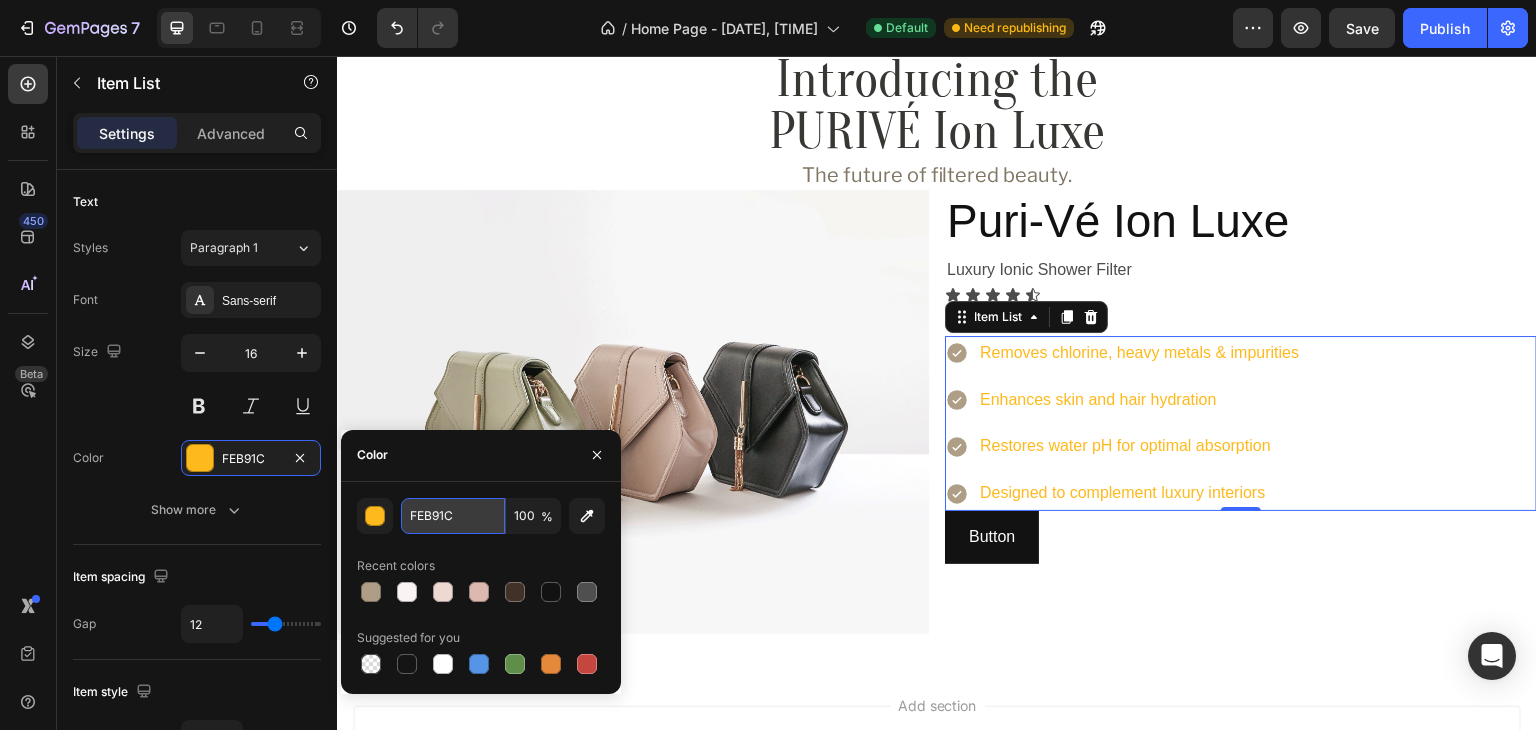 click on "FEB91C" at bounding box center [453, 516] 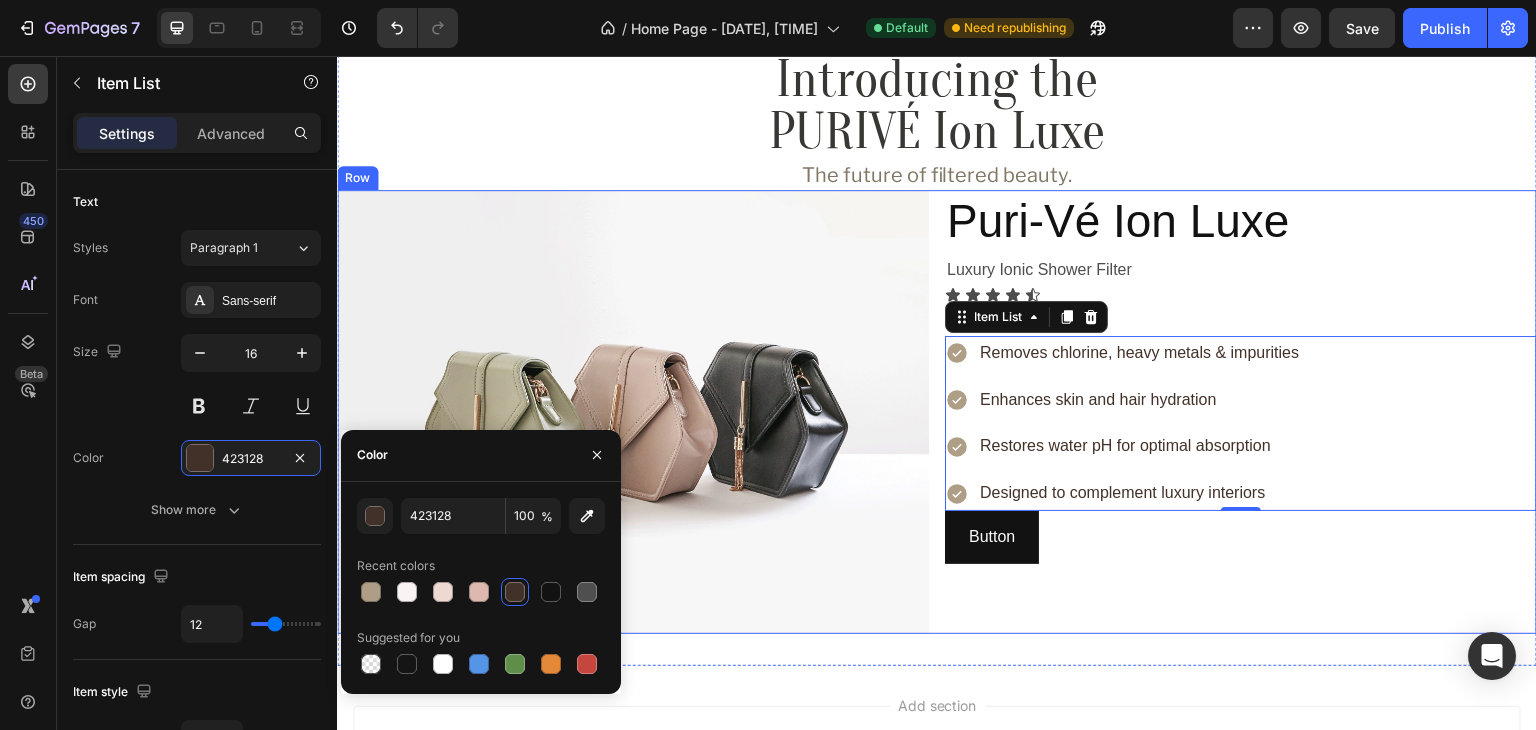 click on "Puri-Vé Ion Luxe Heading Luxury Ionic Shower Filter Text Block Icon Icon Icon Icon Icon Icon List $123.00 Text Block Removes chlorine, heavy metals & impurities Enhances skin and hair hydration Restores water pH for optimal absorption Designed to complement luxury interiors Item List   0 Button Button" at bounding box center (1241, 412) 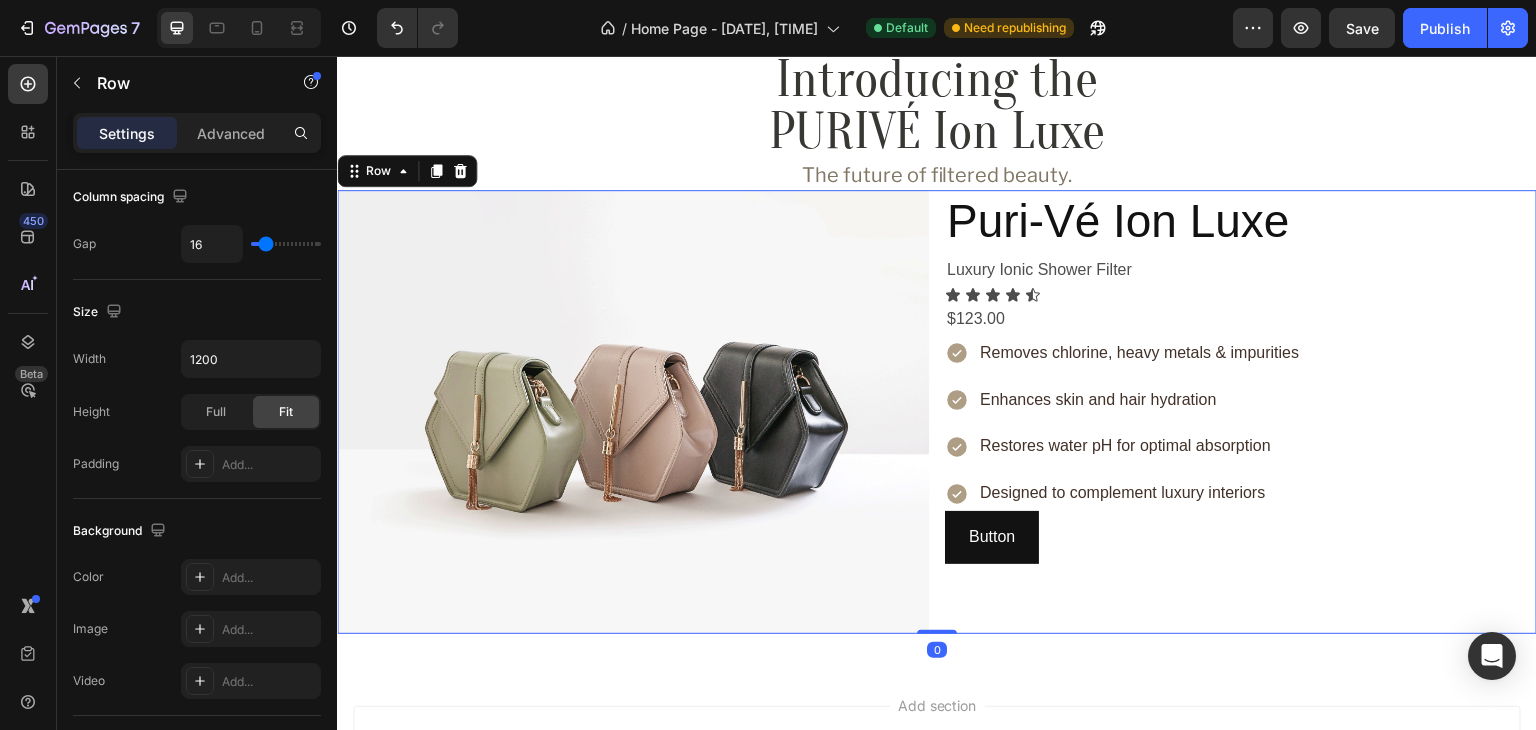 scroll, scrollTop: 0, scrollLeft: 0, axis: both 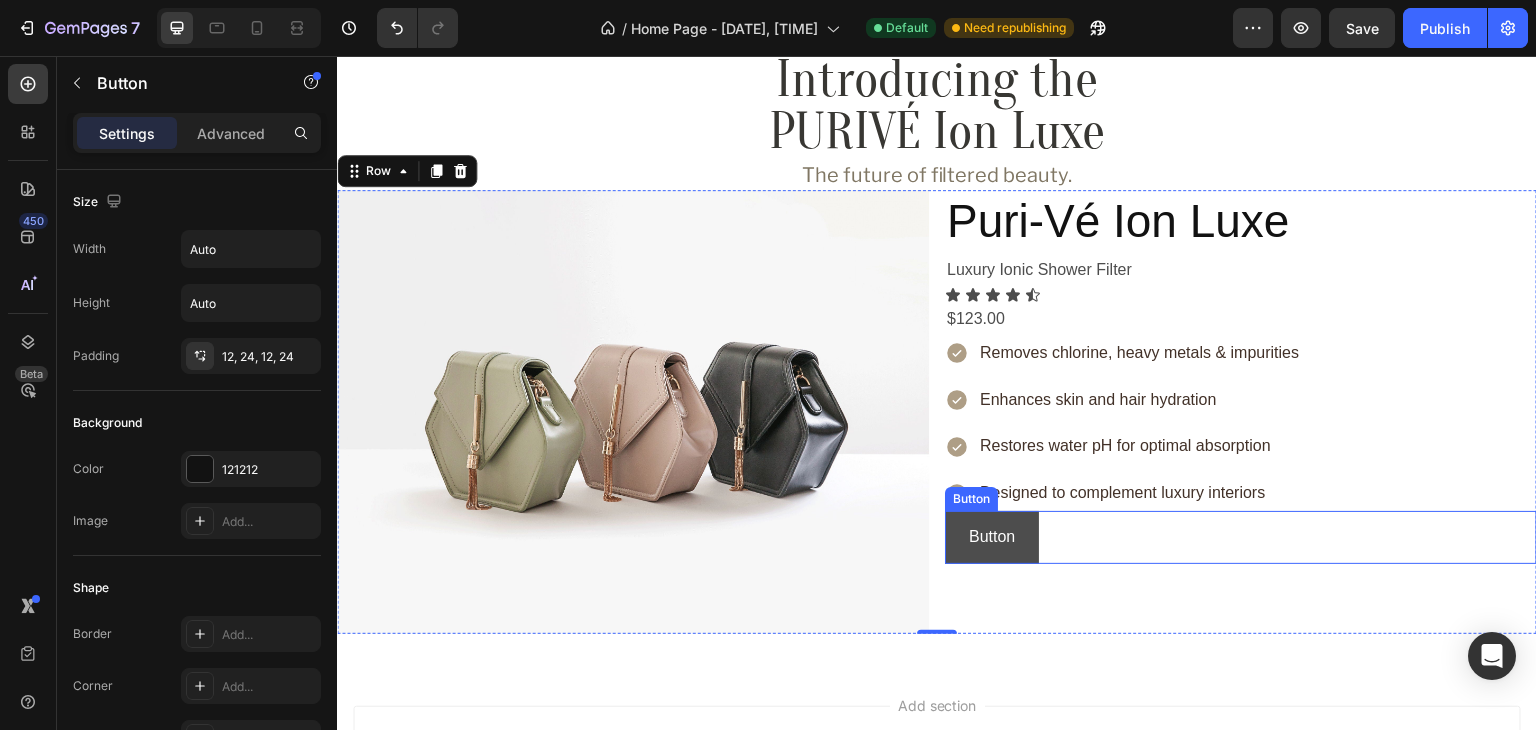 click on "Button" at bounding box center (992, 537) 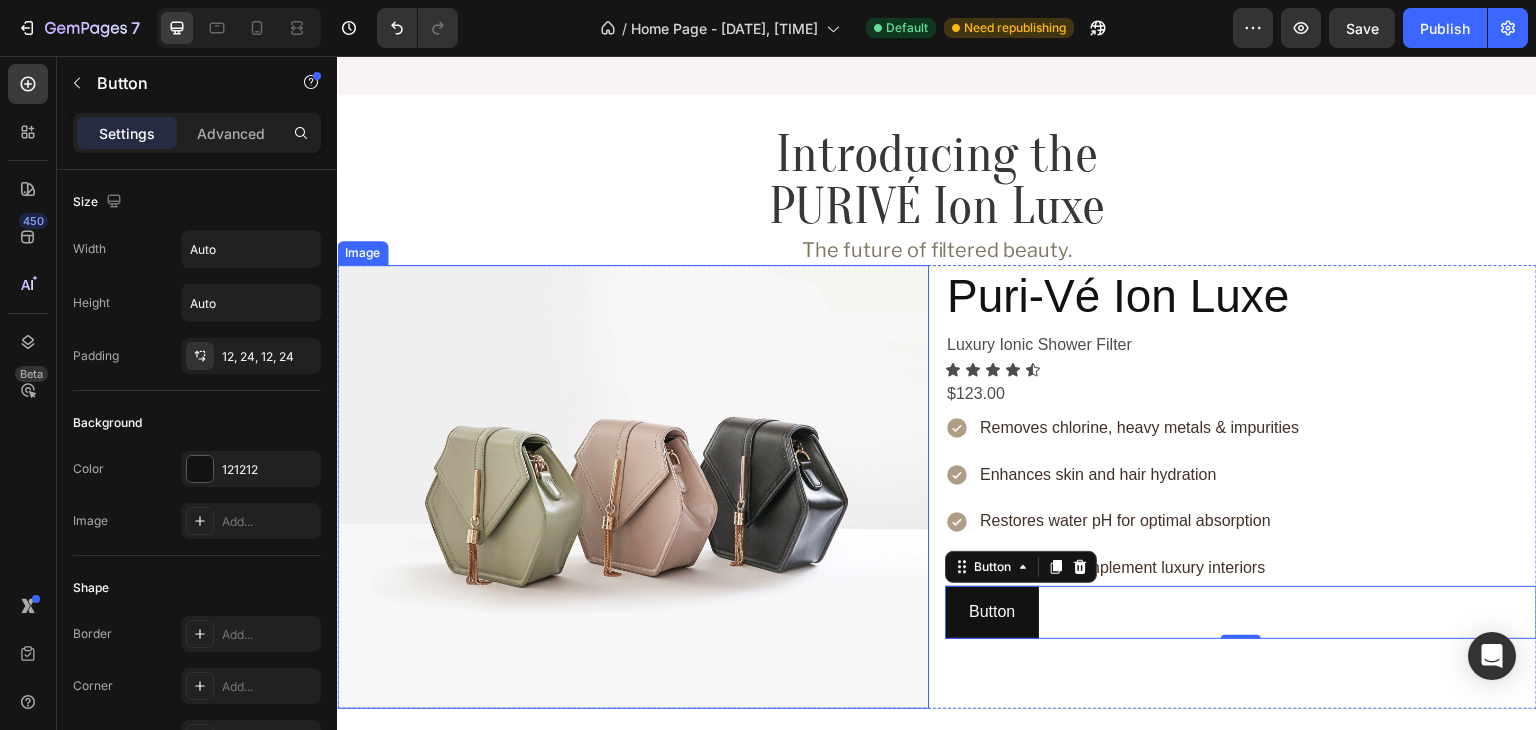 scroll, scrollTop: 857, scrollLeft: 0, axis: vertical 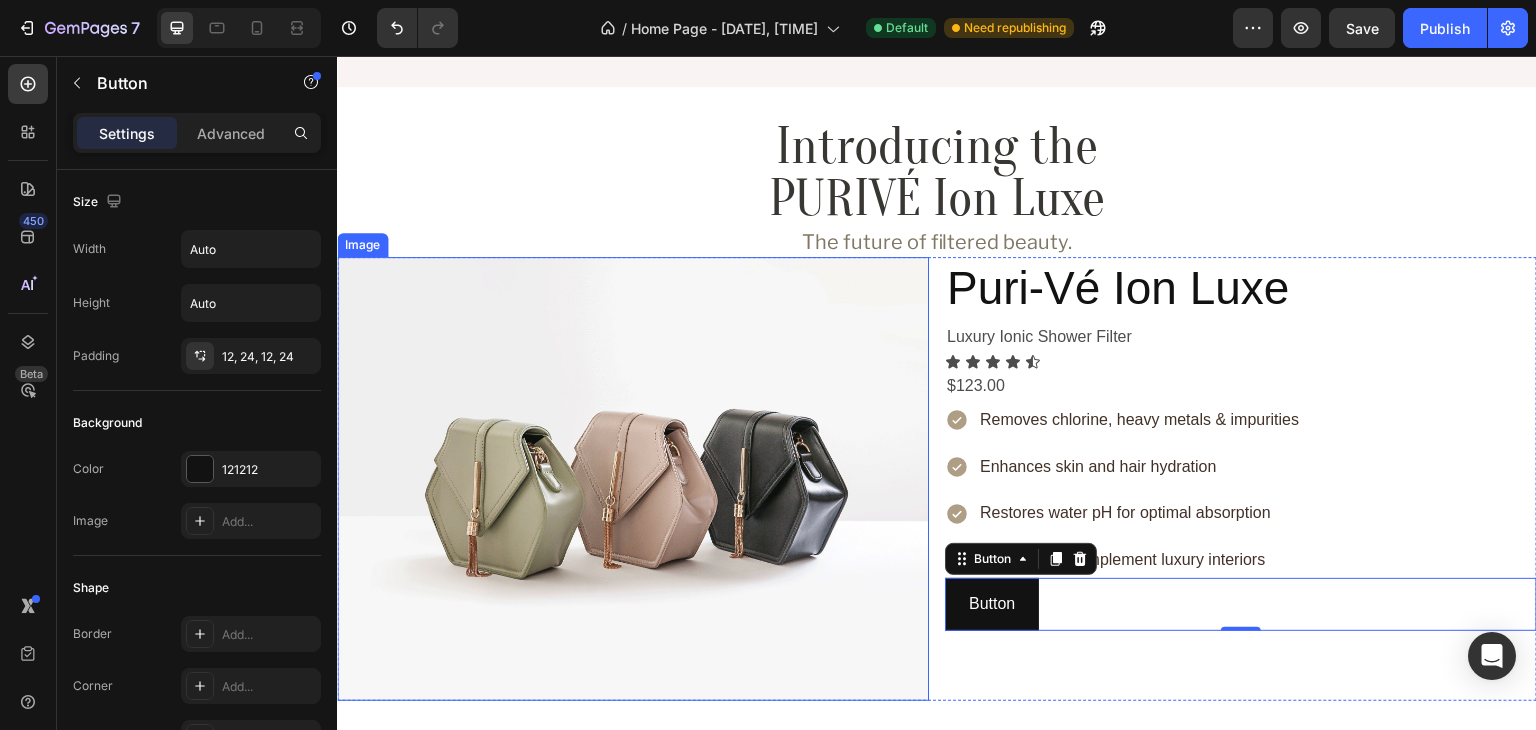 type 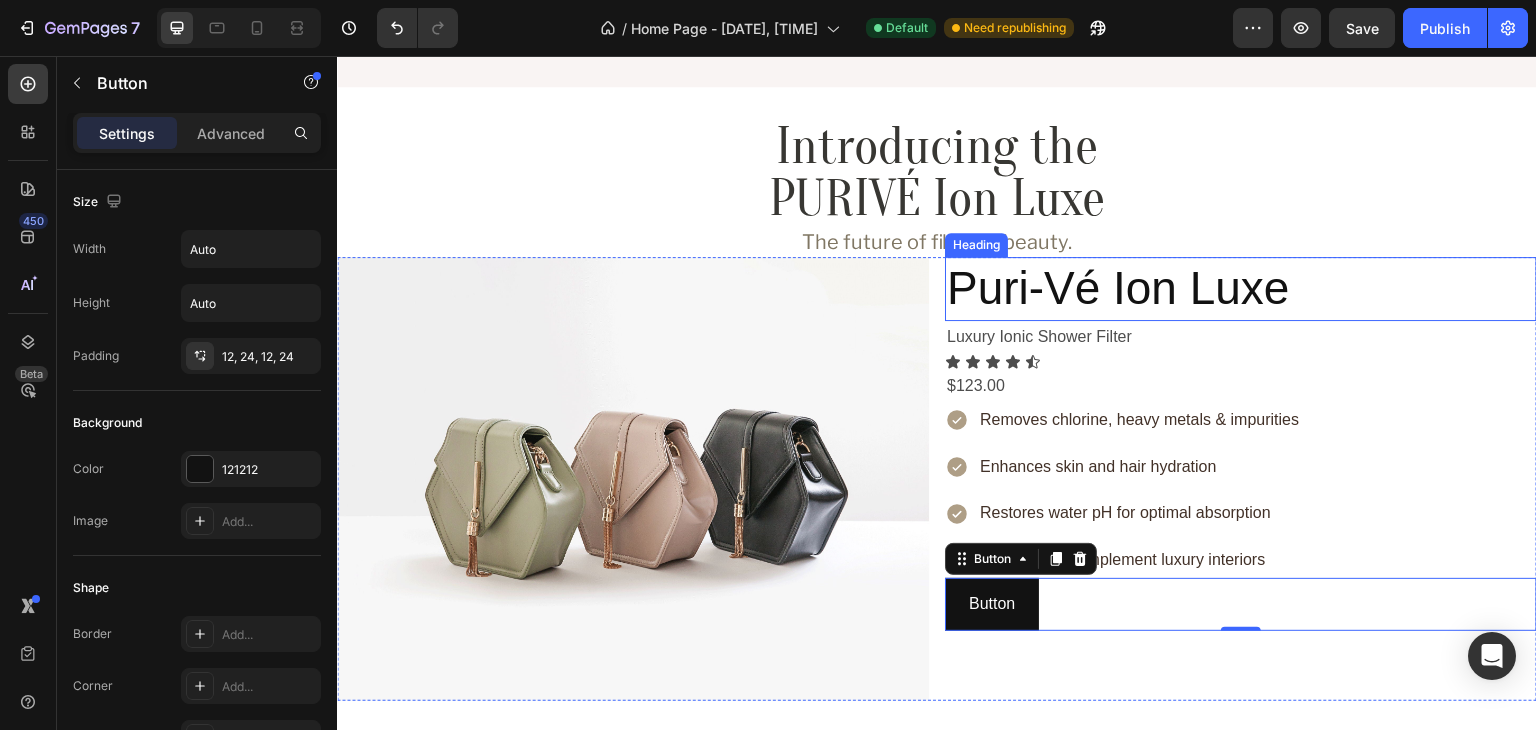 click on "Puri-Vé Ion Luxe" at bounding box center [1241, 289] 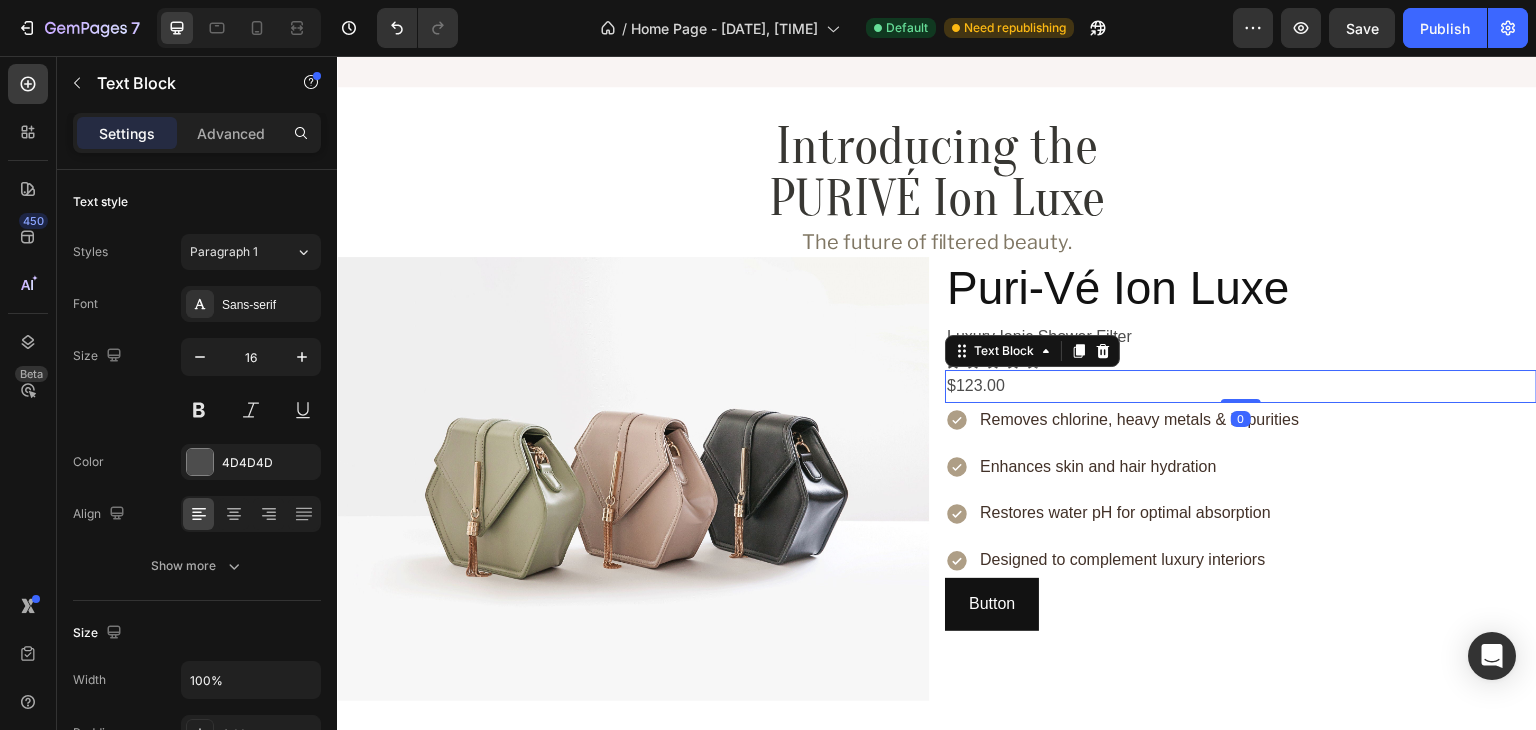 click on "$123.00" at bounding box center [1241, 386] 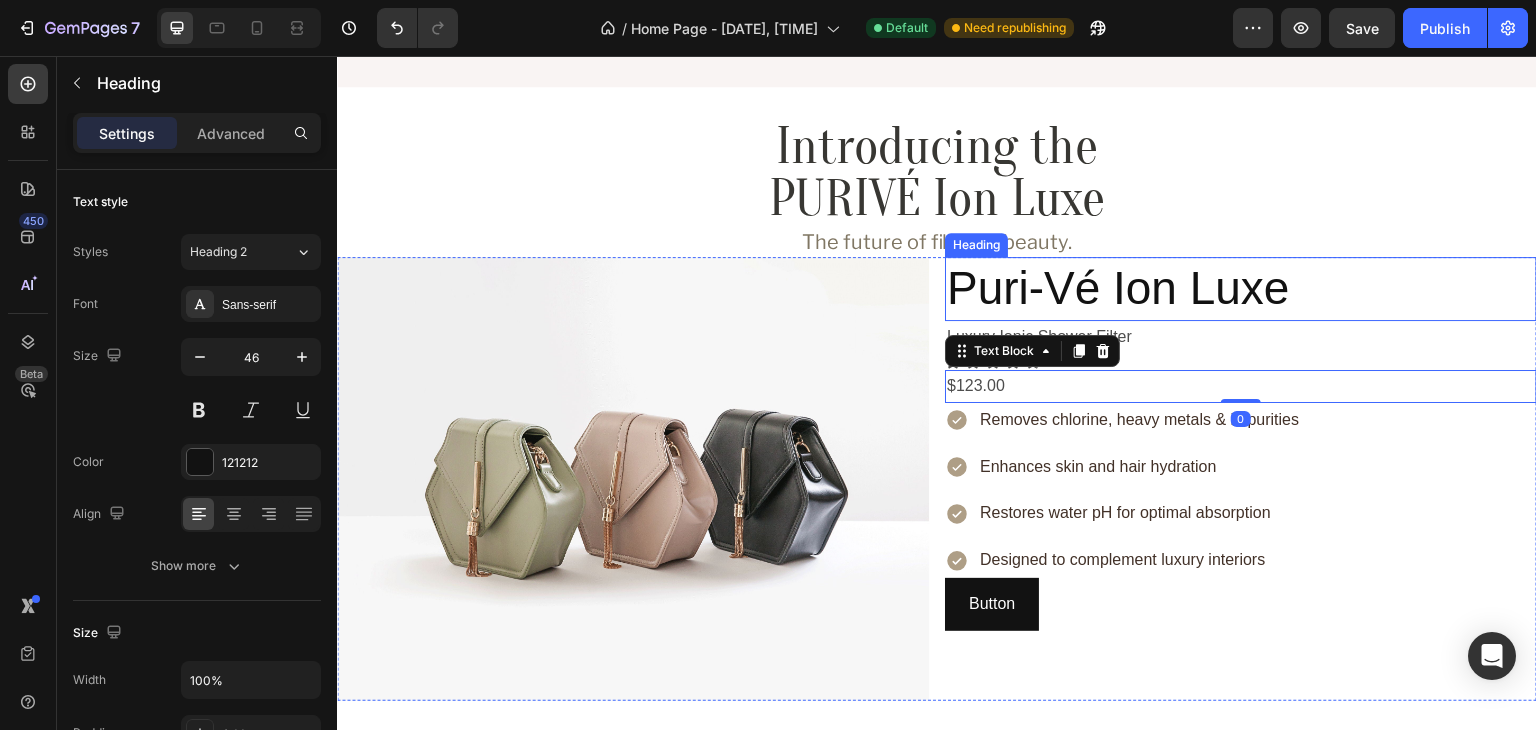 click on "Puri-Vé Ion Luxe" at bounding box center [1241, 289] 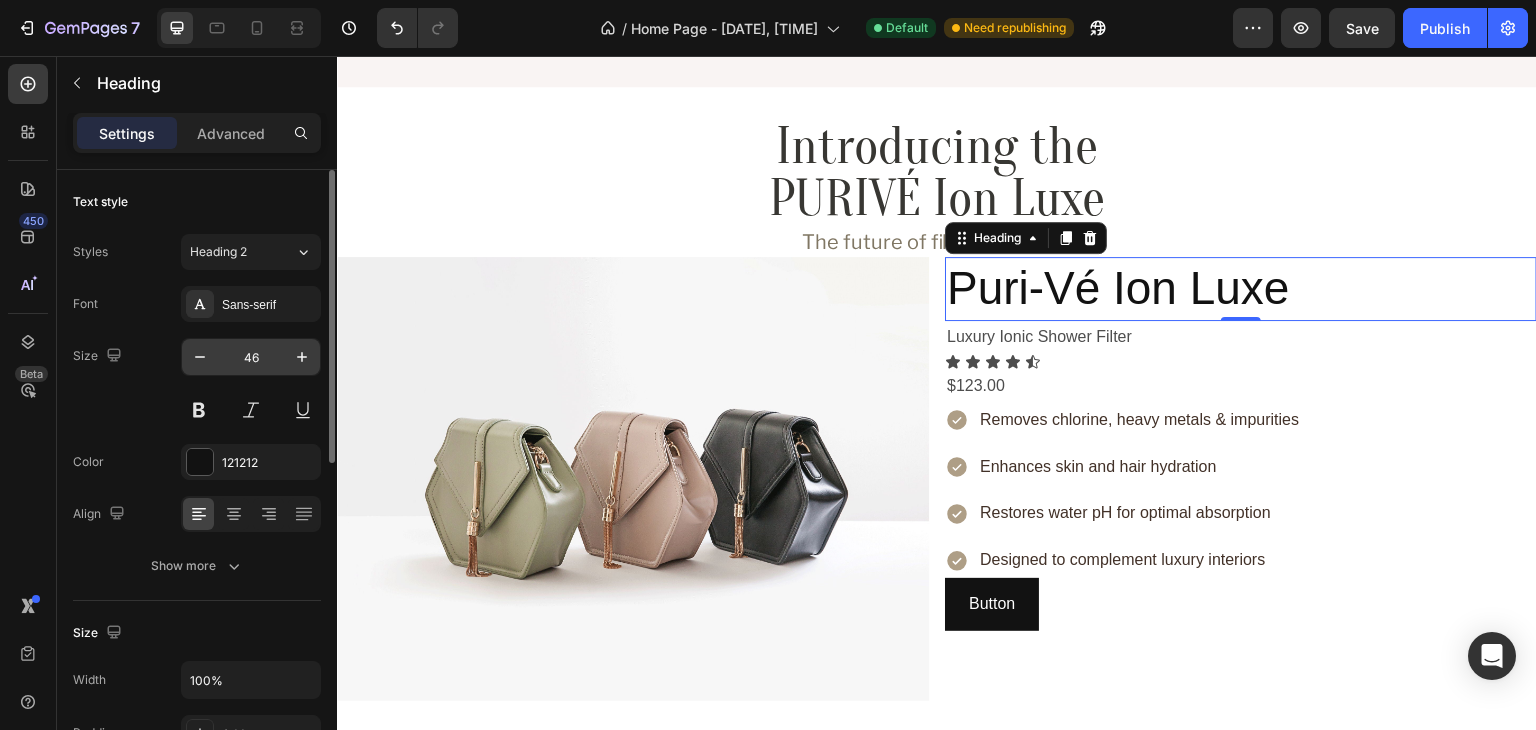 click on "46" at bounding box center [251, 357] 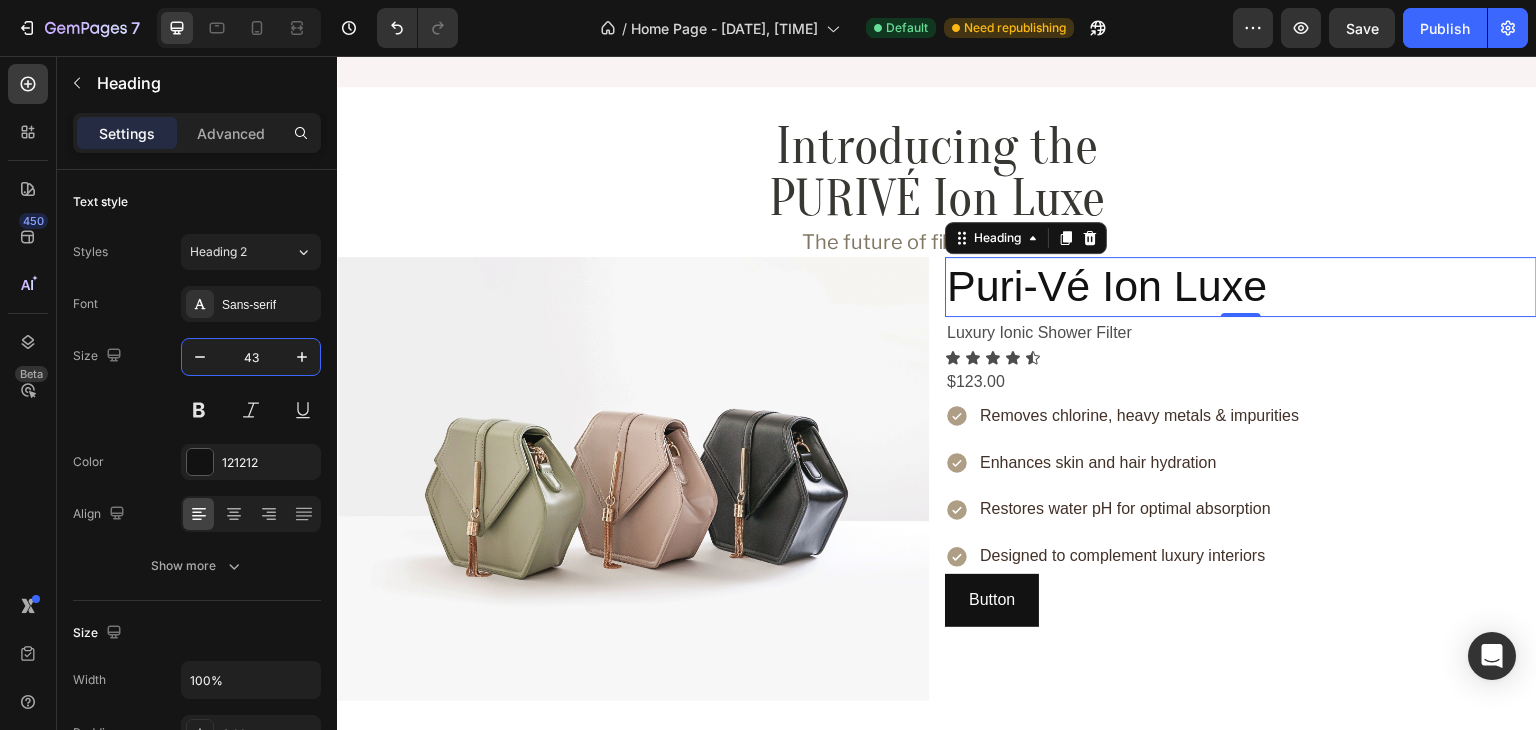 type on "43" 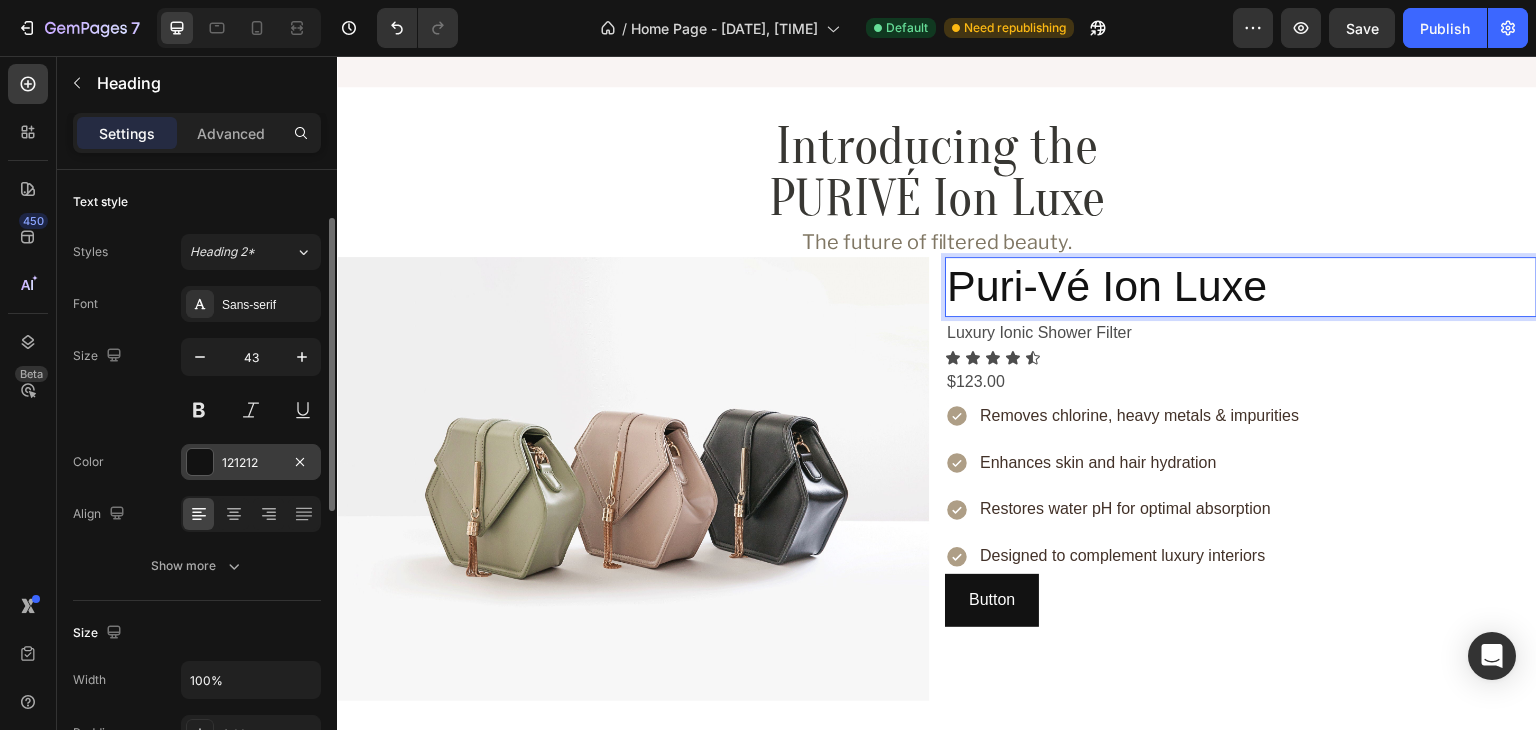 scroll, scrollTop: 67, scrollLeft: 0, axis: vertical 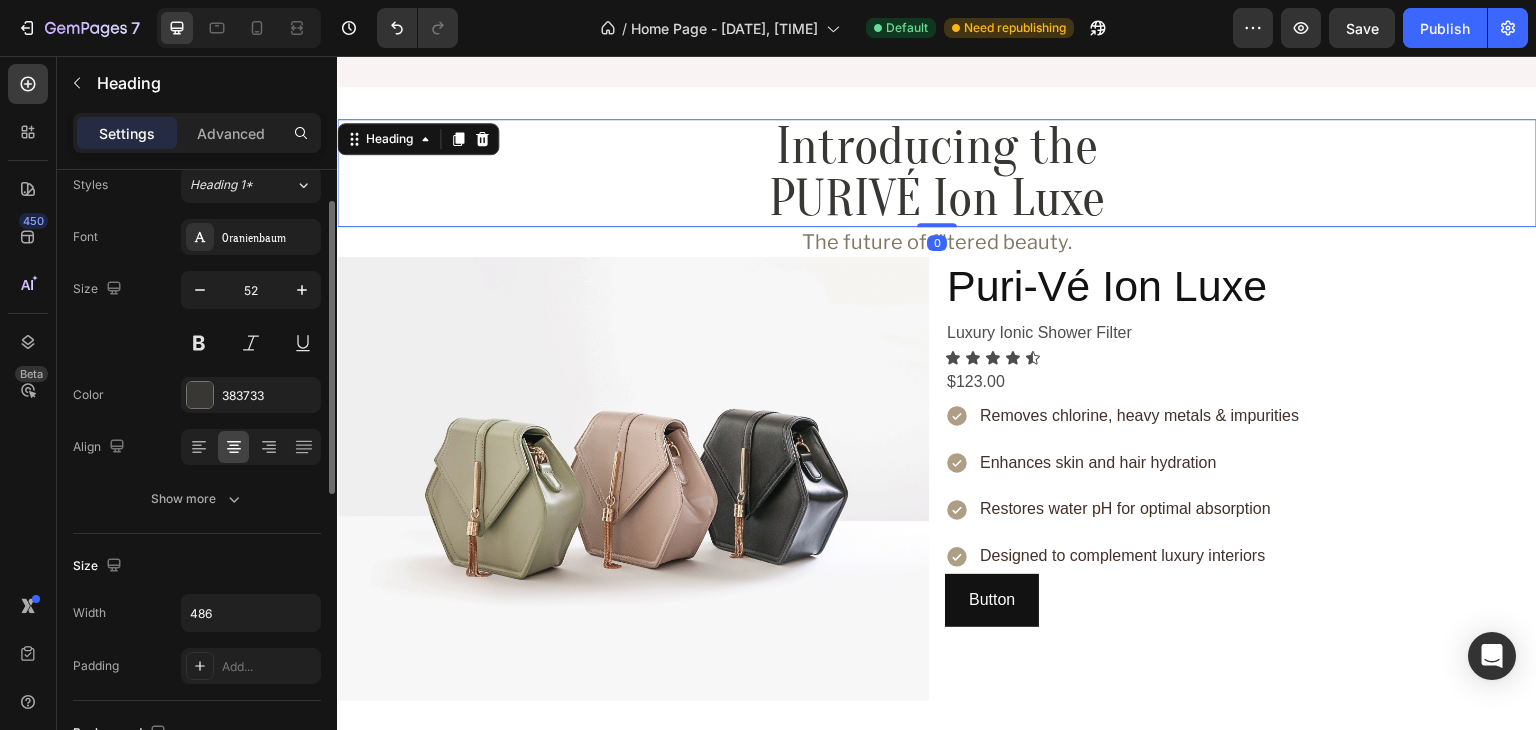 click on "Introducing the PURIVÉ Ion Luxe" at bounding box center [937, 173] 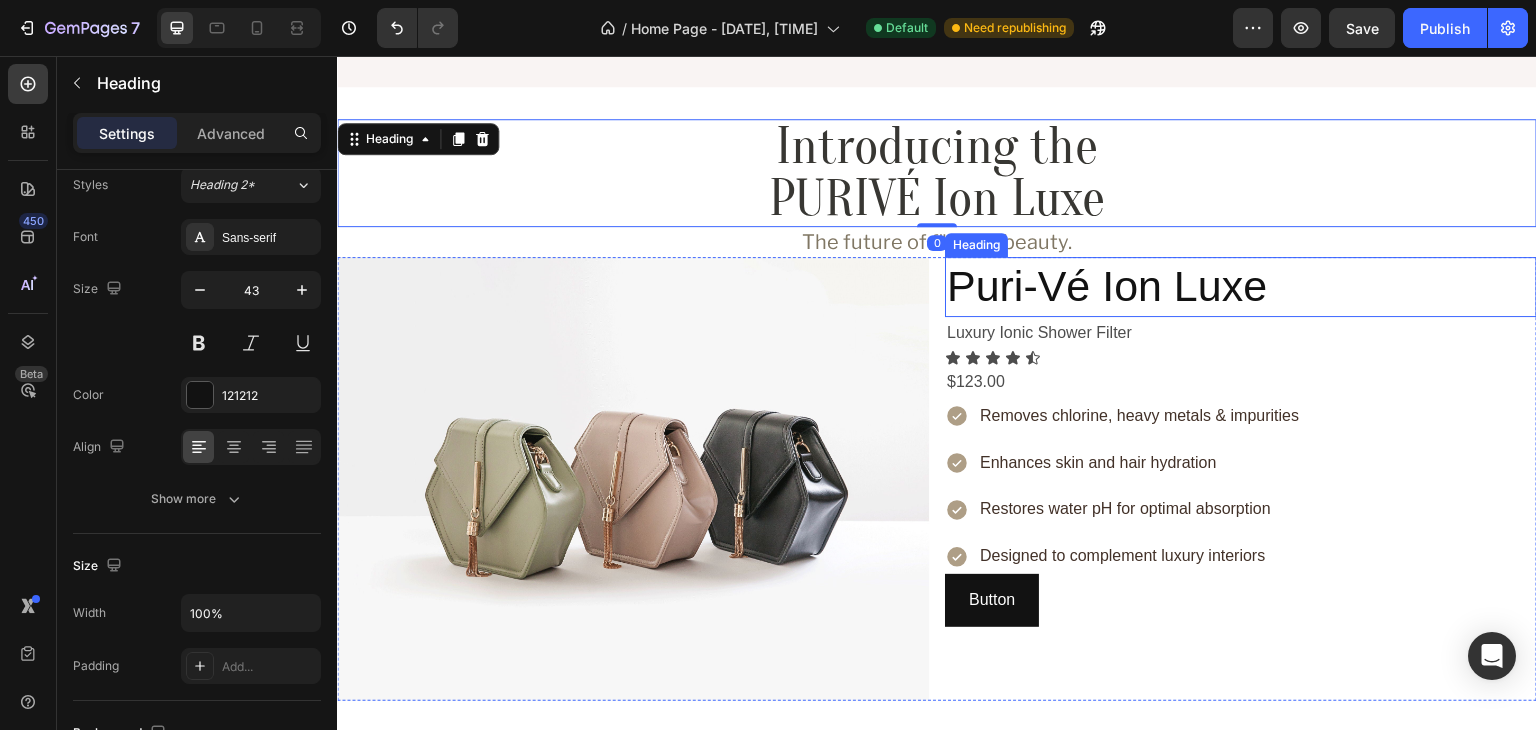 click on "Puri-Vé Ion Luxe" at bounding box center (1241, 287) 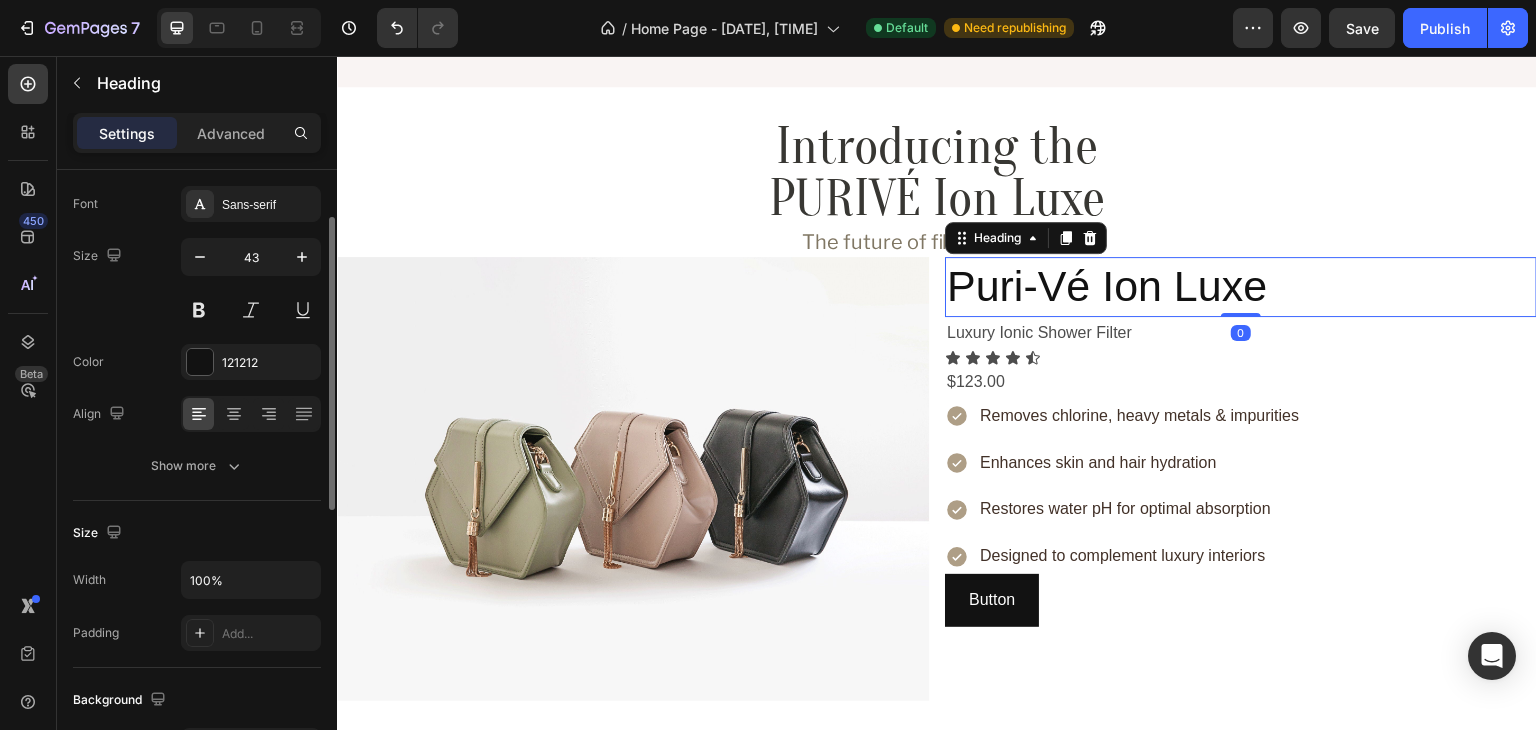 scroll, scrollTop: 134, scrollLeft: 0, axis: vertical 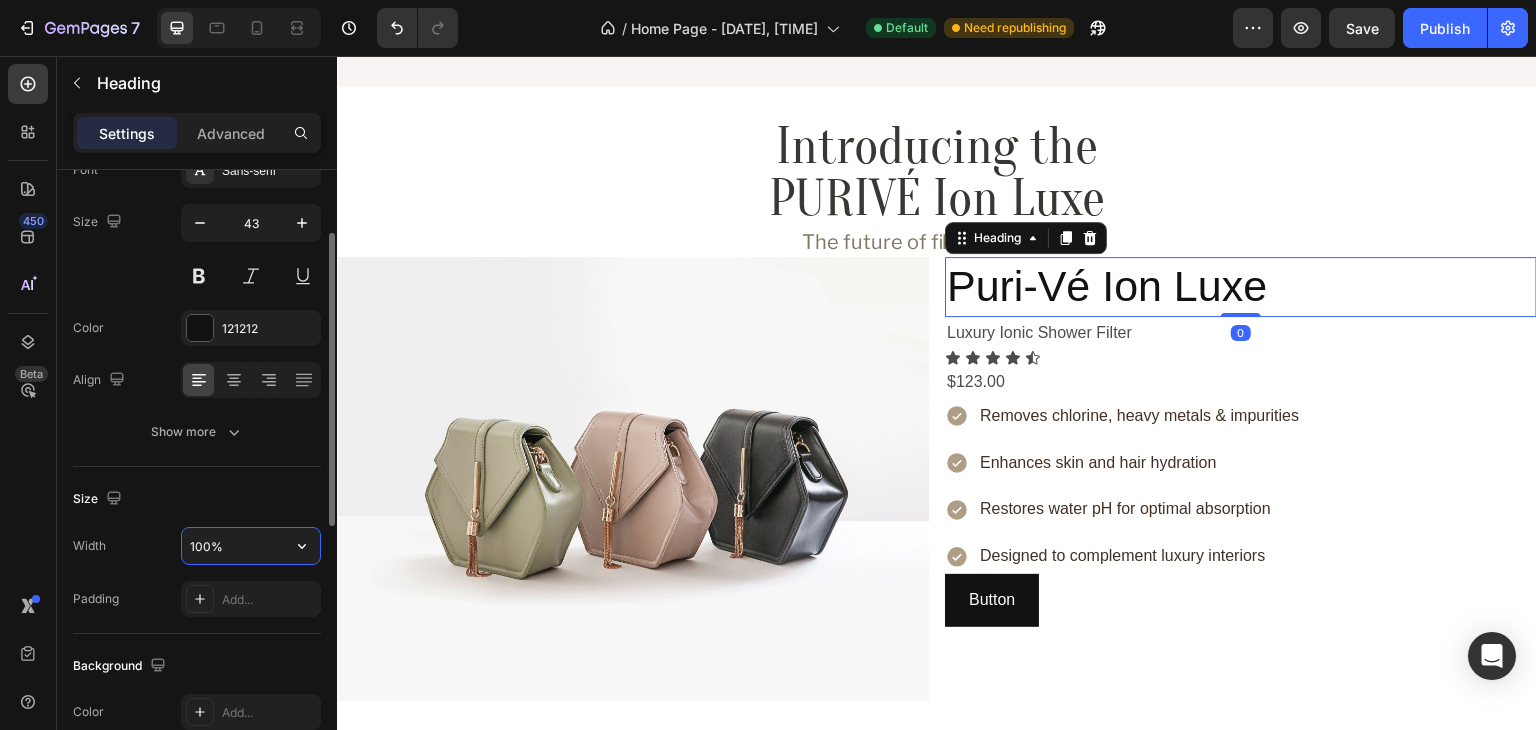 click on "100%" at bounding box center (251, 546) 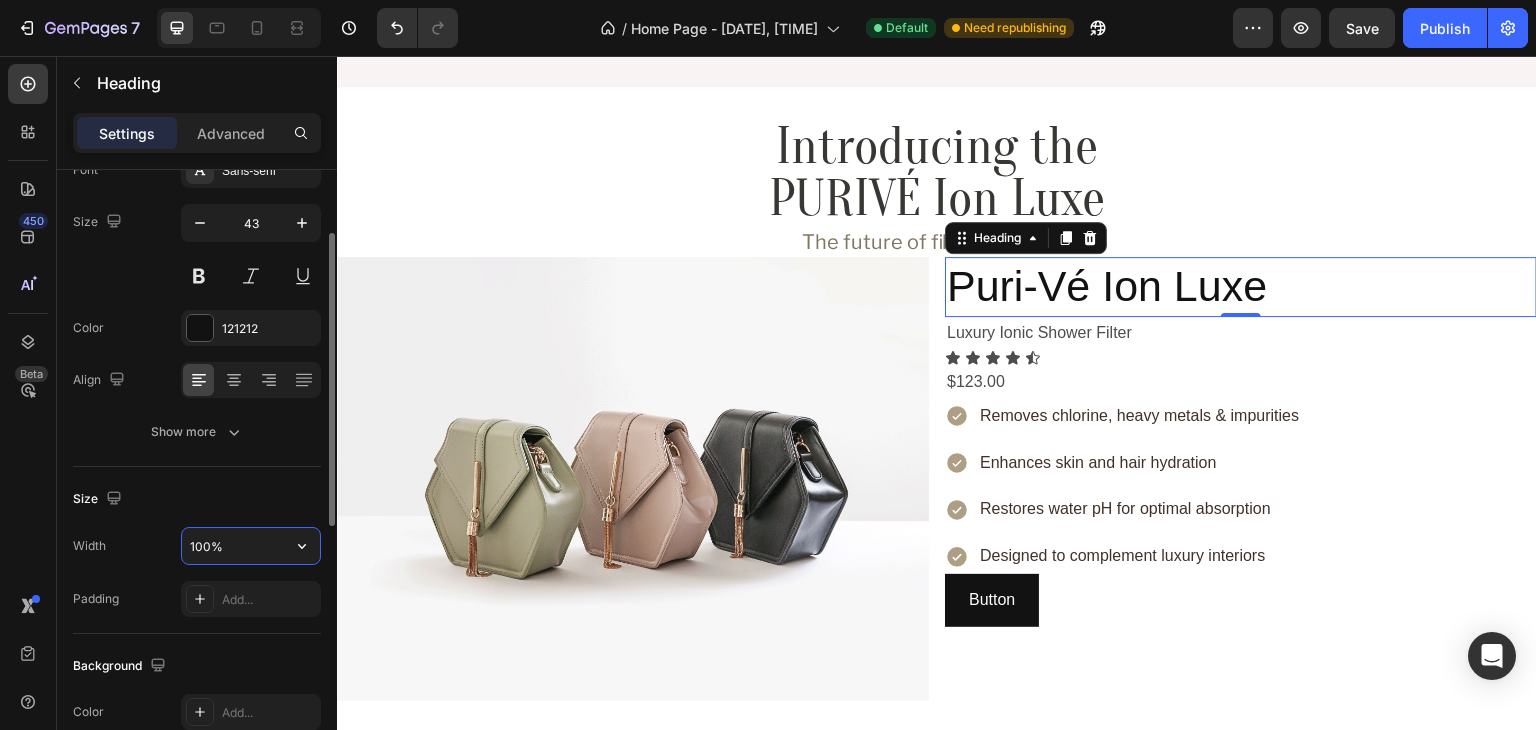 click on "100%" at bounding box center (251, 546) 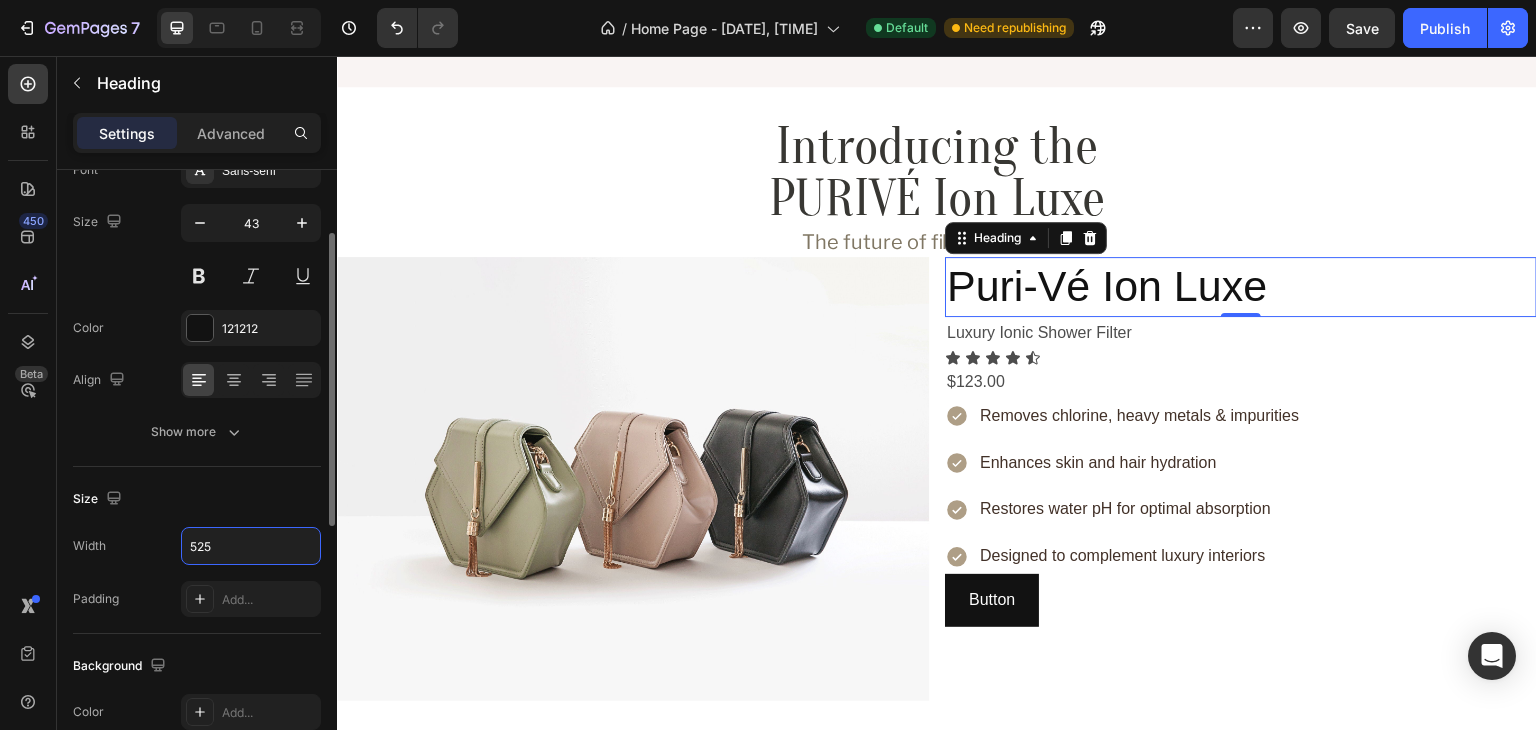 type on "525" 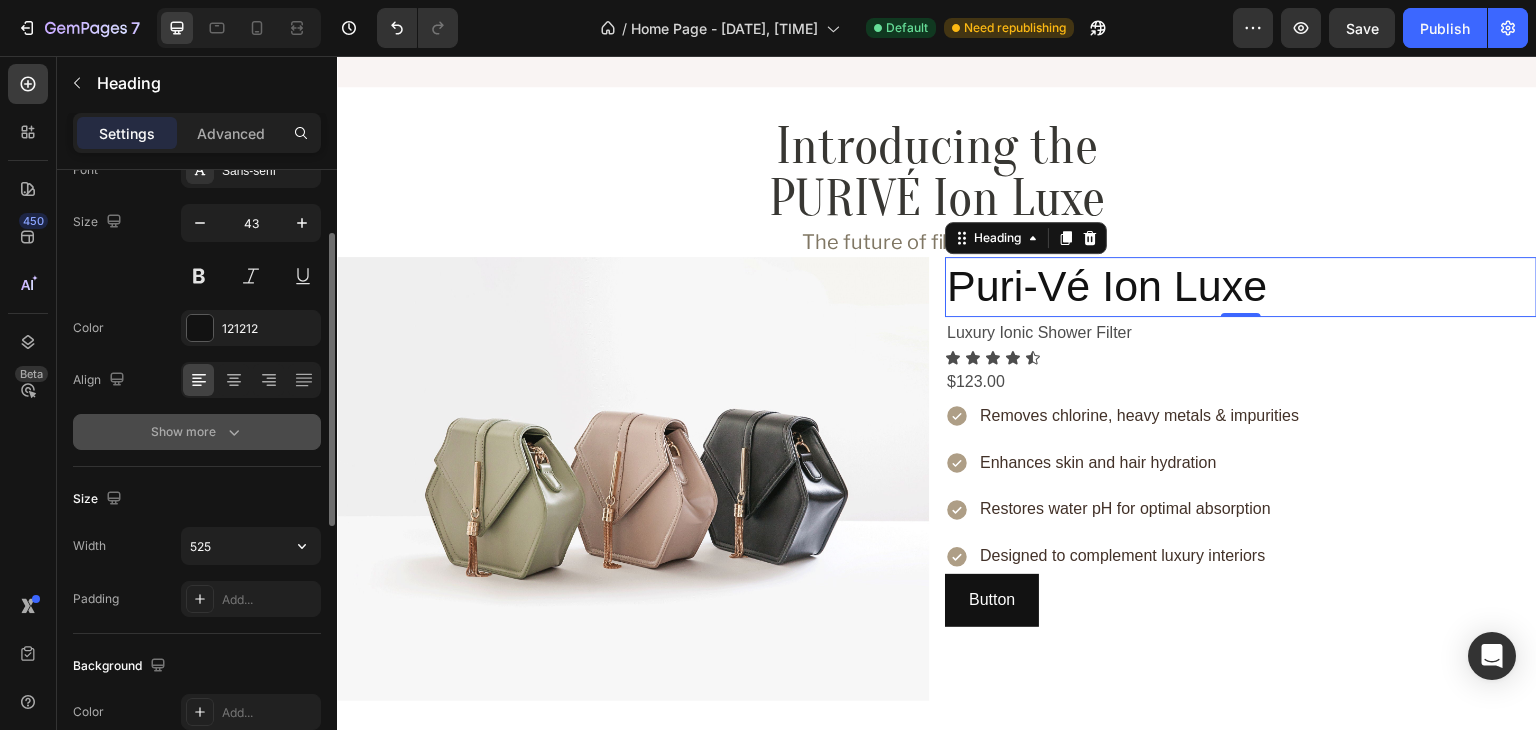 click 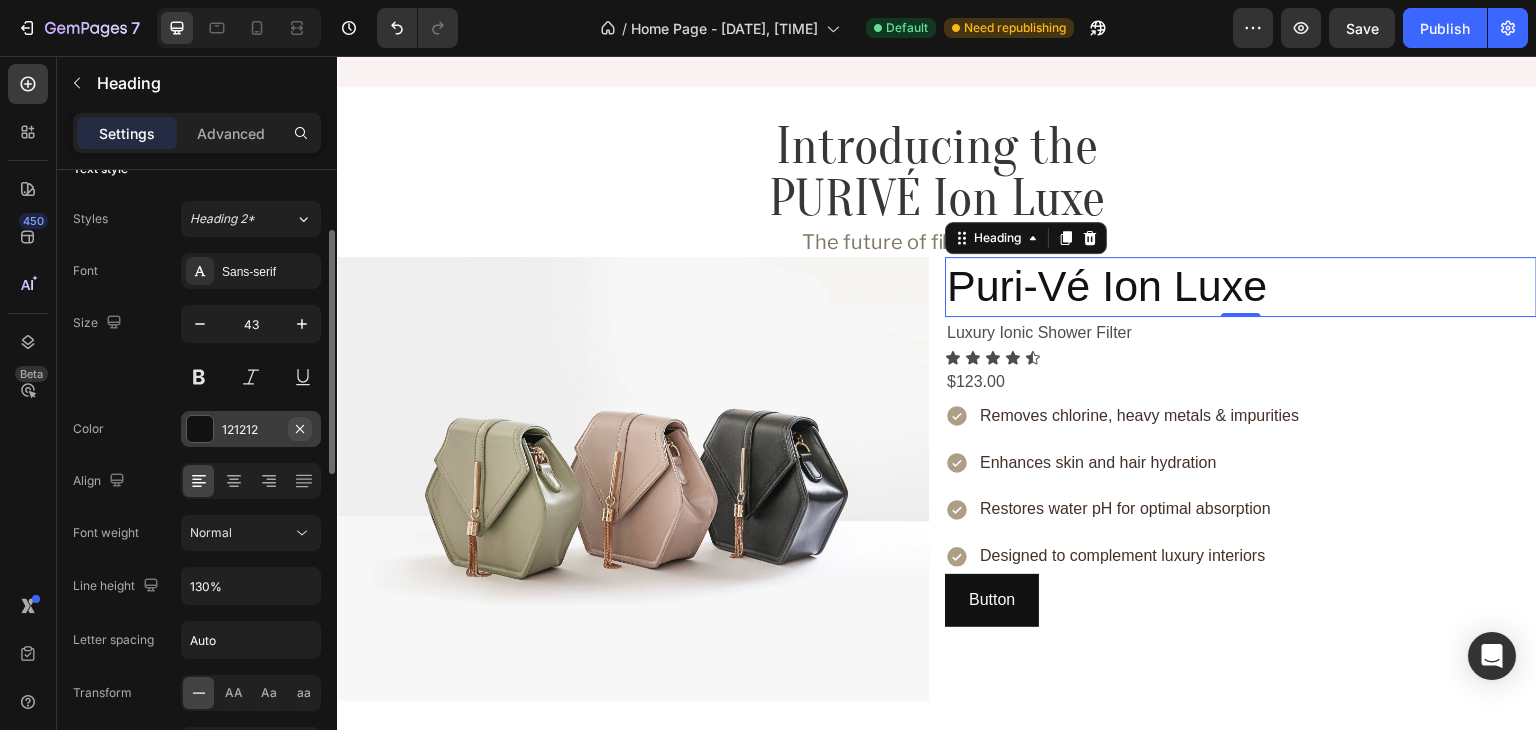 scroll, scrollTop: 0, scrollLeft: 0, axis: both 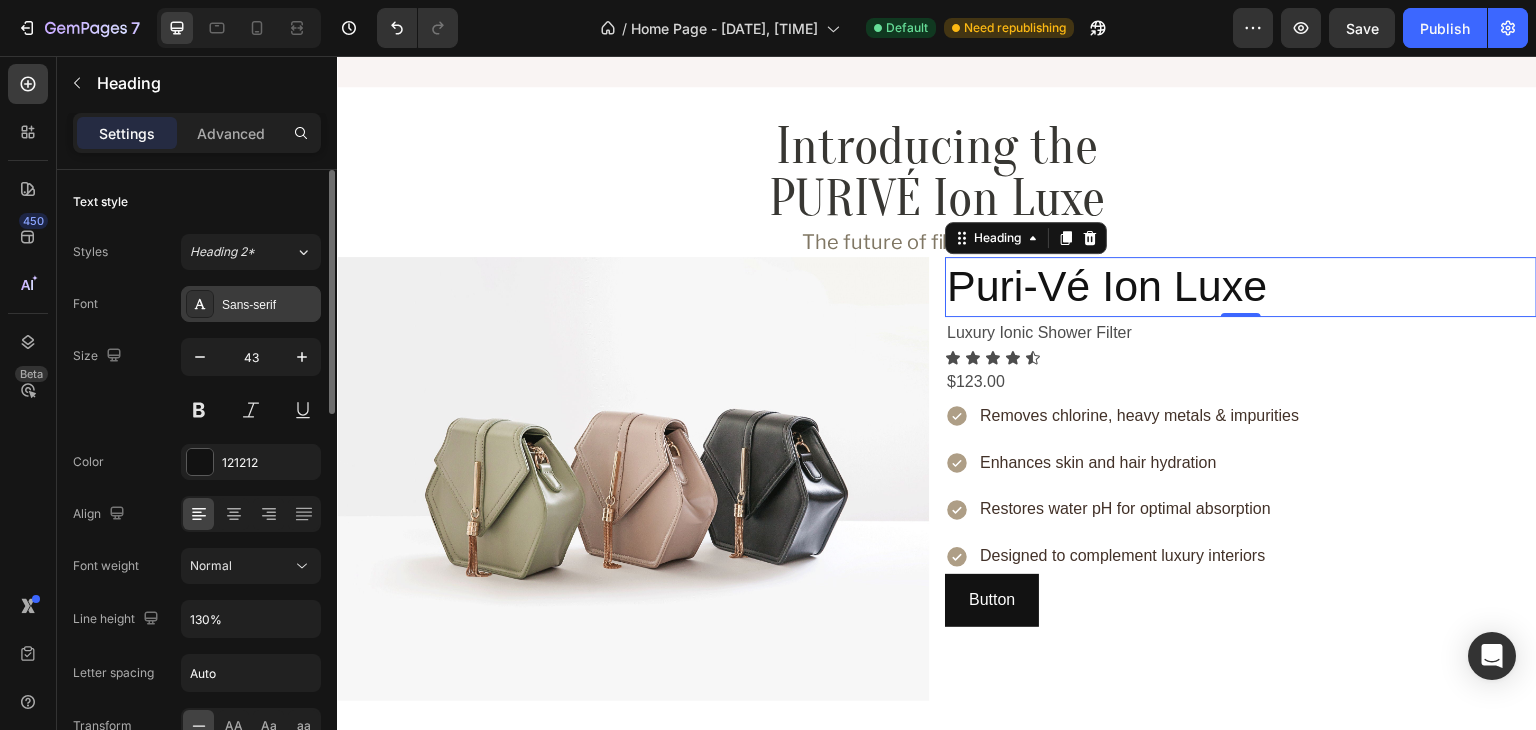 click on "Sans-serif" at bounding box center [269, 305] 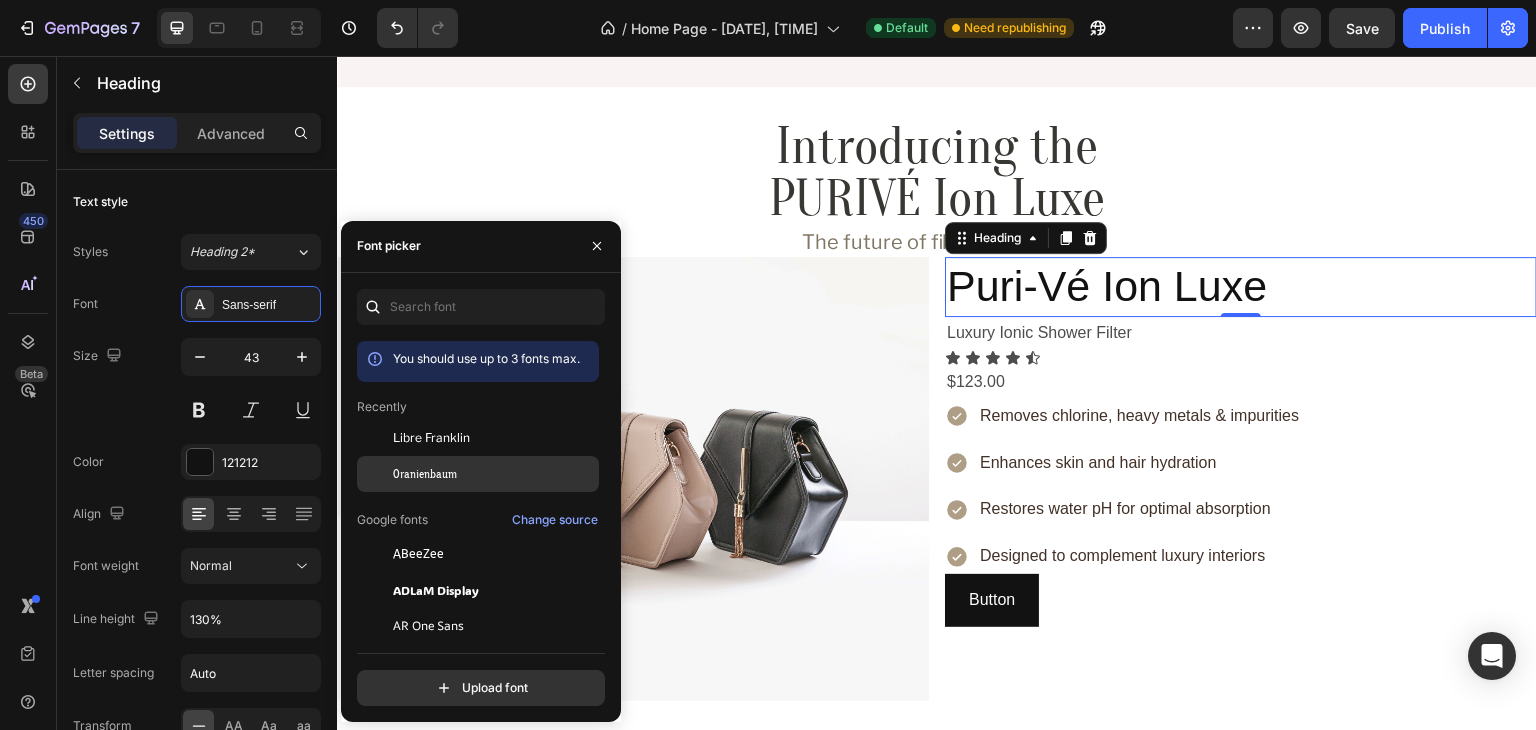 click on "Oranienbaum" at bounding box center [425, 474] 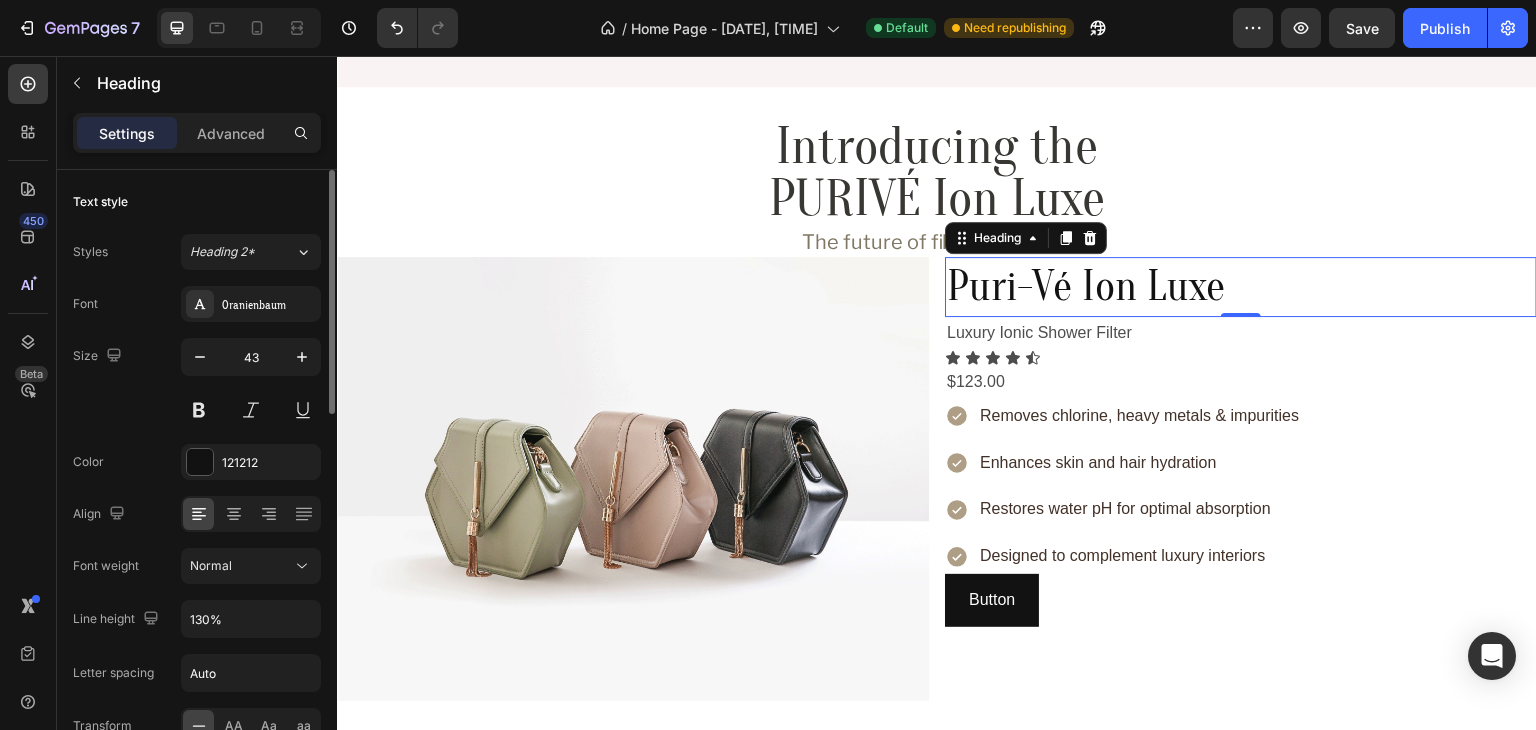 click on "Size 43" at bounding box center [197, 383] 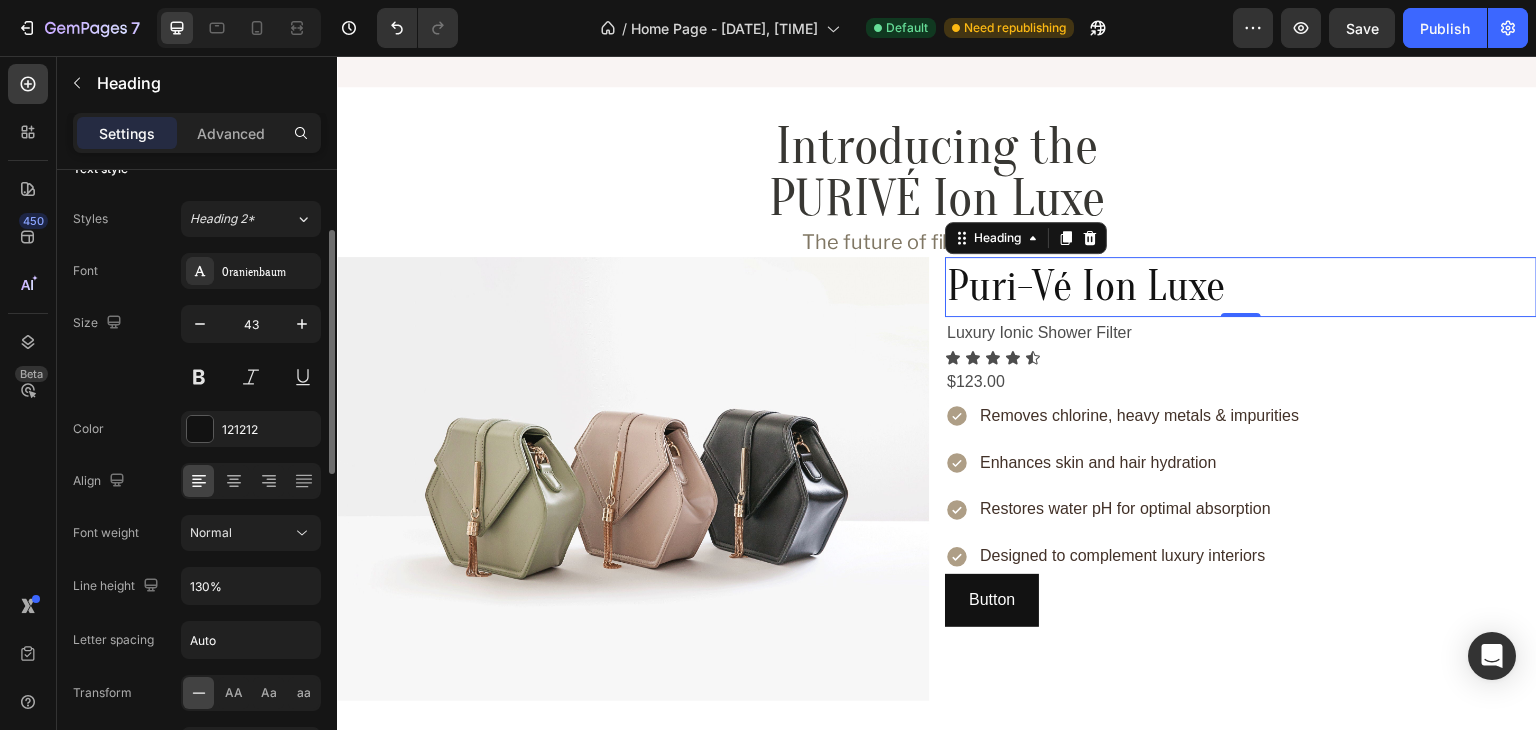 scroll, scrollTop: 67, scrollLeft: 0, axis: vertical 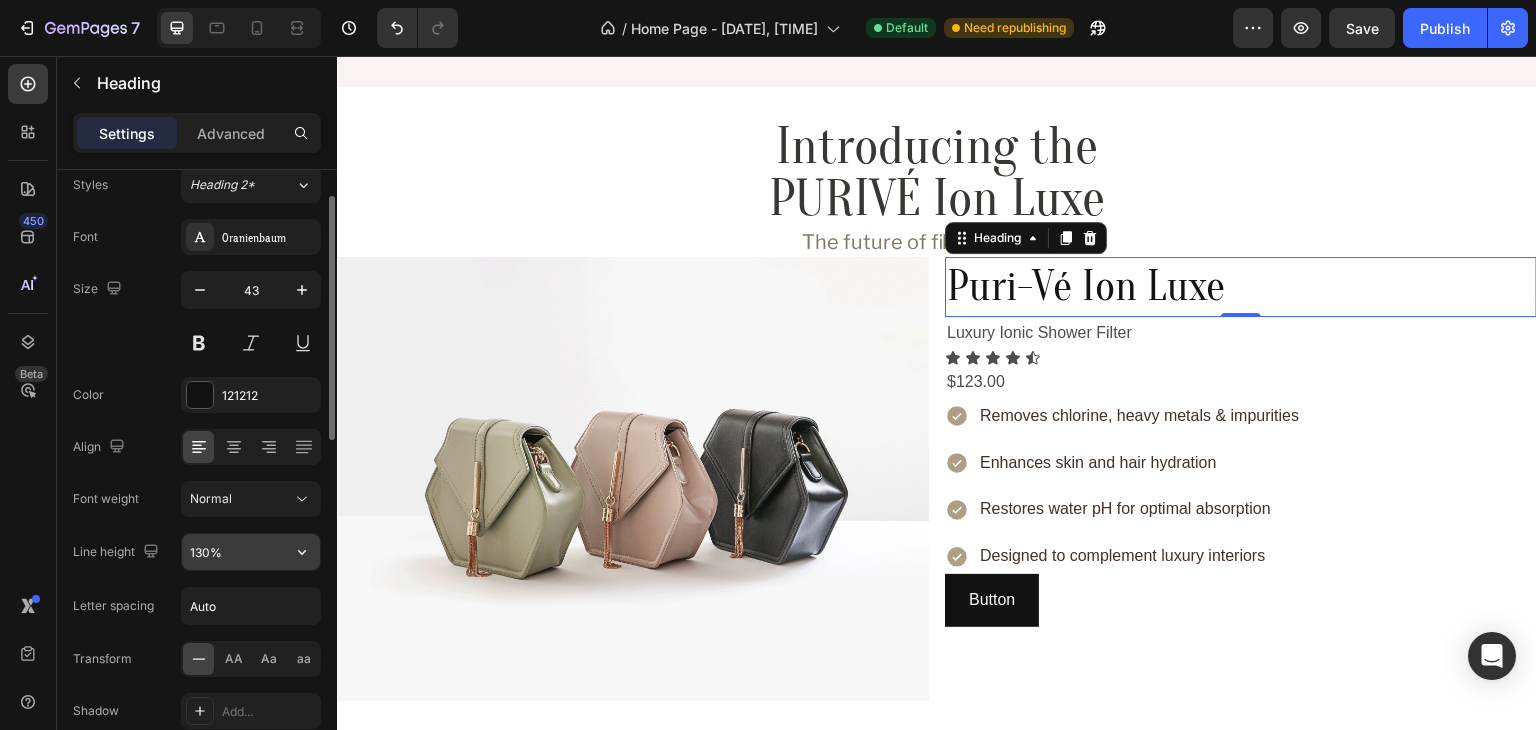 click on "130%" at bounding box center [251, 552] 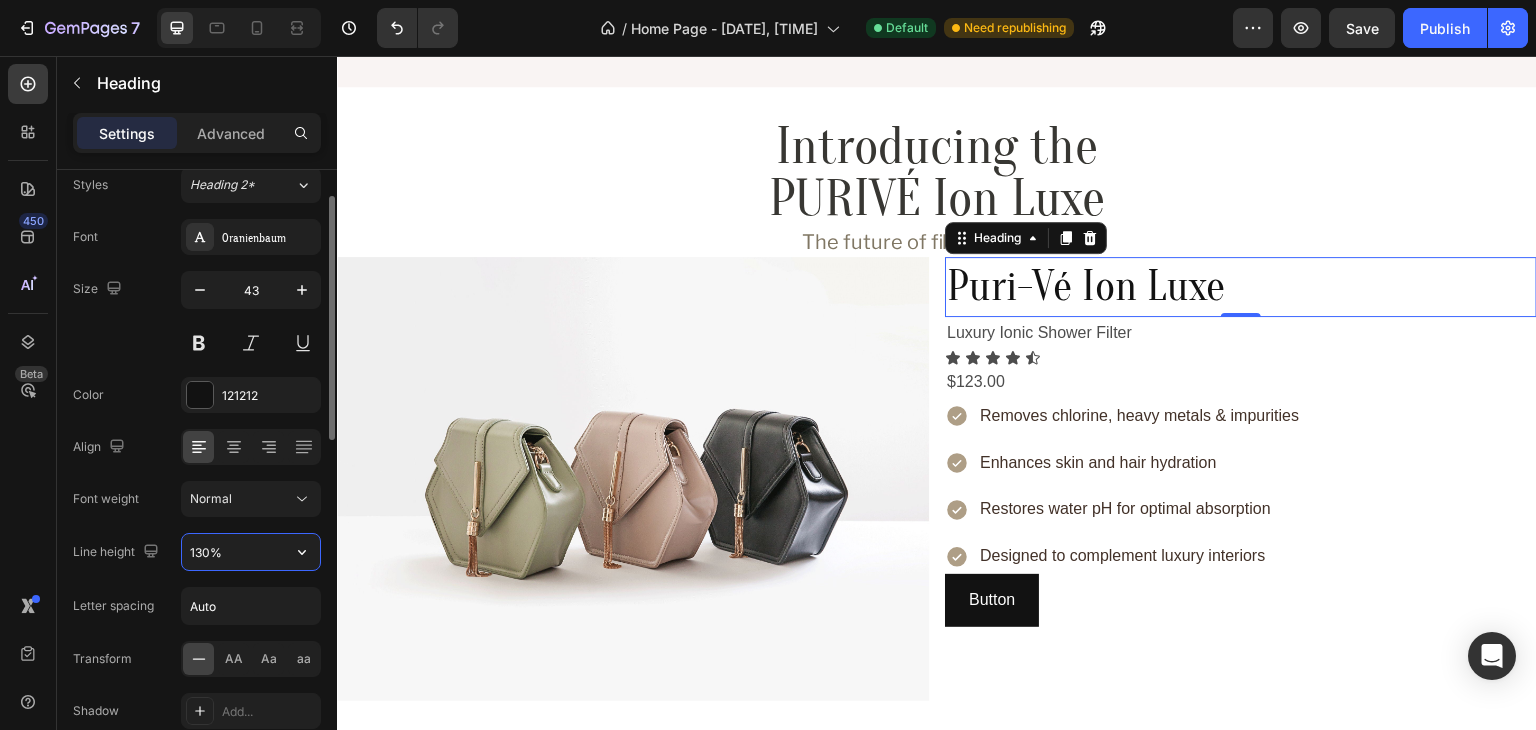 click on "130%" at bounding box center [251, 552] 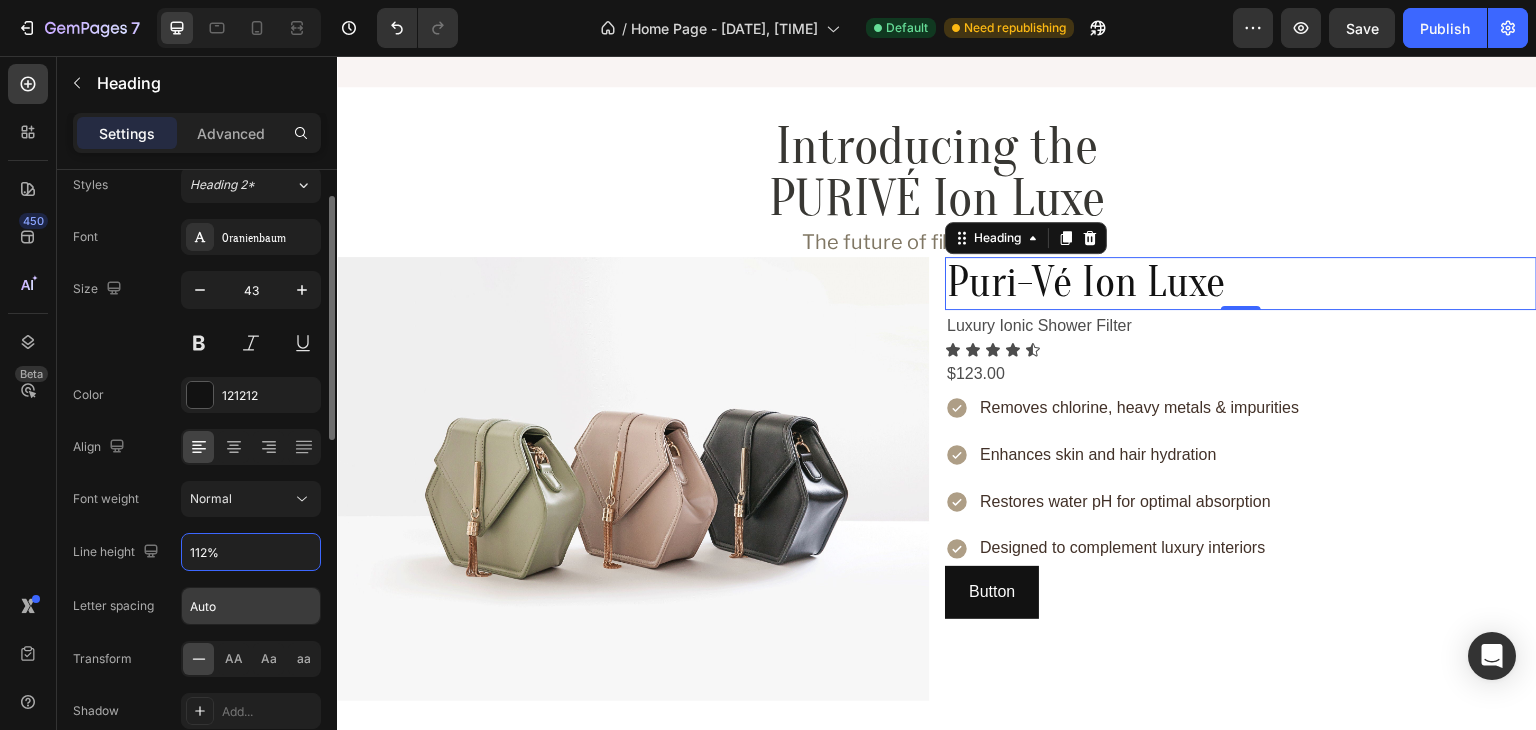 type on "112%" 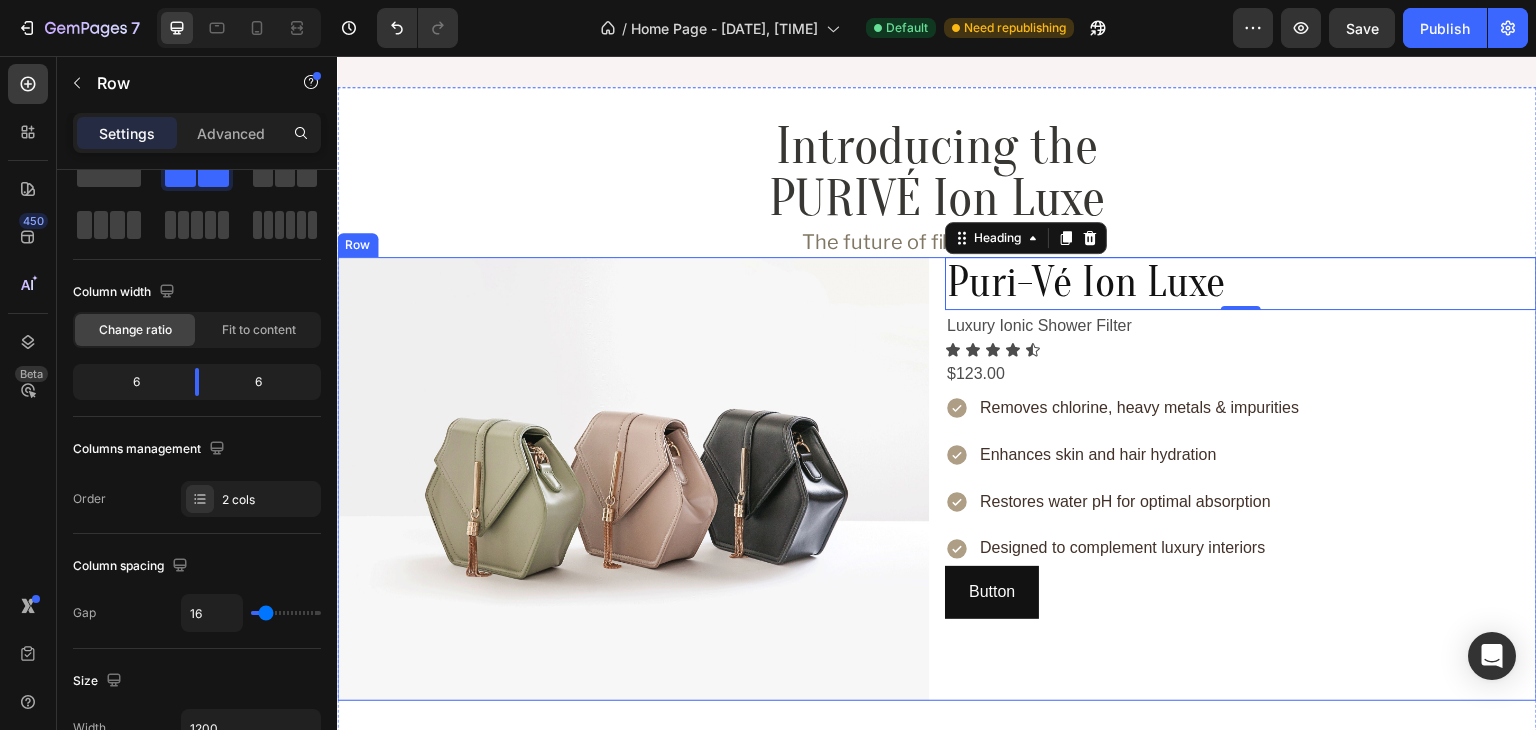 click on "Image Puri-Vé Ion Luxe Heading   0 Luxury Ionic Shower Filter Text Block Icon Icon Icon Icon Icon Icon List $123.00 Text Block Removes chlorine, heavy metals & impurities Enhances skin and hair hydration Restores water pH for optimal absorption Designed to complement luxury interiors Item List Button Button Row" at bounding box center [937, 479] 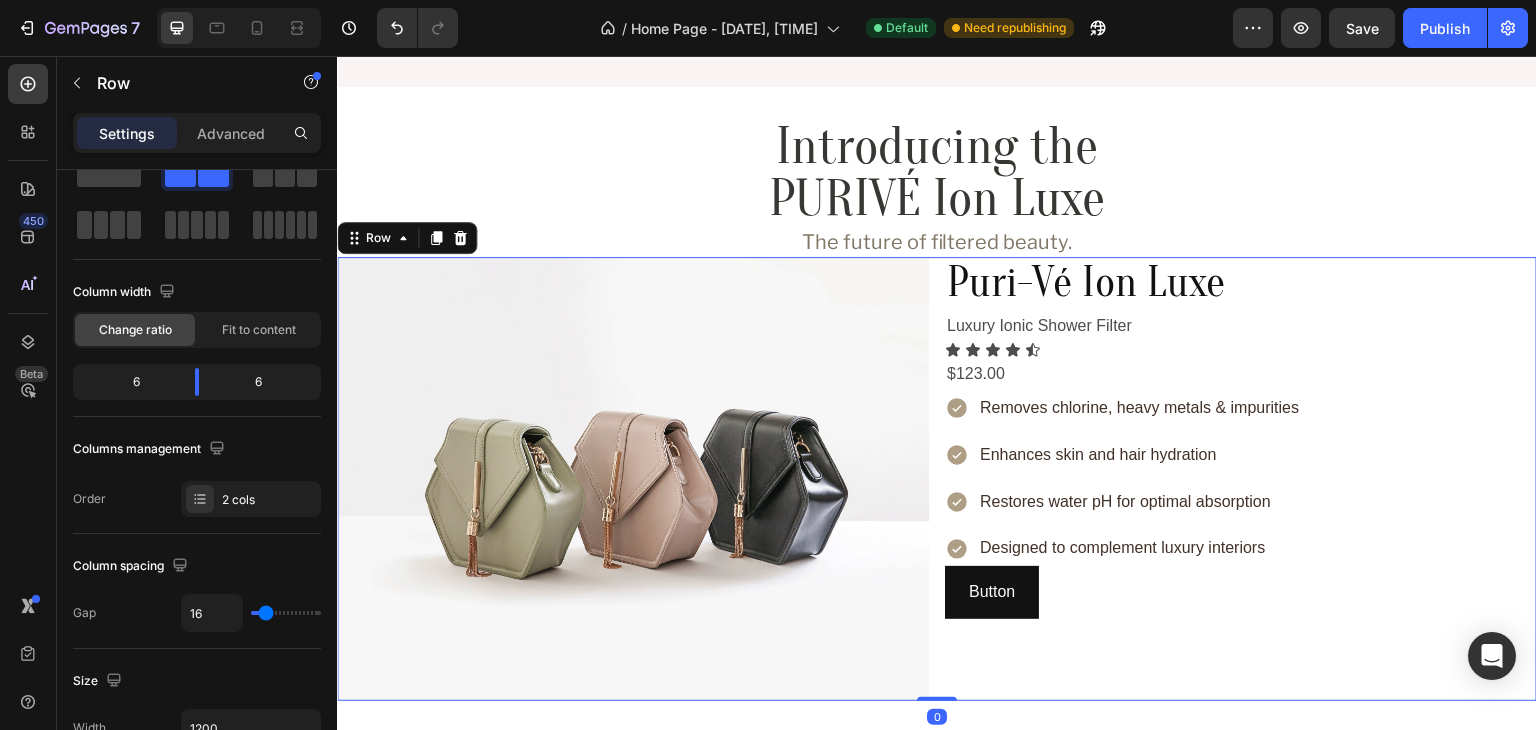 scroll, scrollTop: 0, scrollLeft: 0, axis: both 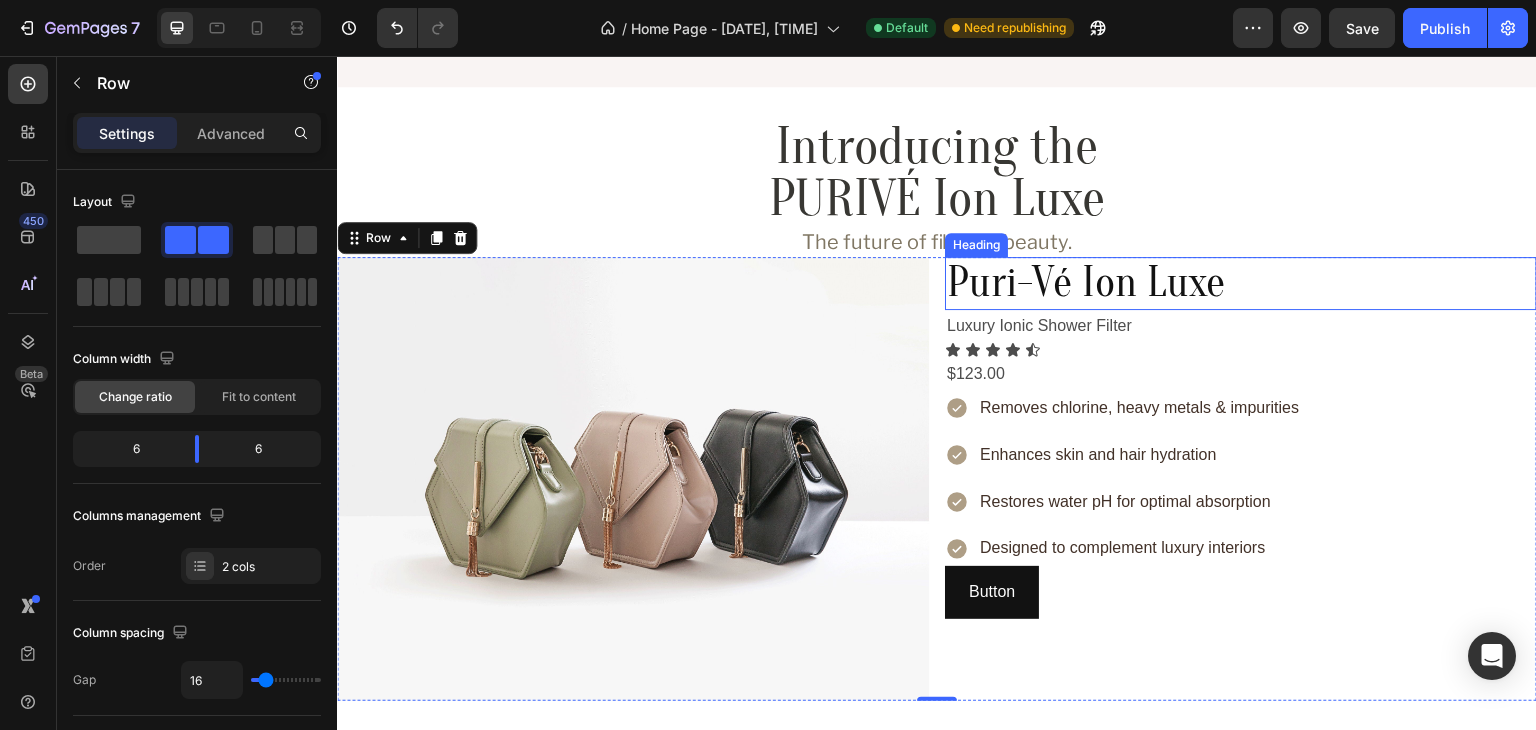 click on "Puri-Vé Ion Luxe" at bounding box center [1207, 283] 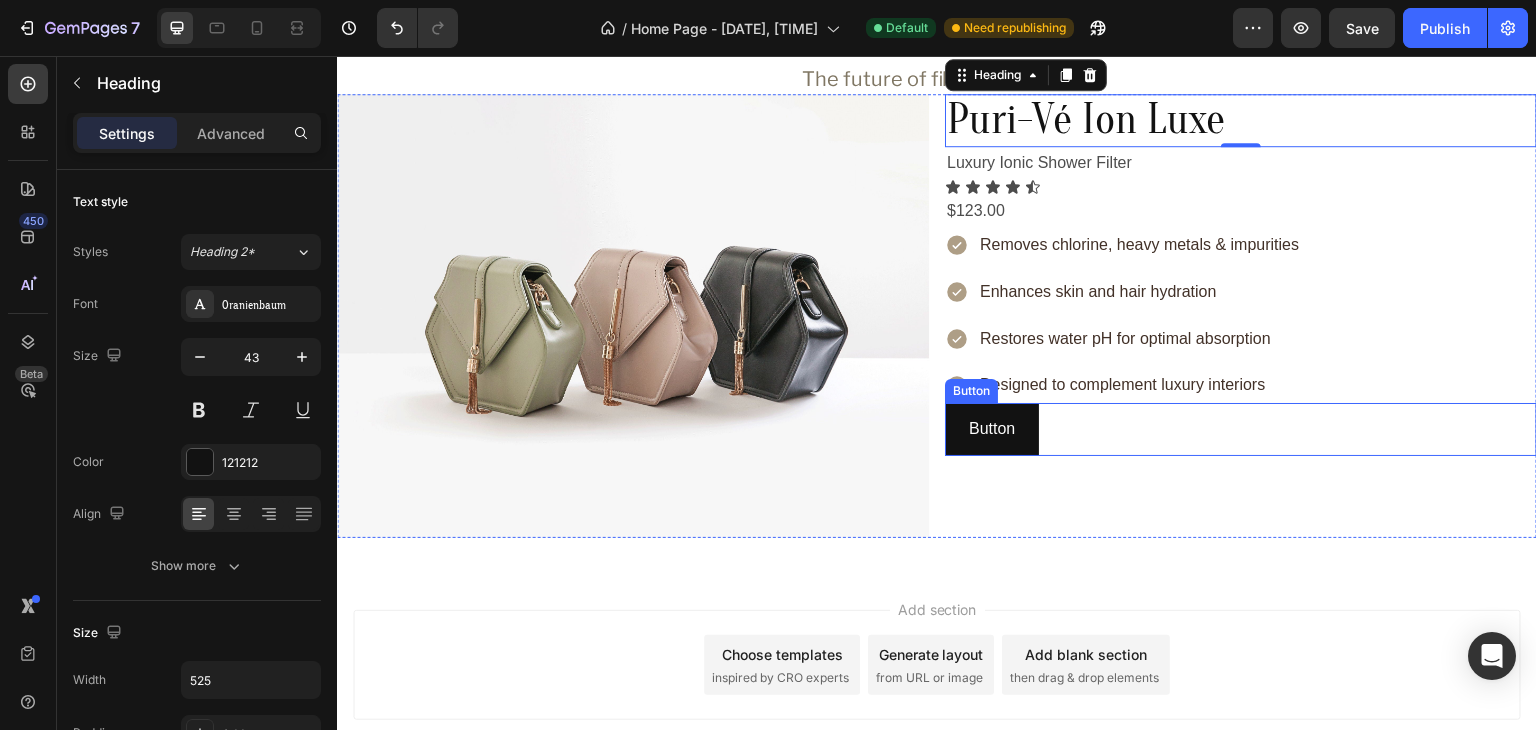 scroll, scrollTop: 1057, scrollLeft: 0, axis: vertical 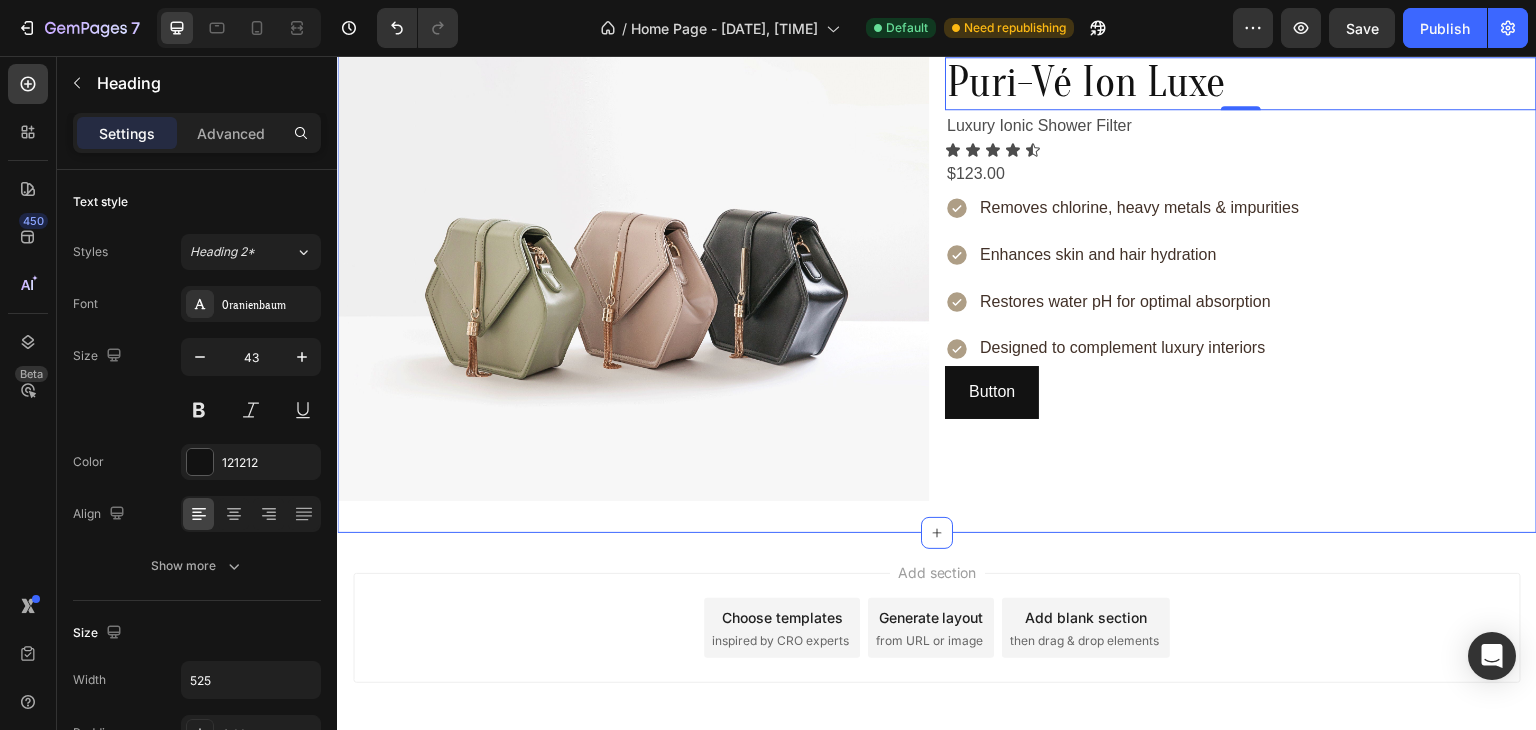 click on "Introducing the PURIVÉ Ion Luxe Heading The future of filtered beauty. Text Block Image Puri-Vé Ion Luxe Heading   0 Luxury Ionic Shower Filter Text Block Icon Icon Icon Icon Icon Icon List $123.00 Text Block Removes chlorine, heavy metals & impurities Enhances skin and hair hydration Restores water pH for optimal absorption Designed to complement luxury interiors Item List Button Button Row Section 3" at bounding box center (937, 210) 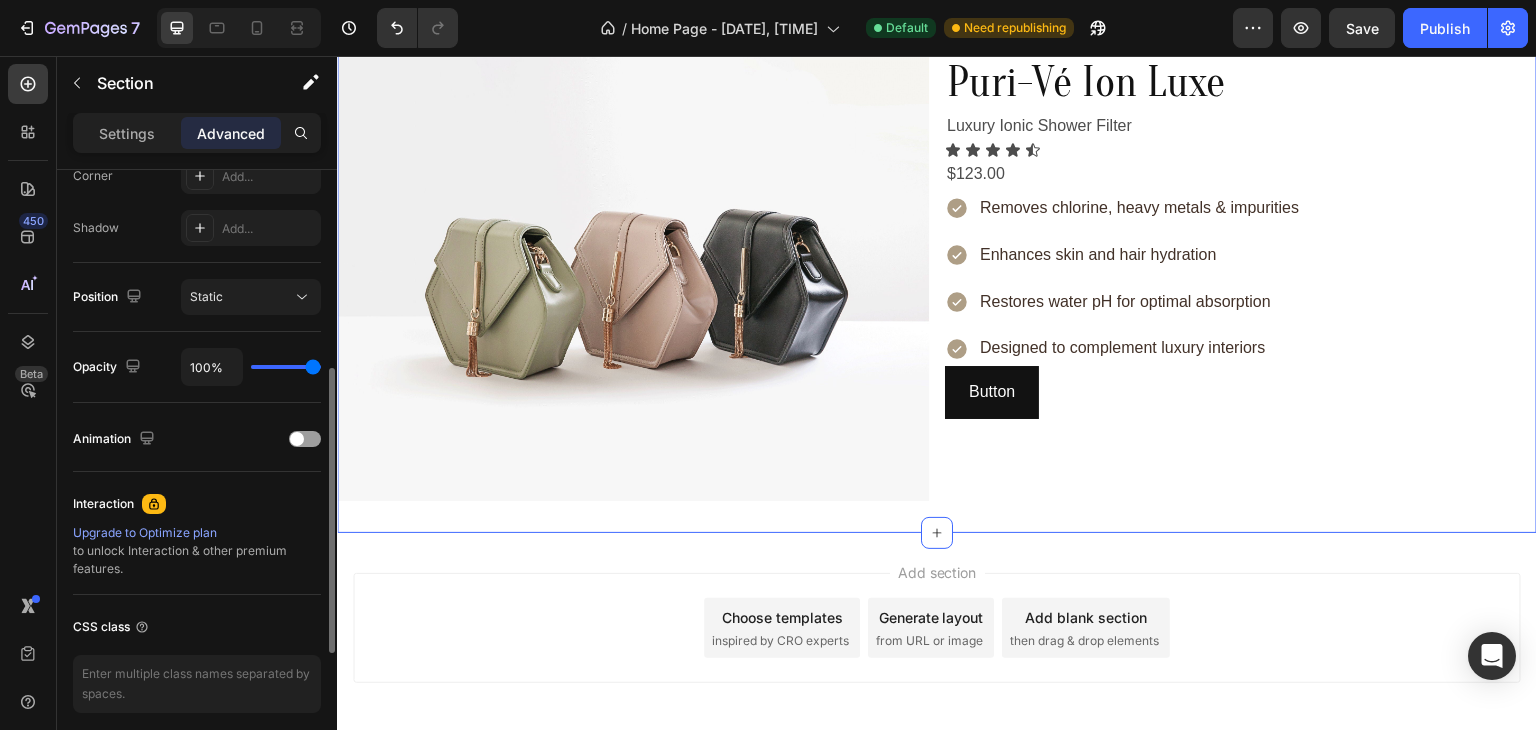 scroll, scrollTop: 403, scrollLeft: 0, axis: vertical 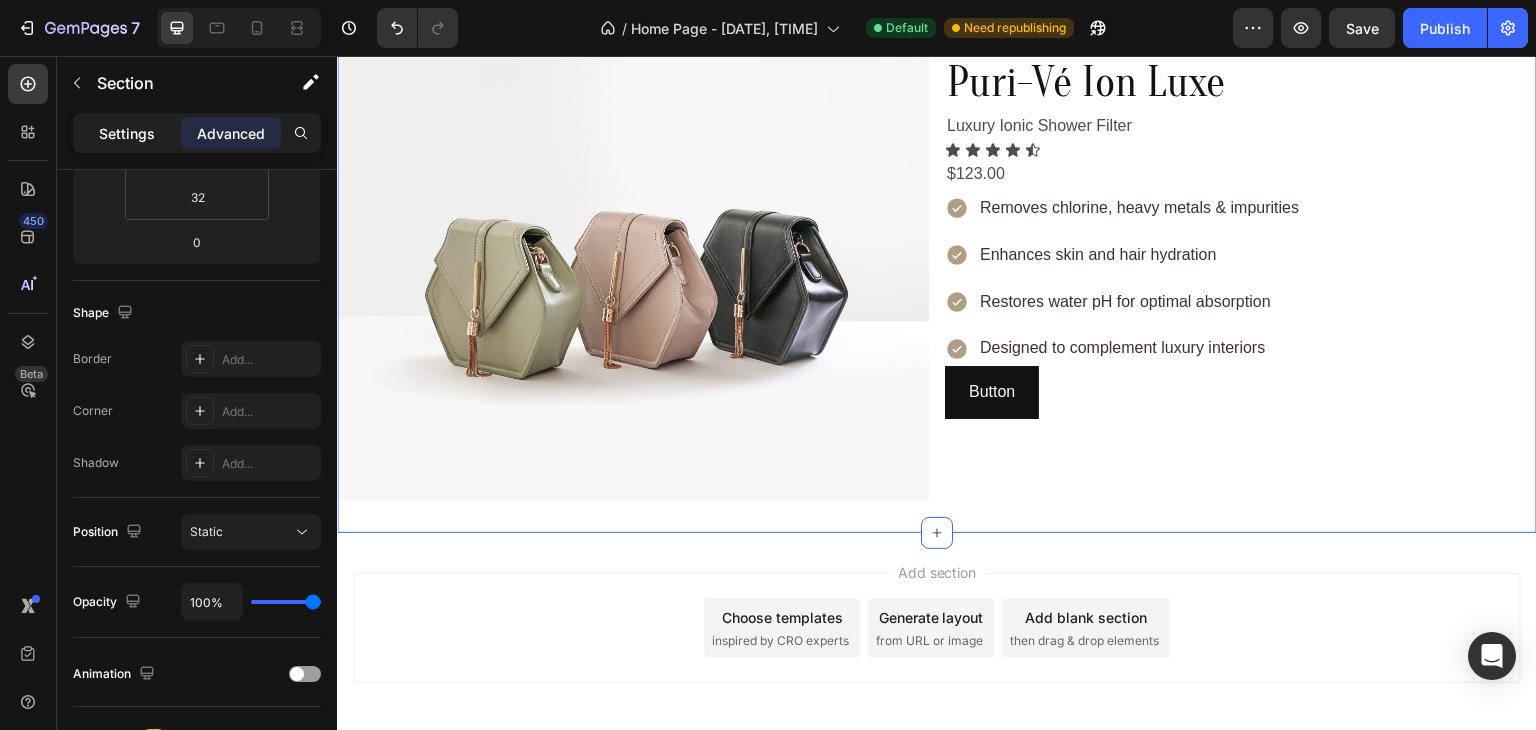 click on "Settings" at bounding box center (127, 133) 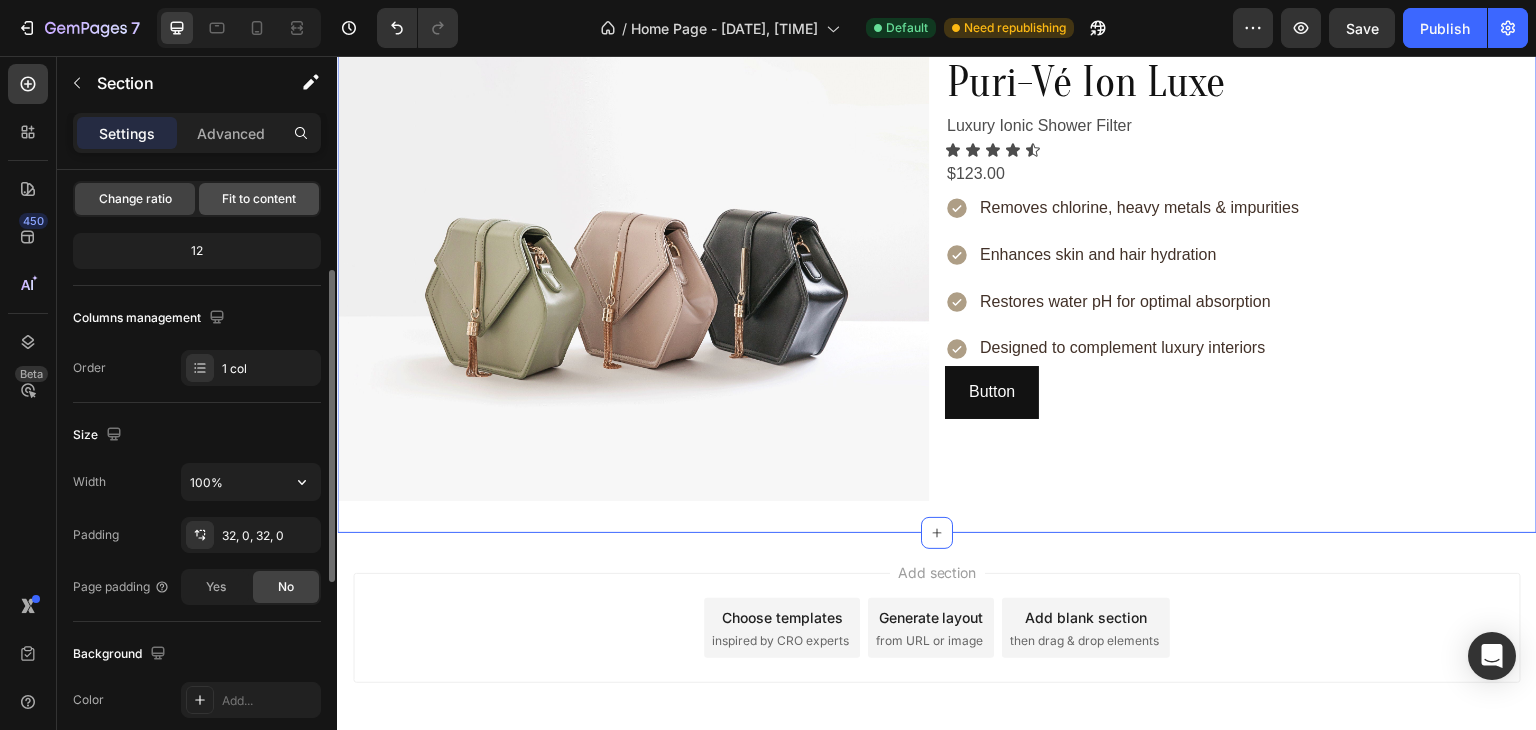 scroll, scrollTop: 0, scrollLeft: 0, axis: both 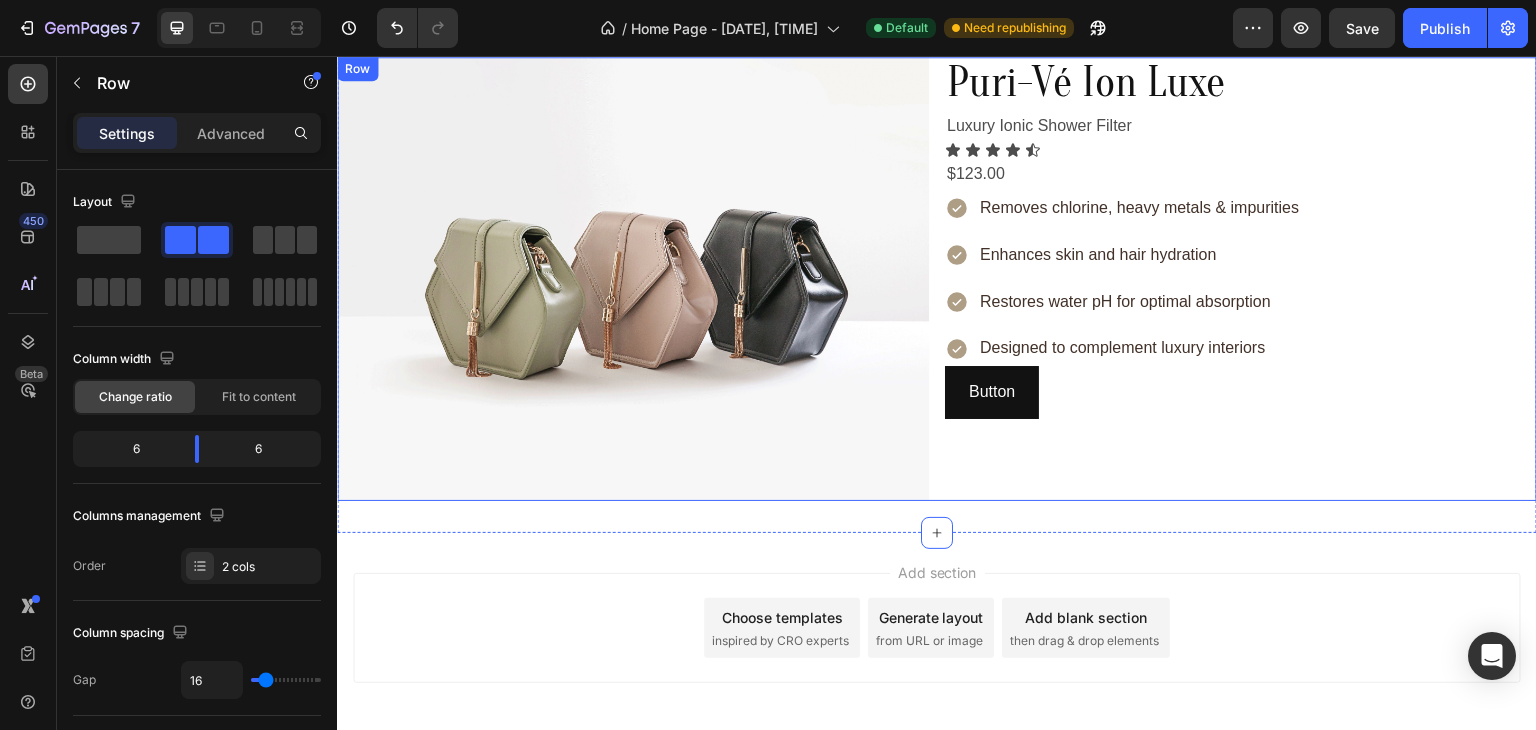 click on "Image Puri-Vé Ion Luxe Heading Luxury Ionic Shower Filter Text Block Icon Icon Icon Icon Icon Icon List $123.00 Text Block Removes chlorine, heavy metals & impurities Enhances skin and hair hydration Restores water pH for optimal absorption Designed to complement luxury interiors Item List Button Button Row" at bounding box center (937, 279) 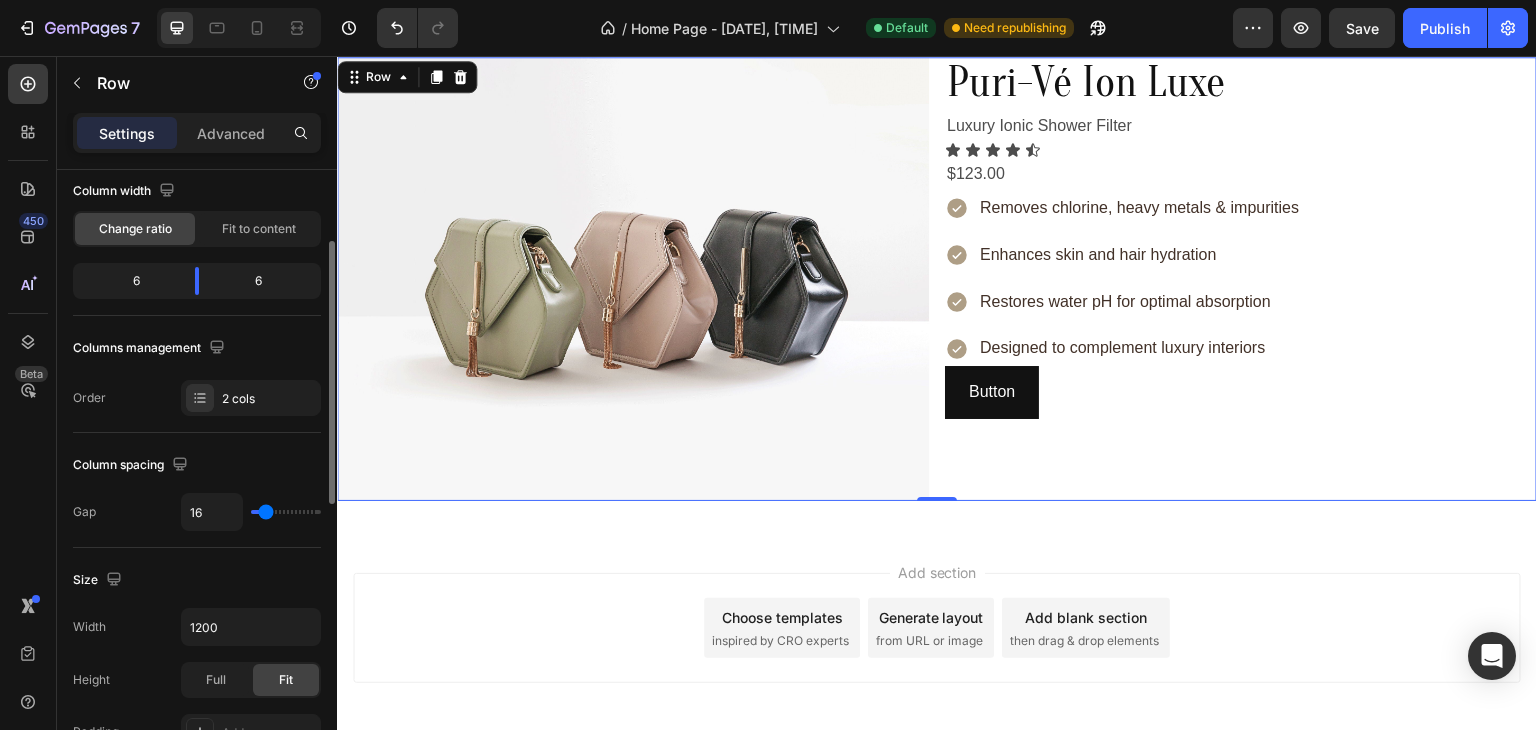 scroll, scrollTop: 235, scrollLeft: 0, axis: vertical 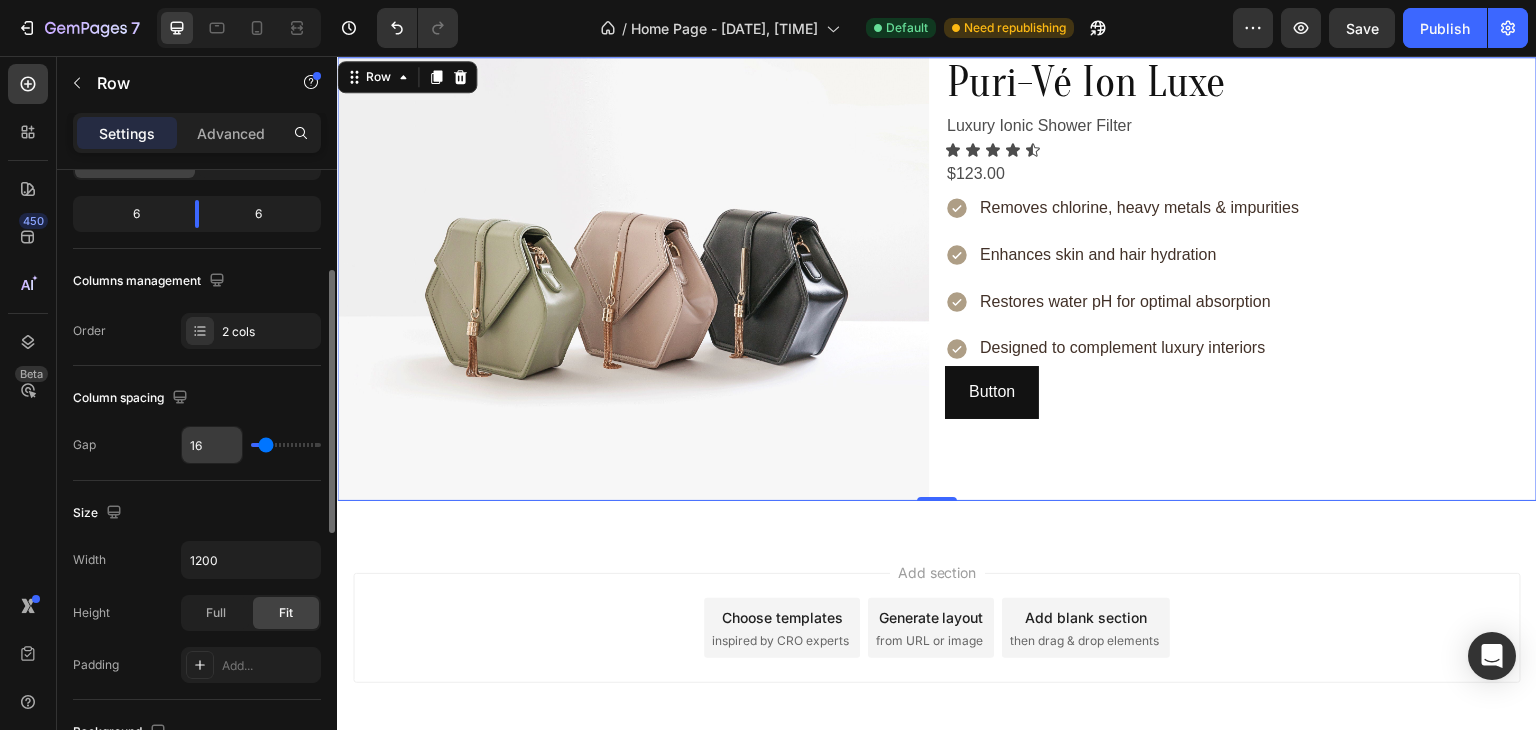 click on "16" at bounding box center [212, 445] 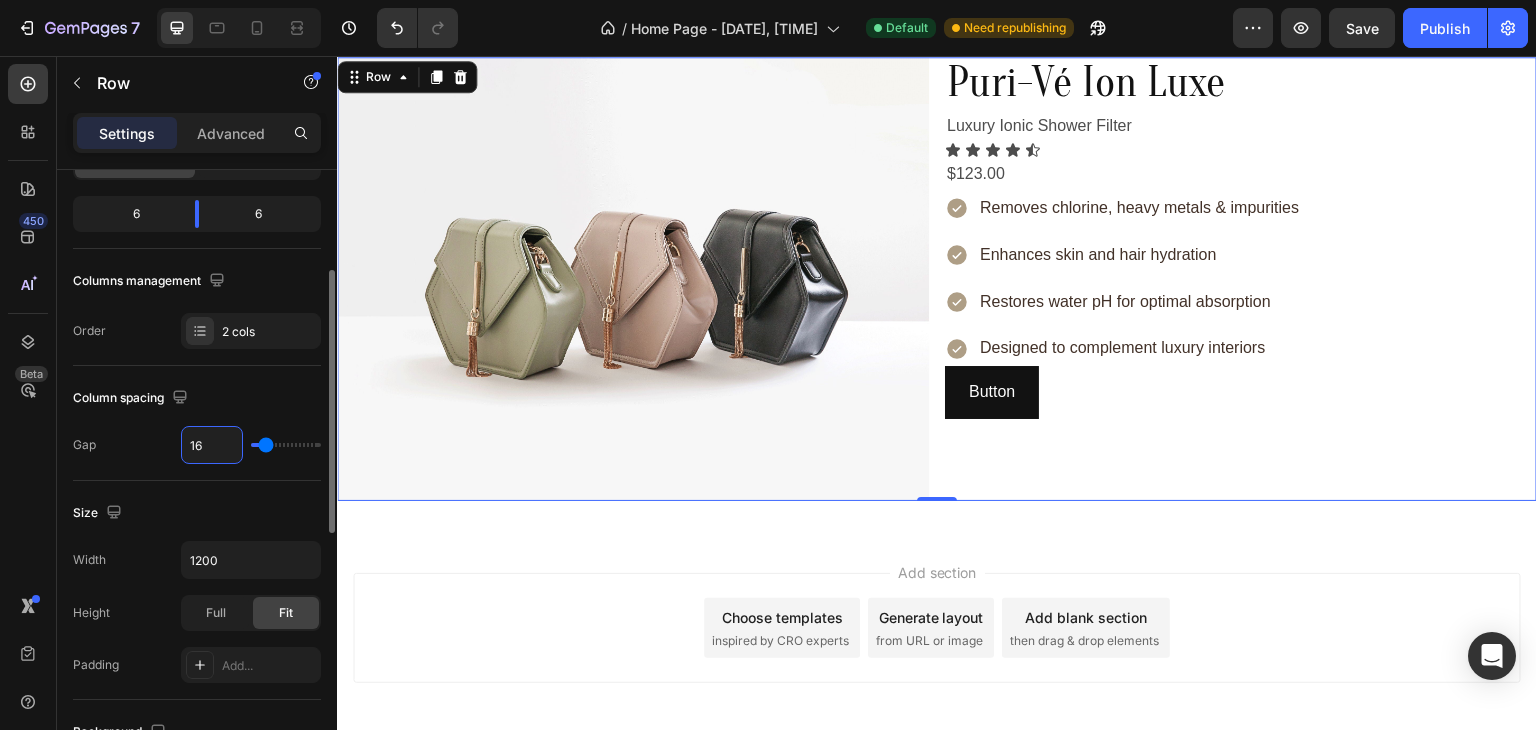 type on "3" 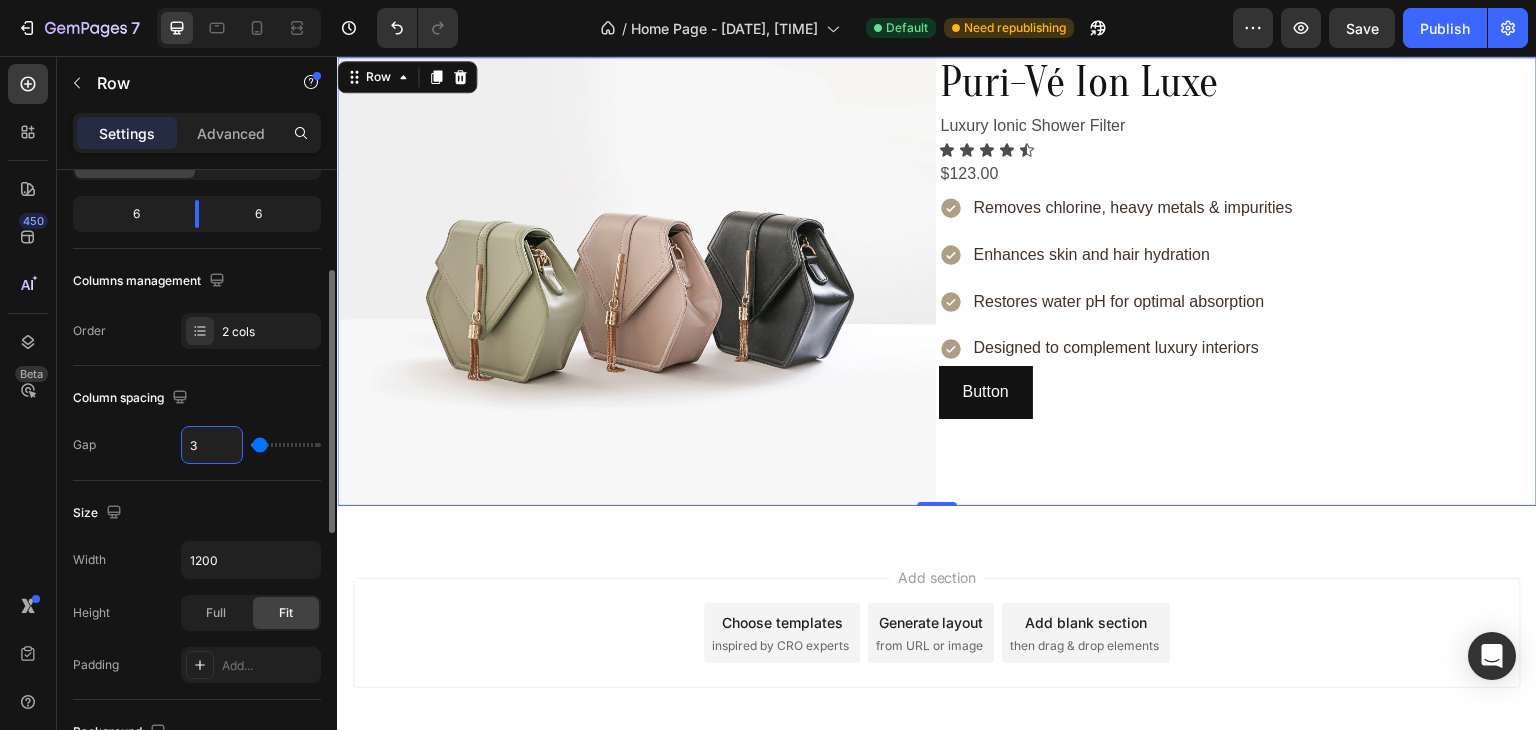 type on "33" 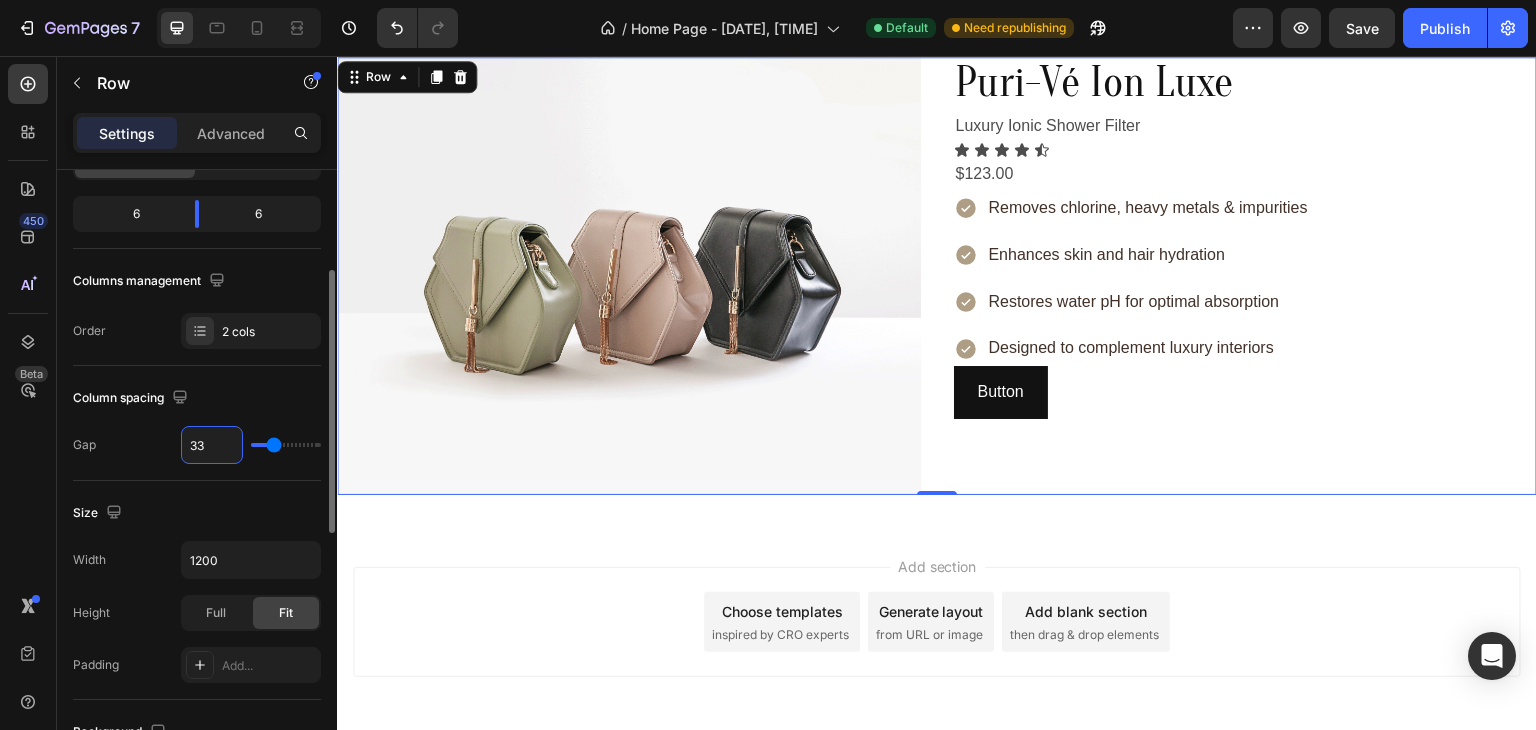 type on "33" 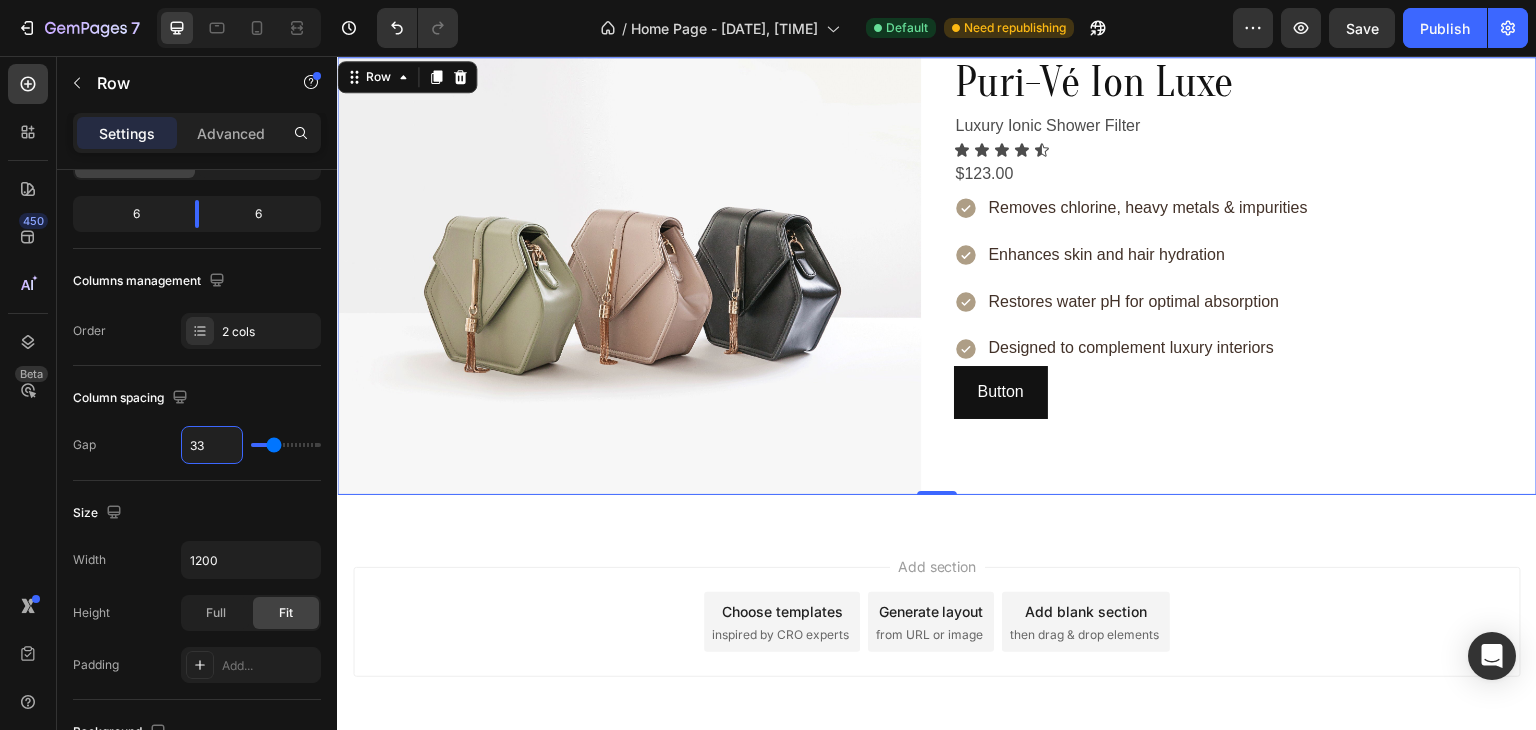 click on "Puri-Vé Ion Luxe Heading Luxury Ionic Shower Filter Text Block Icon Icon Icon Icon Icon Icon List $123.00 Text Block Removes chlorine, heavy metals & impurities Enhances skin and hair hydration Restores water pH for optimal absorption Designed to complement luxury interiors Item List Button Button" at bounding box center (1246, 276) 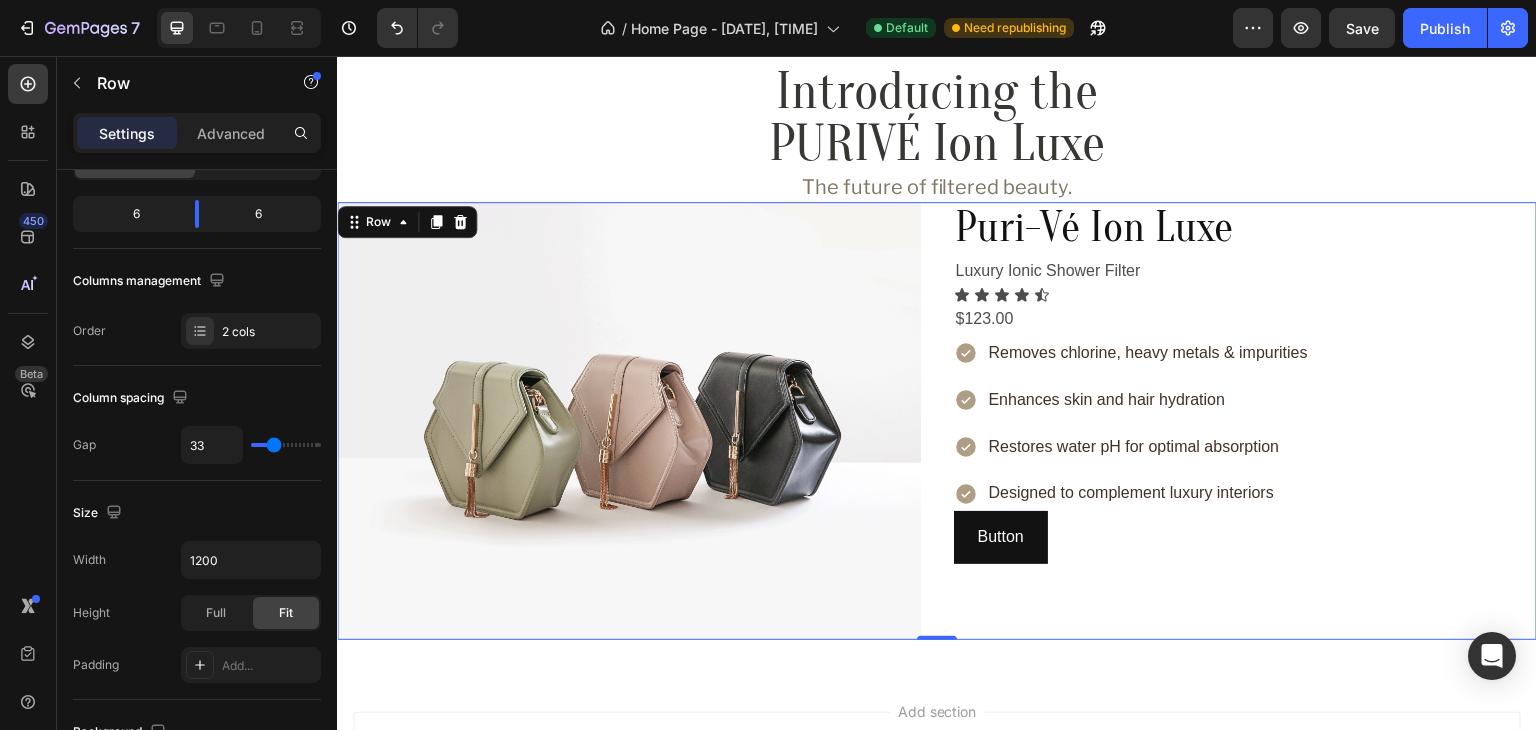 scroll, scrollTop: 857, scrollLeft: 0, axis: vertical 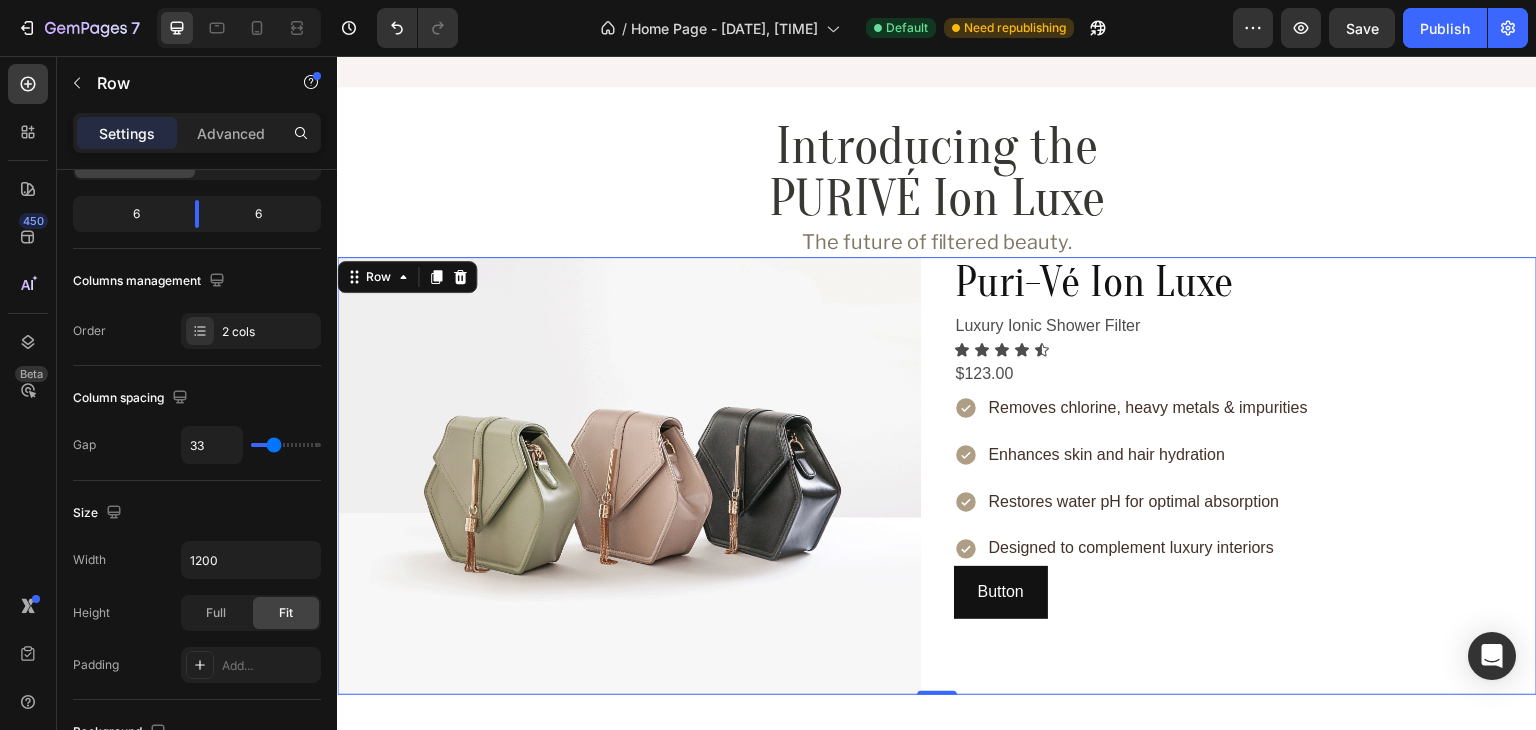 click on "Image Puri-Vé Ion Luxe Heading Luxury Ionic Shower Filter Text Block Icon Icon Icon Icon Icon Icon List $123.00 Text Block Removes chlorine, heavy metals & impurities Enhances skin and hair hydration Restores water pH for optimal absorption Designed to complement luxury interiors Item List Button Button Row   0" at bounding box center [937, 476] 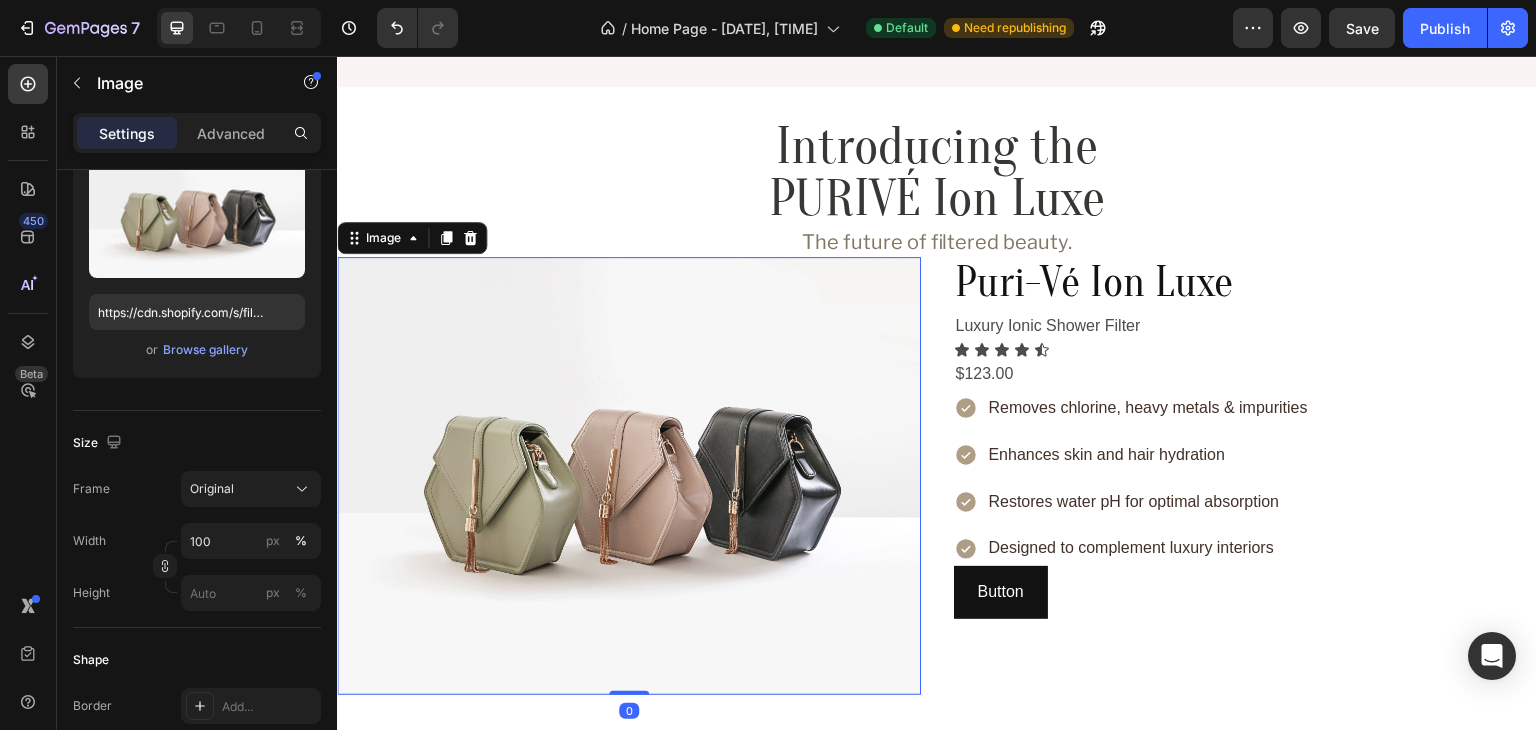 click at bounding box center (629, 476) 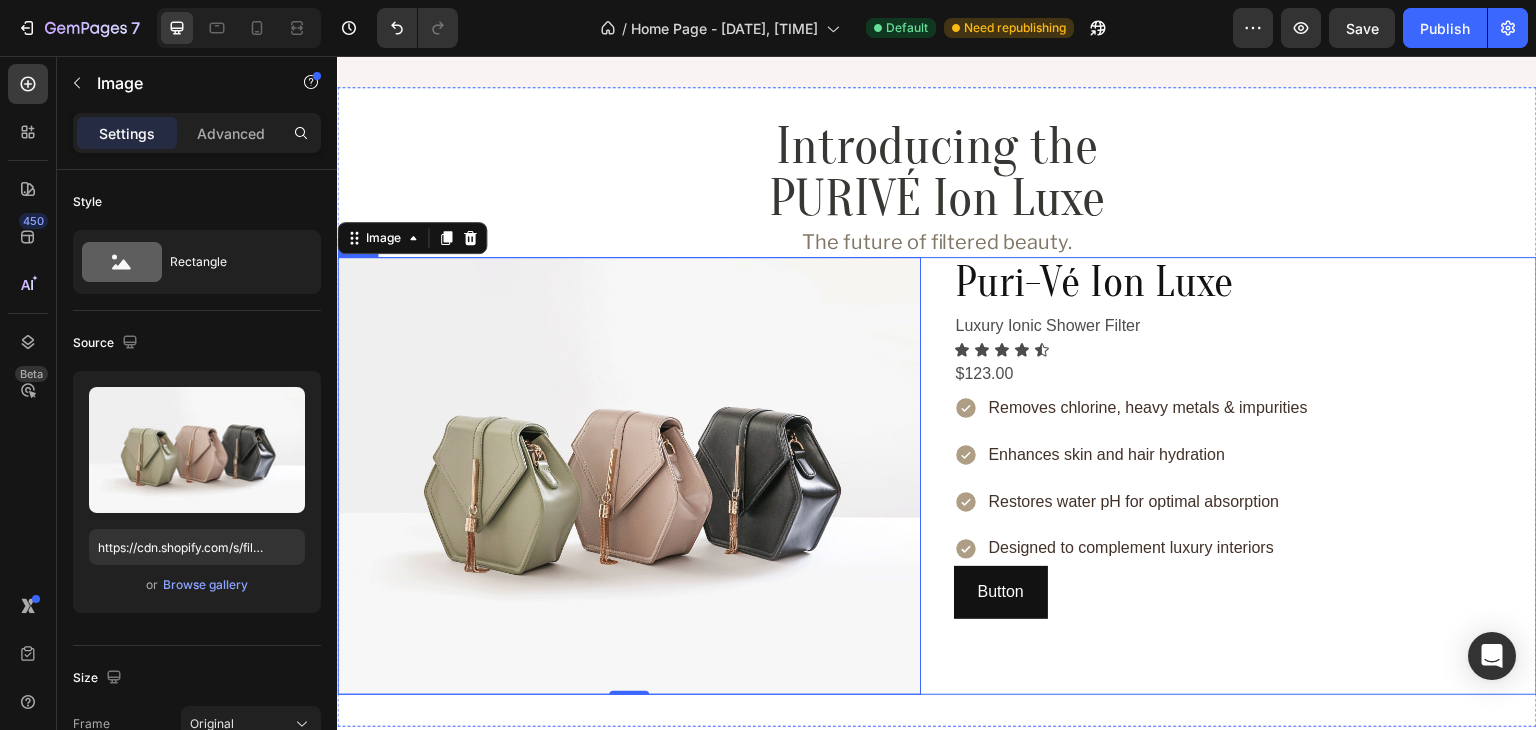 click on "Image   0 Puri-Vé Ion Luxe Heading Luxury Ionic Shower Filter Text Block Icon Icon Icon Icon Icon Icon List $123.00 Text Block Removes chlorine, heavy metals & impurities Enhances skin and hair hydration Restores water pH for optimal absorption Designed to complement luxury interiors Item List Button Button Row" at bounding box center [937, 476] 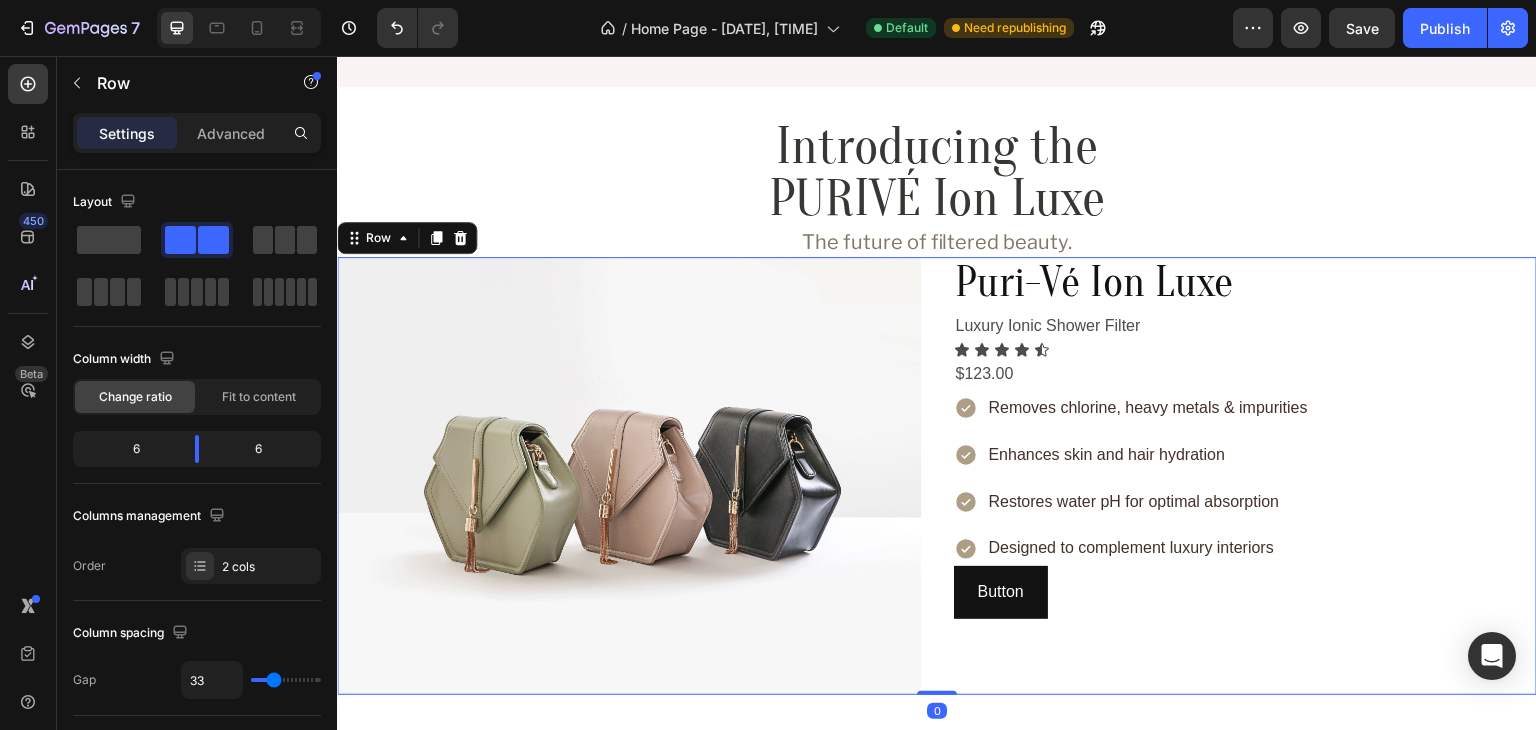 click on "Puri-Vé Ion Luxe Heading Luxury Ionic Shower Filter Text Block Icon Icon Icon Icon Icon Icon List $123.00 Text Block Removes chlorine, heavy metals & impurities Enhances skin and hair hydration Restores water pH for optimal absorption Designed to complement luxury interiors Item List Button Button" at bounding box center [1246, 476] 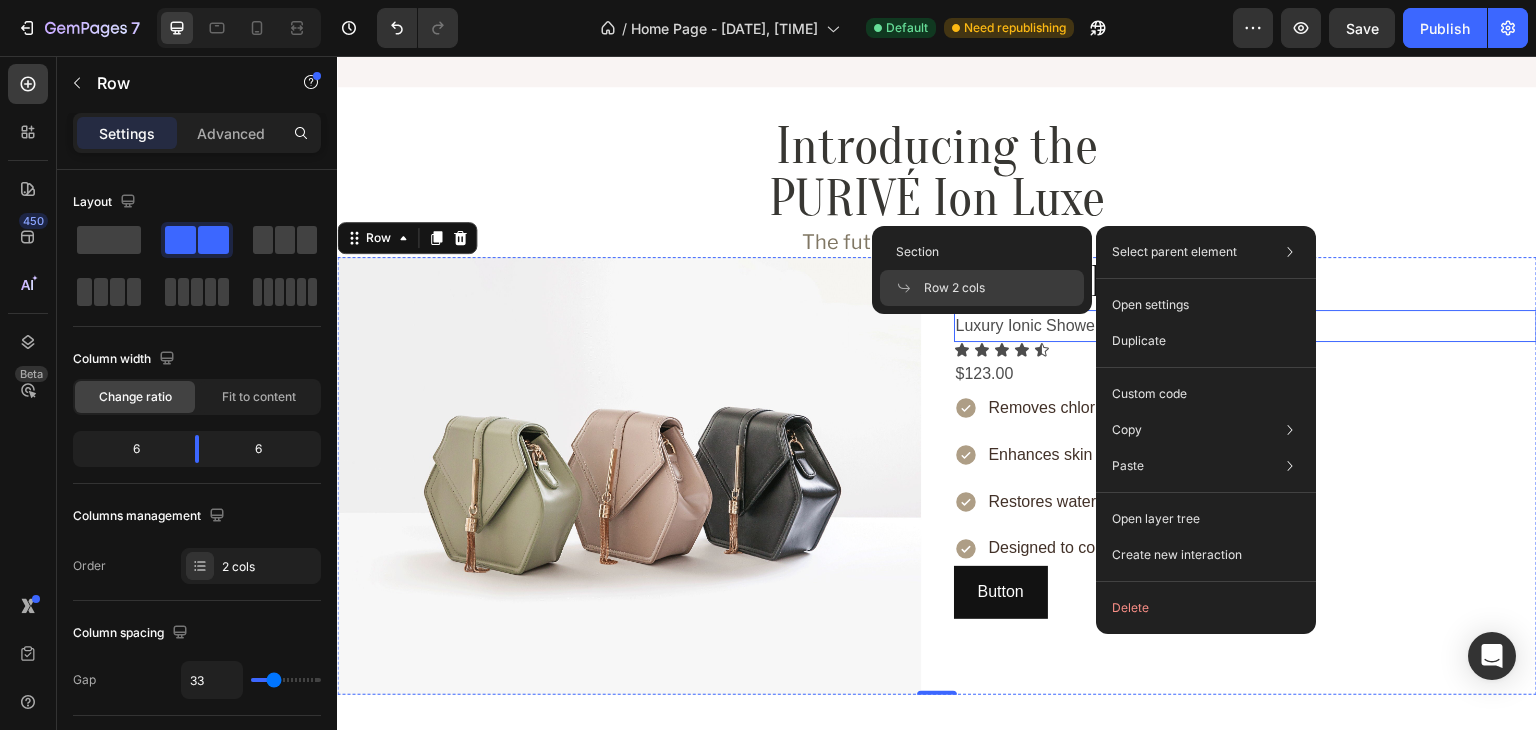 click on "Luxury Ionic Shower Filter" at bounding box center [1246, 326] 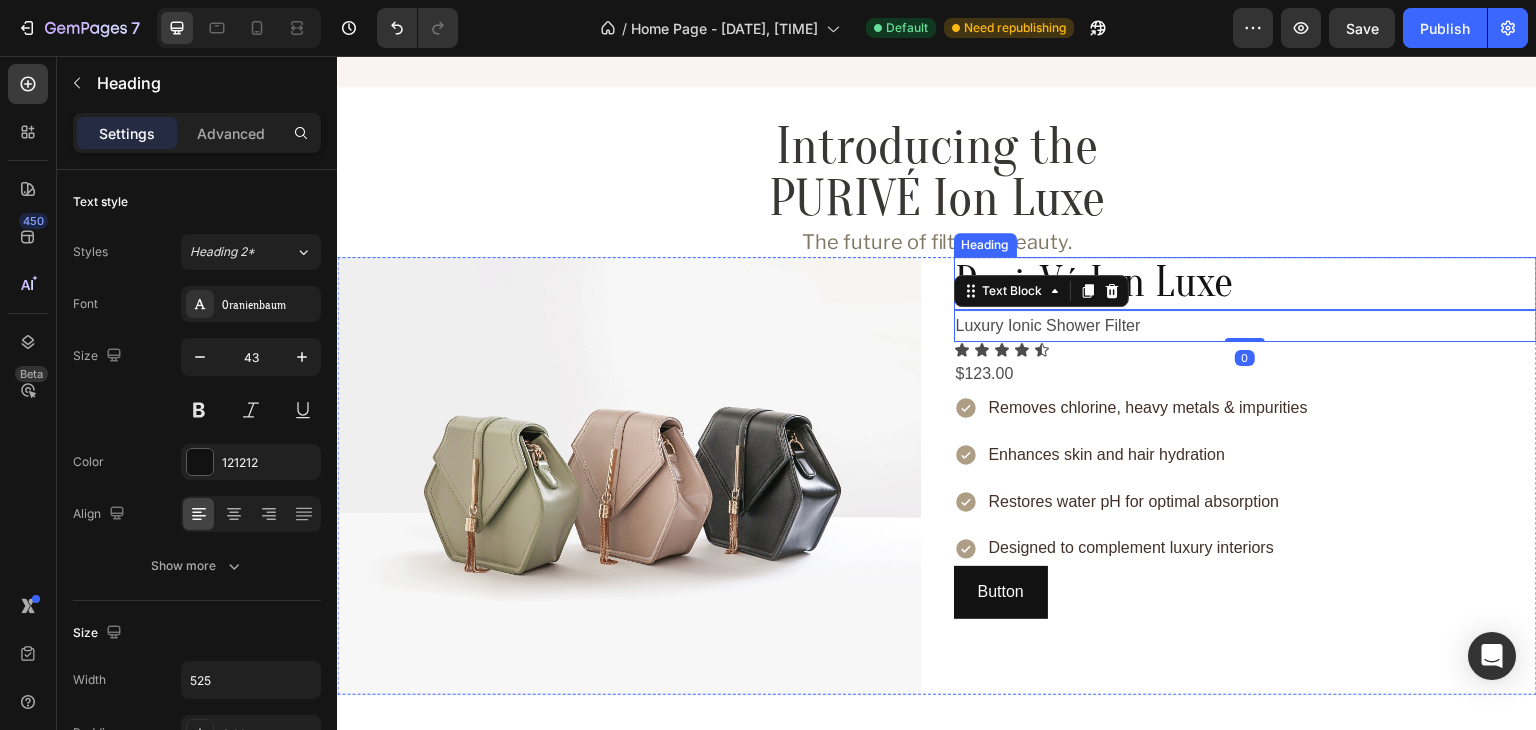 click on "Puri-Vé Ion Luxe" at bounding box center (1216, 283) 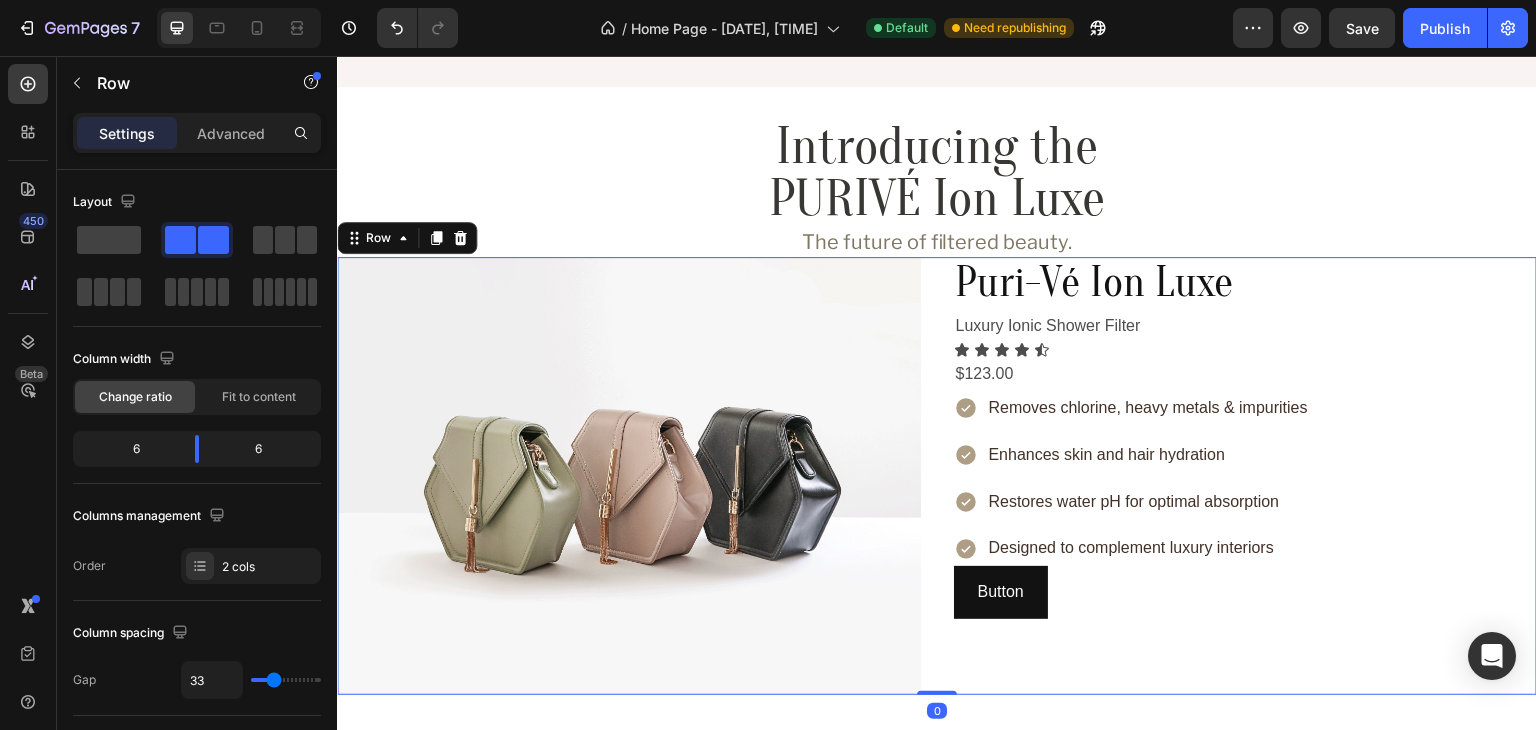 click on "Puri-Vé Ion Luxe Heading Luxury Ionic Shower Filter Text Block Icon Icon Icon Icon Icon Icon List $123.00 Text Block Removes chlorine, heavy metals & impurities Enhances skin and hair hydration Restores water pH for optimal absorption Designed to complement luxury interiors Item List Button Button" at bounding box center (1246, 476) 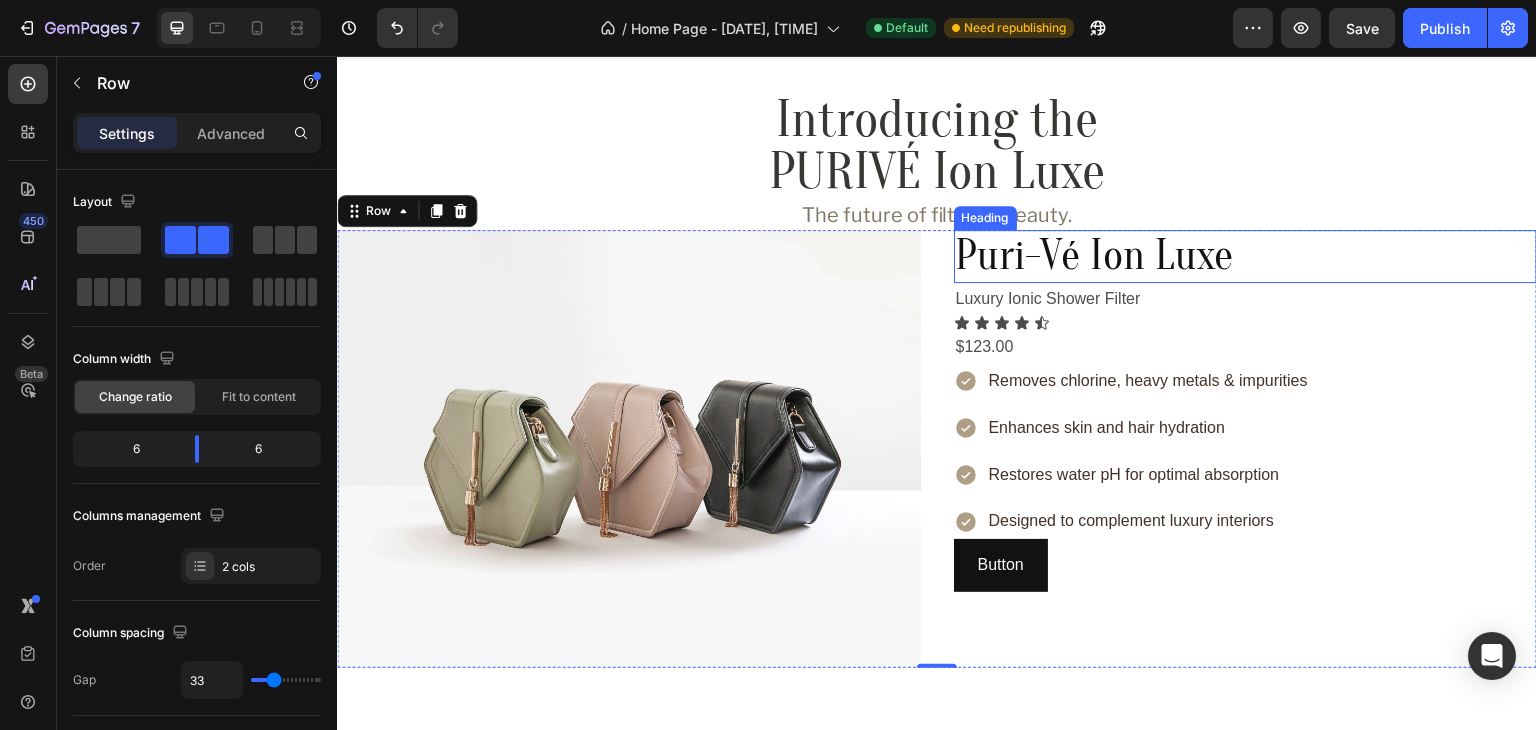 scroll, scrollTop: 890, scrollLeft: 0, axis: vertical 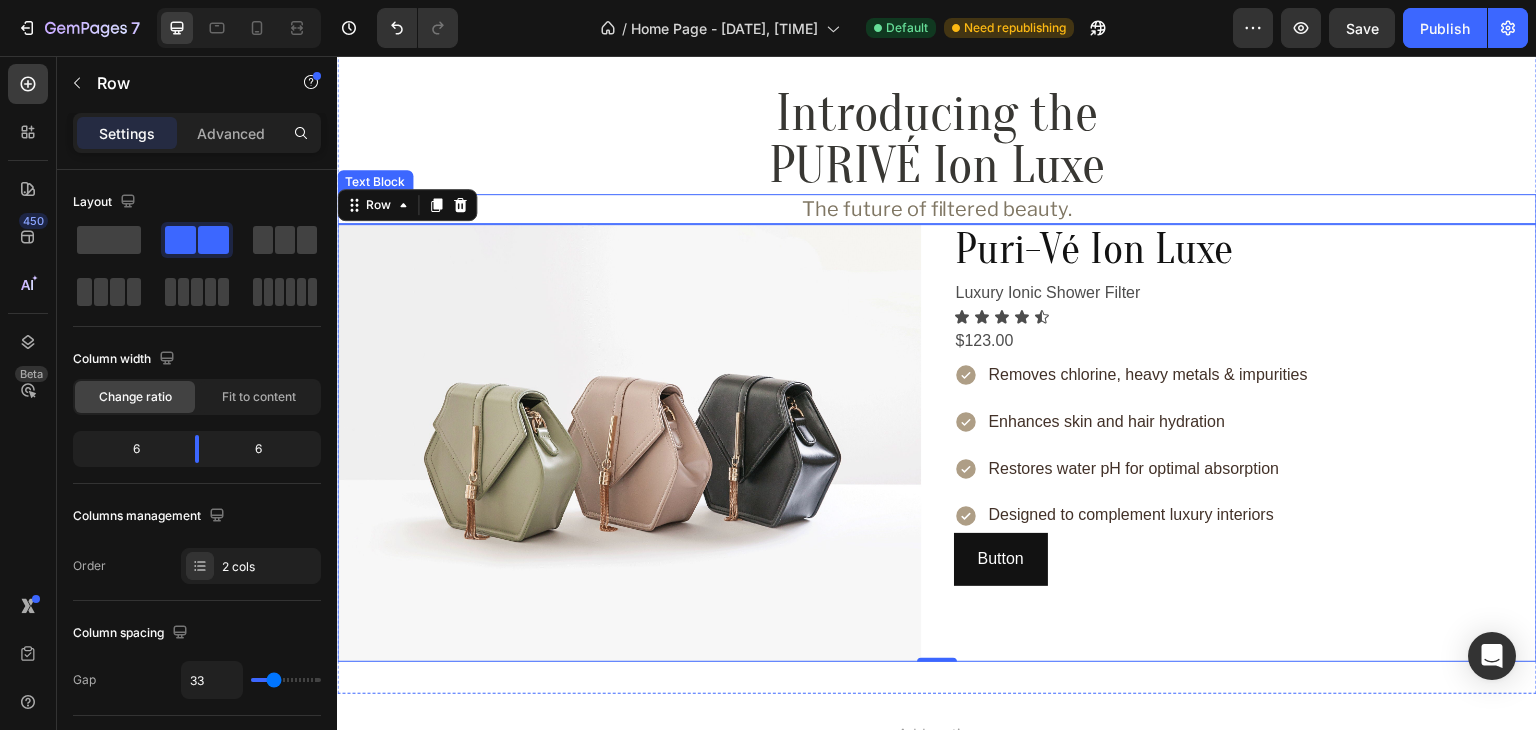 click on "The future of filtered beauty." at bounding box center [937, 209] 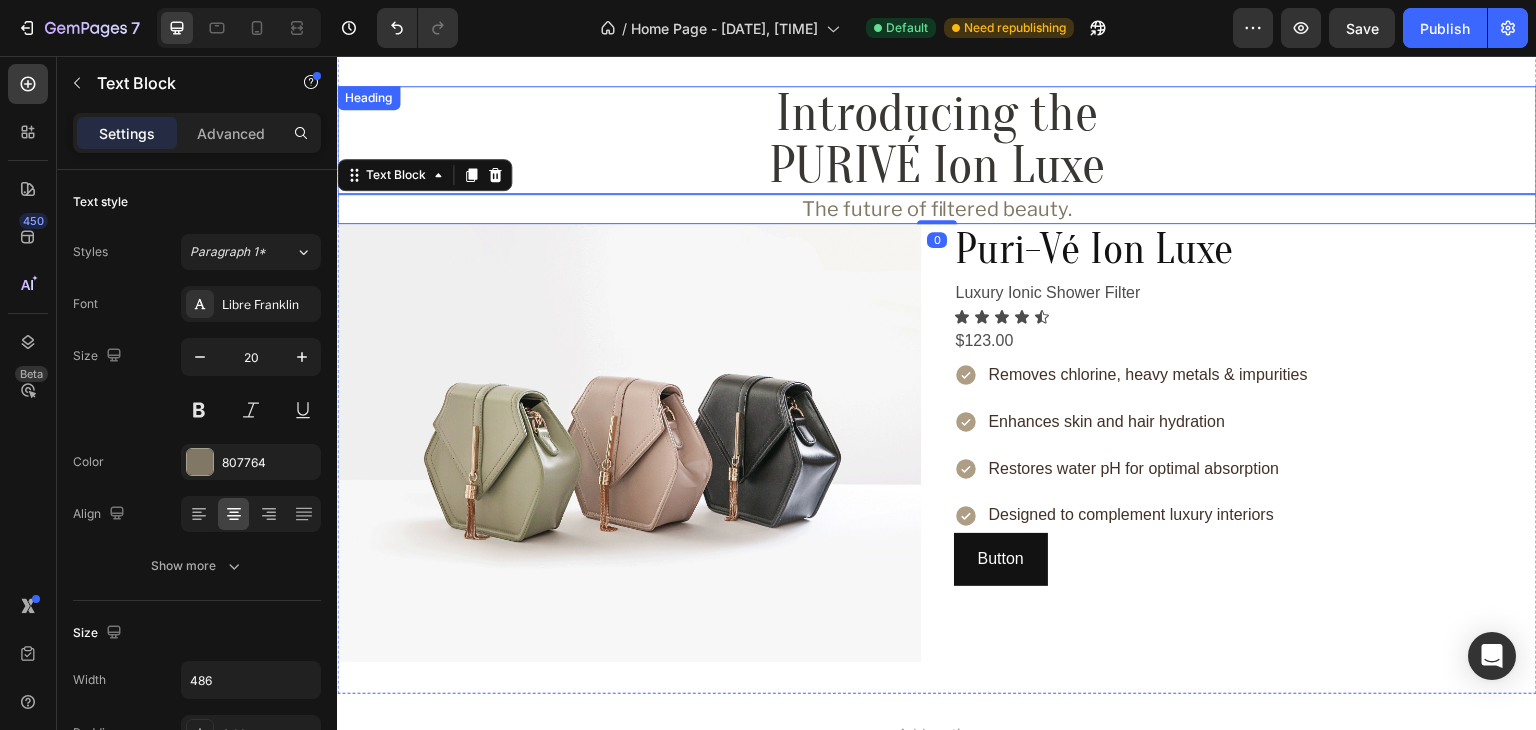 click on "Introducing the PURIVÉ Ion Luxe" at bounding box center [937, 140] 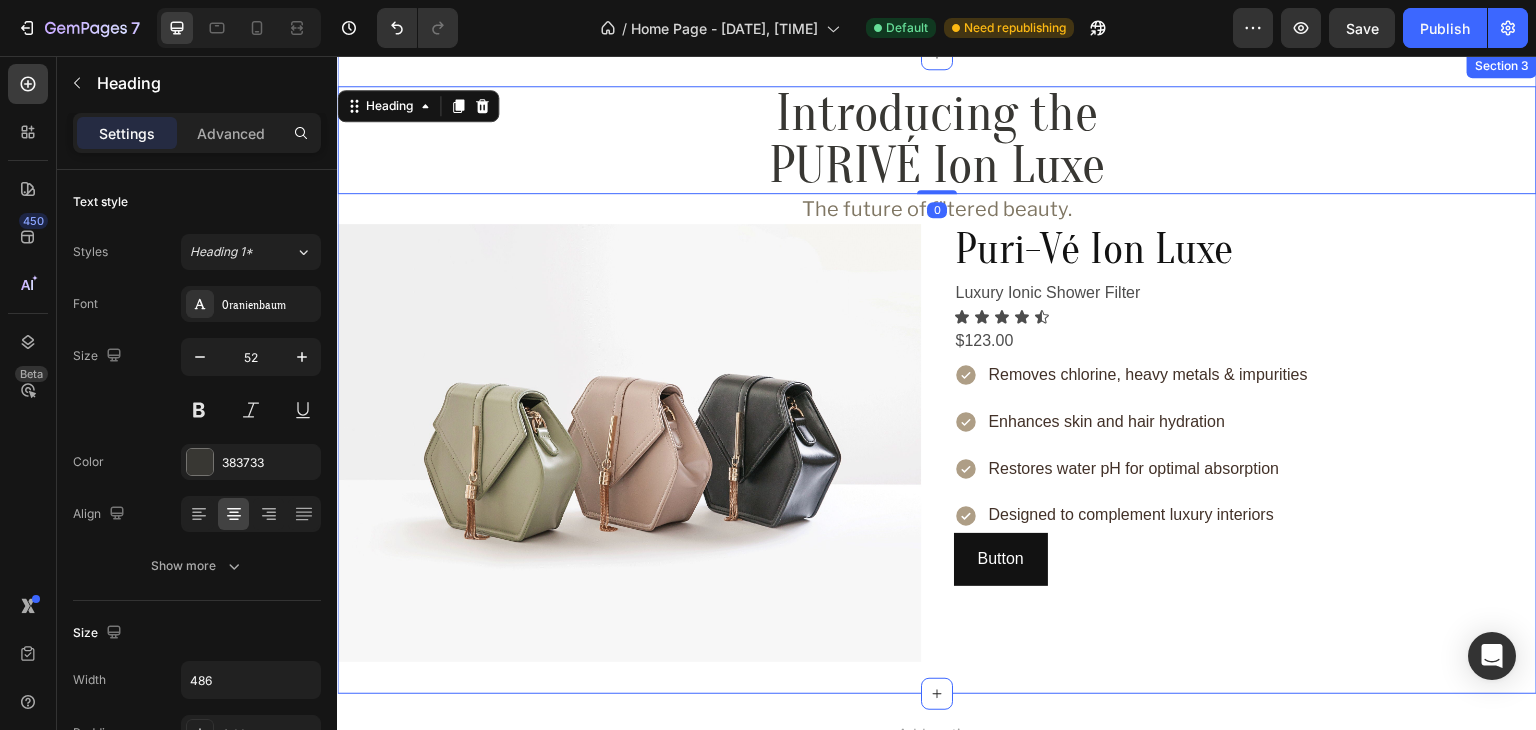 click on "Introducing the PURIVÉ Ion Luxe Heading   0 The future of filtered beauty. Text Block Image Puri-Vé Ion Luxe Heading Luxury Ionic Shower Filter Text Block Icon Icon Icon Icon Icon Icon List $123.00 Text Block Removes chlorine, heavy metals & impurities Enhances skin and hair hydration Restores water pH for optimal absorption Designed to complement luxury interiors Item List Button Button Row Section 3" at bounding box center (937, 374) 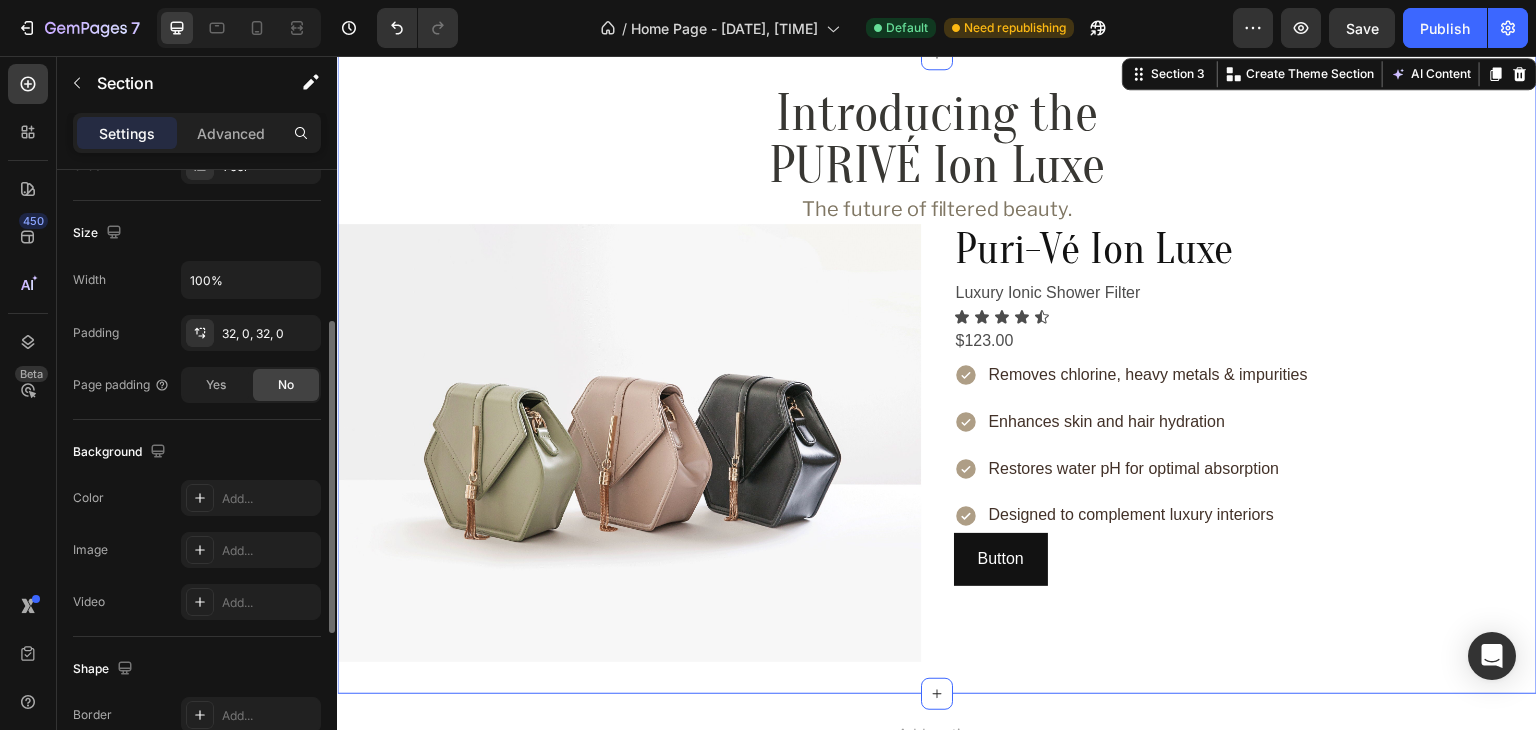 scroll, scrollTop: 332, scrollLeft: 0, axis: vertical 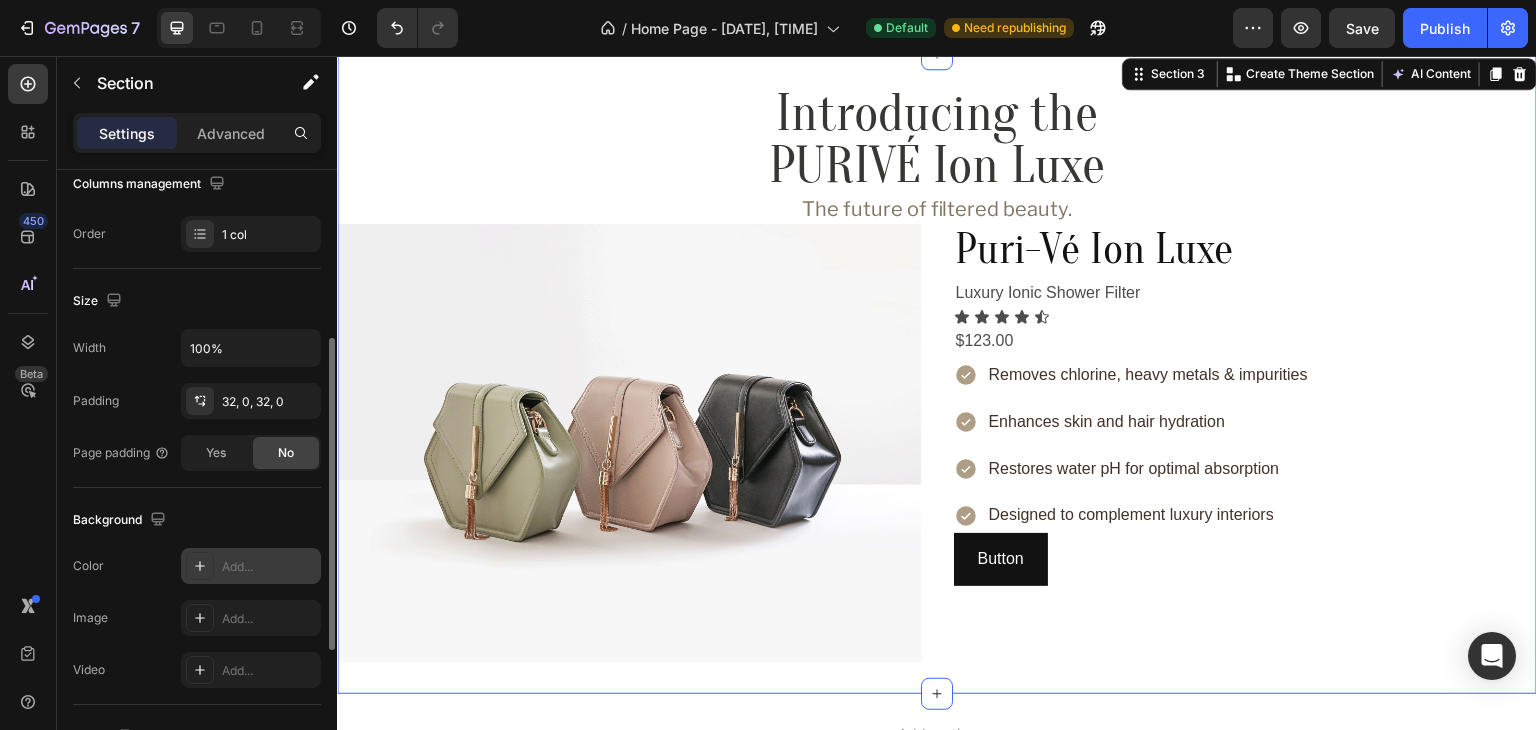 click on "Add..." at bounding box center (251, 566) 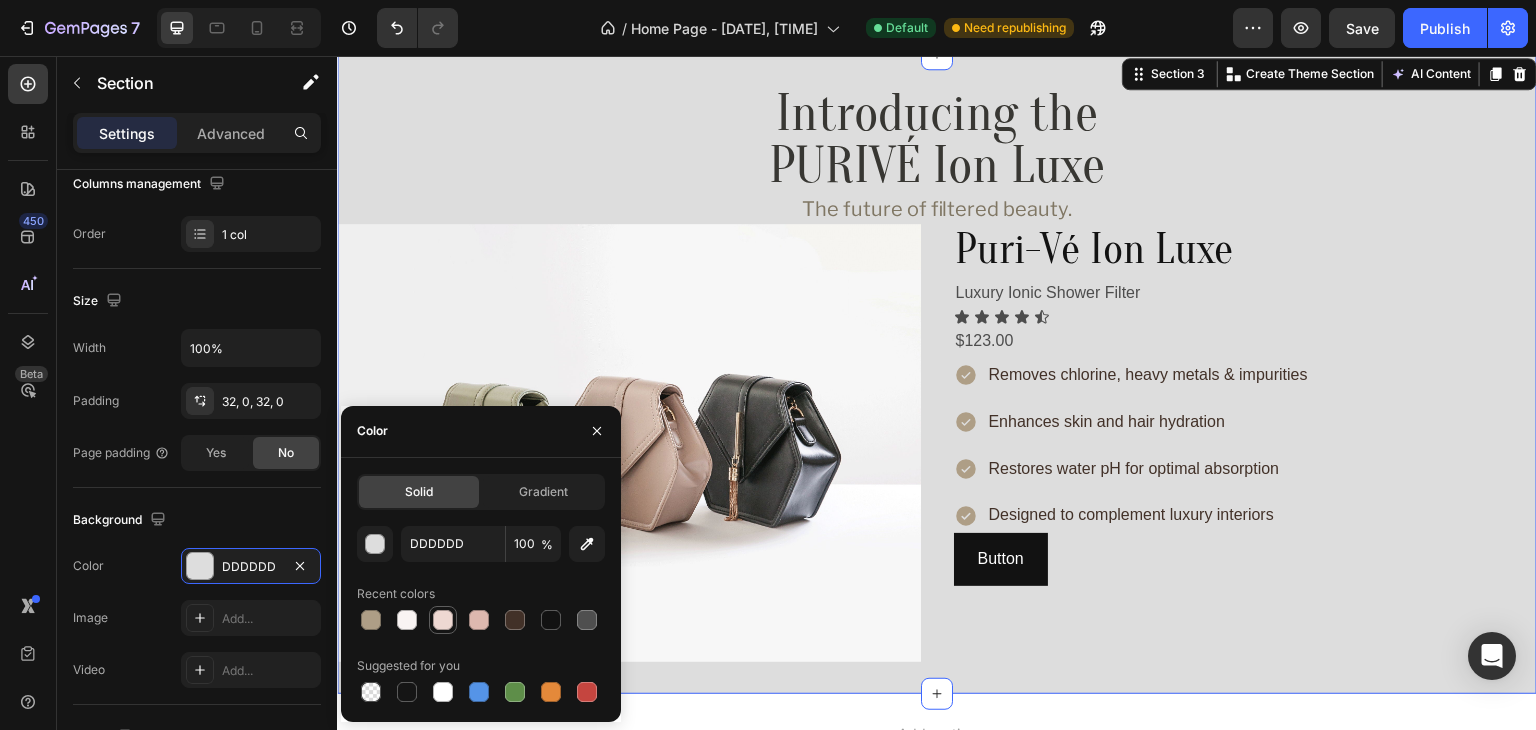 click at bounding box center (443, 620) 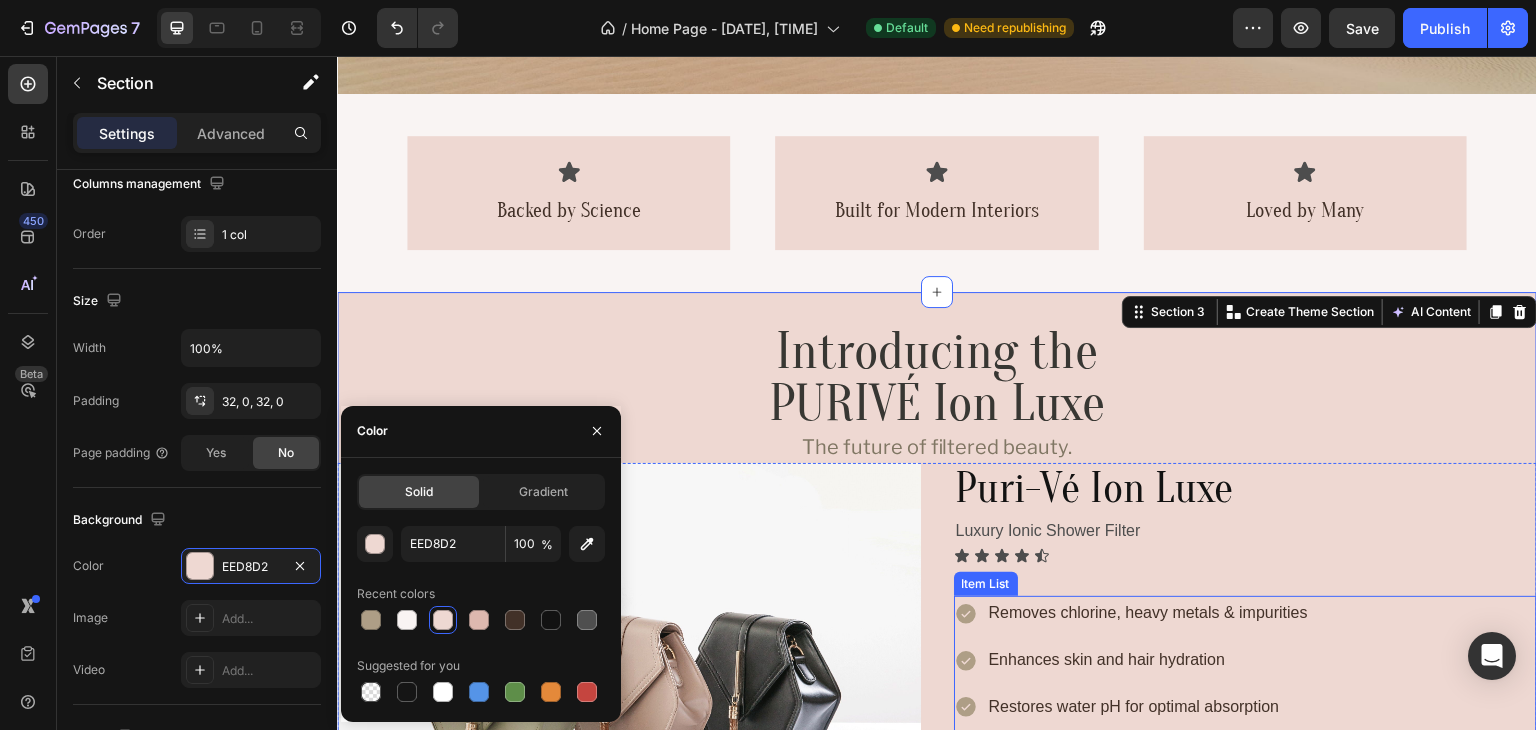 scroll, scrollTop: 657, scrollLeft: 0, axis: vertical 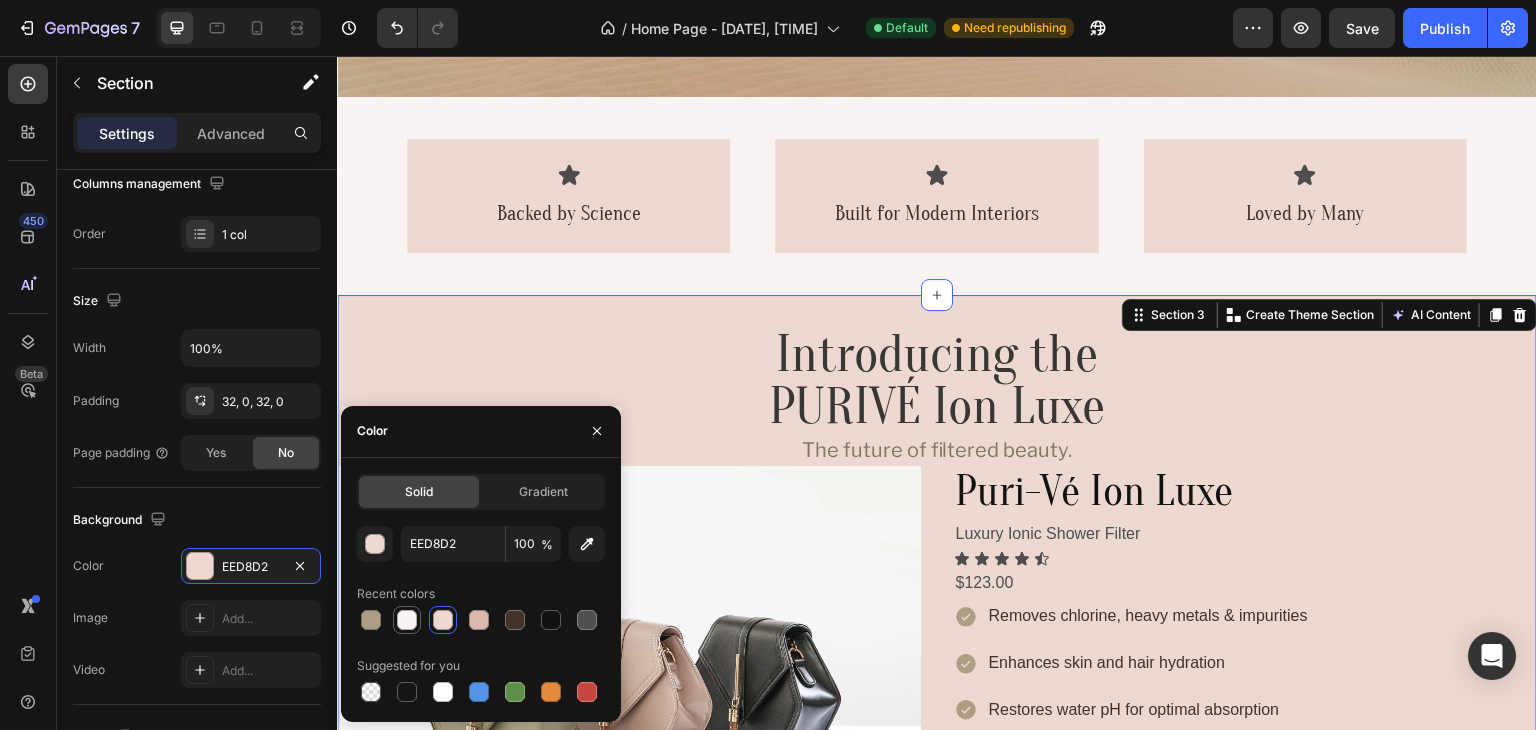 click at bounding box center [407, 620] 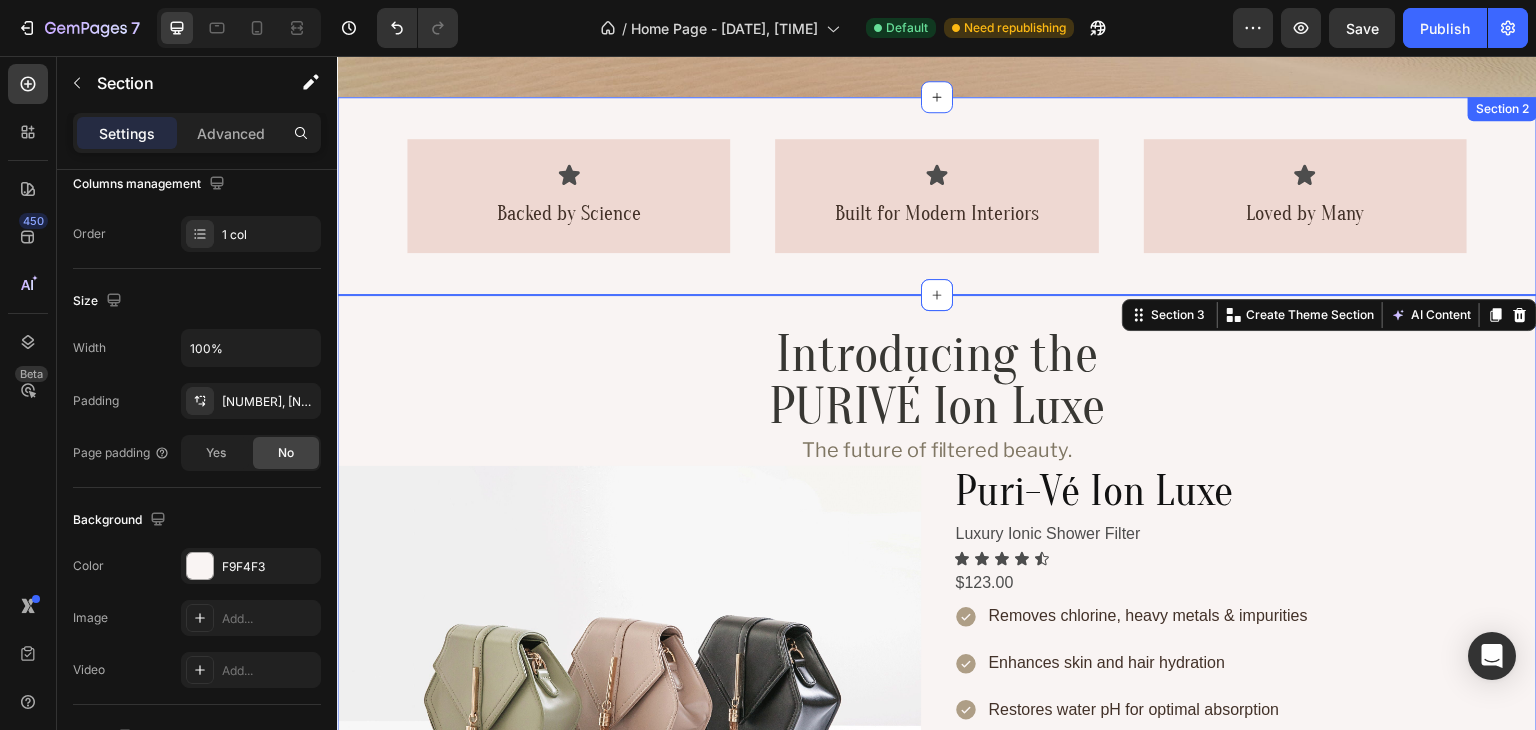 click on "Icon Backed by Science Text Block Row
Icon Built for Modern Interiors Text Block Row
Icon Loved by Many Text Block Row Row Section 2" at bounding box center [937, 196] 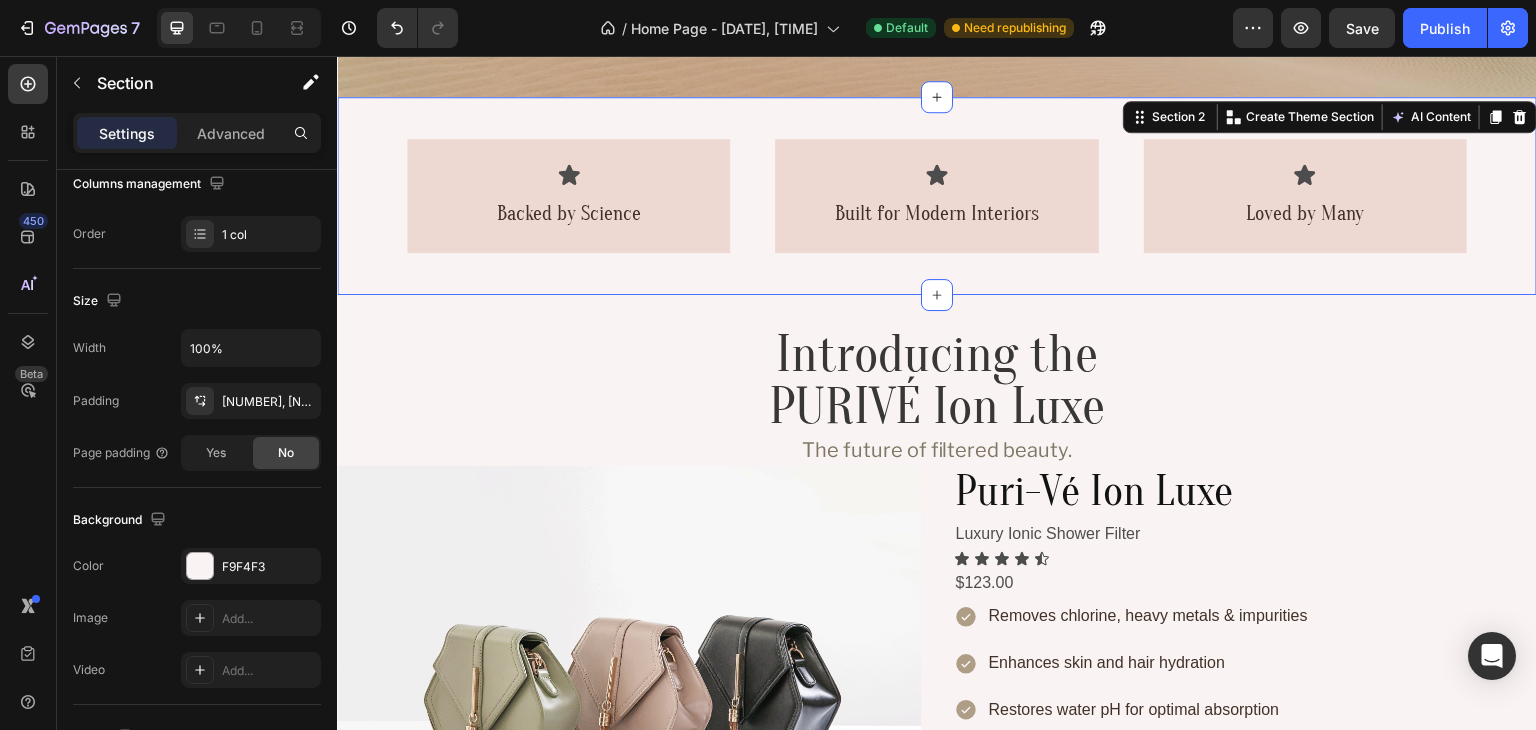 scroll, scrollTop: 332, scrollLeft: 0, axis: vertical 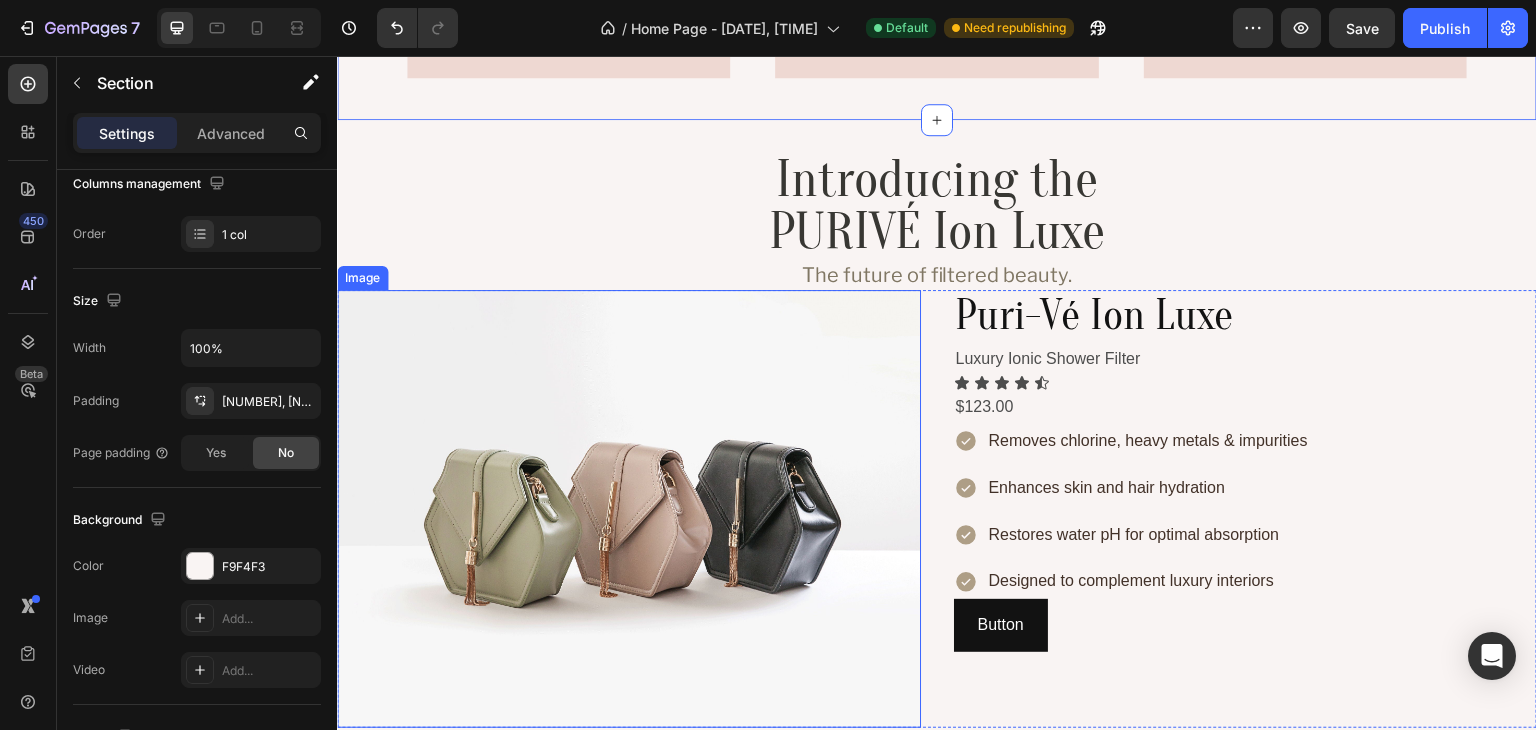 click at bounding box center (629, 509) 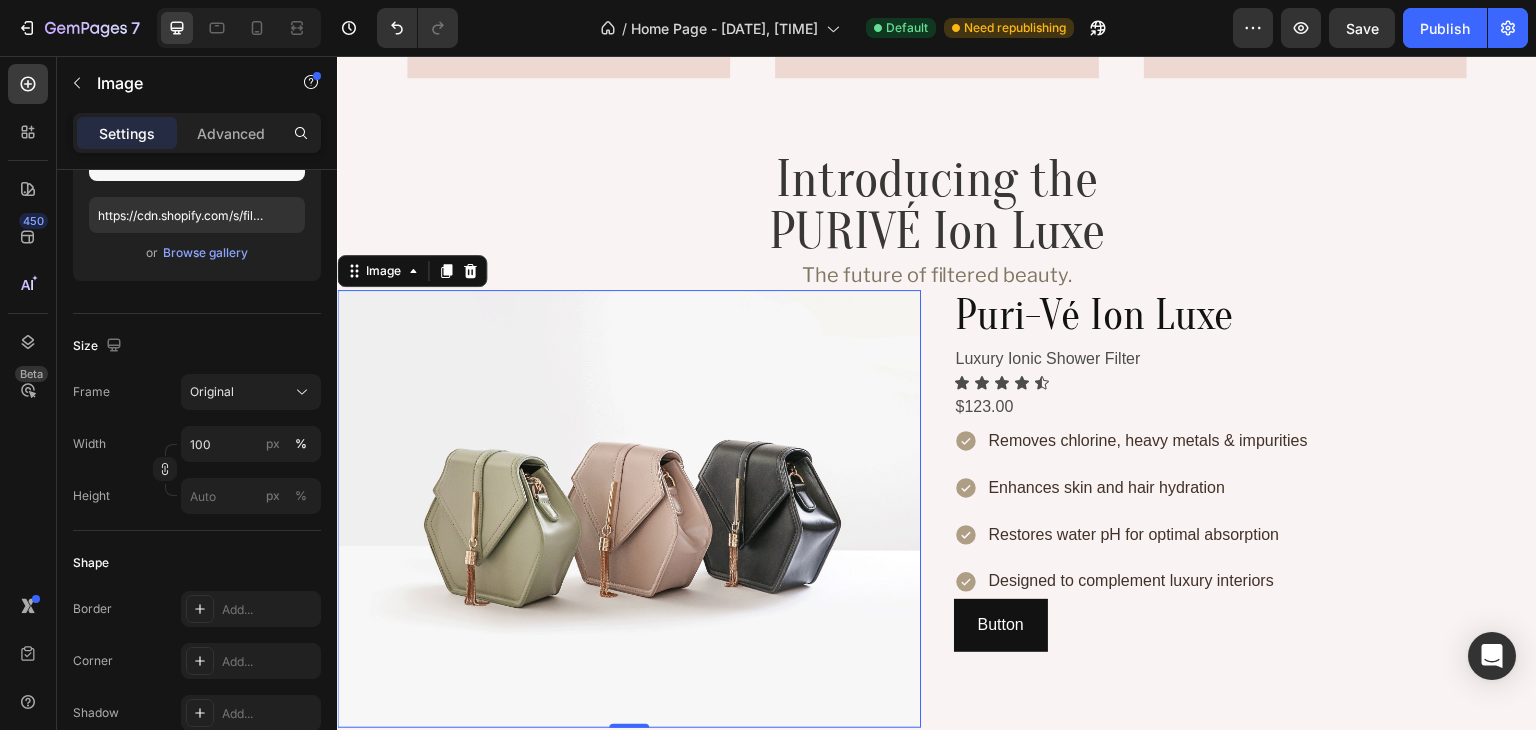 scroll, scrollTop: 0, scrollLeft: 0, axis: both 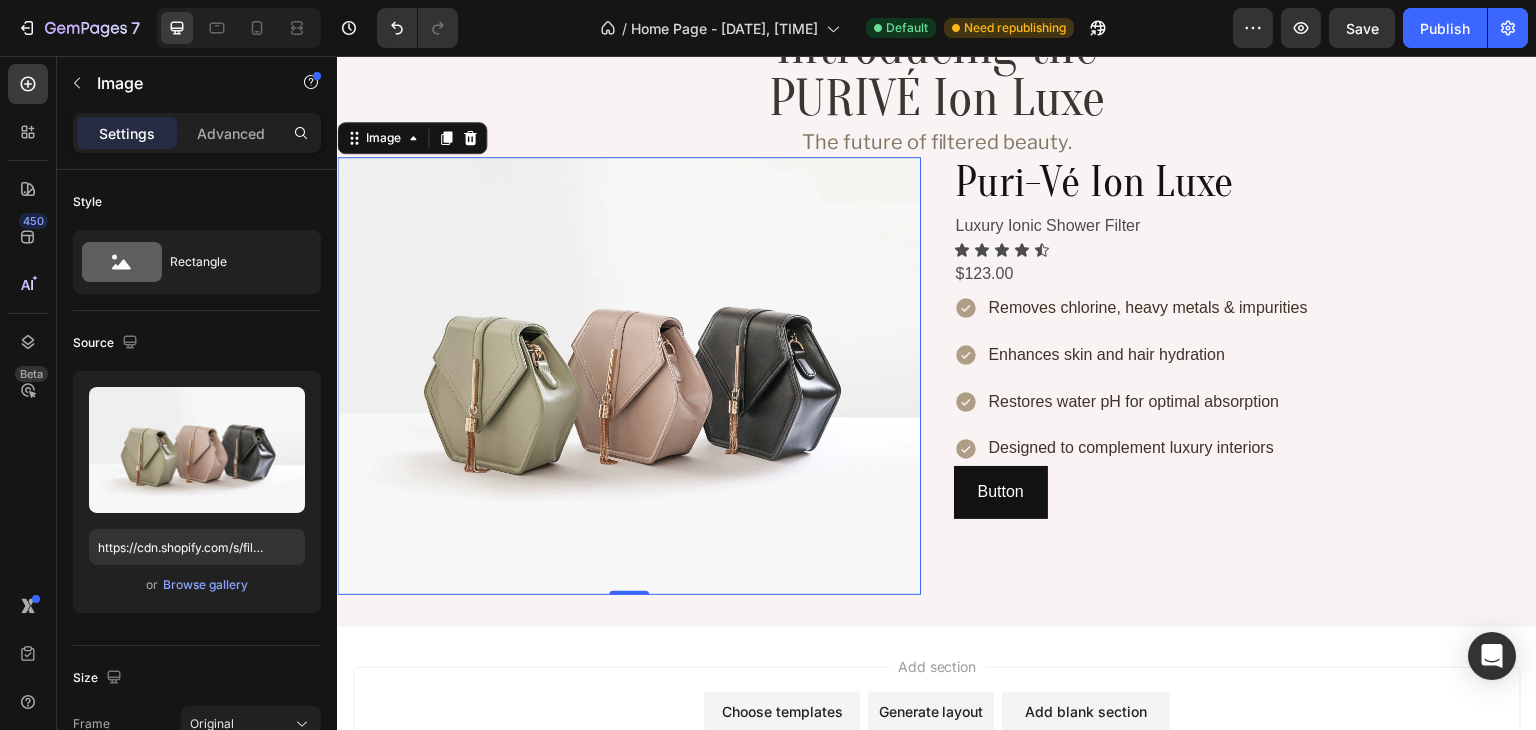 click on "Add section Choose templates inspired by CRO experts Generate layout from URL or image Add blank section then drag & drop elements" at bounding box center [937, 750] 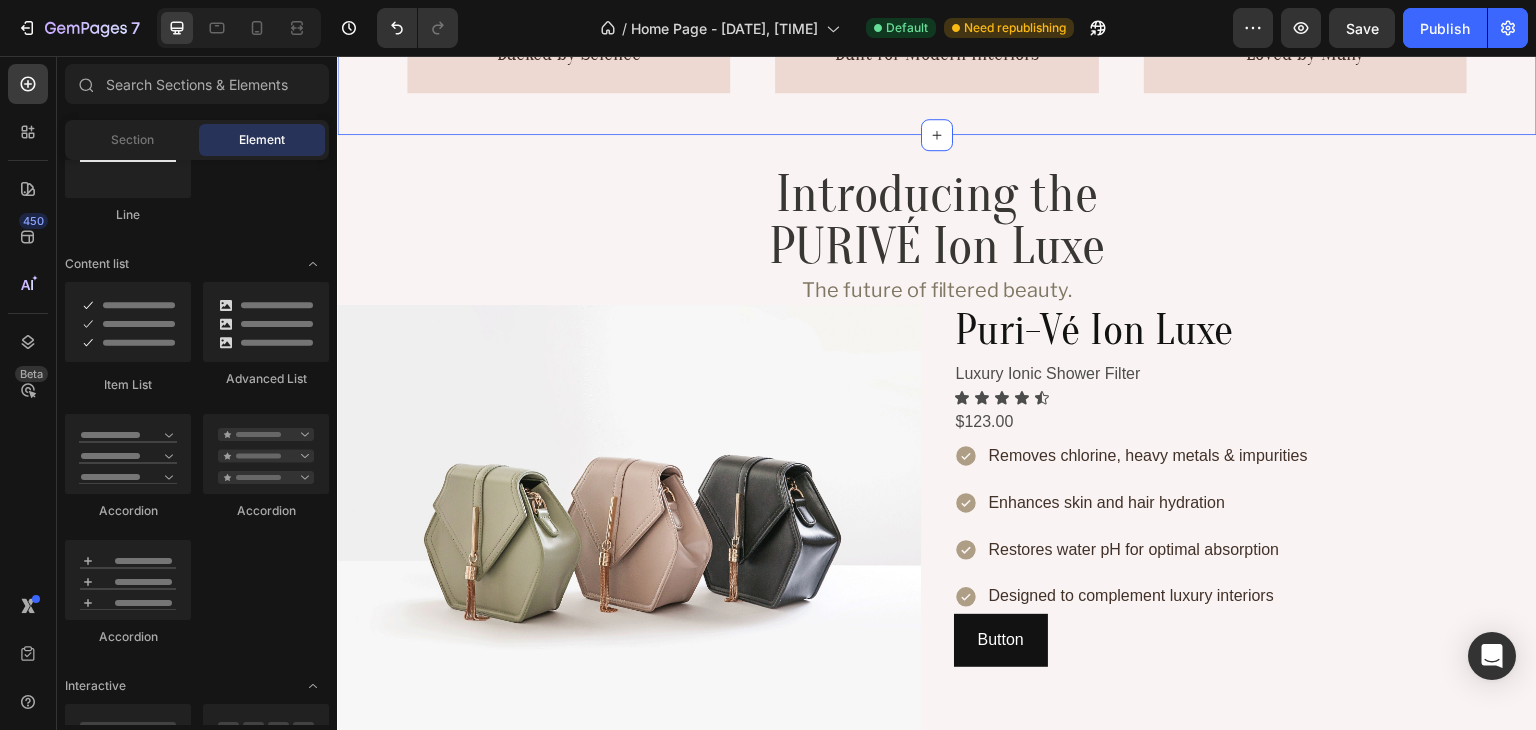 scroll, scrollTop: 724, scrollLeft: 0, axis: vertical 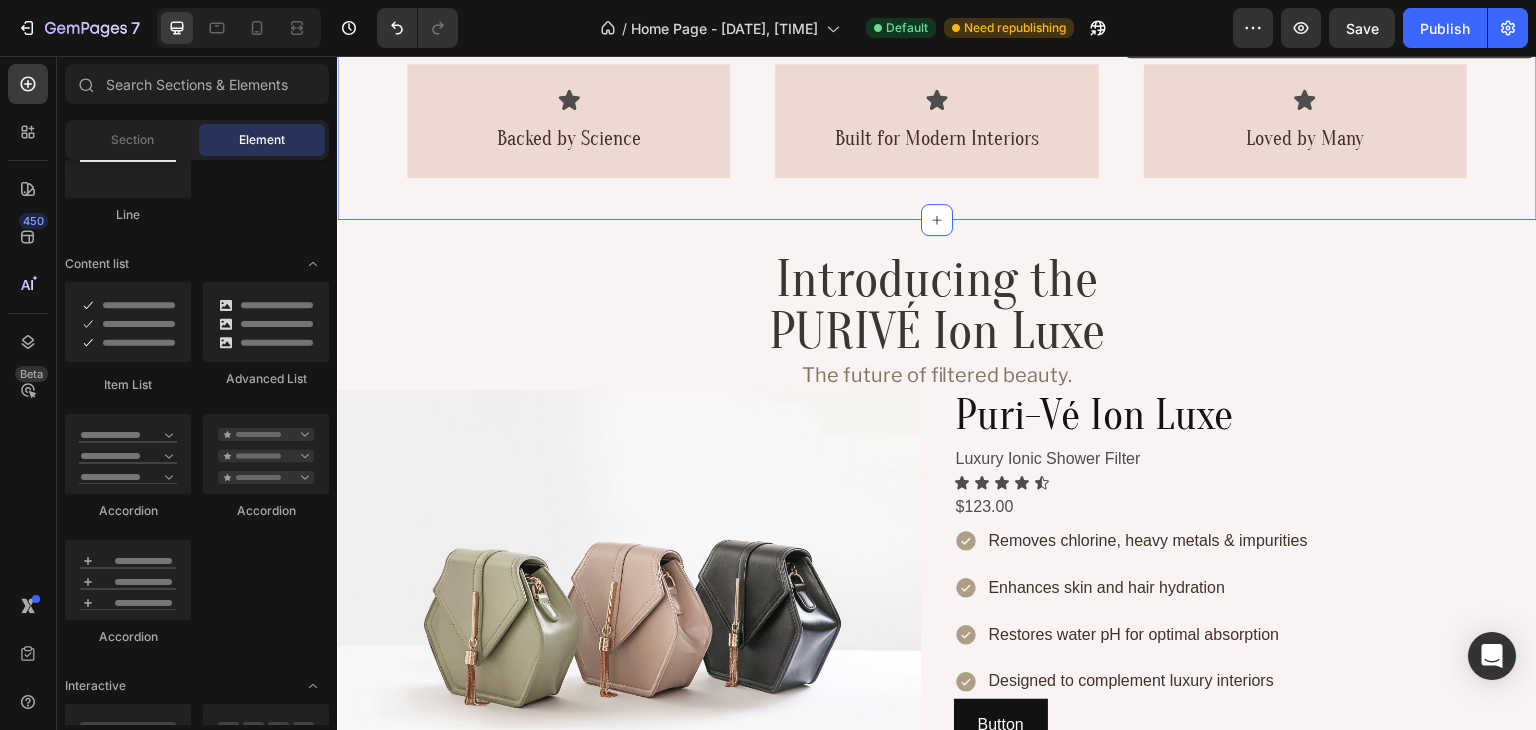 click on "Icon Backed by Science Text Block Row Icon Built for Modern Interiors Text Block Row Icon Loved by Many Text Block Row Row Section 2 Create Theme Section AI Content Write with GemAI What would you like to describe here? Tone and Voice Persuasive Product Áo quần què Show more Generate" at bounding box center (937, 121) 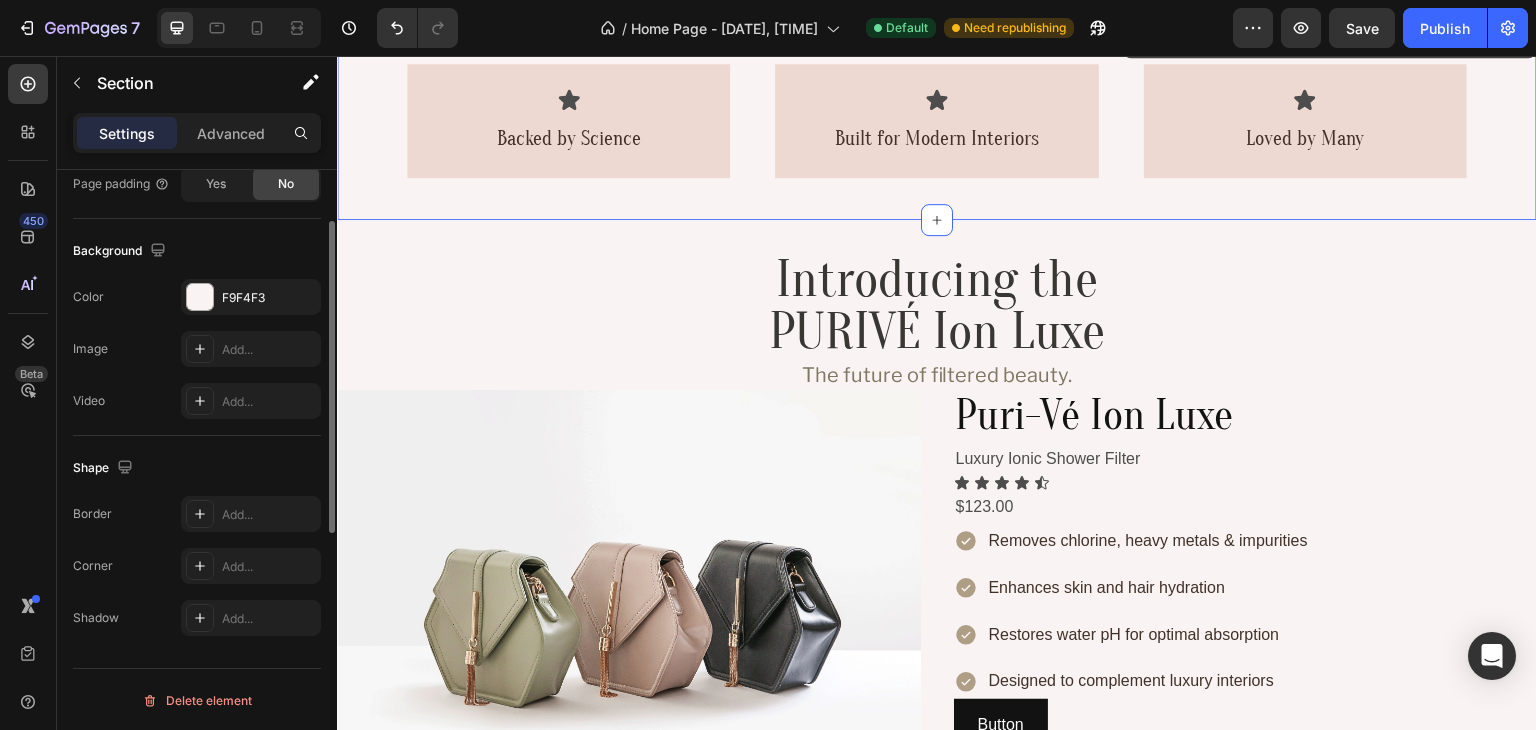 scroll, scrollTop: 366, scrollLeft: 0, axis: vertical 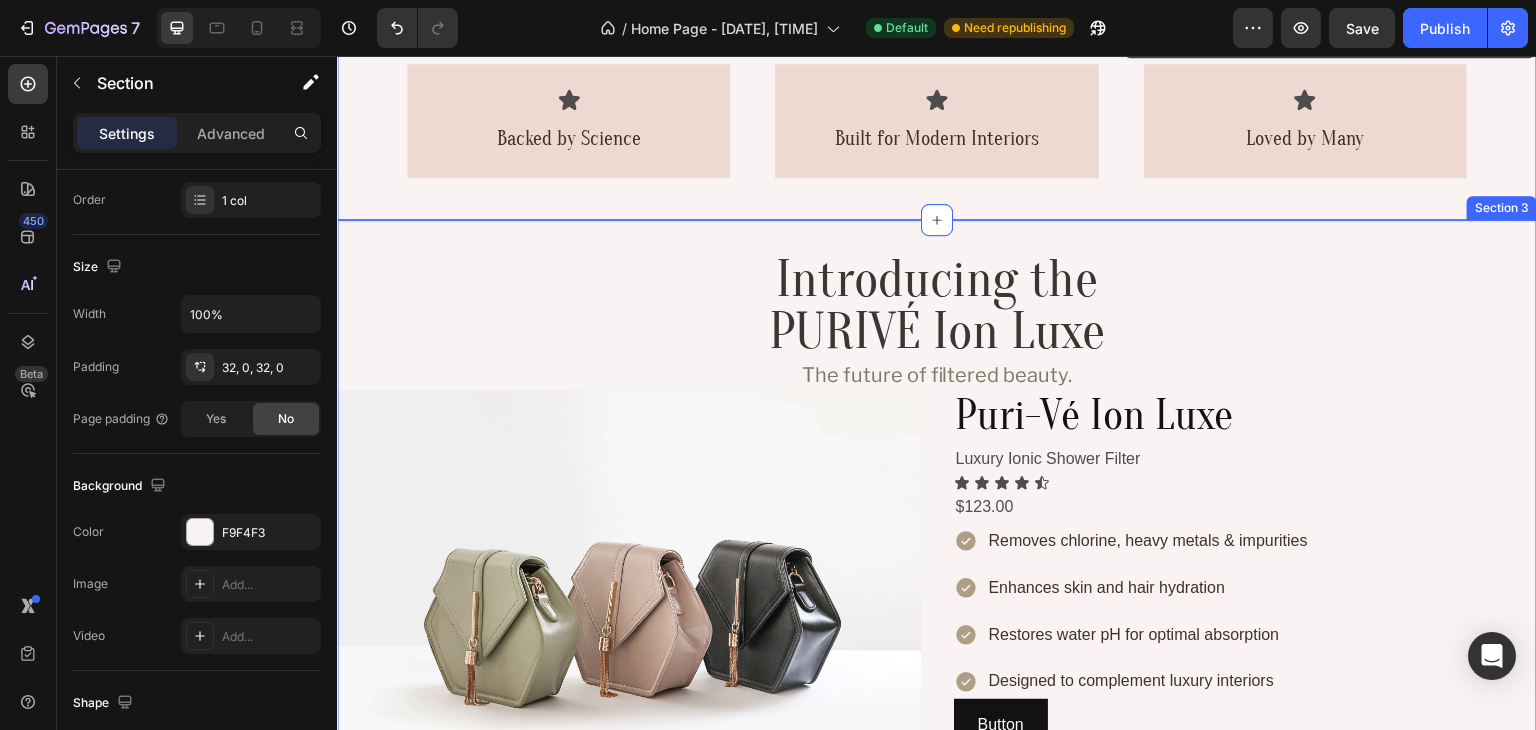 click on "Introducing the PURIVÉ Ion Luxe Heading The future of filtered beauty. Text Block Image Puri-Vé Ion Luxe Heading Luxury Ionic Shower Filter Text Block Icon Icon Icon Icon Icon Icon List $123.00 Text Block Removes chlorine, heavy metals & impurities Enhances skin and hair hydration Restores water pH for optimal absorption Designed to complement luxury interiors Item List Button Button Row Section 3" at bounding box center (937, 540) 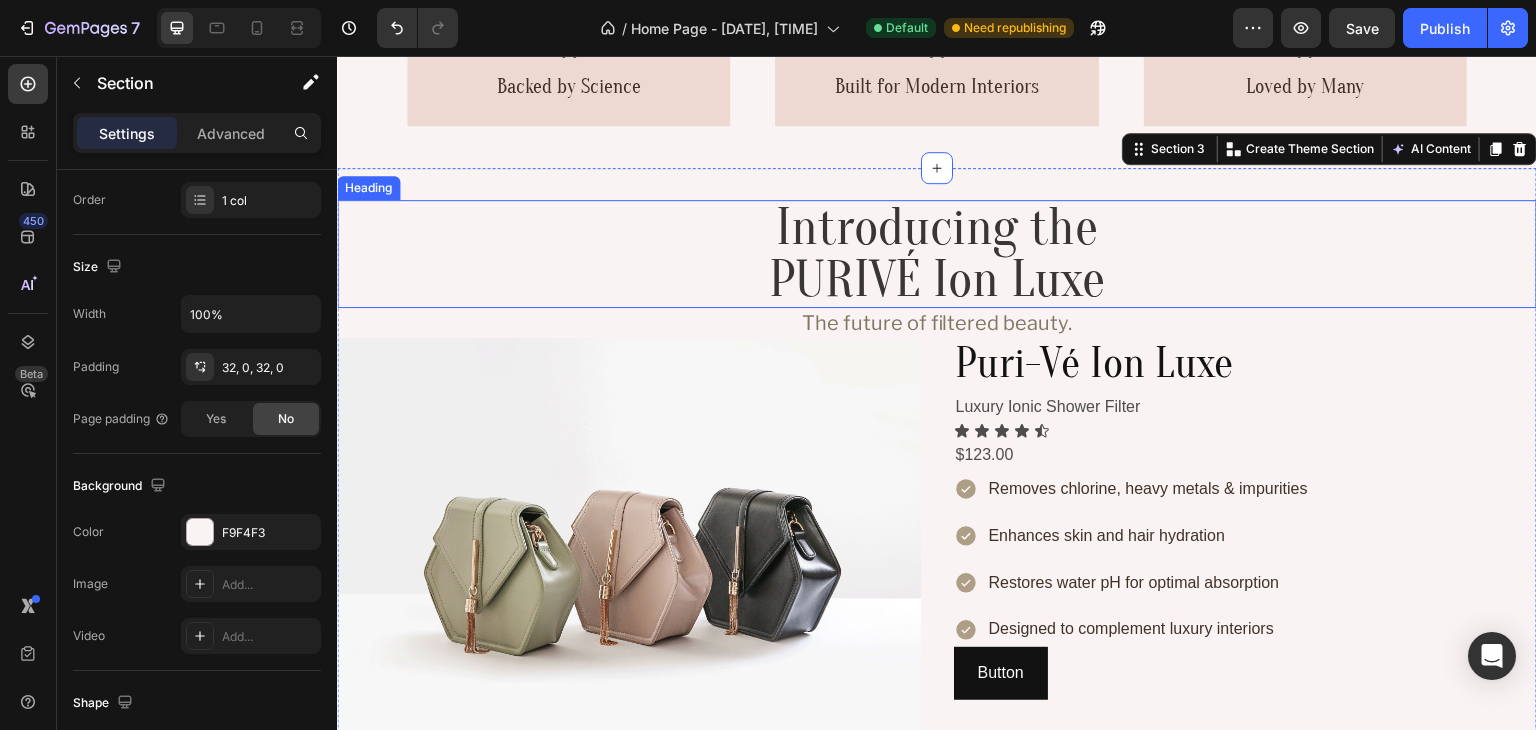 scroll, scrollTop: 824, scrollLeft: 0, axis: vertical 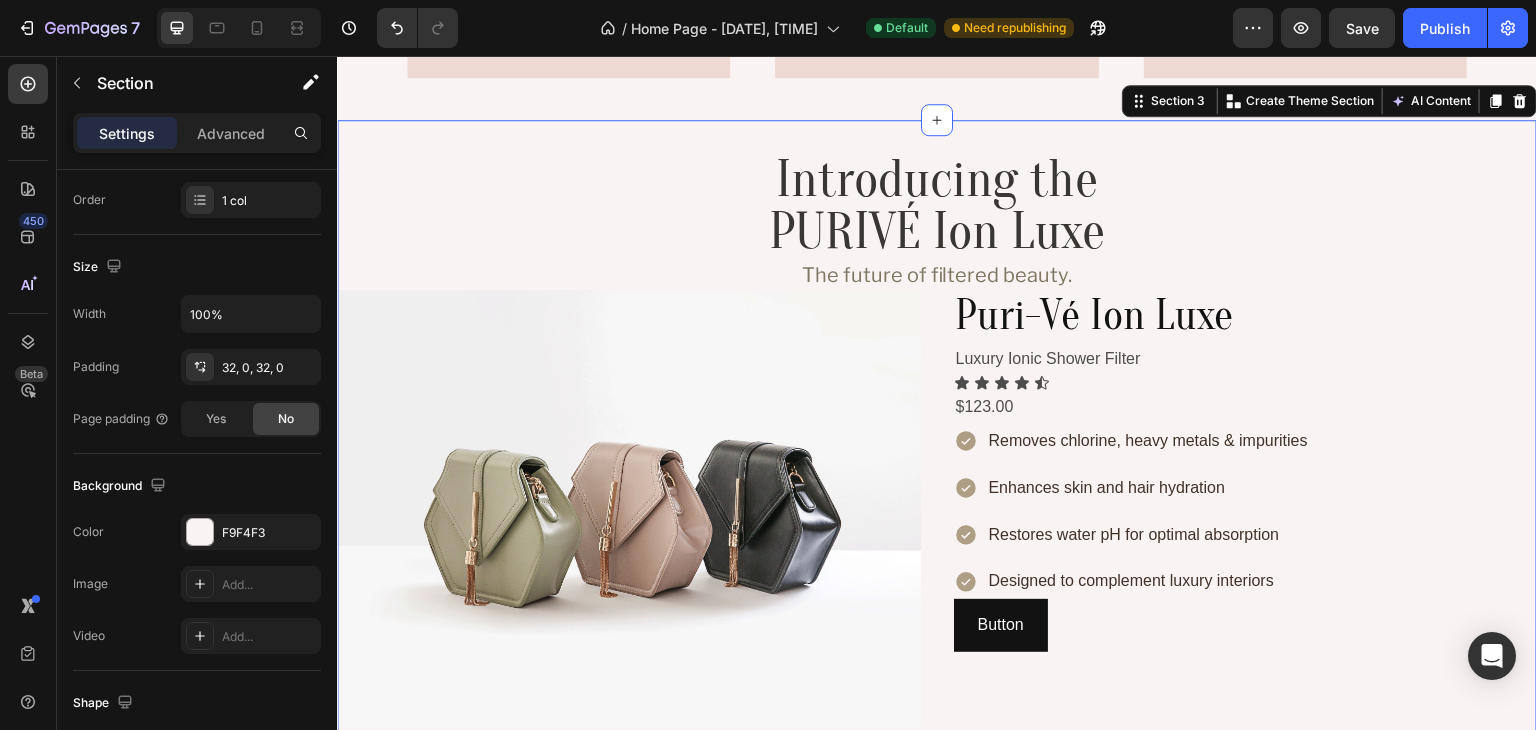 click on "Introducing the PURIVÉ Ion Luxe Heading The future of filtered beauty. Text Block Image Puri-Vé Ion Luxe Heading Luxury Ionic Shower Filter Text Block Icon Icon Icon Icon Icon Icon List $123.00 Text Block Removes chlorine, heavy metals & impurities Enhances skin and hair hydration Restores water pH for optimal absorption Designed to complement luxury interiors Item List Button Button Row Section 3   Create Theme Section AI Content Write with GemAI What would you like to describe here? Tone and Voice Persuasive Product Áo quần què Show more Generate" at bounding box center [937, 440] 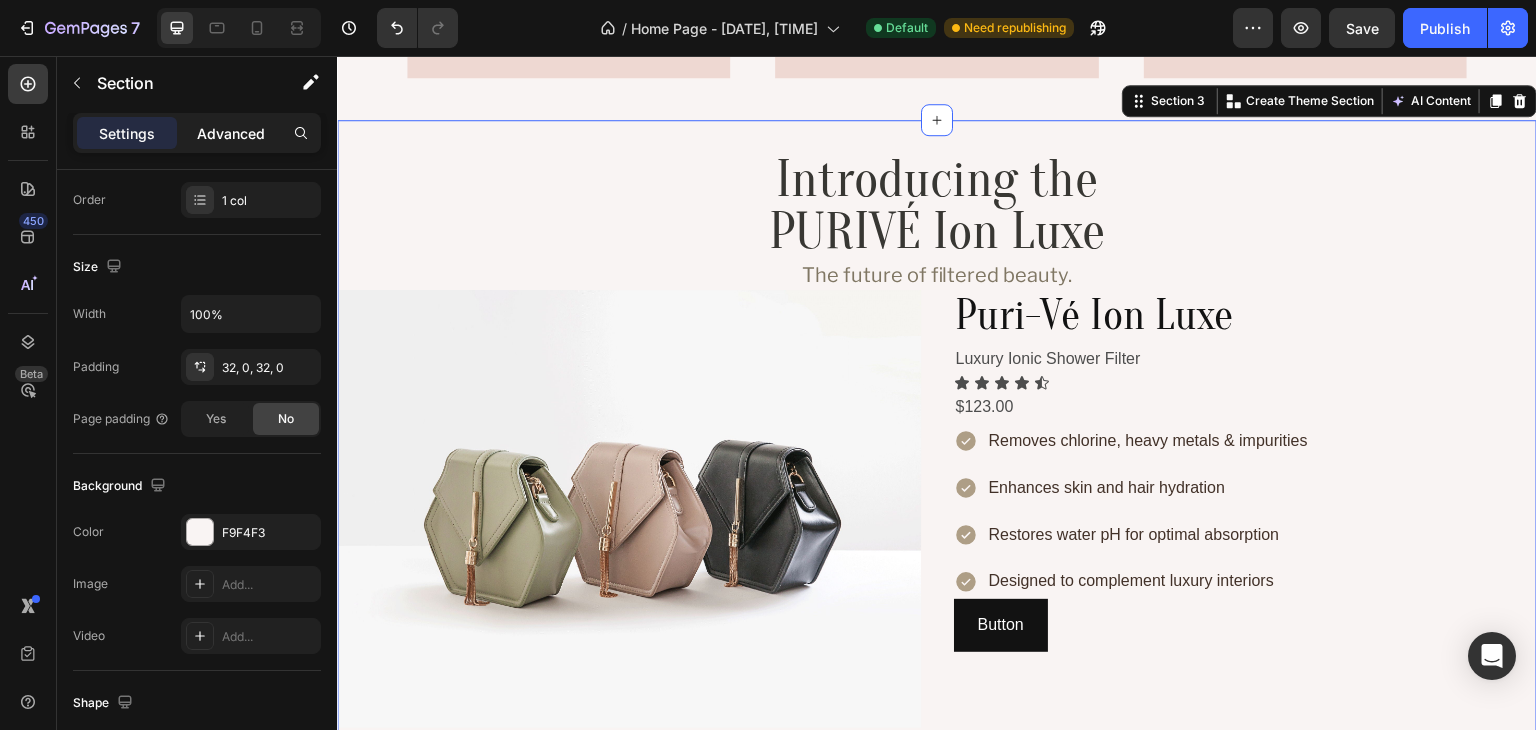 click on "Advanced" at bounding box center [231, 133] 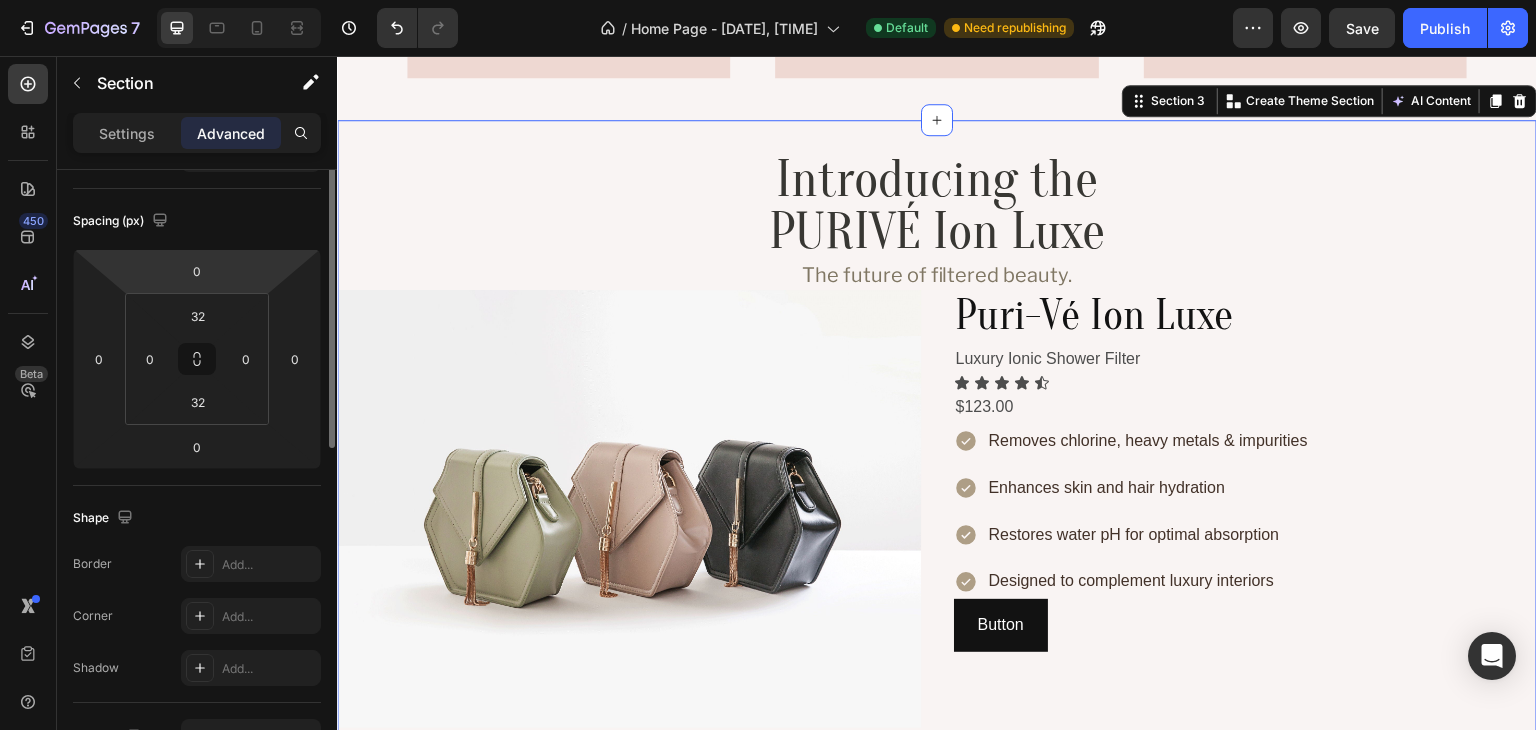 scroll, scrollTop: 64, scrollLeft: 0, axis: vertical 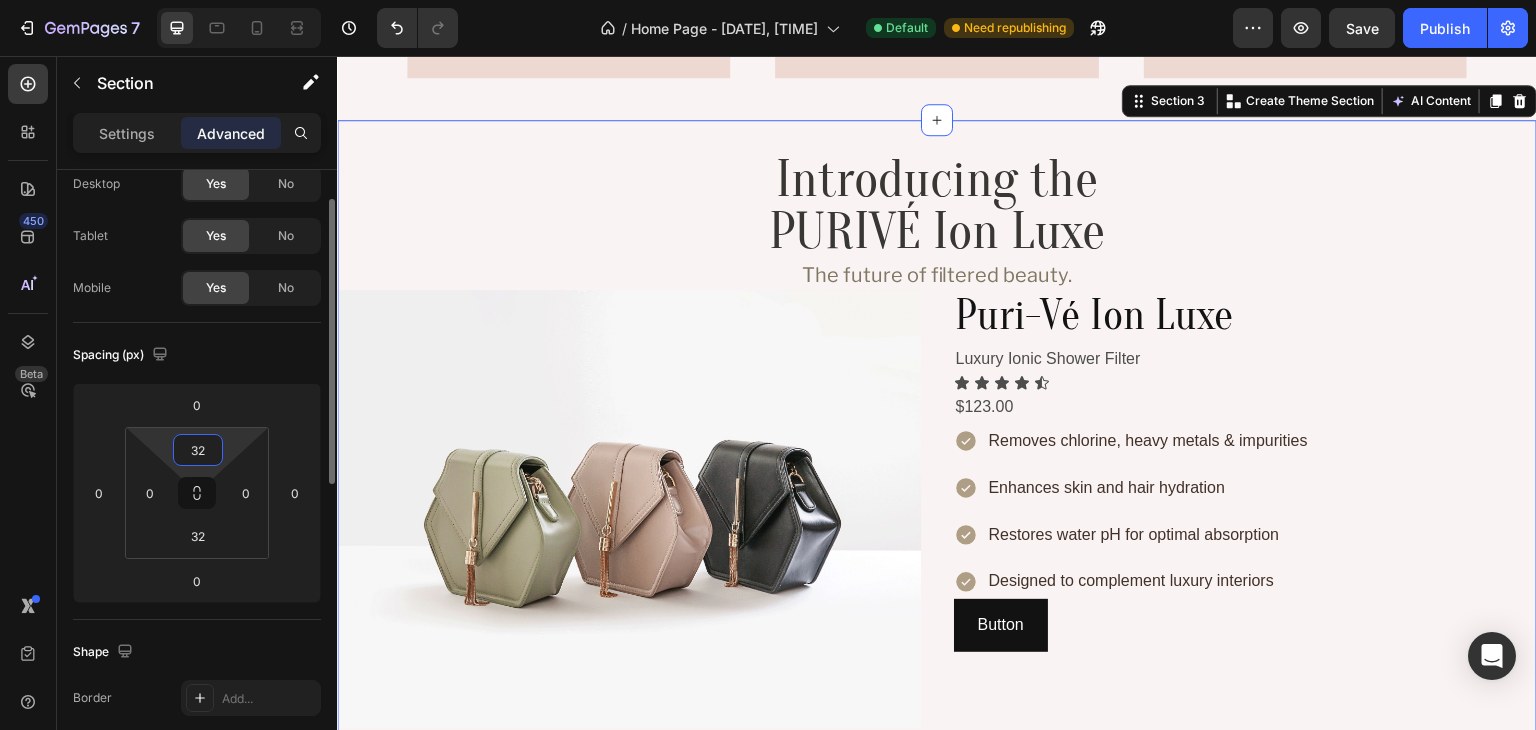 click on "32" at bounding box center (198, 450) 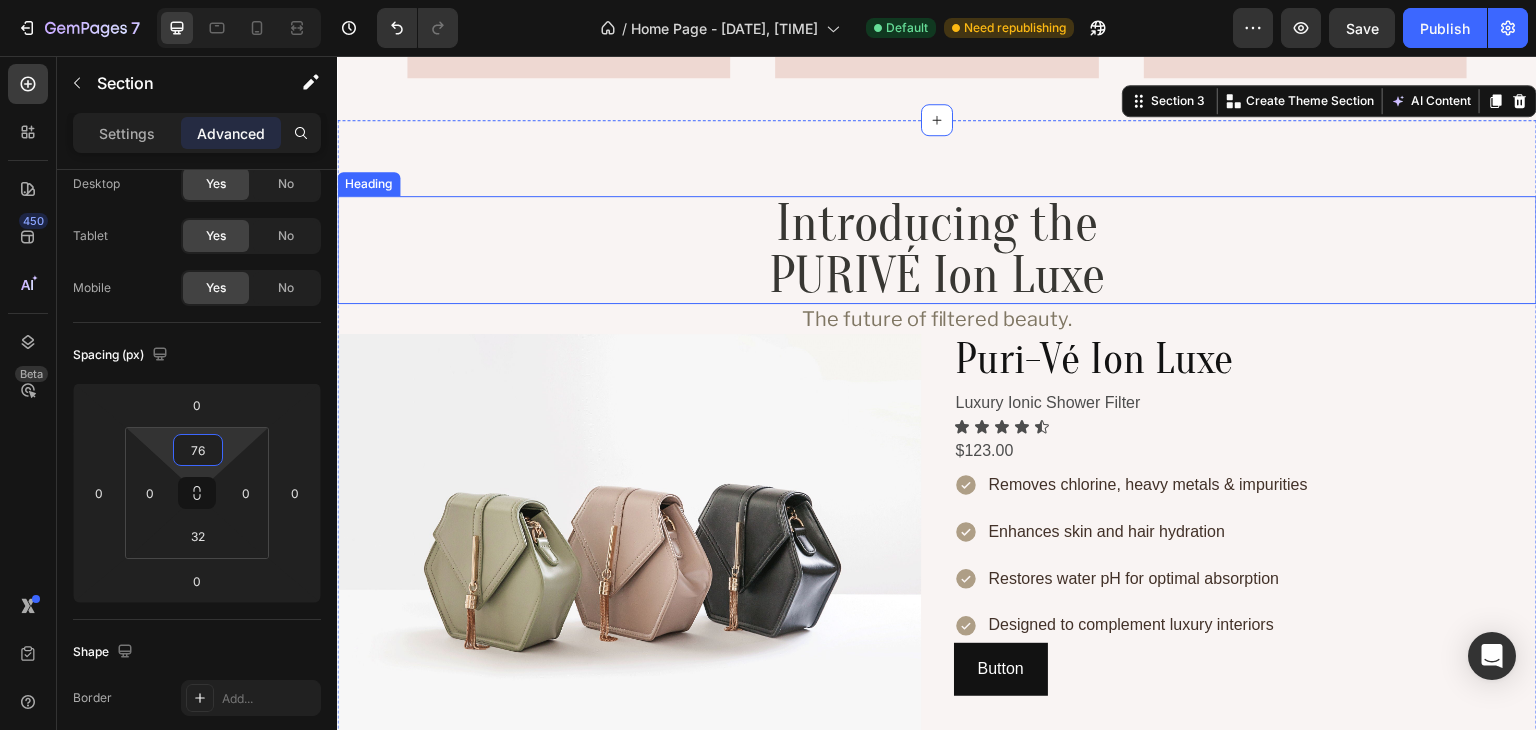 type on "76" 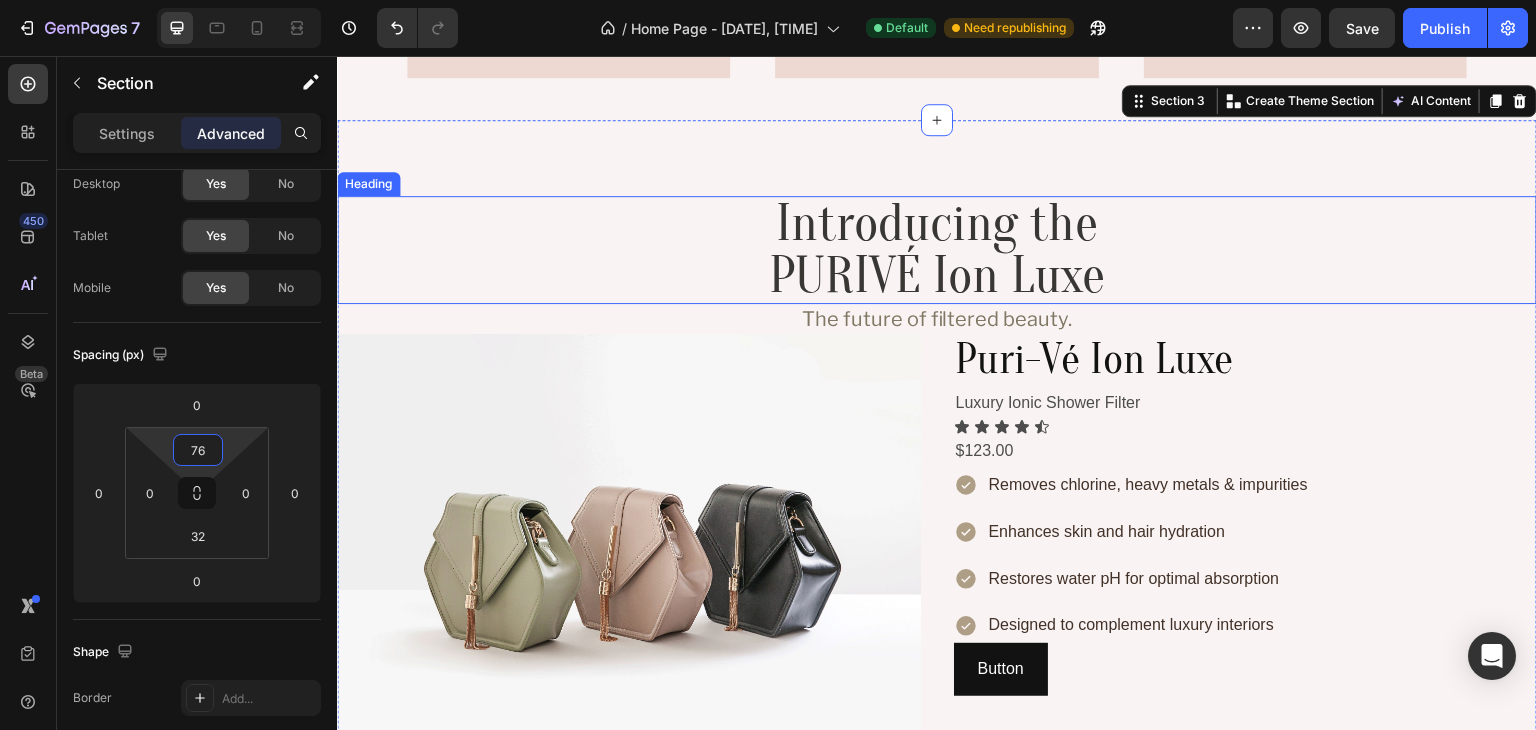 click on "Introducing the PURIVÉ Ion Luxe" at bounding box center (937, 250) 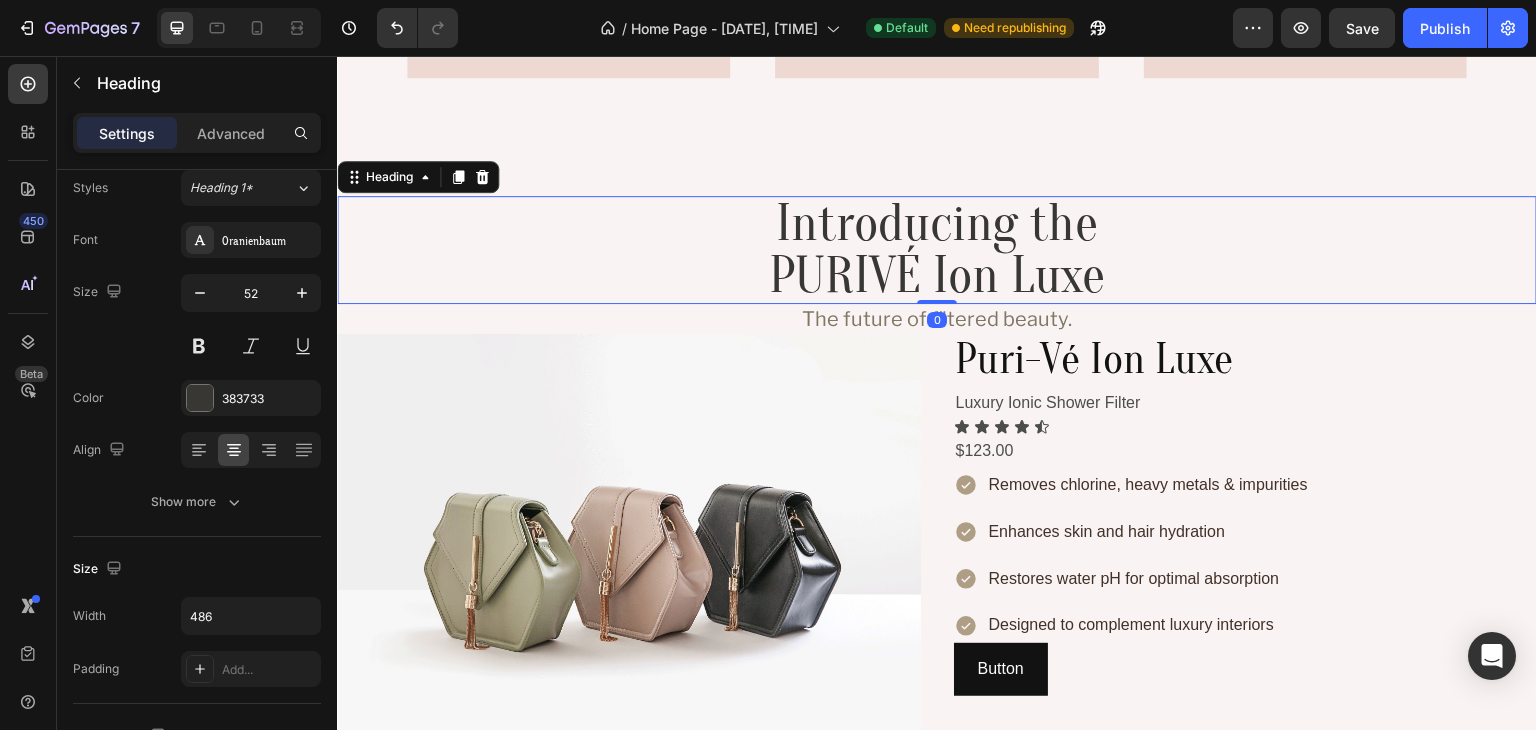 scroll, scrollTop: 0, scrollLeft: 0, axis: both 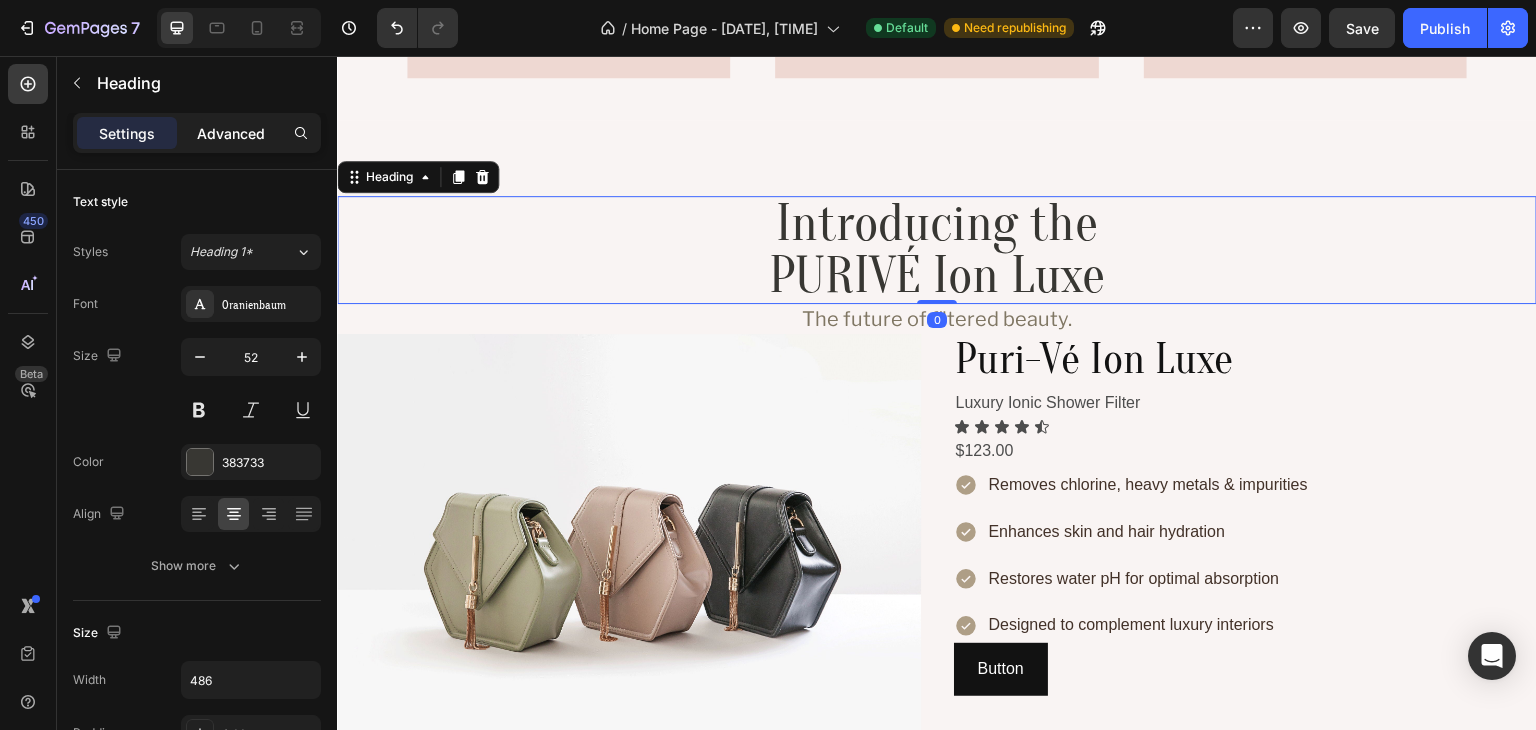 click on "Advanced" at bounding box center (231, 133) 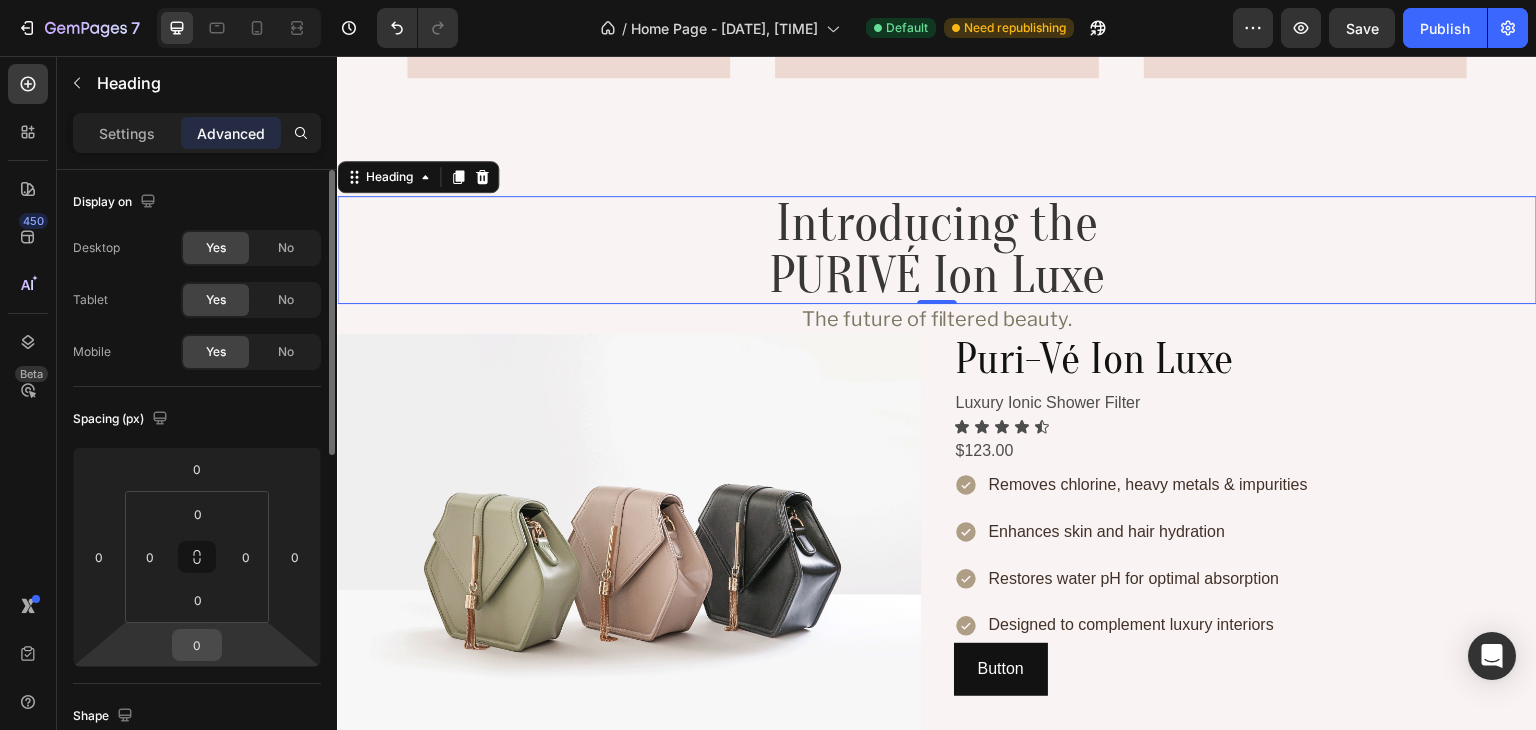 click on "[NUMBER] Version history / Home Page - [DATE], [TIME] Default Need republishing Preview Save Publish [NUMBER] Beta Sections([NUMBER]) Elements([NUMBER]) Section Element Hero Section Product Detail Brands Trusted Badges Guarantee Product Breakdown How to use Testimonials Compare Bundle FAQs Social Proof Brand Story Product List Collection Blog List Contact Sticky Add to Cart Custom Footer Browse Library [NUMBER] Layout Row Row Row Row Text Heading Text Block Button Button Button Media Image Image" at bounding box center (768, 0) 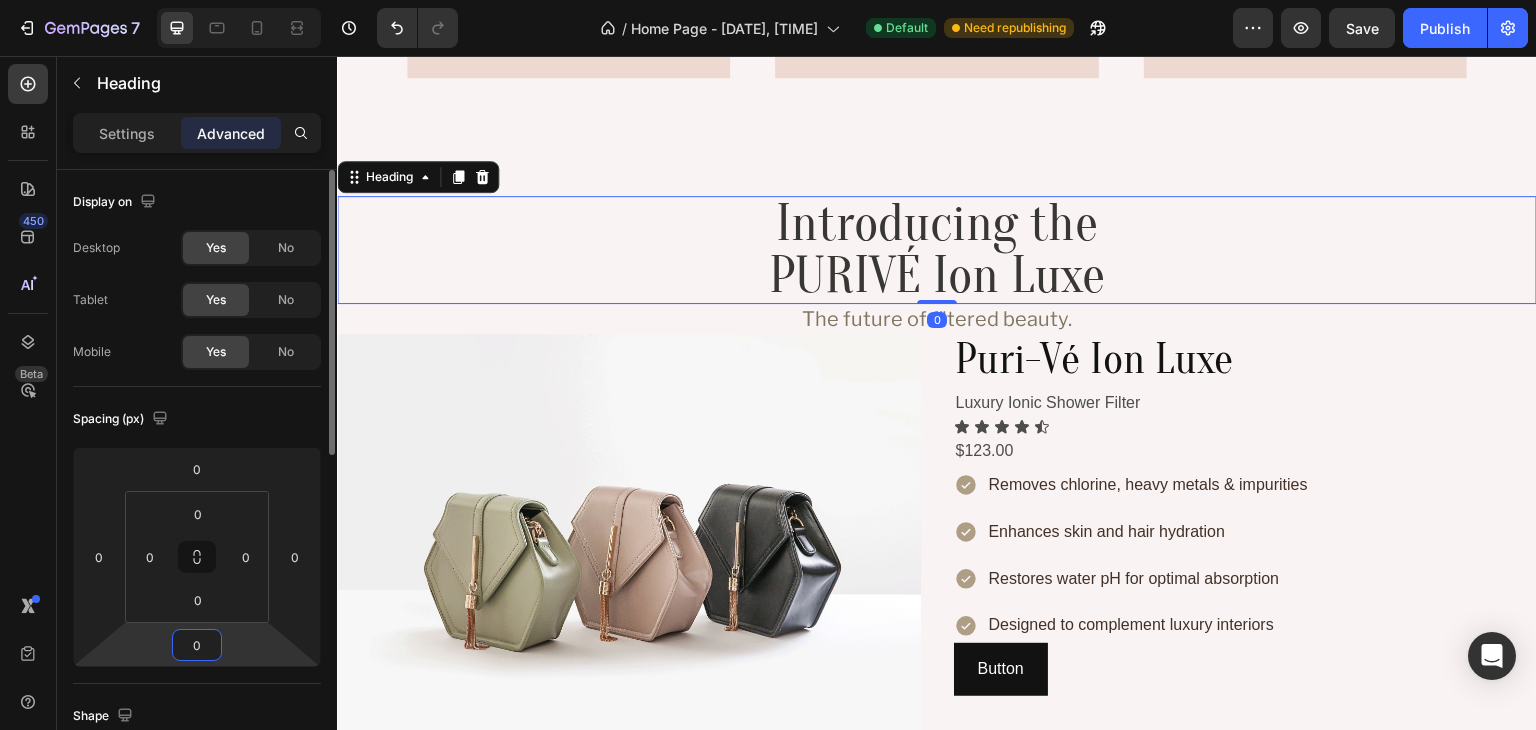 click on "0" at bounding box center (197, 645) 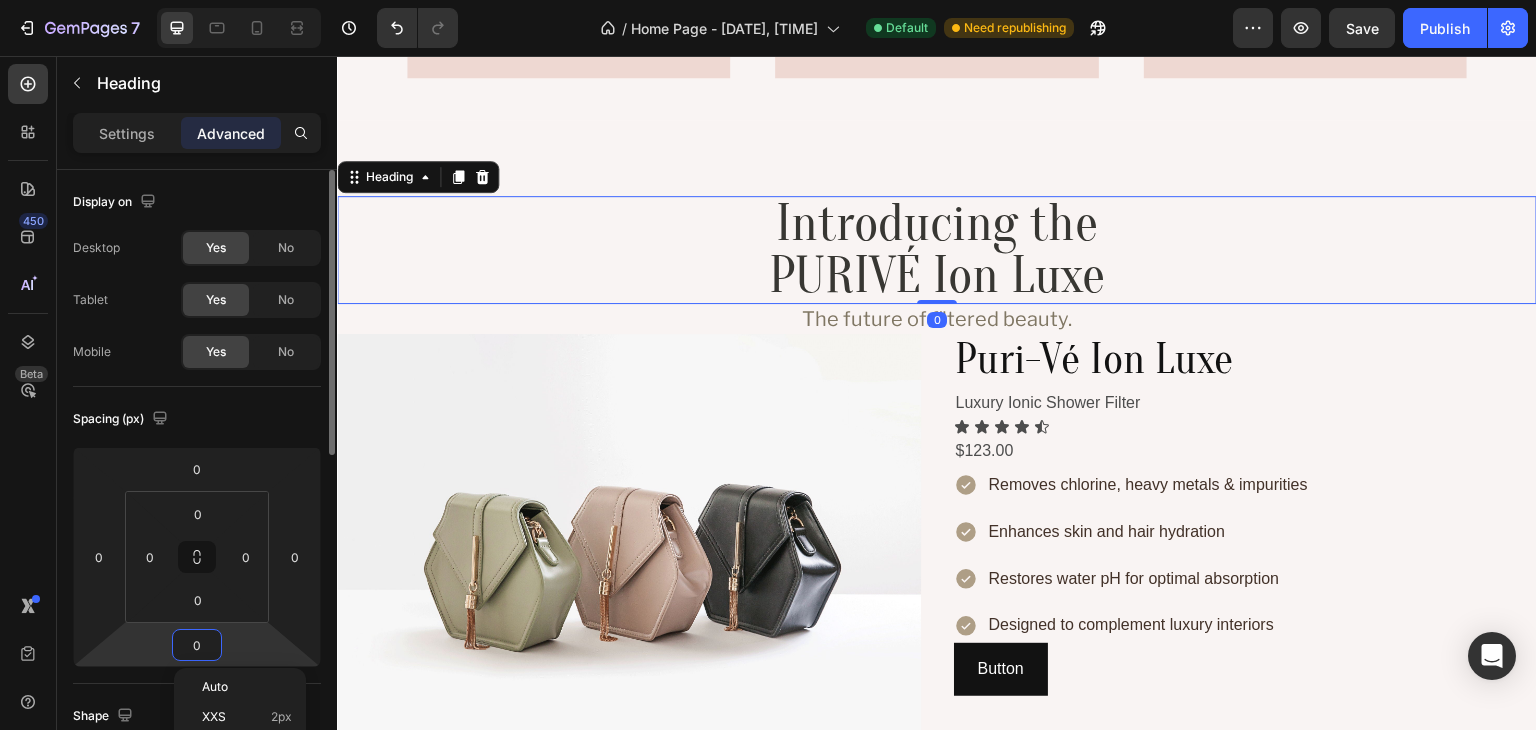 type on "8" 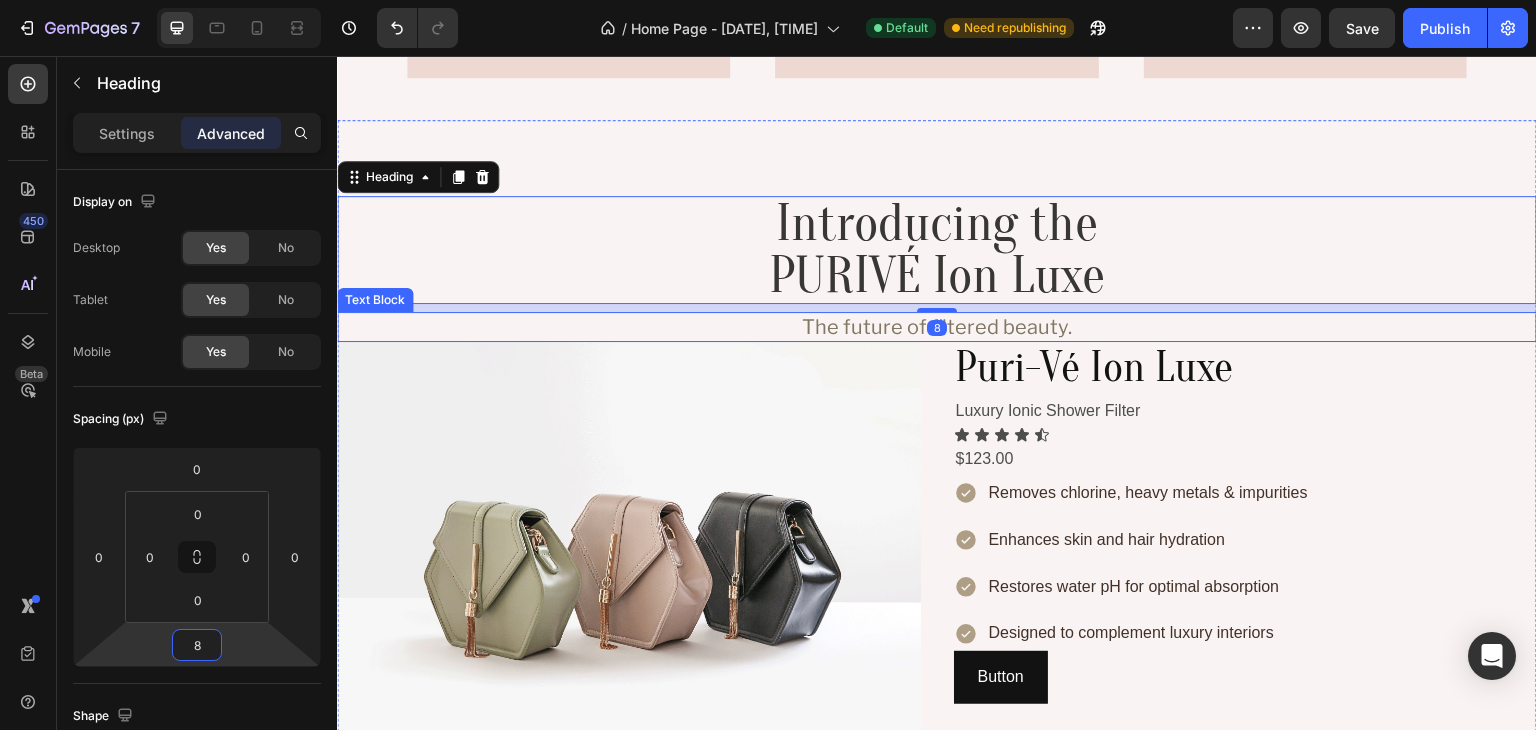 click on "The future of filtered beauty." at bounding box center [937, 327] 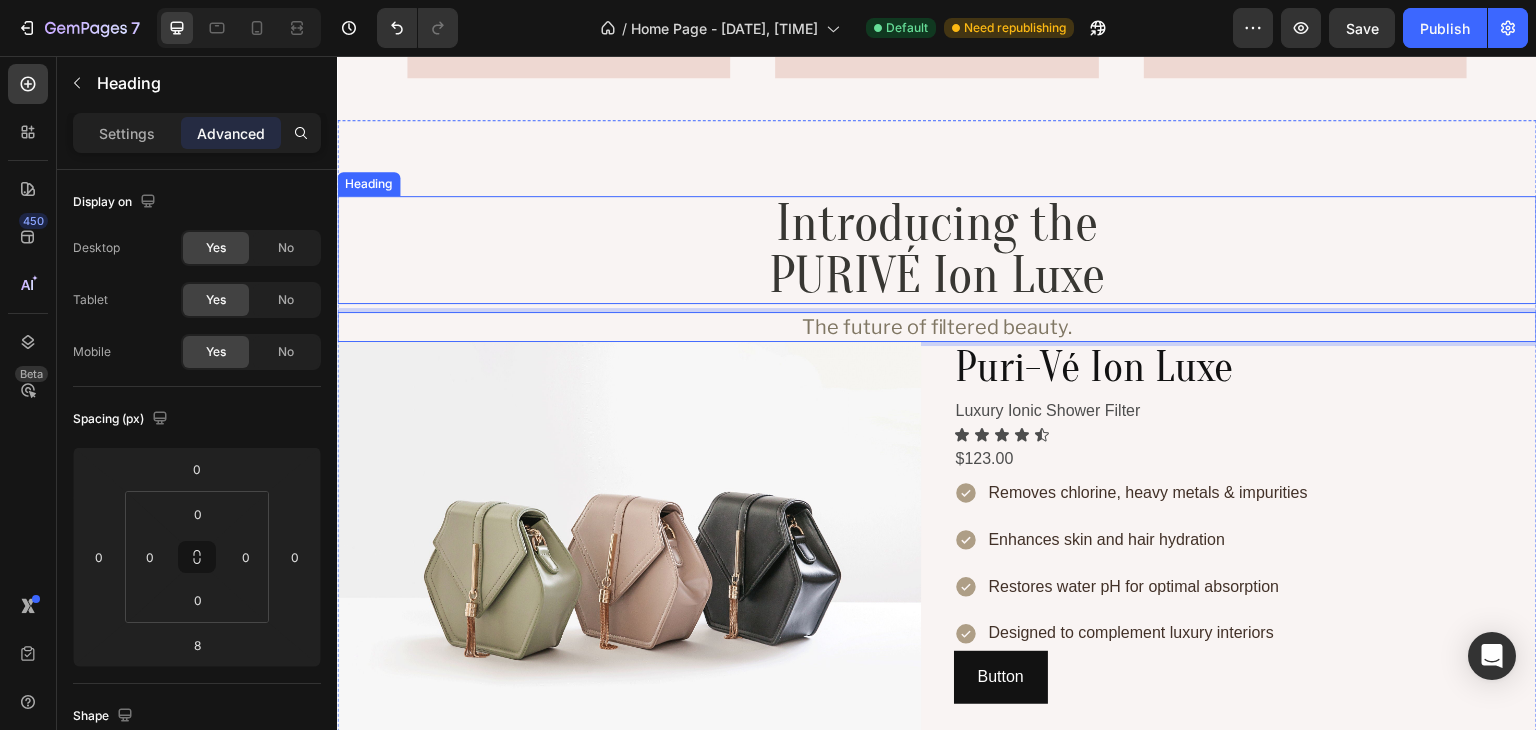 click on "Introducing the PURIVÉ Ion Luxe" at bounding box center (937, 250) 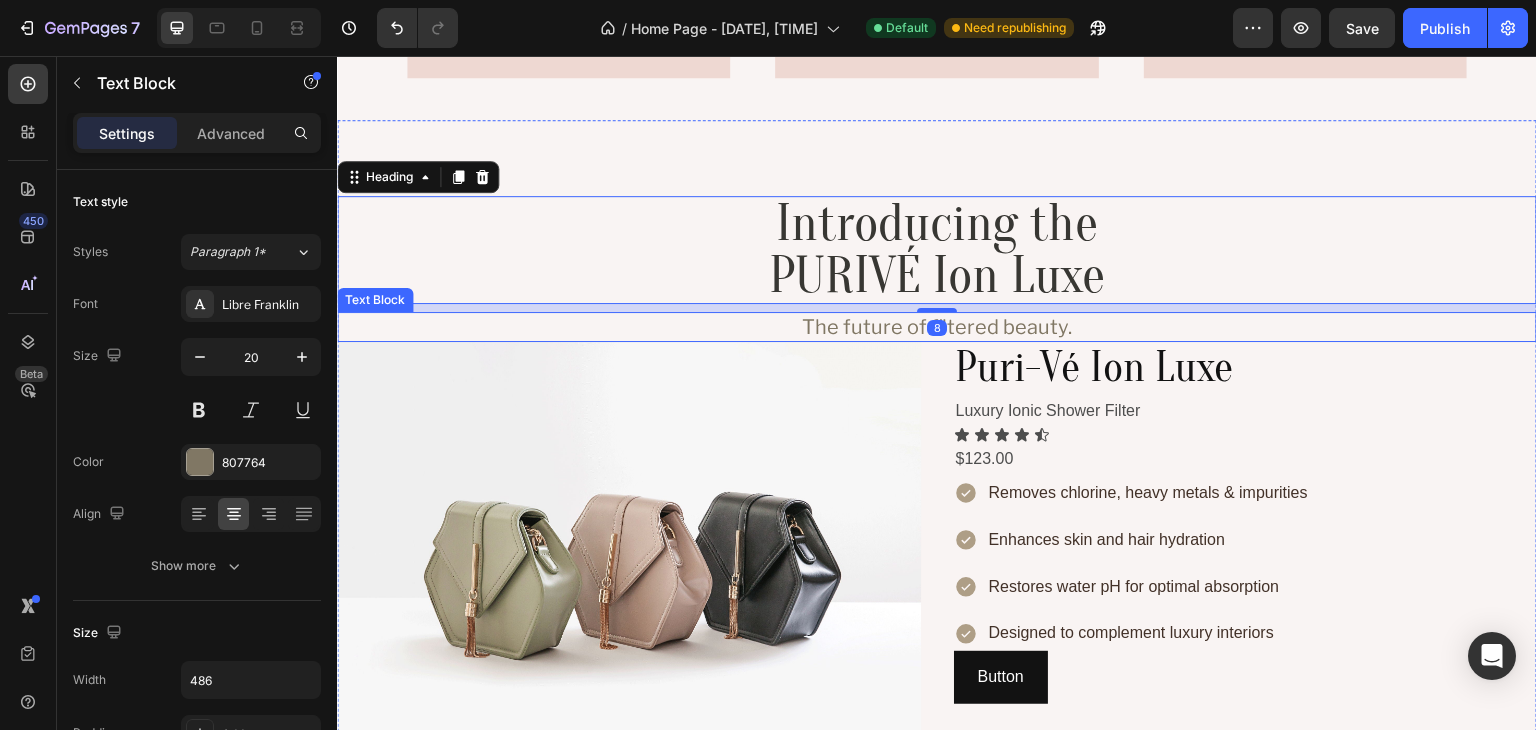 click on "The future of filtered beauty." at bounding box center (937, 327) 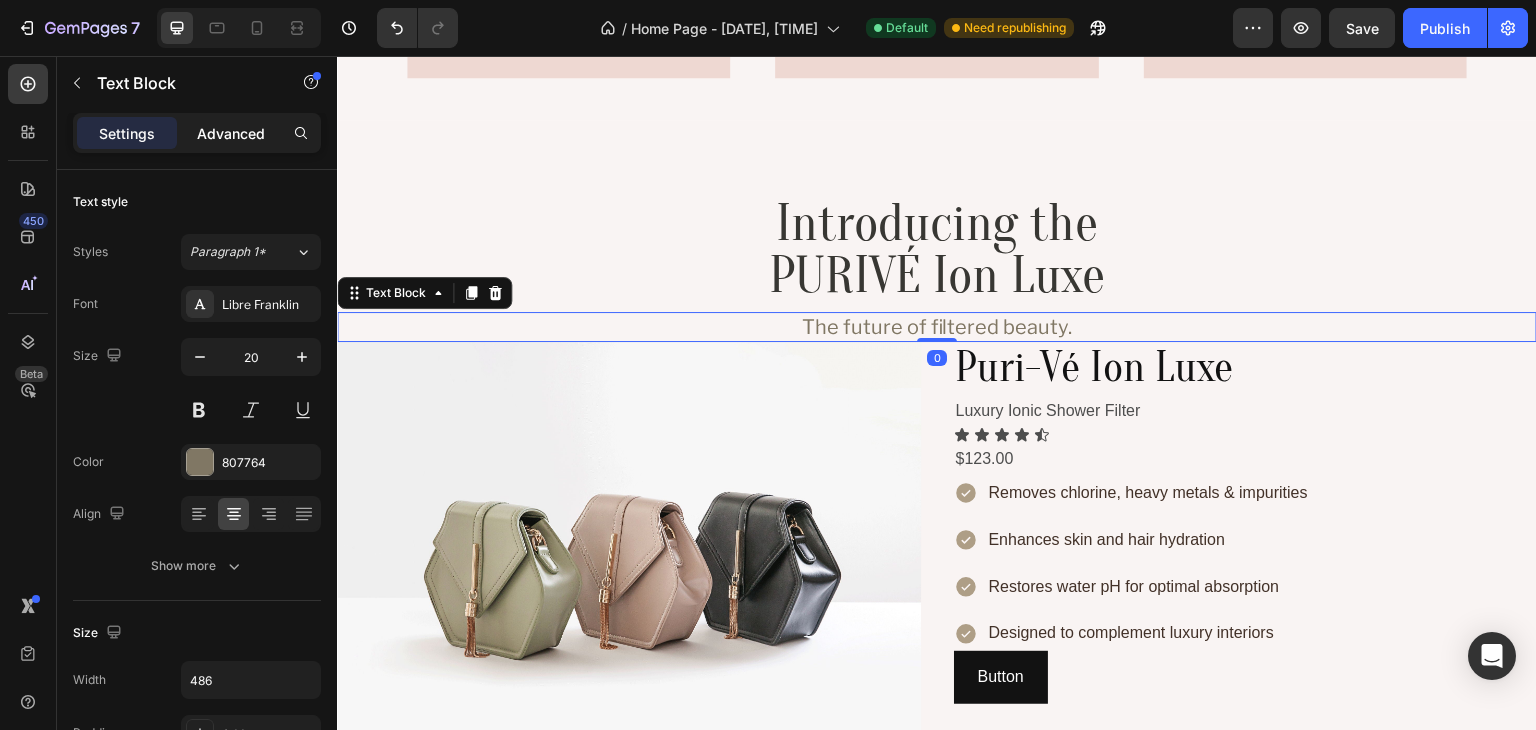 click on "Advanced" at bounding box center [231, 133] 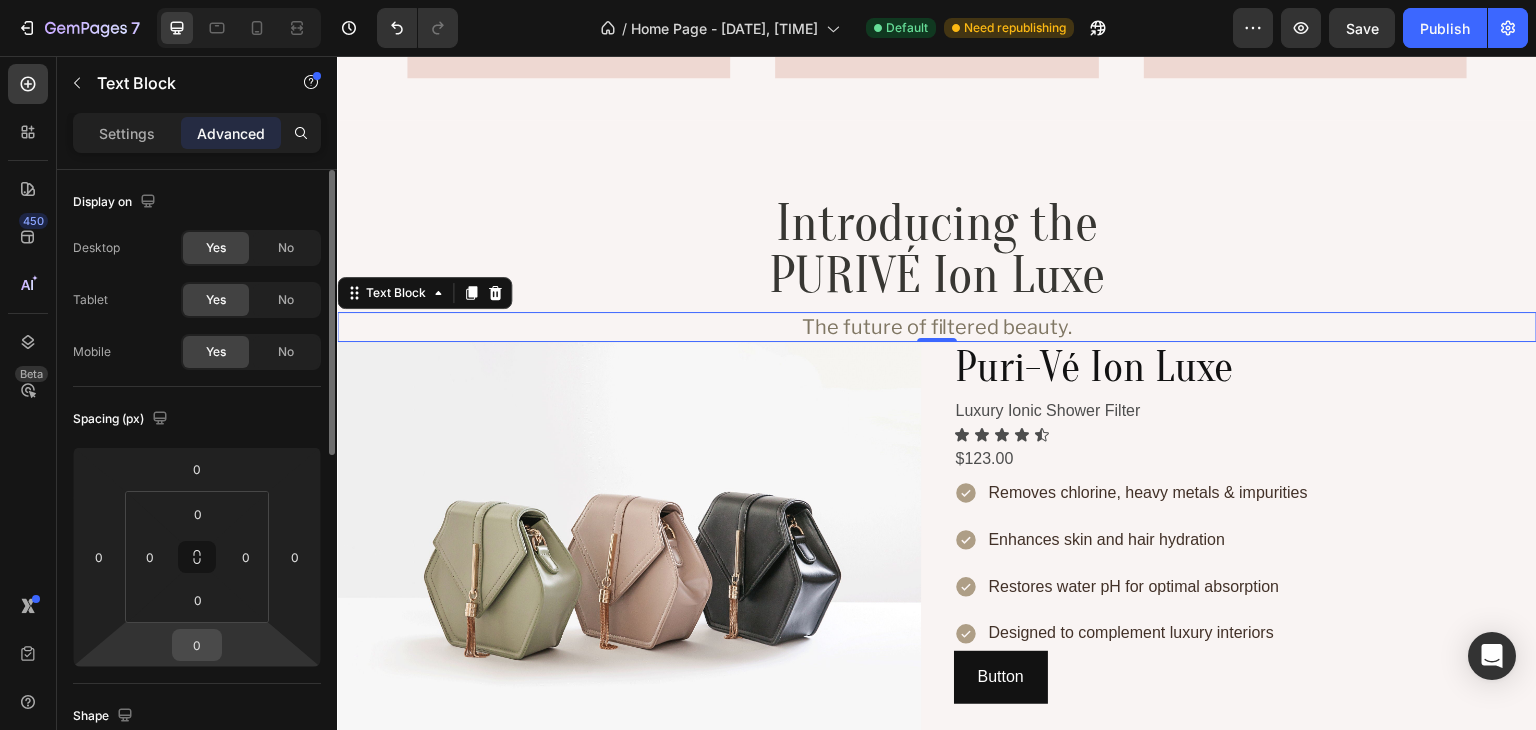 click on "0" at bounding box center [197, 645] 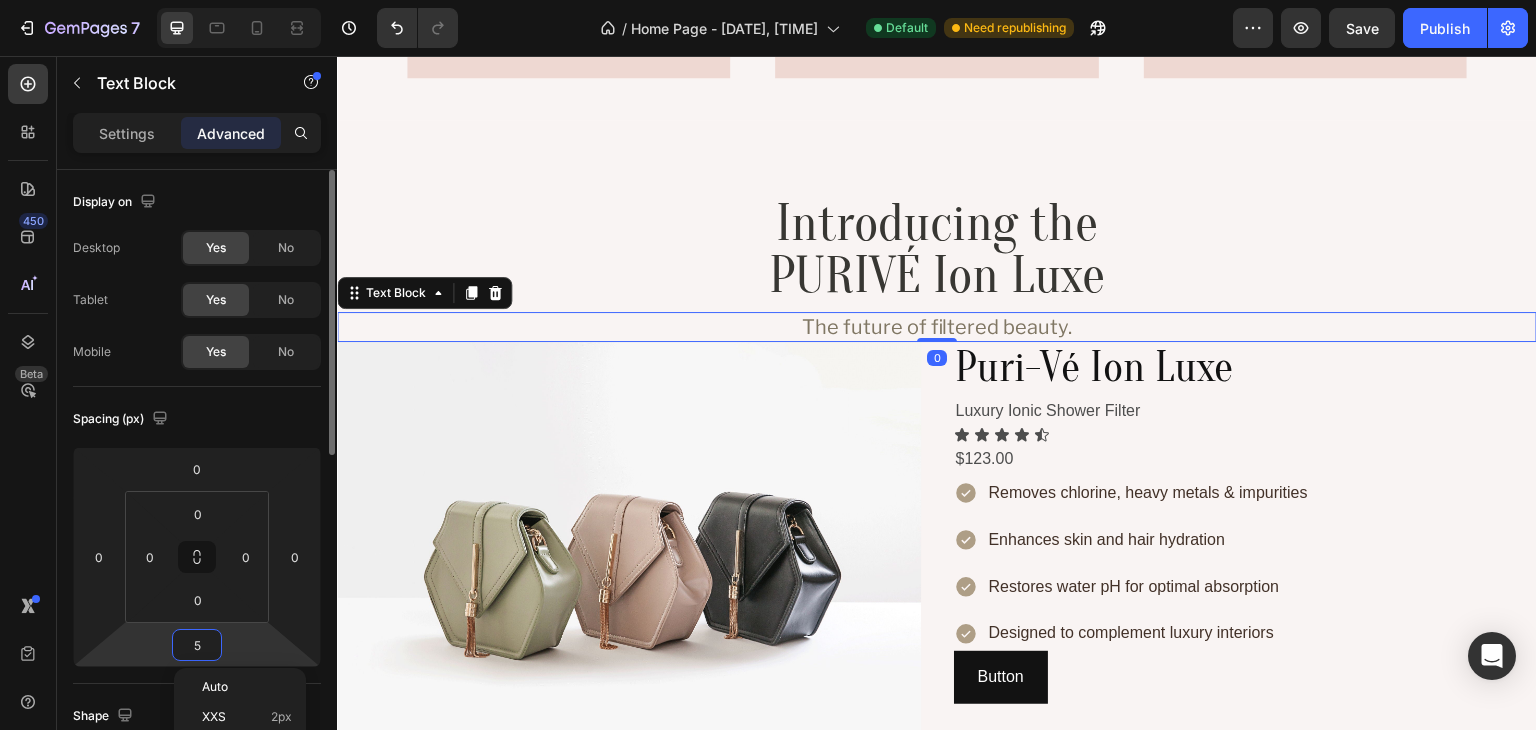 type on "52" 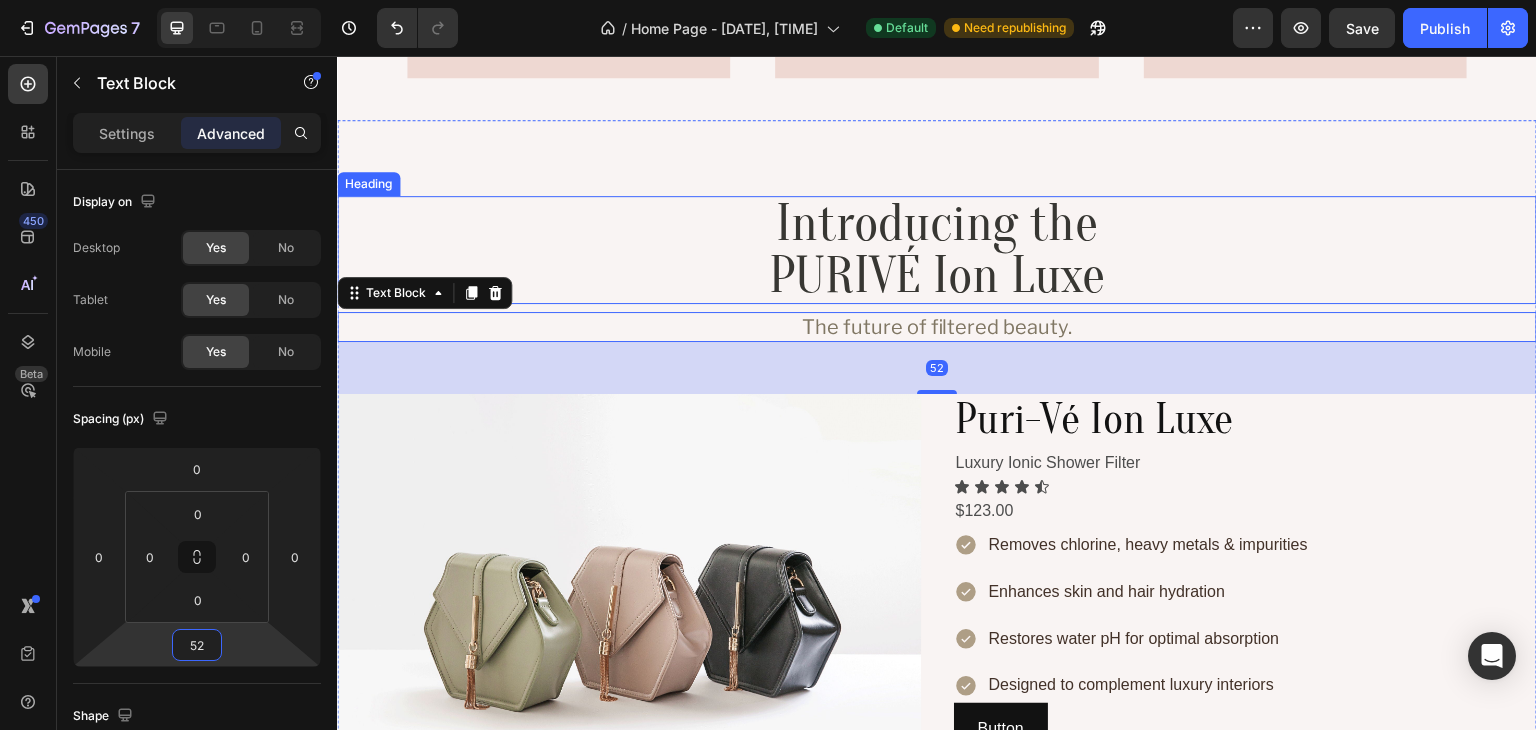 click on "Introducing the PURIVÉ Ion Luxe" at bounding box center (937, 250) 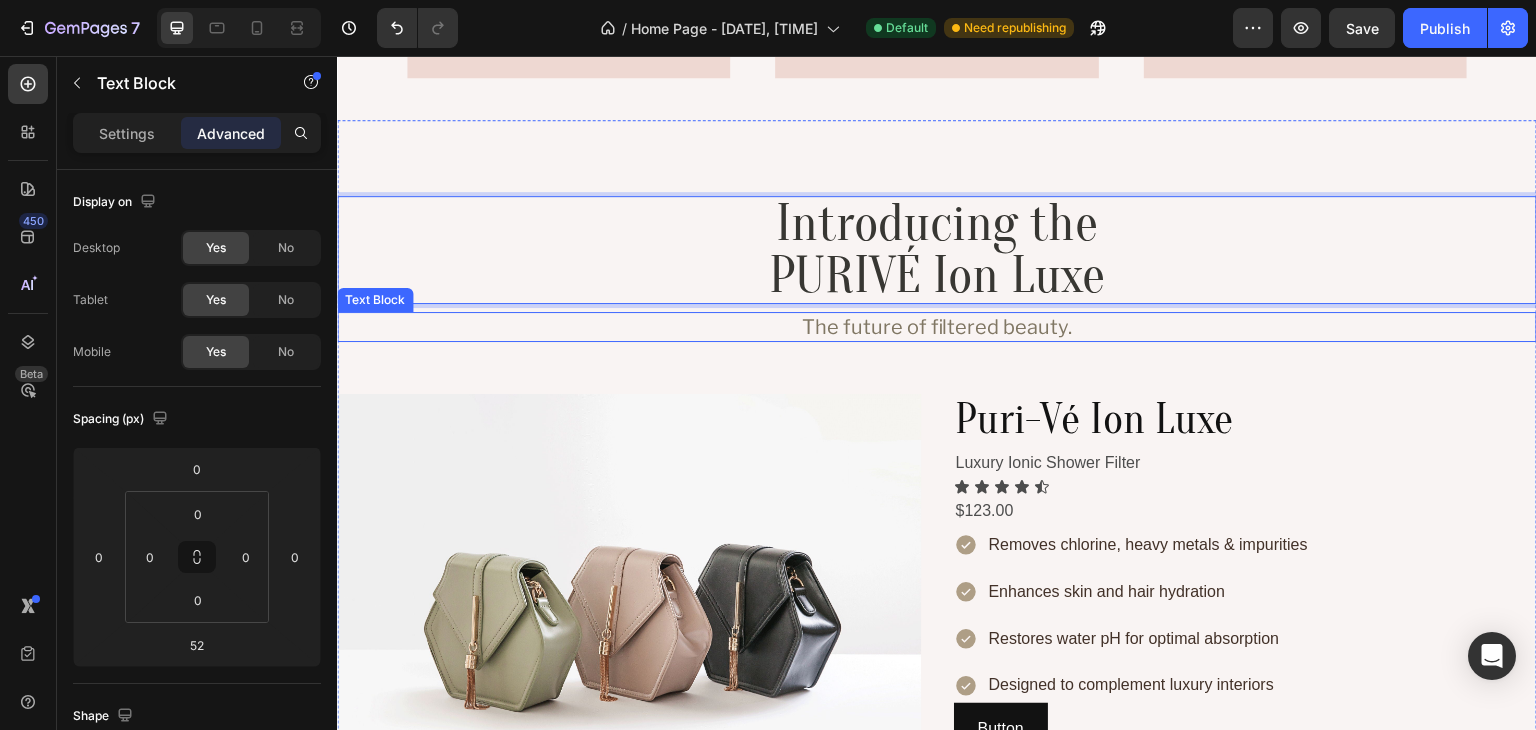click on "The future of filtered beauty." at bounding box center (937, 327) 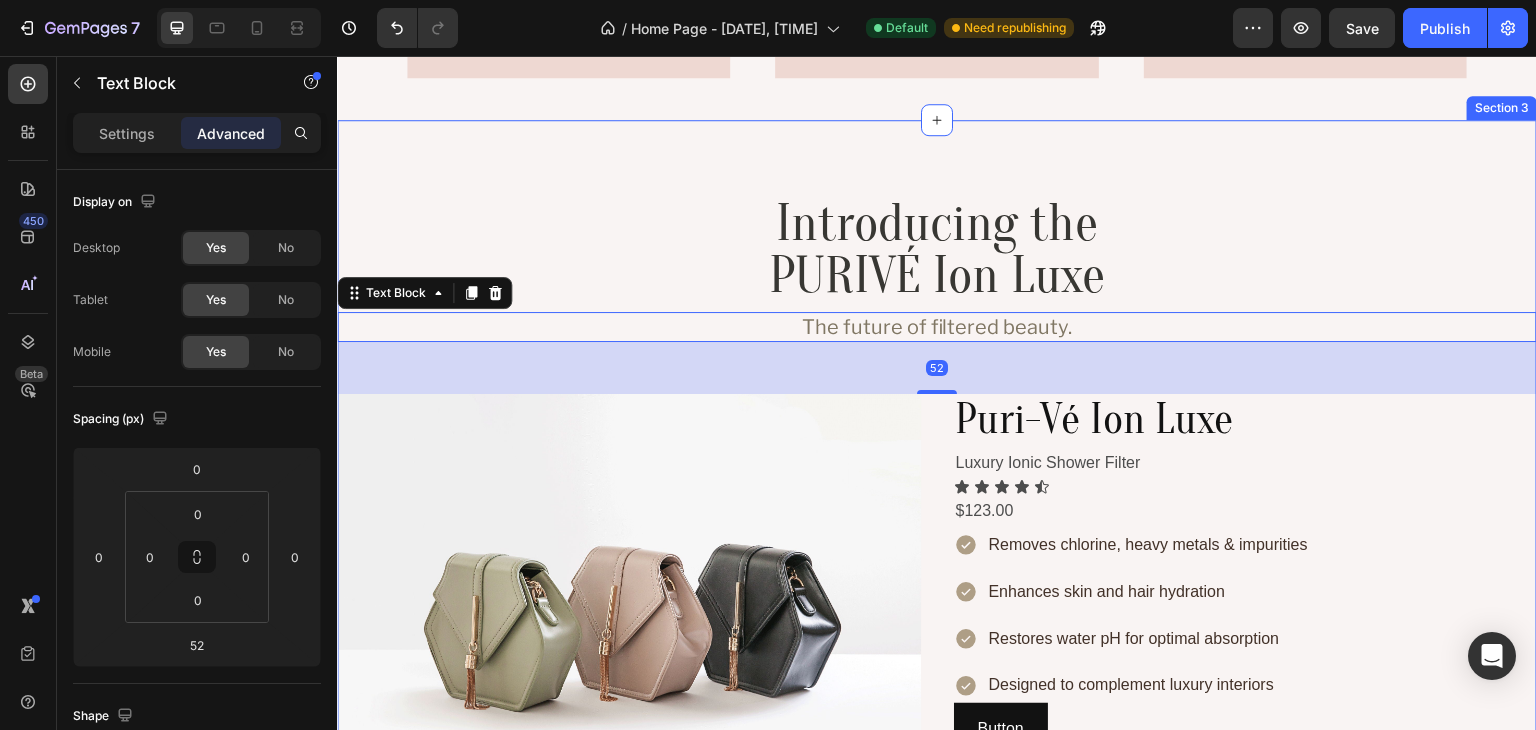 click on "Introducing the PURIVÉ Ion Luxe Heading The future of filtered beauty. Text Block   52 Image Puri-Vé Ion Luxe Heading Luxury Ionic Shower Filter Text Block Icon Icon Icon Icon Icon Icon List $123.00 Text Block Removes chlorine, heavy metals & impurities Enhances skin and hair hydration Restores water pH for optimal absorption Designed to complement luxury interiors Item List Button Button Row Section 3" at bounding box center [937, 492] 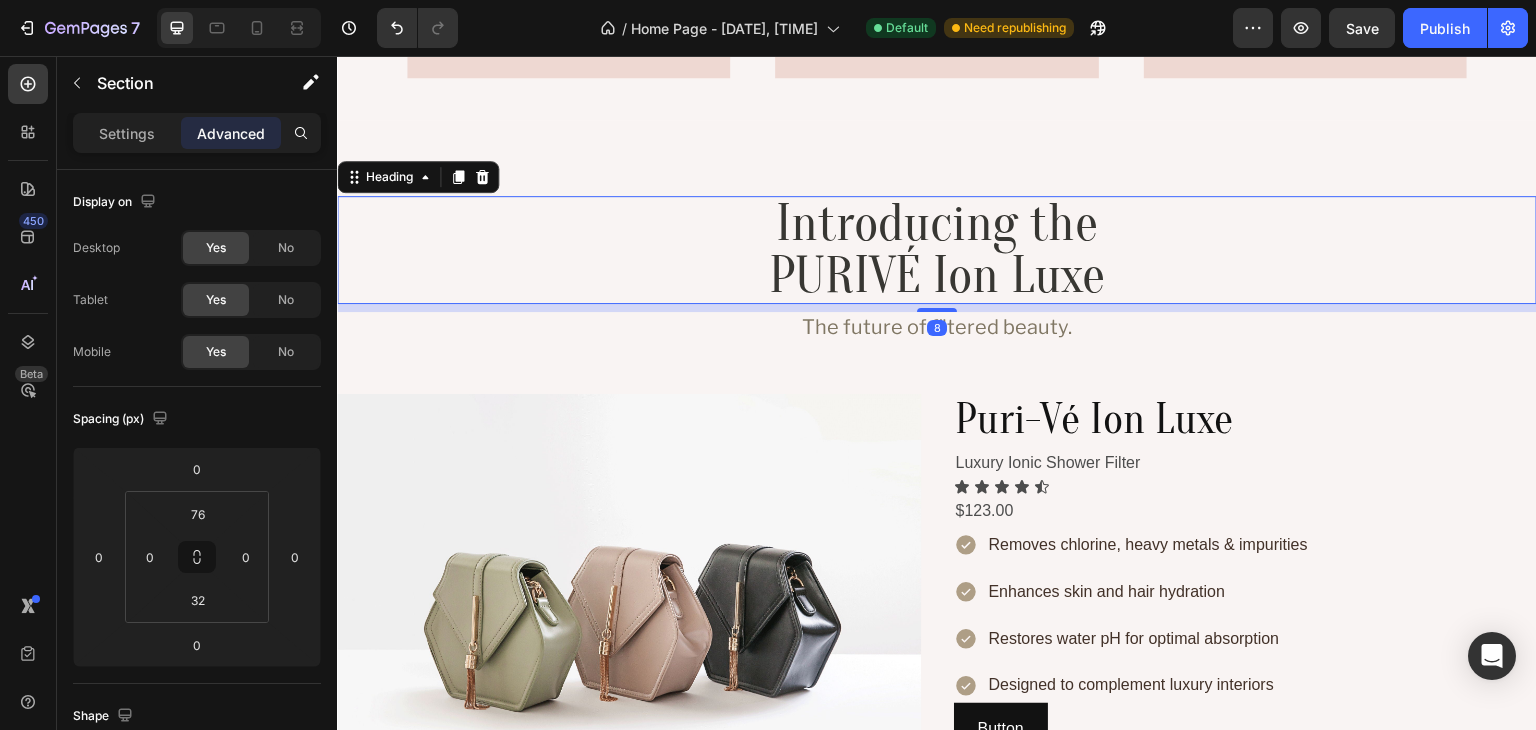 click on "Introducing the PURIVÉ Ion Luxe" at bounding box center (937, 250) 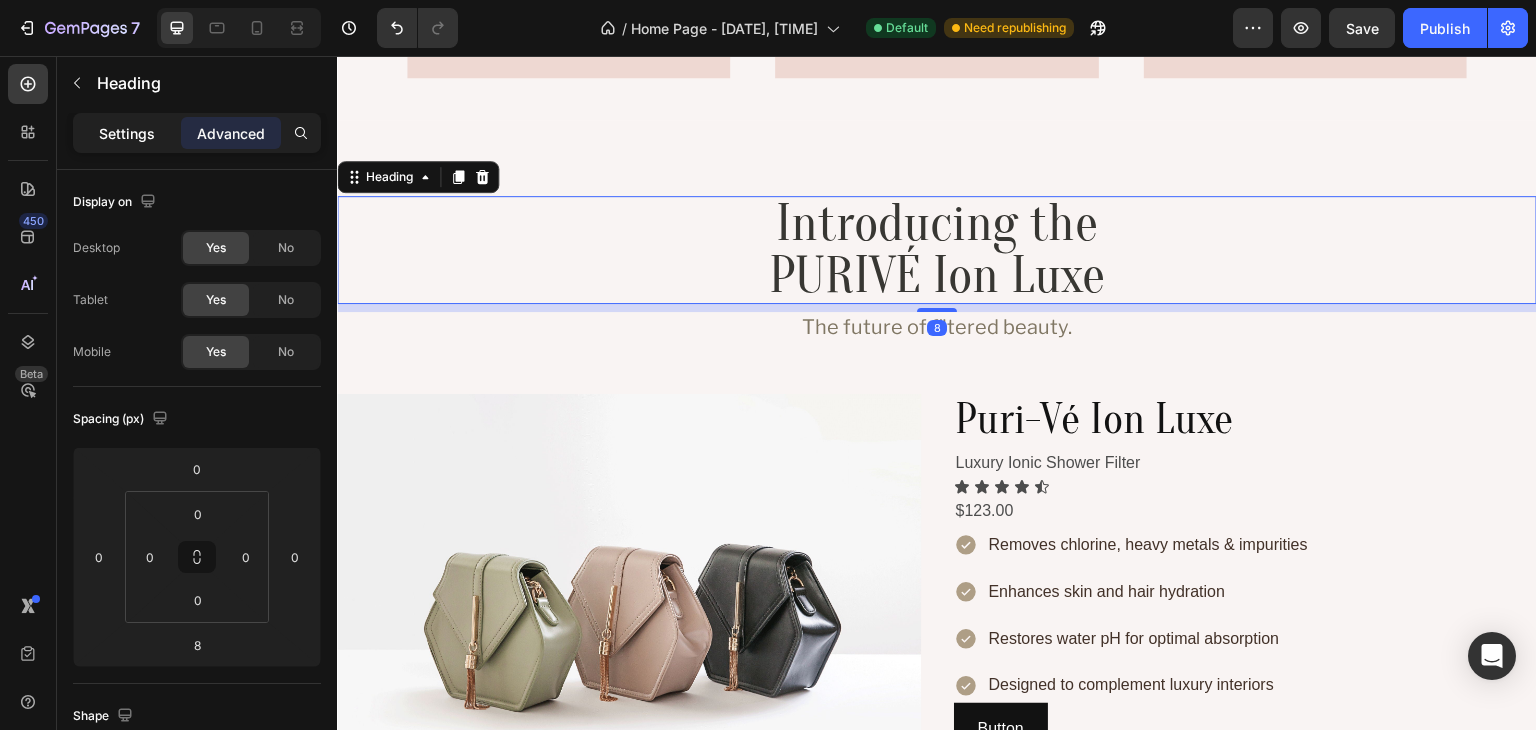 click on "Settings" 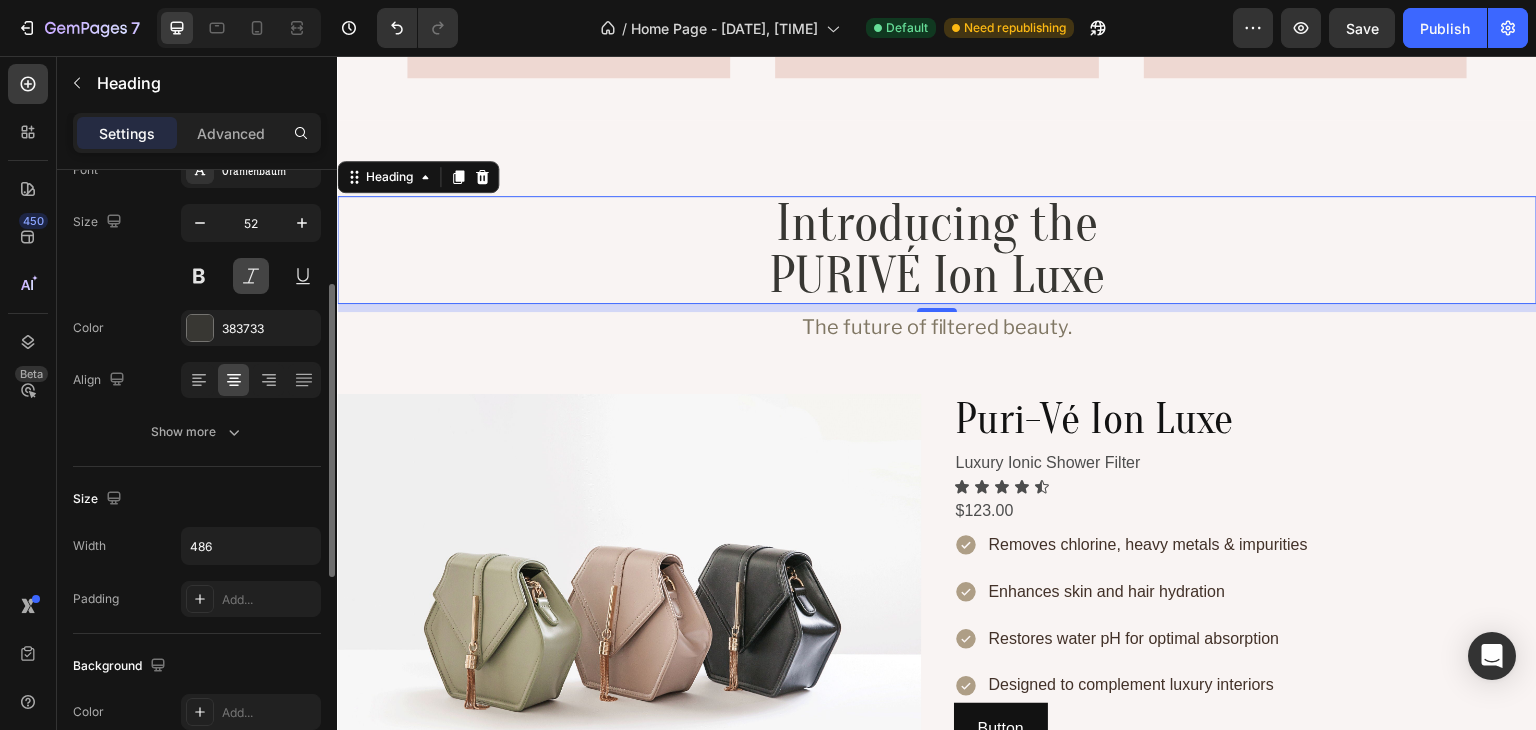 scroll, scrollTop: 168, scrollLeft: 0, axis: vertical 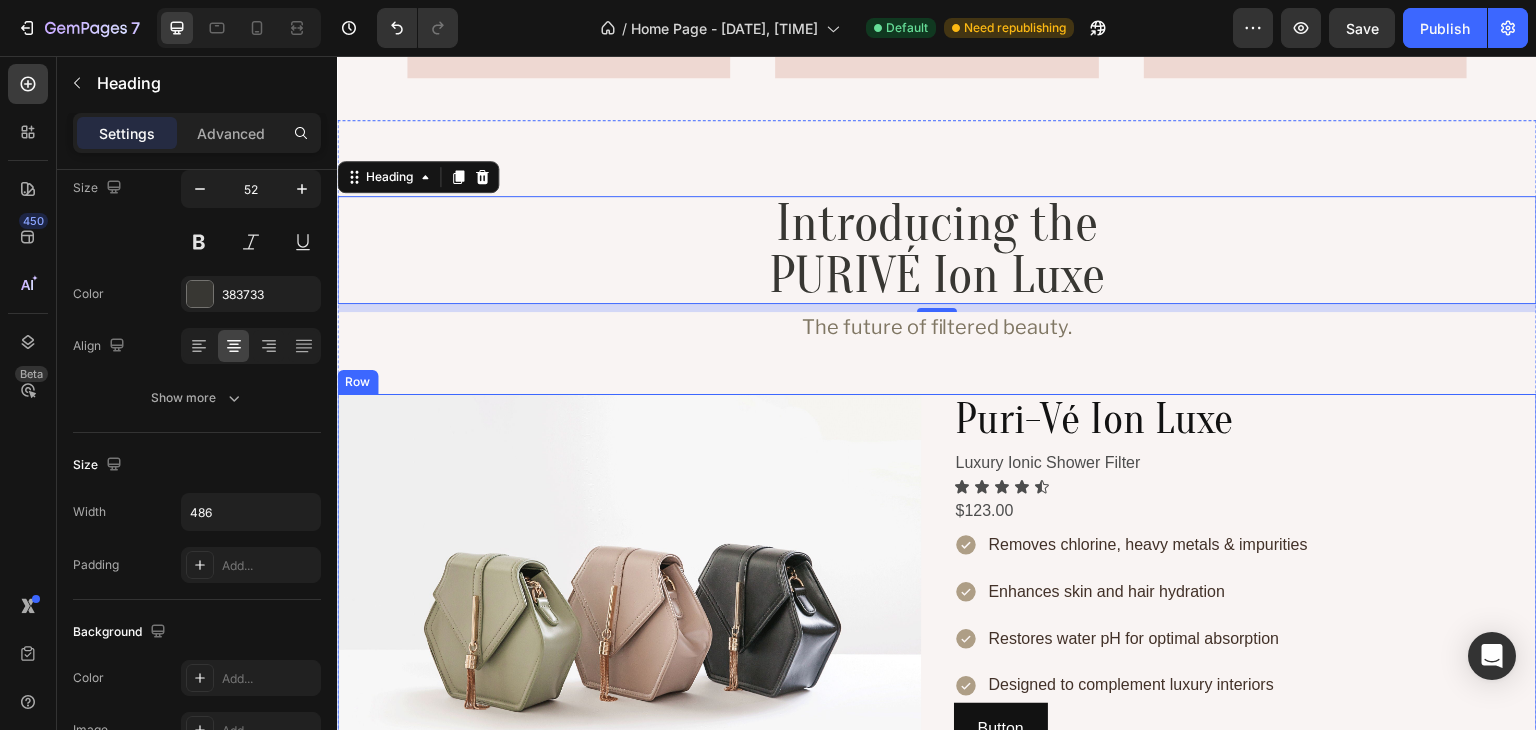 click on "Image Puri-Vé Ion Luxe Heading Luxury Ionic Shower Filter Text Block Icon Icon Icon Icon Icon Icon List $123.00 Text Block Removes chlorine, heavy metals & impurities Enhances skin and hair hydration Restores water pH for optimal absorption Designed to complement luxury interiors Item List Button Button Row" at bounding box center (937, 613) 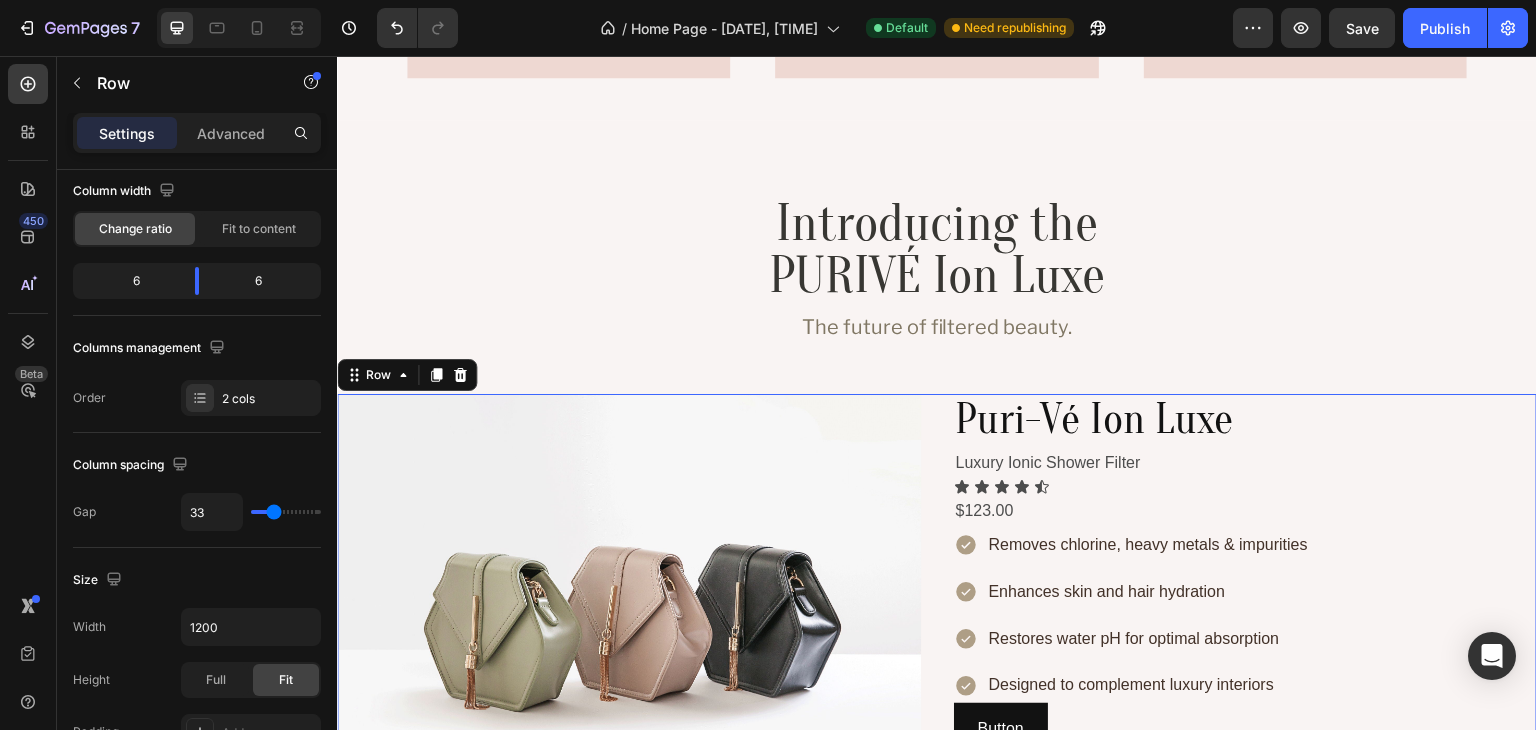 scroll, scrollTop: 0, scrollLeft: 0, axis: both 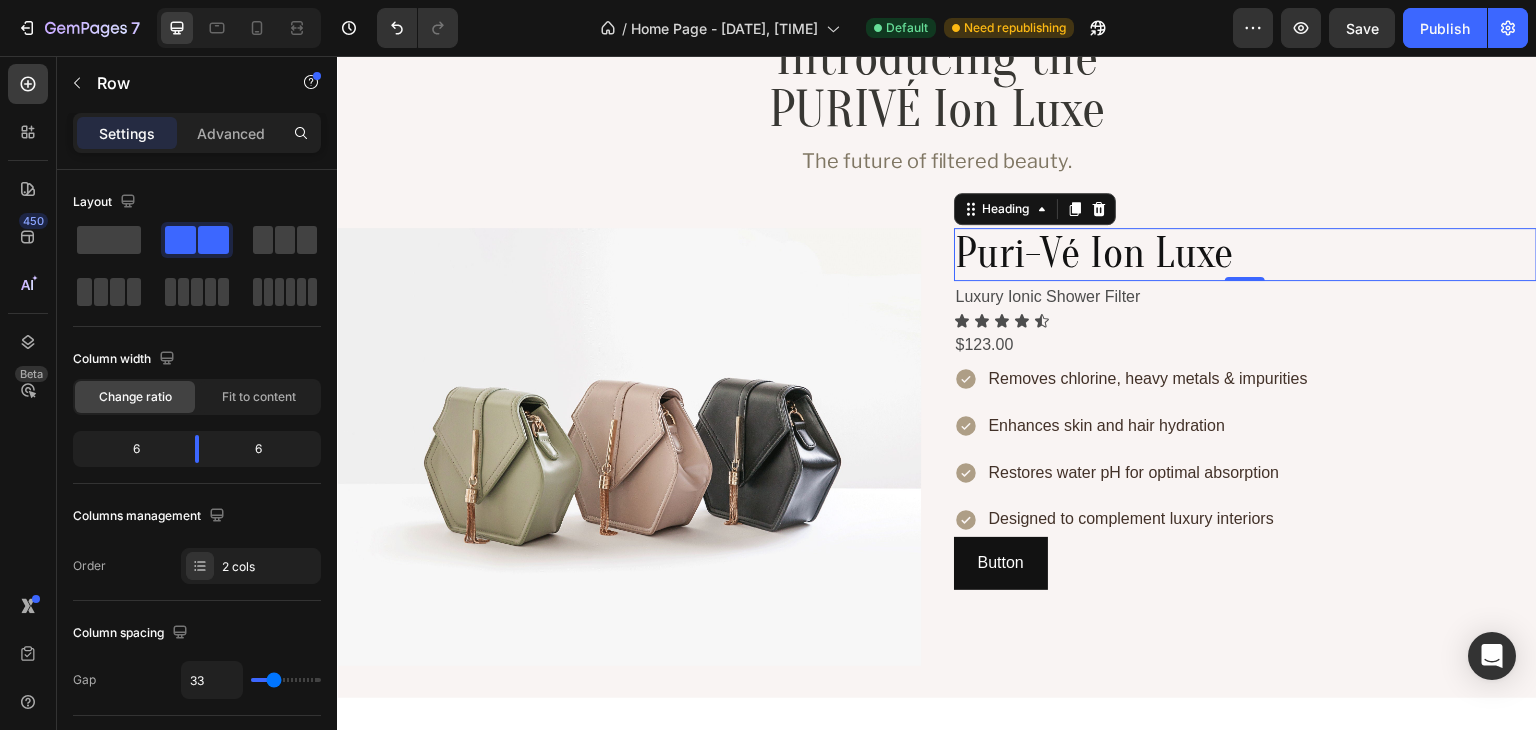 click on "Puri-Vé Ion Luxe" at bounding box center [1216, 254] 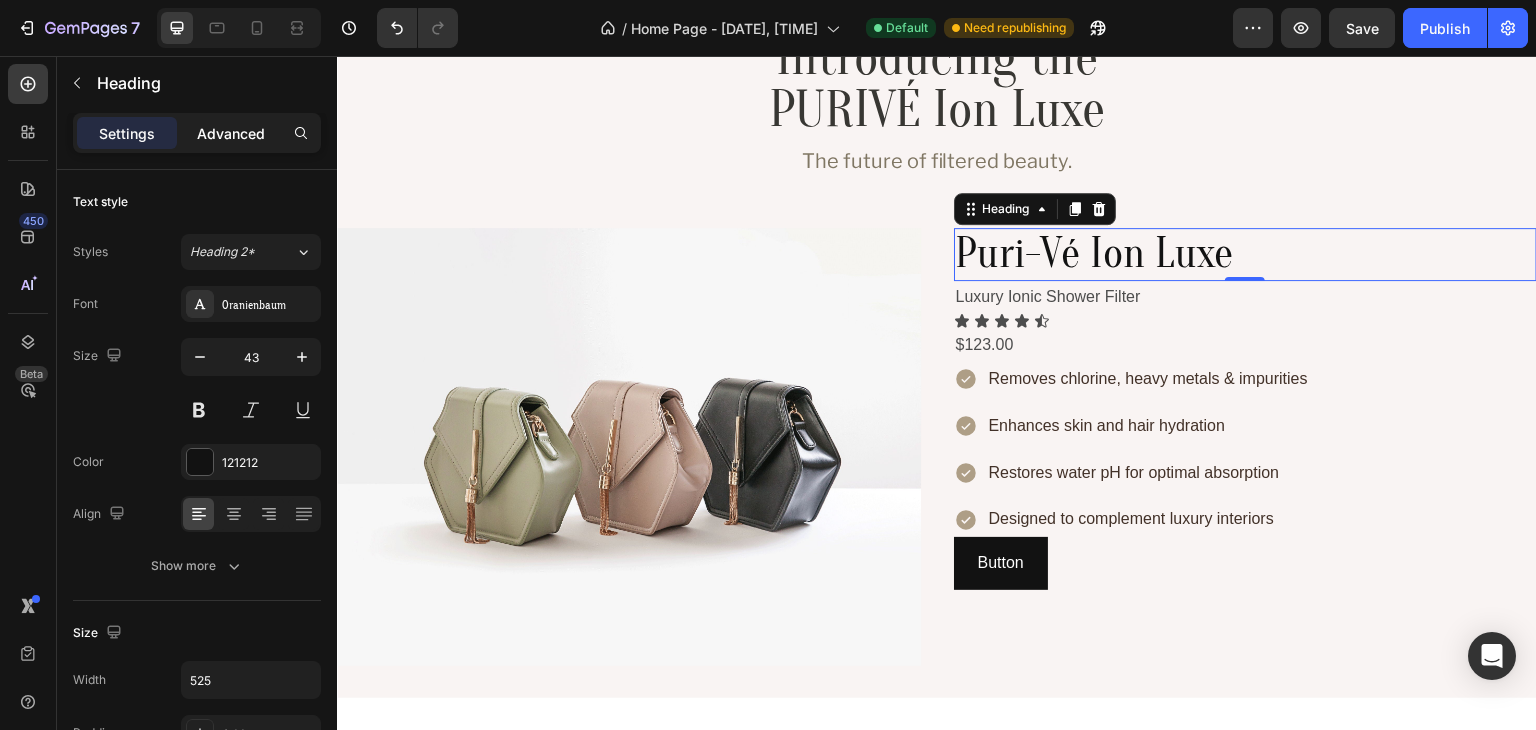 click on "Advanced" at bounding box center (231, 133) 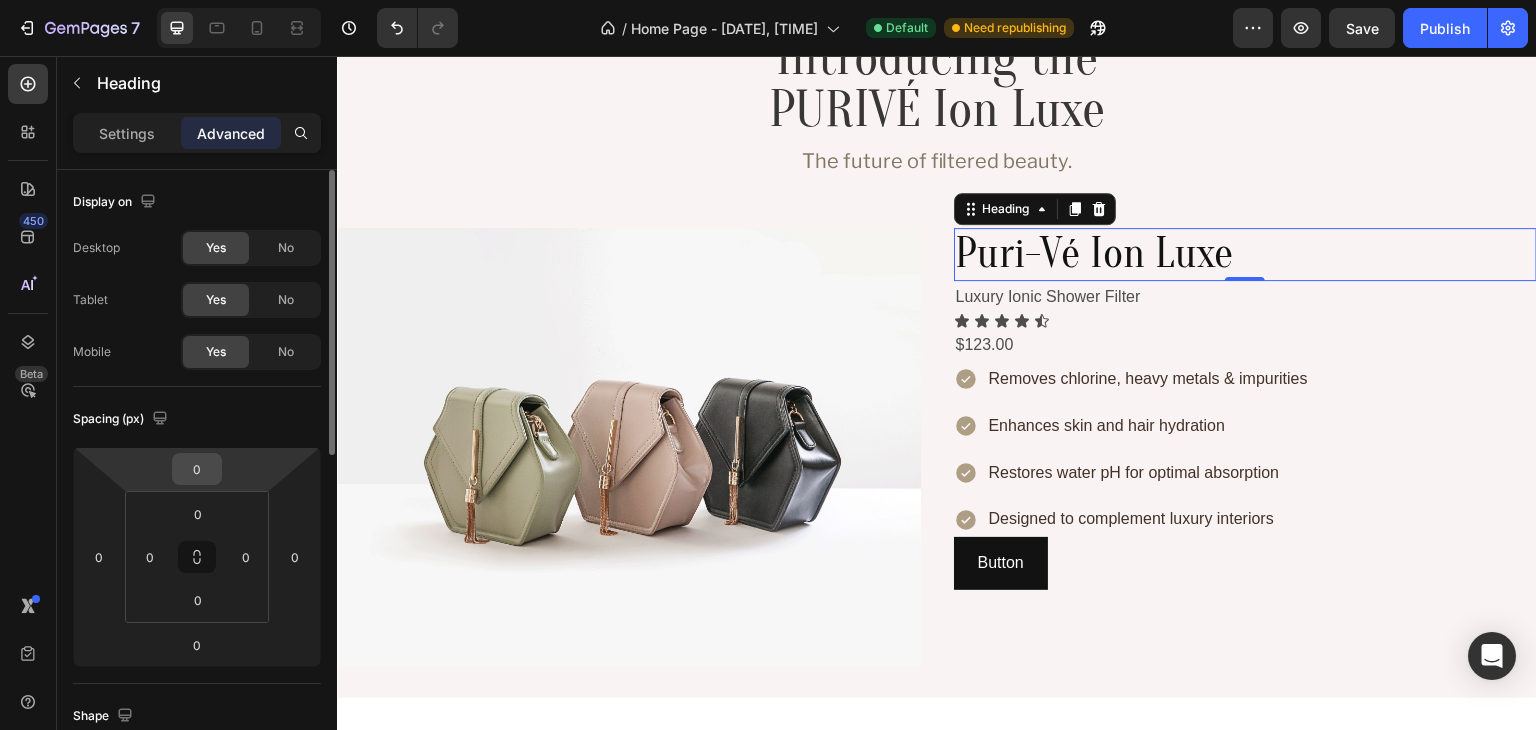 click on "0" at bounding box center [197, 469] 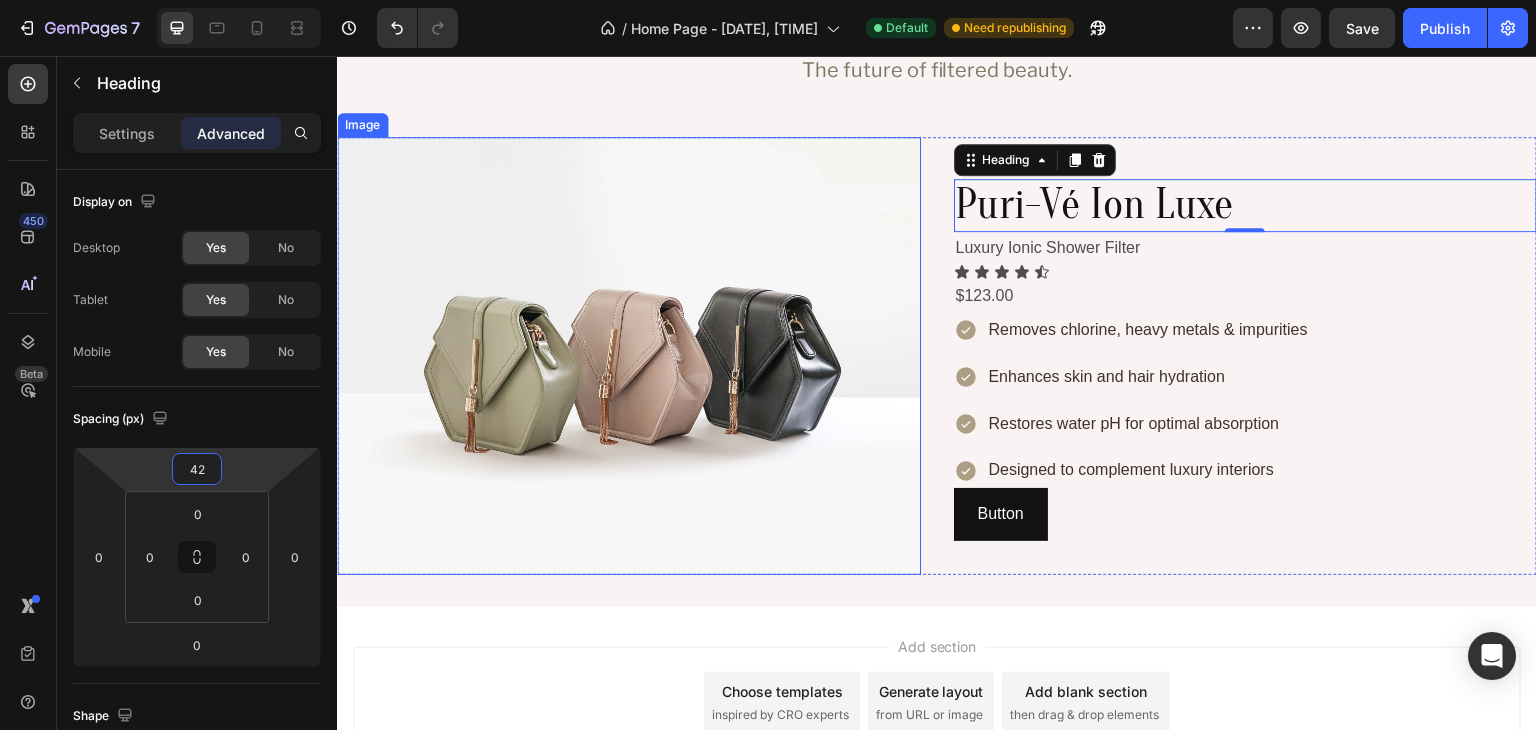 scroll, scrollTop: 1090, scrollLeft: 0, axis: vertical 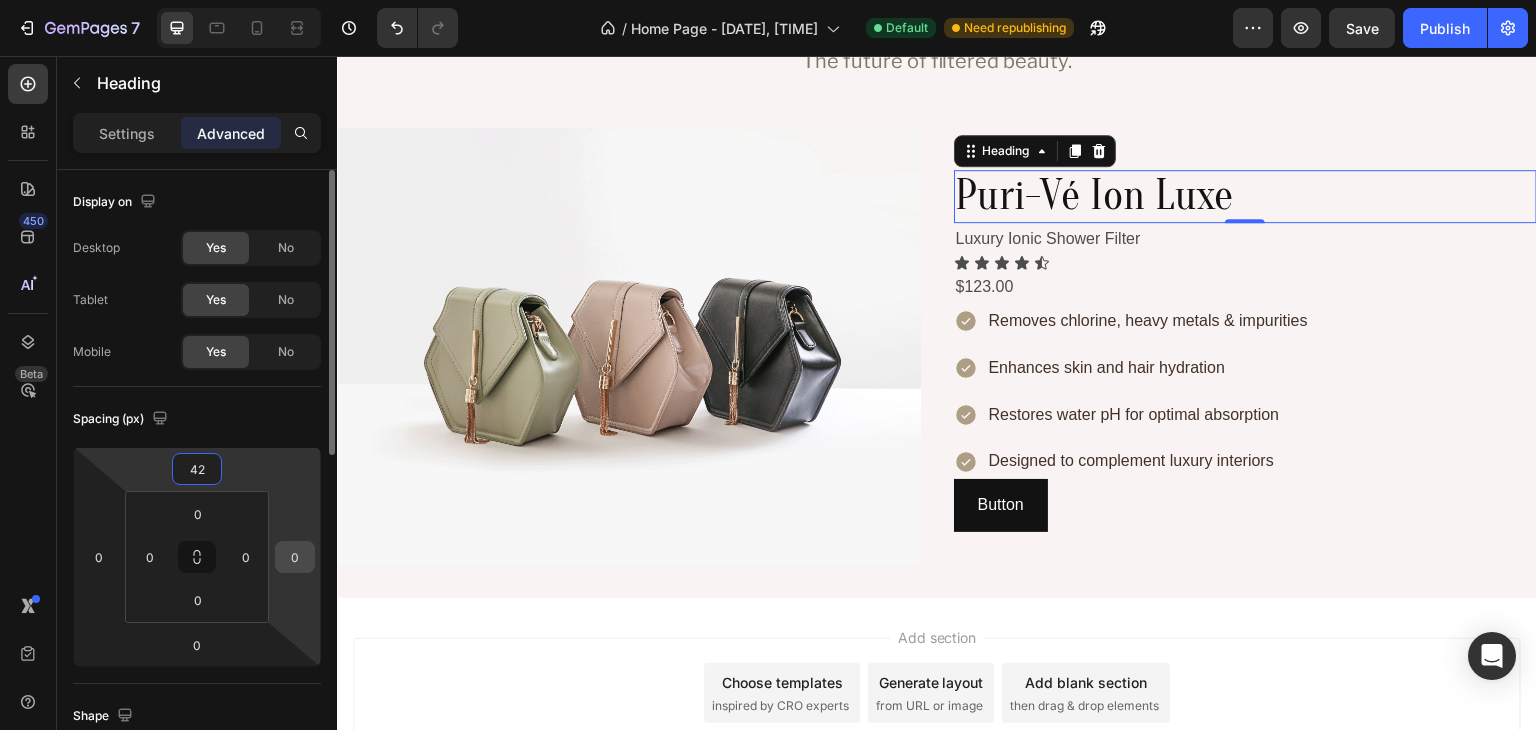 type on "42" 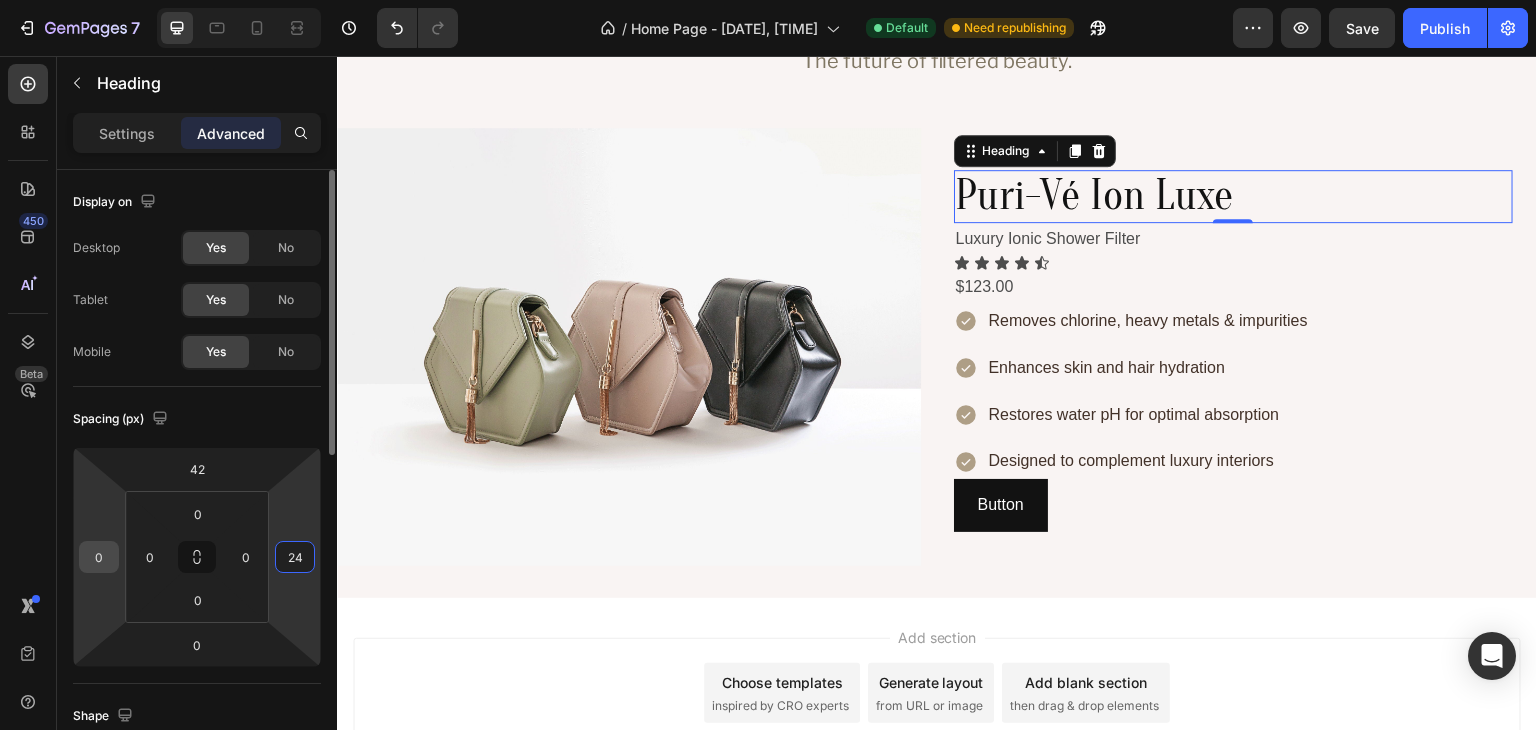 type on "24" 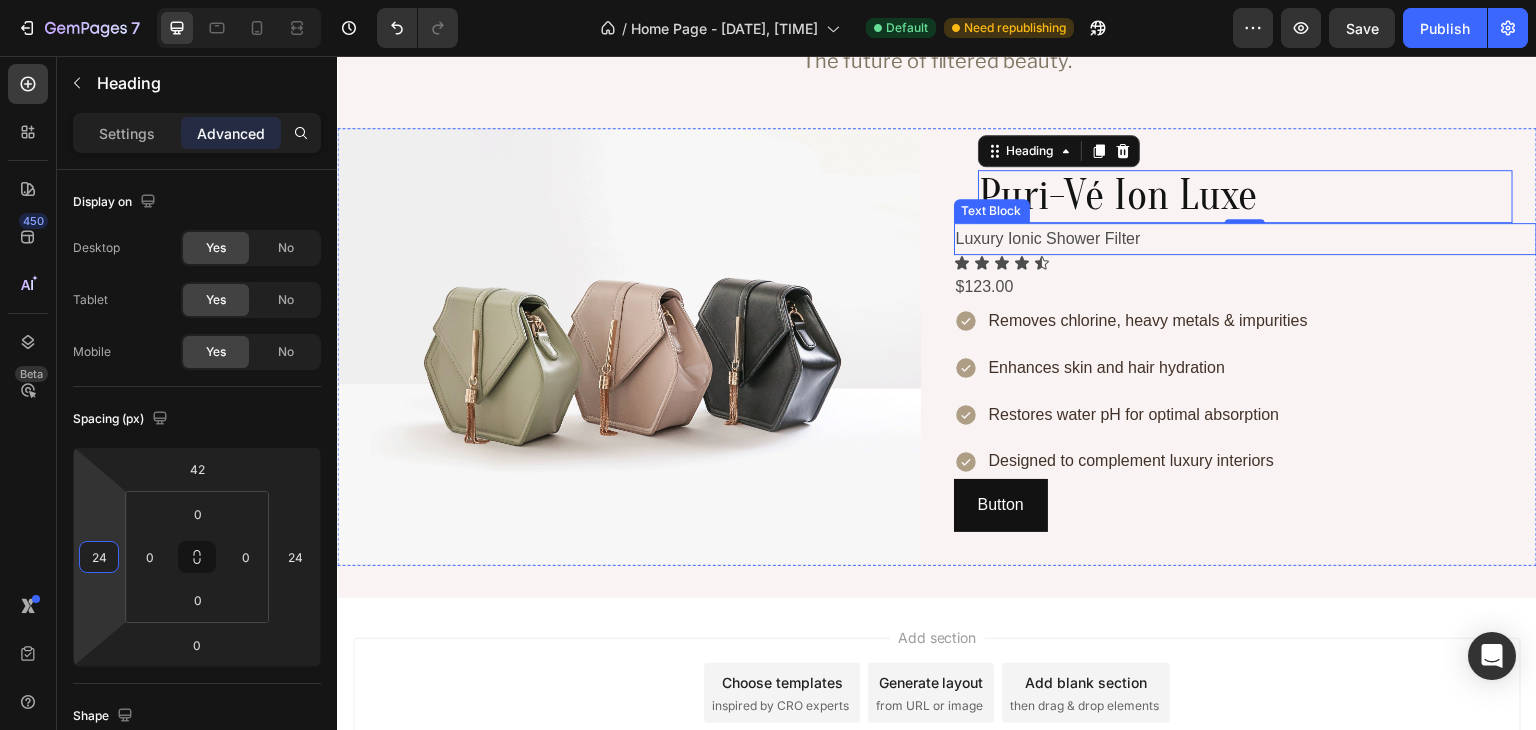 type on "24" 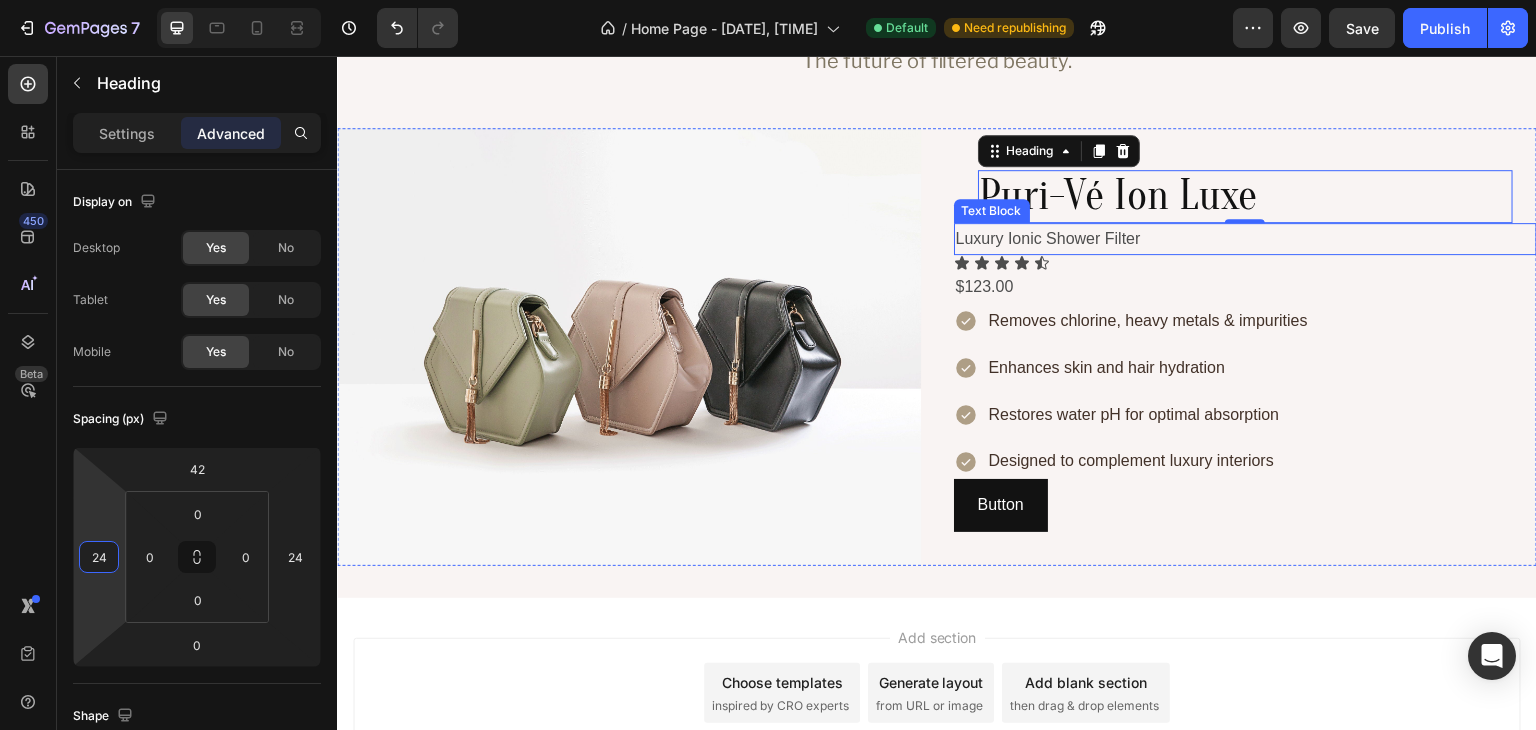 click on "Luxury Ionic Shower Filter" at bounding box center (1246, 239) 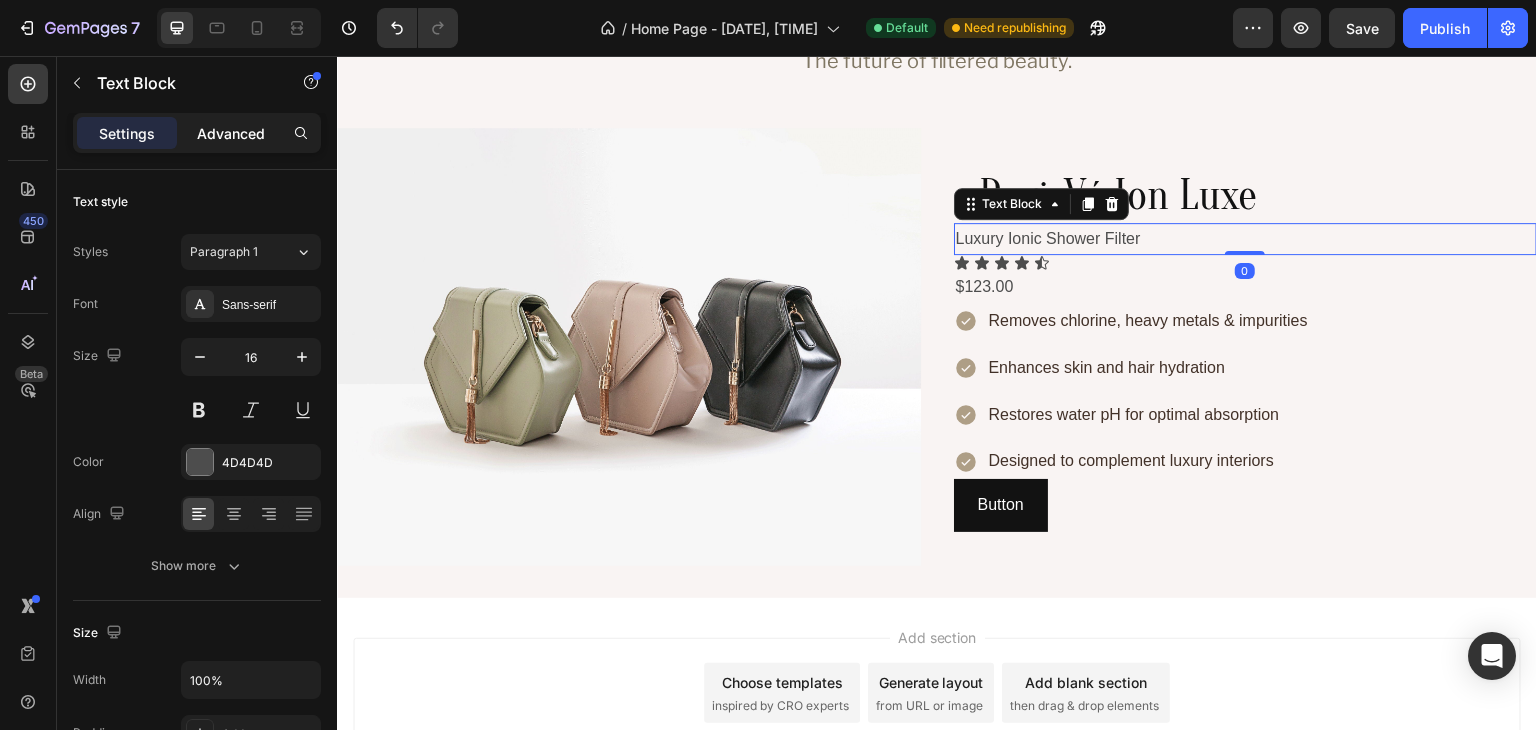 click on "Advanced" at bounding box center [231, 133] 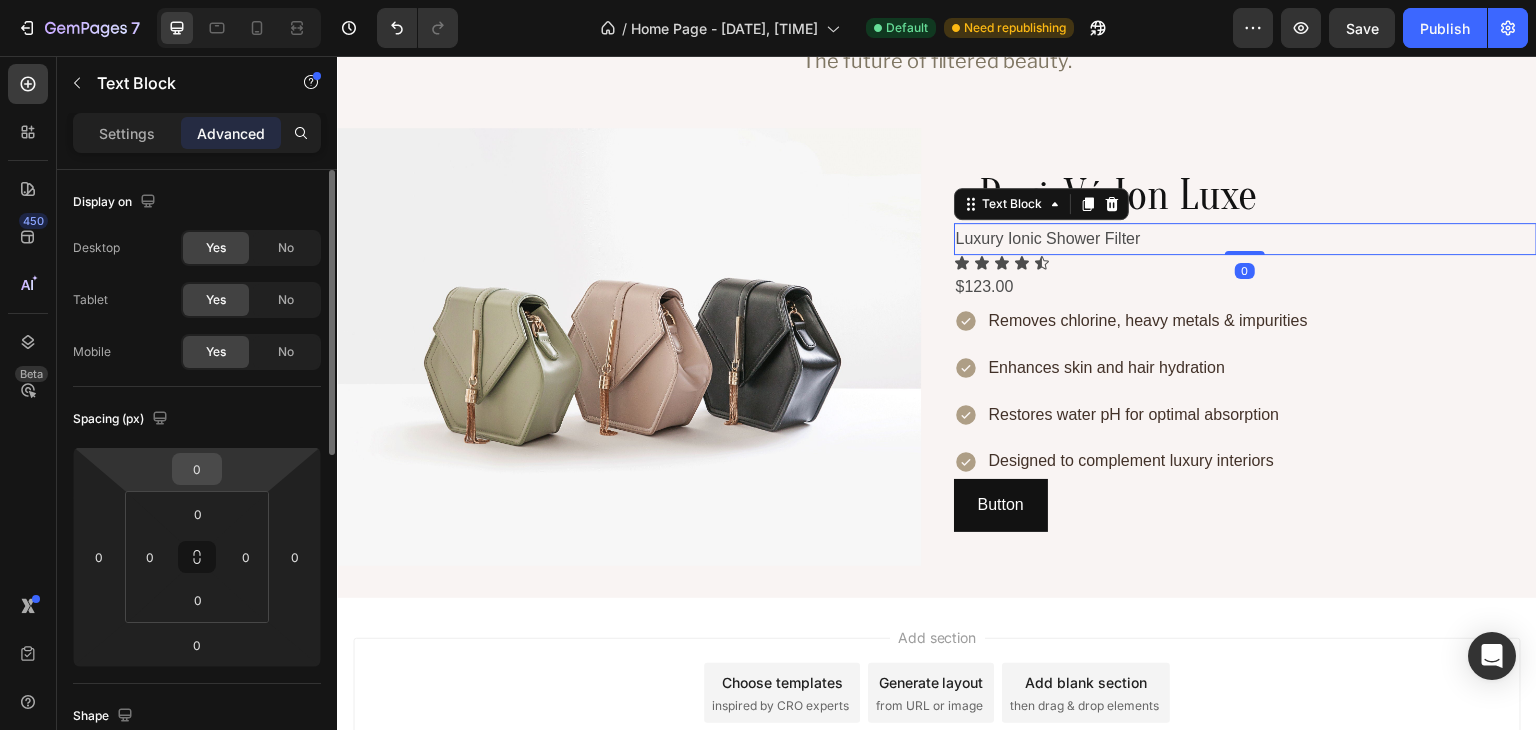click on "0" at bounding box center [197, 469] 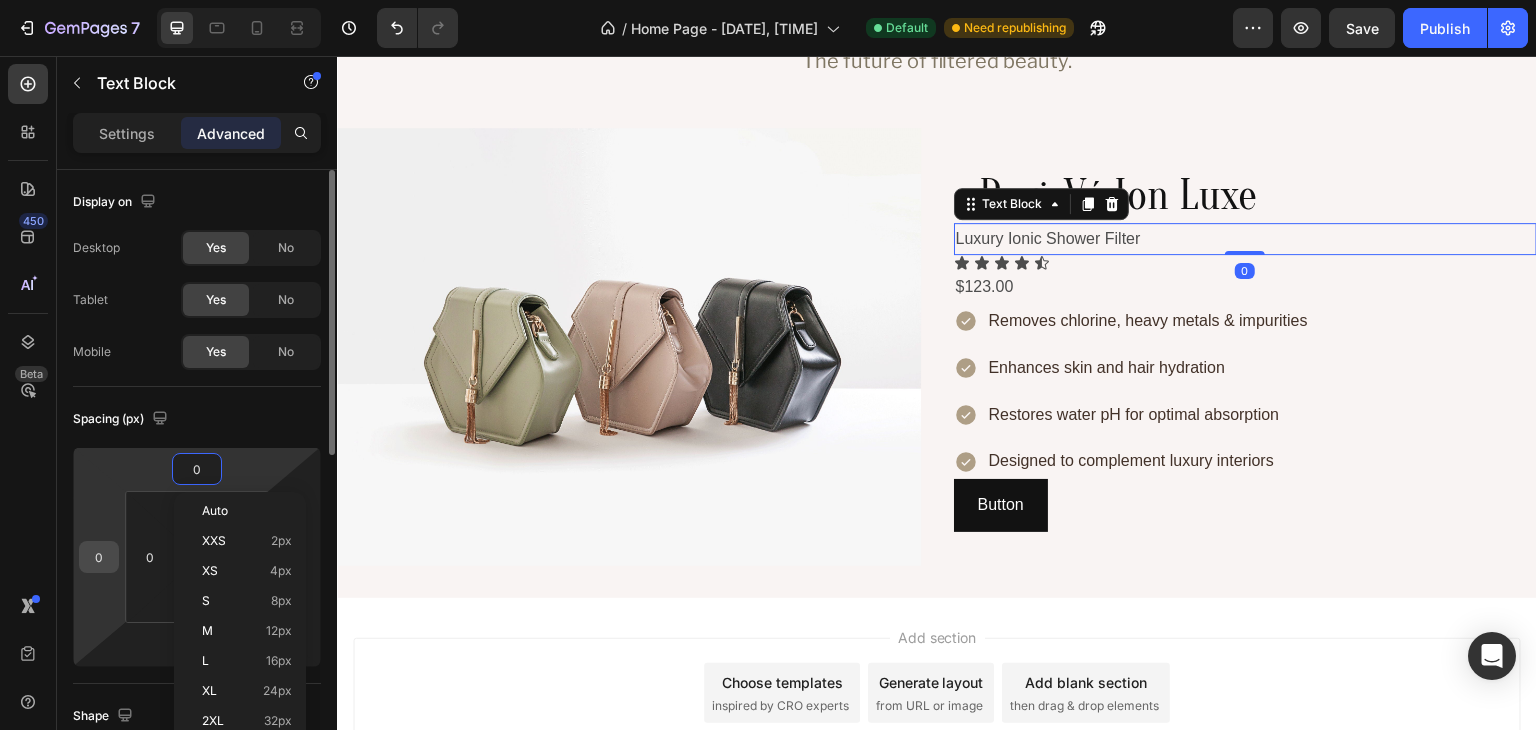click on "0" at bounding box center (99, 557) 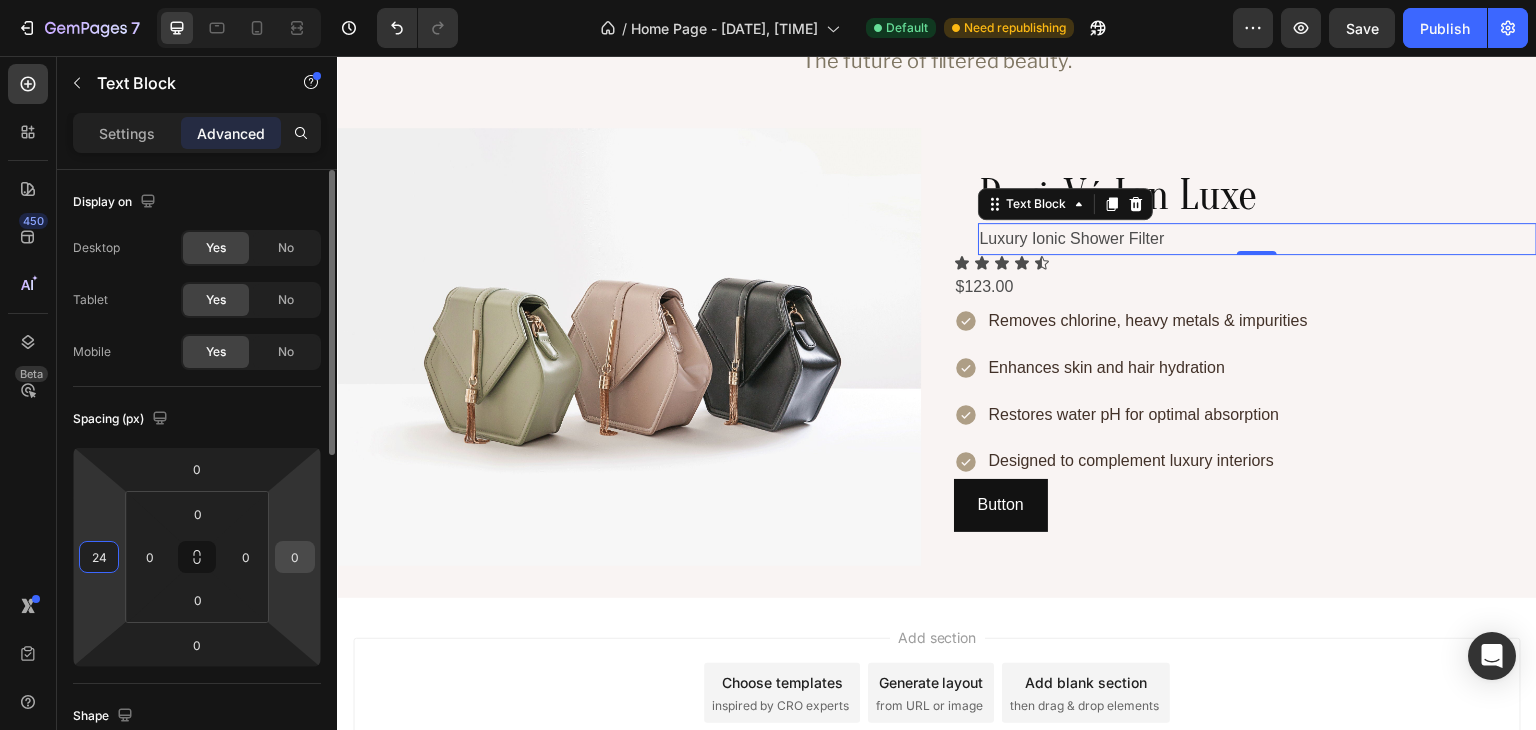 type on "24" 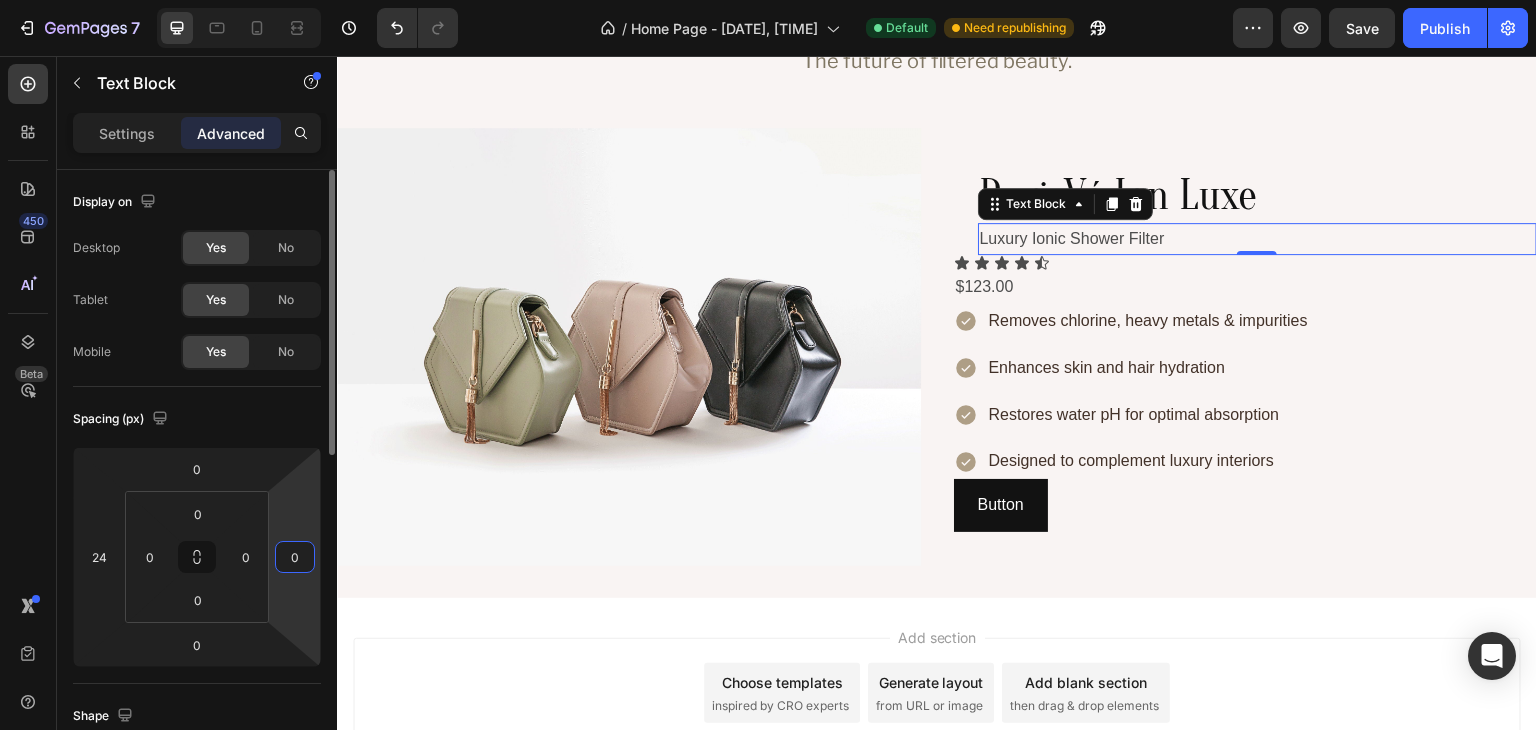 click on "0" at bounding box center [295, 557] 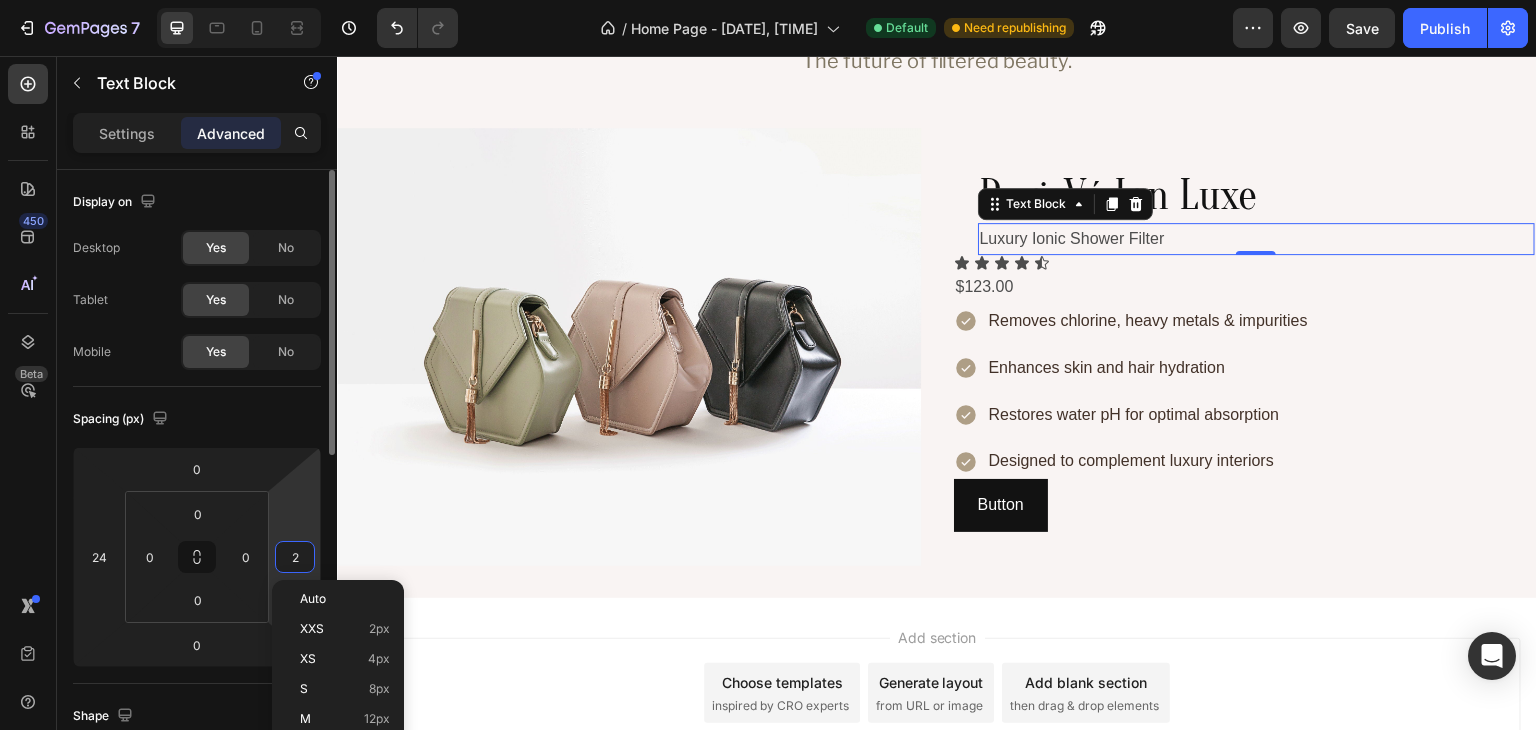 type on "24" 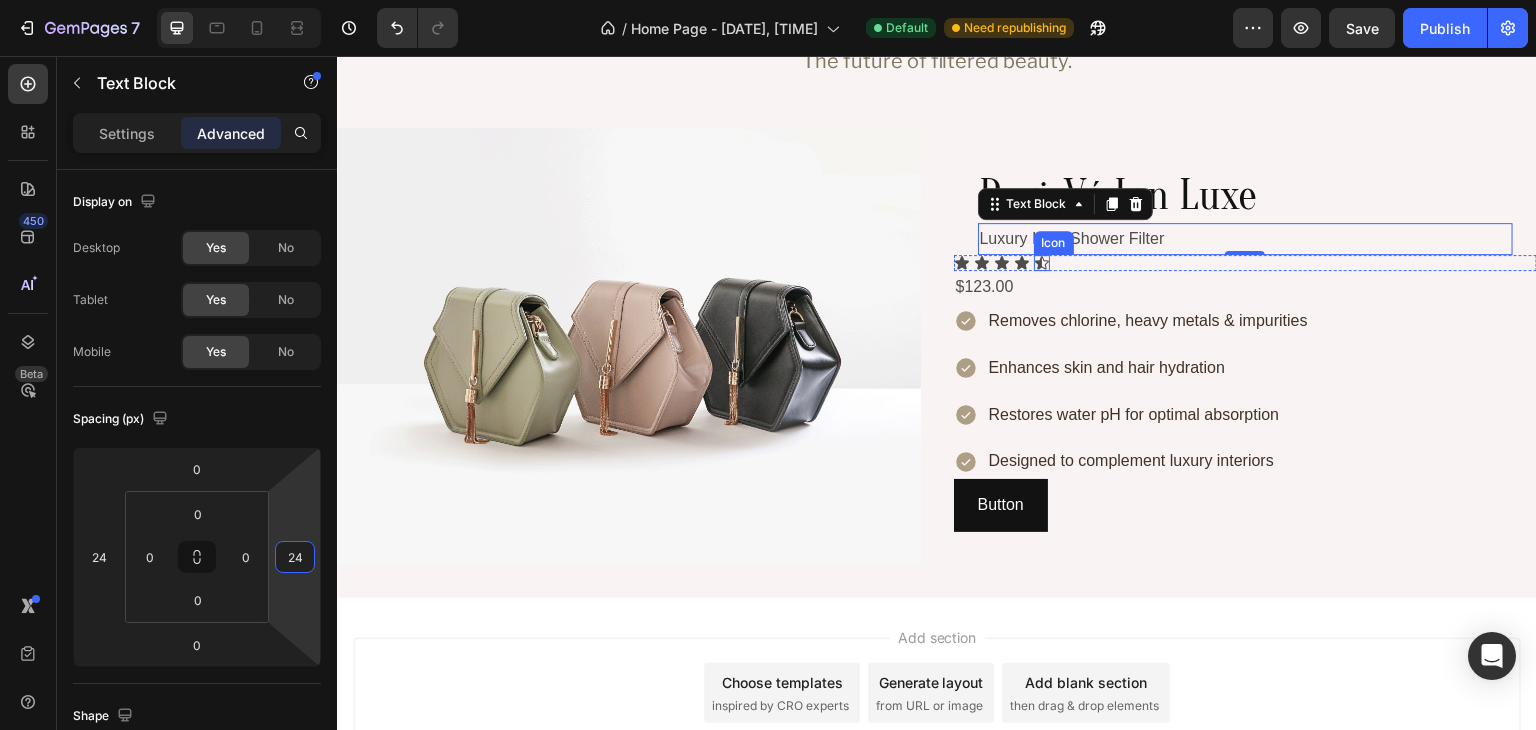 click 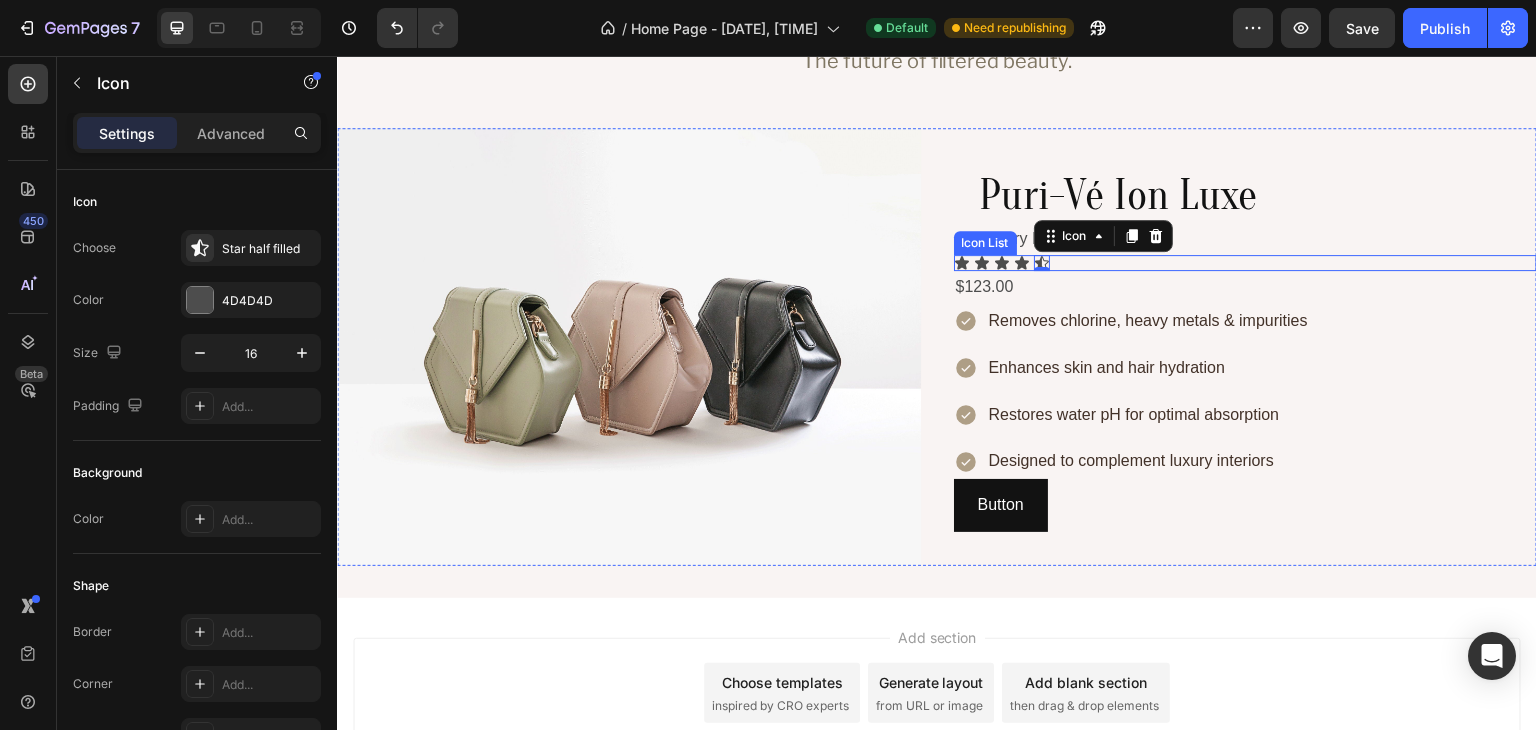 click on "Icon Icon Icon Icon Icon   0" at bounding box center [1246, 263] 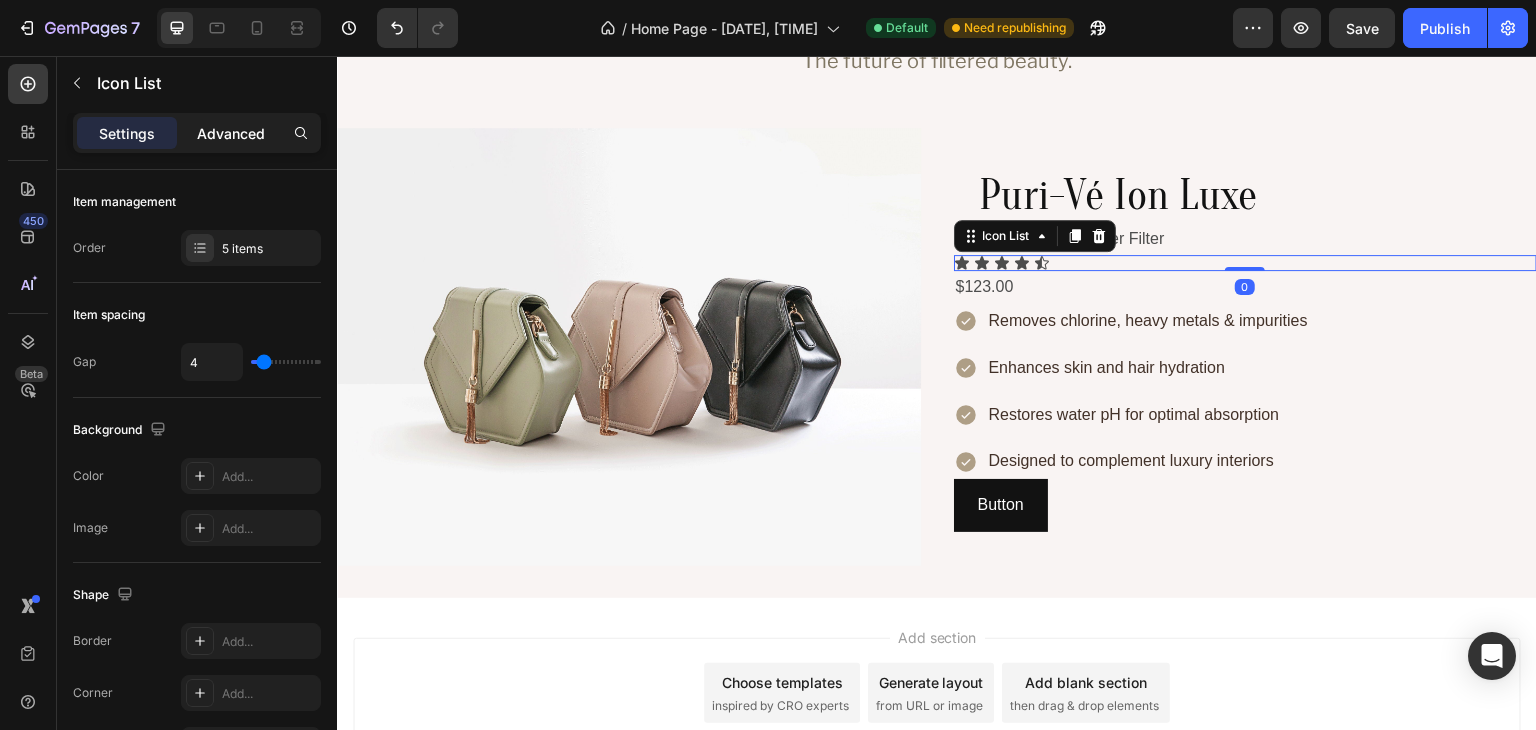 click on "Advanced" at bounding box center [231, 133] 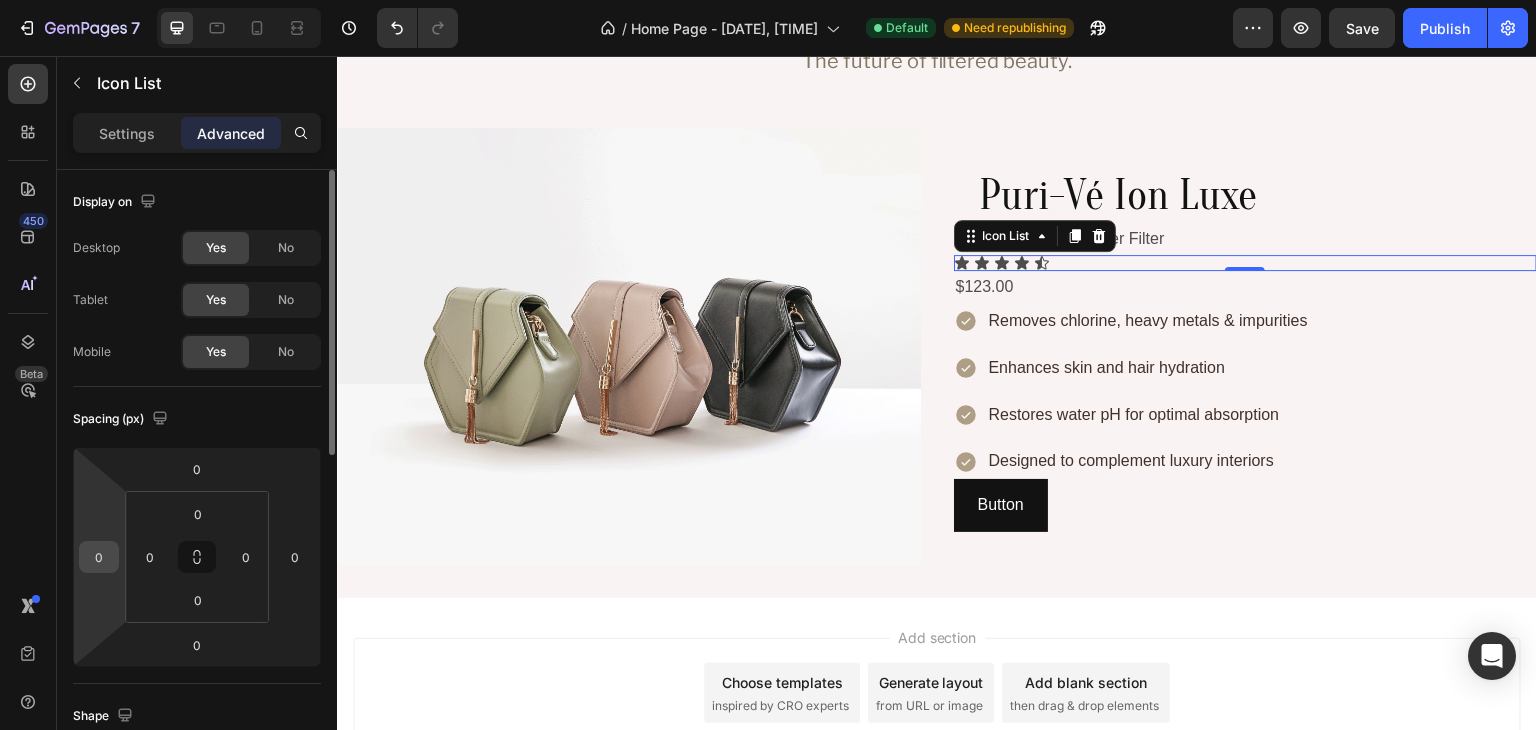 click on "0" at bounding box center (99, 557) 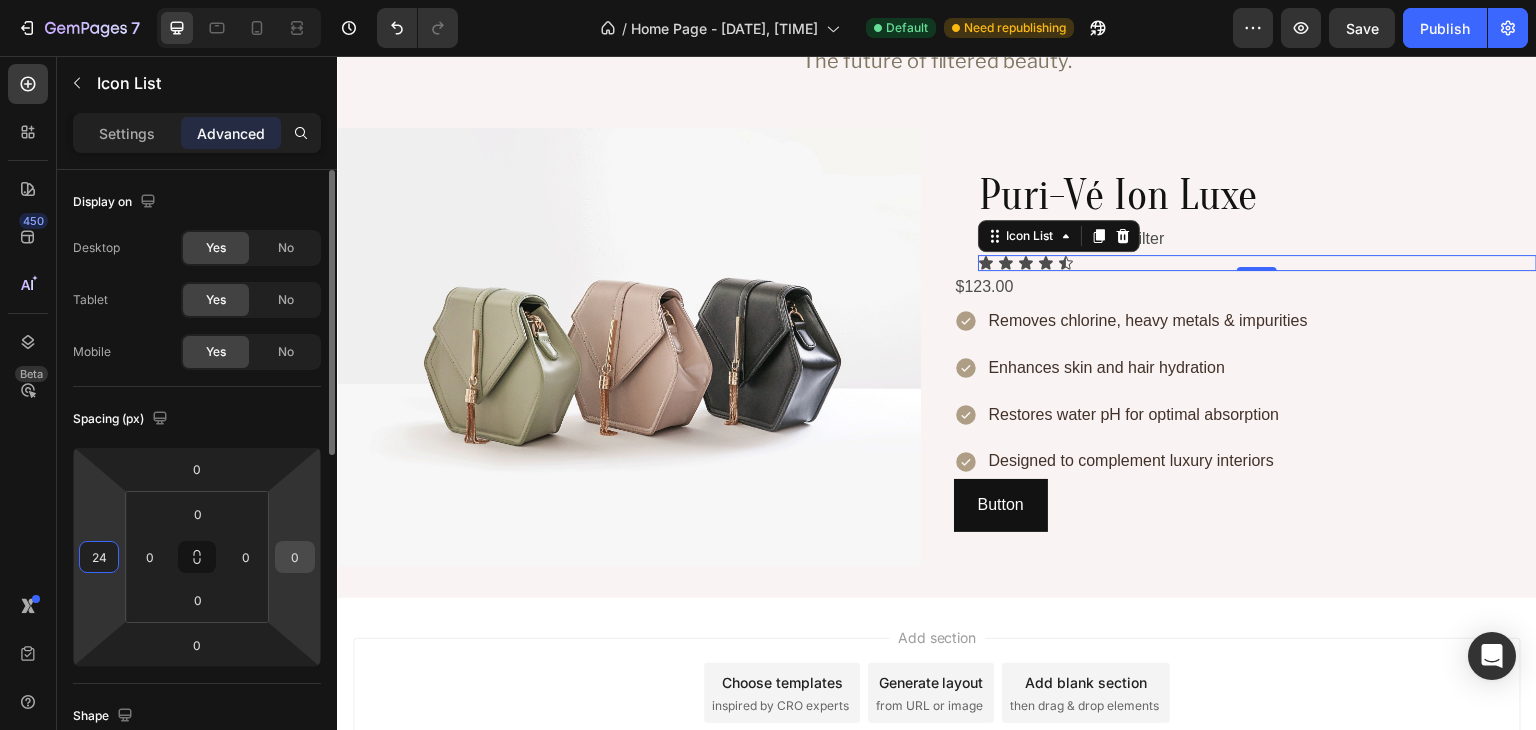 type on "24" 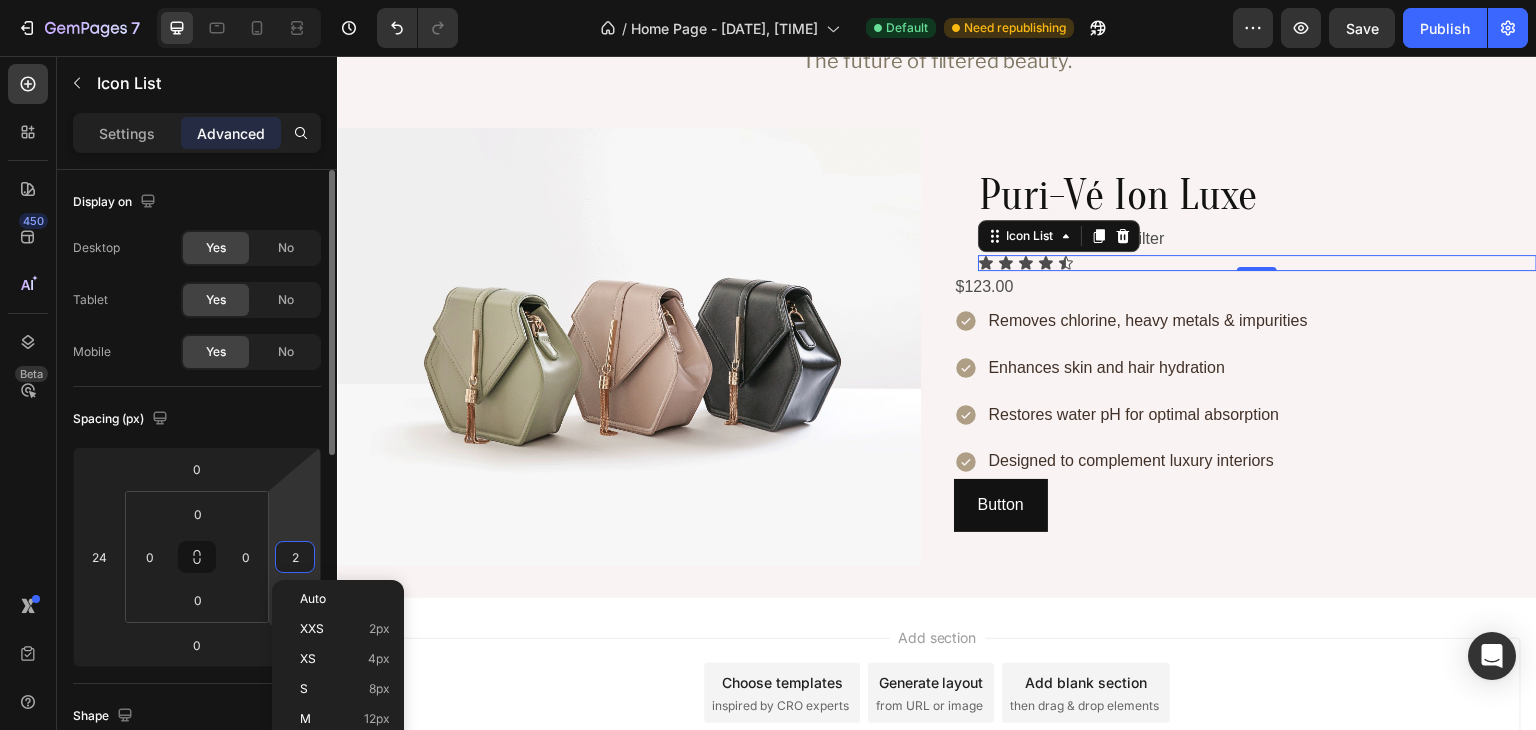 type on "24" 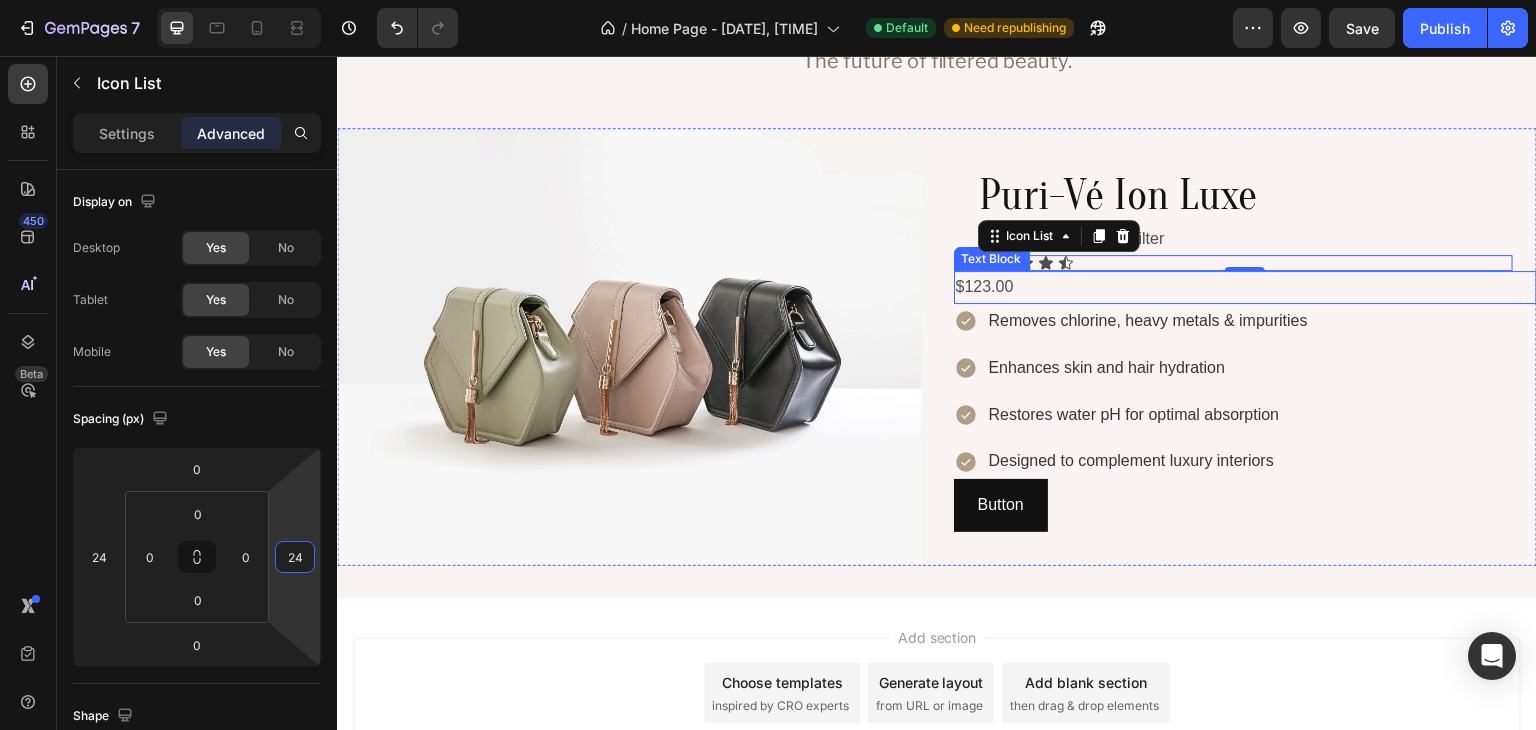 click on "$123.00" at bounding box center (1246, 287) 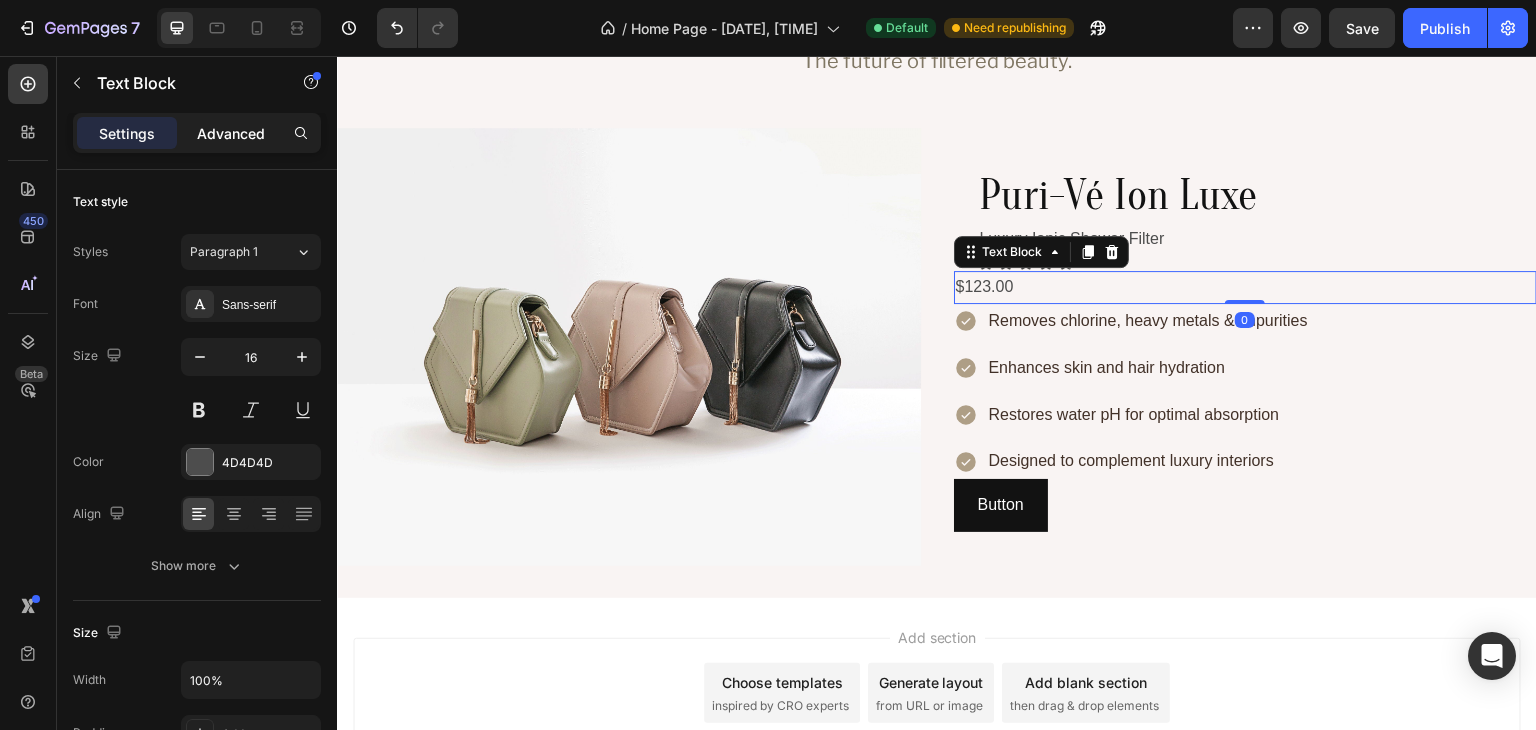 click on "Advanced" at bounding box center (231, 133) 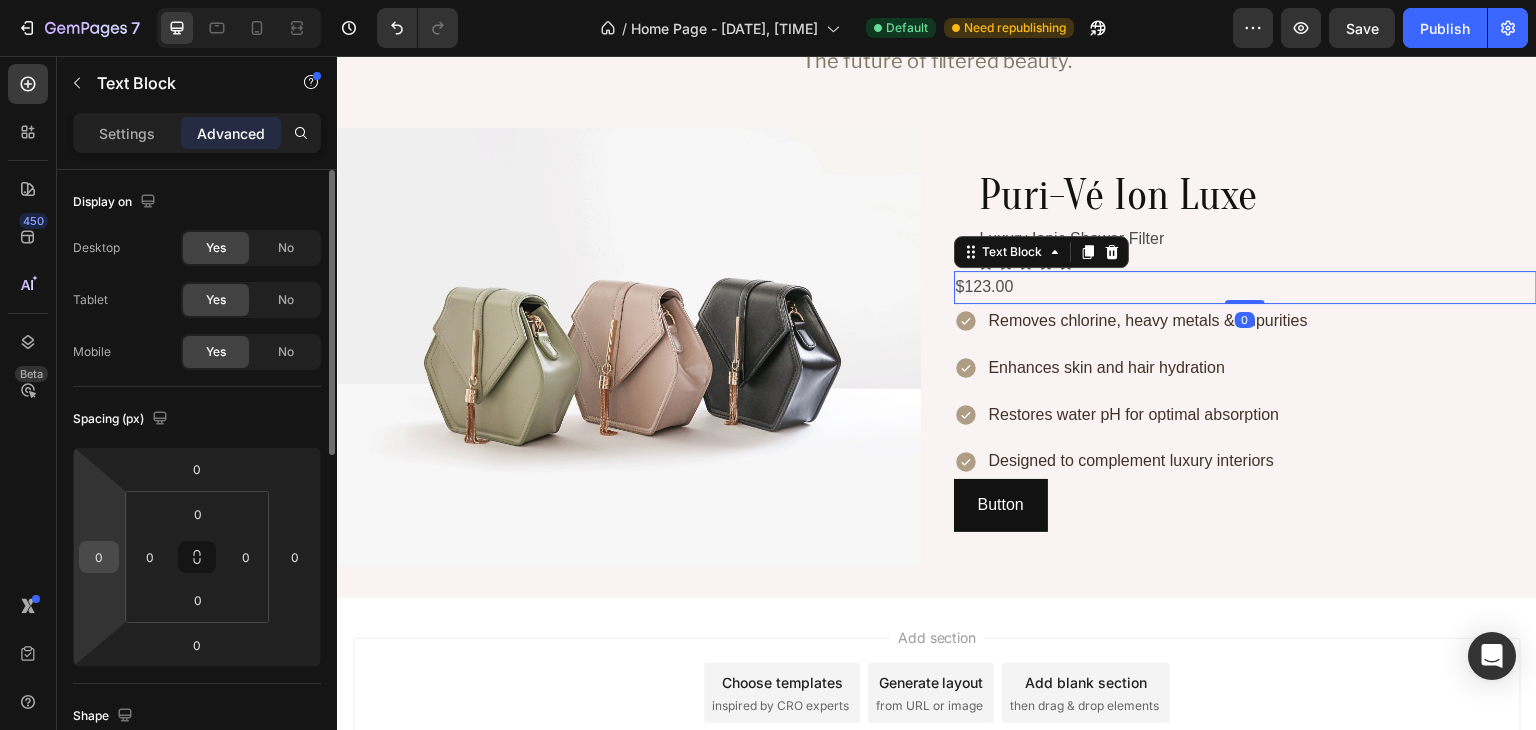 click on "0" at bounding box center (99, 557) 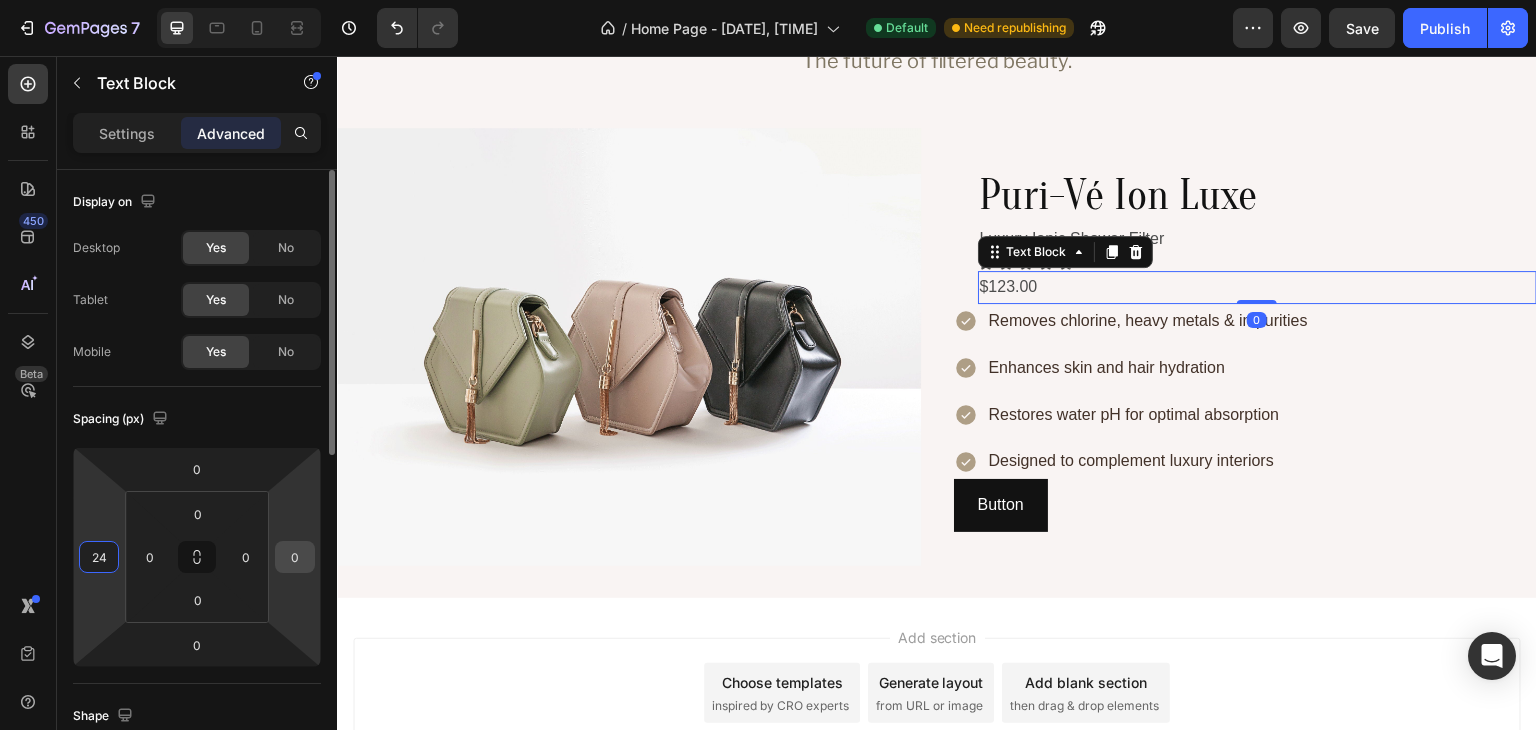 type on "24" 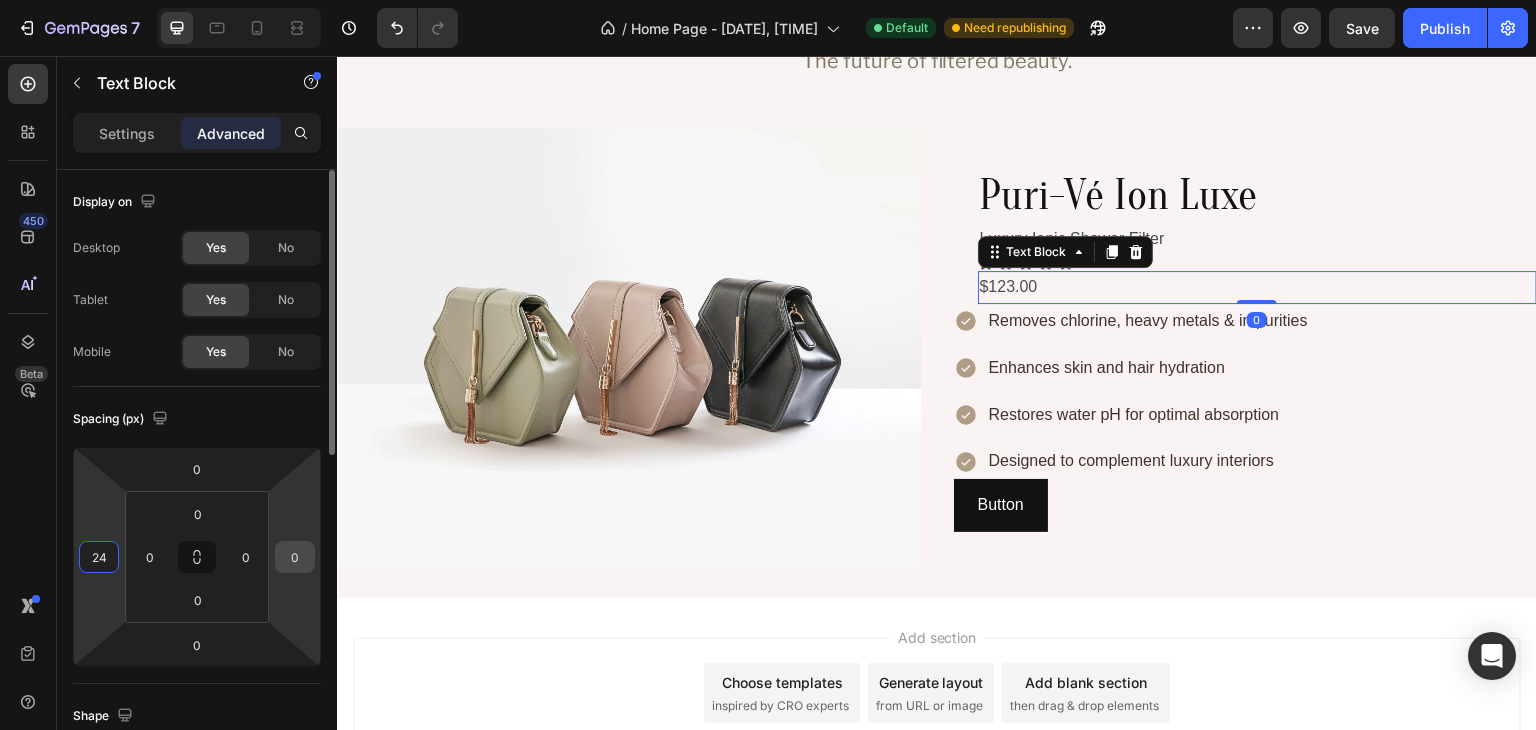 click on "0" at bounding box center (295, 557) 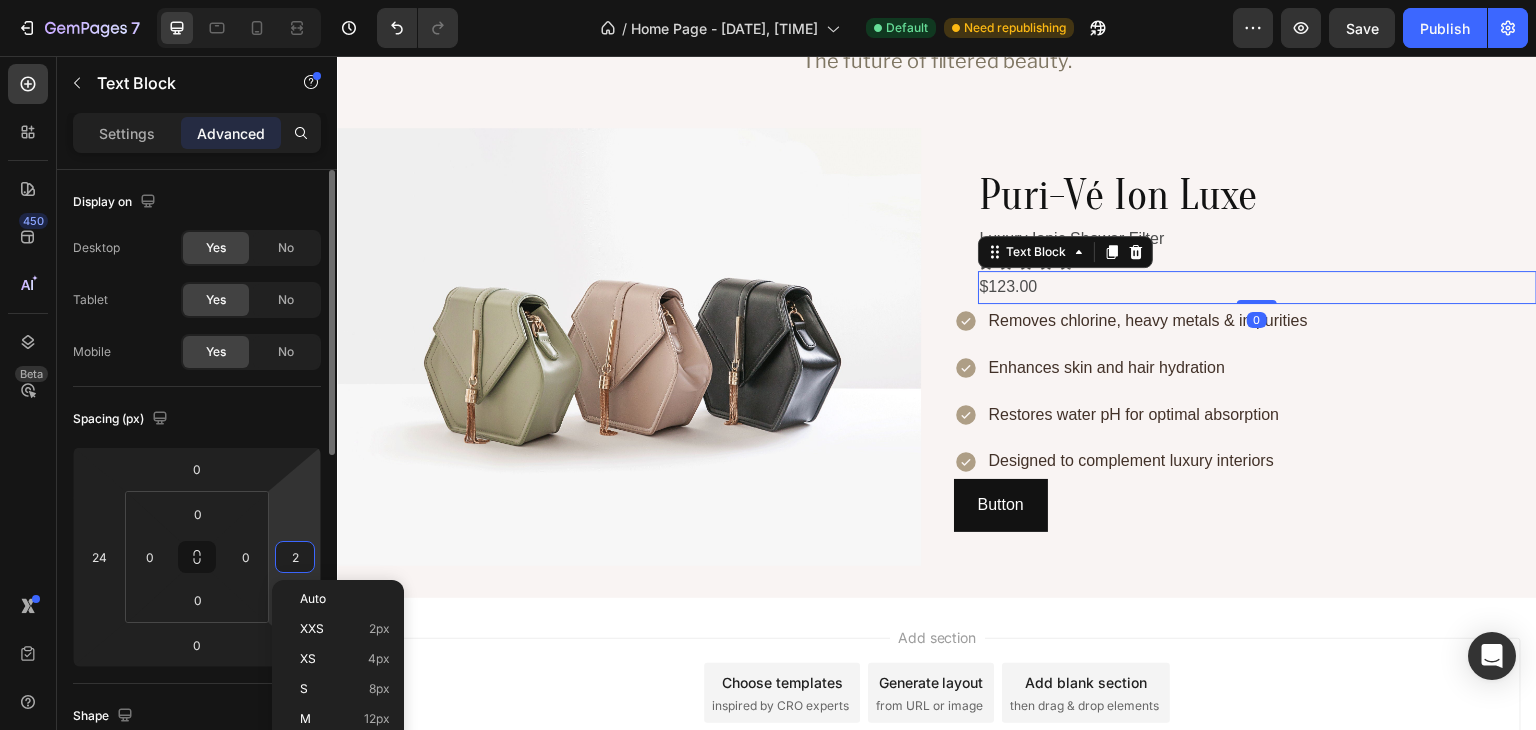 type on "24" 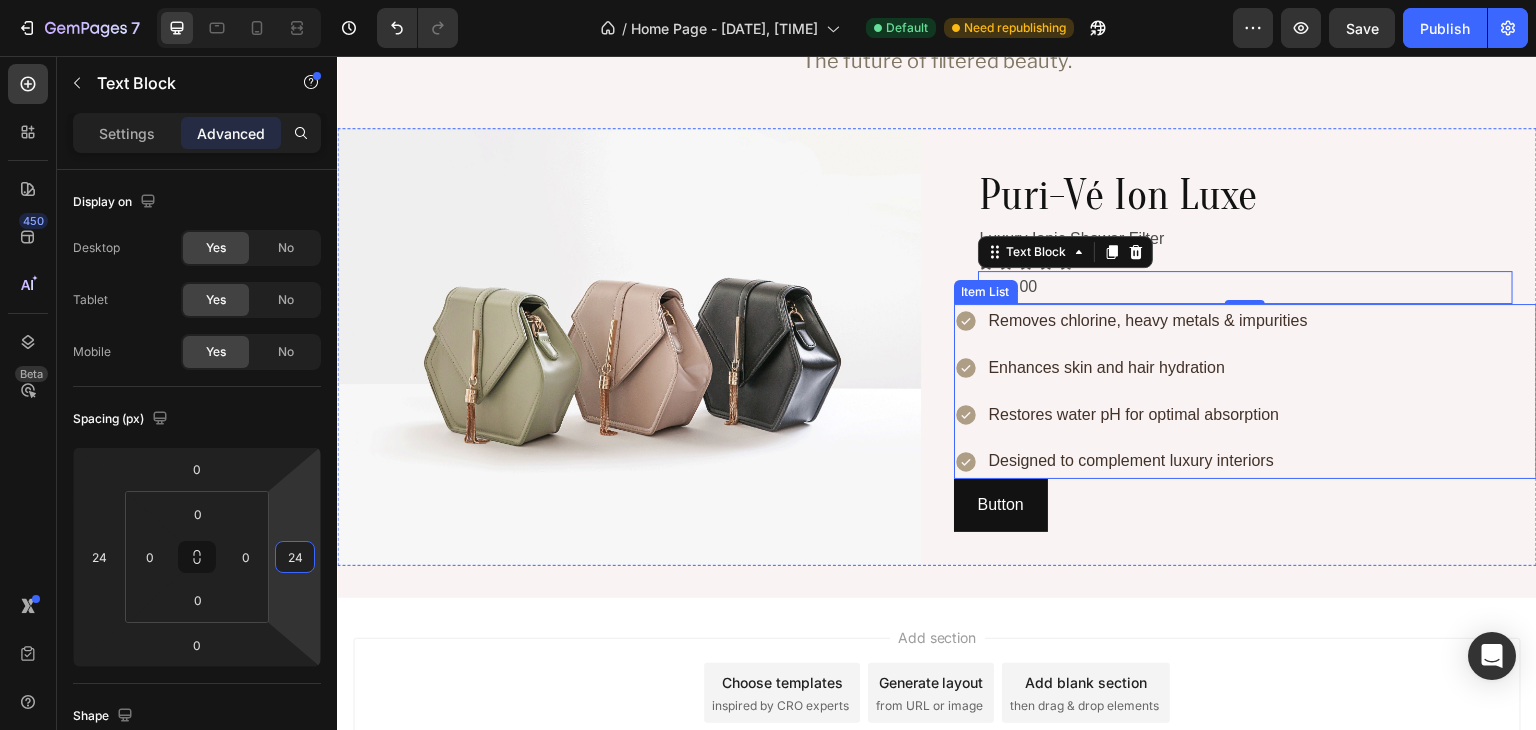 click on "Removes chlorine, heavy metals & impurities Enhances skin and hair hydration Restores water pH for optimal absorption Designed to complement luxury interiors" at bounding box center (1246, 391) 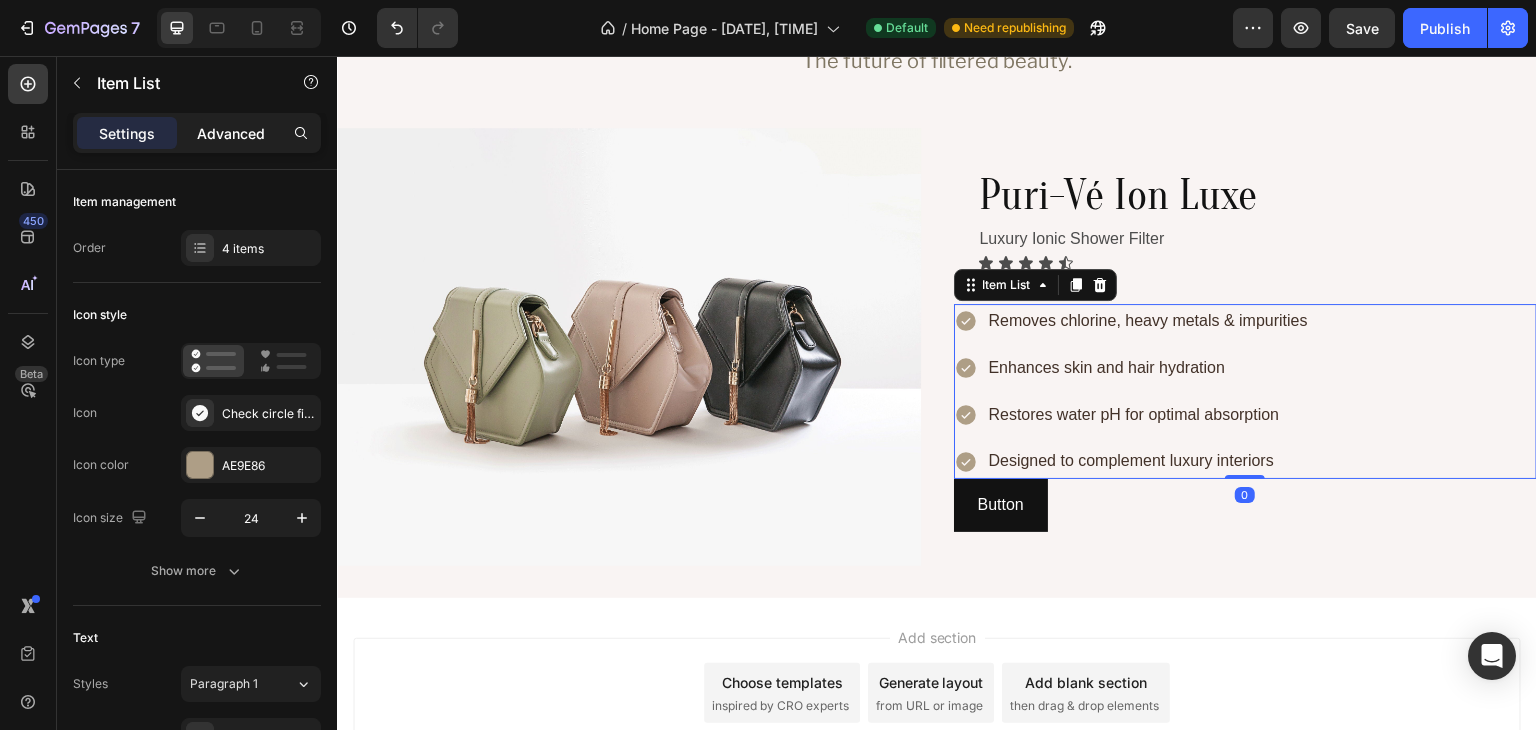 click on "Advanced" at bounding box center (231, 133) 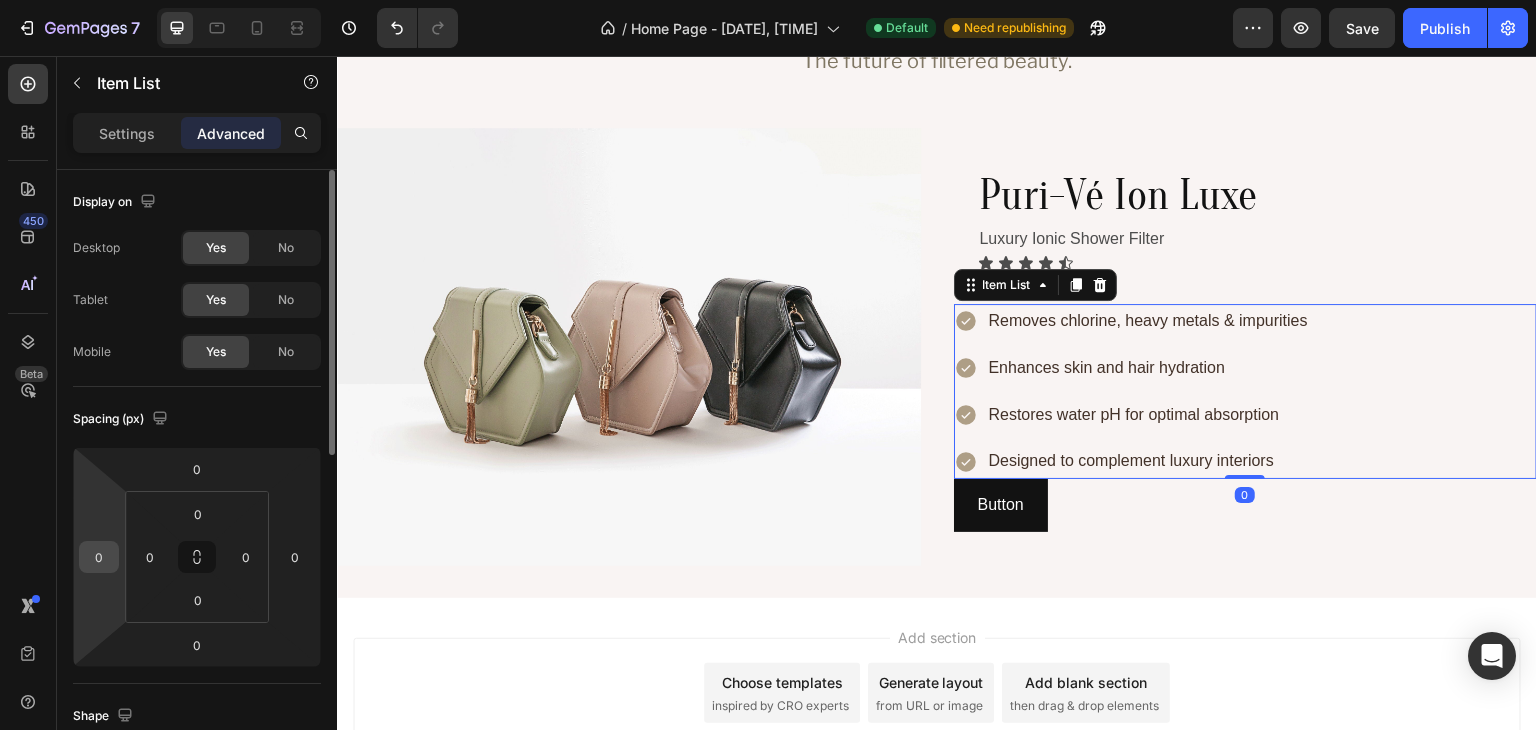 click on "0" at bounding box center [99, 557] 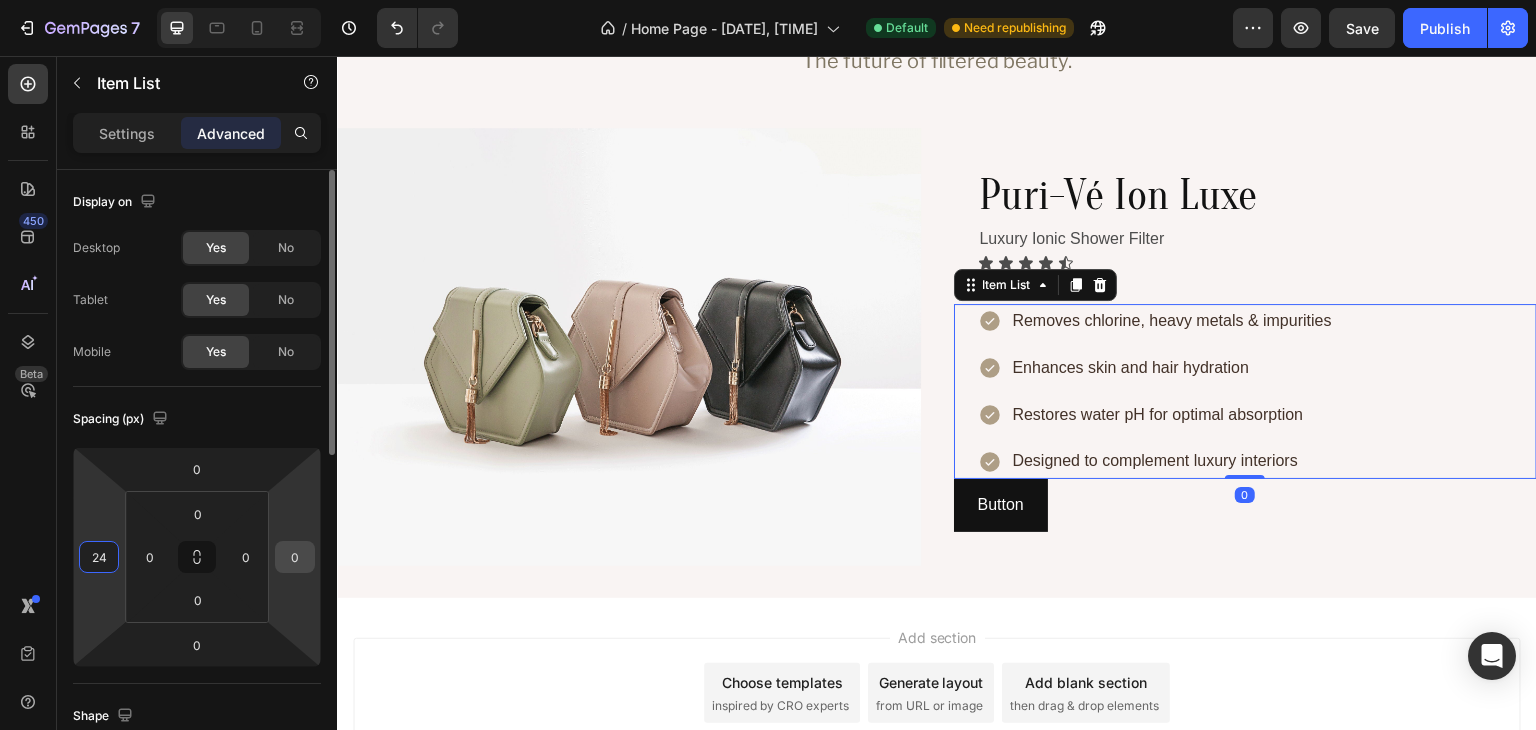 type on "24" 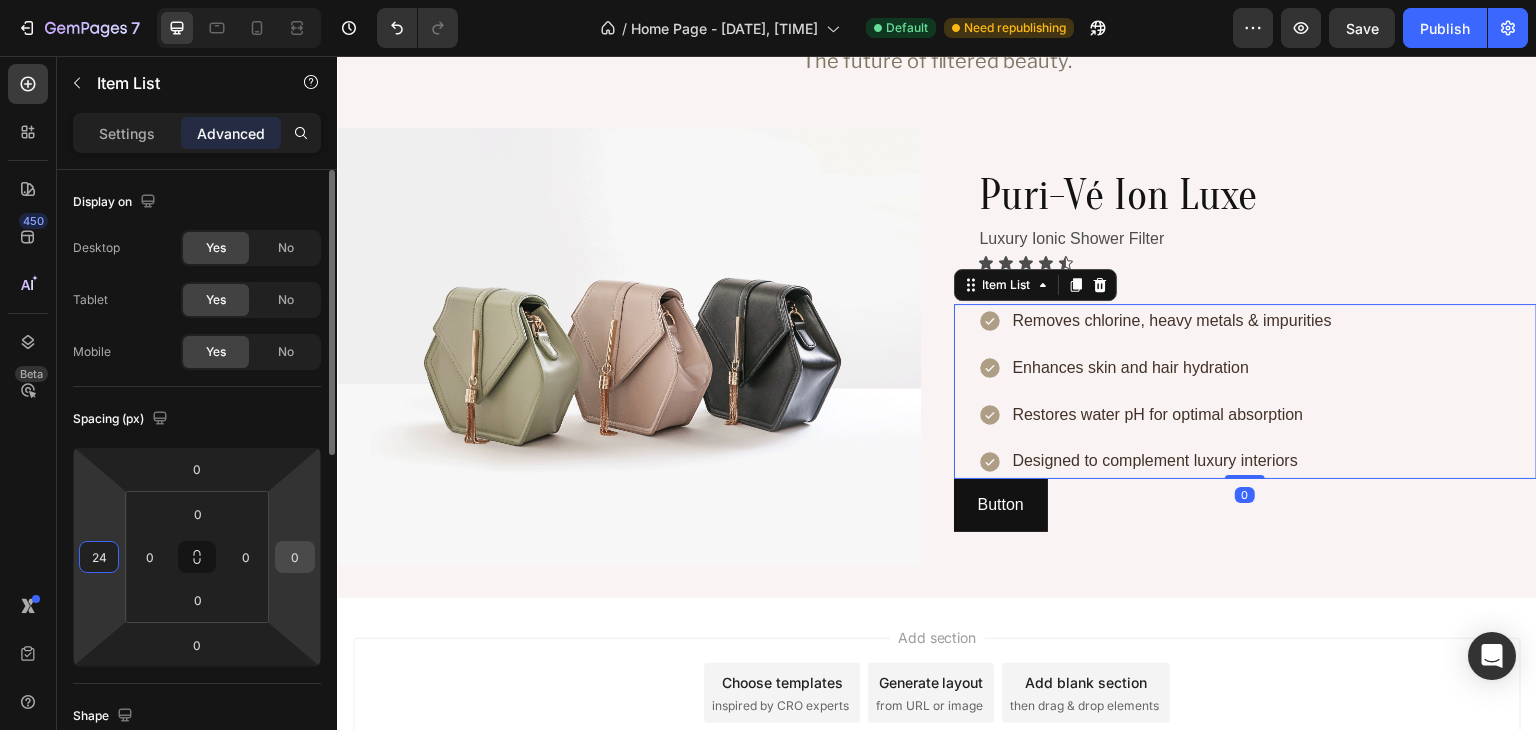 click on "0" at bounding box center [295, 557] 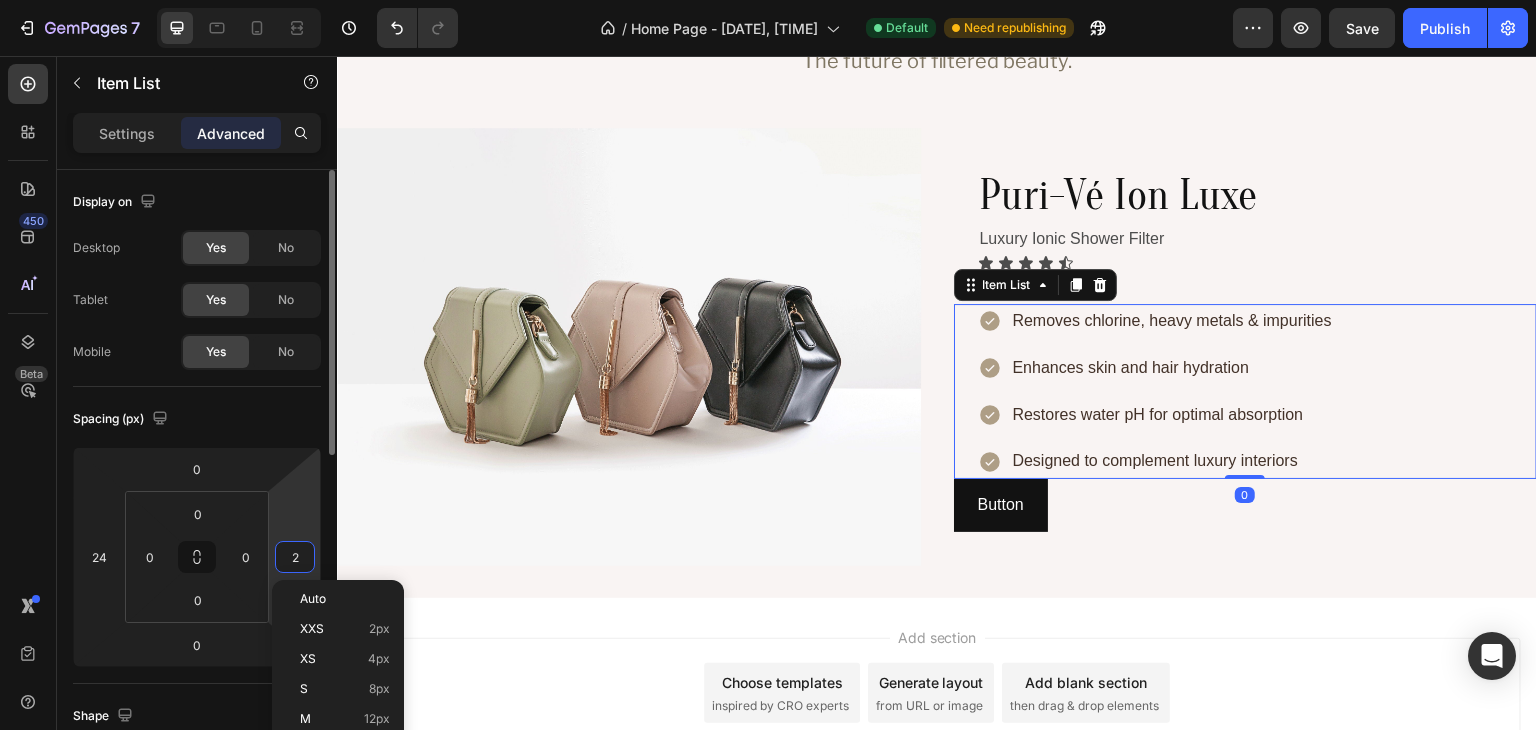 type on "24" 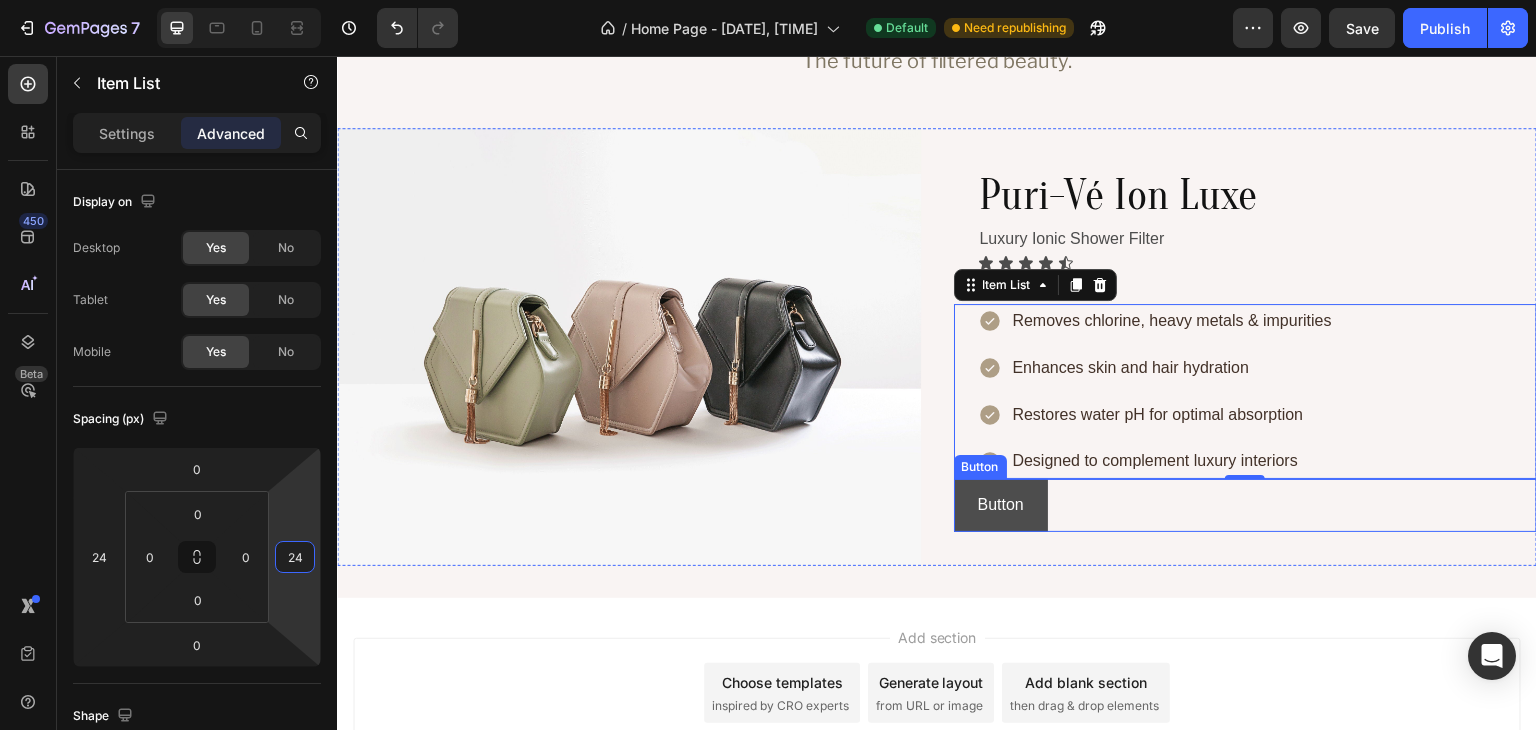 click on "Button" at bounding box center [1001, 505] 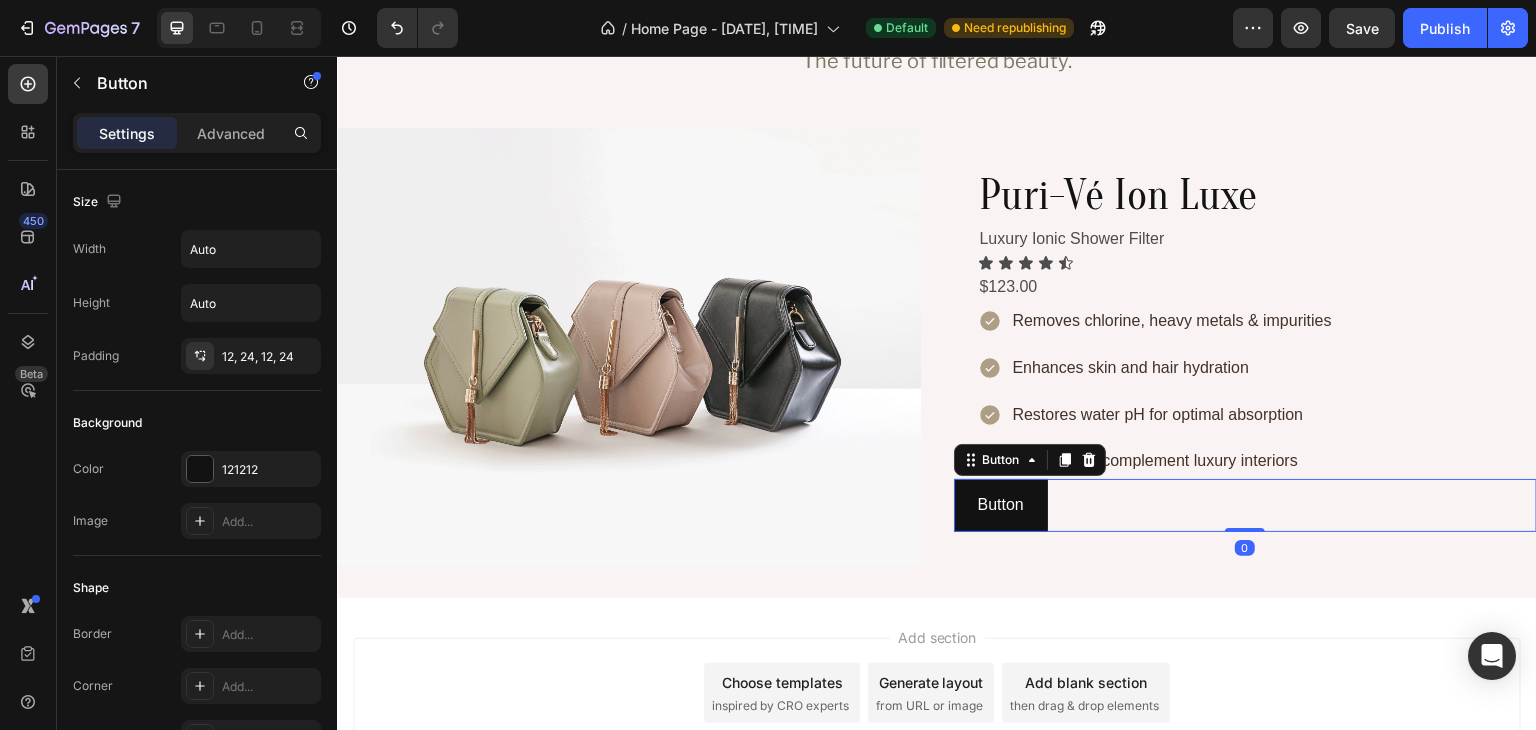 click on "Button Button   0" at bounding box center [1246, 505] 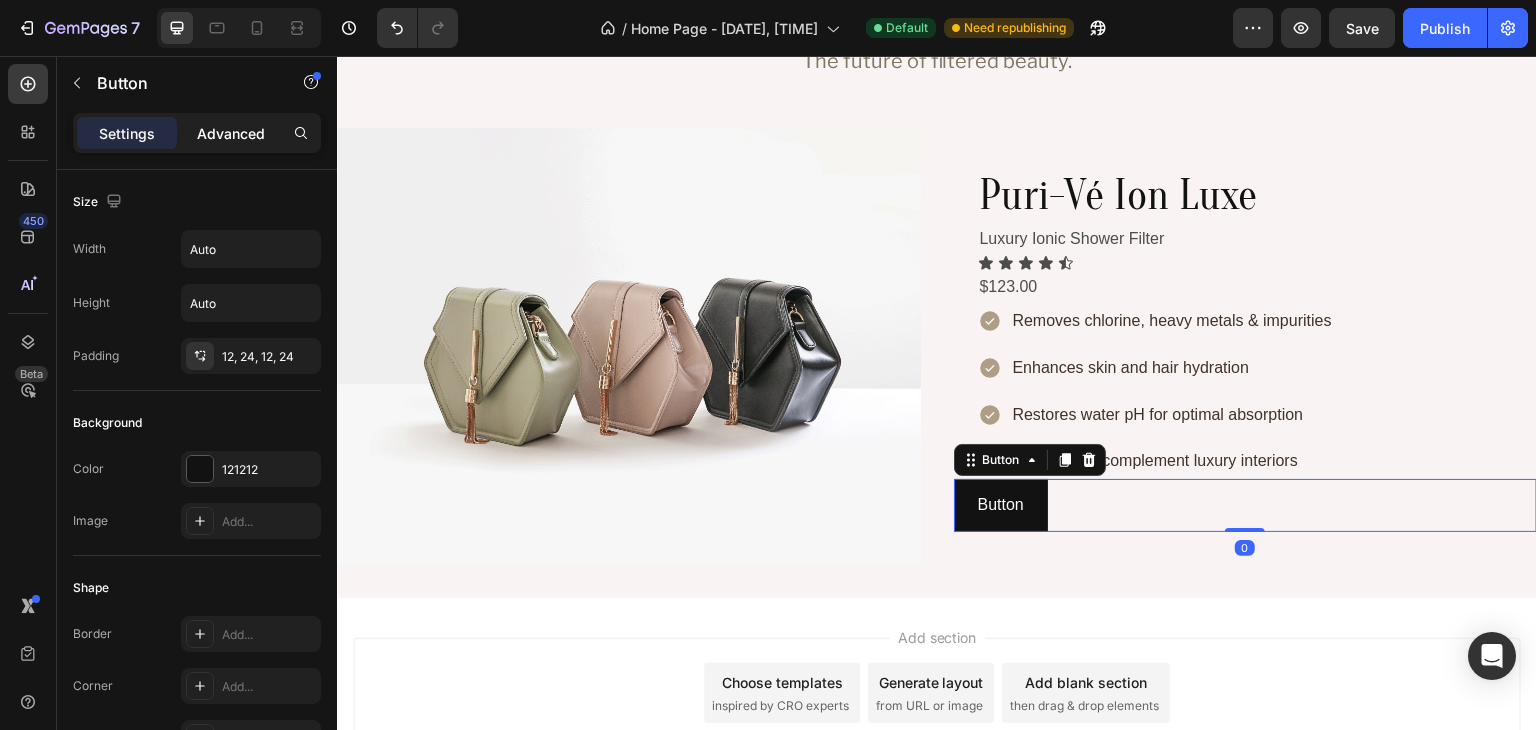 click on "Advanced" 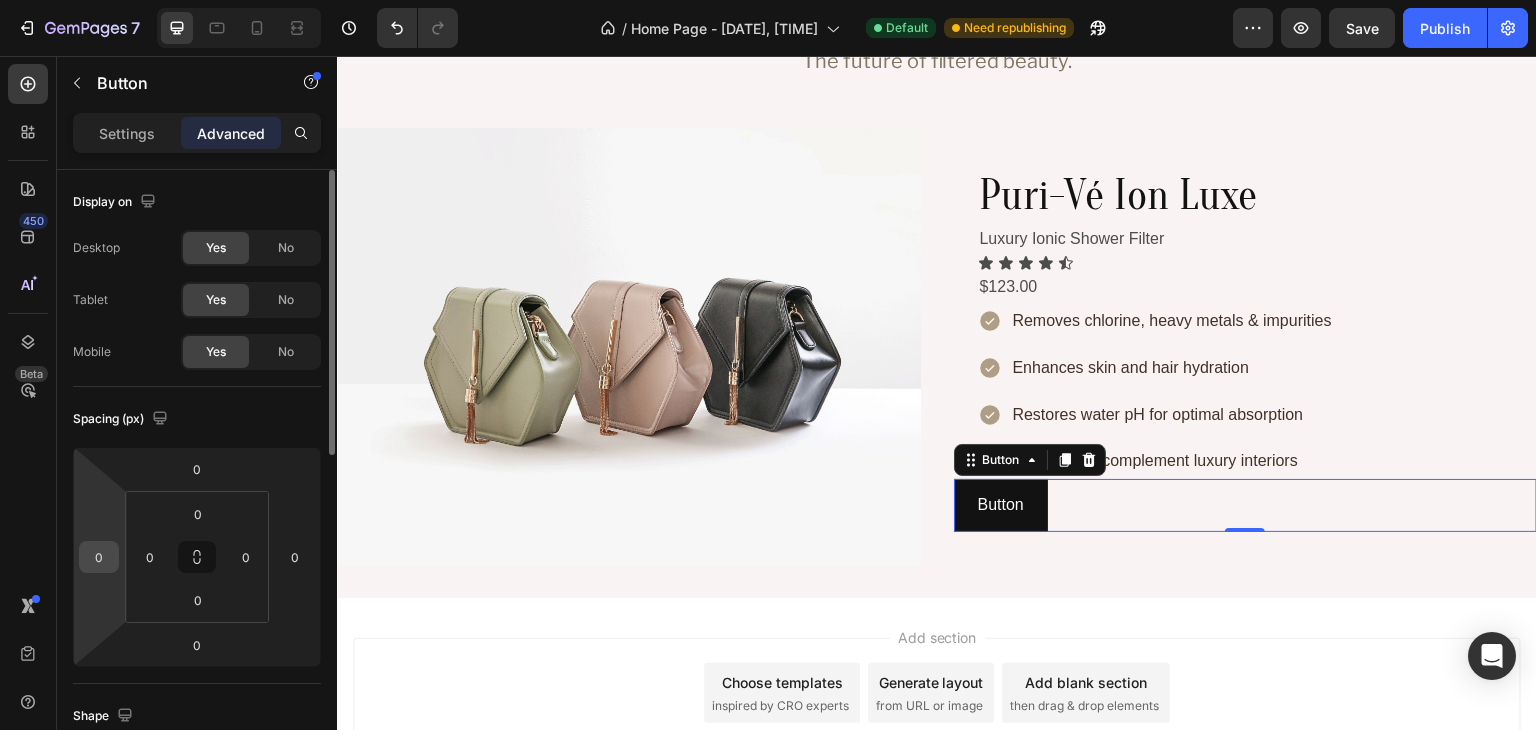 click on "0" at bounding box center (99, 557) 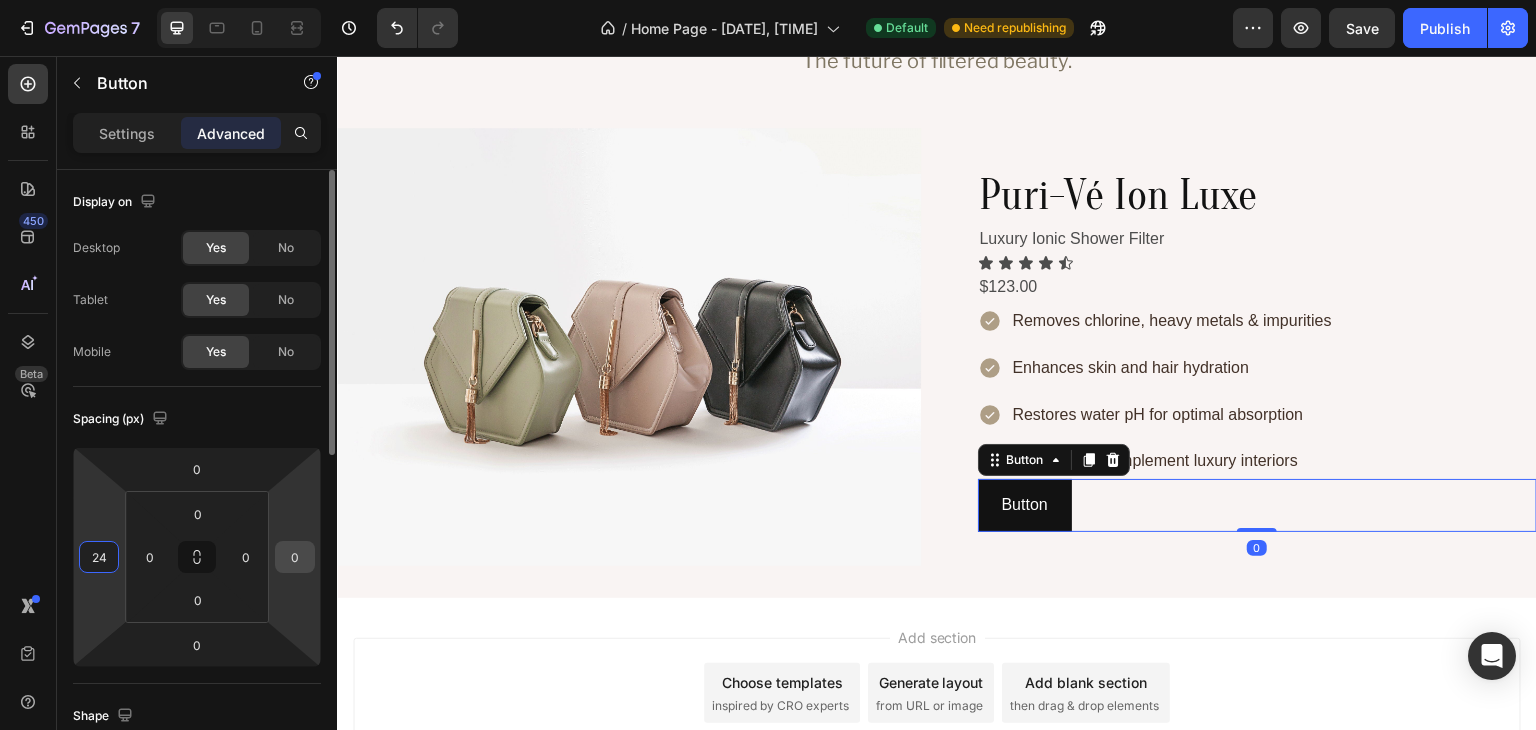 type on "24" 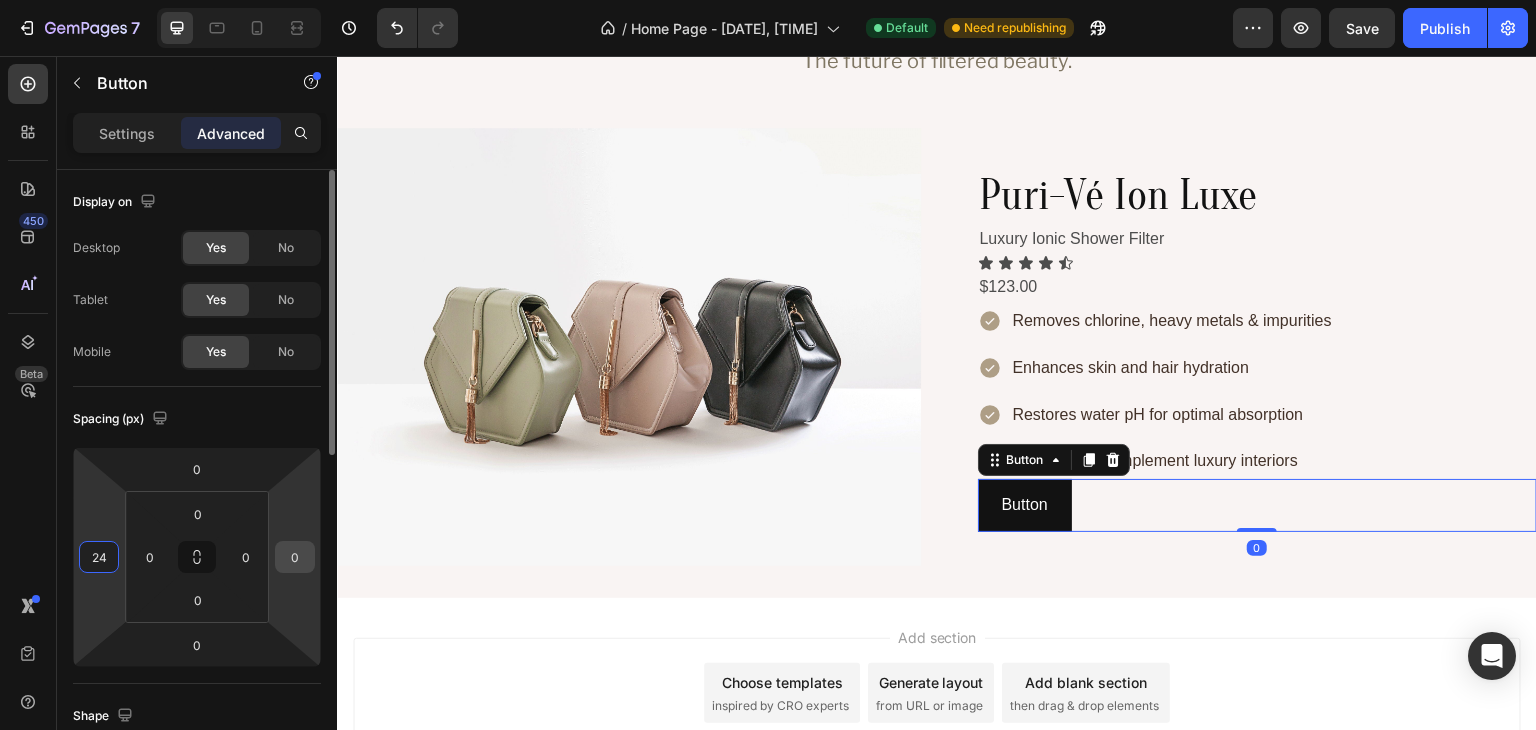 click on "0" at bounding box center (295, 557) 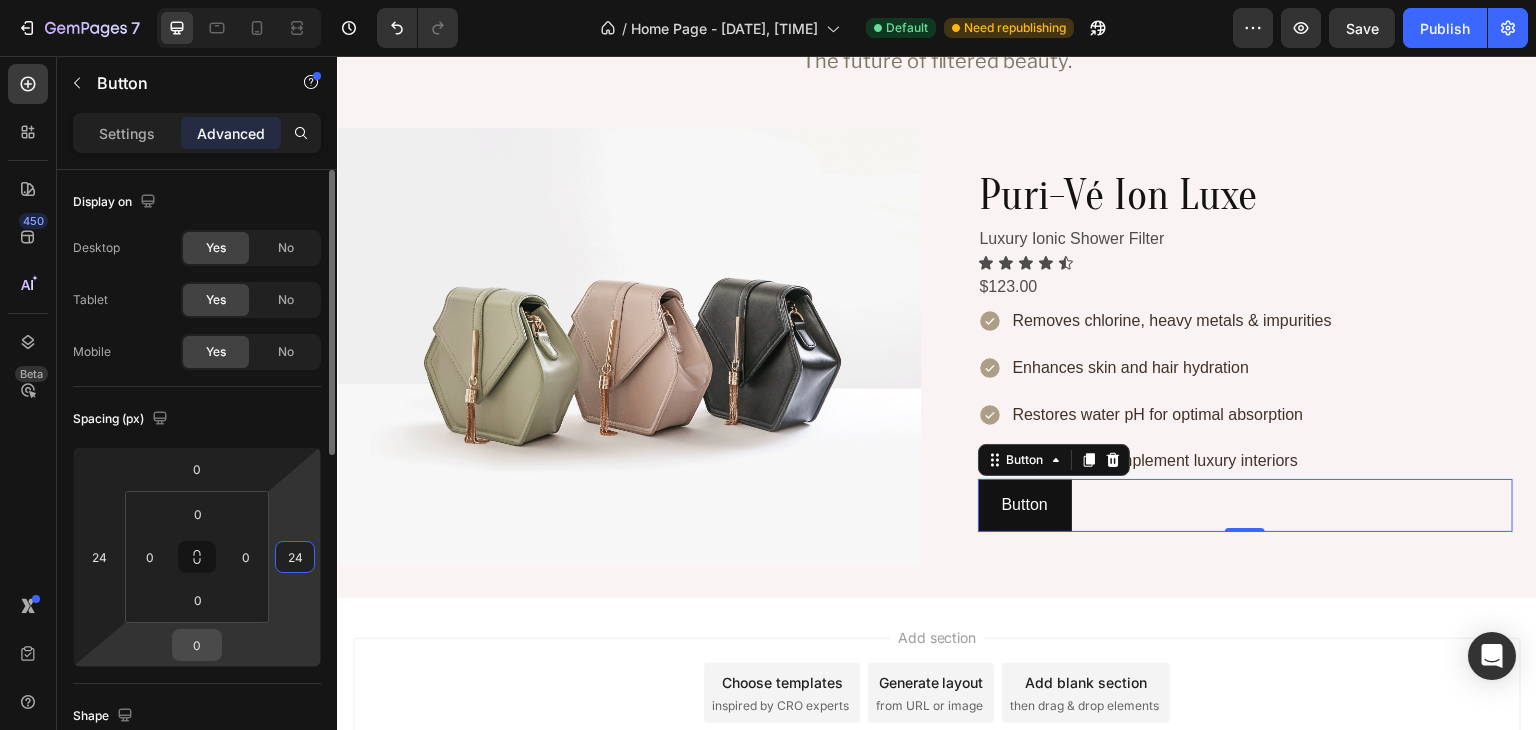 type on "24" 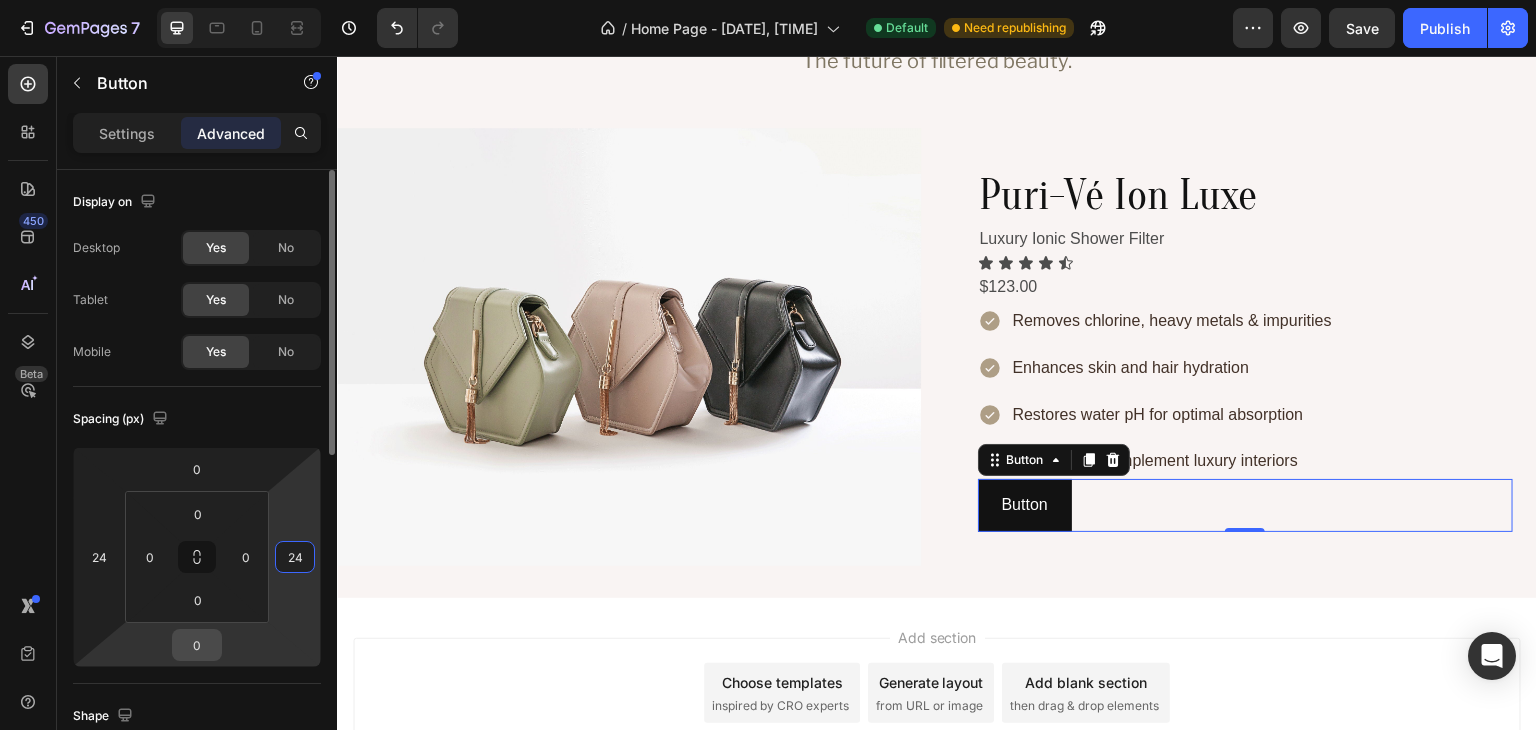 click on "0" at bounding box center [197, 645] 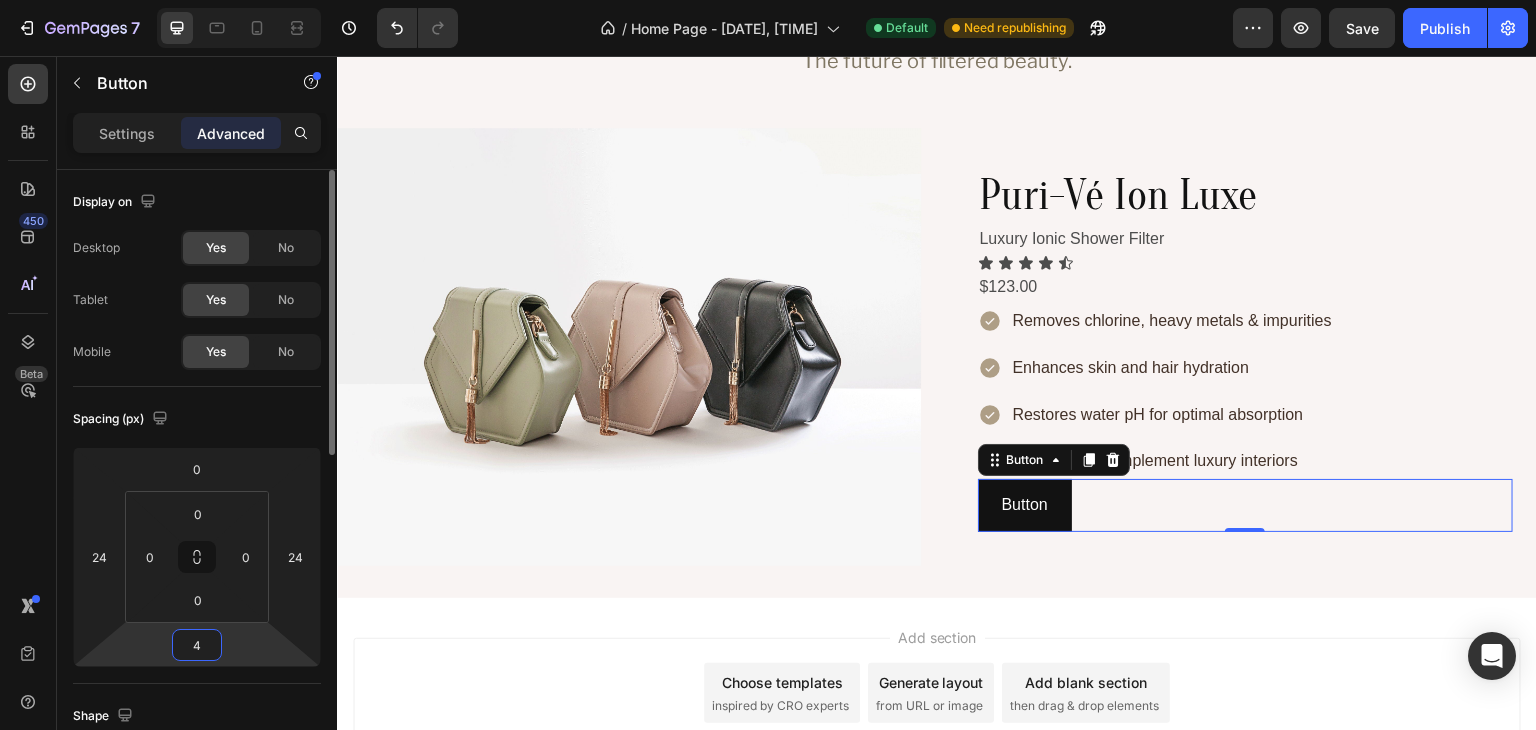 type on "42" 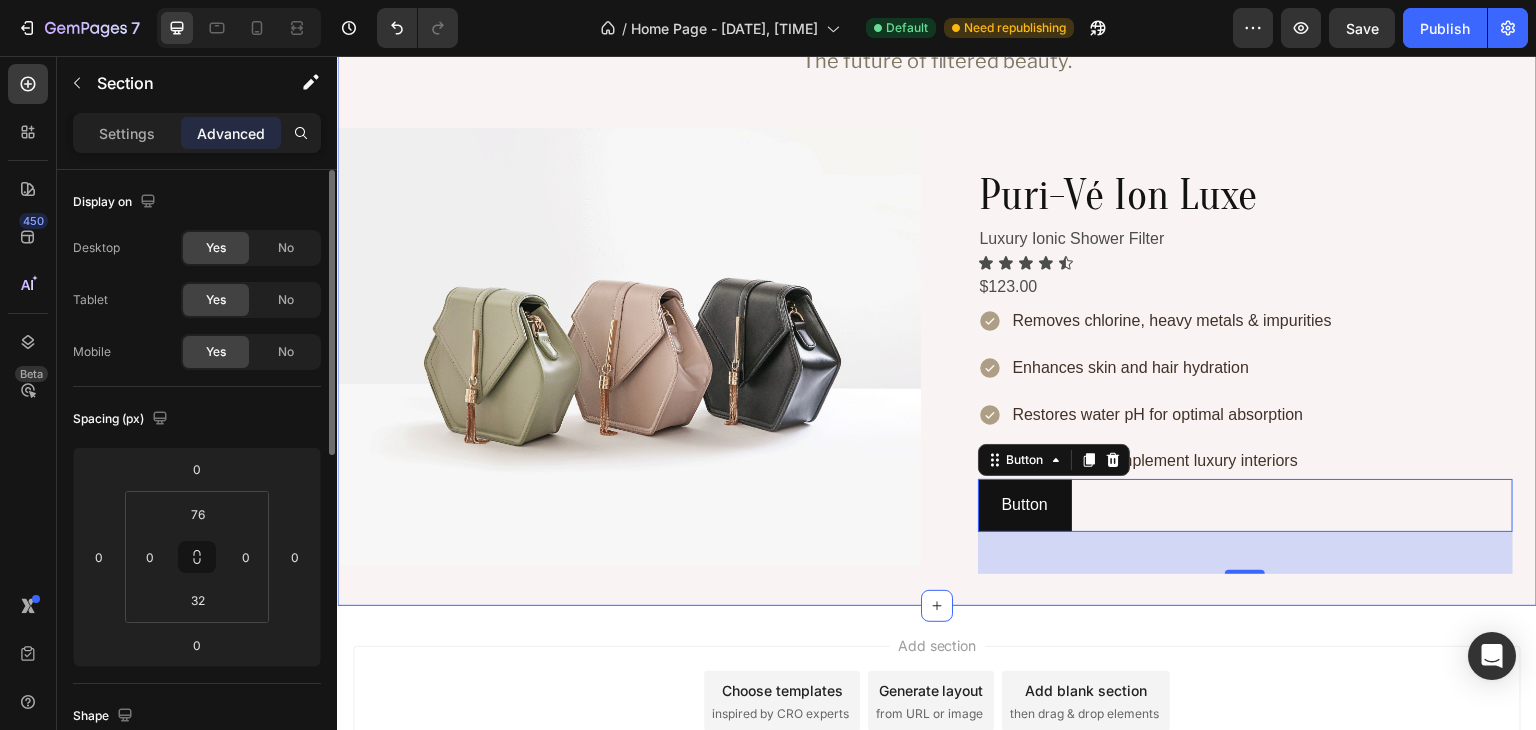 click on "Introducing the PURIVÉ Ion Luxe Heading The future of filtered beauty. Text Block Image Puri-Vé Ion Luxe Heading Luxury Ionic Shower Filter Text Block Icon Icon Icon Icon Icon Icon List $123.00 Text Block Removes chlorine, heavy metals & impurities Enhances skin and hair hydration Restores water pH for optimal absorption Designed to complement luxury interiors Item List Button Button   42 Row Section 3" at bounding box center (937, 230) 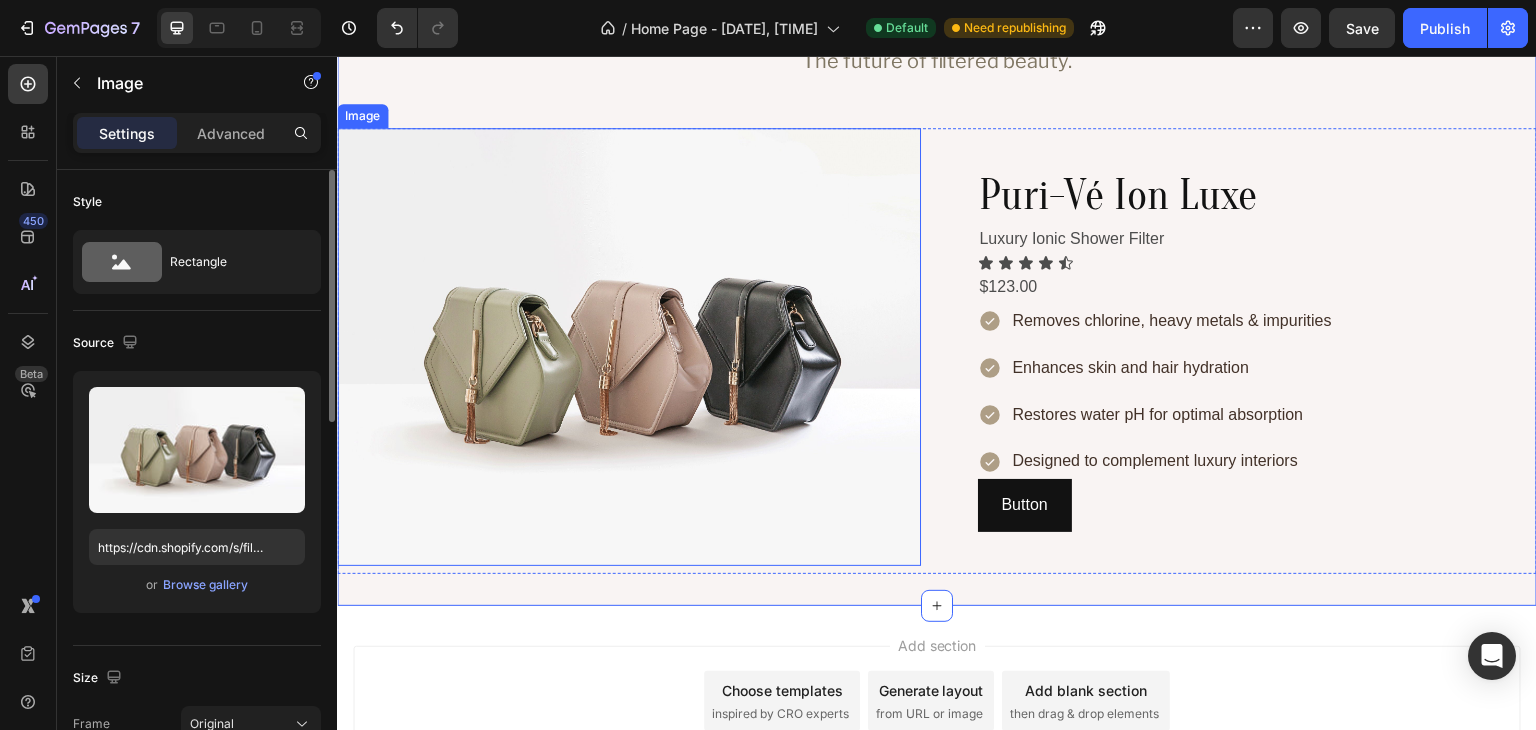 click at bounding box center [629, 347] 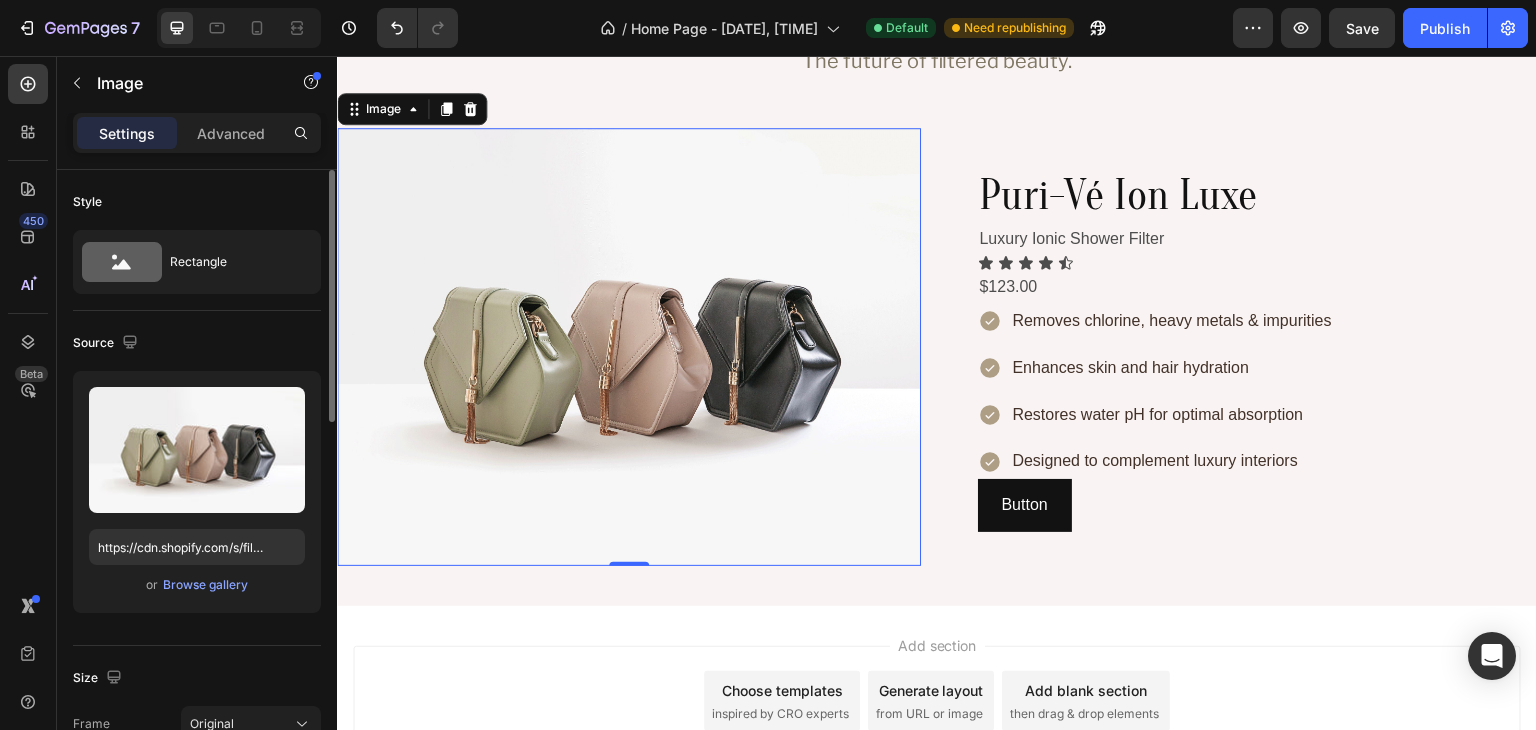 click at bounding box center (629, 347) 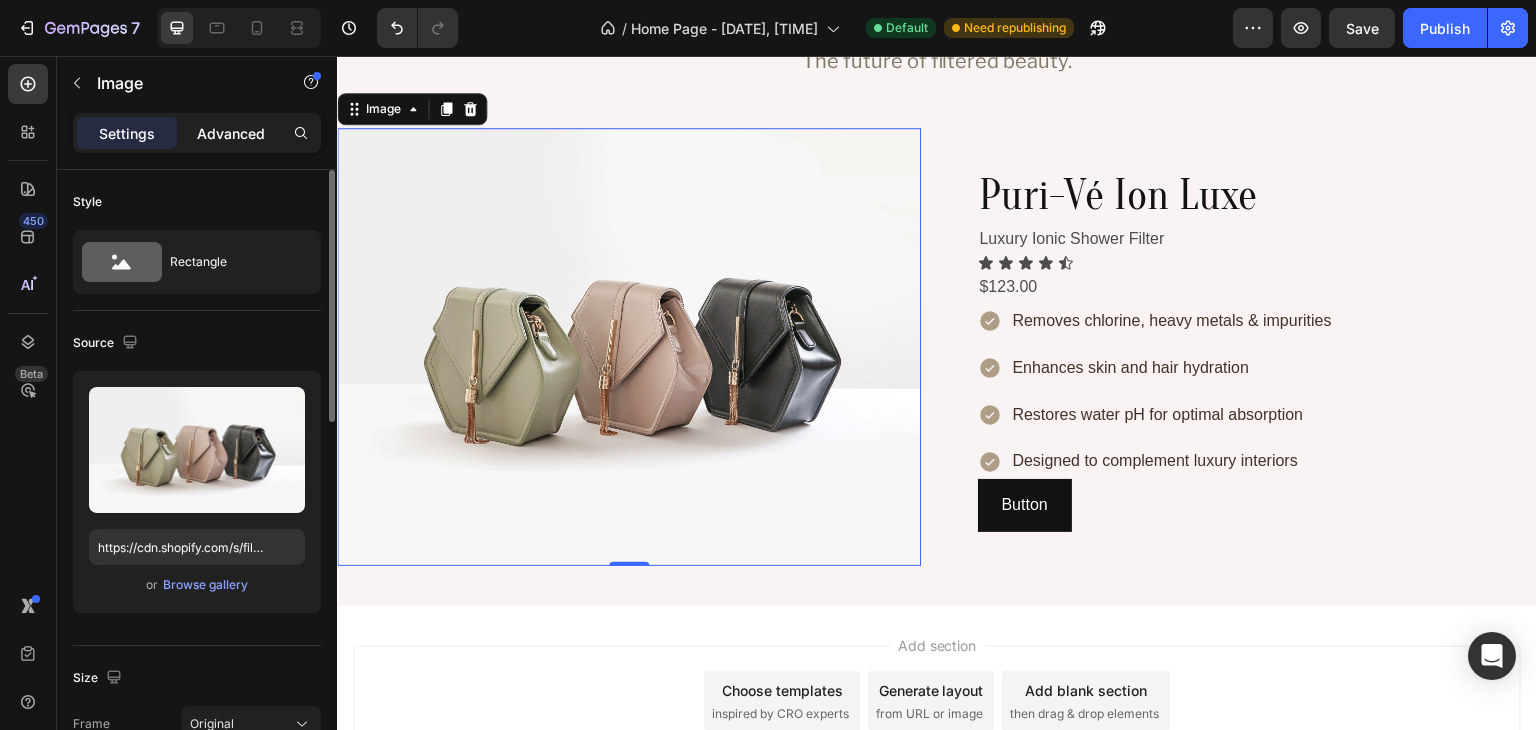 click on "Advanced" 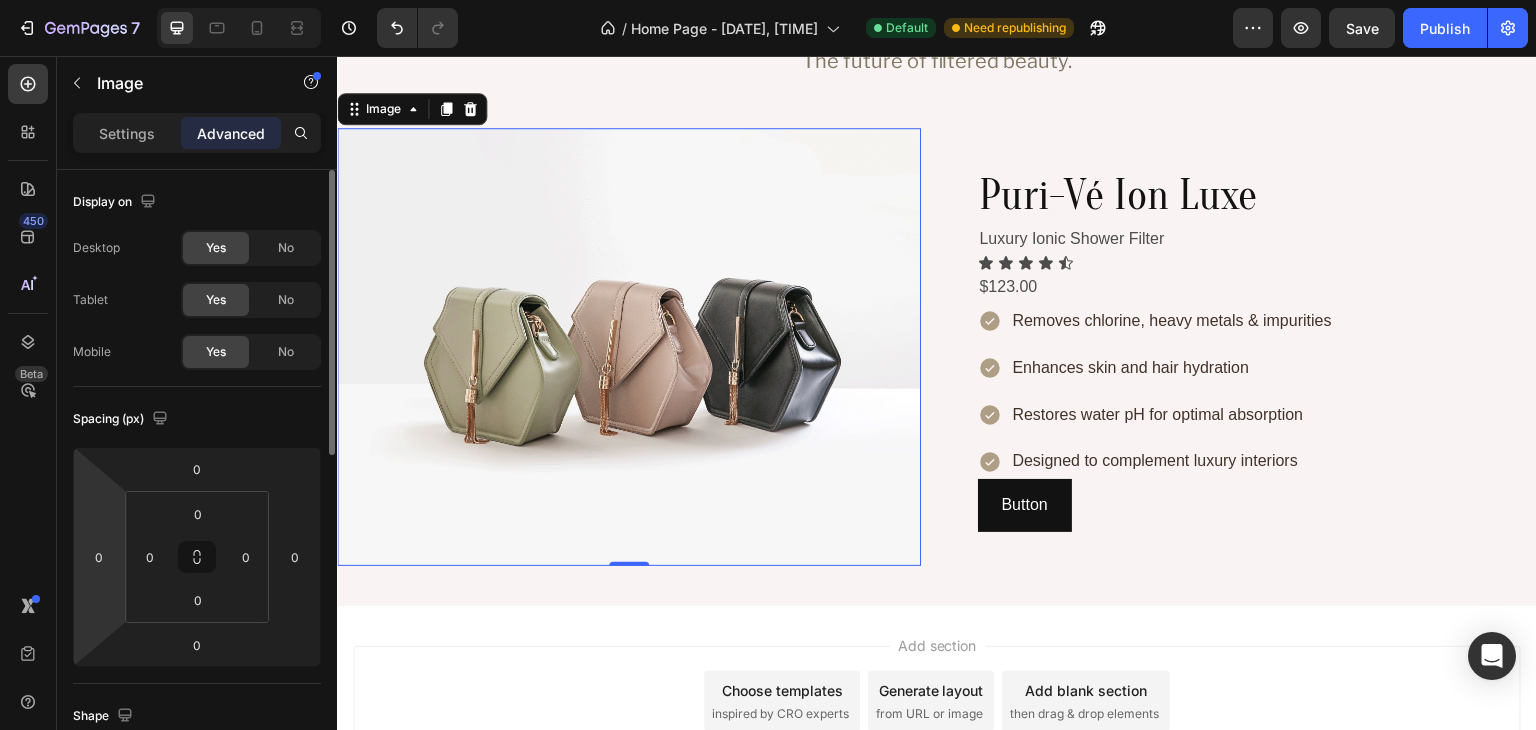 click on "[NUMBER] Version history / Home Page - [DATE], [TIME] Default Need republishing Preview Save Publish [NUMBER] Beta Sections([NUMBER]) Elements([NUMBER]) Section Element Hero Section Product Detail Brands Trusted Badges Guarantee Product Breakdown How to use Testimonials Compare Bundle FAQs Social Proof Brand Story Product List Collection Blog List Contact Sticky Add to Cart Custom Footer Browse Library [NUMBER] Layout Row Row Row Row Text Heading Text Block Button Button Button Media Image Image" at bounding box center (768, 0) 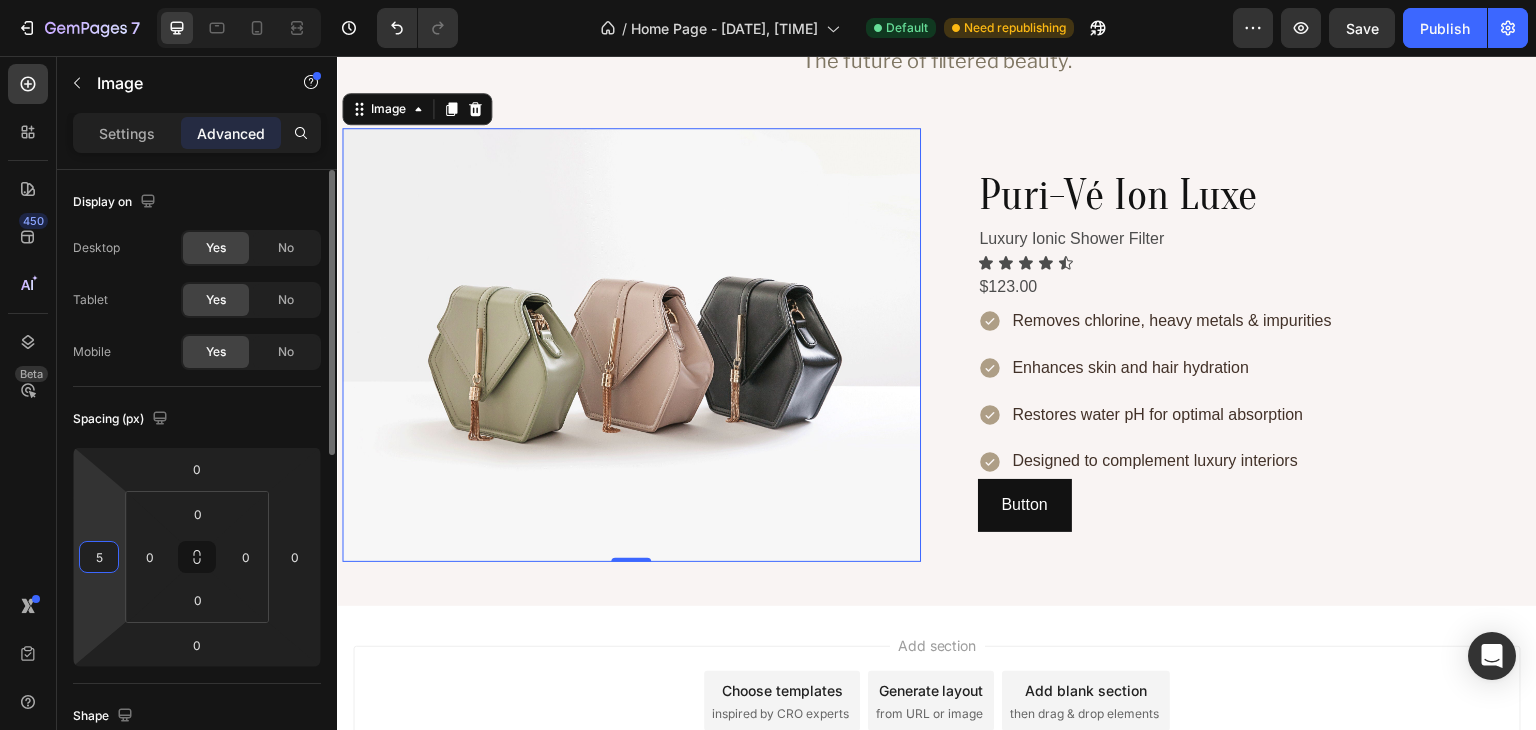 type on "50" 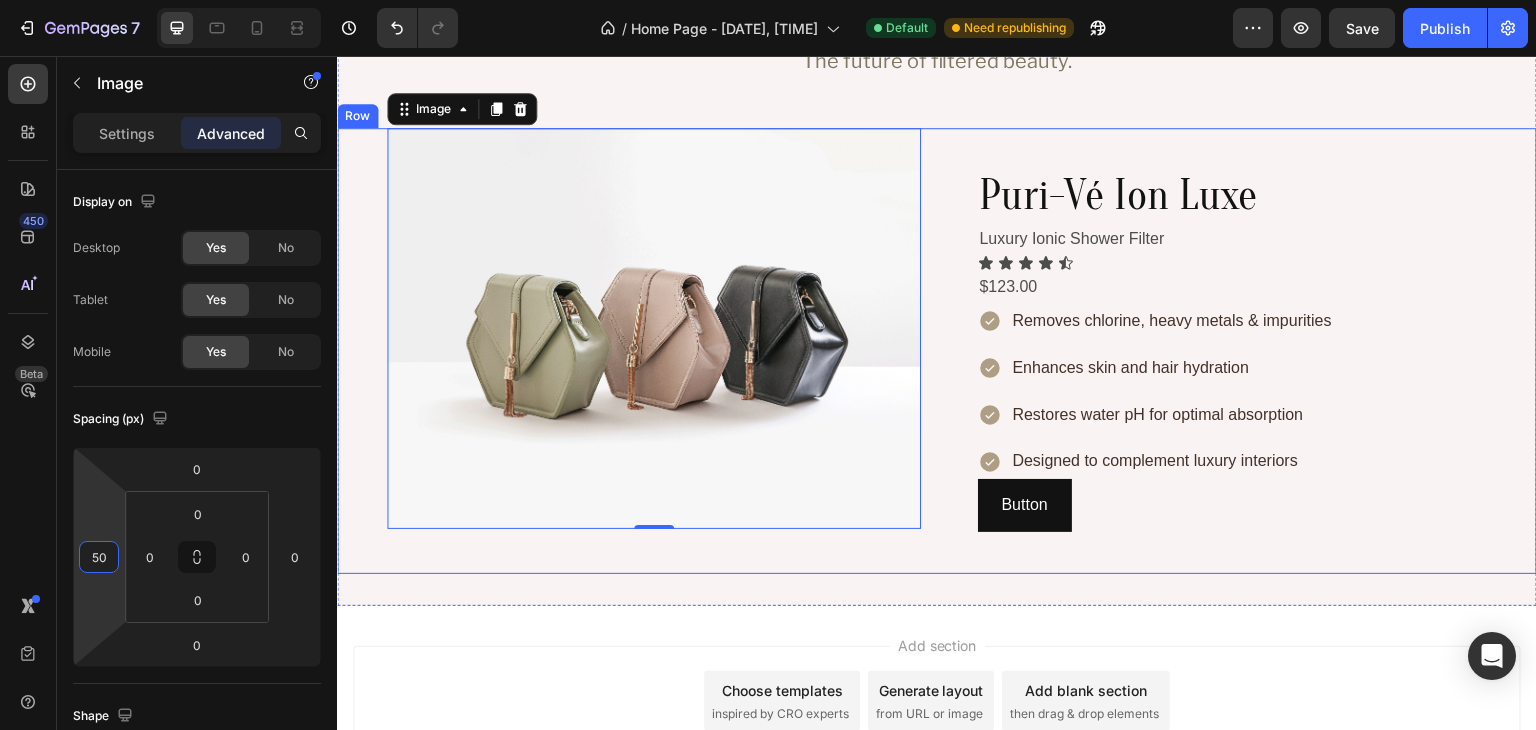 click on "Image   0 Puri-Vé Ion Luxe Heading Luxury Ionic Shower Filter Text Block Icon Icon Icon Icon Icon Icon List $123.00 Text Block Removes chlorine, heavy metals & impurities Enhances skin and hair hydration Restores water pH for optimal absorption Designed to complement luxury interiors Item List Button Button Row" at bounding box center [937, 351] 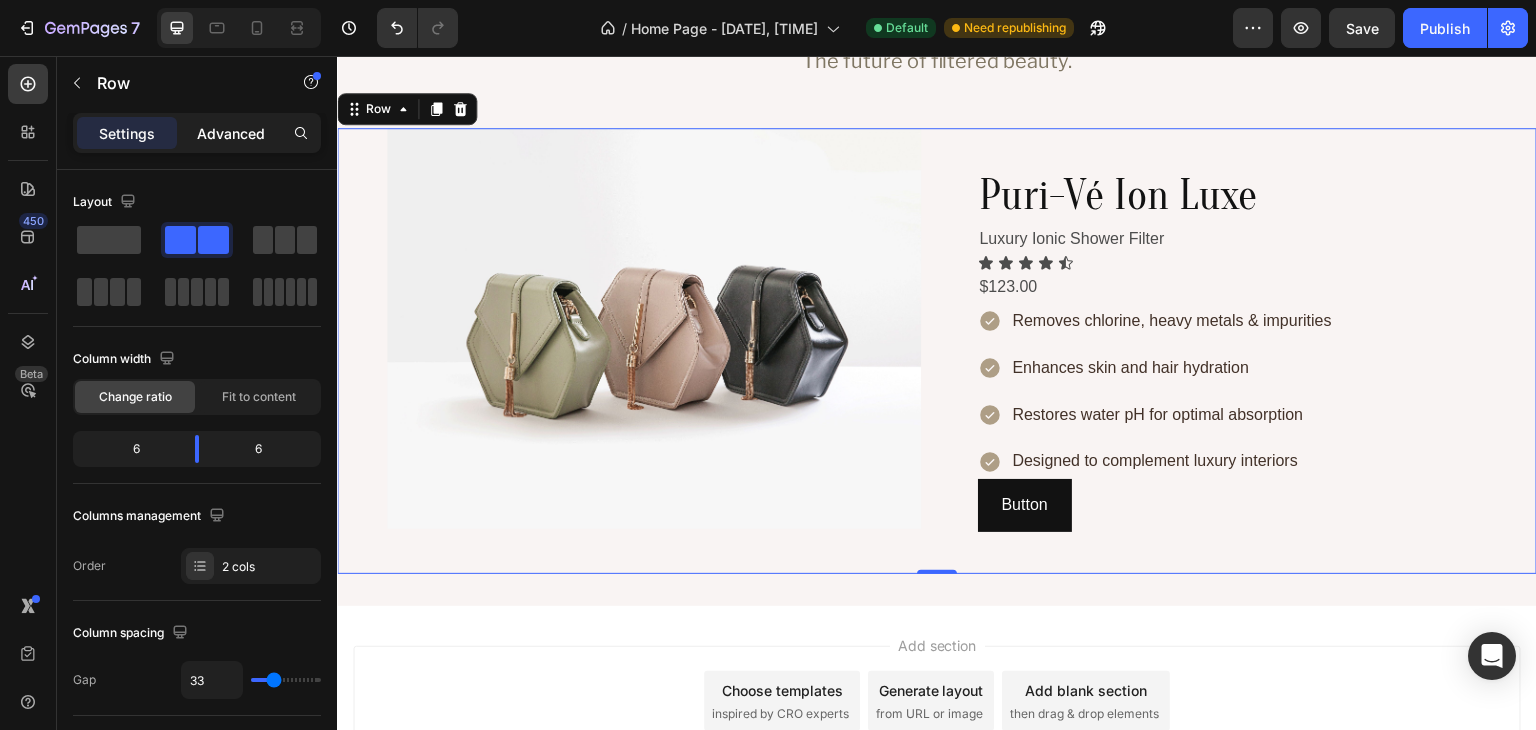 click on "Advanced" at bounding box center [231, 133] 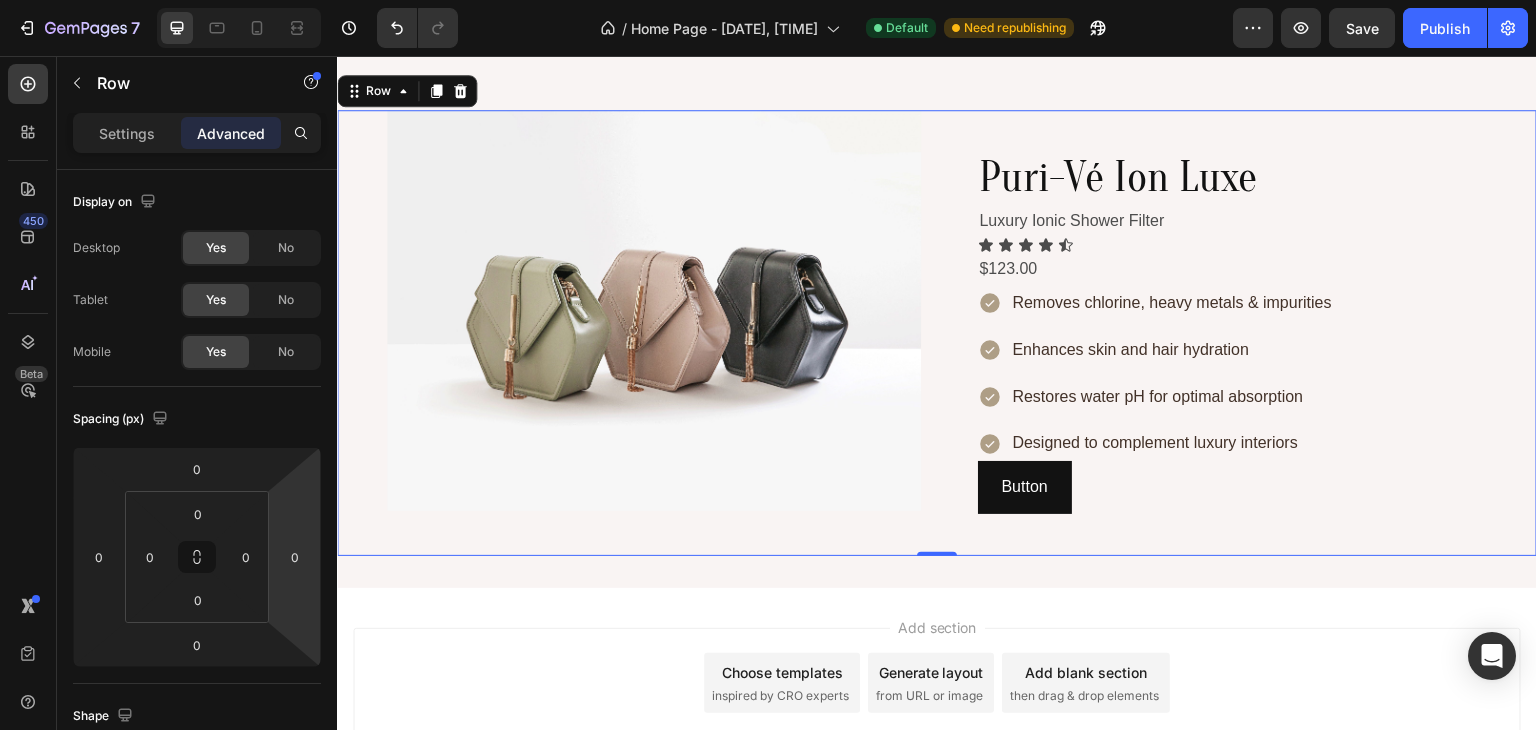 scroll, scrollTop: 1090, scrollLeft: 0, axis: vertical 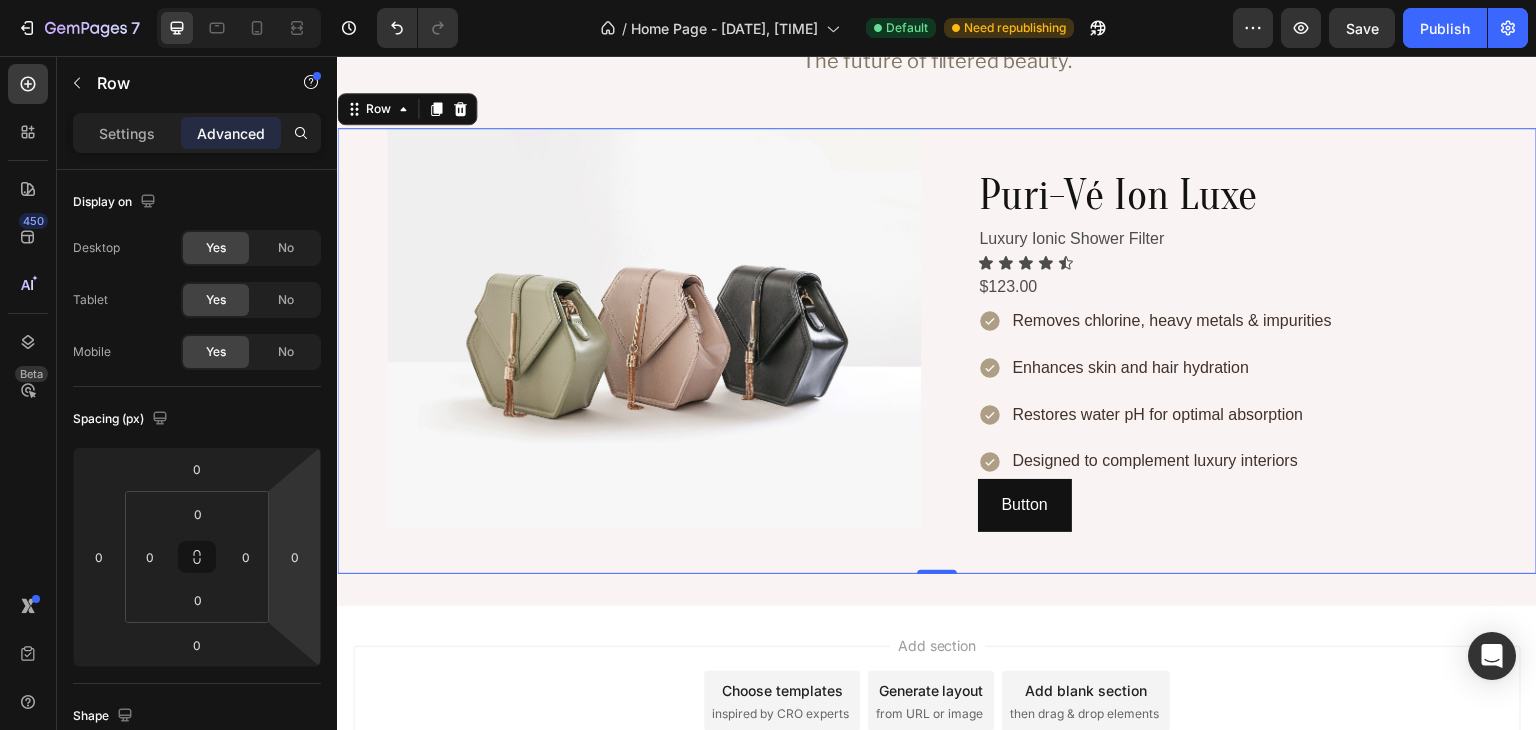 click on "Image Puri-Vé Ion Luxe Heading Luxury Ionic Shower Filter Text Block Icon Icon Icon Icon Icon Icon List $123.00 Text Block Removes chlorine, heavy metals & impurities Enhances skin and hair hydration Restores water pH for optimal absorption Designed to complement luxury interiors Item List Button Button Row   0" at bounding box center [937, 351] 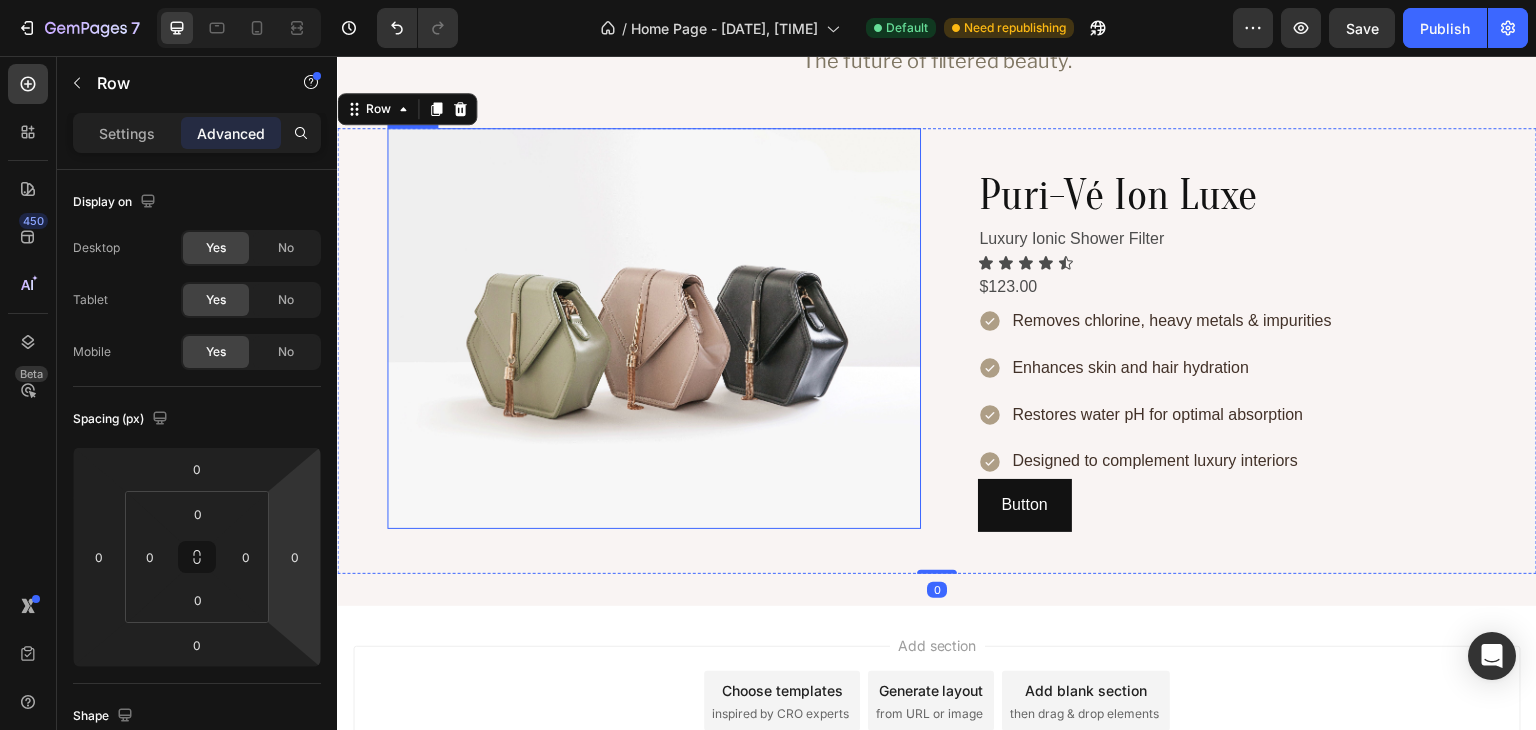 click at bounding box center (654, 328) 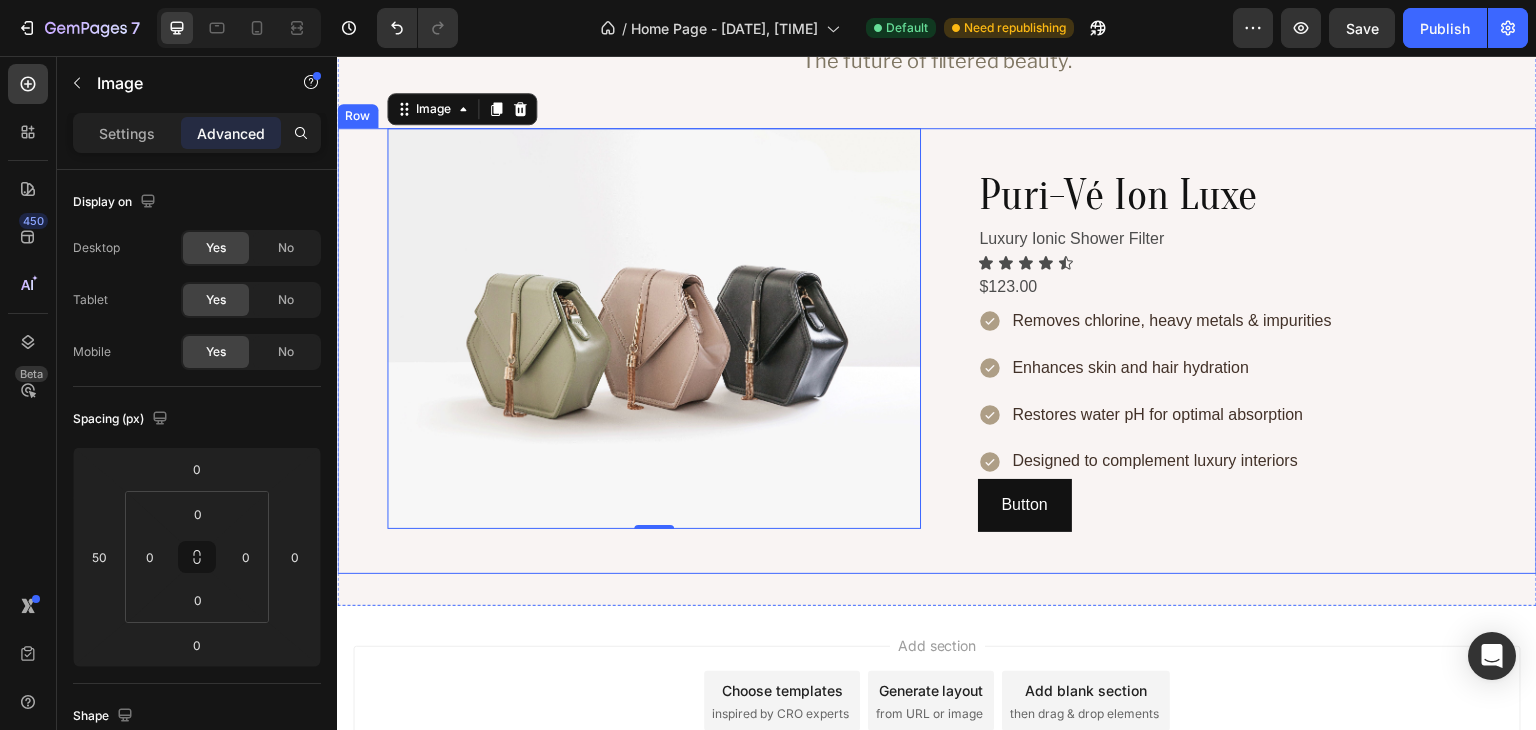 click on "Image   0" at bounding box center (629, 351) 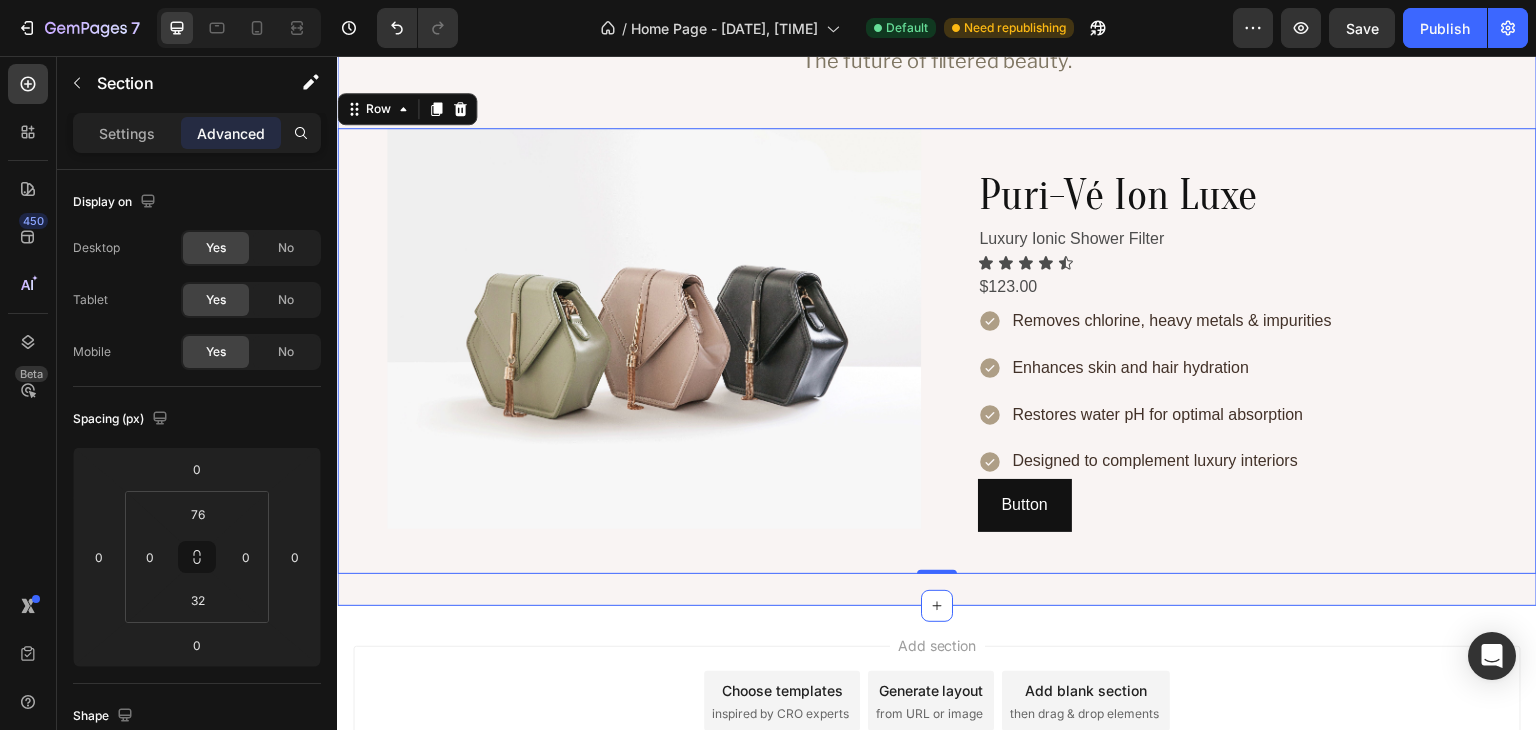 click on "Introducing the PURIVÉ Ion Luxe Heading The future of filtered beauty. Text Block Image Puri-Vé Ion Luxe Heading Luxury Ionic Shower Filter Text Block Icon Icon Icon Icon Icon Icon List $123.00 Text Block Removes chlorine, heavy metals & impurities Enhances skin and hair hydration Restores water pH for optimal absorption Designed to complement luxury interiors Item List Button Button Row   0 Section 3" at bounding box center [937, 230] 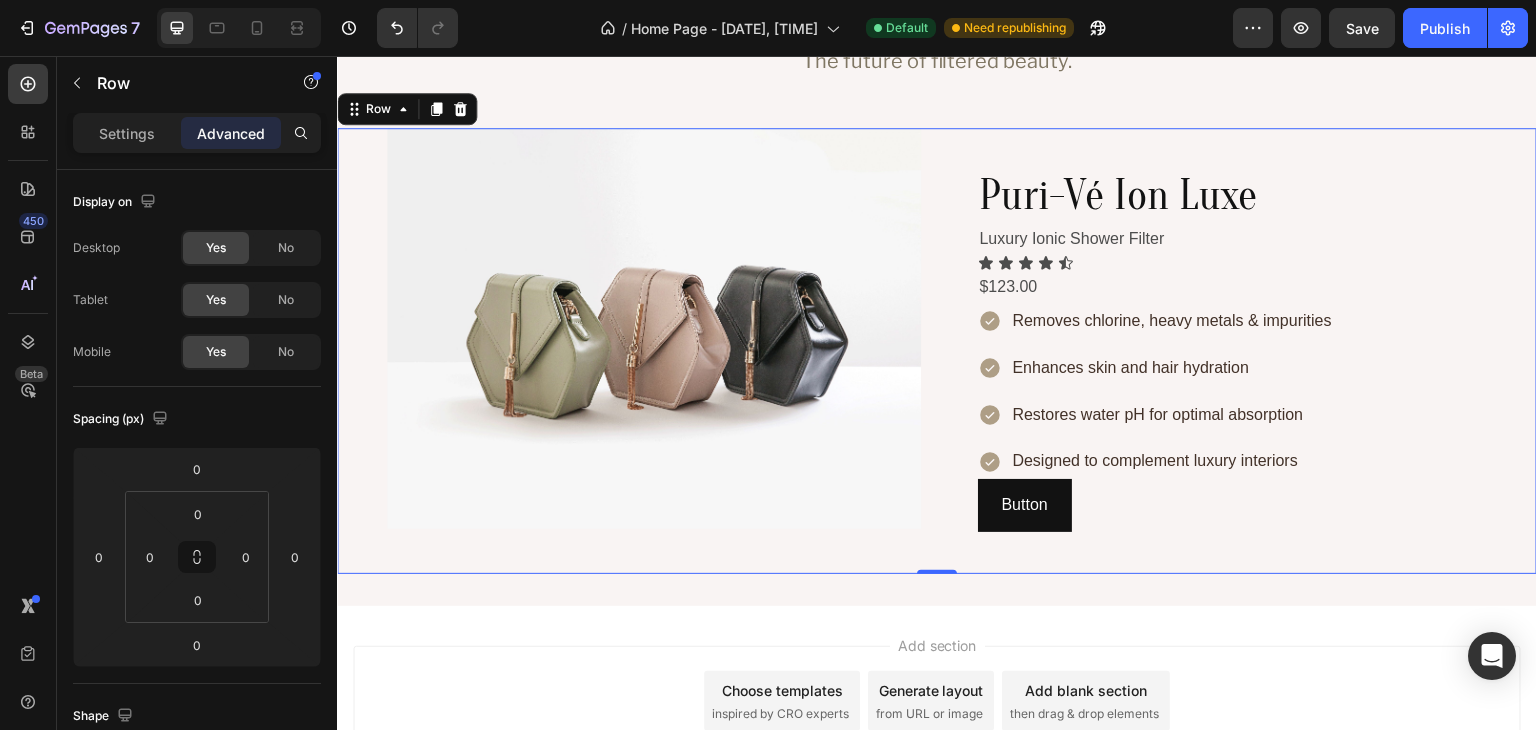 click on "Image" at bounding box center (629, 351) 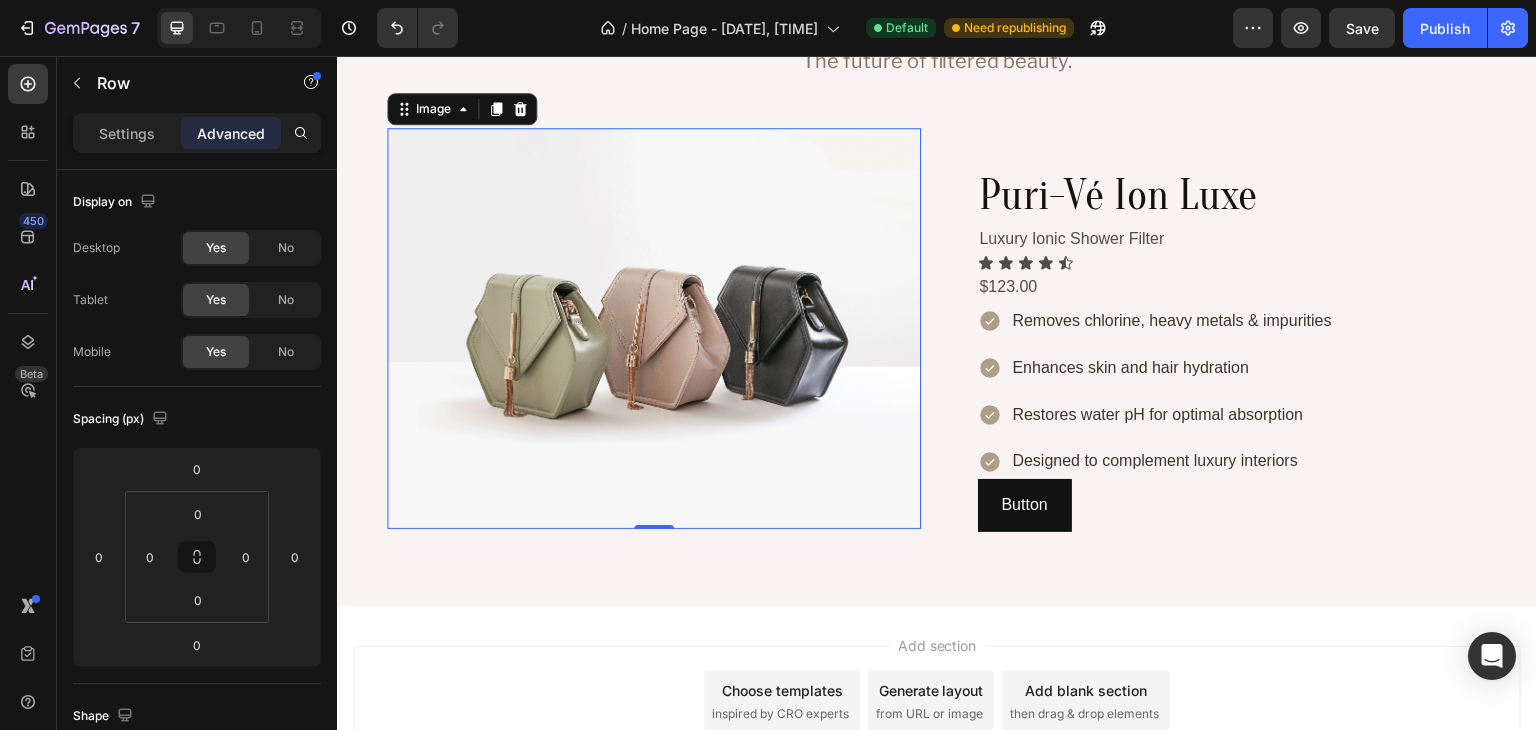 click at bounding box center [654, 328] 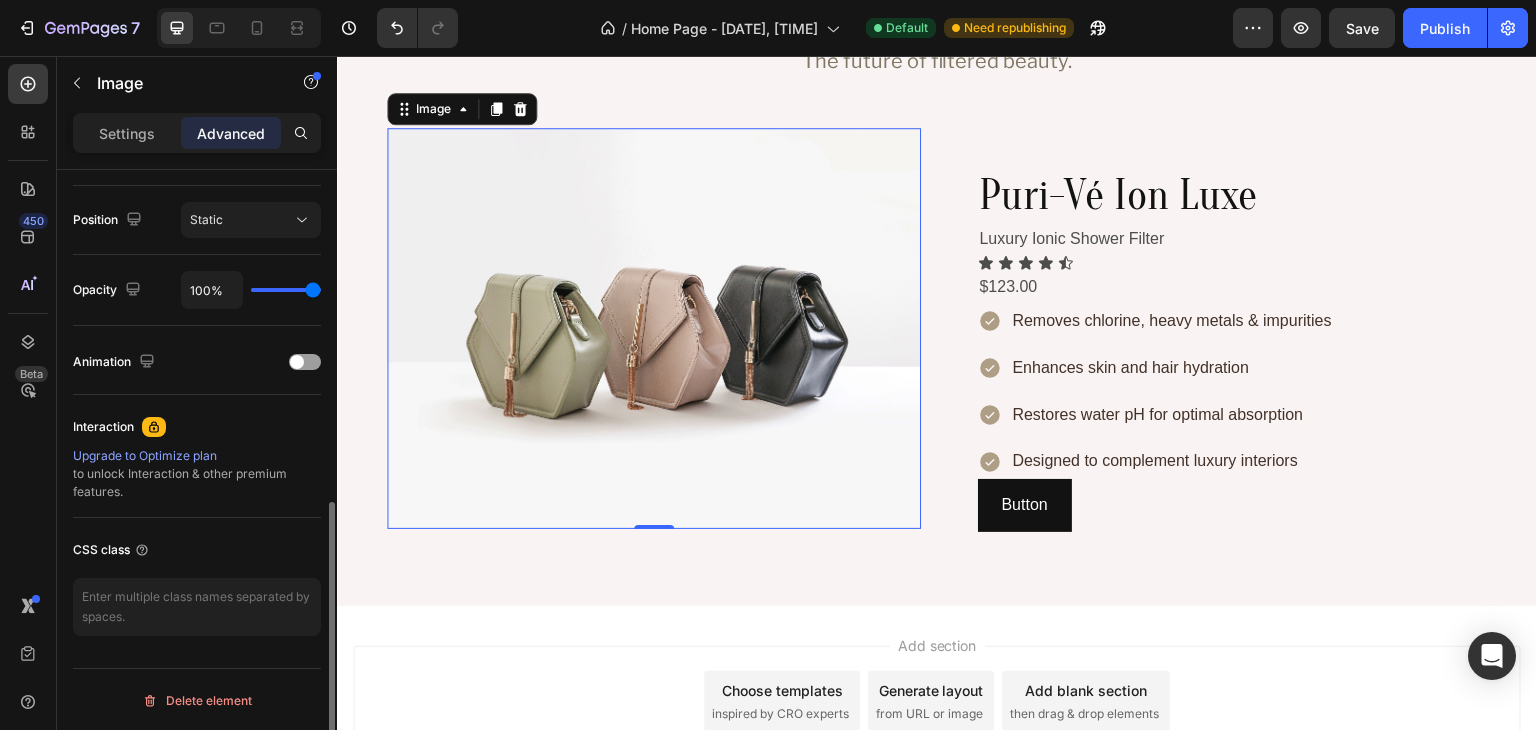 scroll, scrollTop: 480, scrollLeft: 0, axis: vertical 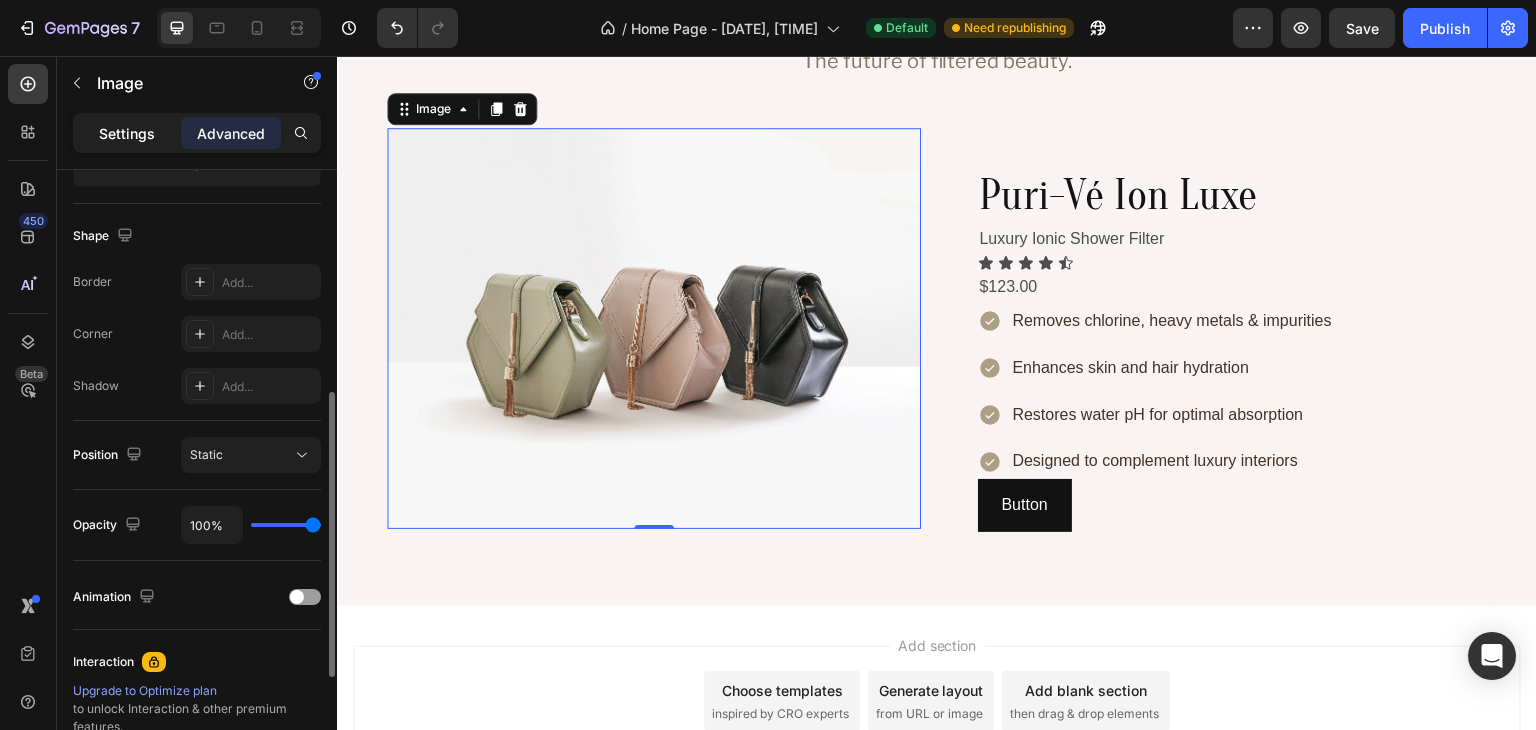 click on "Settings" at bounding box center [127, 133] 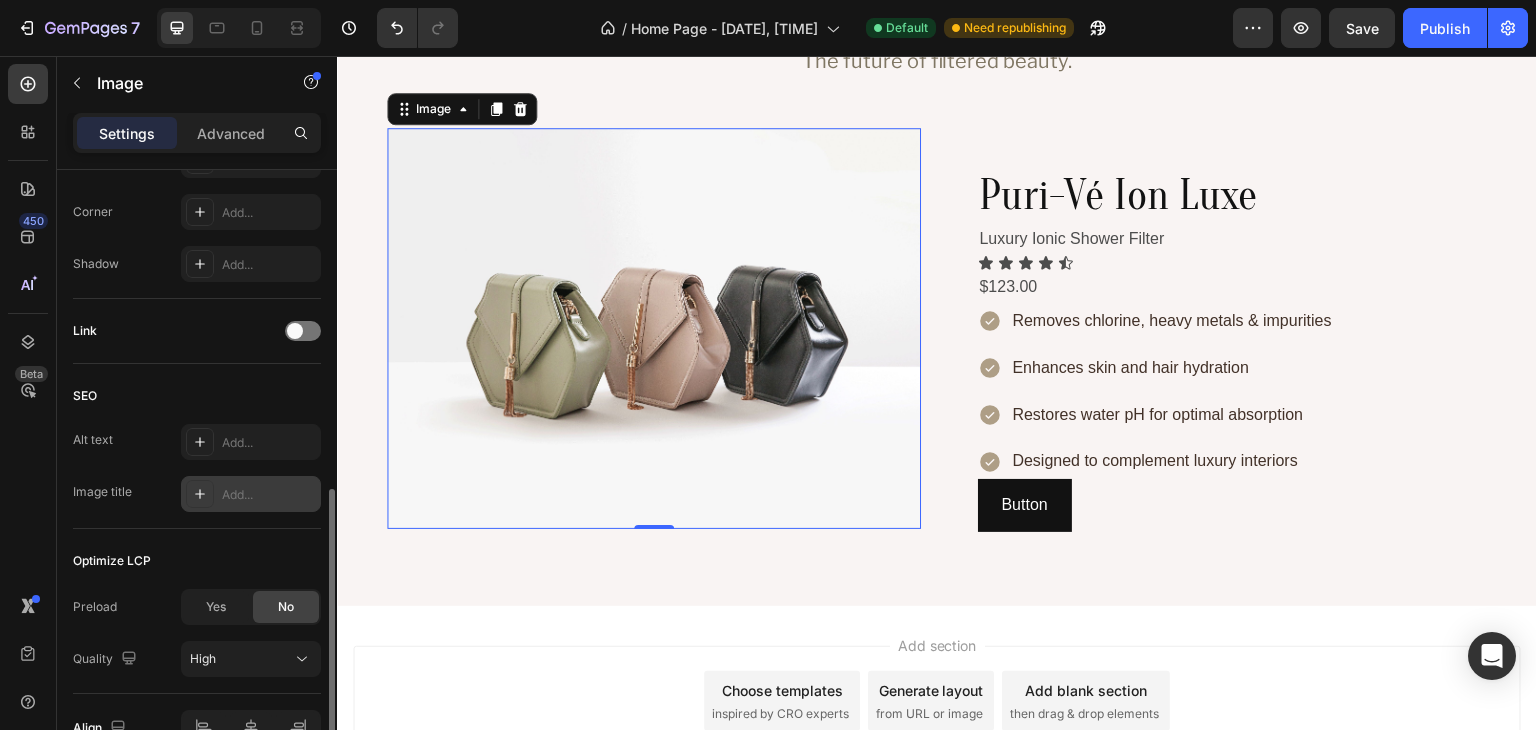 scroll, scrollTop: 892, scrollLeft: 0, axis: vertical 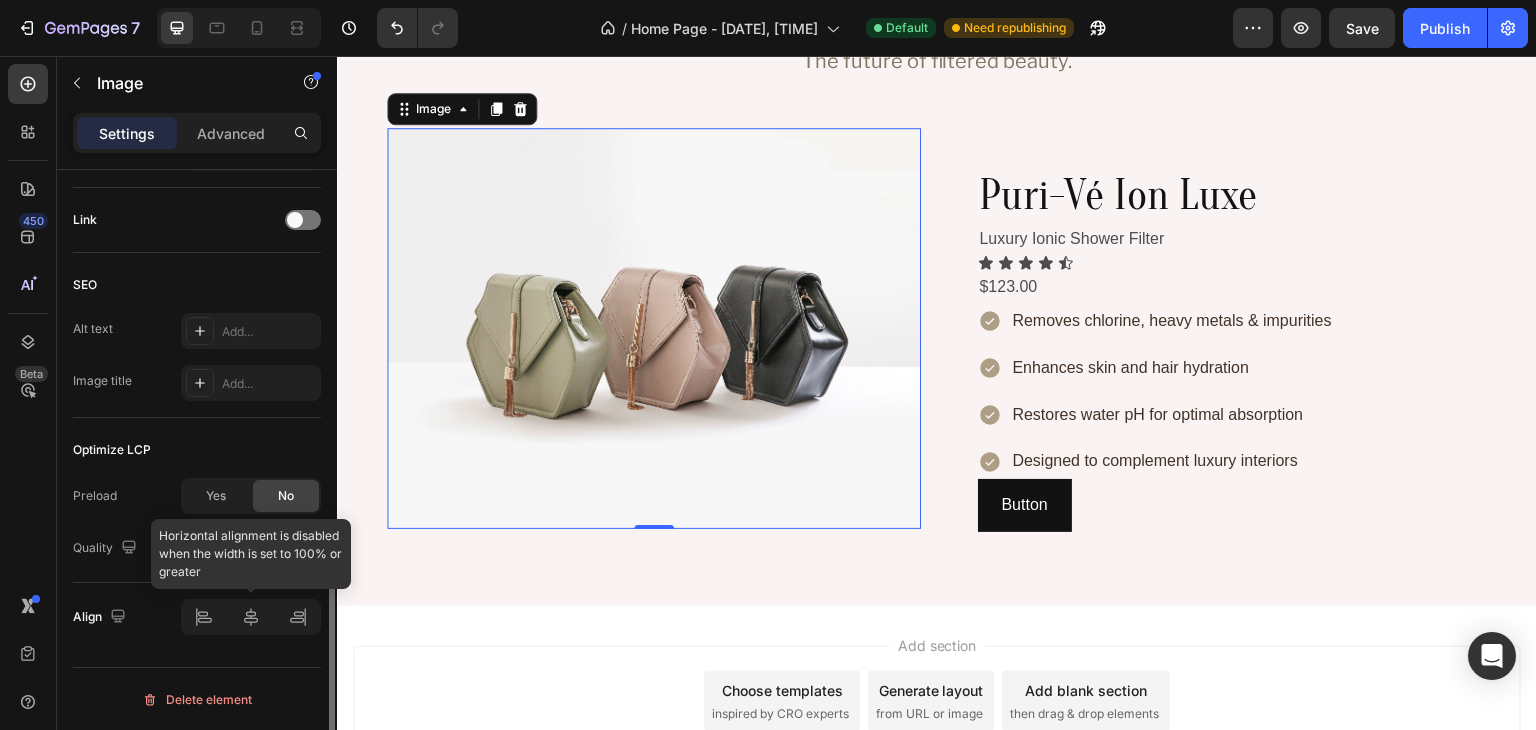 click 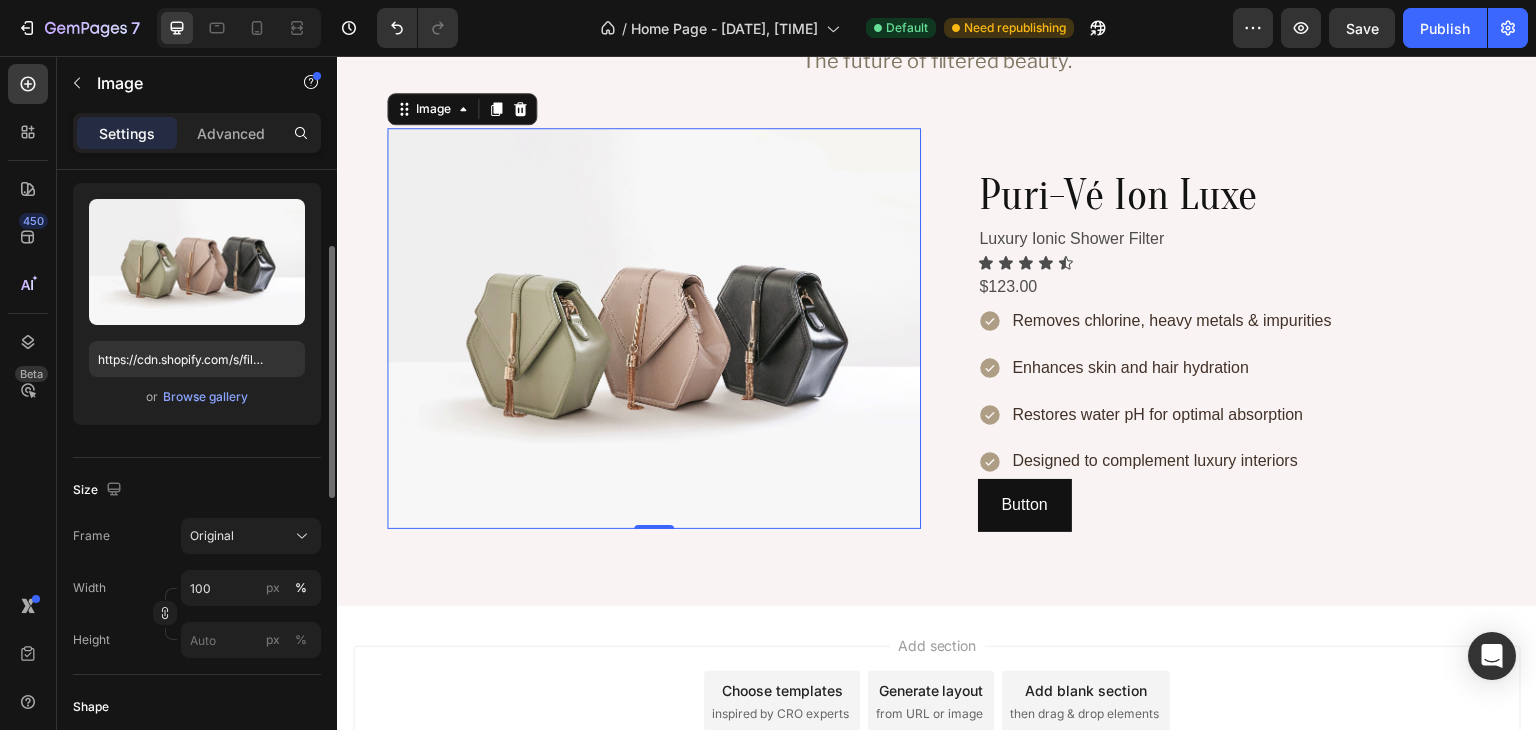 scroll, scrollTop: 0, scrollLeft: 0, axis: both 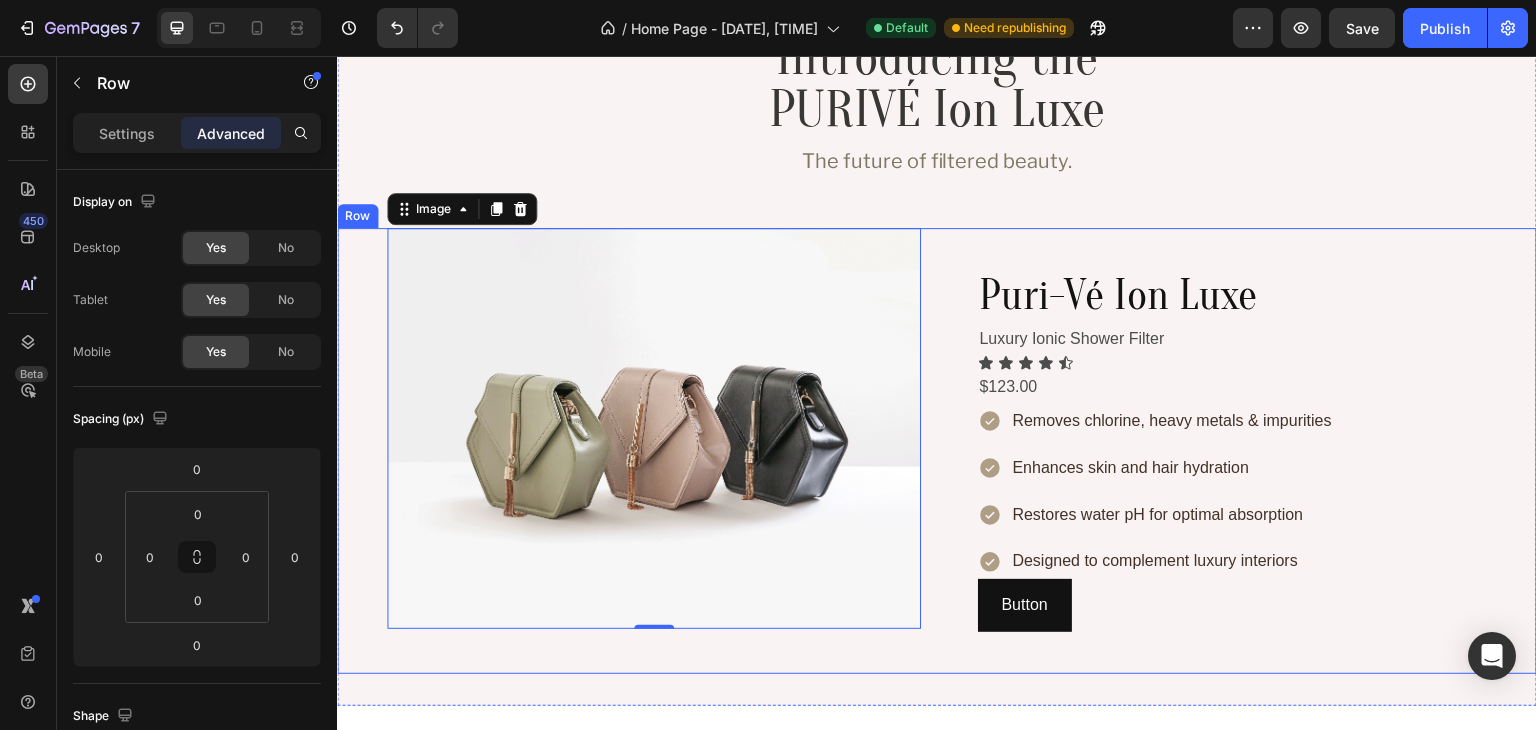 click on "Image   0 Puri-Vé Ion Luxe Heading Luxury Ionic Shower Filter Text Block Icon Icon Icon Icon Icon Icon List $123.00 Text Block Removes chlorine, heavy metals & impurities Enhances skin and hair hydration Restores water pH for optimal absorption Designed to complement luxury interiors Item List Button Button Row" at bounding box center (937, 451) 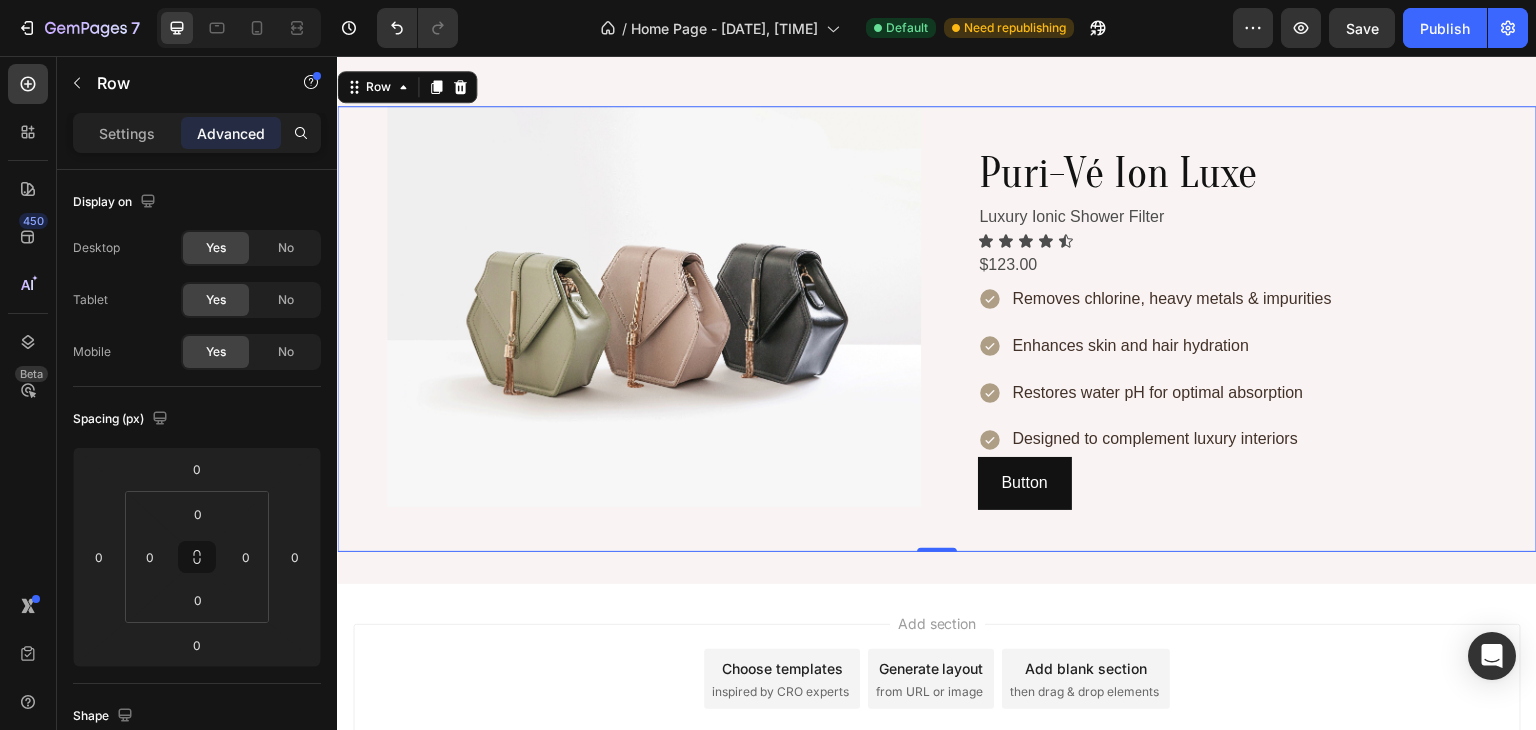 scroll, scrollTop: 1124, scrollLeft: 0, axis: vertical 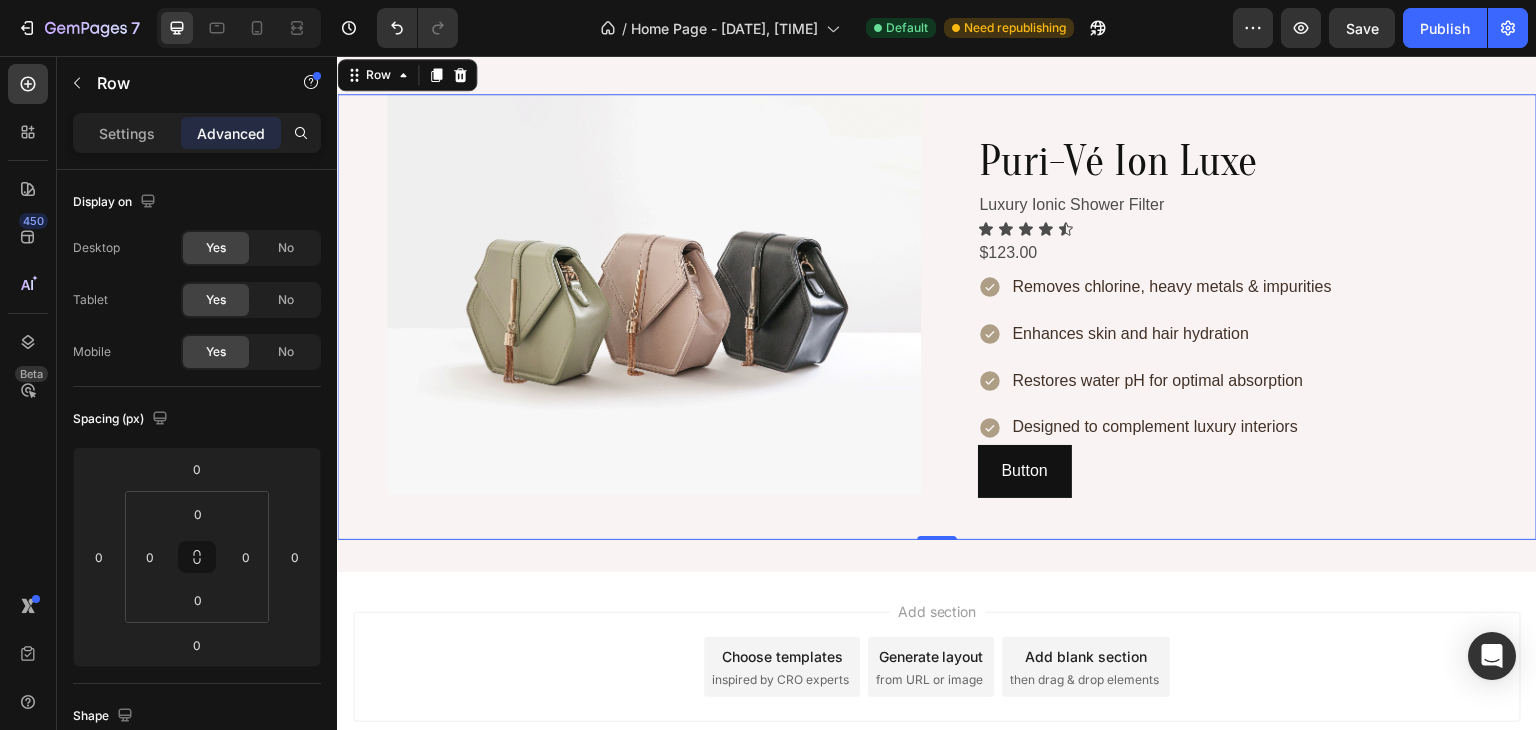 click on "Image Puri-Vé Ion Luxe Heading Luxury Ionic Shower Filter Text Block Icon Icon Icon Icon Icon Icon List $123.00 Text Block Removes chlorine, heavy metals & impurities Enhances skin and hair hydration Restores water pH for optimal absorption Designed to complement luxury interiors Item List Button Button Row   0" at bounding box center (937, 317) 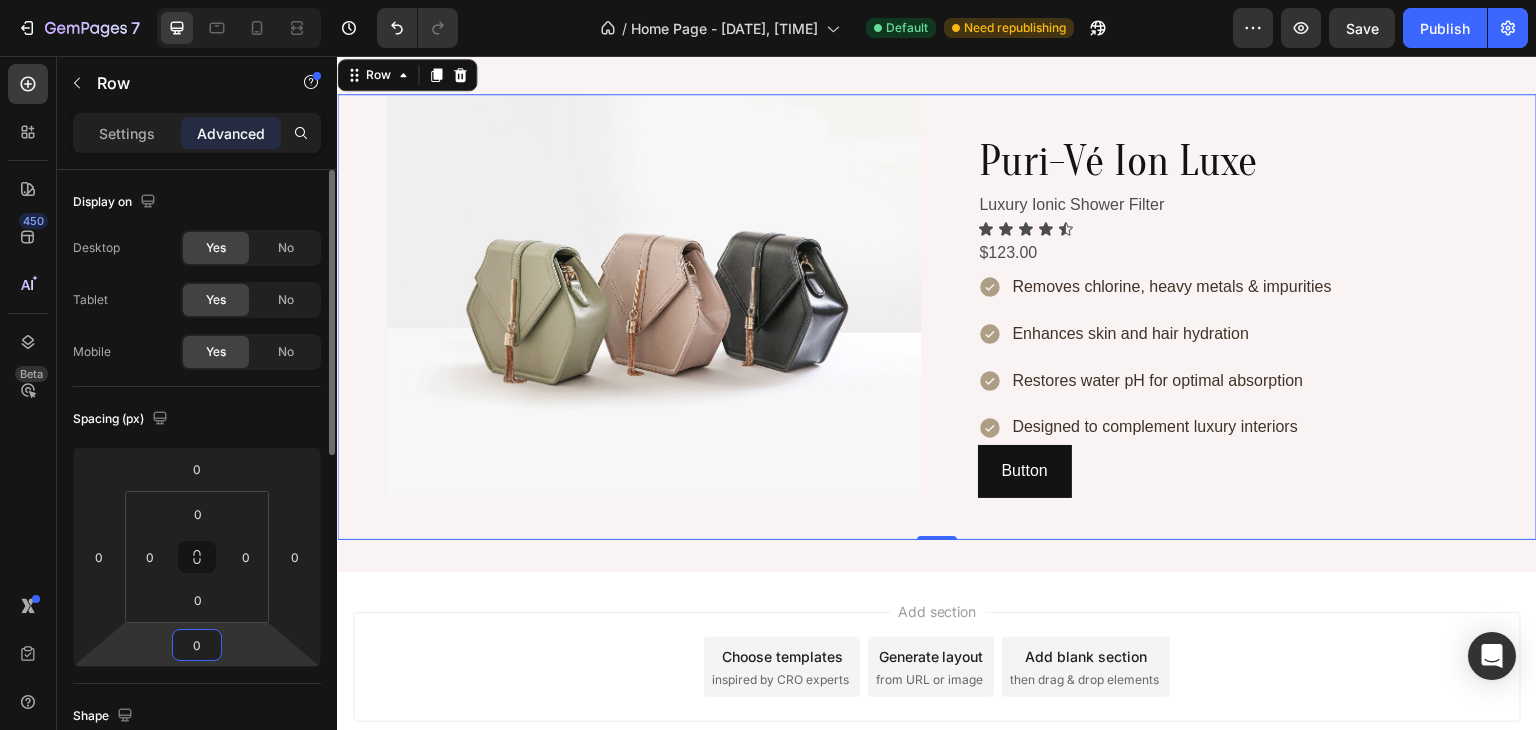 click on "0" at bounding box center [197, 645] 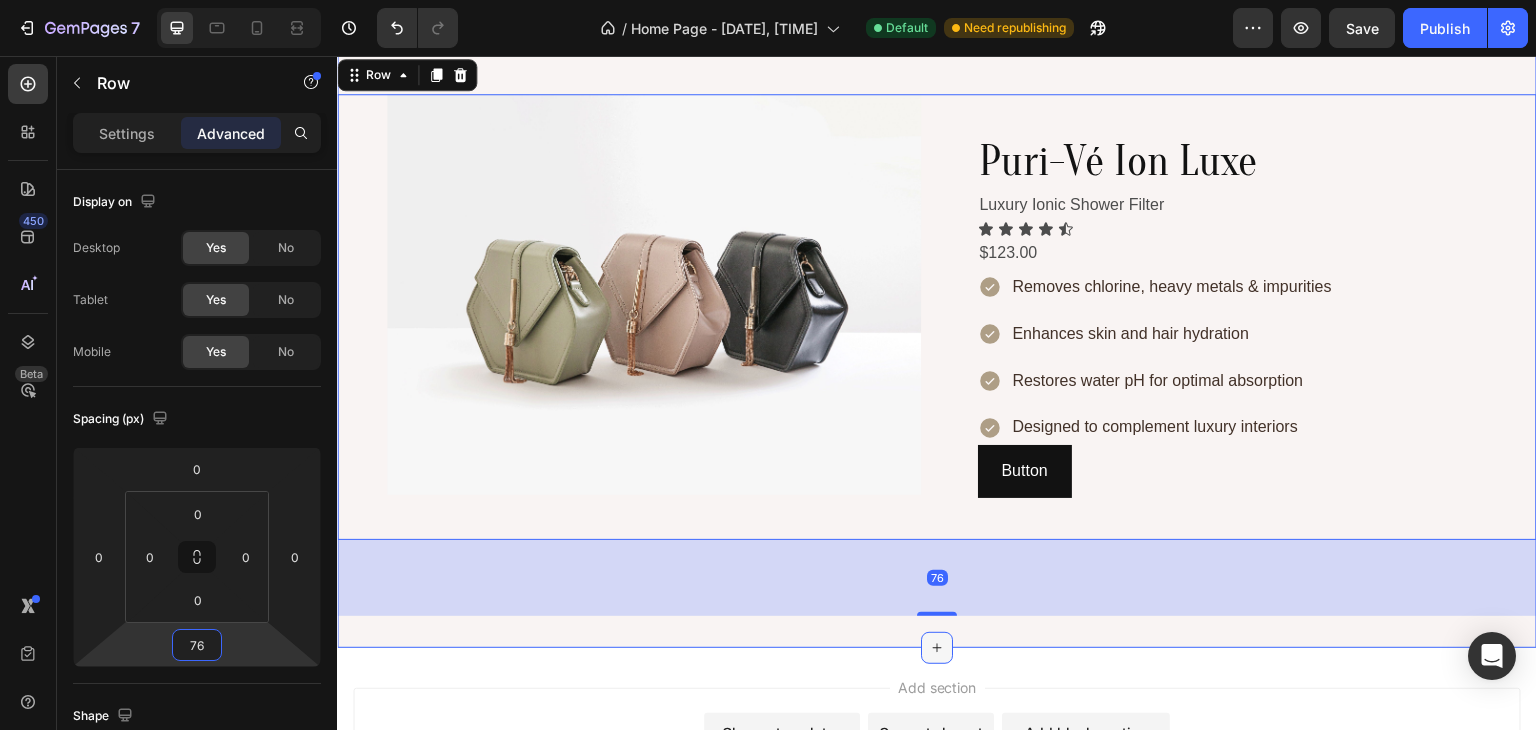 type on "76" 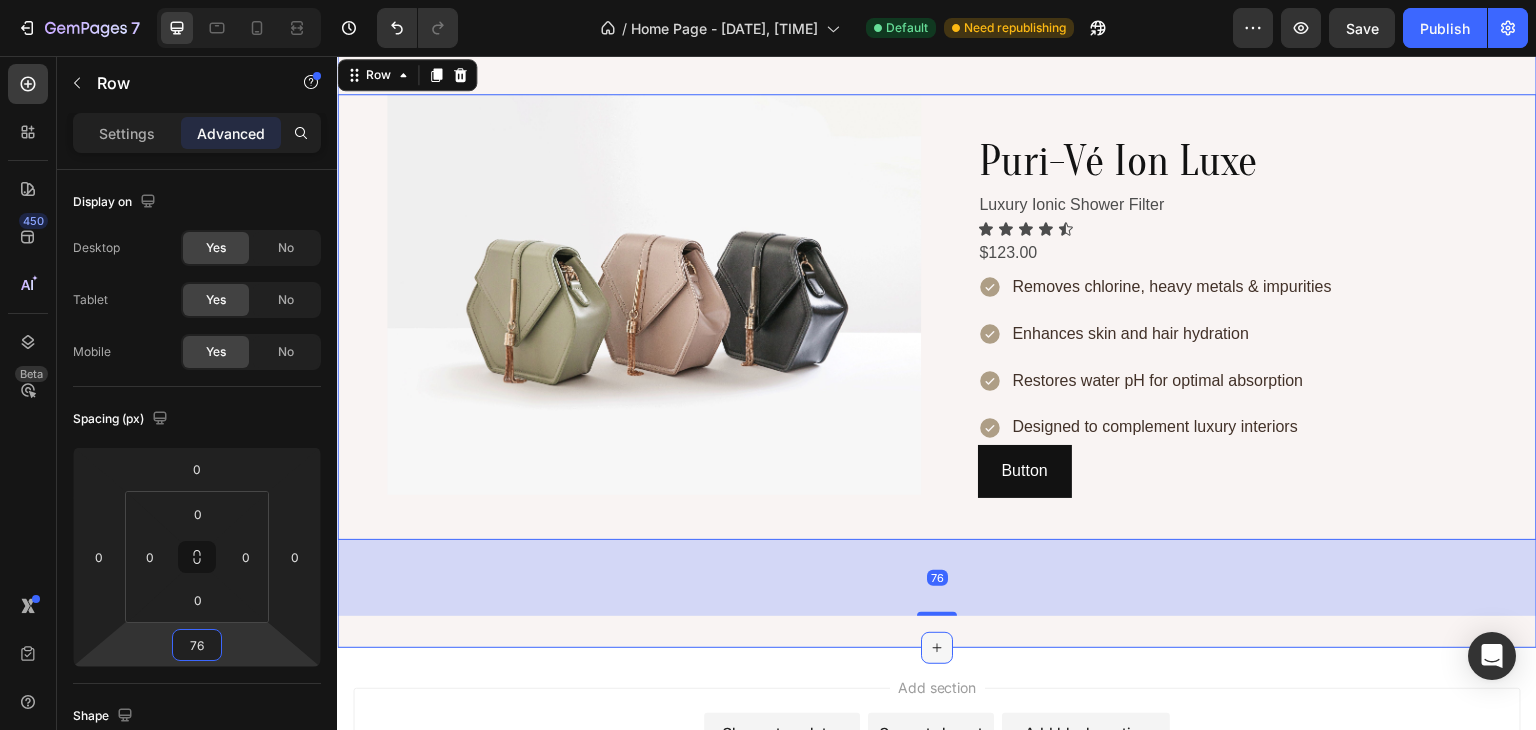 click at bounding box center [937, 648] 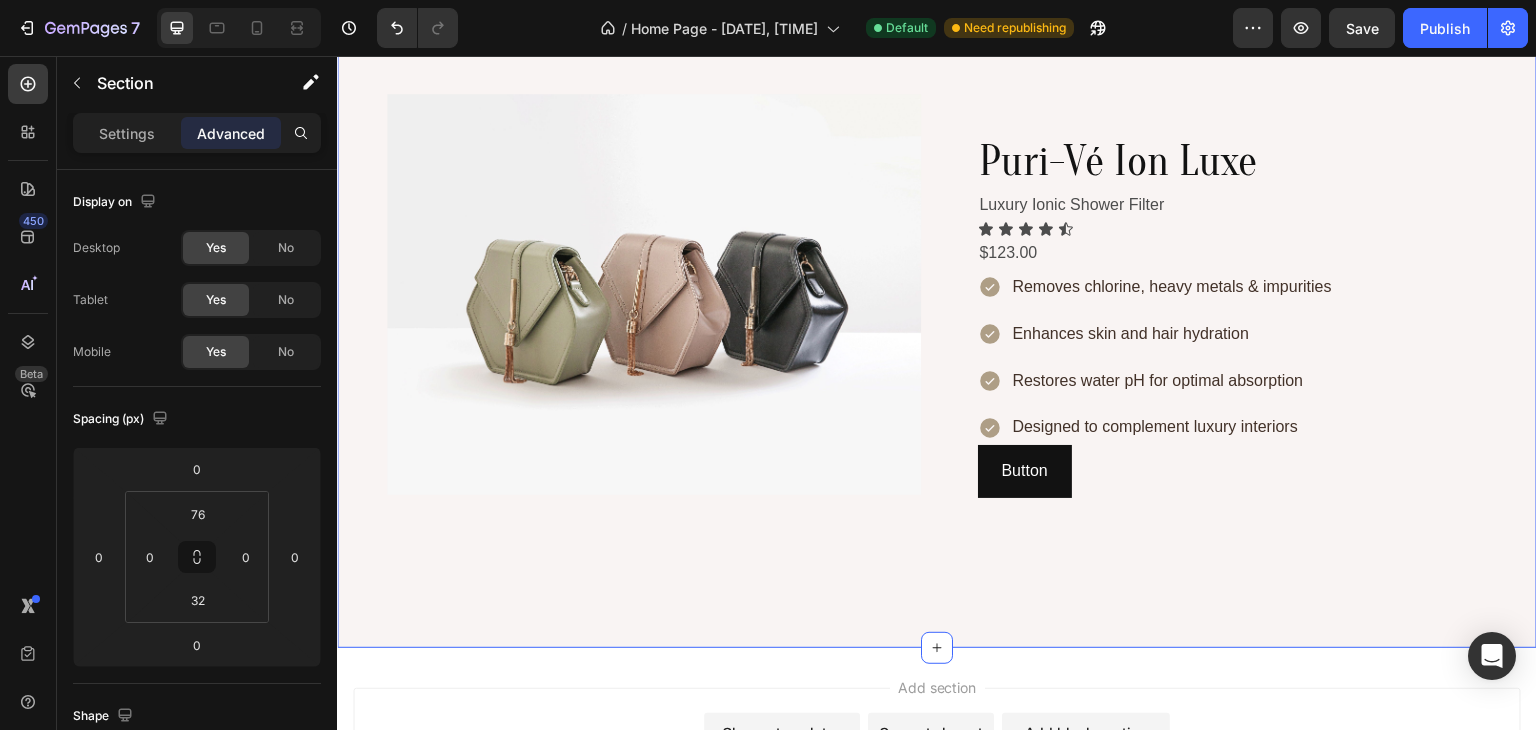 click on "Introducing the PURIVÉ Ion Luxe Heading The future of filtered beauty. Text Block Image Puri-Vé Ion Luxe Heading Luxury Ionic Shower Filter Text Block Icon Icon Icon Icon Icon Icon List $123.00 Text Block Removes chlorine, heavy metals & impurities Enhances skin and hair hydration Restores water pH for optimal absorption Designed to complement luxury interiors Item List Button Button Row Section 3   Create Theme Section AI Content Write with GemAI What would you like to describe here? Tone and Voice Persuasive Product Áo quần què Show more Generate" at bounding box center (937, 234) 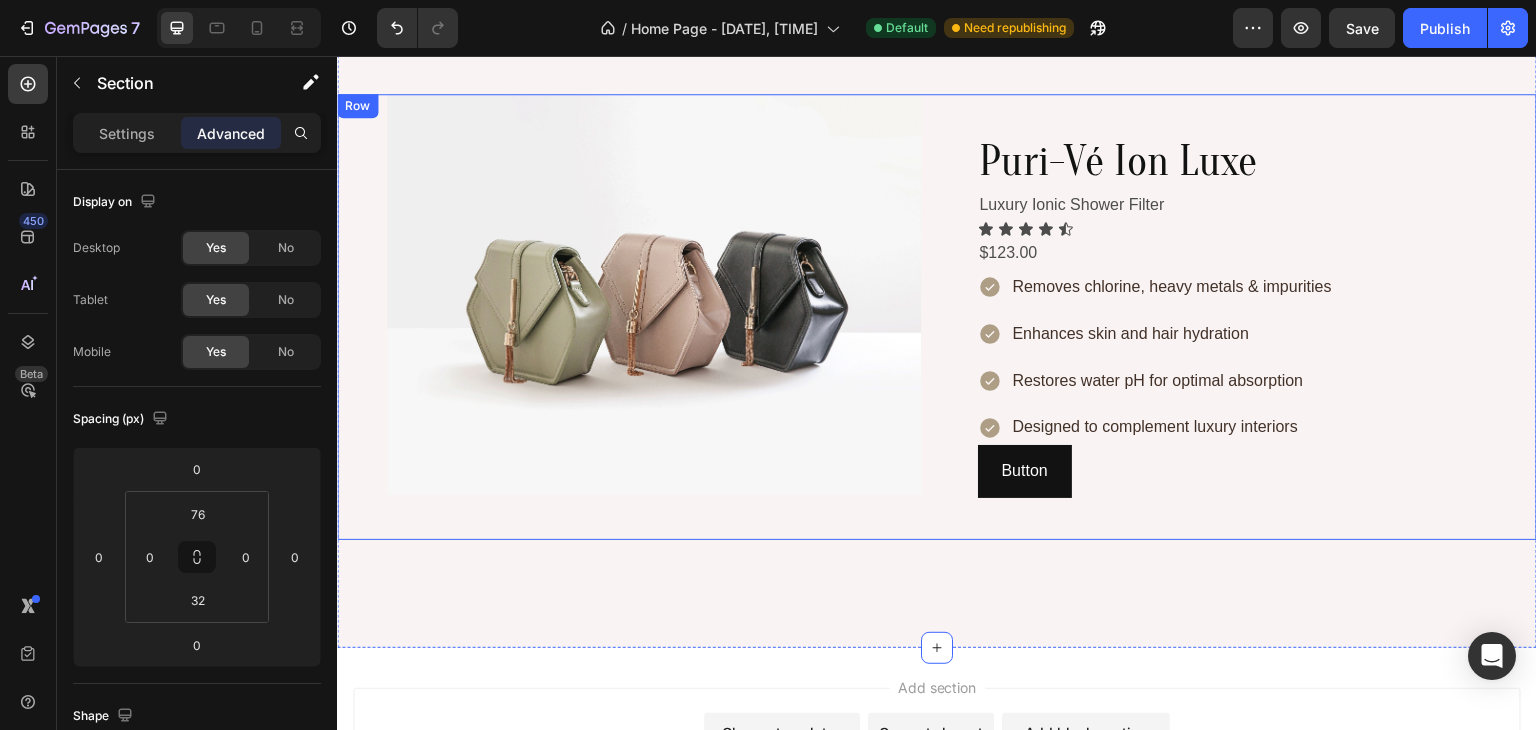 click on "Image Puri-Vé Ion Luxe Heading Luxury Ionic Shower Filter Text Block Icon Icon Icon Icon Icon Icon List $123.00 Text Block Removes chlorine, heavy metals & impurities Enhances skin and hair hydration Restores water pH for optimal absorption Designed to complement luxury interiors Item List Button Button Row" at bounding box center [937, 317] 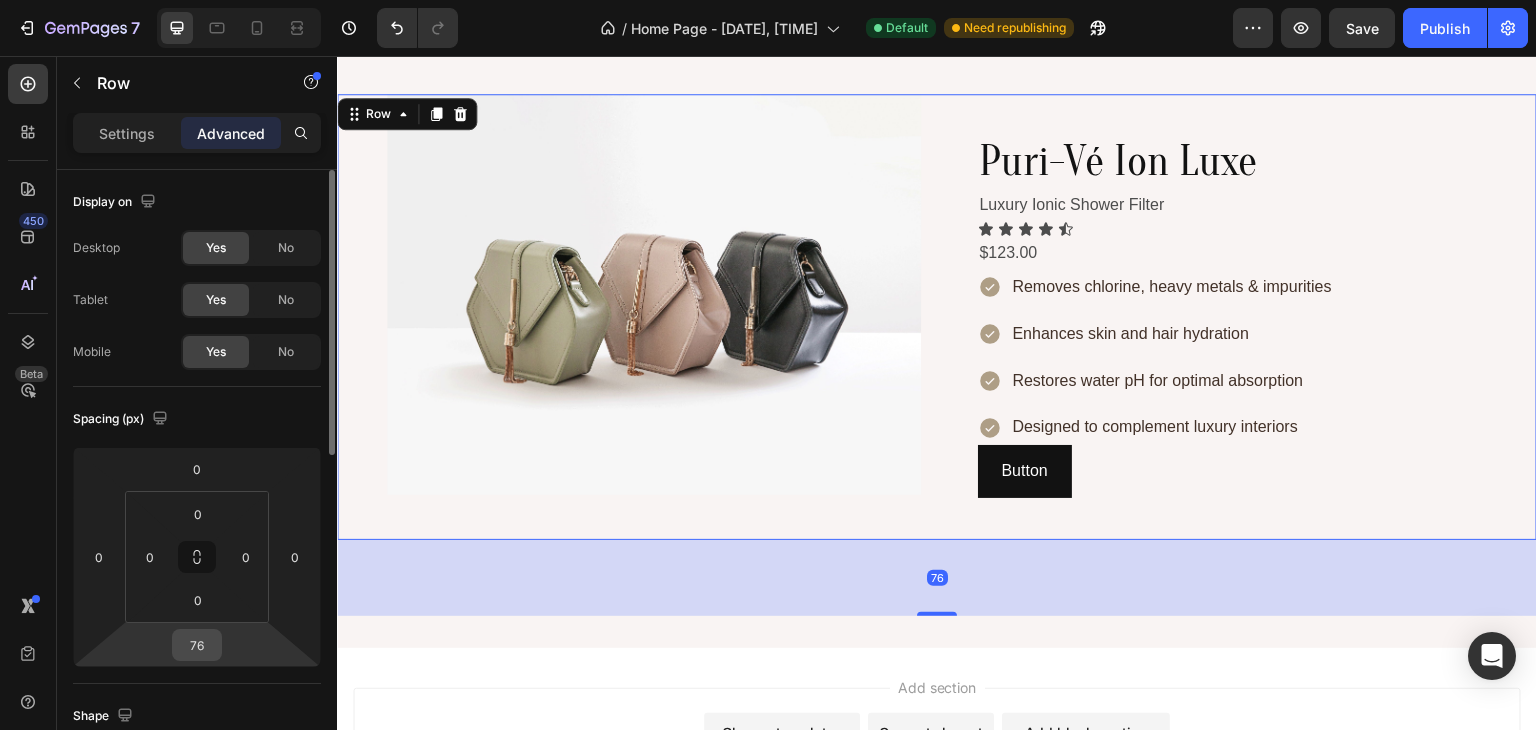click on "76" at bounding box center (197, 645) 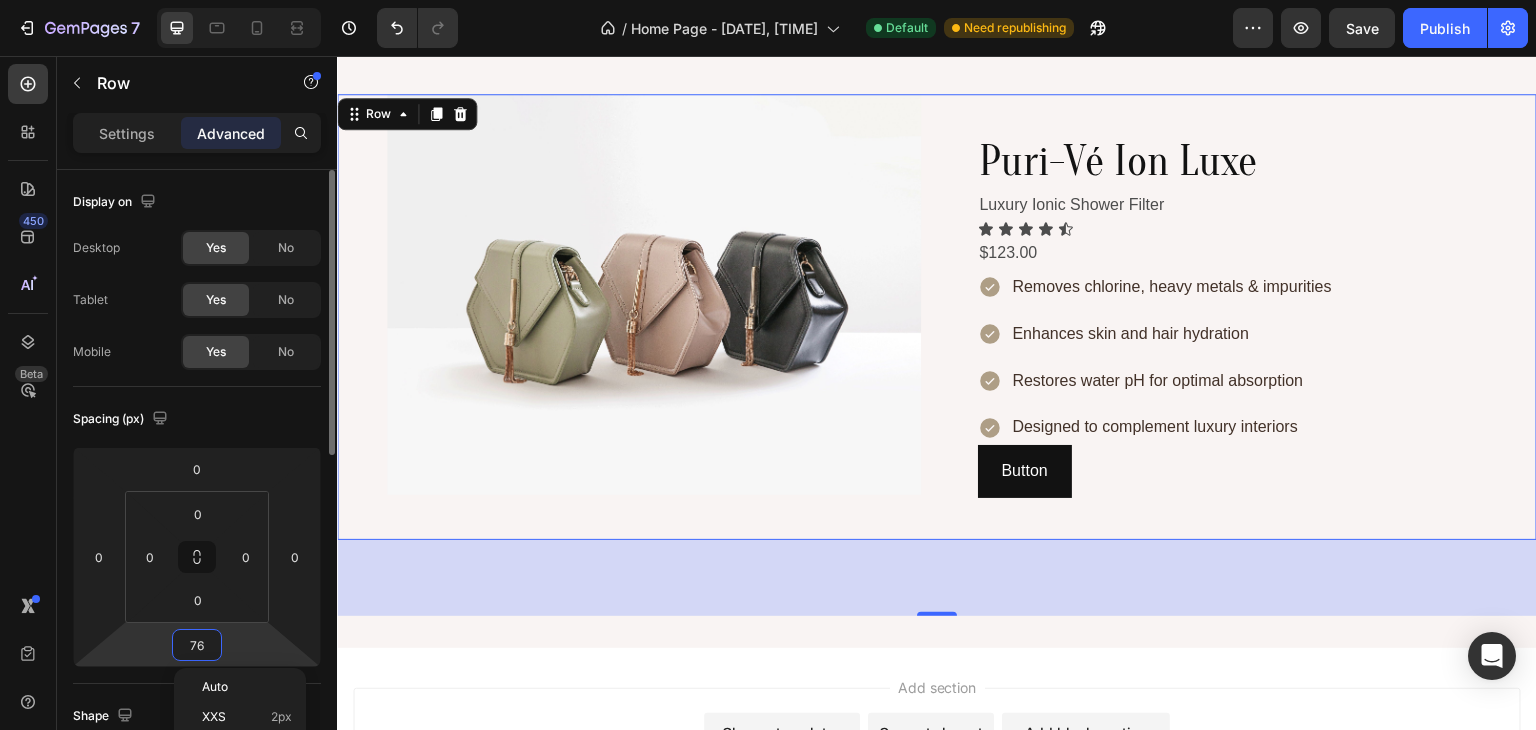 type on "0" 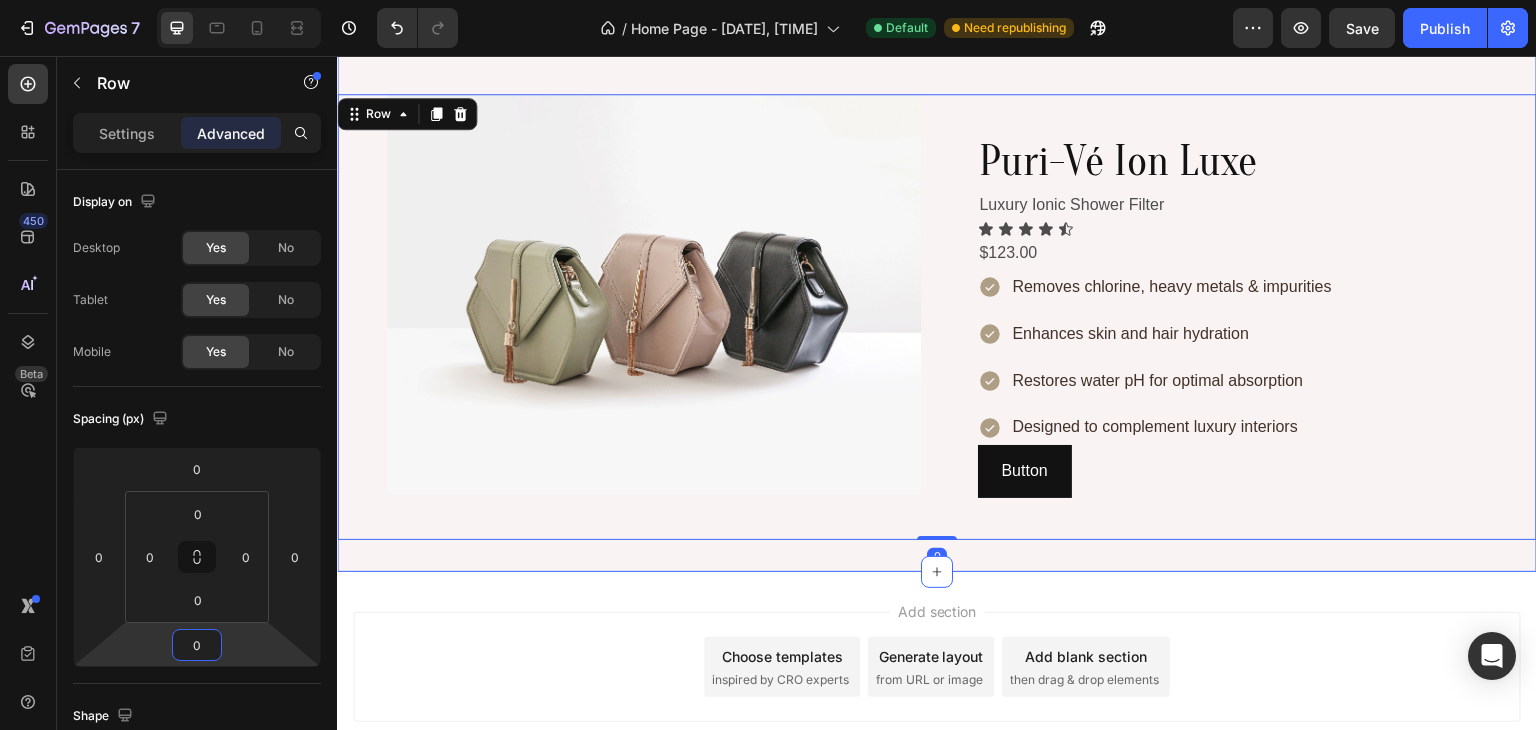 click on "Introducing the PURIVÉ Ion Luxe Heading The future of filtered beauty. Text Block Image Puri-Vé Ion Luxe Heading Luxury Ionic Shower Filter Text Block Icon Icon Icon Icon Icon Icon List $123.00 Text Block Removes chlorine, heavy metals & impurities Enhances skin and hair hydration Restores water pH for optimal absorption Designed to complement luxury interiors Item List Button Button Row   0 Section 3" at bounding box center (937, 196) 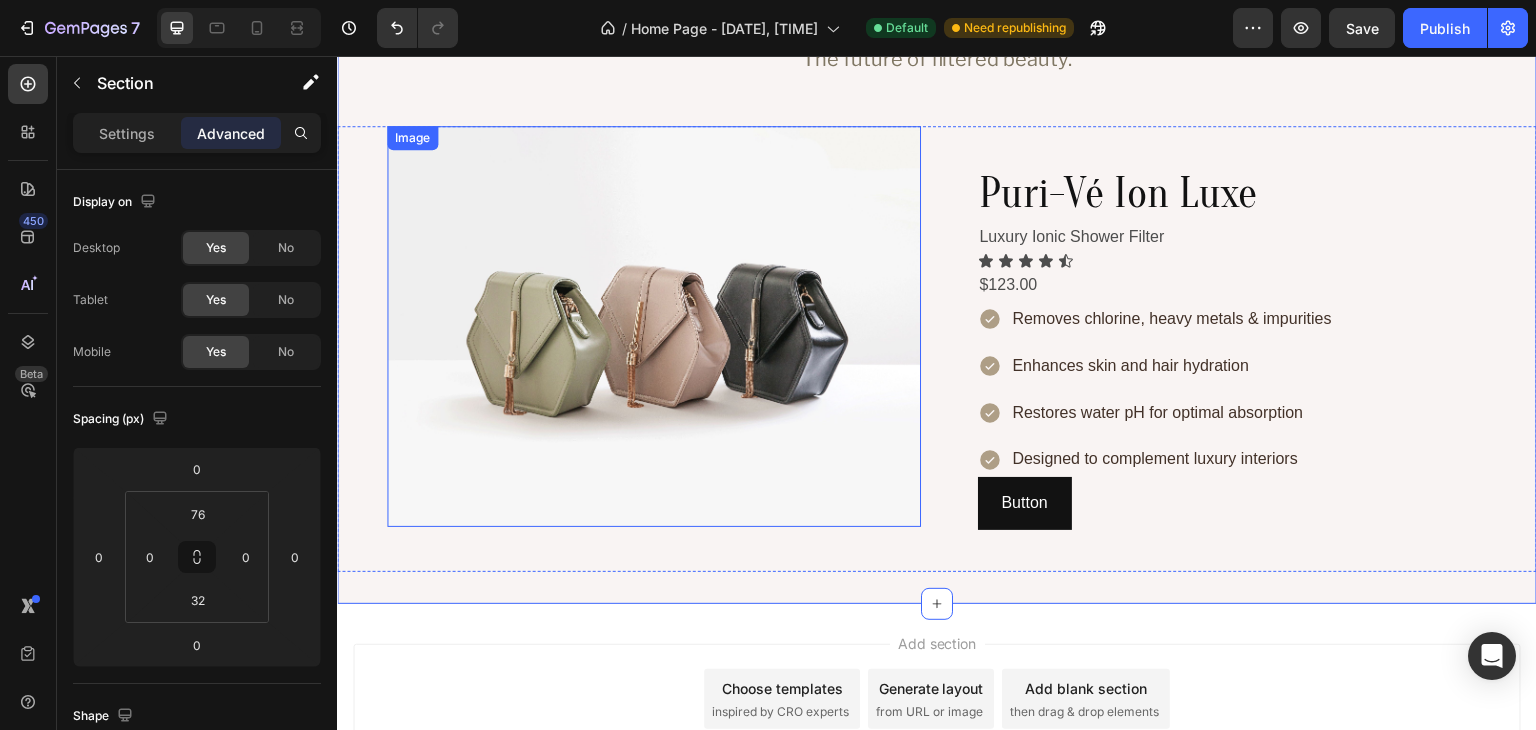 scroll, scrollTop: 1124, scrollLeft: 0, axis: vertical 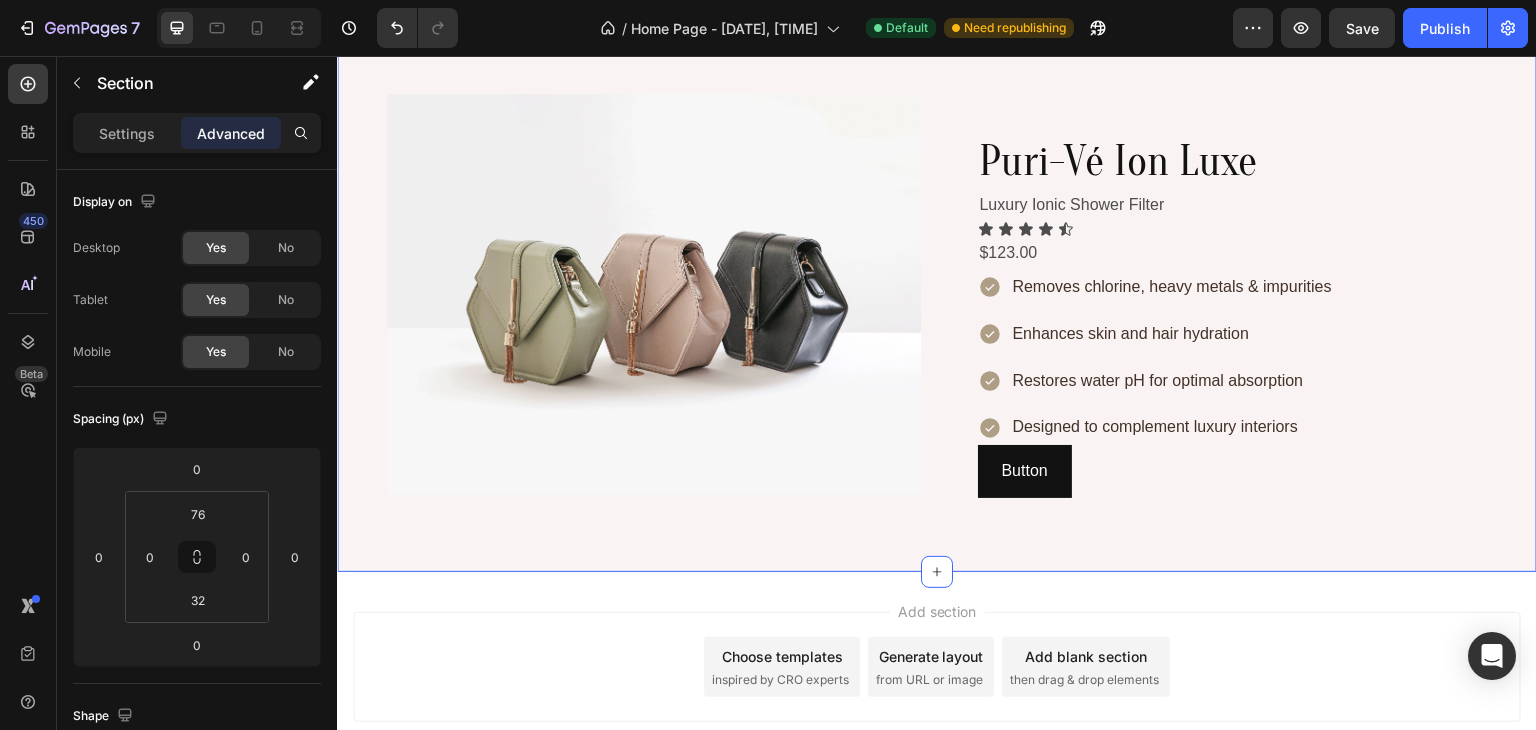click on "Introducing the PURIVÉ Ion Luxe Heading The future of filtered beauty. Text Block Image Puri-Vé Ion Luxe Heading Luxury Ionic Shower Filter Text Block Icon Icon Icon Icon Icon Icon List $123.00 Text Block Removes chlorine, heavy metals & impurities Enhances skin and hair hydration Restores water pH for optimal absorption Designed to complement luxury interiors Item List Button Button Row Section 3   Create Theme Section AI Content Write with GemAI What would you like to describe here? Tone and Voice Persuasive Product Áo quần què Show more Generate" at bounding box center (937, 196) 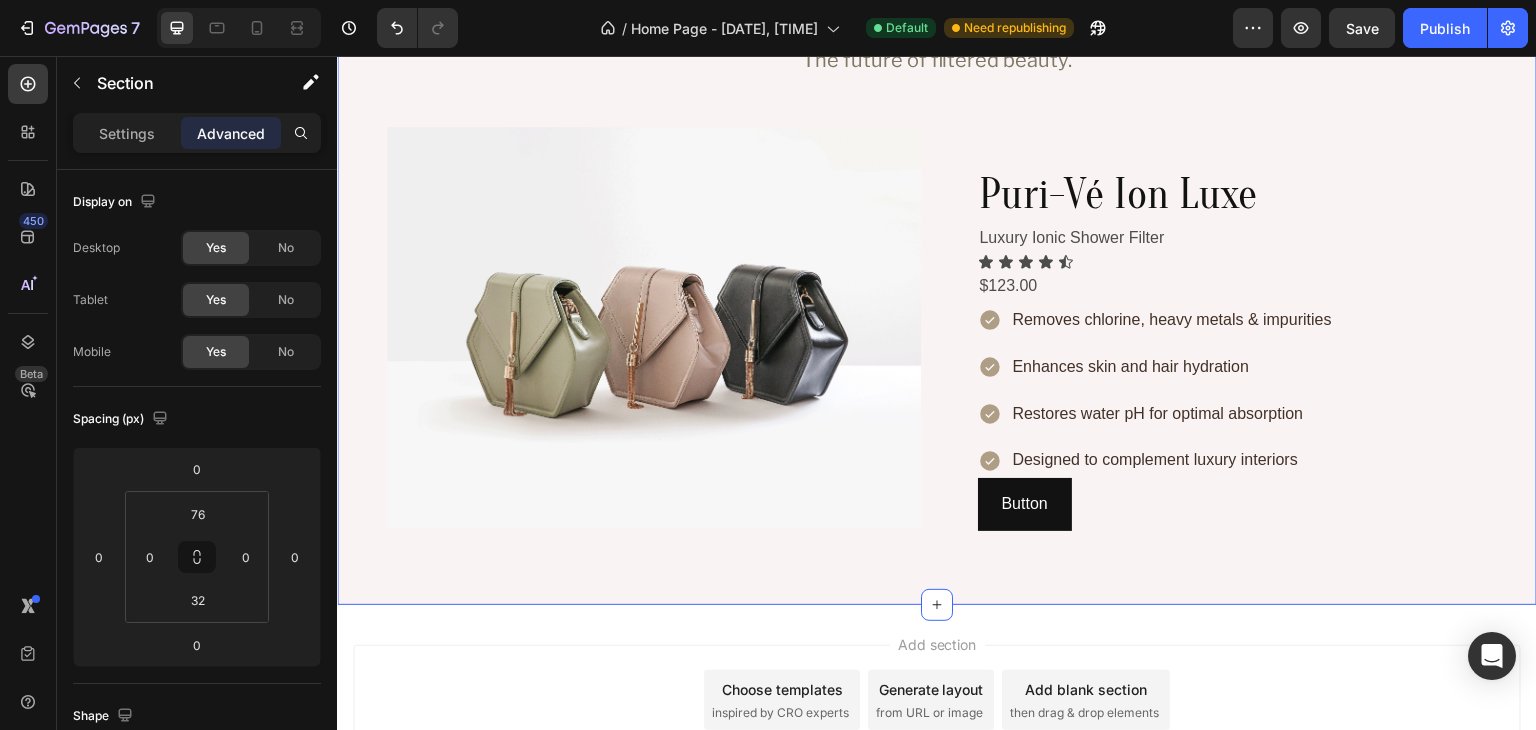 scroll, scrollTop: 1090, scrollLeft: 0, axis: vertical 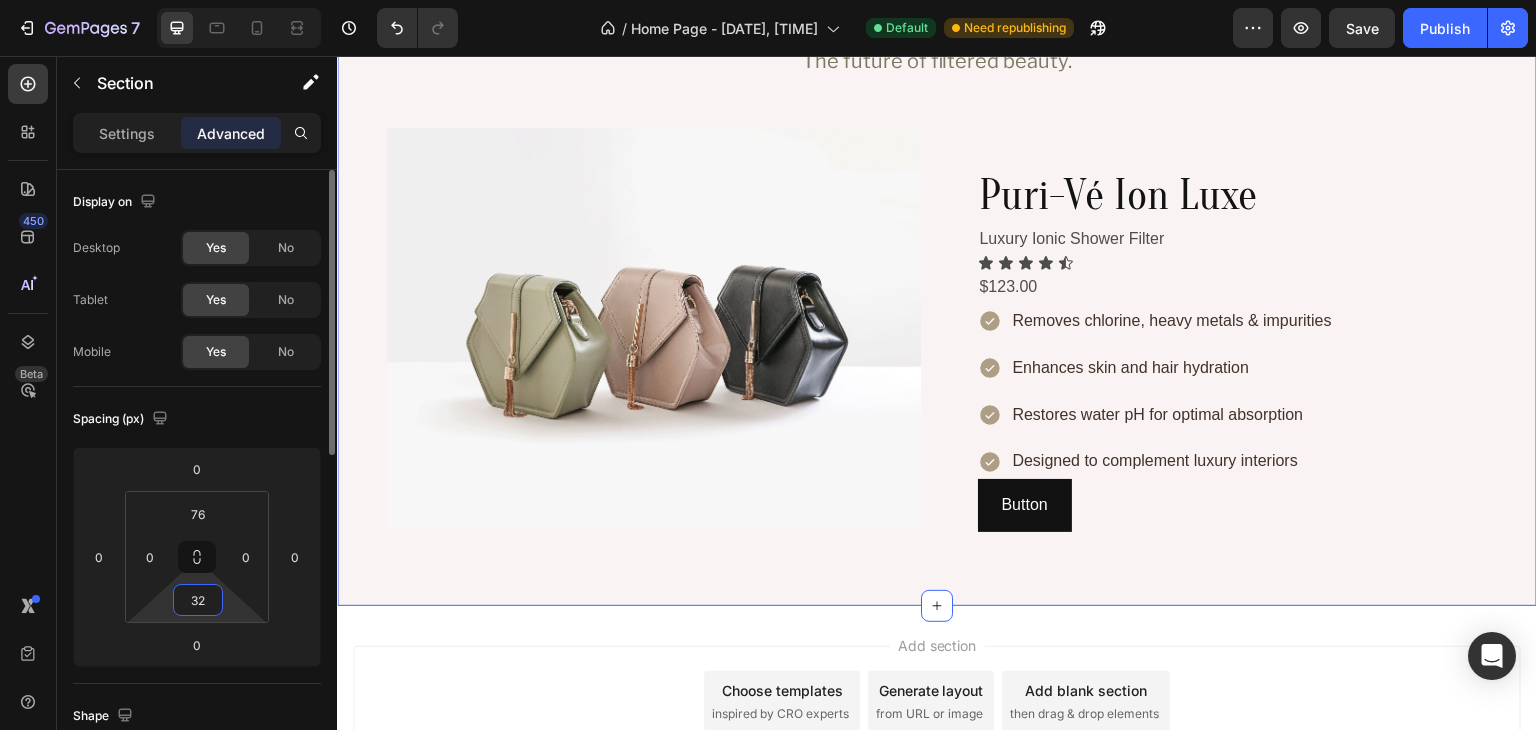 click on "32" at bounding box center [198, 600] 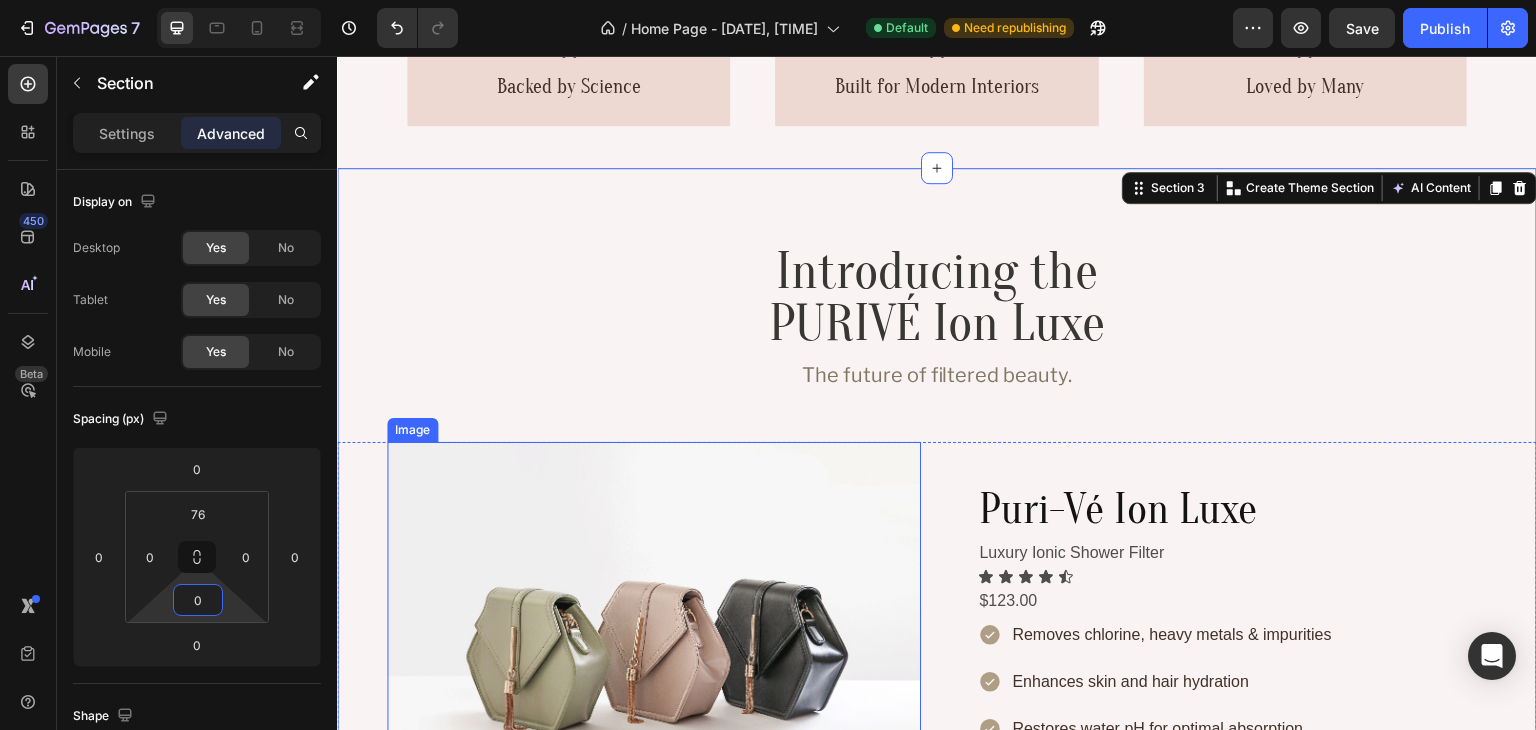 scroll, scrollTop: 757, scrollLeft: 0, axis: vertical 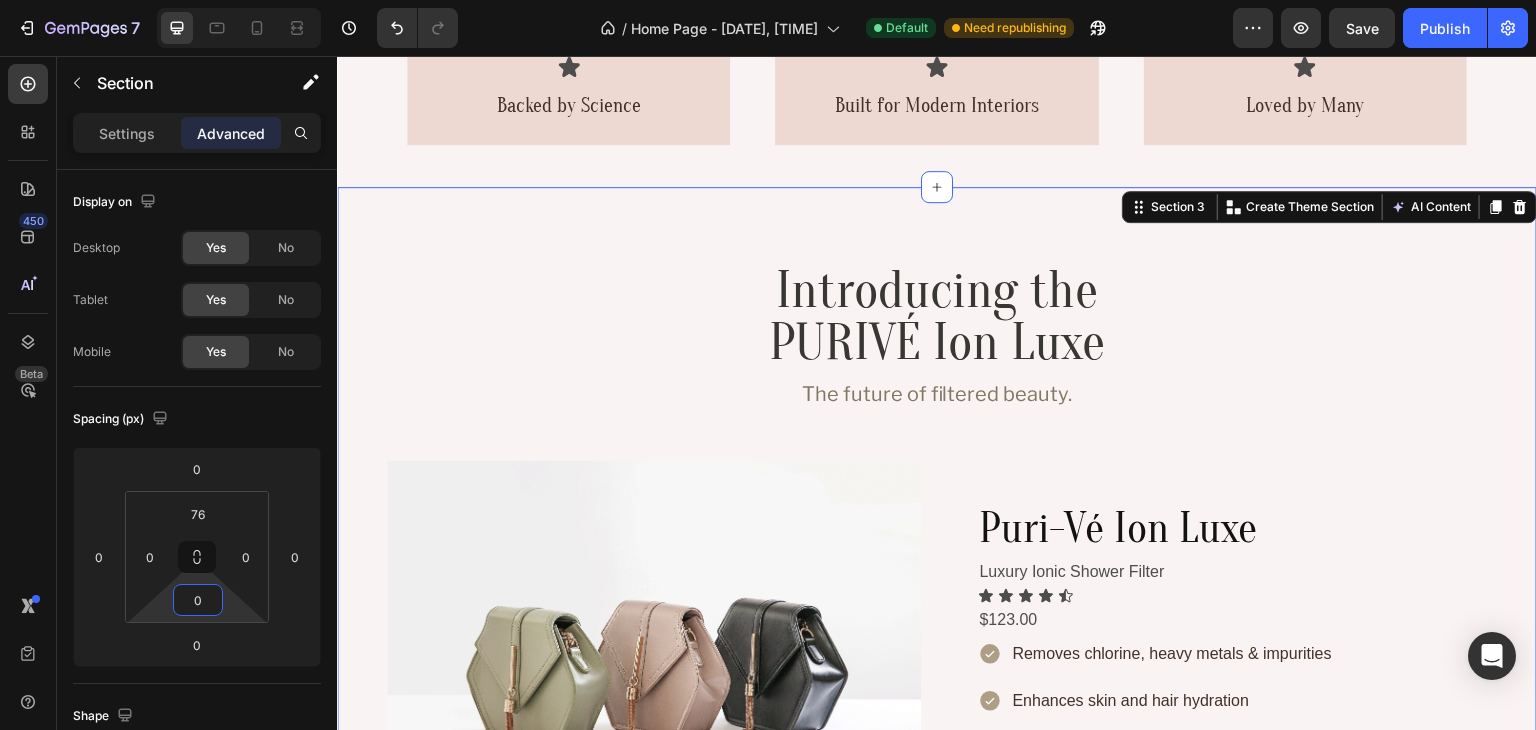 type on "0" 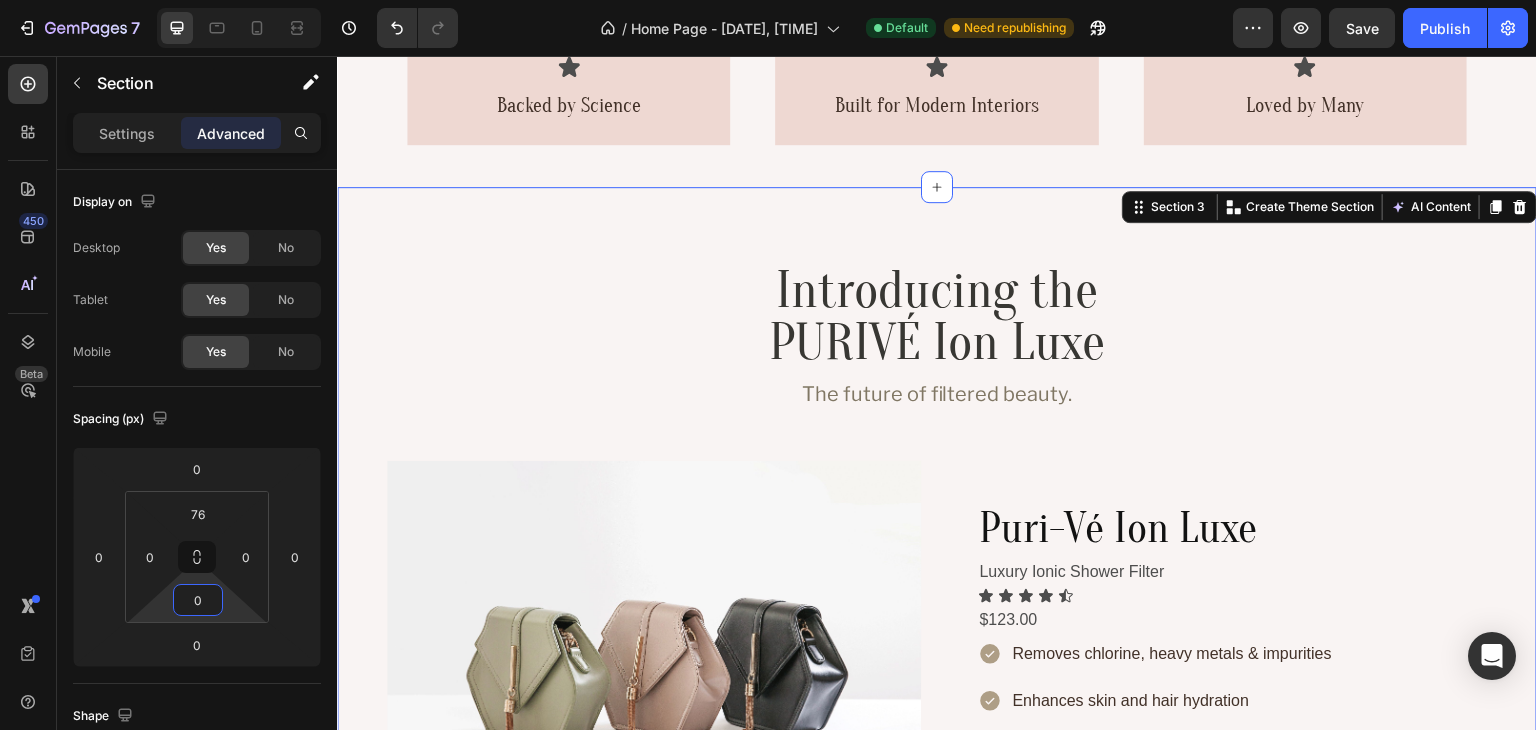 click on "Introducing the PURIVÉ Ion Luxe Heading The future of filtered beauty. Text Block Image Puri-Vé Ion Luxe Heading Luxury Ionic Shower Filter Text Block Icon Icon Icon Icon Icon Icon List $123.00 Text Block Removes chlorine, heavy metals & impurities Enhances skin and hair hydration Restores water pH for optimal absorption Designed to complement luxury interiors Item List Button Button Row" at bounding box center [937, 585] 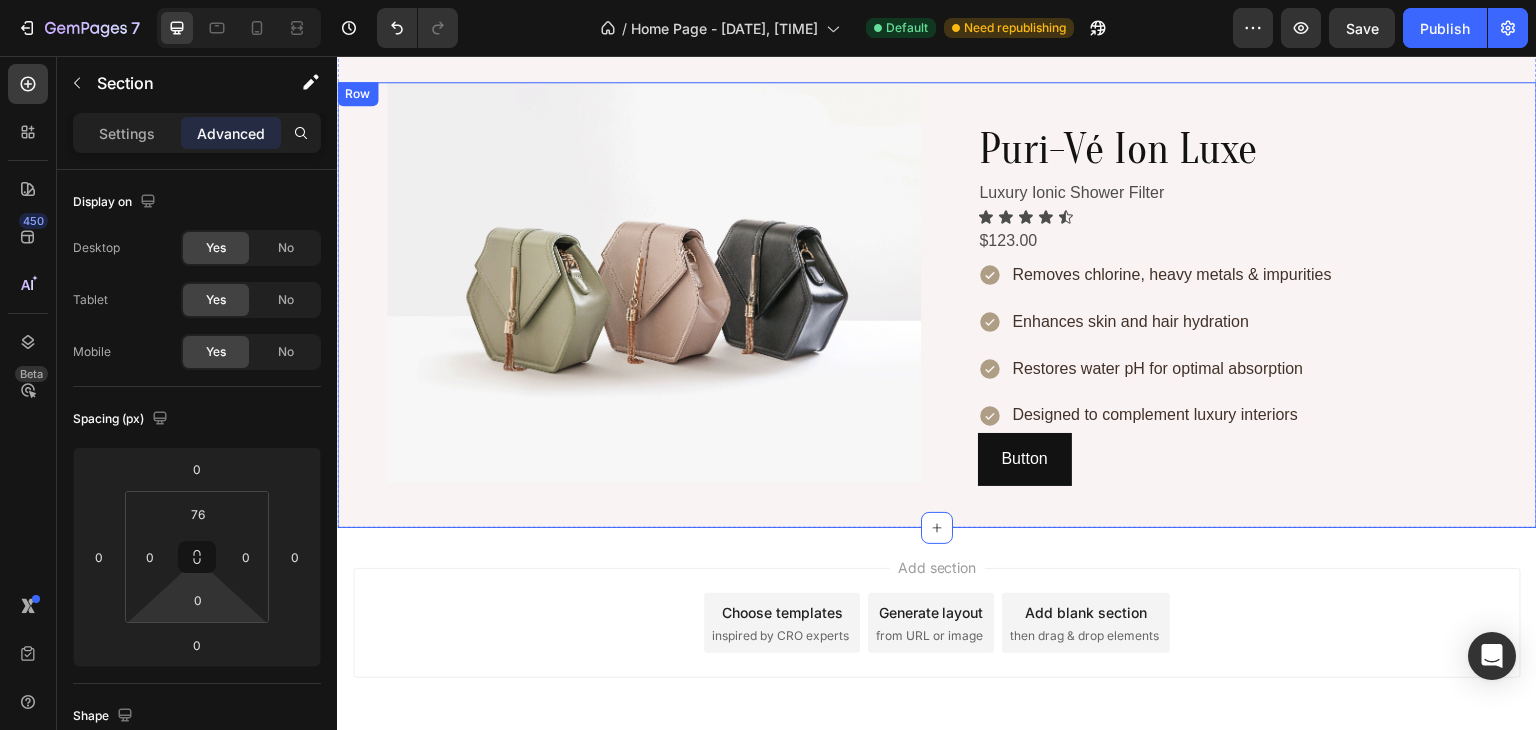 scroll, scrollTop: 1219, scrollLeft: 0, axis: vertical 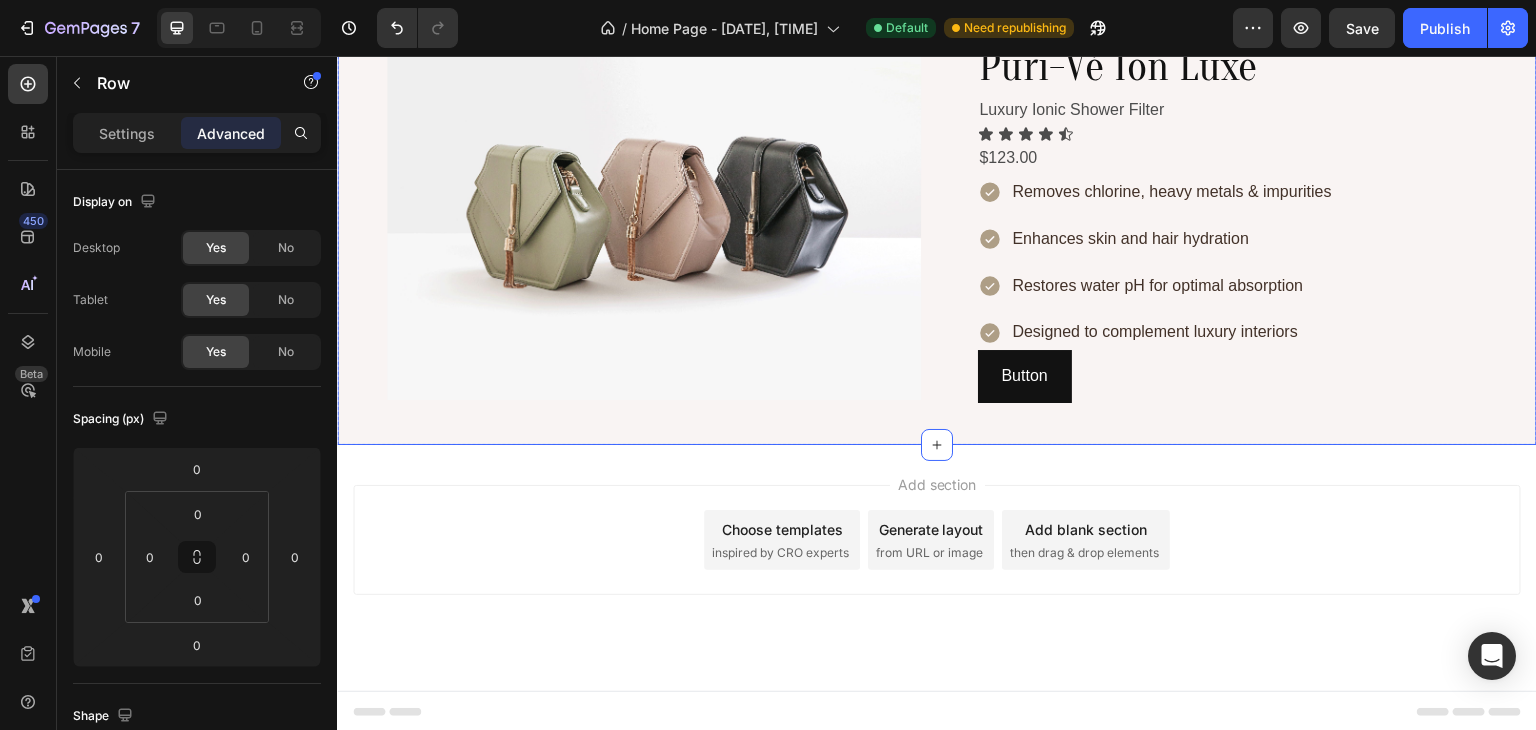 click on "Image" at bounding box center [629, 222] 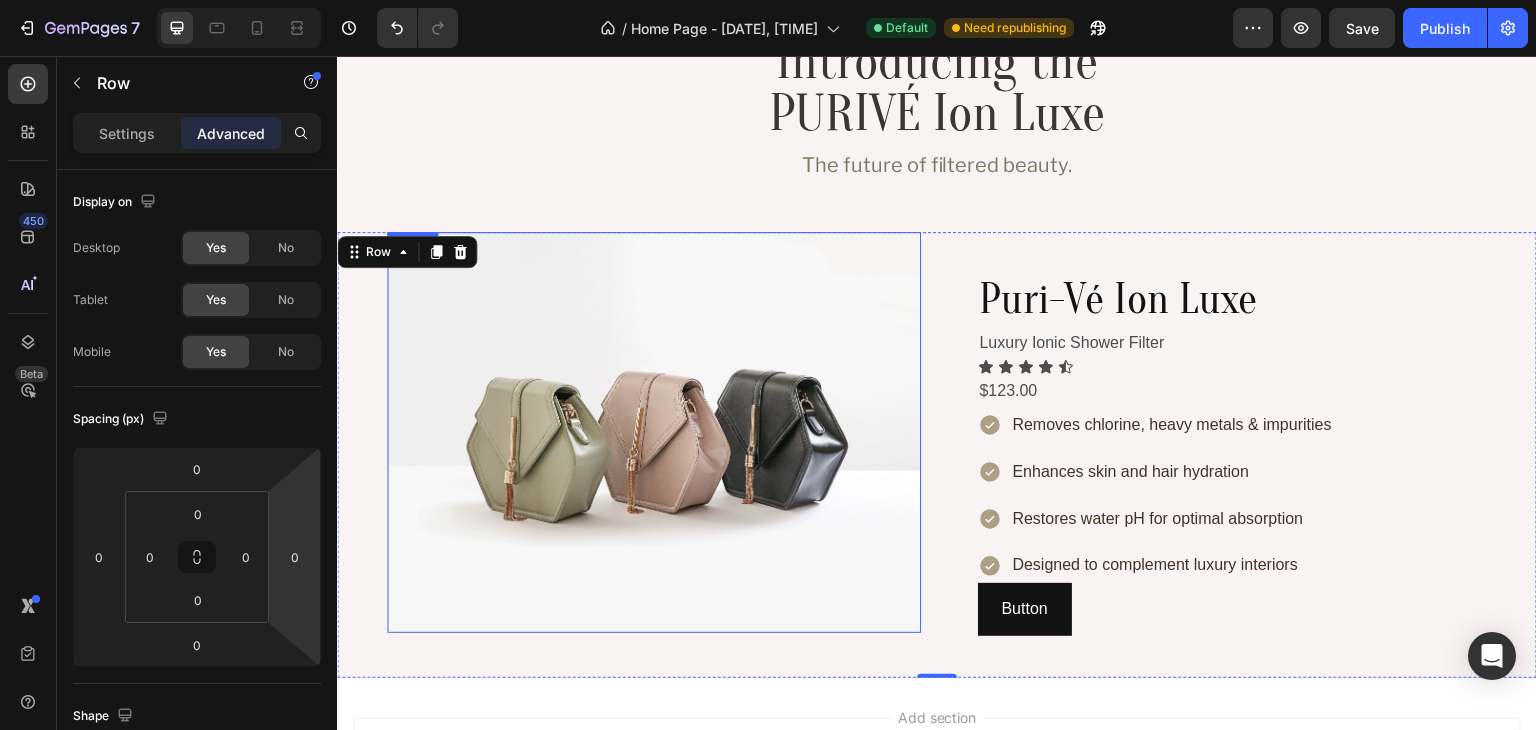 scroll, scrollTop: 985, scrollLeft: 0, axis: vertical 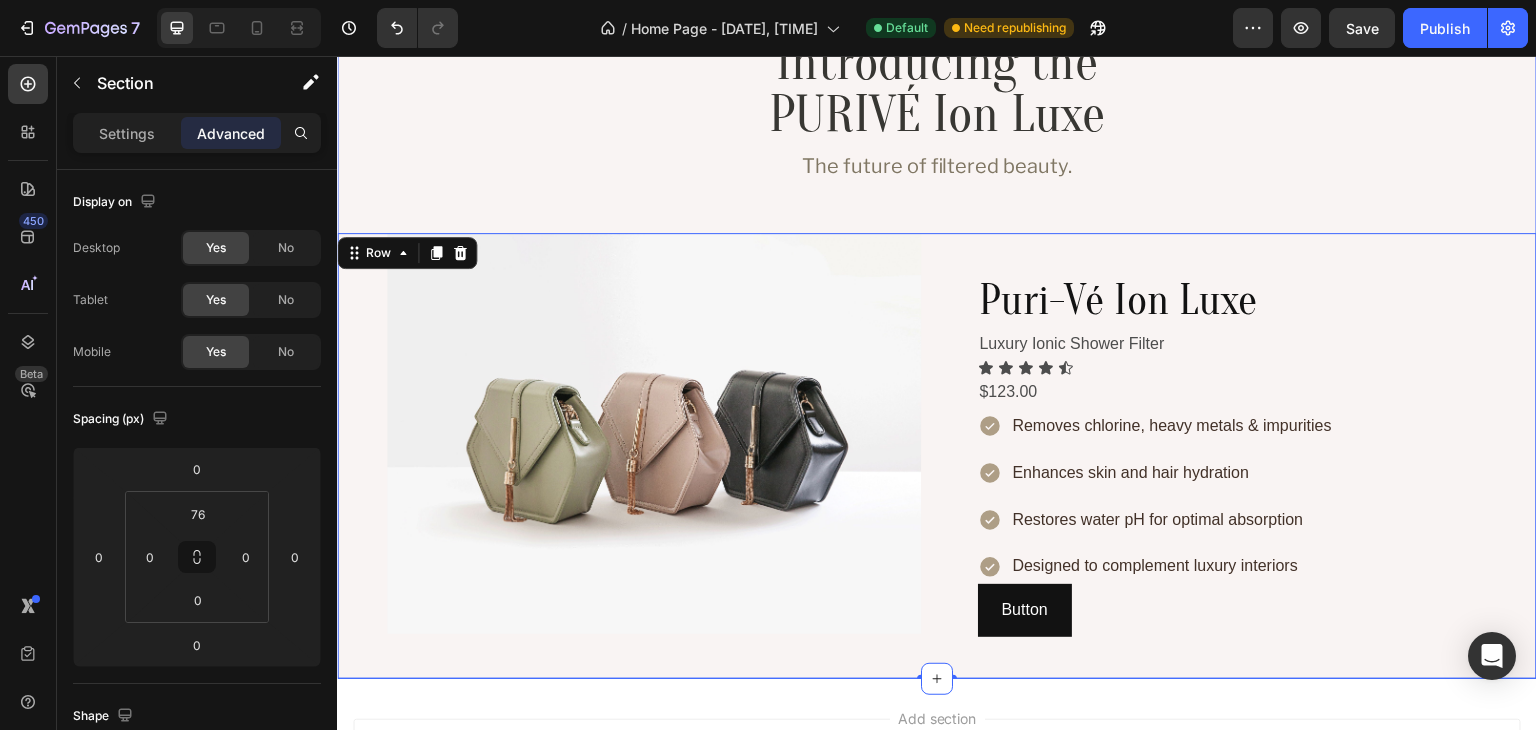 click on "Introducing the PURIVÉ Ion Luxe Heading The future of filtered beauty. Text Block Image Puri-Vé Ion Luxe Heading Luxury Ionic Shower Filter Text Block Icon Icon Icon Icon Icon Icon List $123.00 Text Block Removes chlorine, heavy metals & impurities Enhances skin and hair hydration Restores water pH for optimal absorption Designed to complement luxury interiors Item List Button Button Row   0" at bounding box center (937, 357) 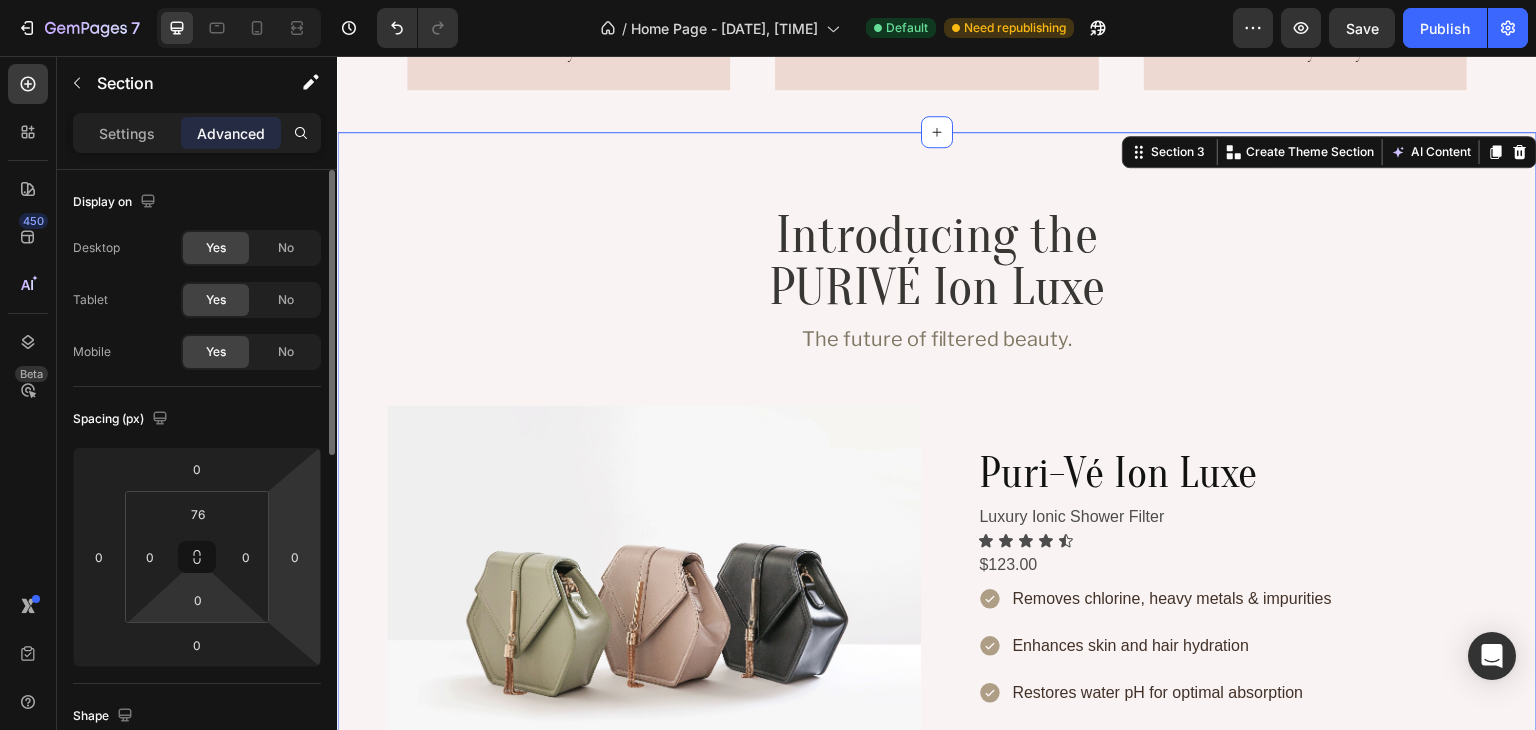 scroll, scrollTop: 819, scrollLeft: 0, axis: vertical 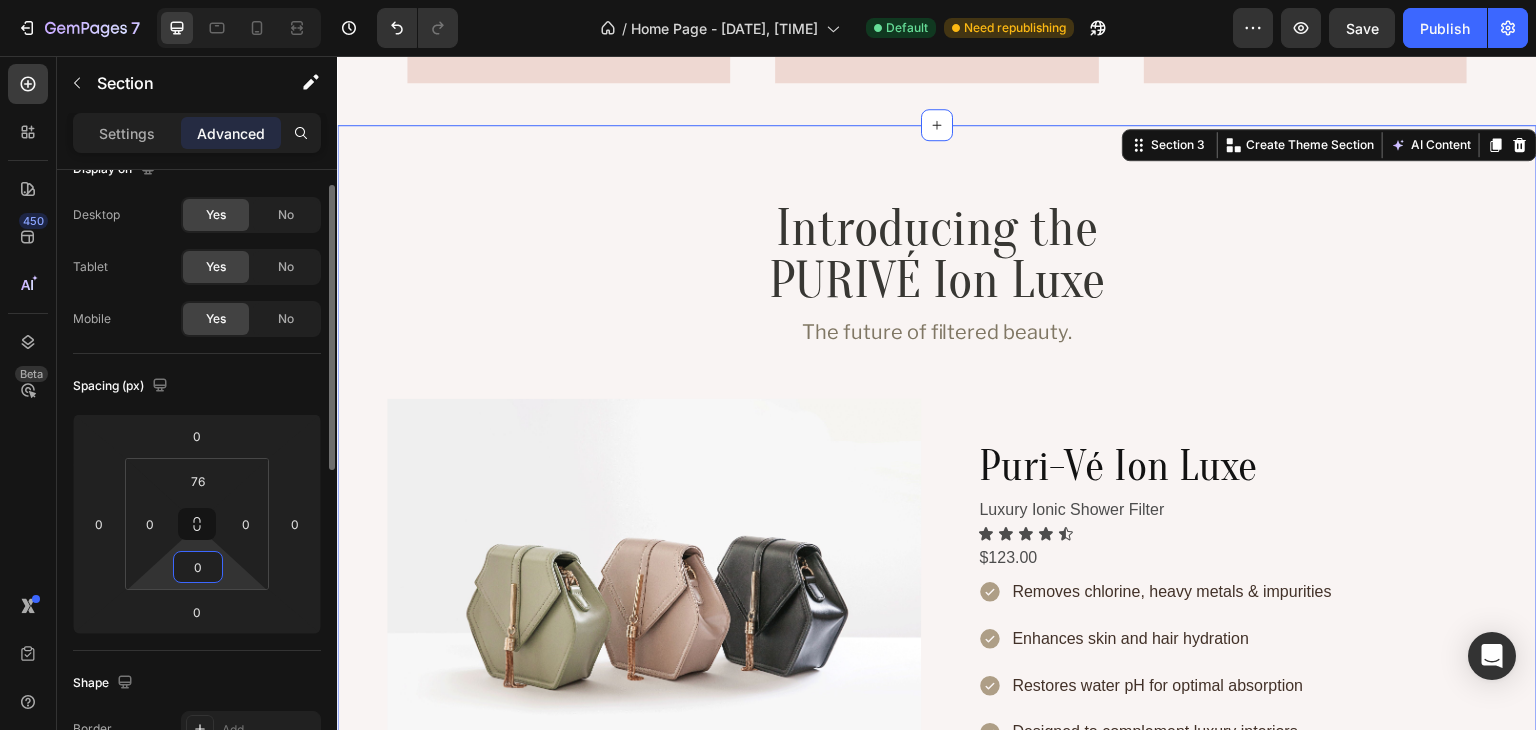 click on "0" at bounding box center [198, 567] 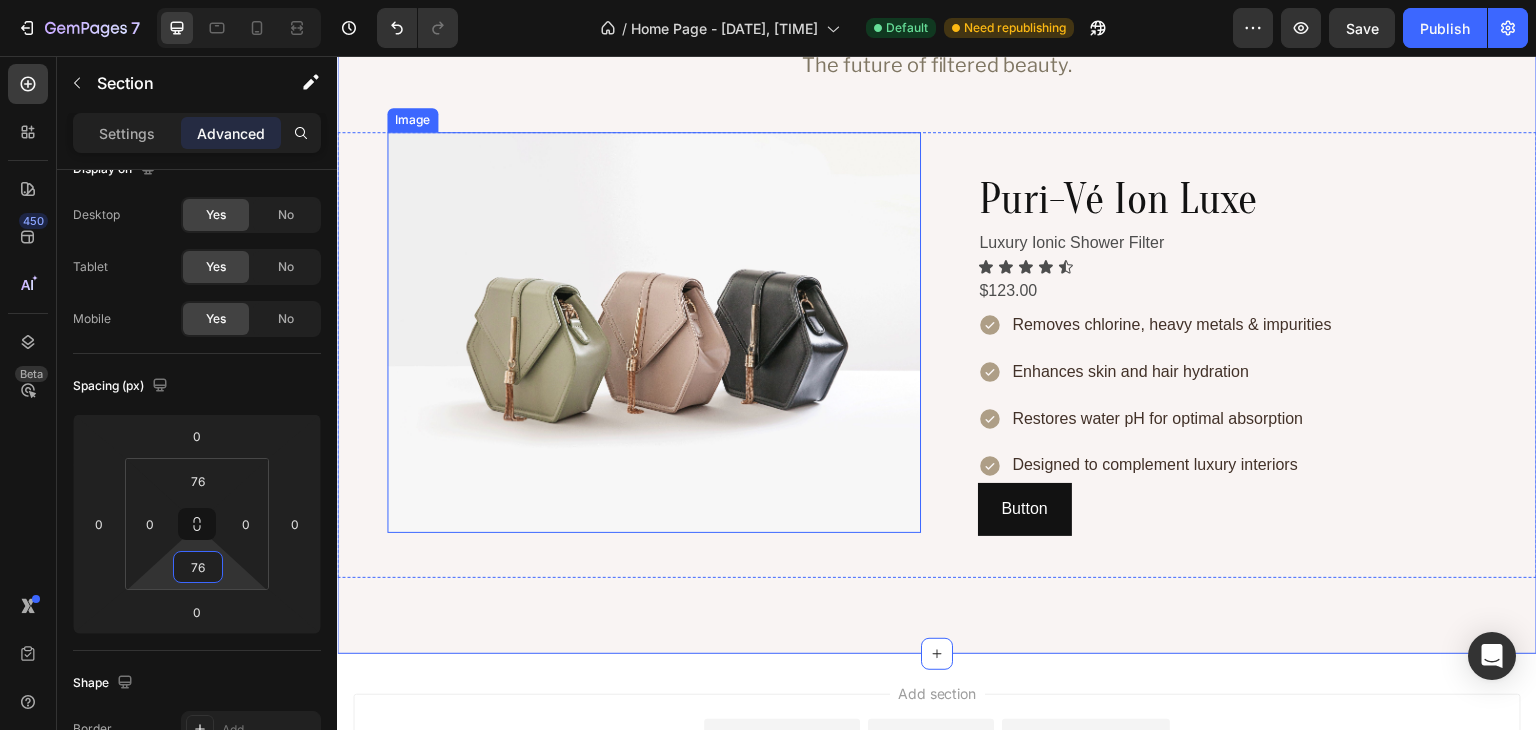 scroll, scrollTop: 1119, scrollLeft: 0, axis: vertical 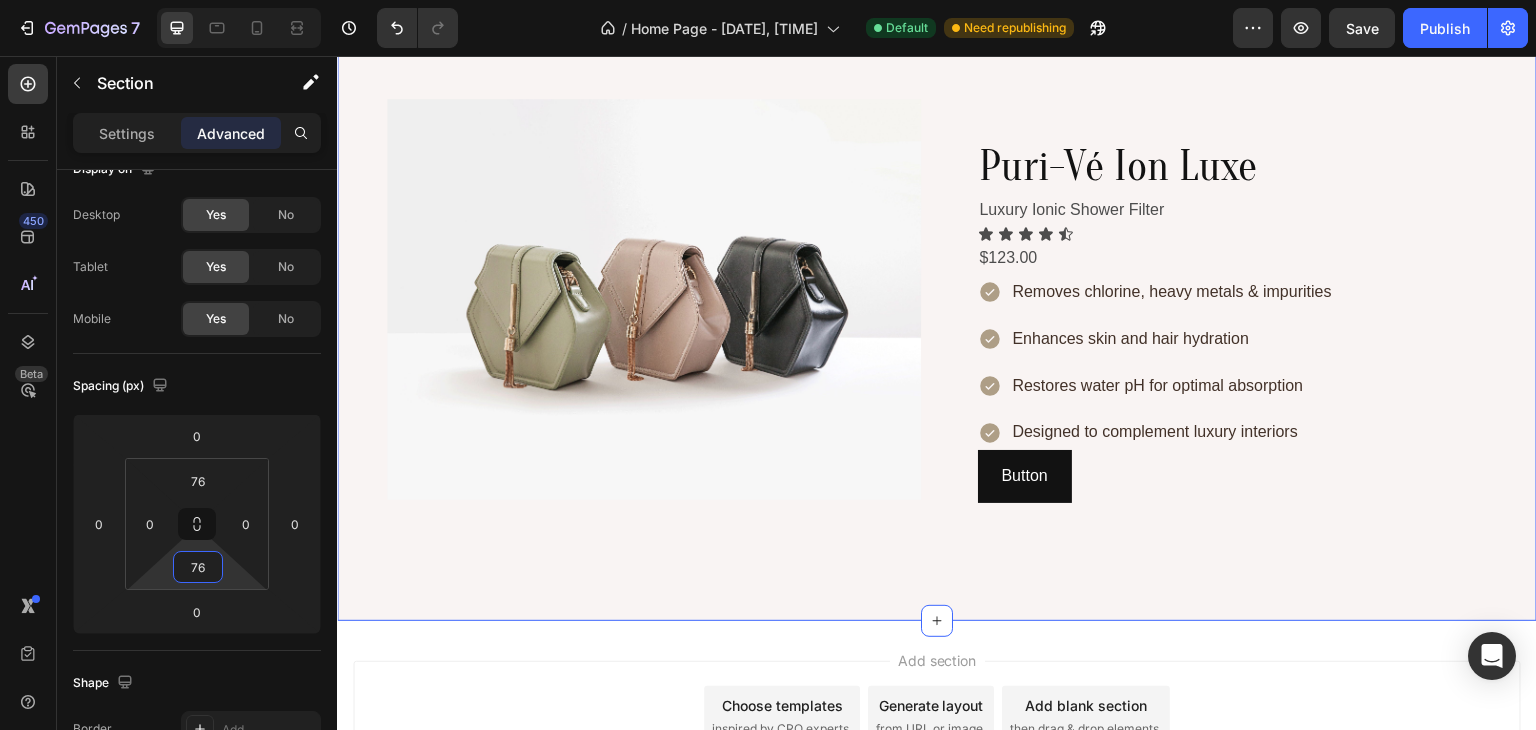 type on "76" 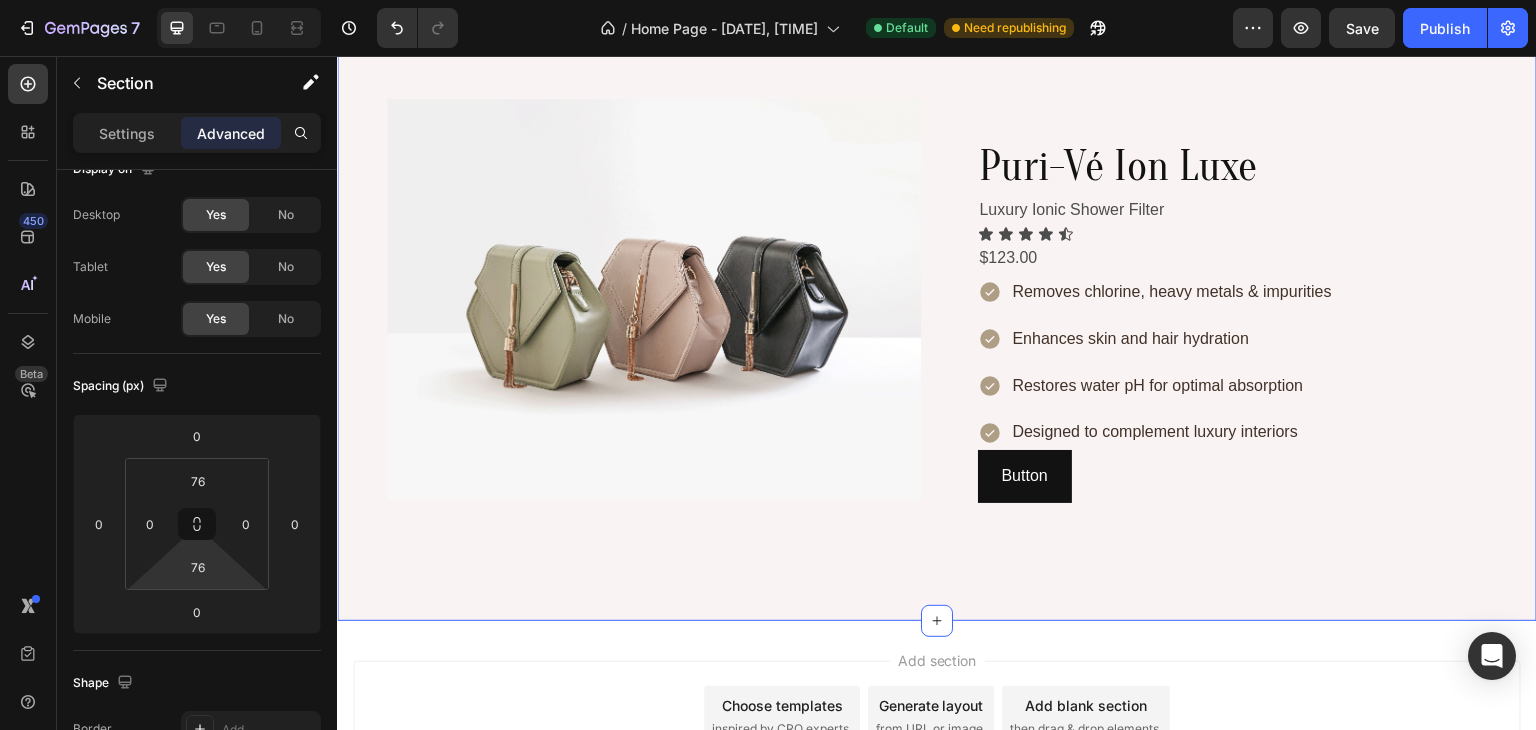 click on "Introducing the PURIVÉ Ion Luxe Heading The future of filtered beauty. Text Block Image Puri-Vé Ion Luxe Heading Luxury Ionic Shower Filter Text Block Icon Icon Icon Icon Icon Icon List $123.00 Text Block Removes chlorine, heavy metals & impurities Enhances skin and hair hydration Restores water pH for optimal absorption Designed to complement luxury interiors Item List Button Button Row Section 3   Create Theme Section AI Content Write with GemAI What would you like to describe here? Tone and Voice Persuasive Product Áo quần què Show more Generate" at bounding box center (937, 223) 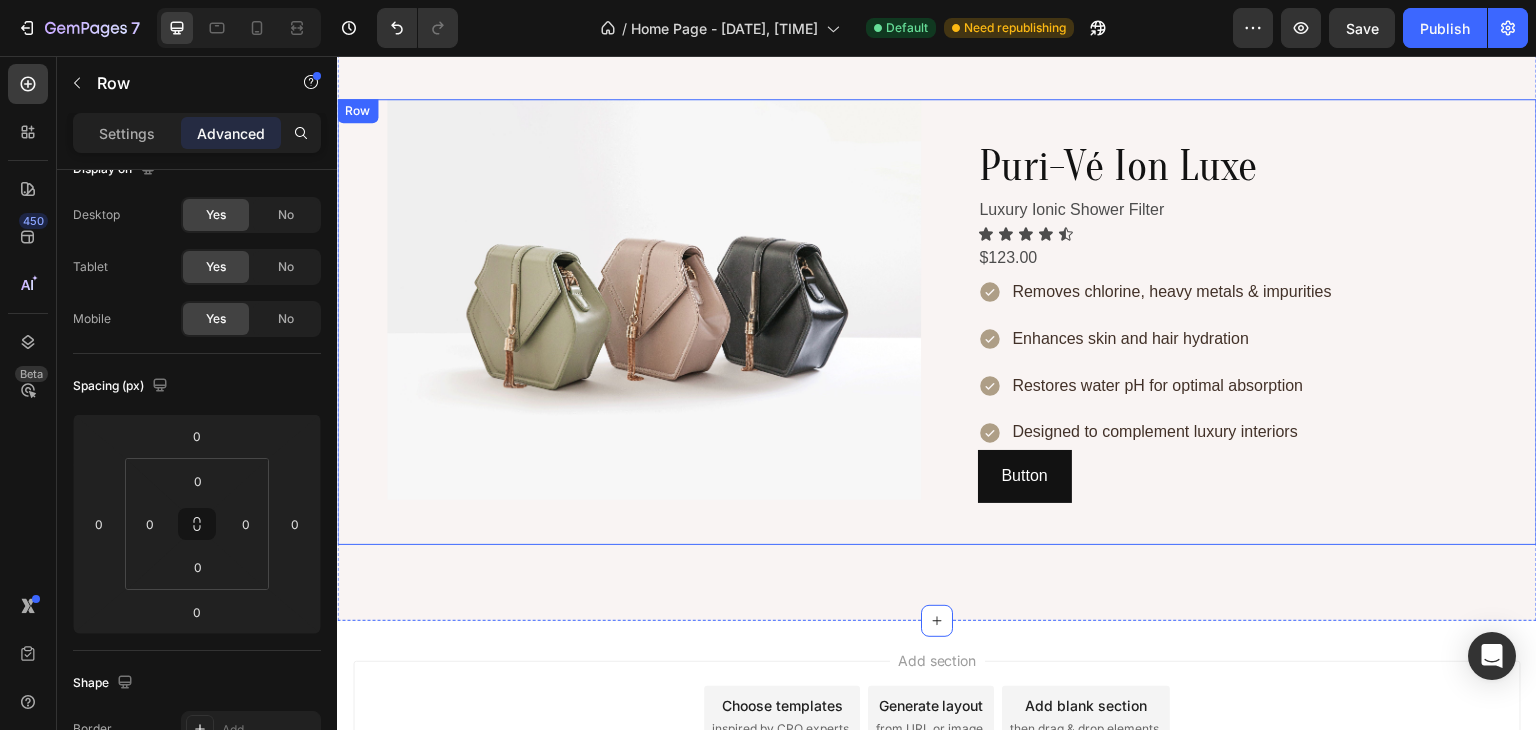 click on "Image Puri-Vé Ion Luxe Heading Luxury Ionic Shower Filter Text Block Icon Icon Icon Icon Icon Icon List $123.00 Text Block Removes chlorine, heavy metals & impurities Enhances skin and hair hydration Restores water pH for optimal absorption Designed to complement luxury interiors Item List Button Button Row" at bounding box center (937, 322) 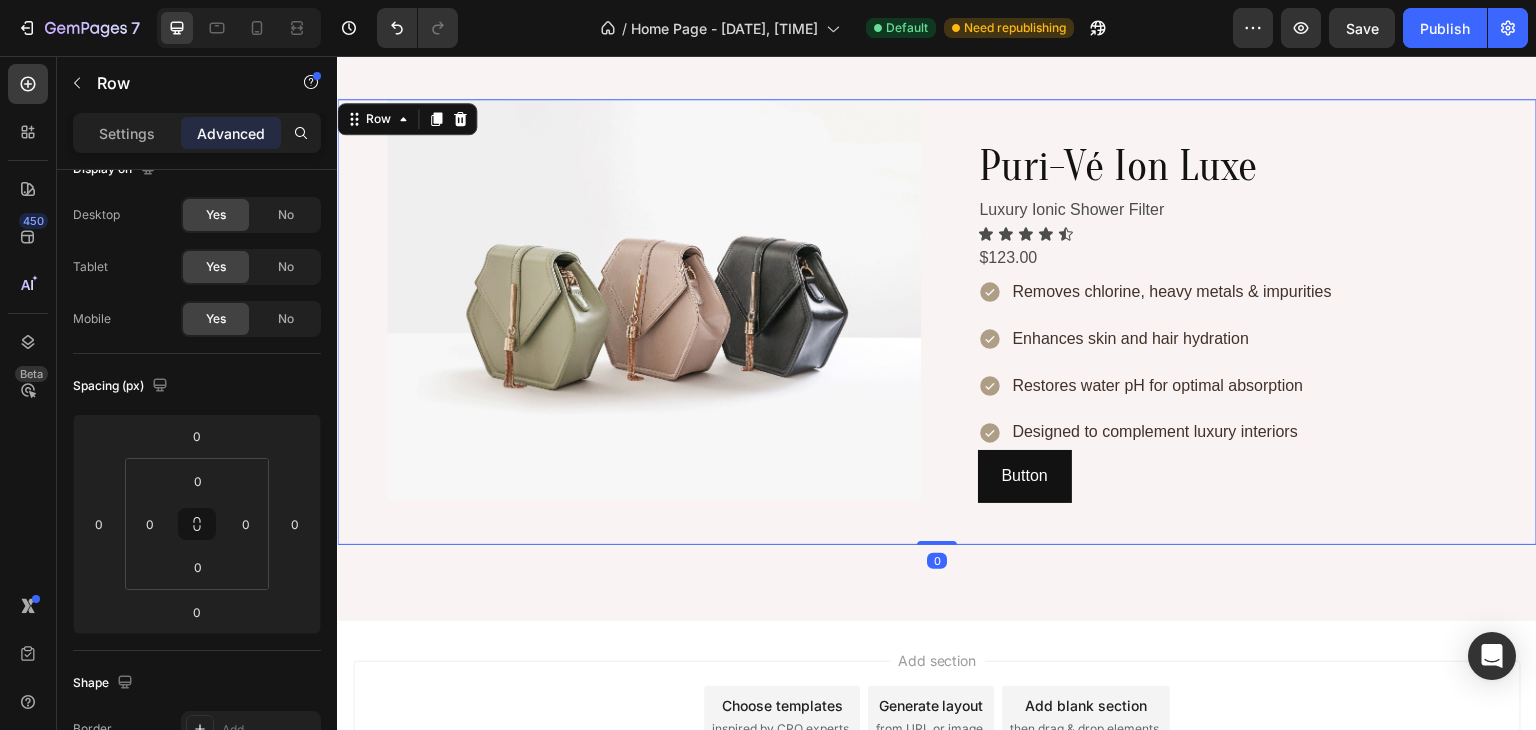 scroll, scrollTop: 0, scrollLeft: 0, axis: both 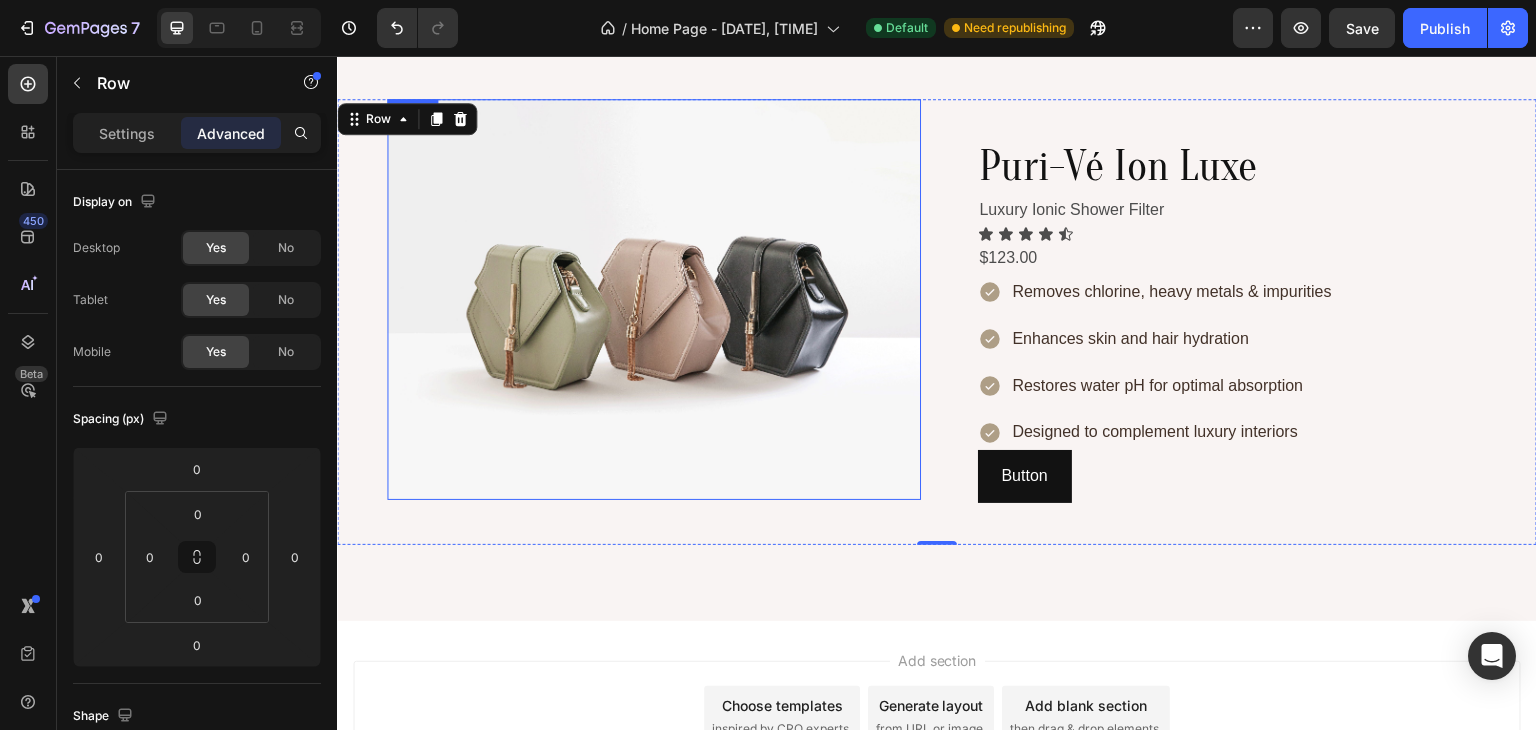 click at bounding box center [654, 299] 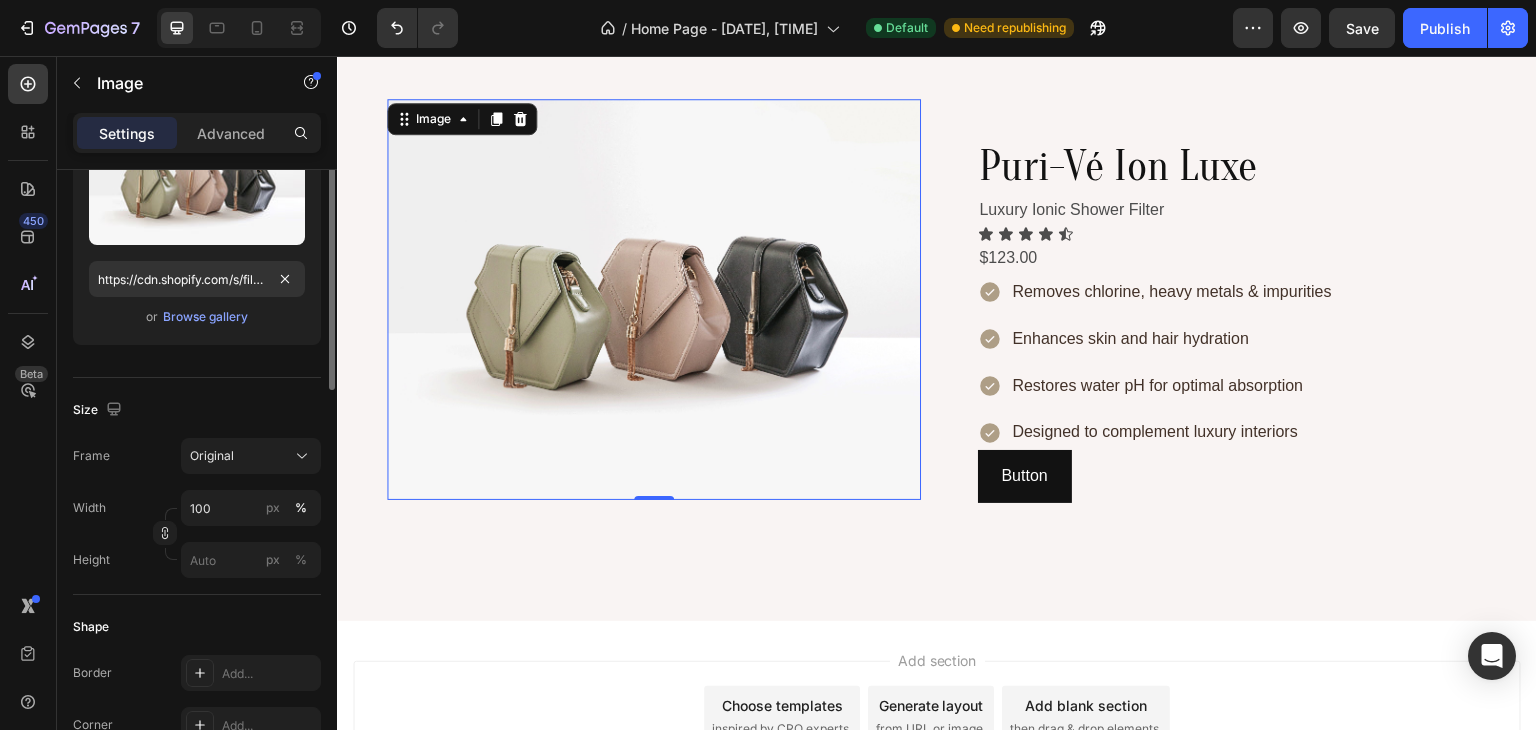 scroll, scrollTop: 134, scrollLeft: 0, axis: vertical 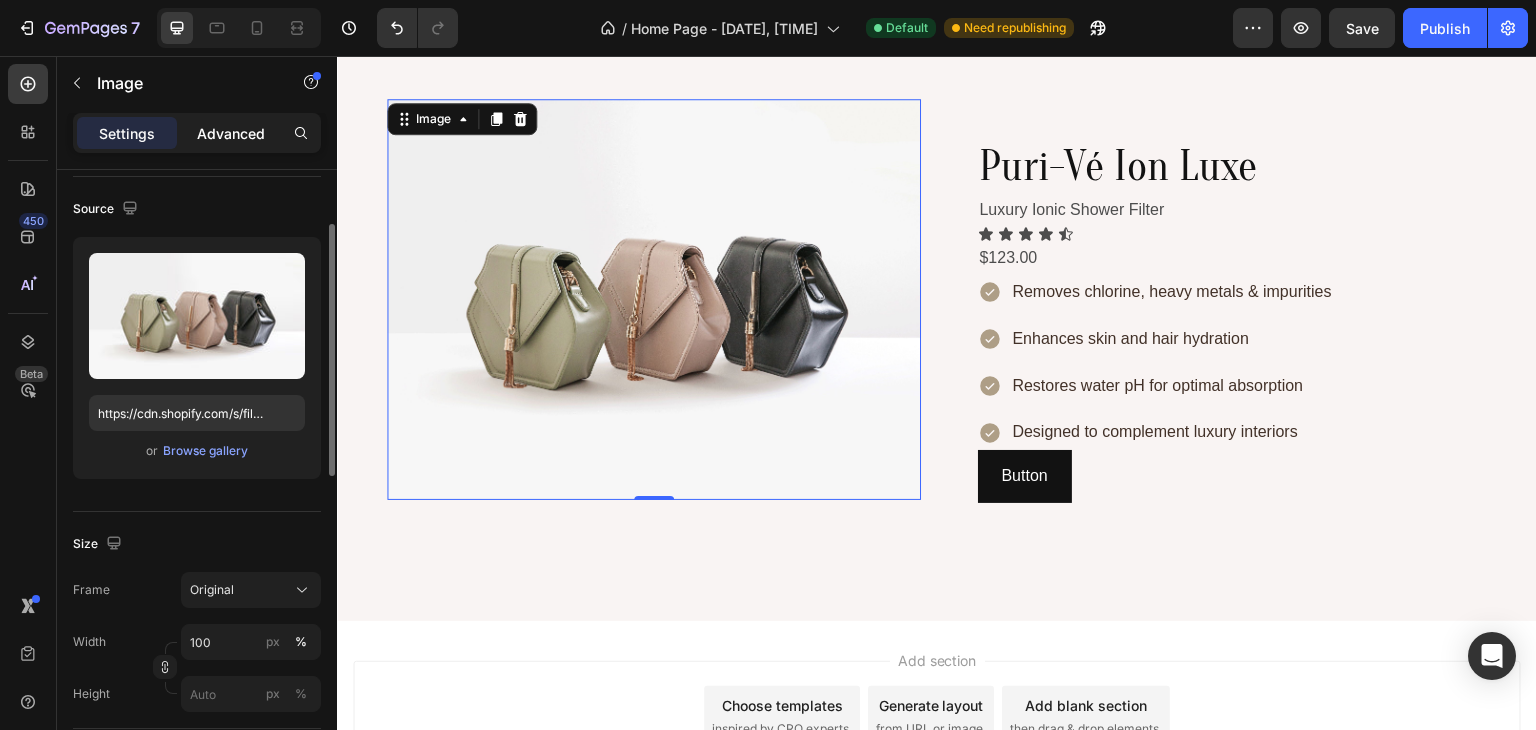 click on "Advanced" 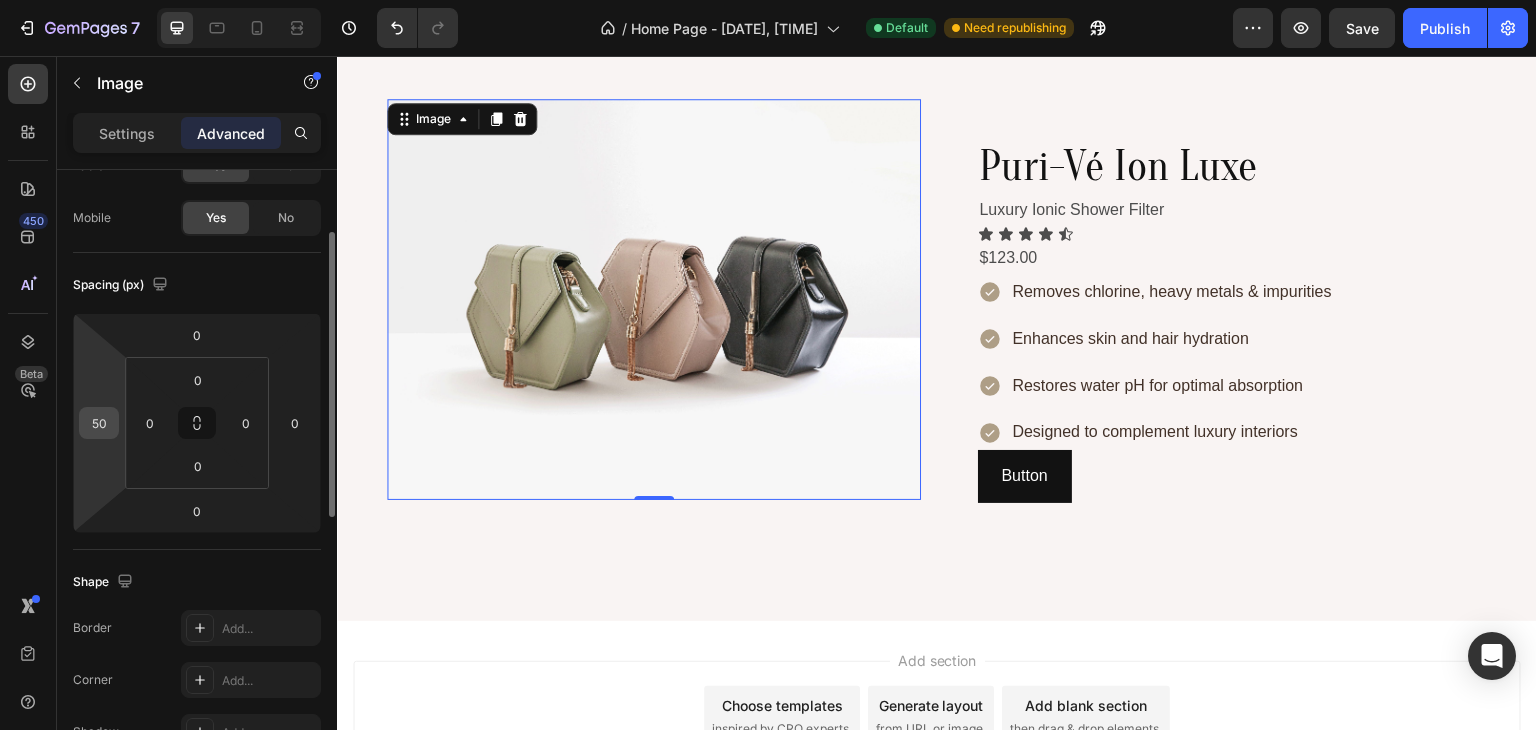 click on "50" at bounding box center (99, 423) 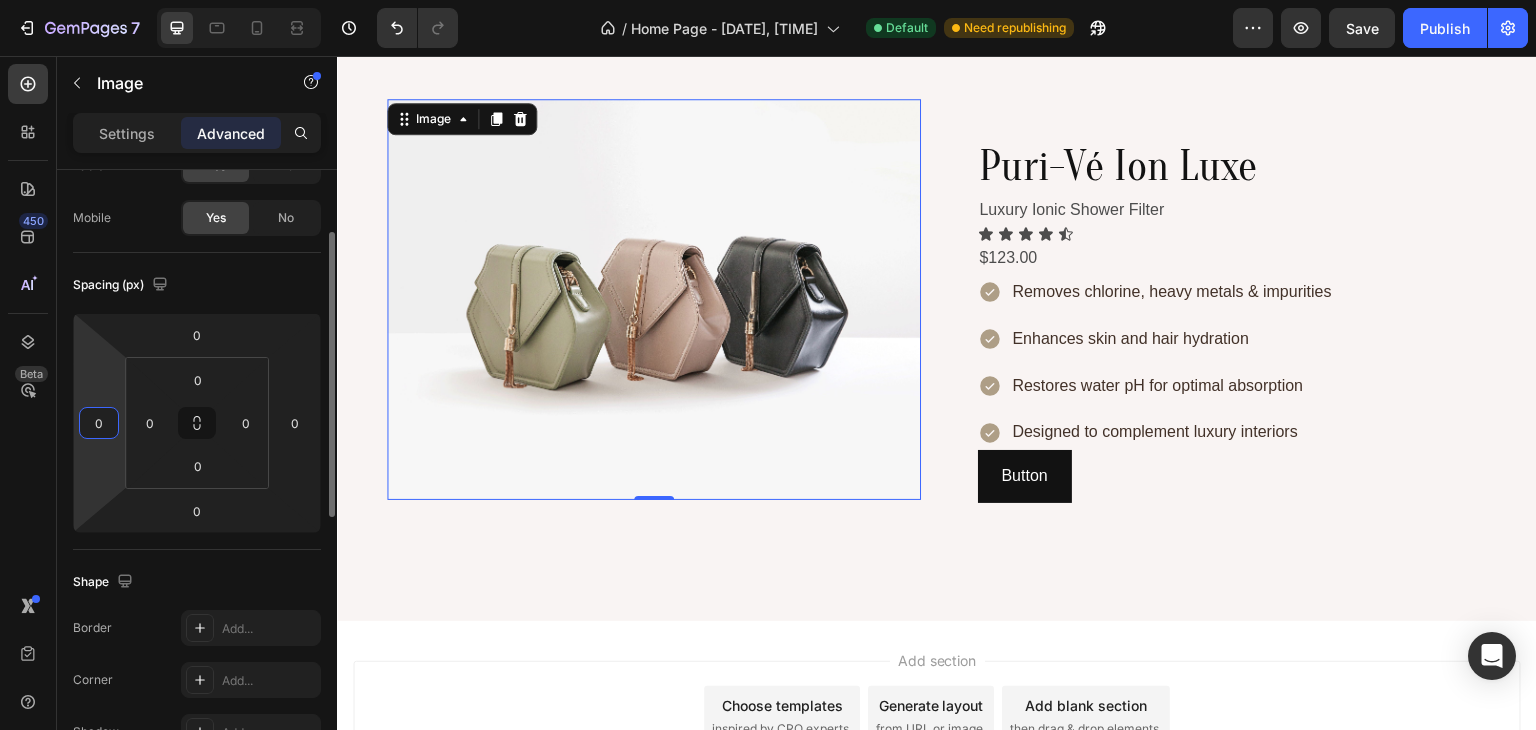 type on "0" 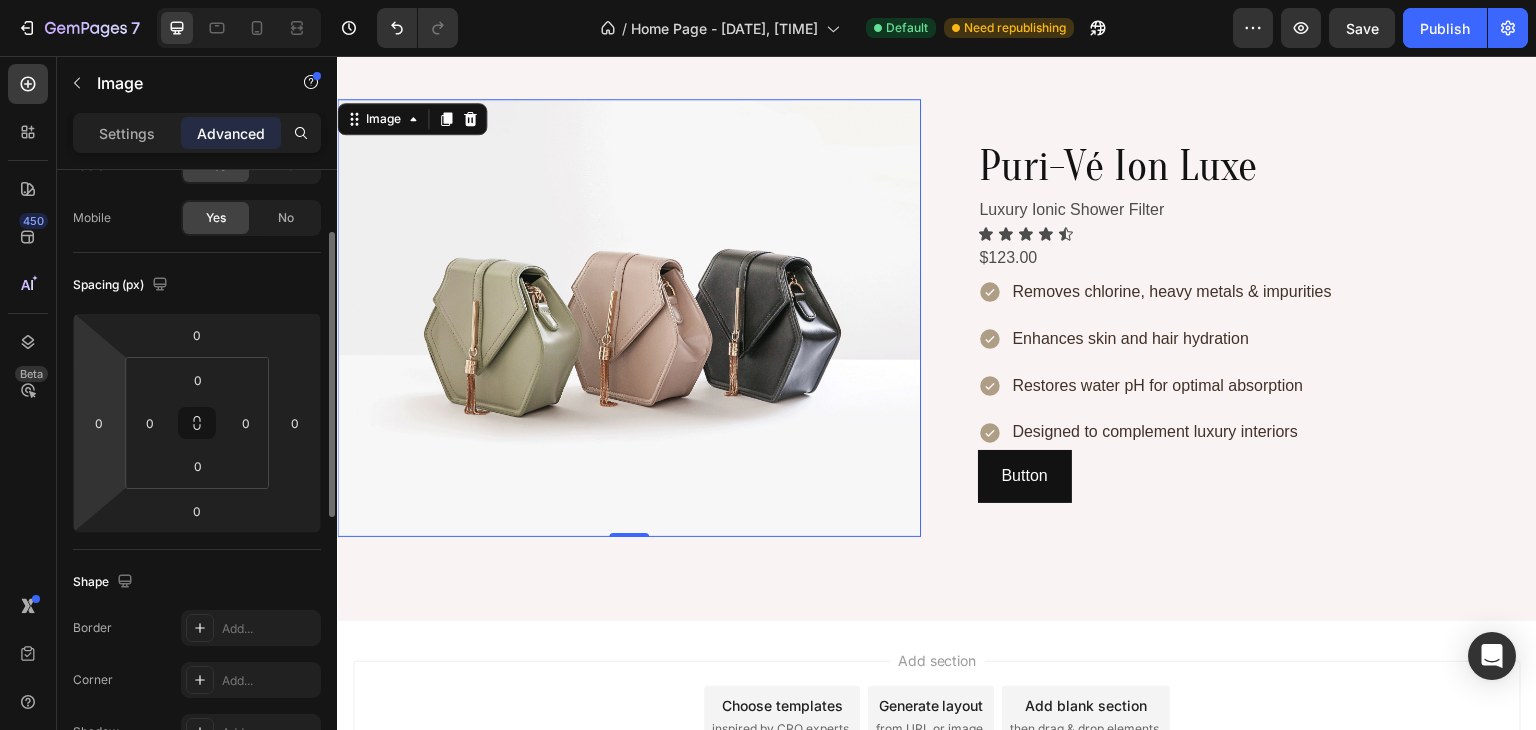 click on "Spacing (px)" at bounding box center [197, 285] 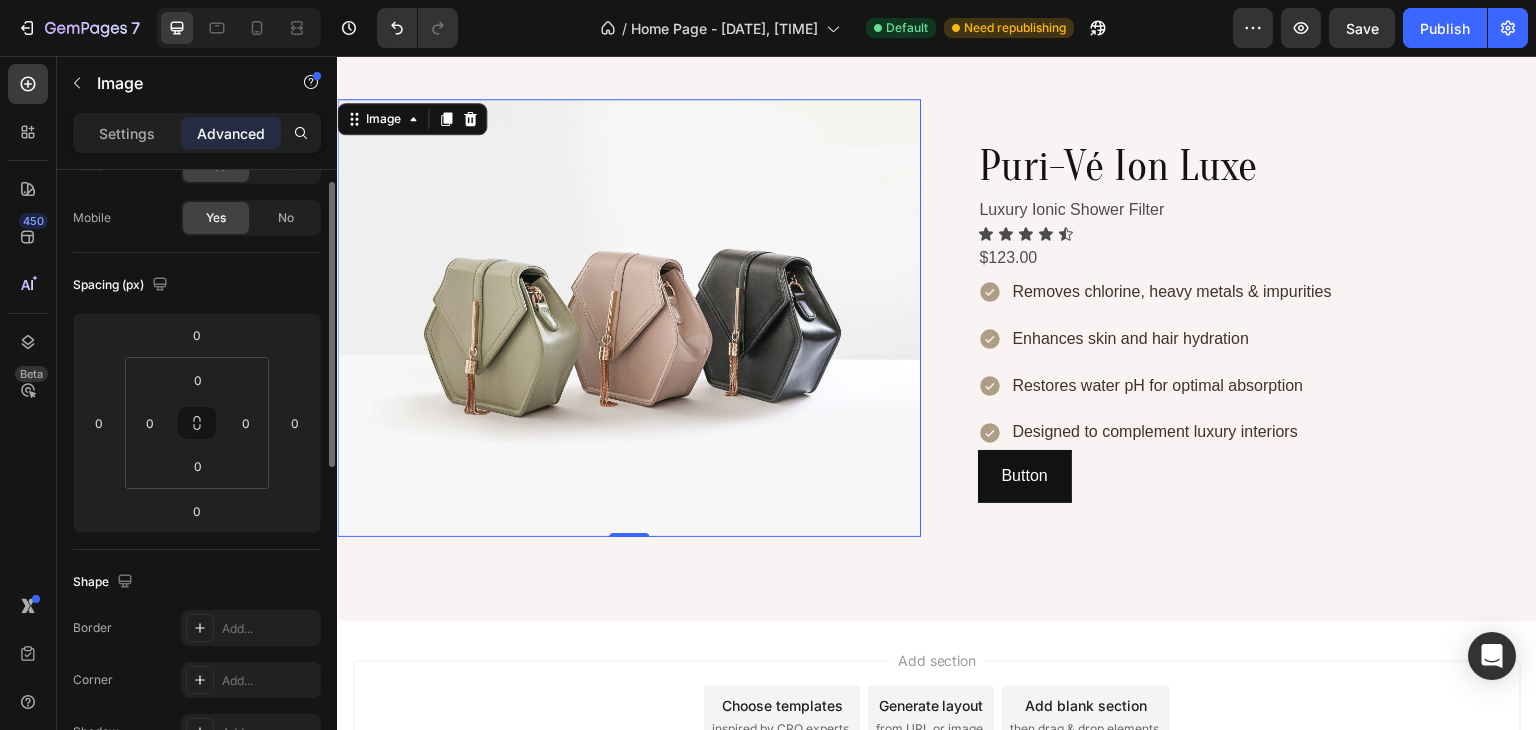scroll, scrollTop: 0, scrollLeft: 0, axis: both 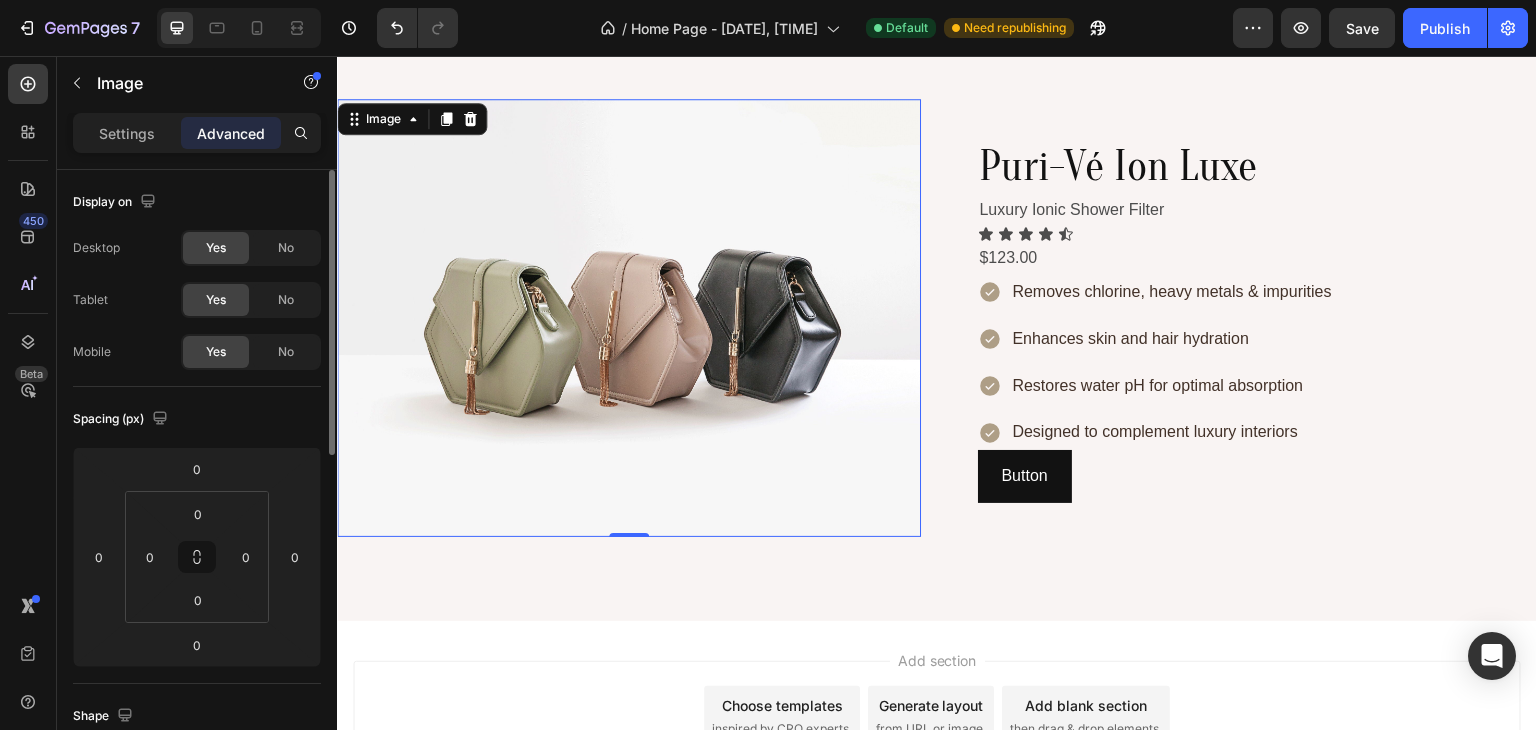 click at bounding box center [629, 318] 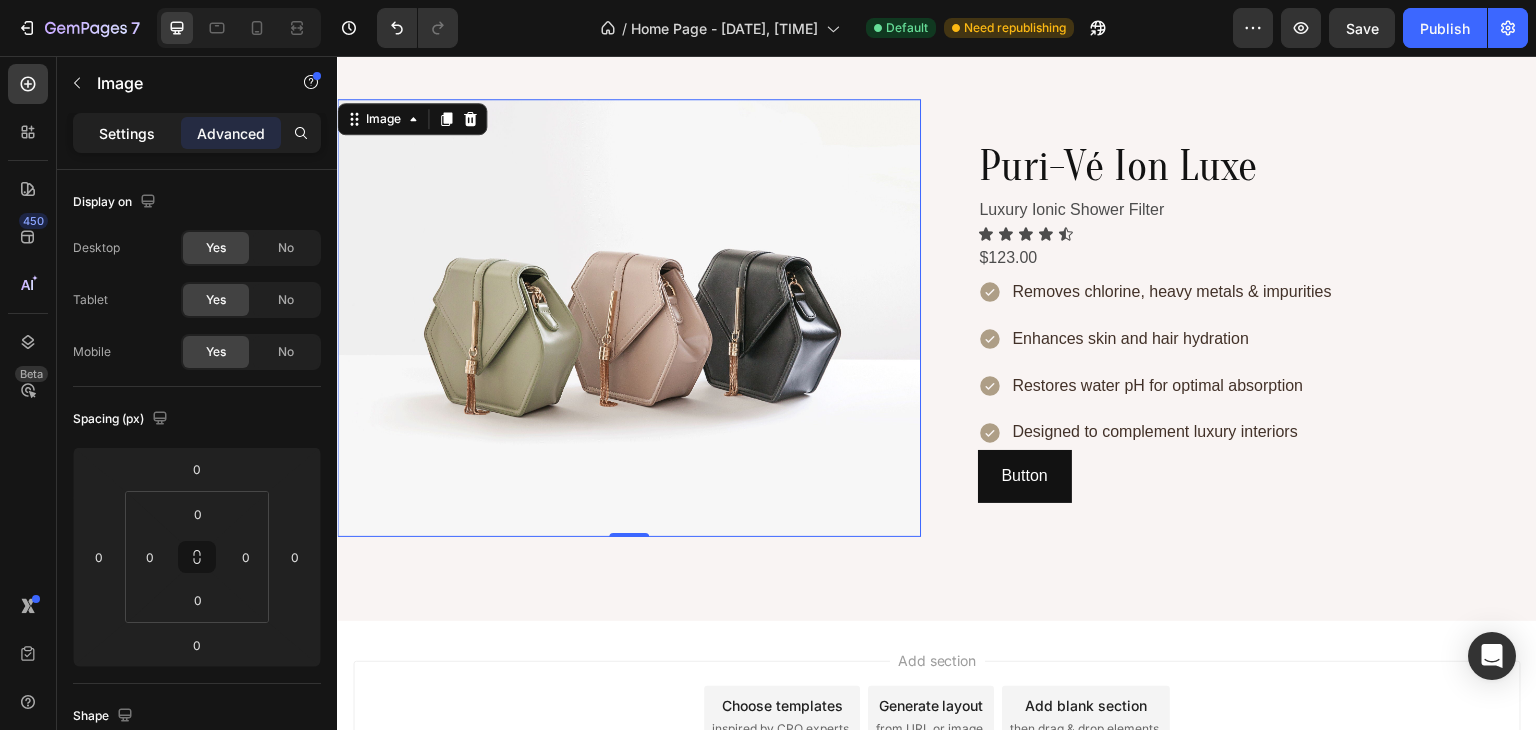 click on "Settings" at bounding box center [127, 133] 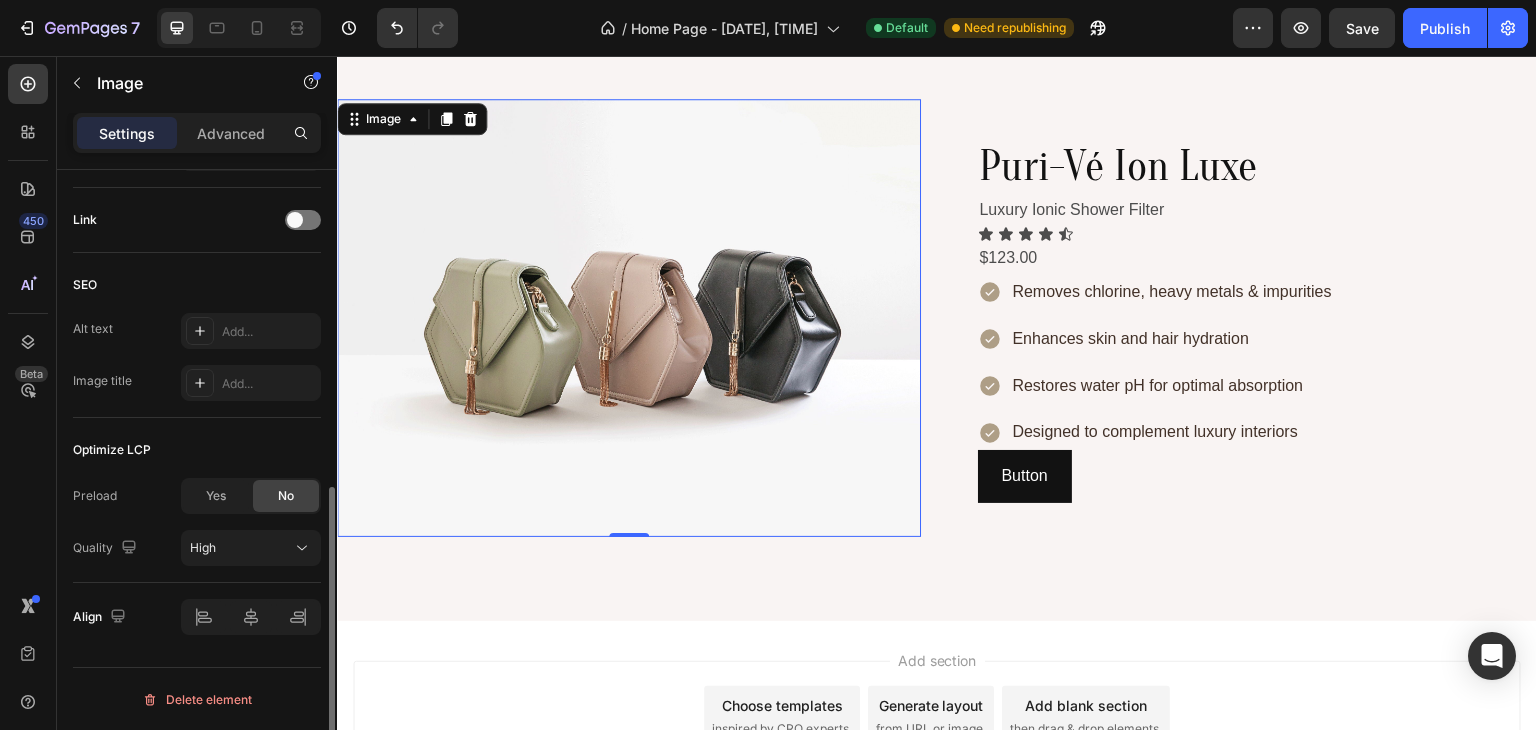 scroll, scrollTop: 724, scrollLeft: 0, axis: vertical 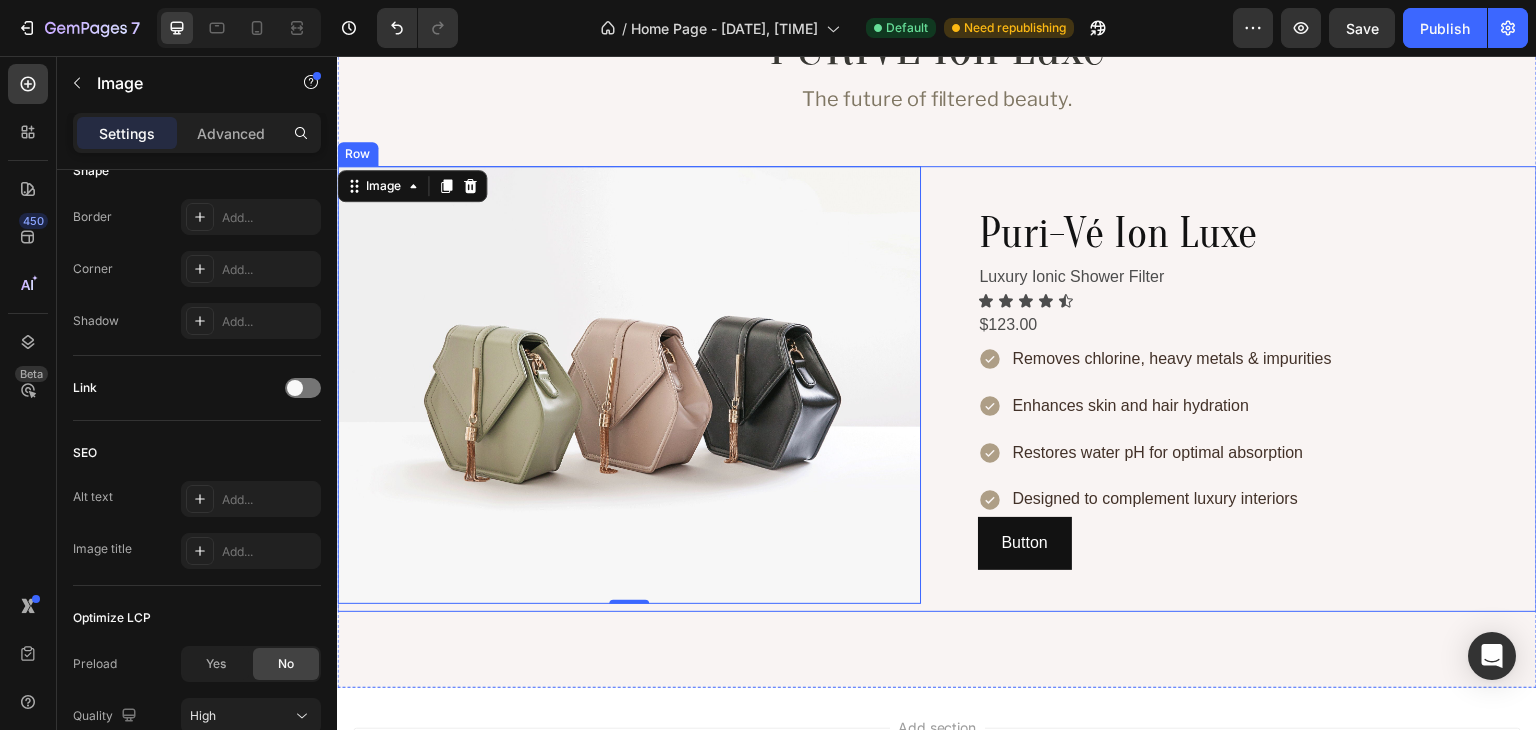 click on "Image   0 Puri-Vé Ion Luxe Heading Luxury Ionic Shower Filter Text Block Icon Icon Icon Icon Icon Icon List $123.00 Text Block Removes chlorine, heavy metals & impurities Enhances skin and hair hydration Restores water pH for optimal absorption Designed to complement luxury interiors Item List Button Button Row" at bounding box center [937, 389] 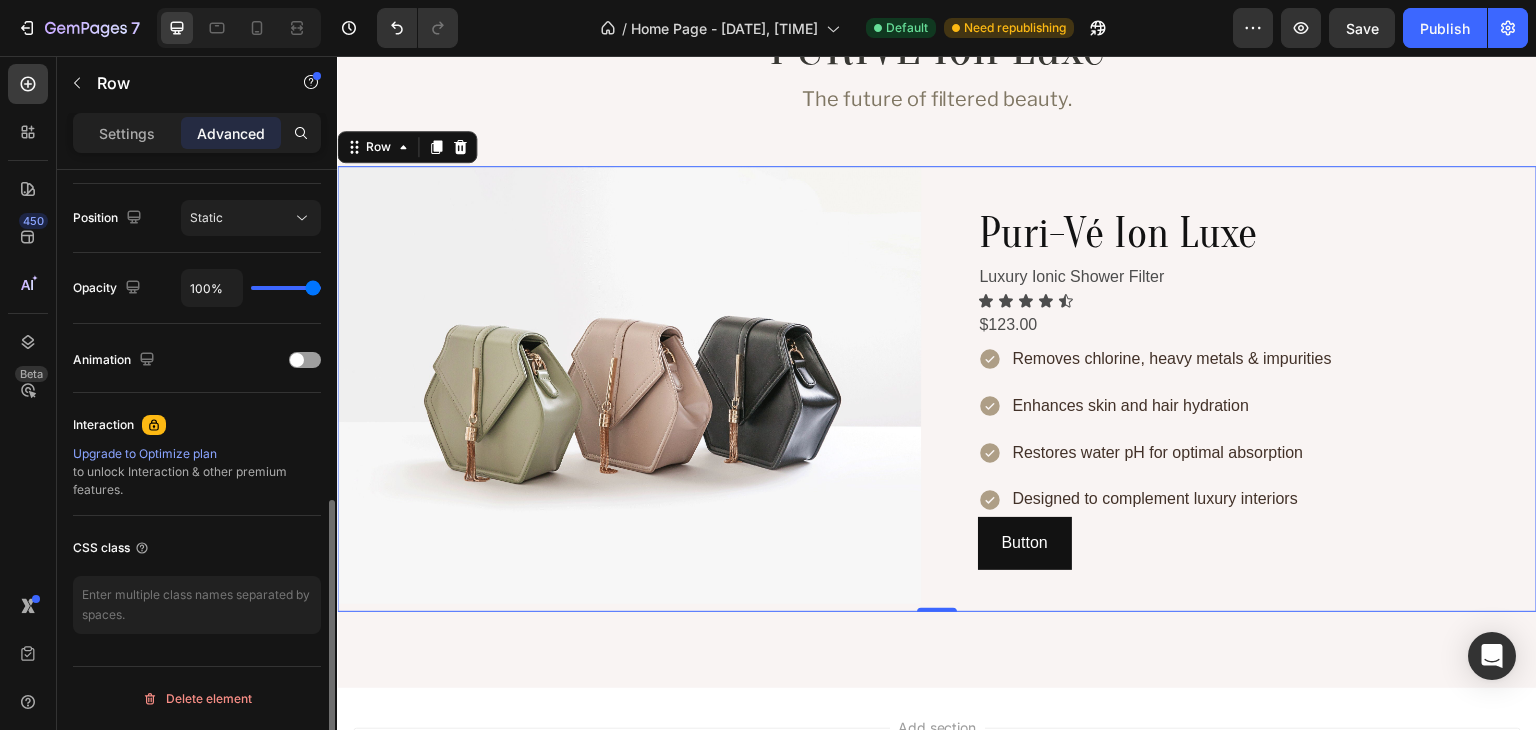 scroll, scrollTop: 0, scrollLeft: 0, axis: both 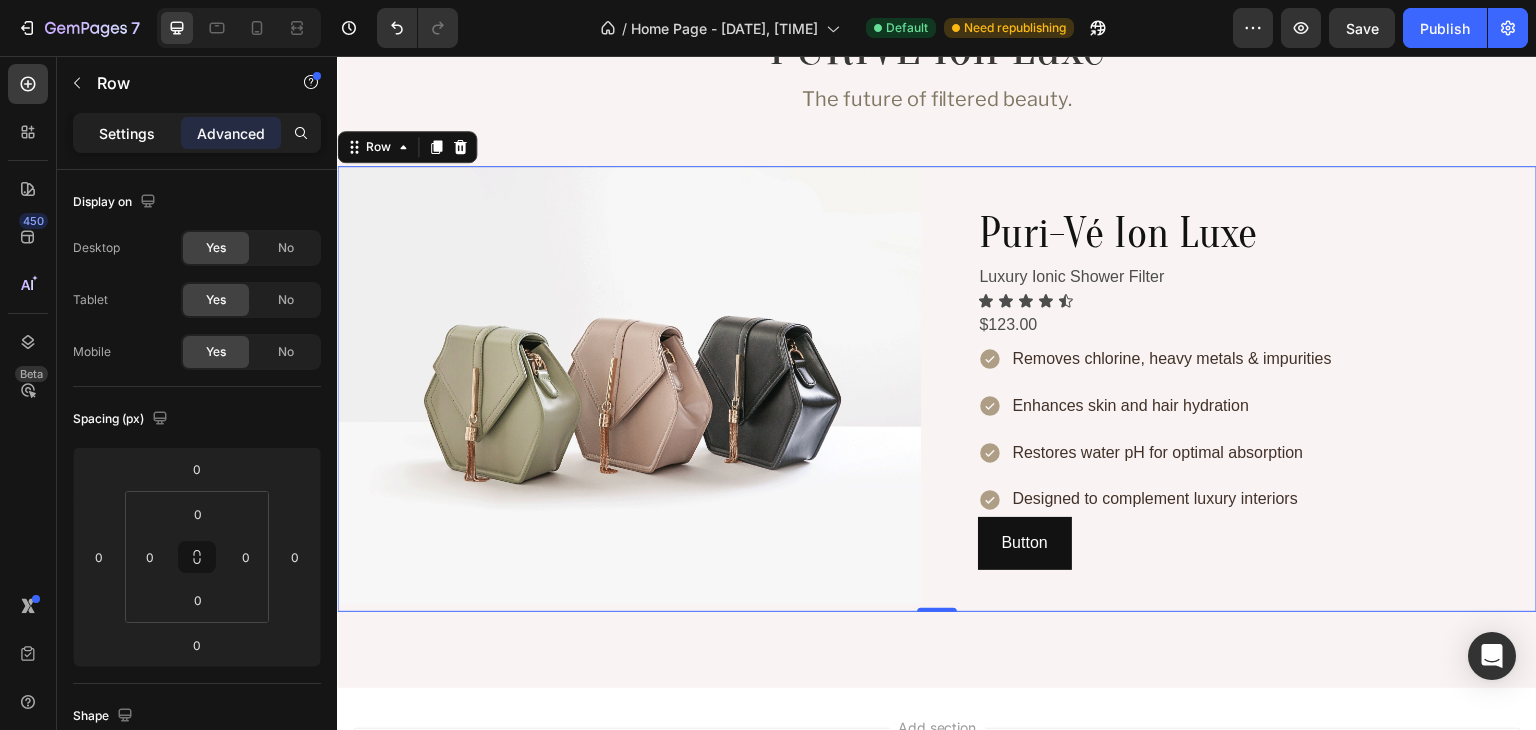 click on "Settings" at bounding box center [127, 133] 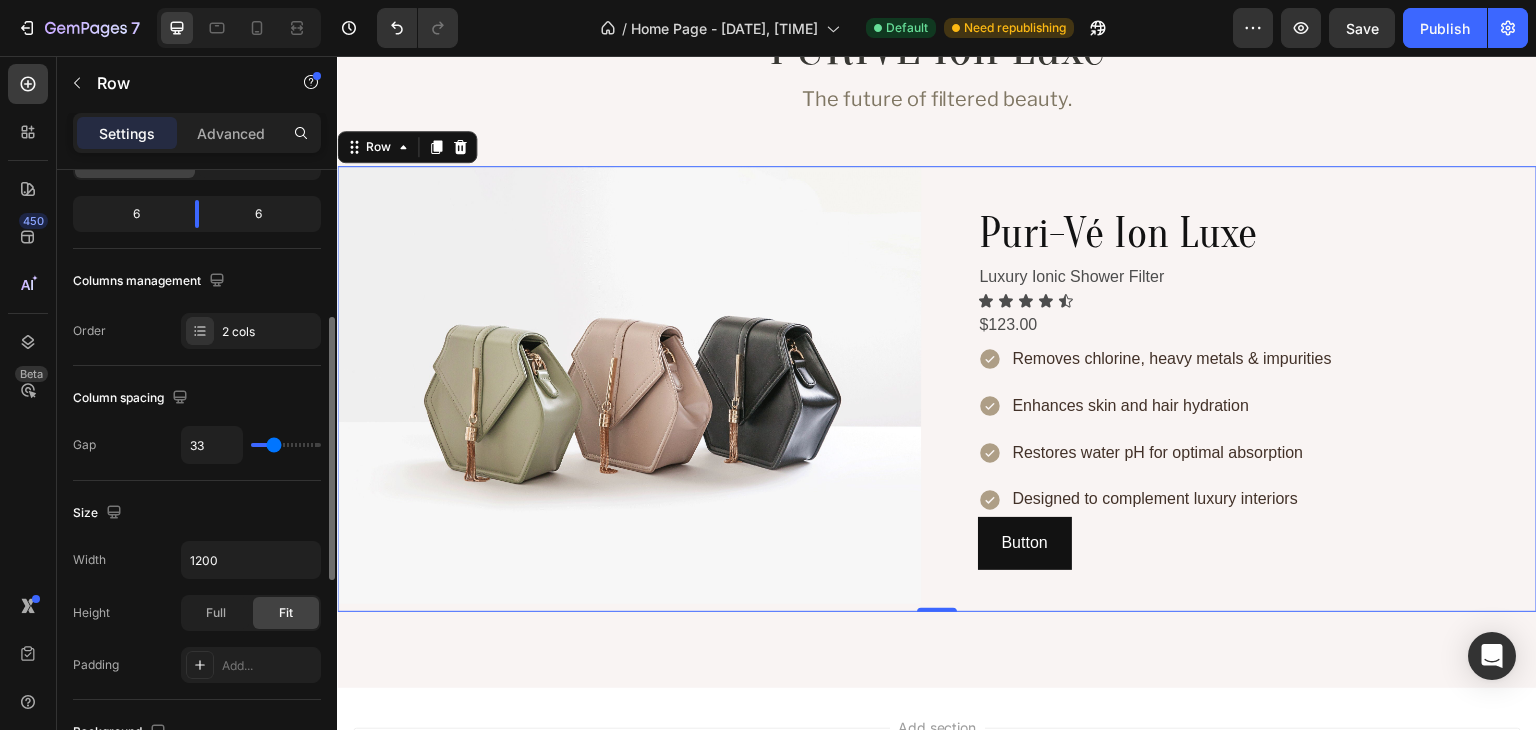 scroll, scrollTop: 268, scrollLeft: 0, axis: vertical 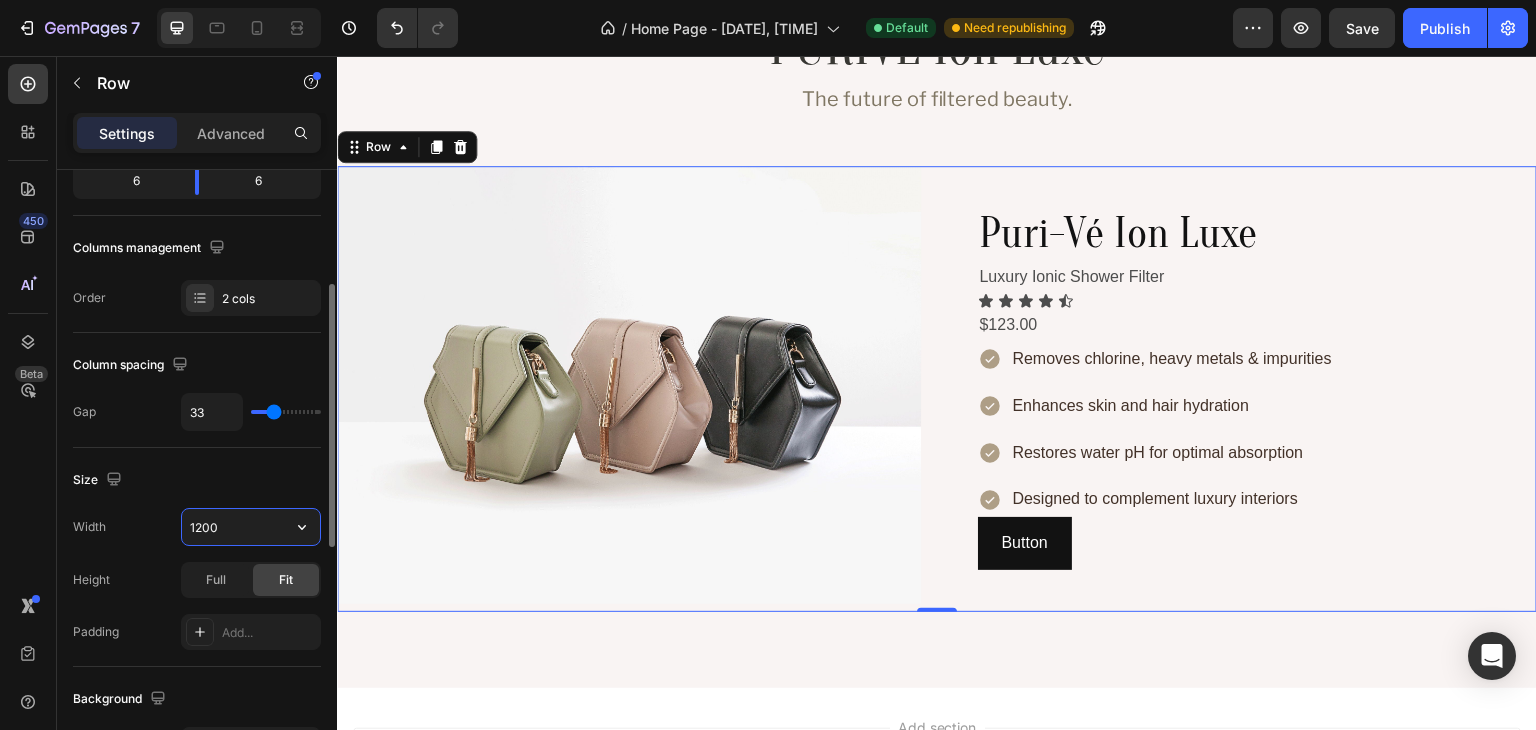 click on "1200" at bounding box center (251, 527) 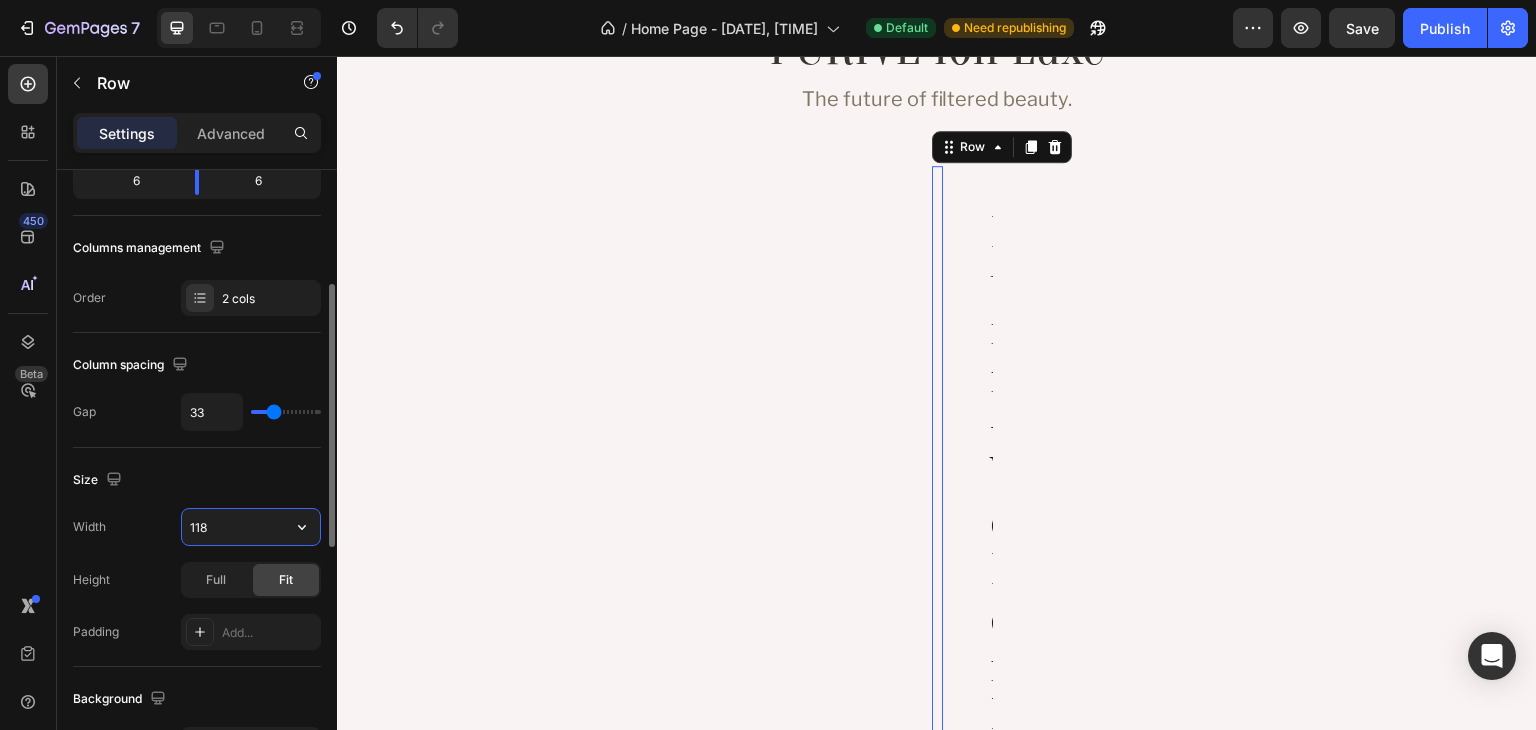 type on "1180" 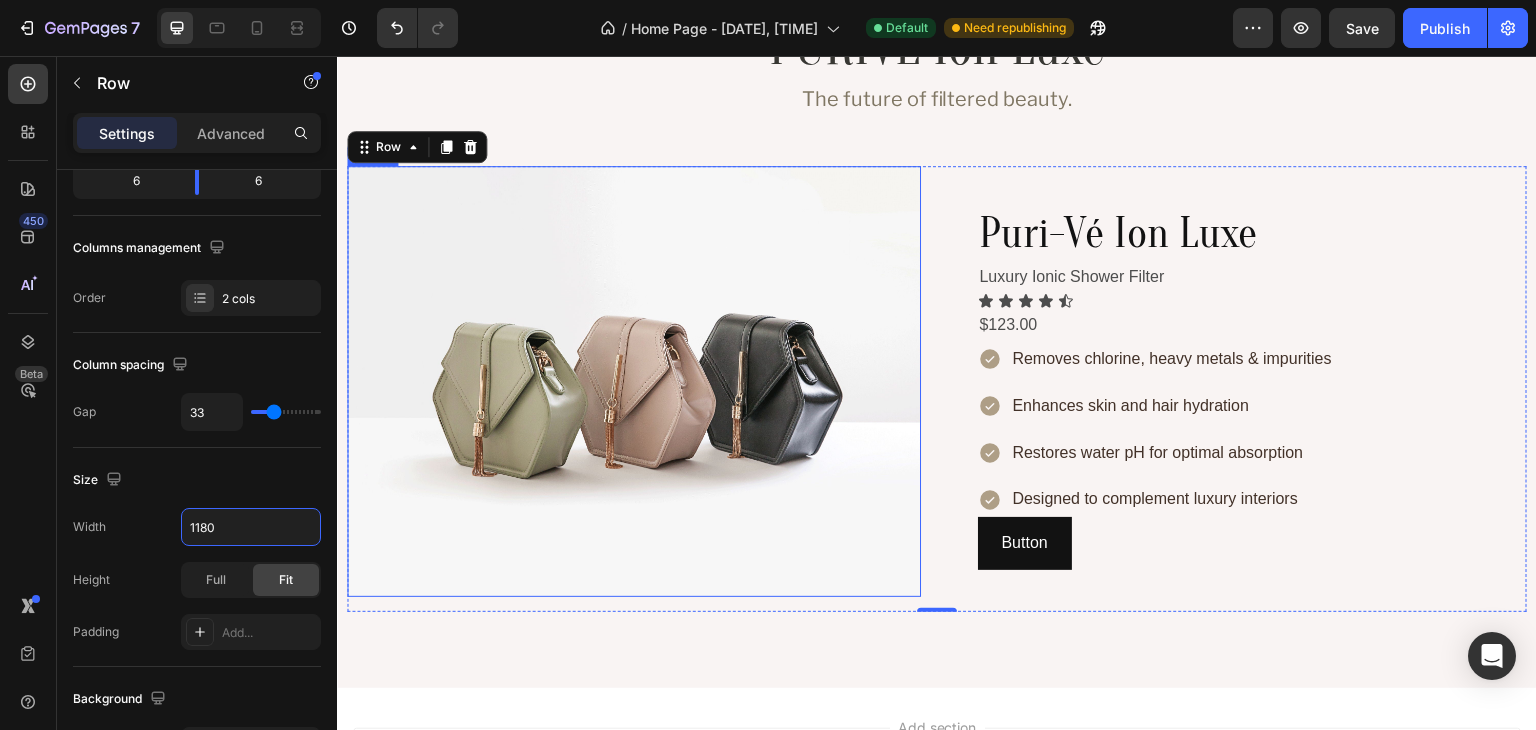 click at bounding box center (634, 381) 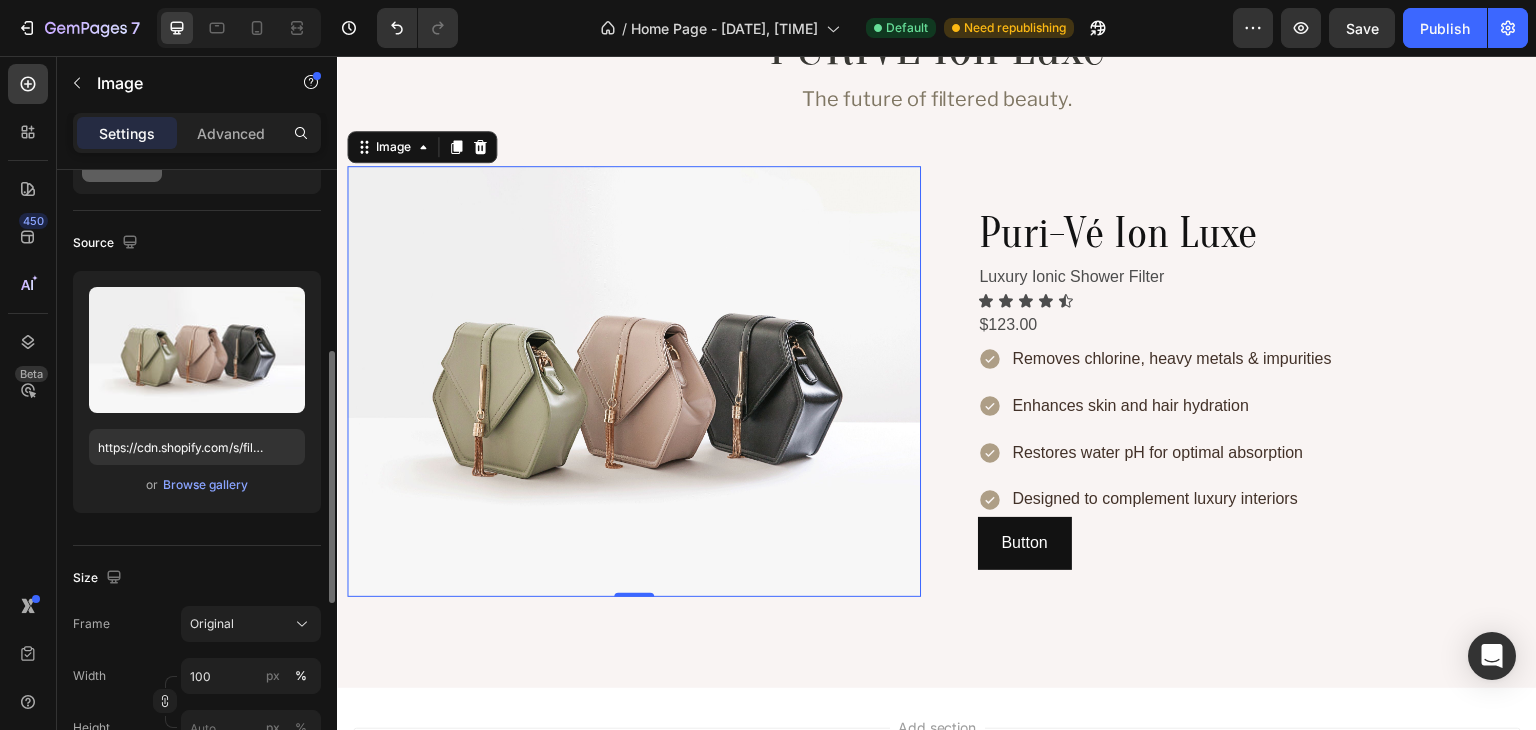 scroll, scrollTop: 66, scrollLeft: 0, axis: vertical 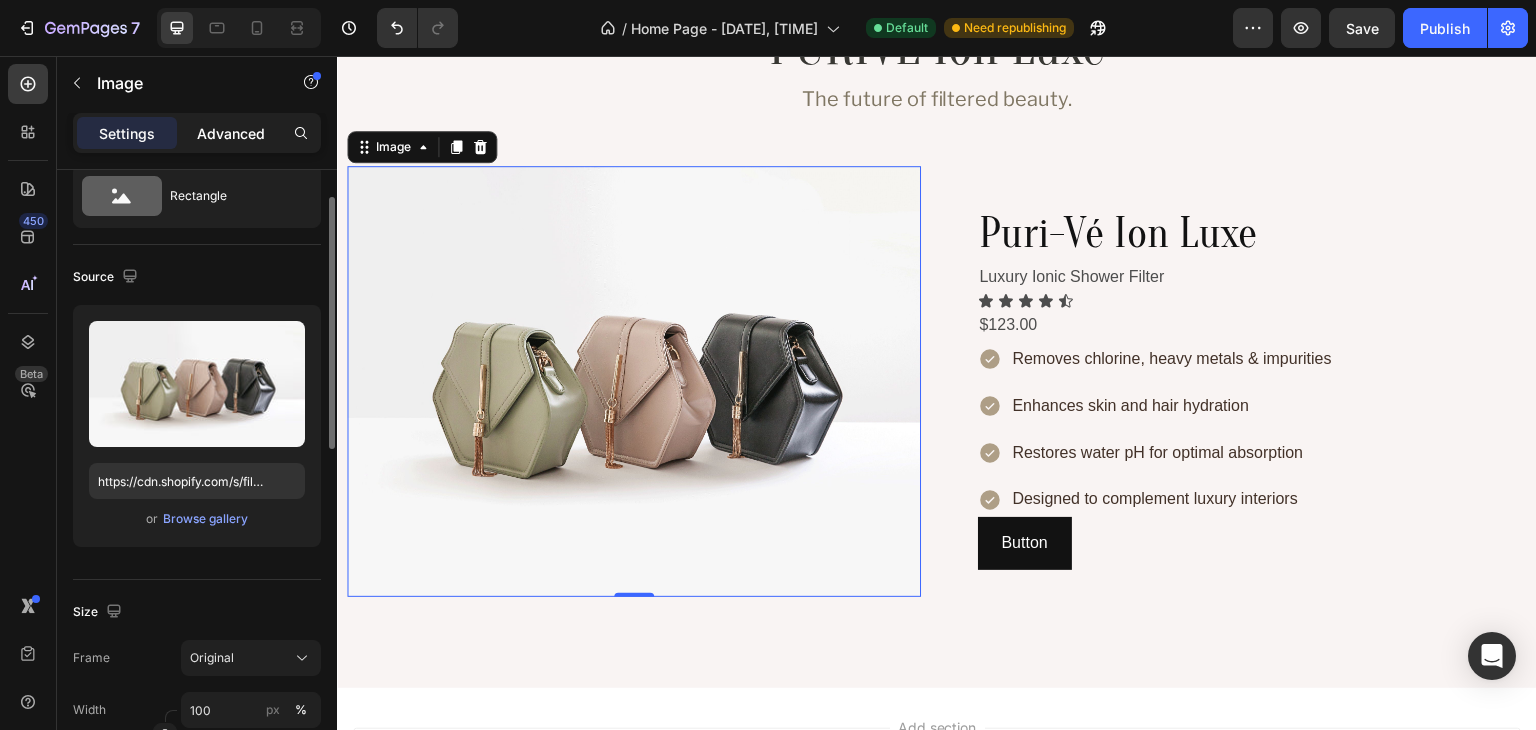 click on "Advanced" at bounding box center [231, 133] 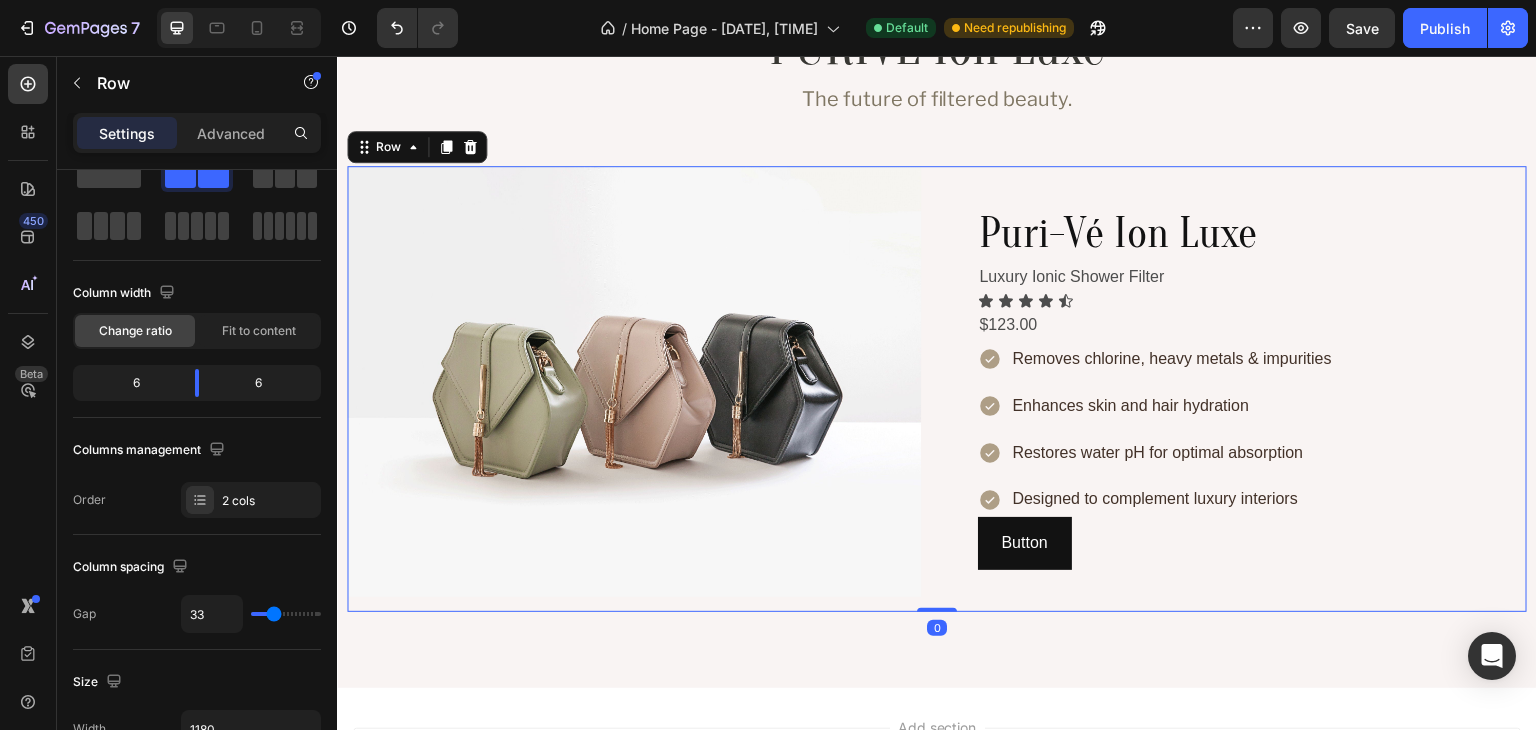 click on "Image Puri-Vé Ion Luxe Heading Luxury Ionic Shower Filter Text Block Icon Icon Icon Icon Icon Icon List $123.00 Text Block Removes chlorine, heavy metals & impurities Enhances skin and hair hydration Restores water pH for optimal absorption Designed to complement luxury interiors Item List Button Button Row   0" at bounding box center (937, 389) 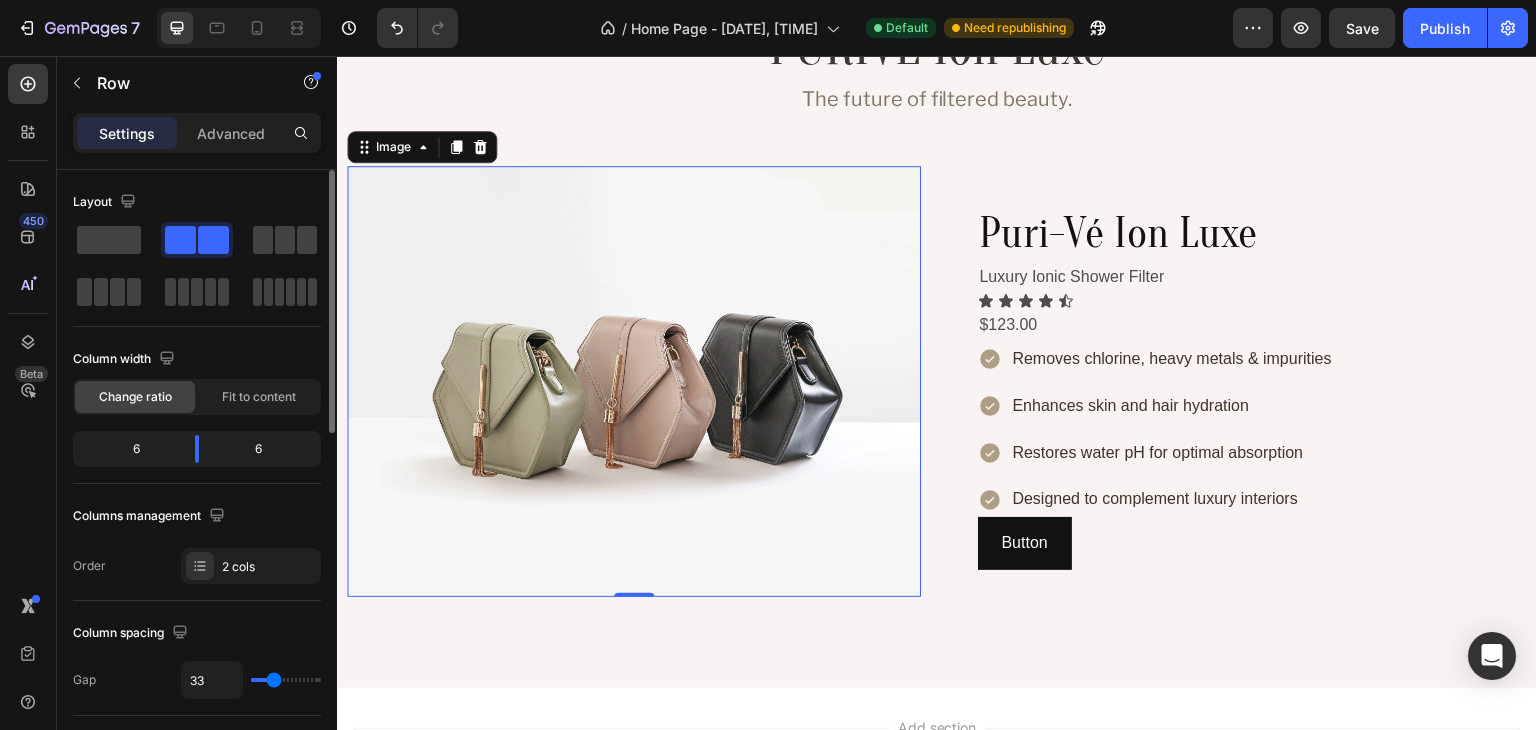 click at bounding box center (634, 381) 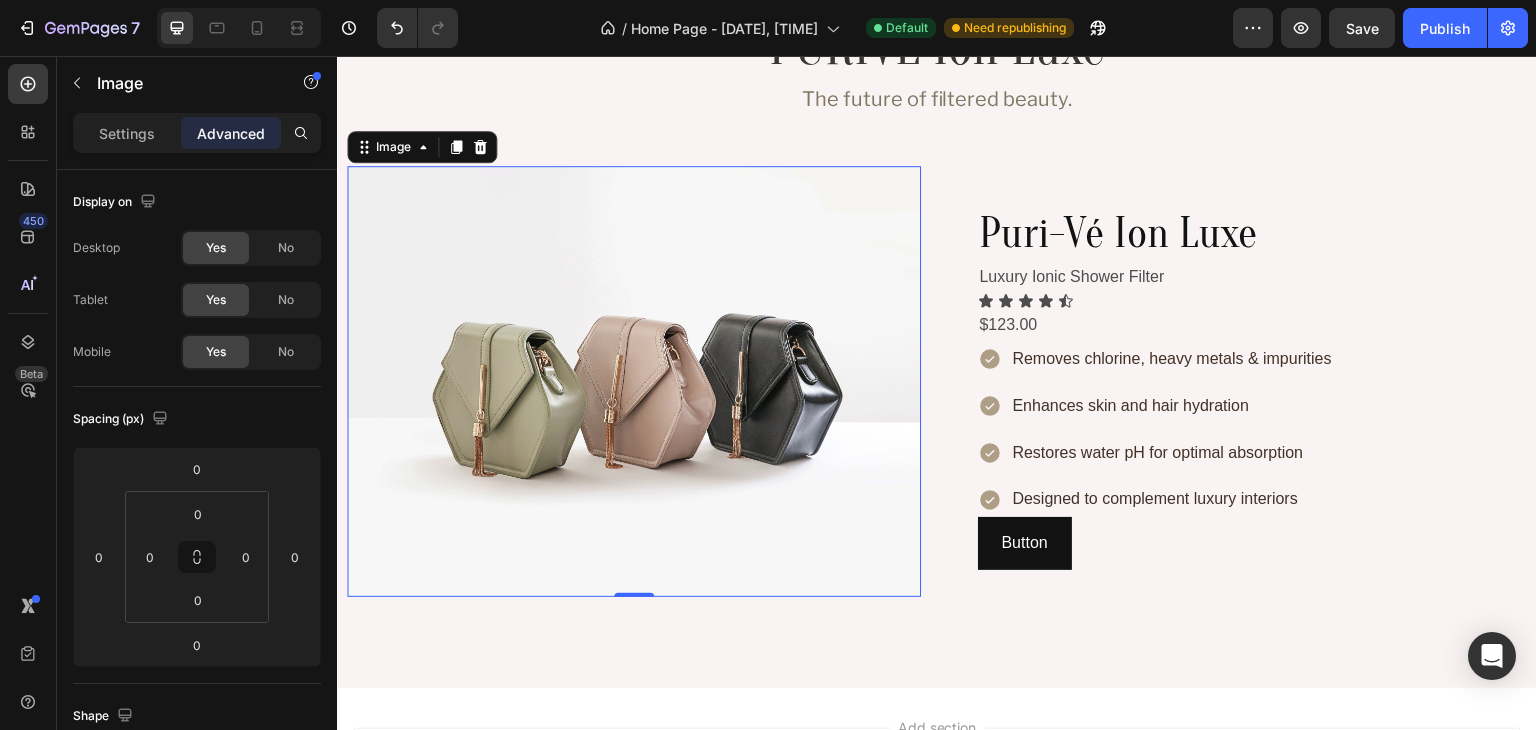 click at bounding box center [634, 381] 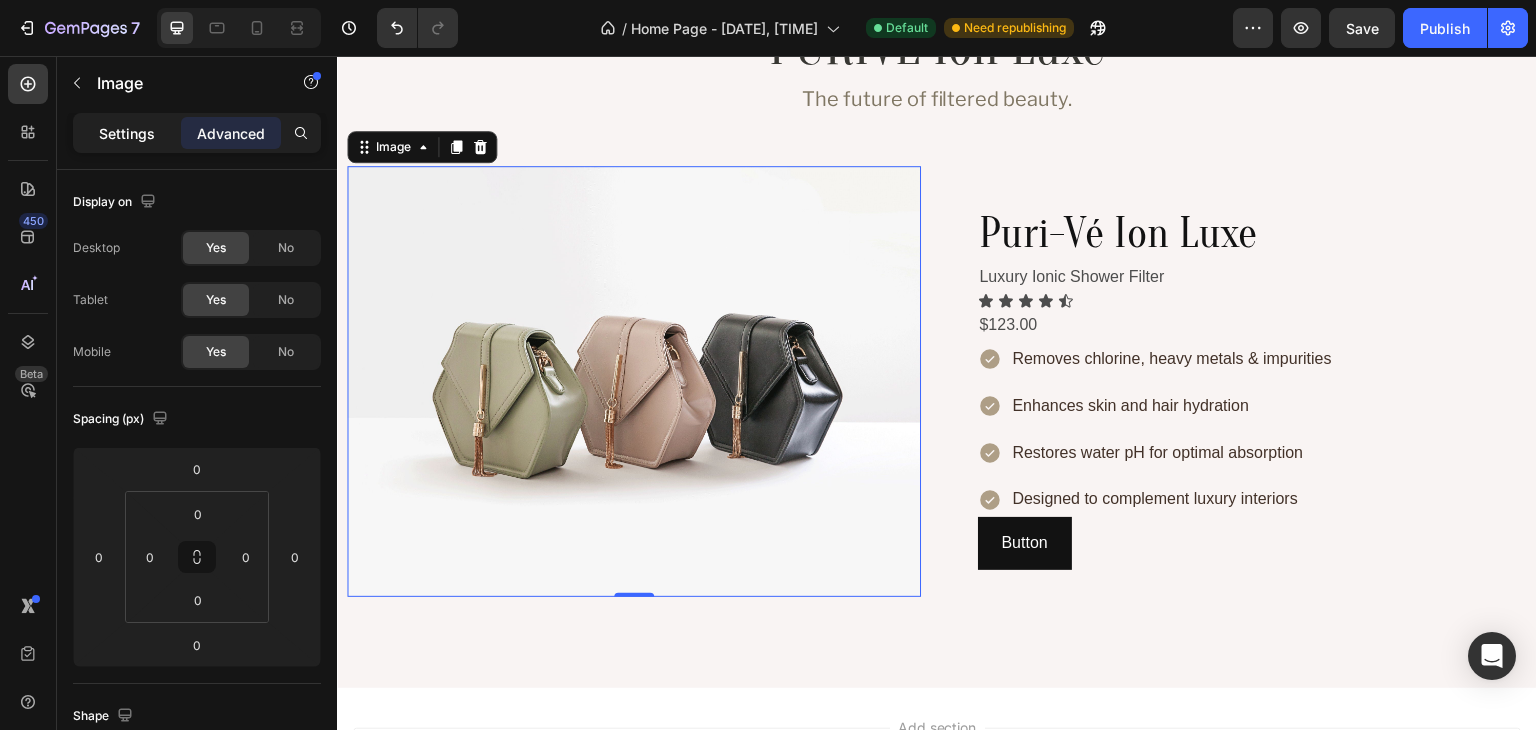 click on "Settings" at bounding box center (127, 133) 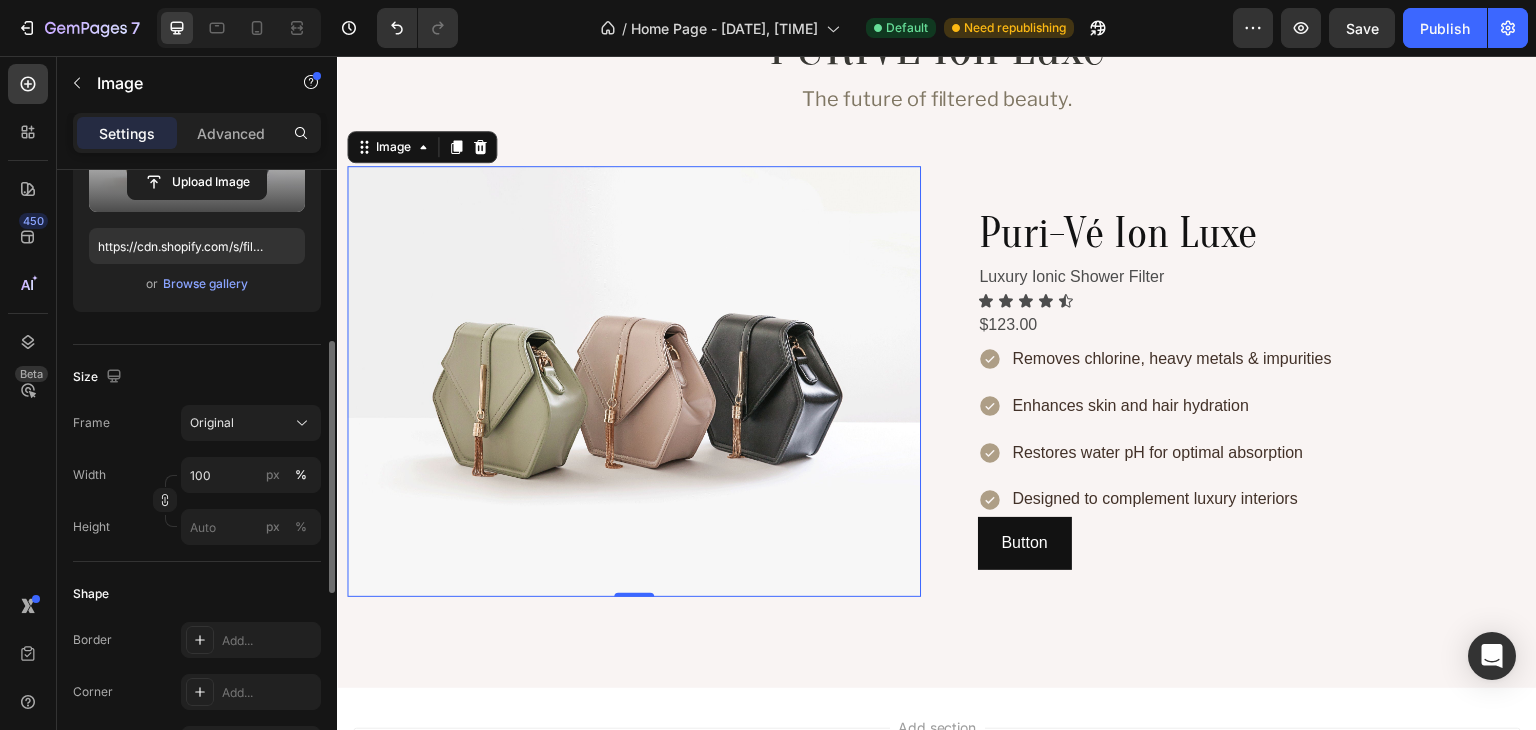 scroll, scrollTop: 335, scrollLeft: 0, axis: vertical 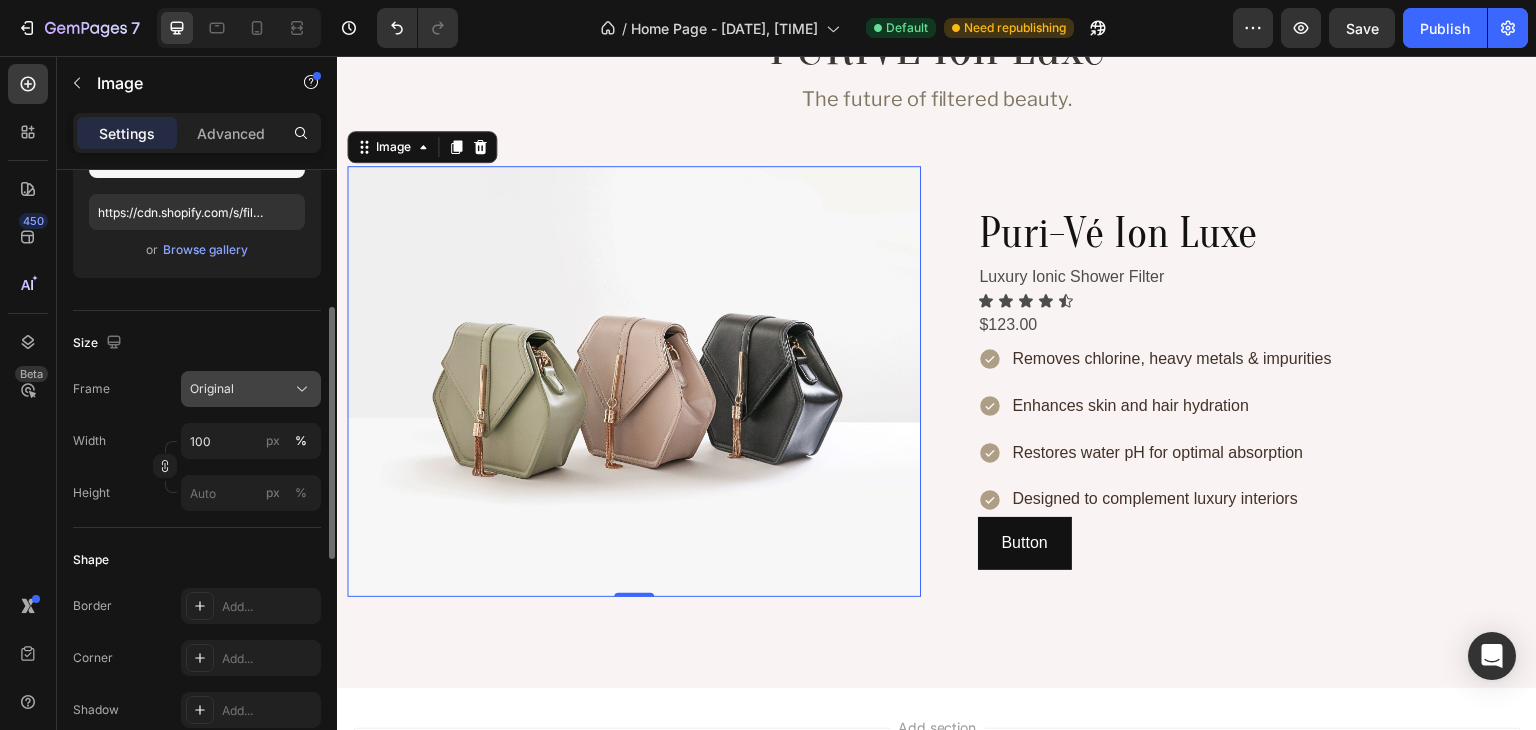 click 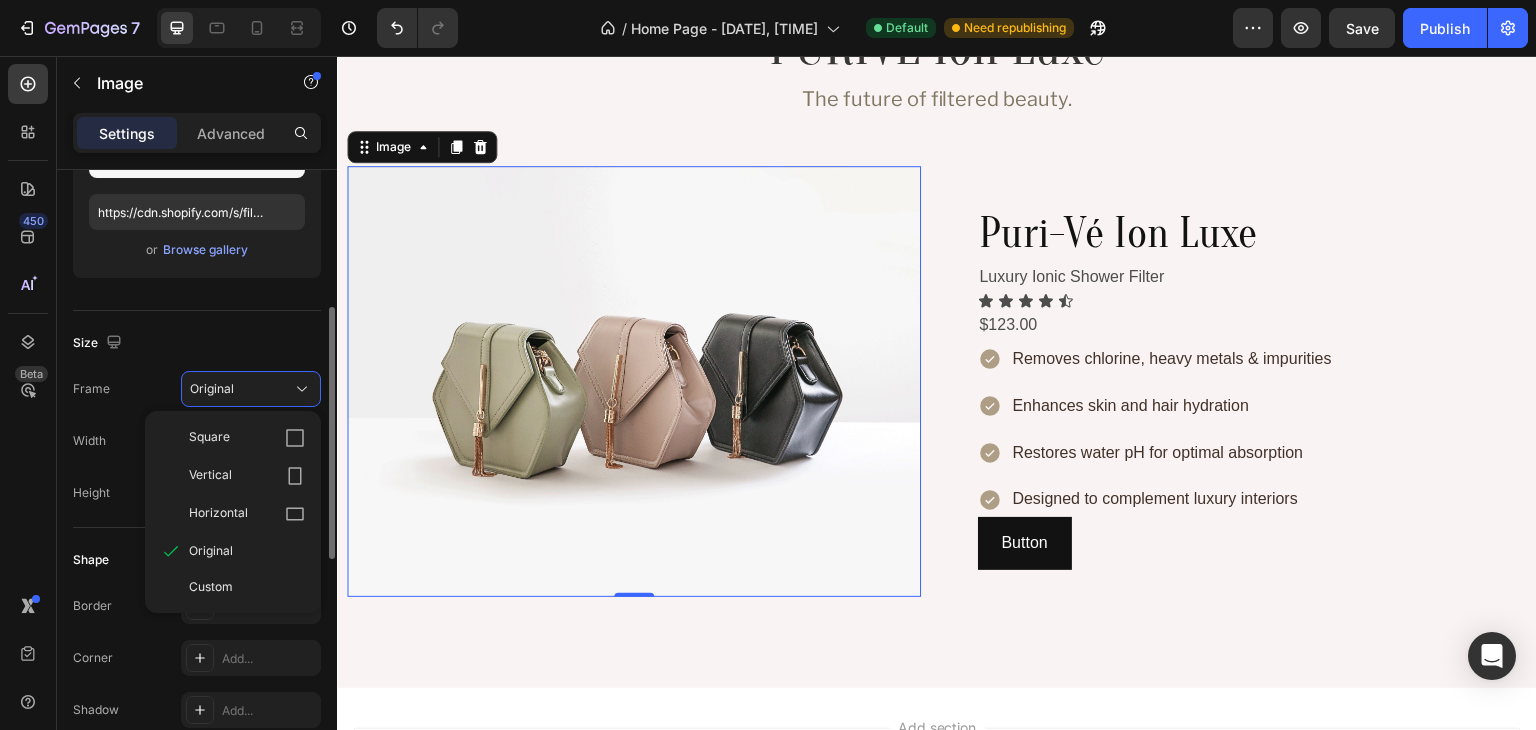 click on "Size" at bounding box center (197, 343) 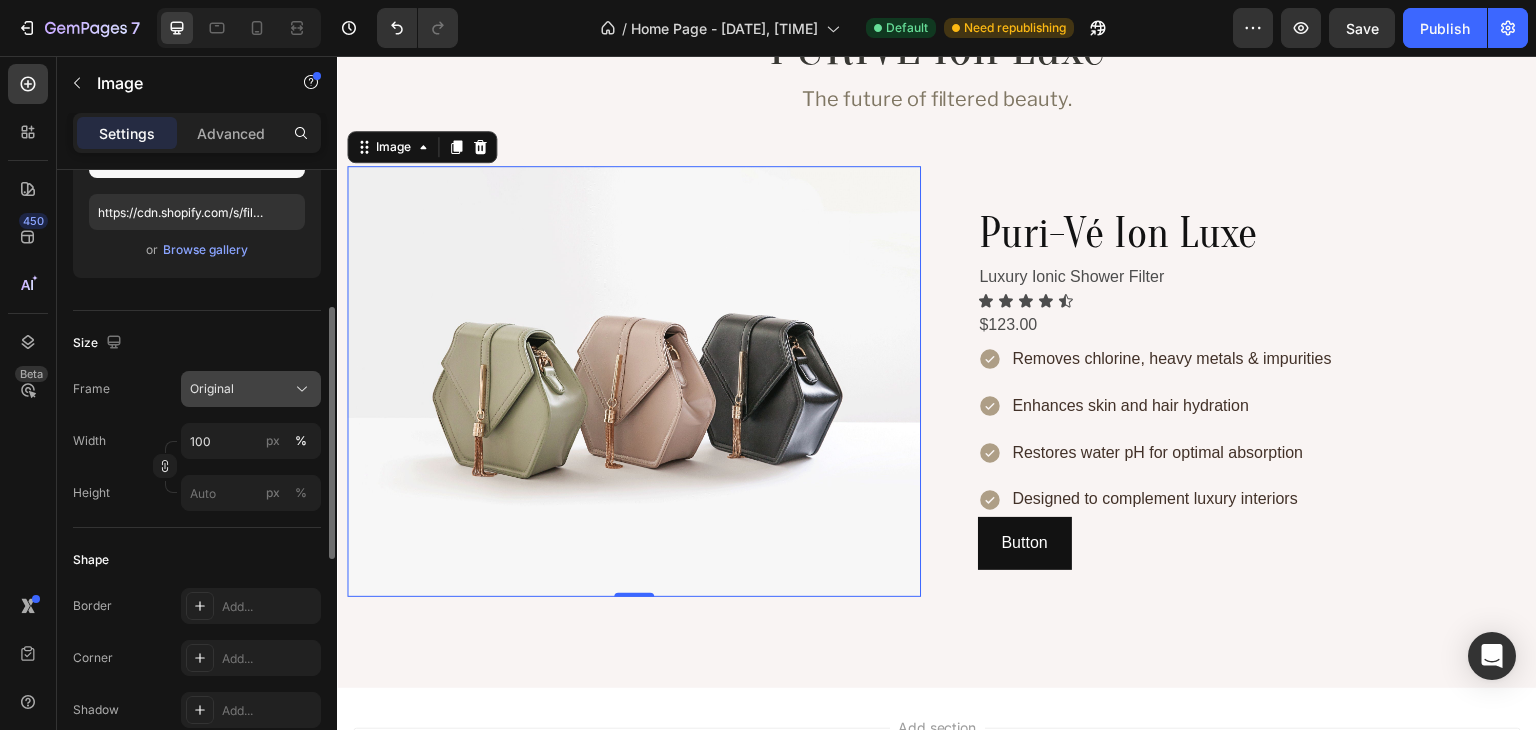 click 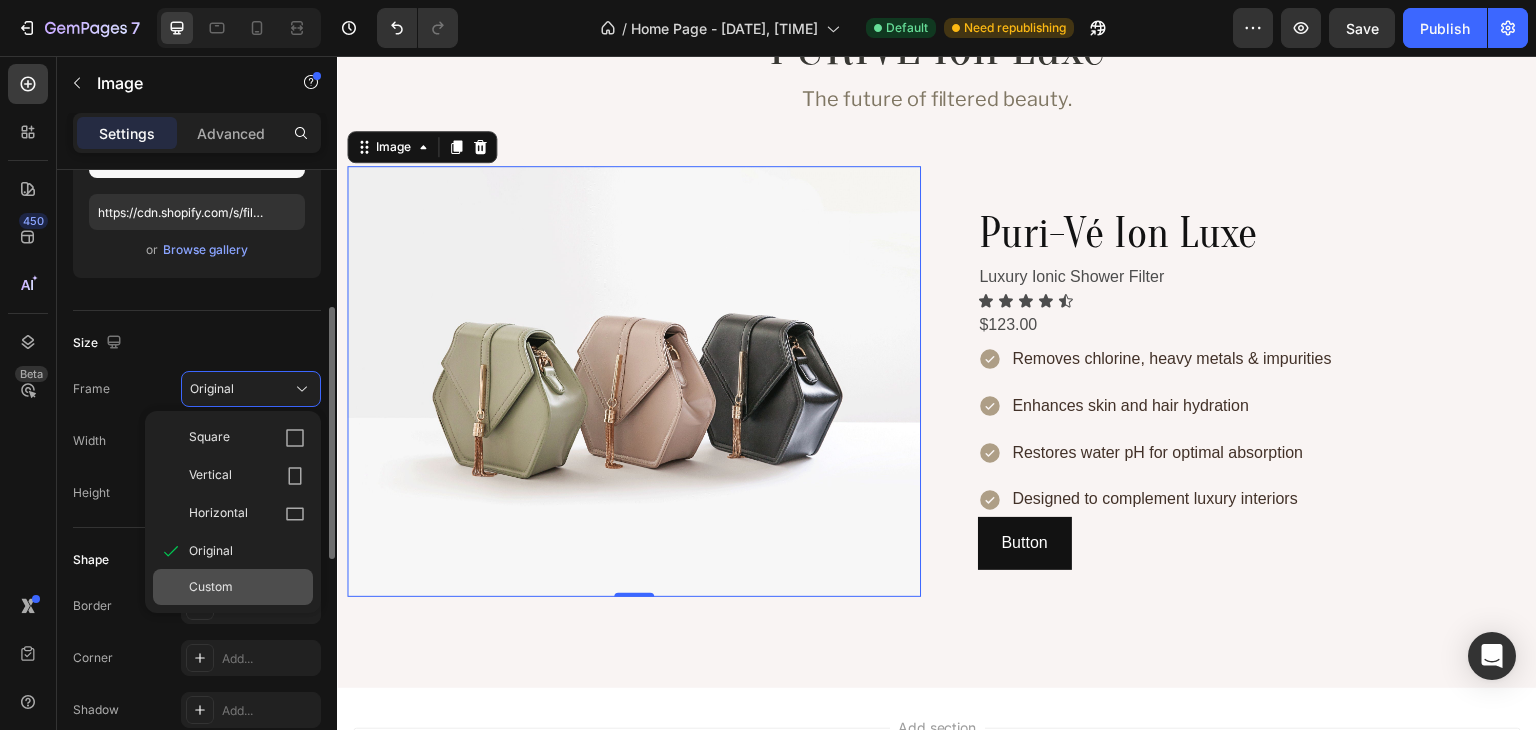 click on "Custom" at bounding box center (247, 587) 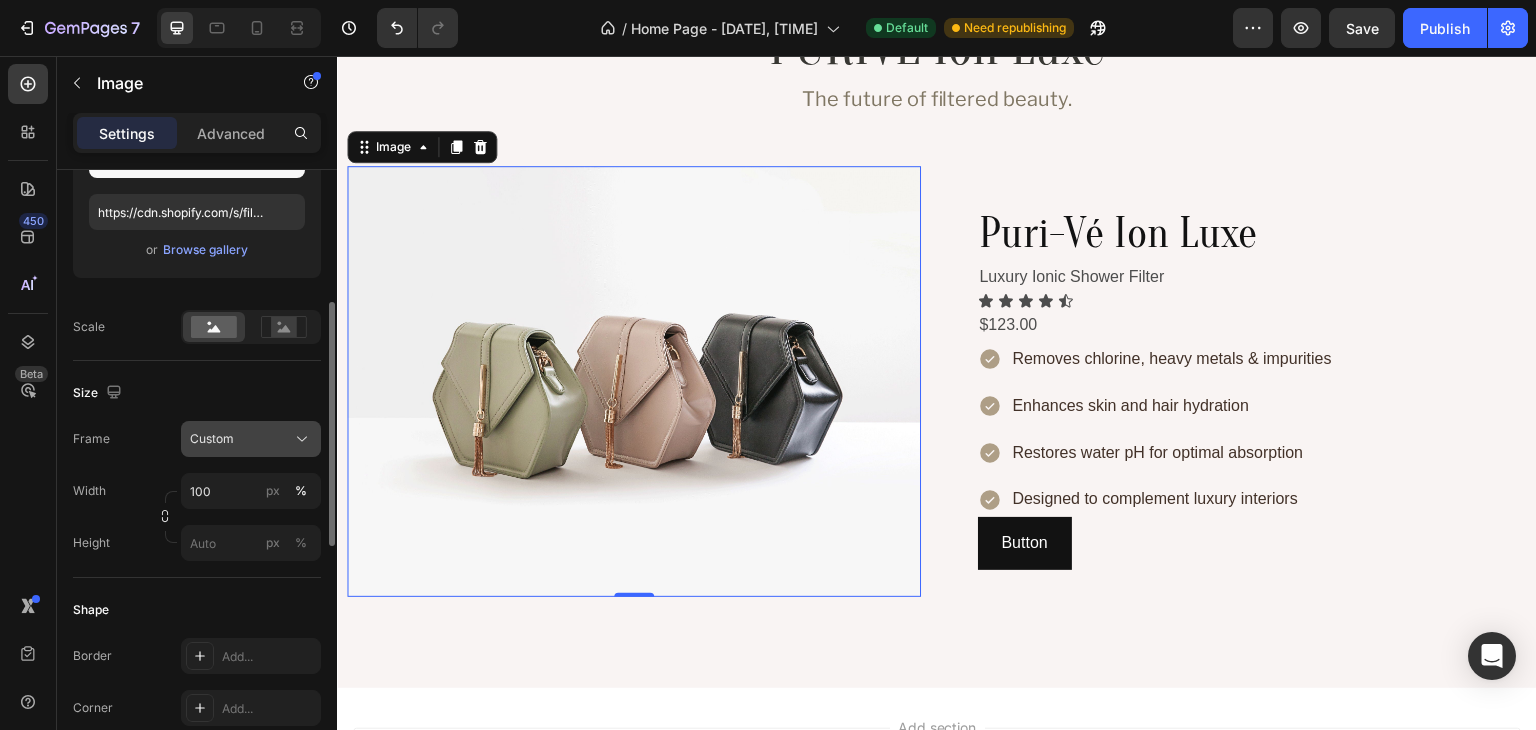 click on "Custom" at bounding box center (251, 439) 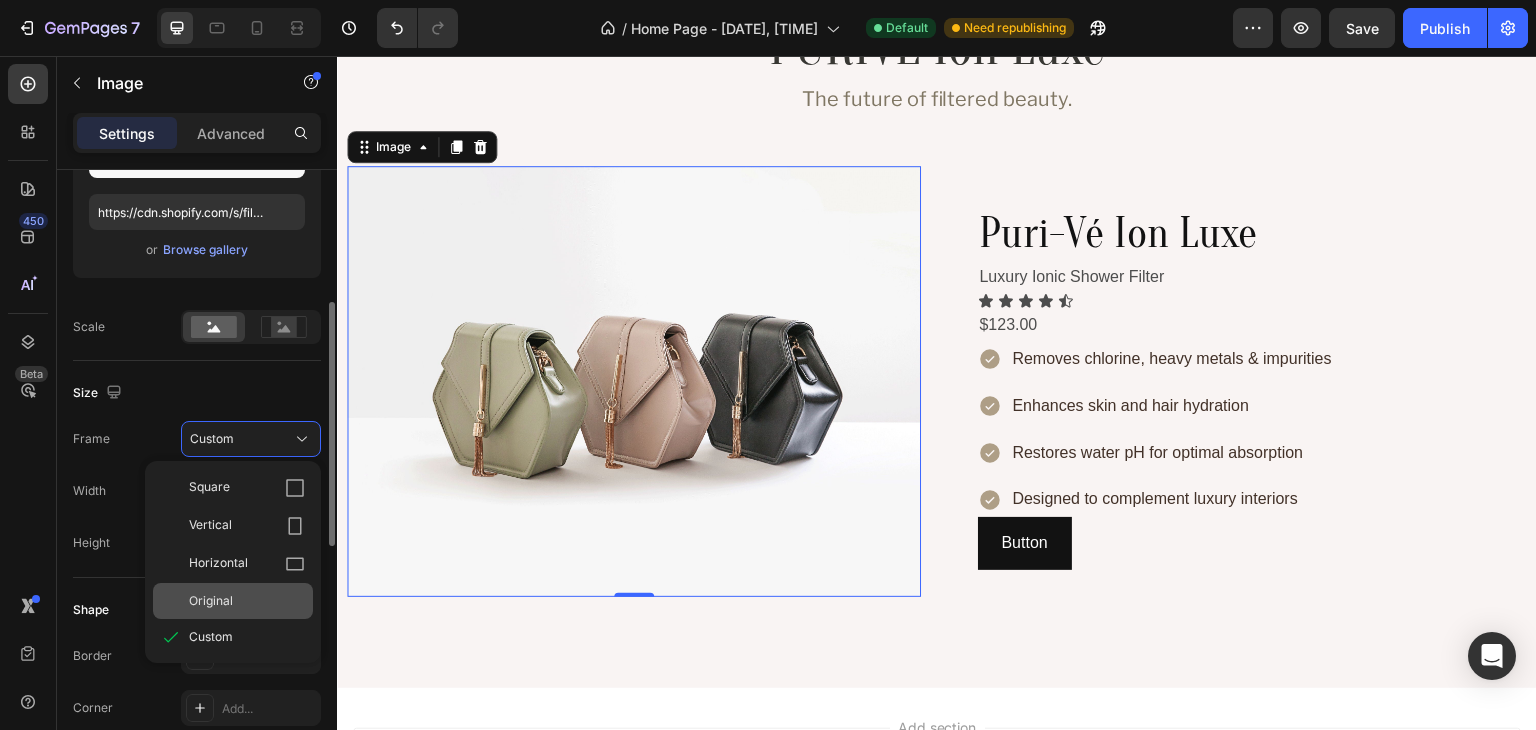 click on "Original" 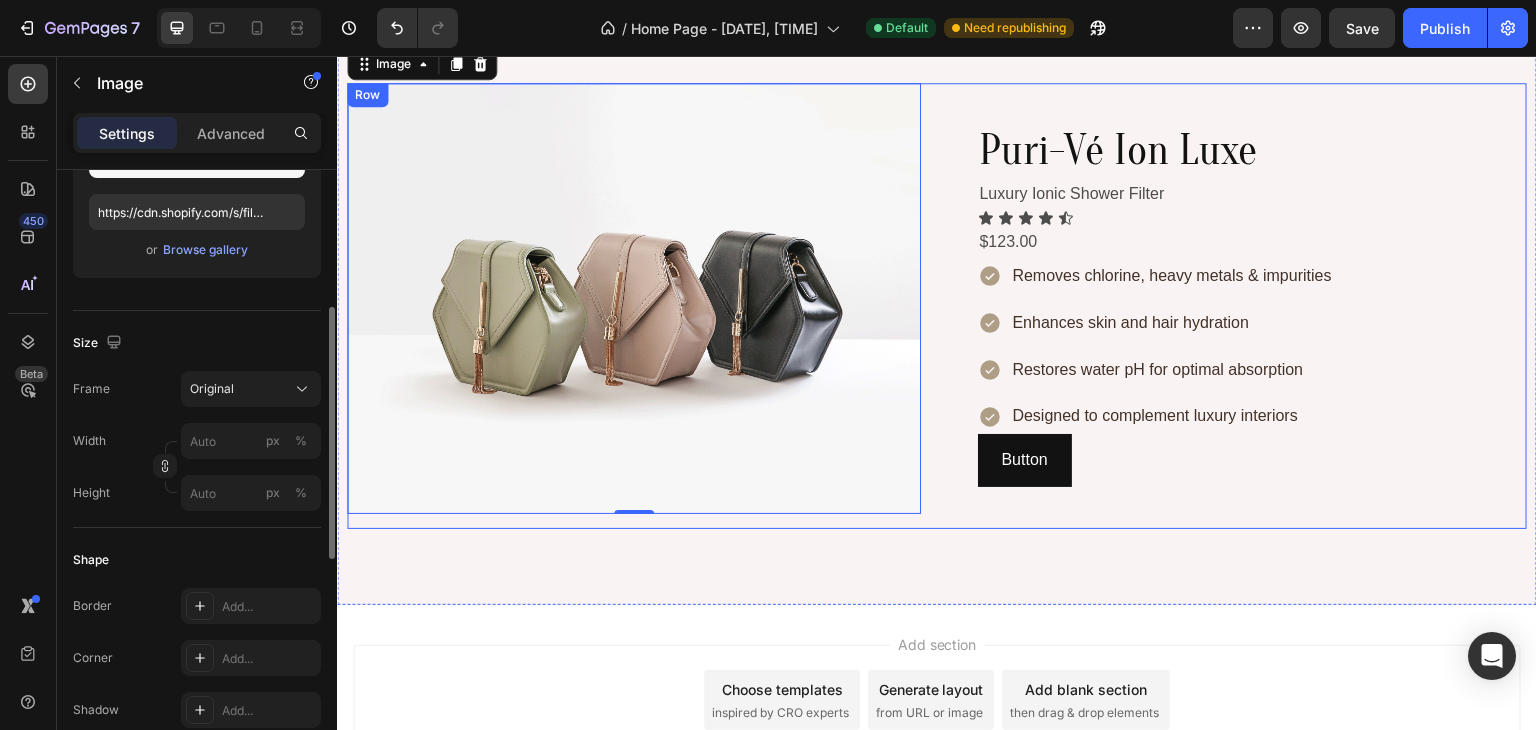 scroll, scrollTop: 1119, scrollLeft: 0, axis: vertical 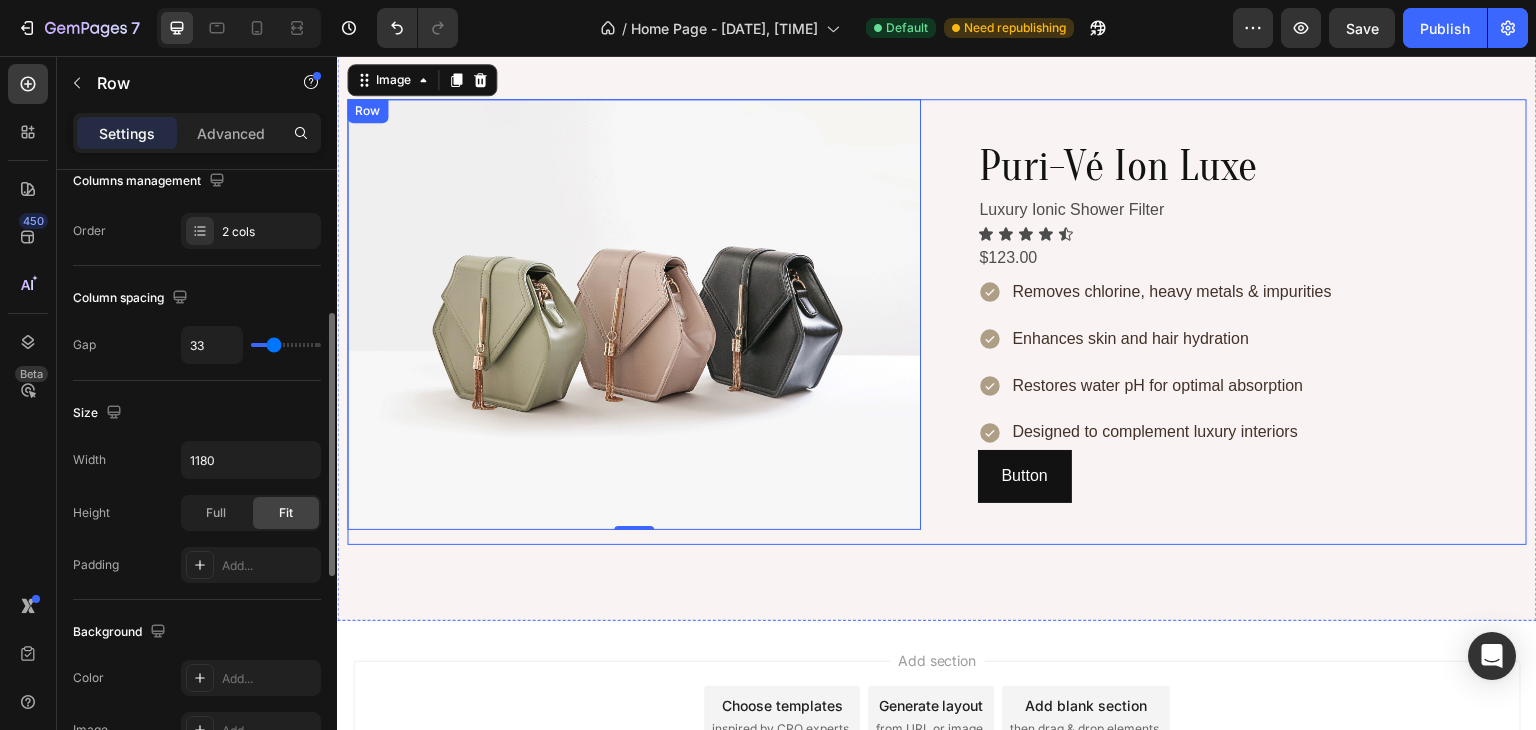 click on "Button Button" at bounding box center [1241, 497] 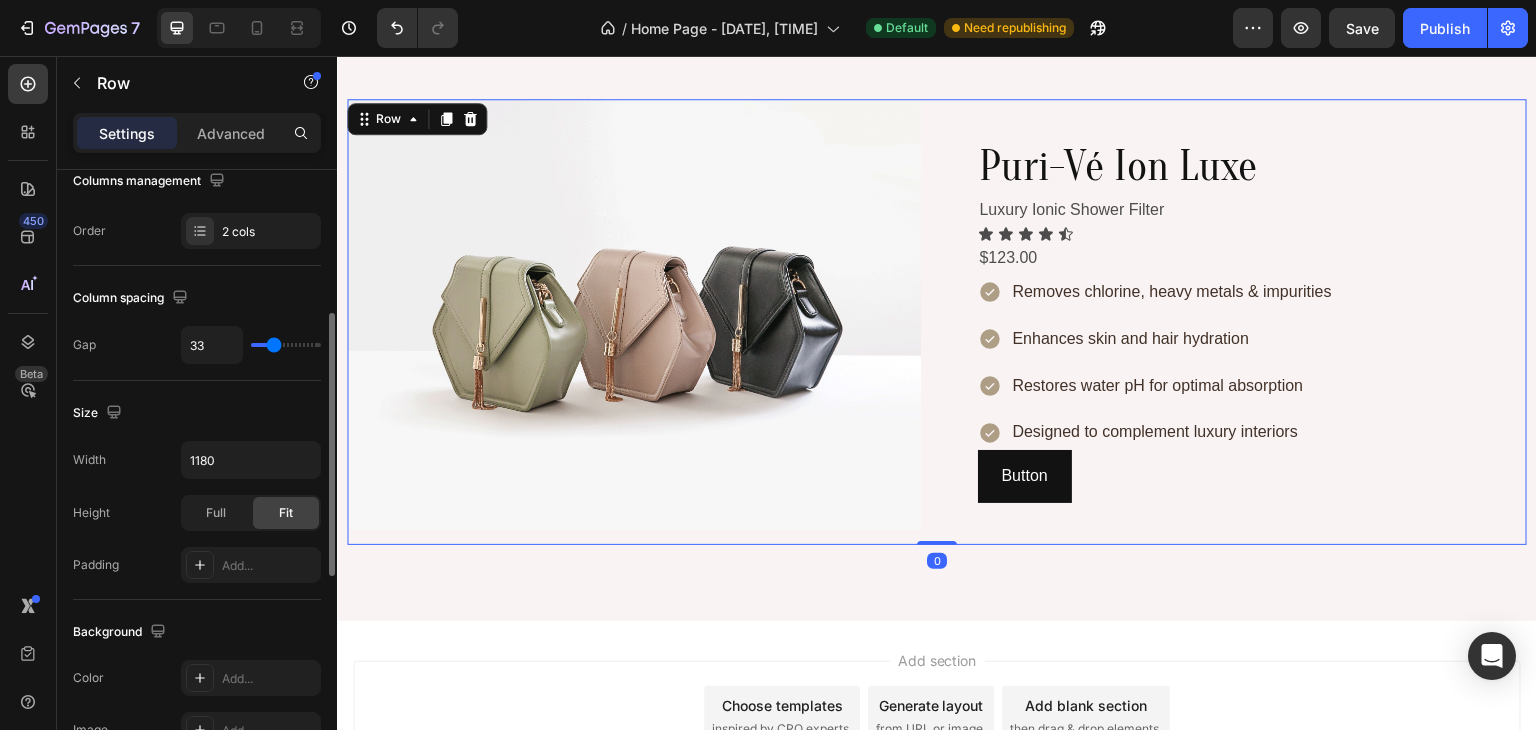 scroll, scrollTop: 0, scrollLeft: 0, axis: both 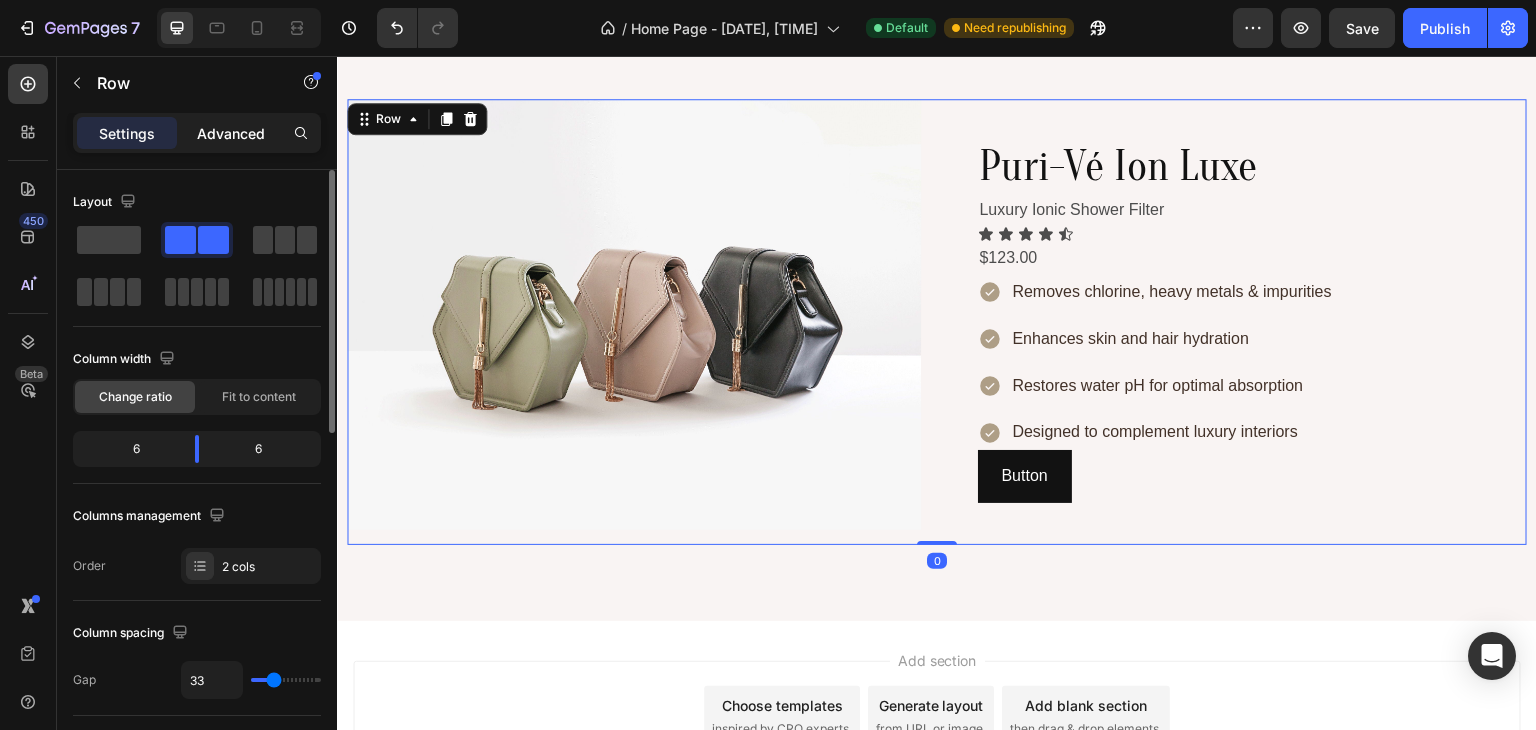 click on "Advanced" at bounding box center (231, 133) 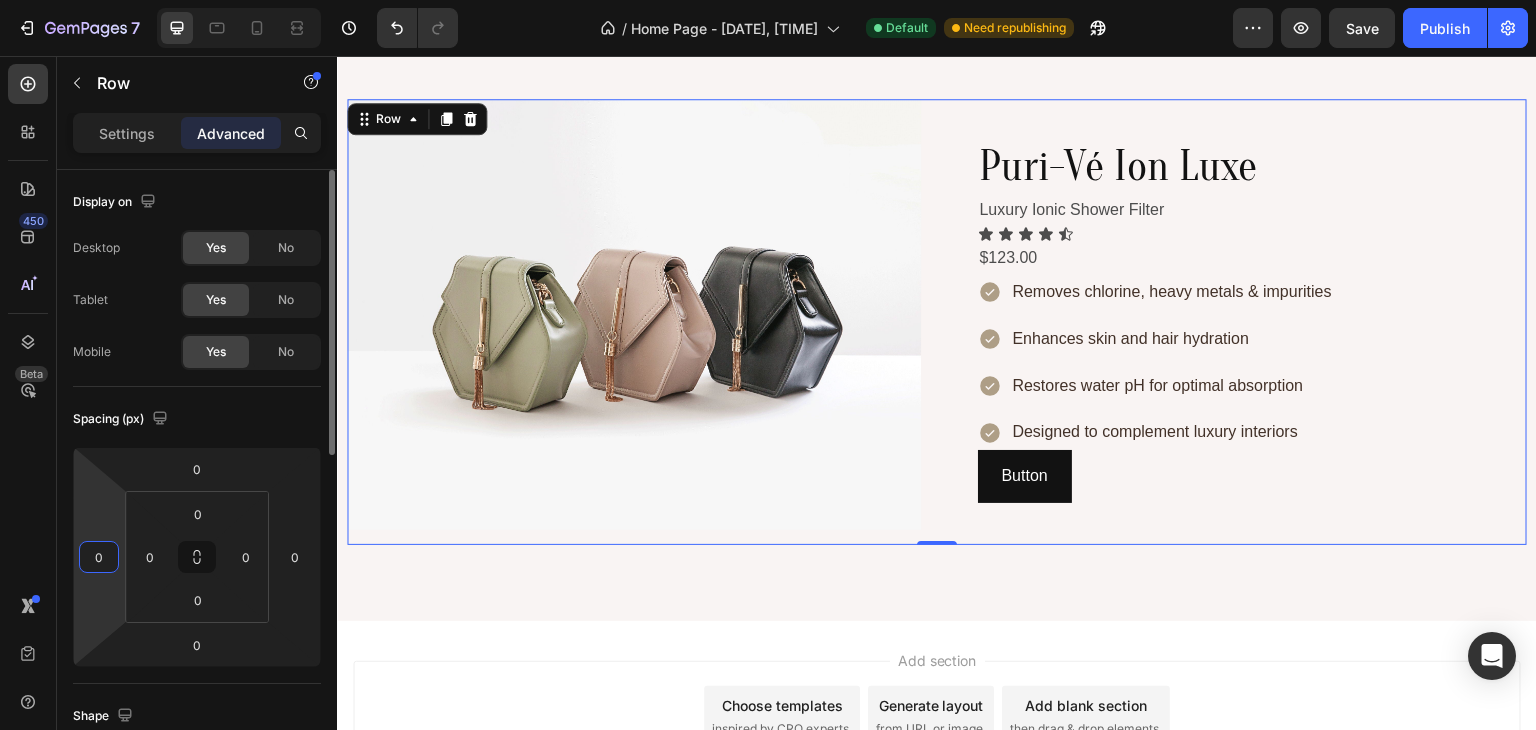 click on "0" at bounding box center (99, 557) 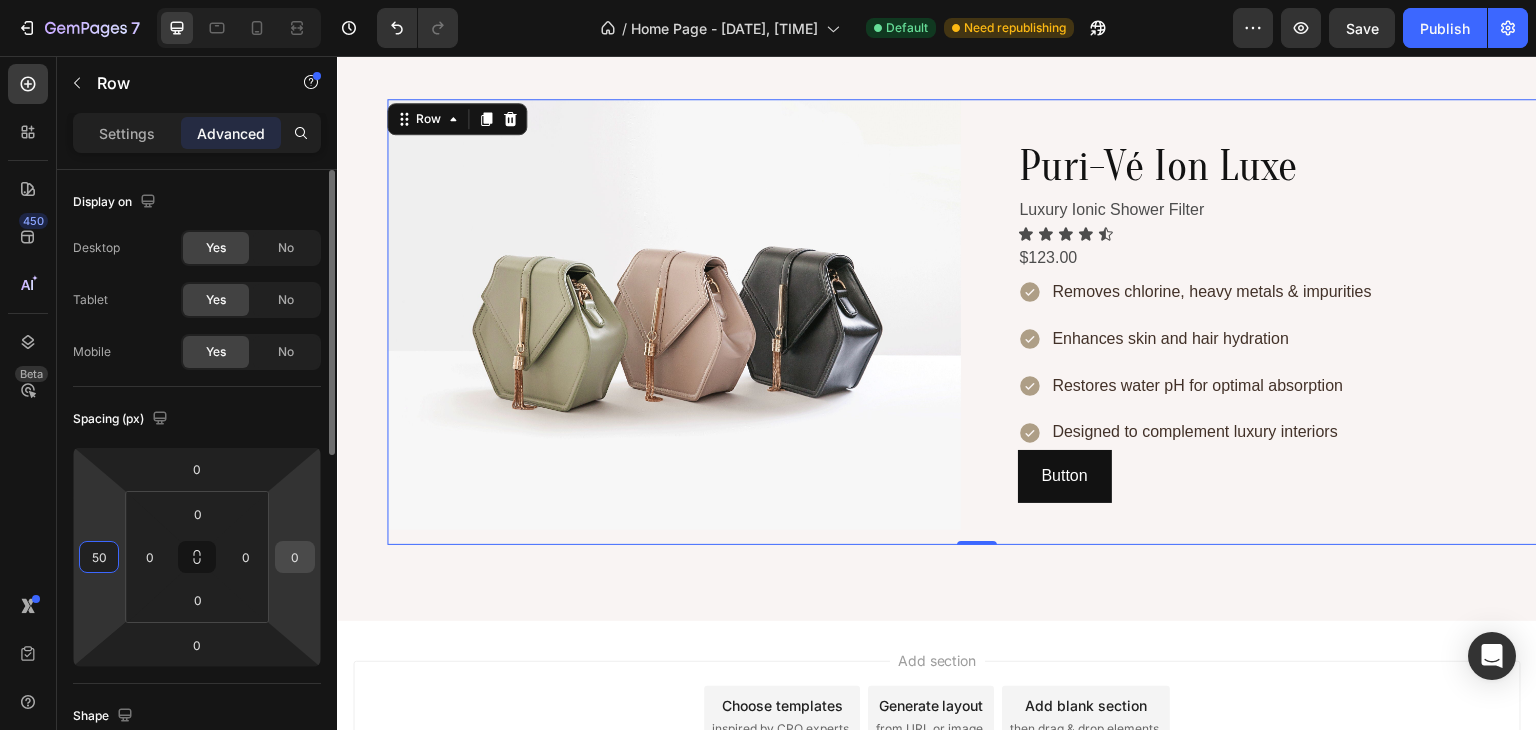 type on "50" 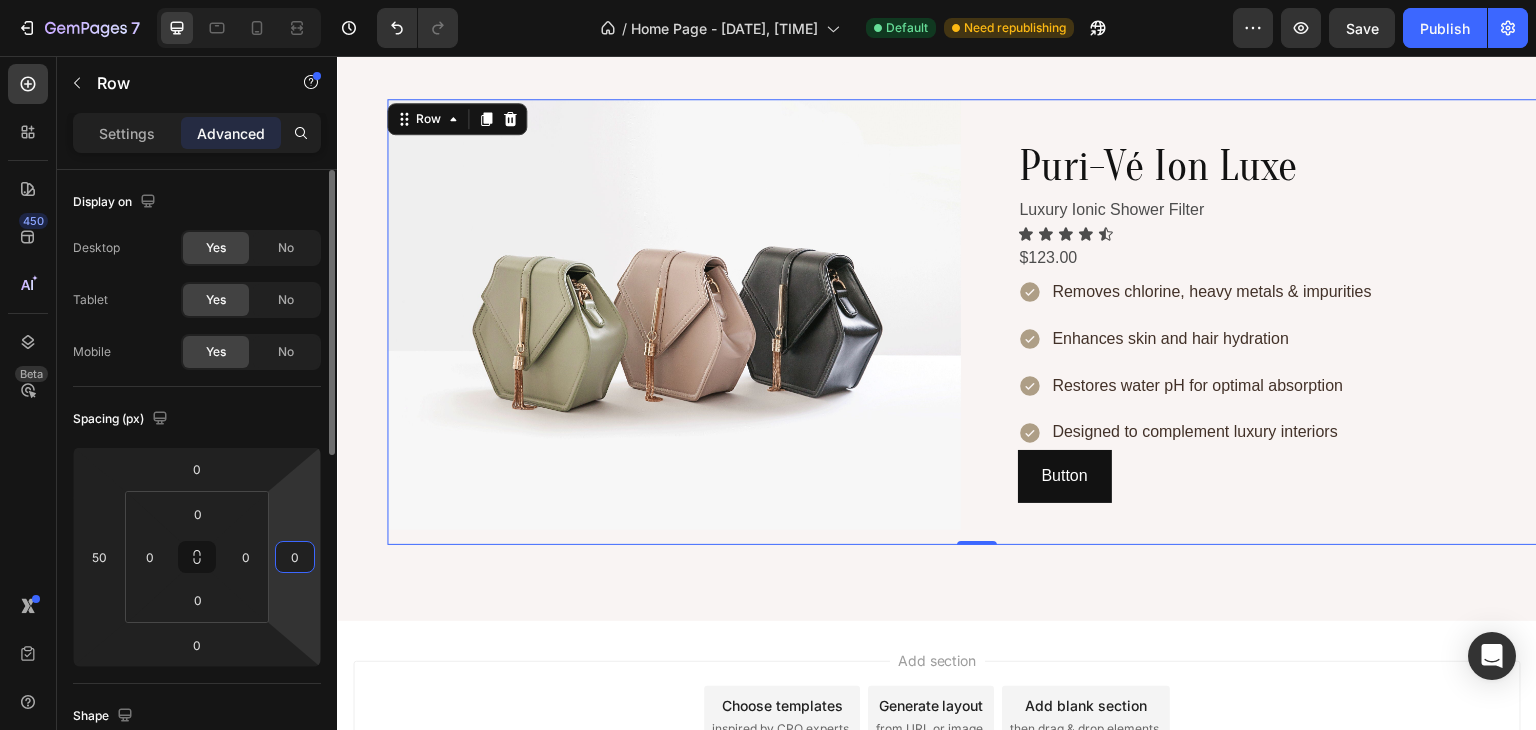 click on "0" at bounding box center (295, 557) 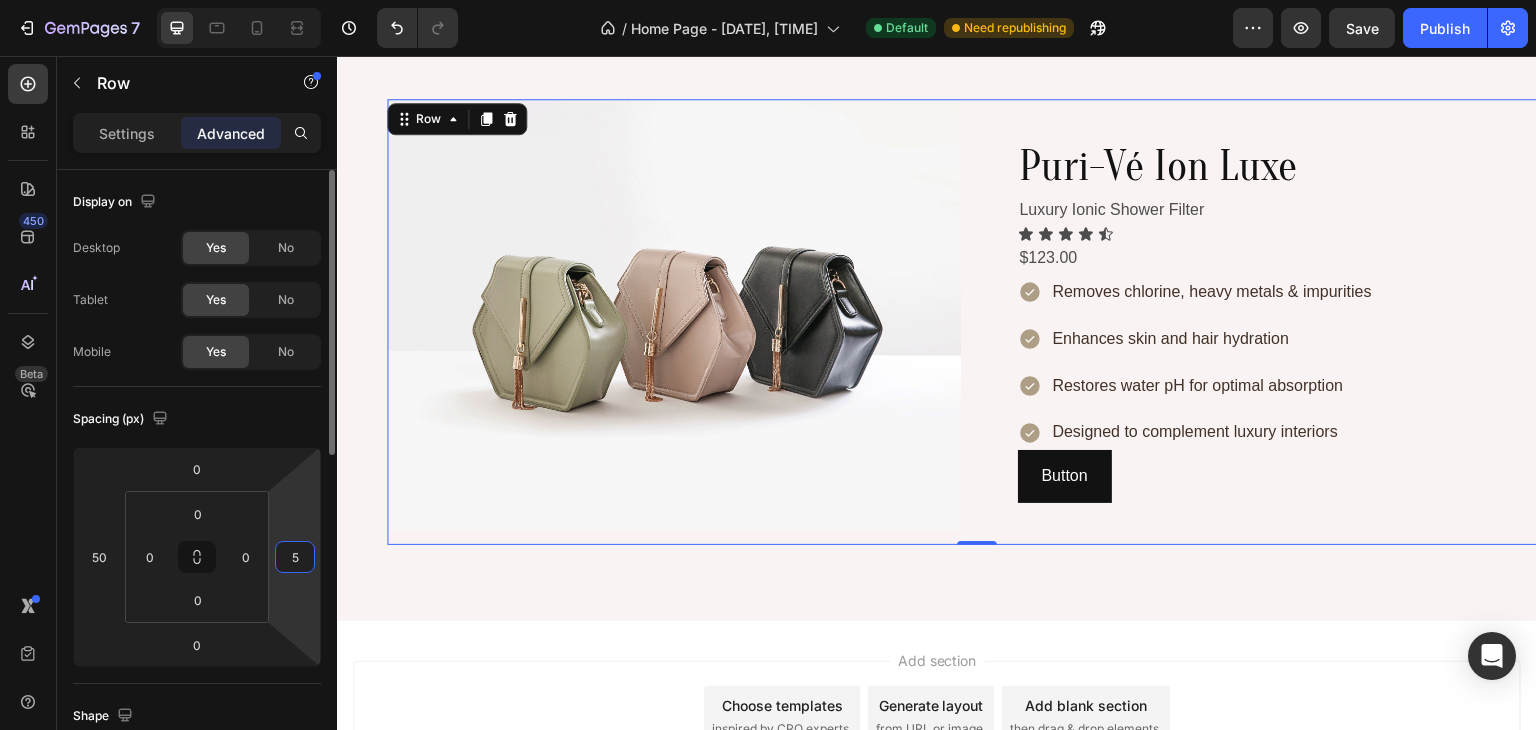 type on "50" 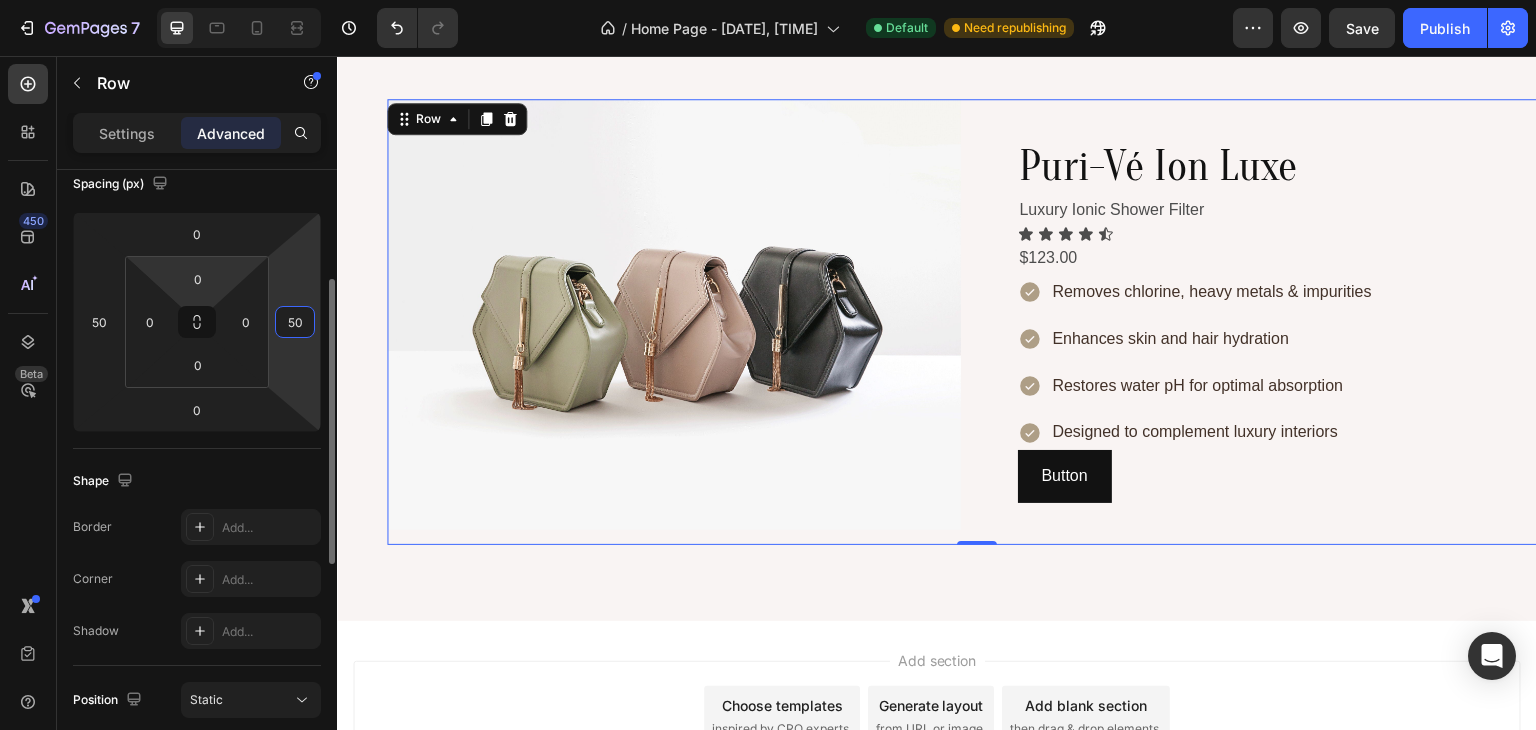 scroll, scrollTop: 33, scrollLeft: 0, axis: vertical 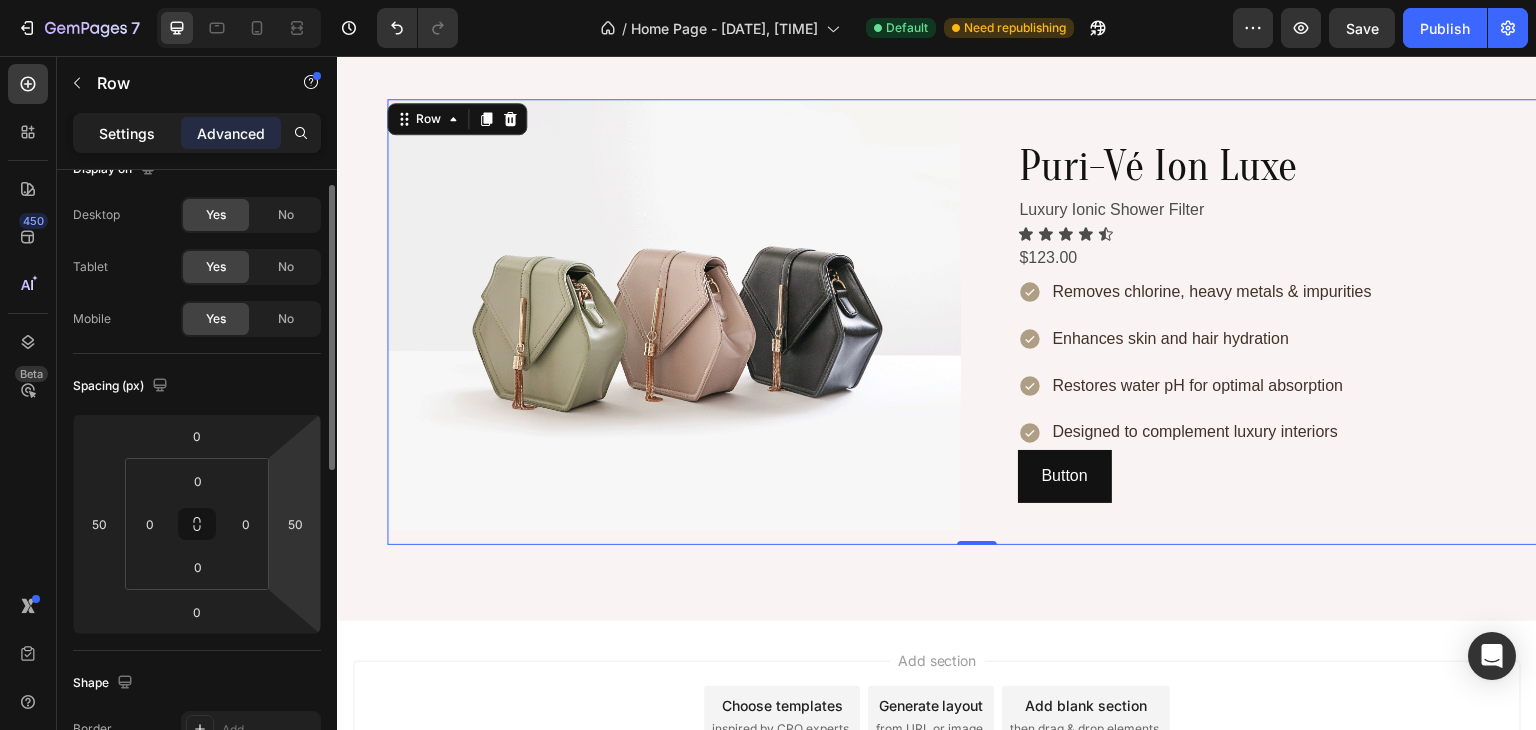 click on "Settings" at bounding box center [127, 133] 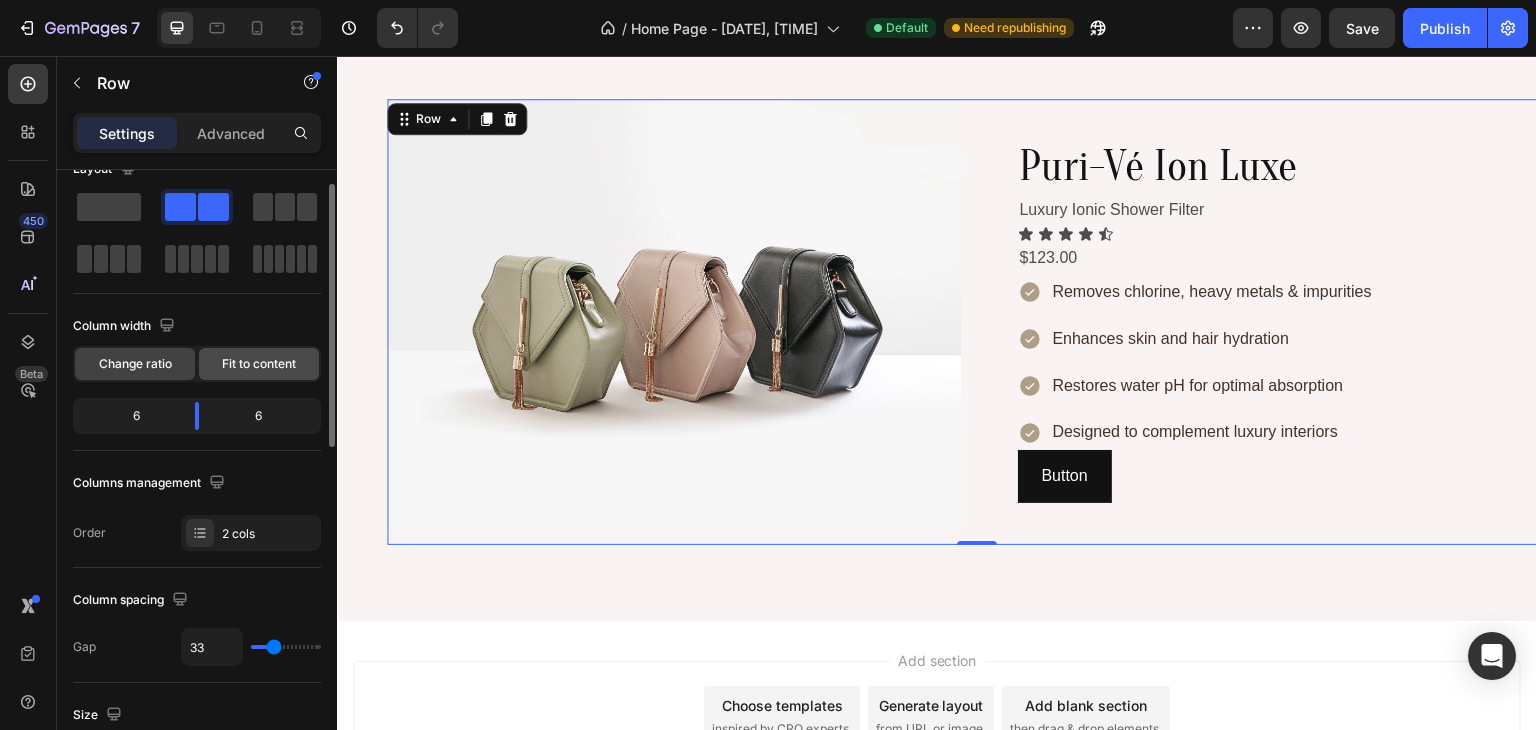 click on "Fit to content" 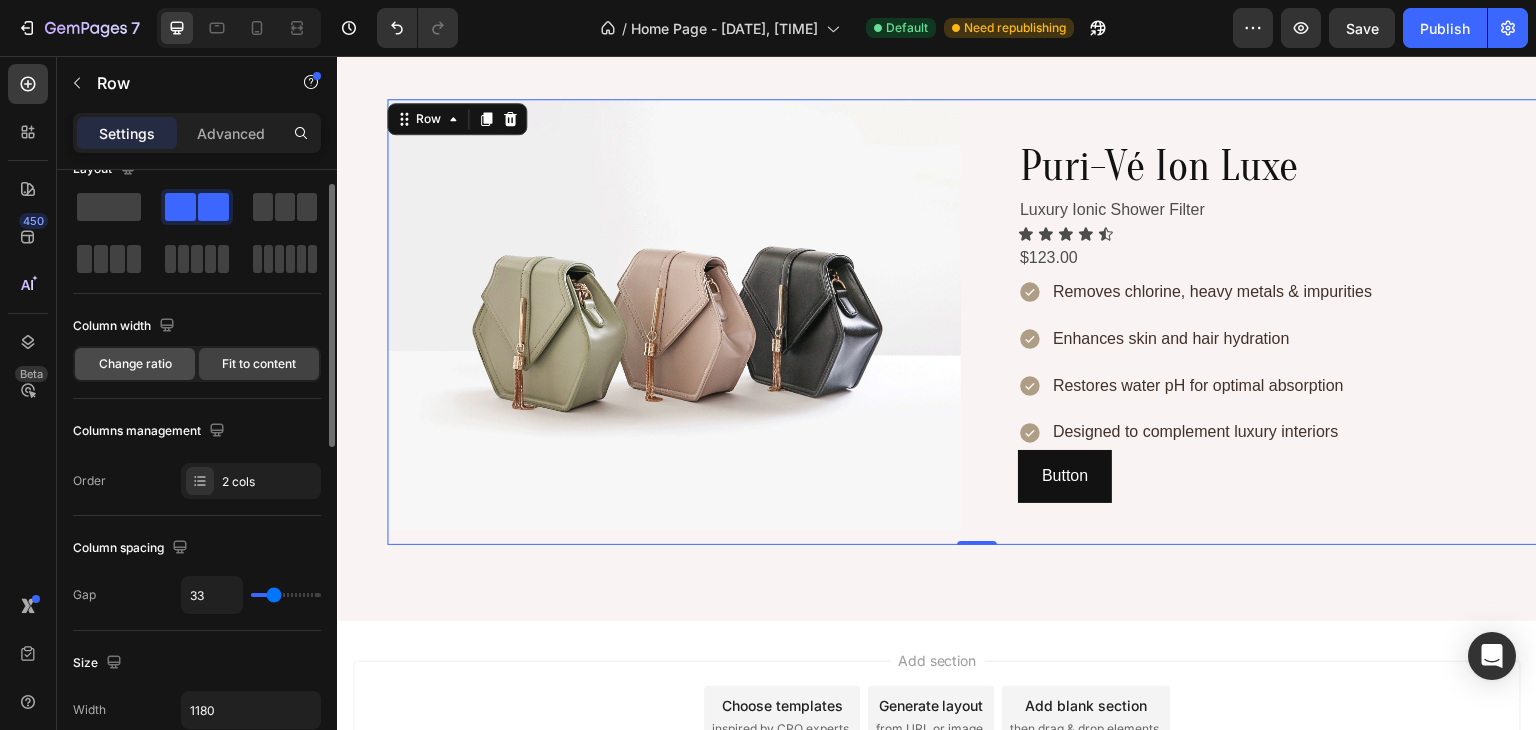 click on "Change ratio" 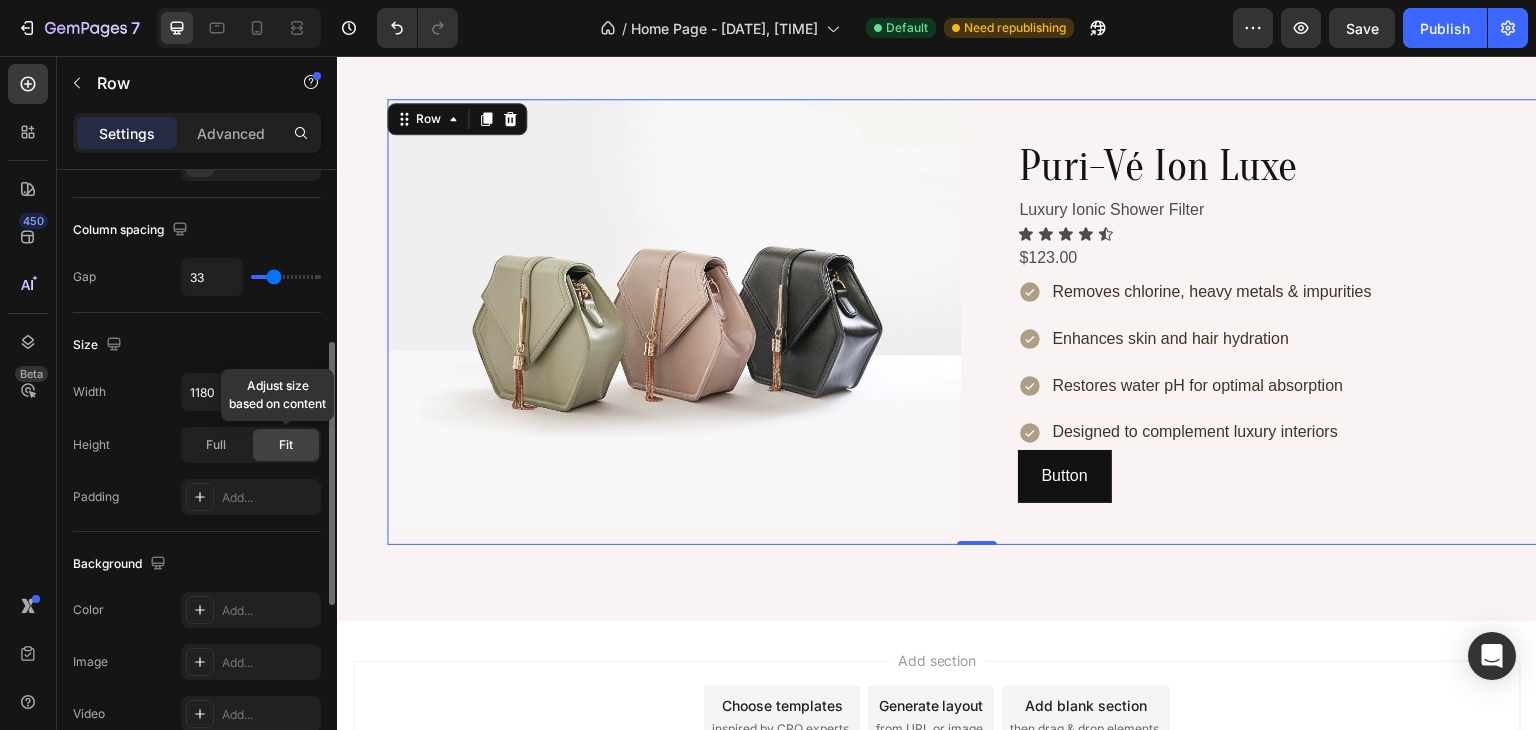 scroll, scrollTop: 336, scrollLeft: 0, axis: vertical 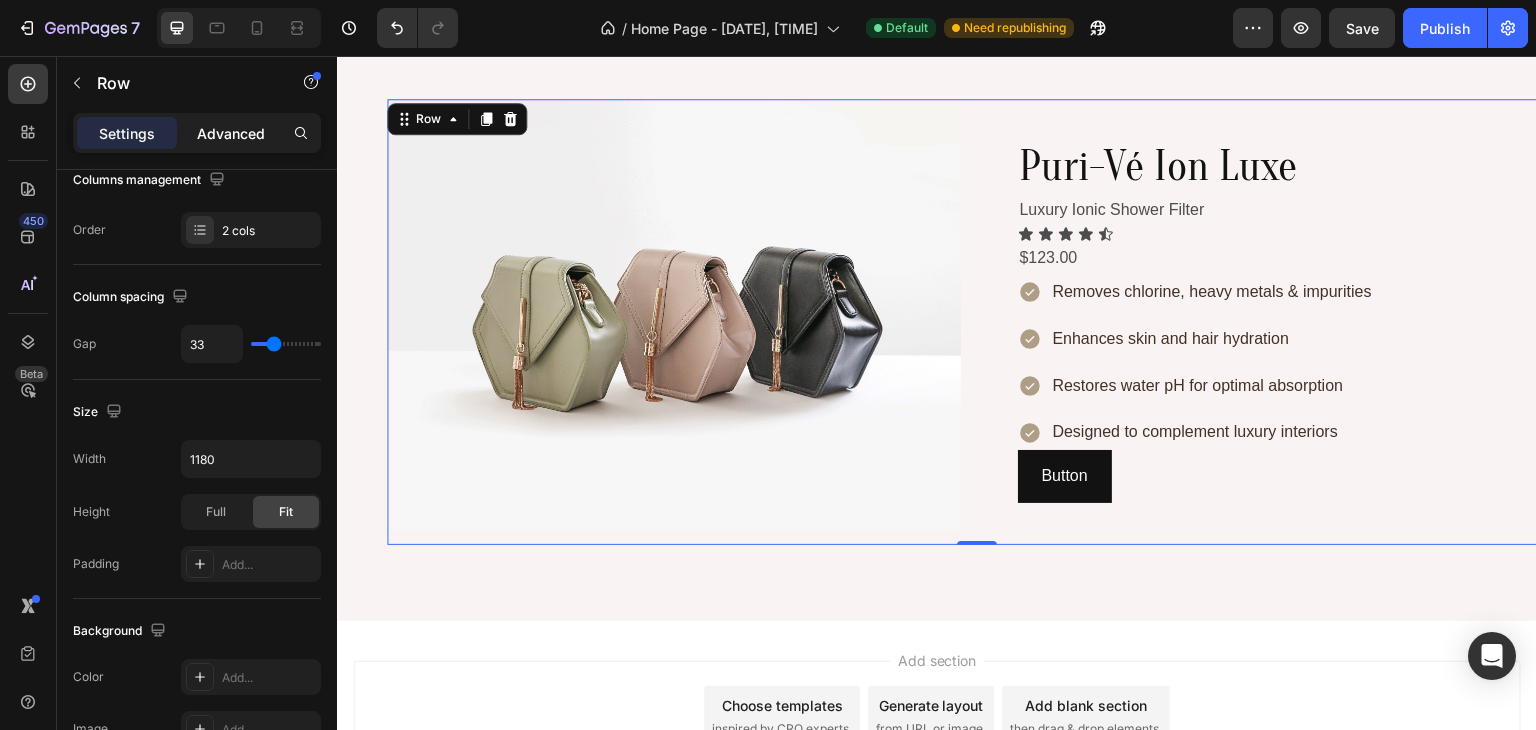 click on "Advanced" at bounding box center (231, 133) 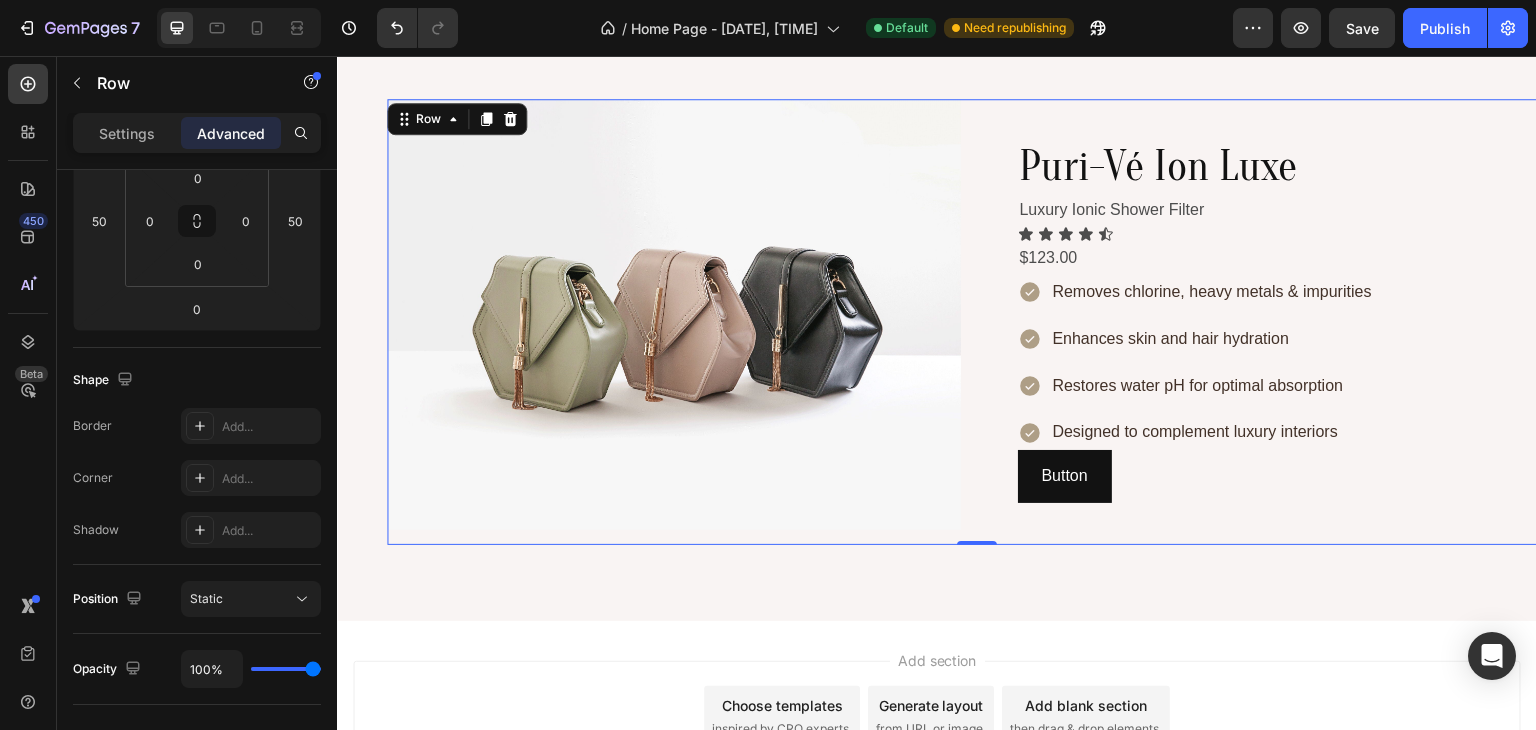 click on "Image Puri-Vé Ion Luxe Heading Luxury Ionic Shower Filter Text Block Icon Icon Icon Icon Icon Icon List $123.00 Text Block Removes chlorine, heavy metals & impurities Enhances skin and hair hydration Restores water pH for optimal absorption Designed to complement luxury interiors Item List Button Button Row   0" at bounding box center (977, 322) 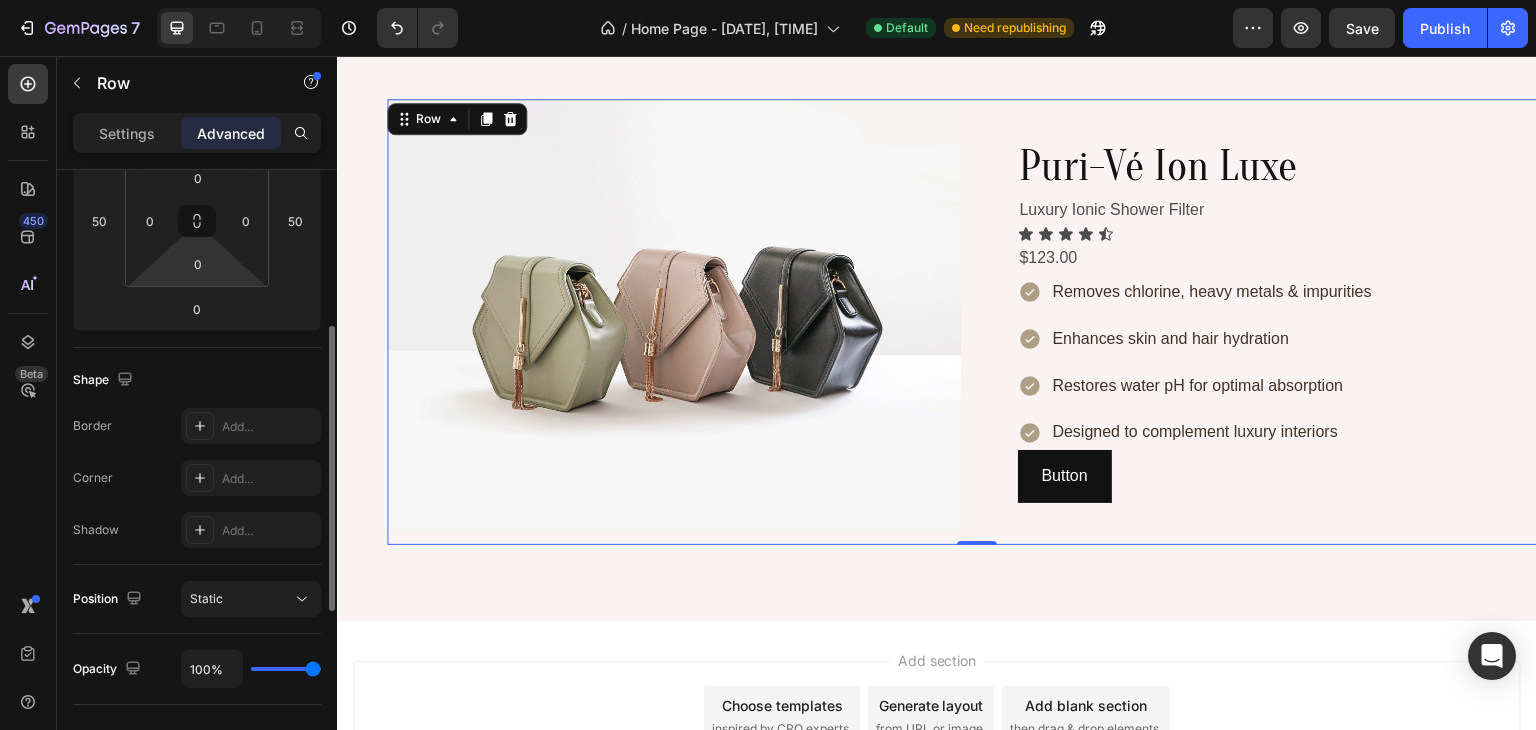 scroll, scrollTop: 302, scrollLeft: 0, axis: vertical 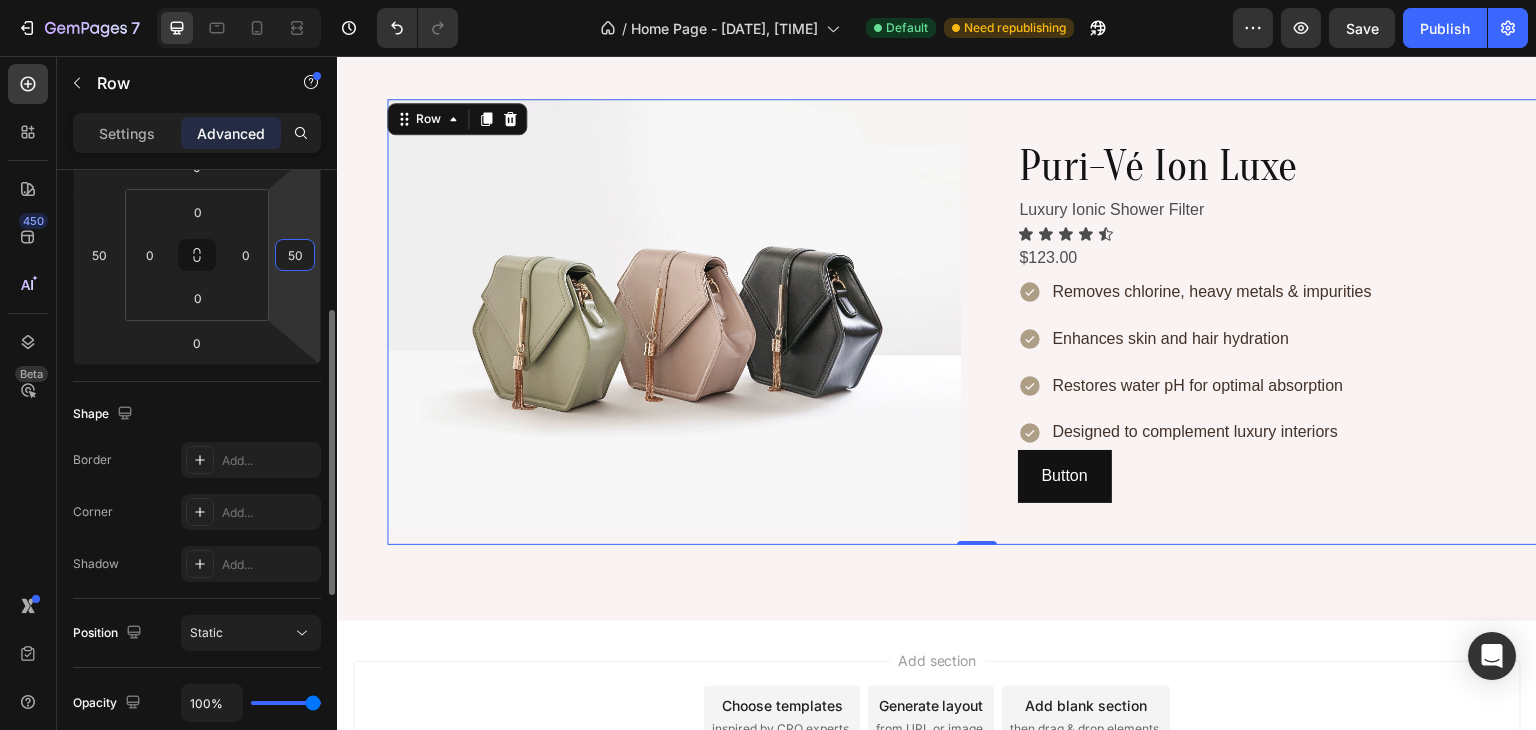 click on "50" at bounding box center [295, 255] 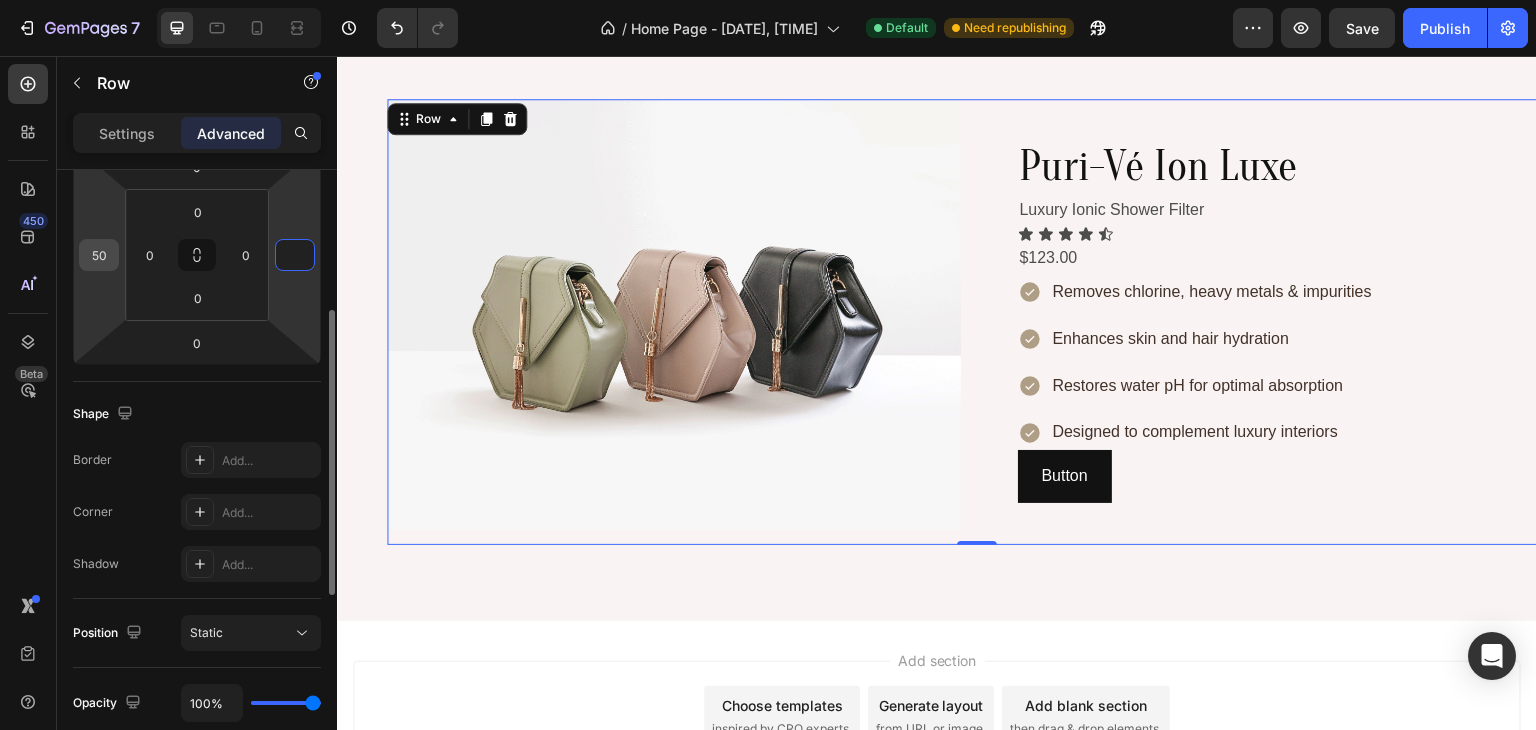 type on "0" 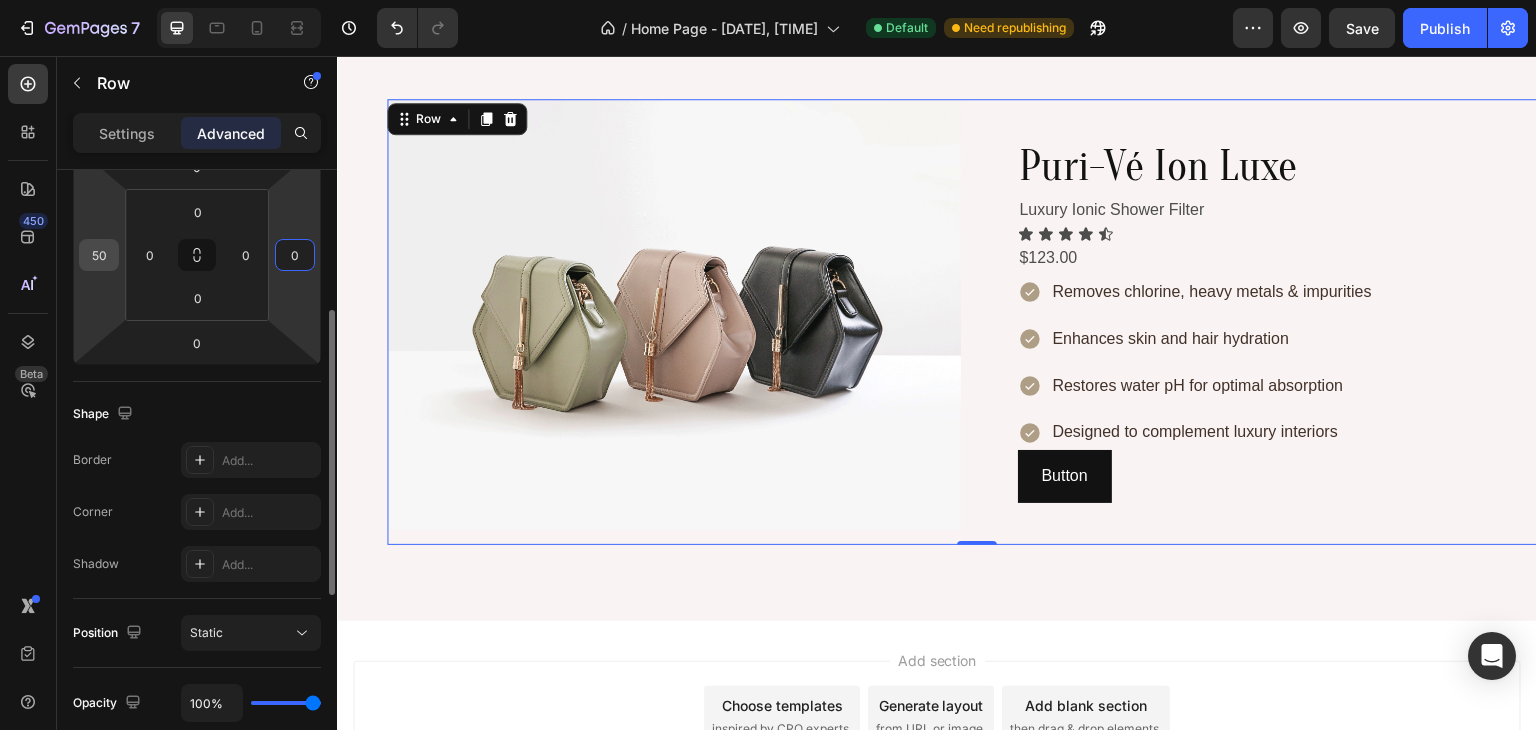 click on "50" at bounding box center [99, 255] 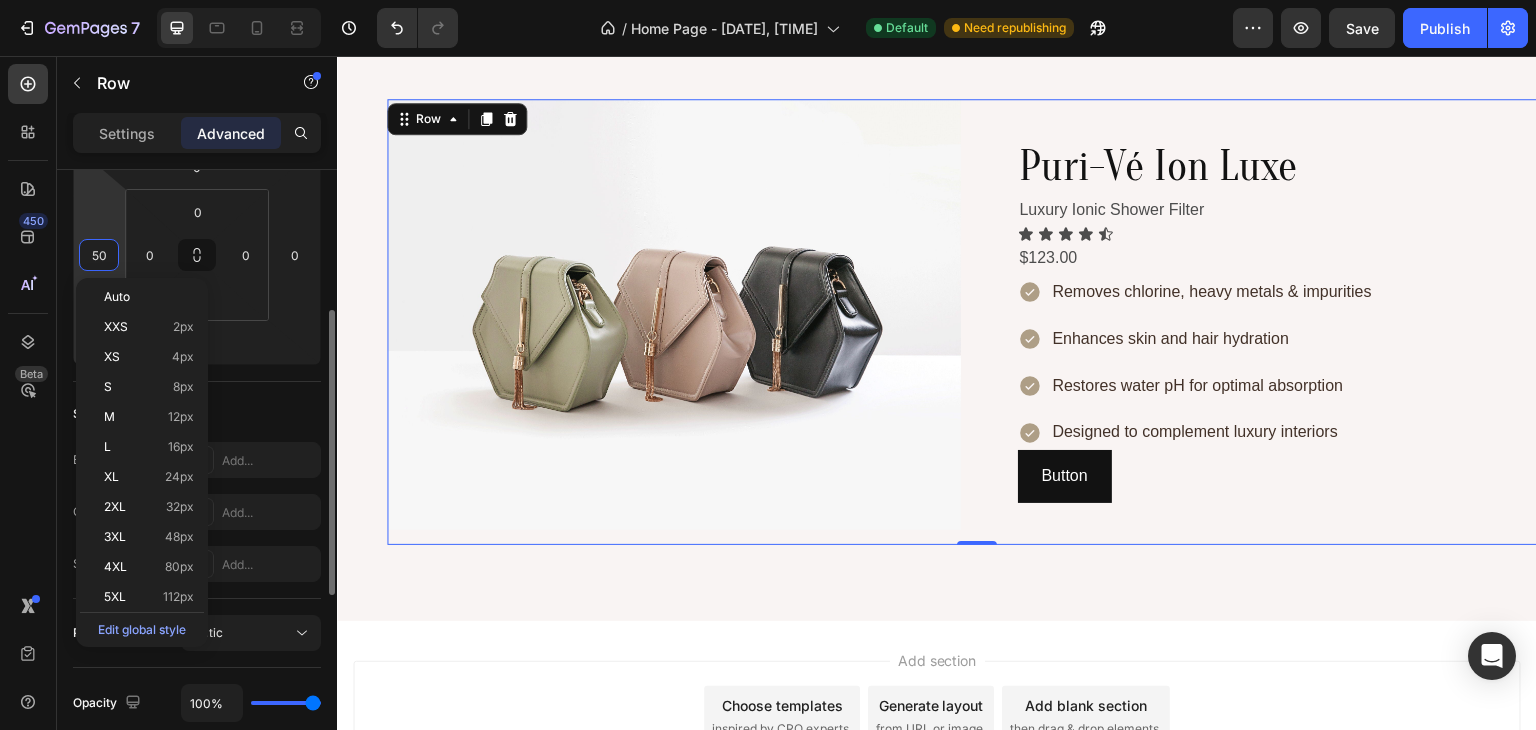 type 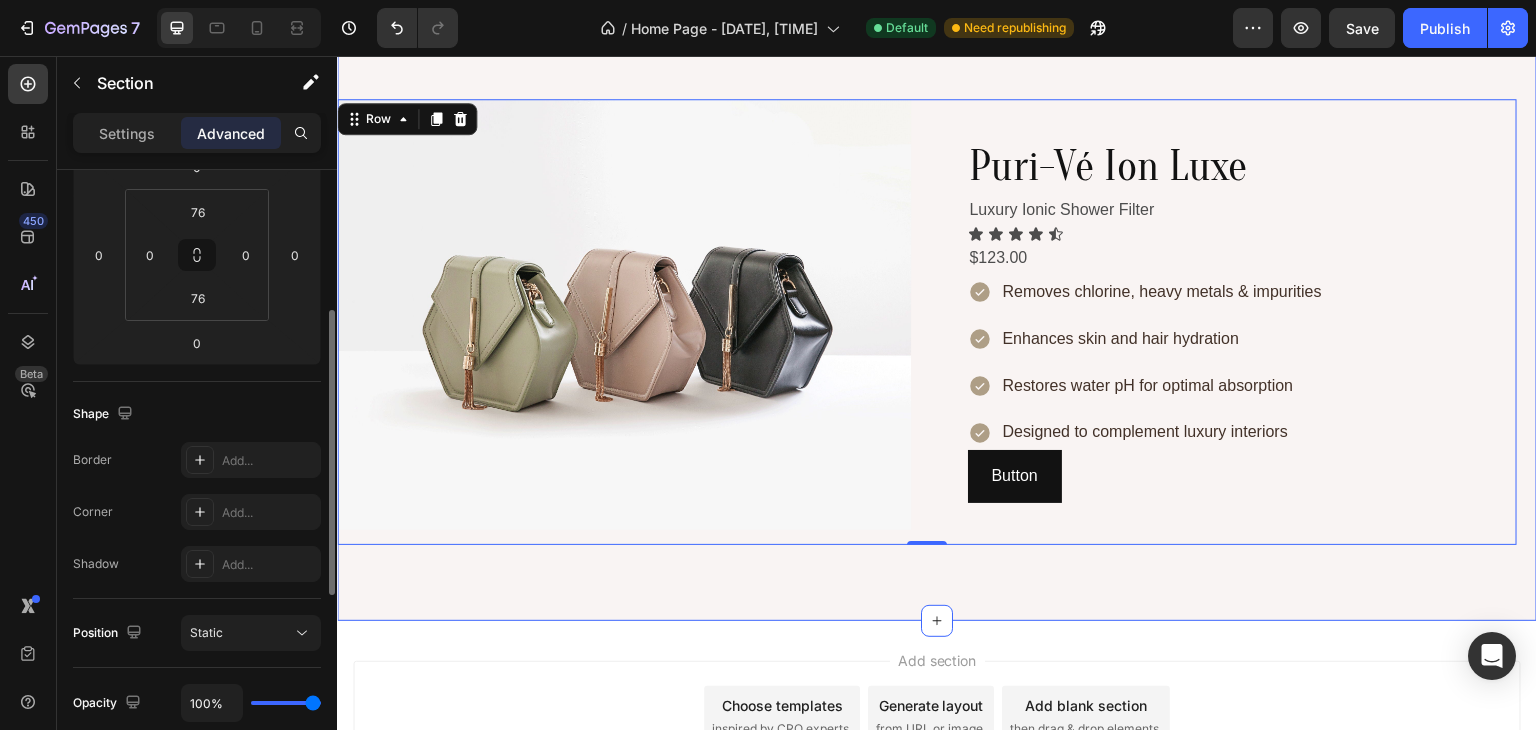 click on "Introducing the PURIVÉ Ion Luxe Heading The future of filtered beauty. Text Block Image Puri-Vé Ion Luxe Heading Luxury Ionic Shower Filter Text Block Icon Icon Icon Icon Icon Icon List $123.00 Text Block Removes chlorine, heavy metals & impurities Enhances skin and hair hydration Restores water pH for optimal absorption Designed to complement luxury interiors Item List Button Button Row   0 Section 3" at bounding box center [937, 223] 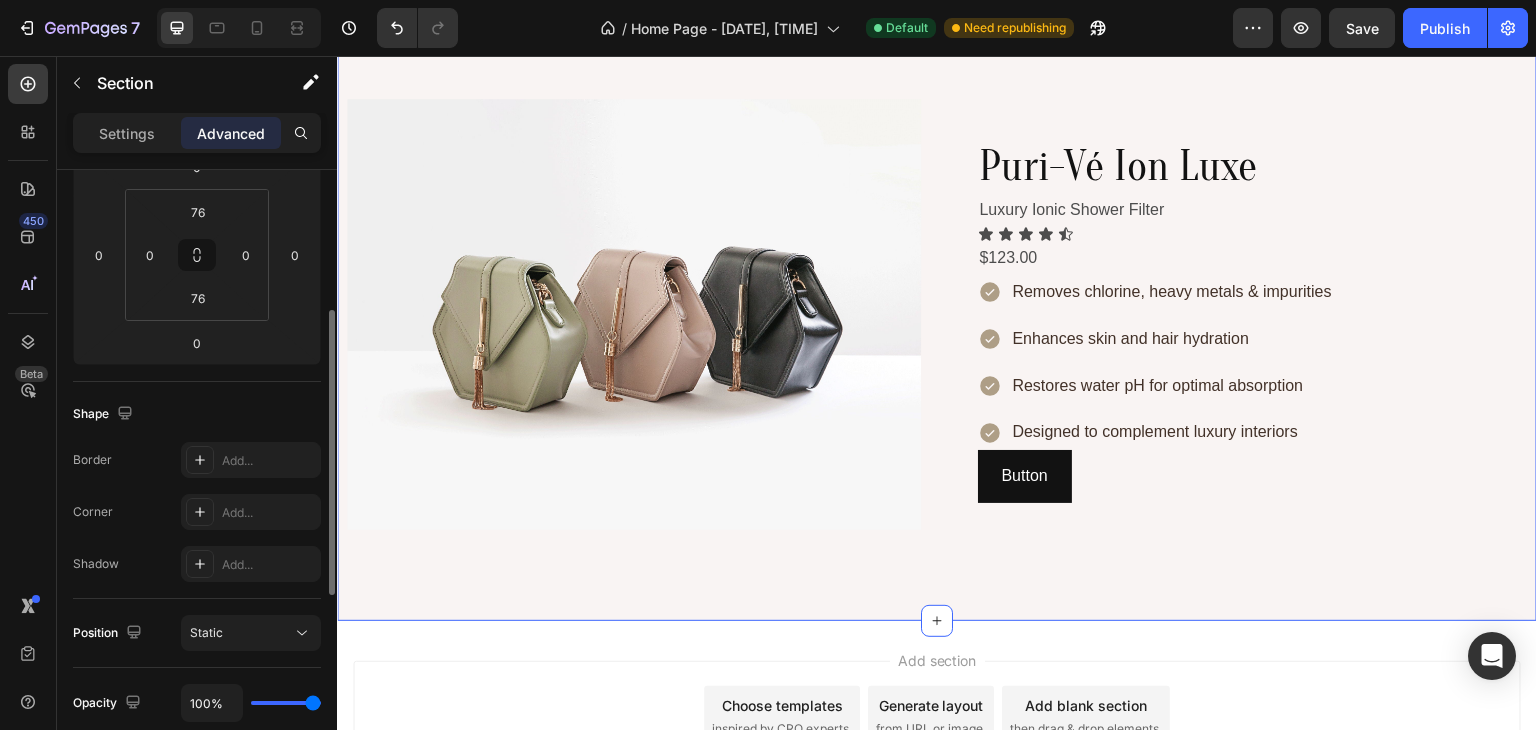 scroll, scrollTop: 0, scrollLeft: 0, axis: both 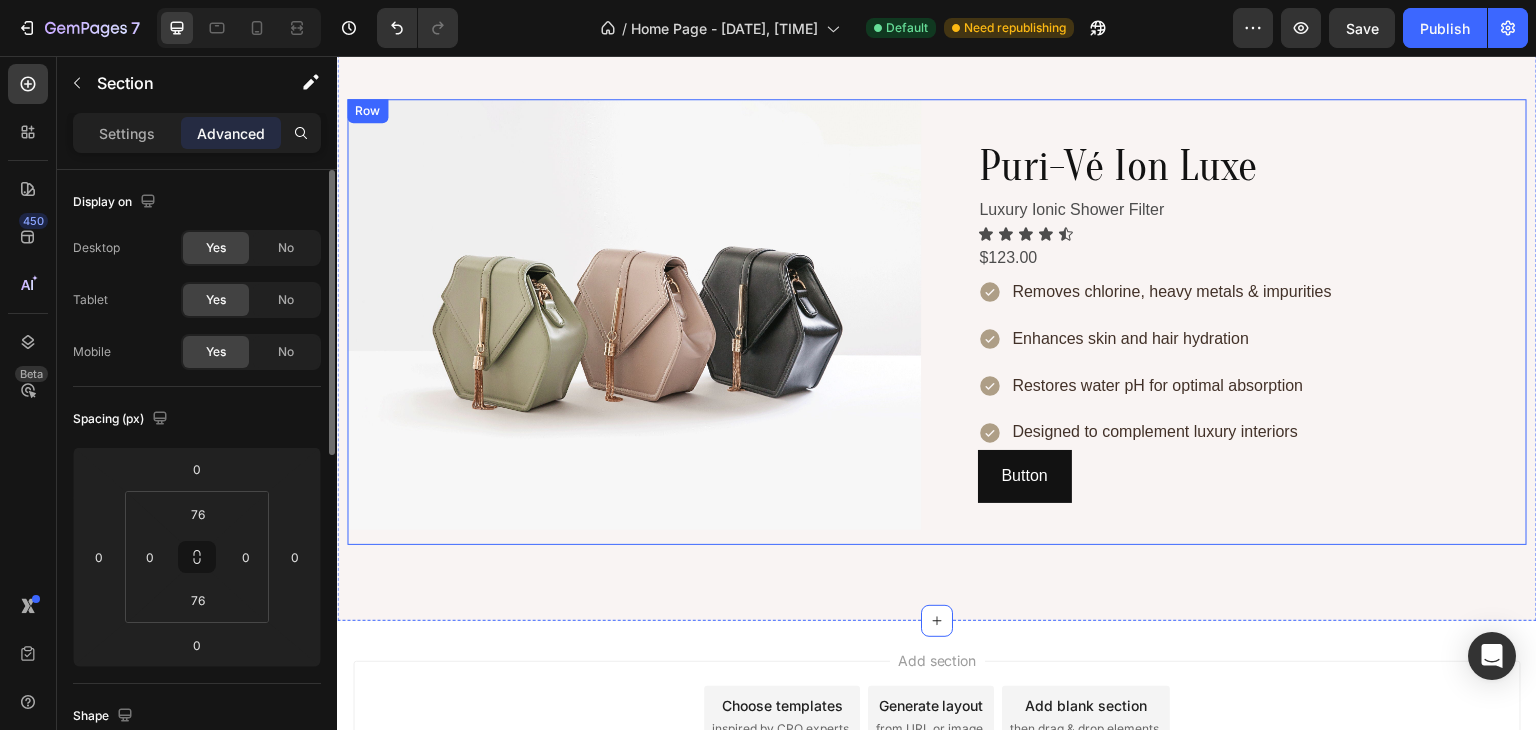click on "Image Puri-Vé Ion Luxe Heading Luxury Ionic Shower Filter Text Block Icon Icon Icon Icon Icon Icon List $123.00 Text Block Removes chlorine, heavy metals & impurities Enhances skin and hair hydration Restores water pH for optimal absorption Designed to complement luxury interiors Item List Button Button Row" at bounding box center (937, 322) 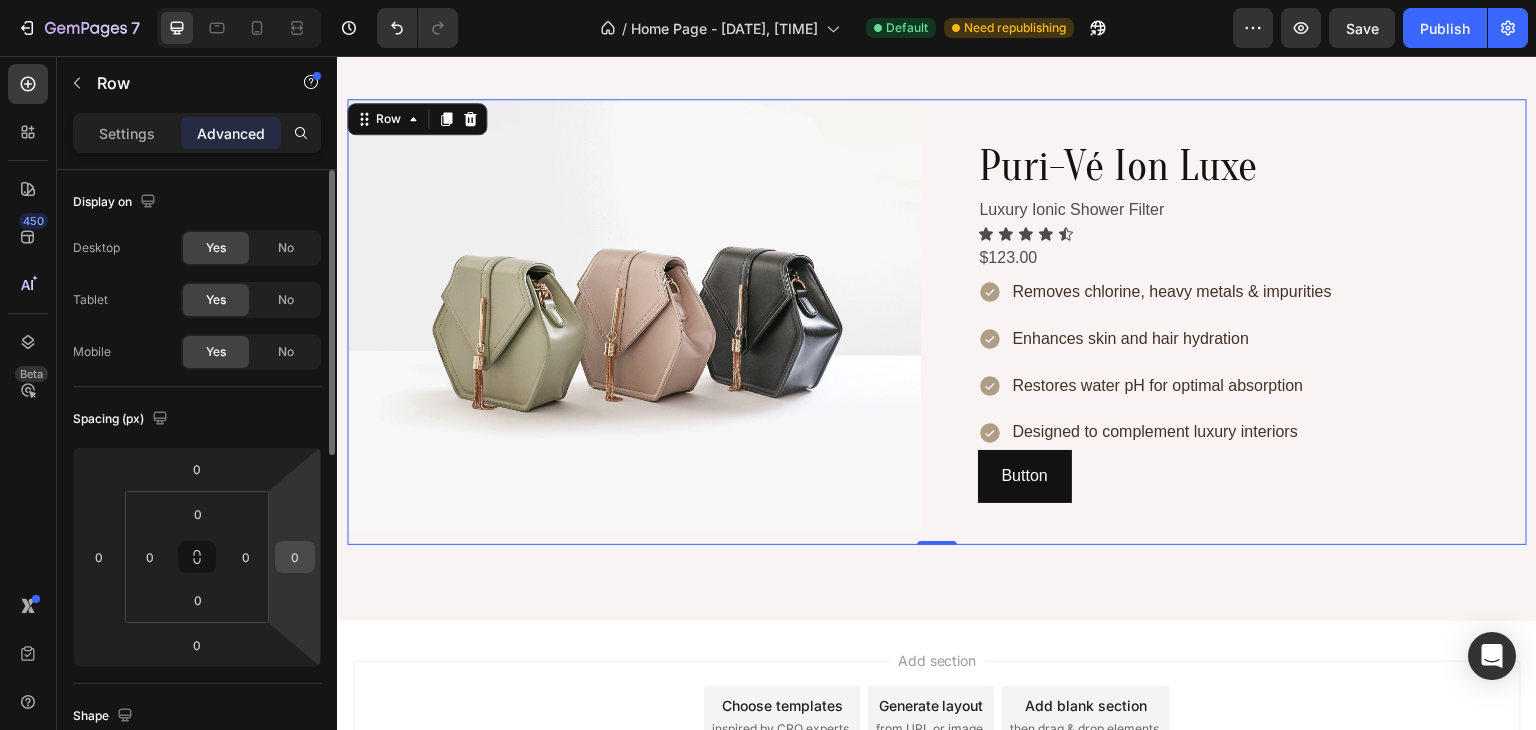 click on "0" at bounding box center (295, 557) 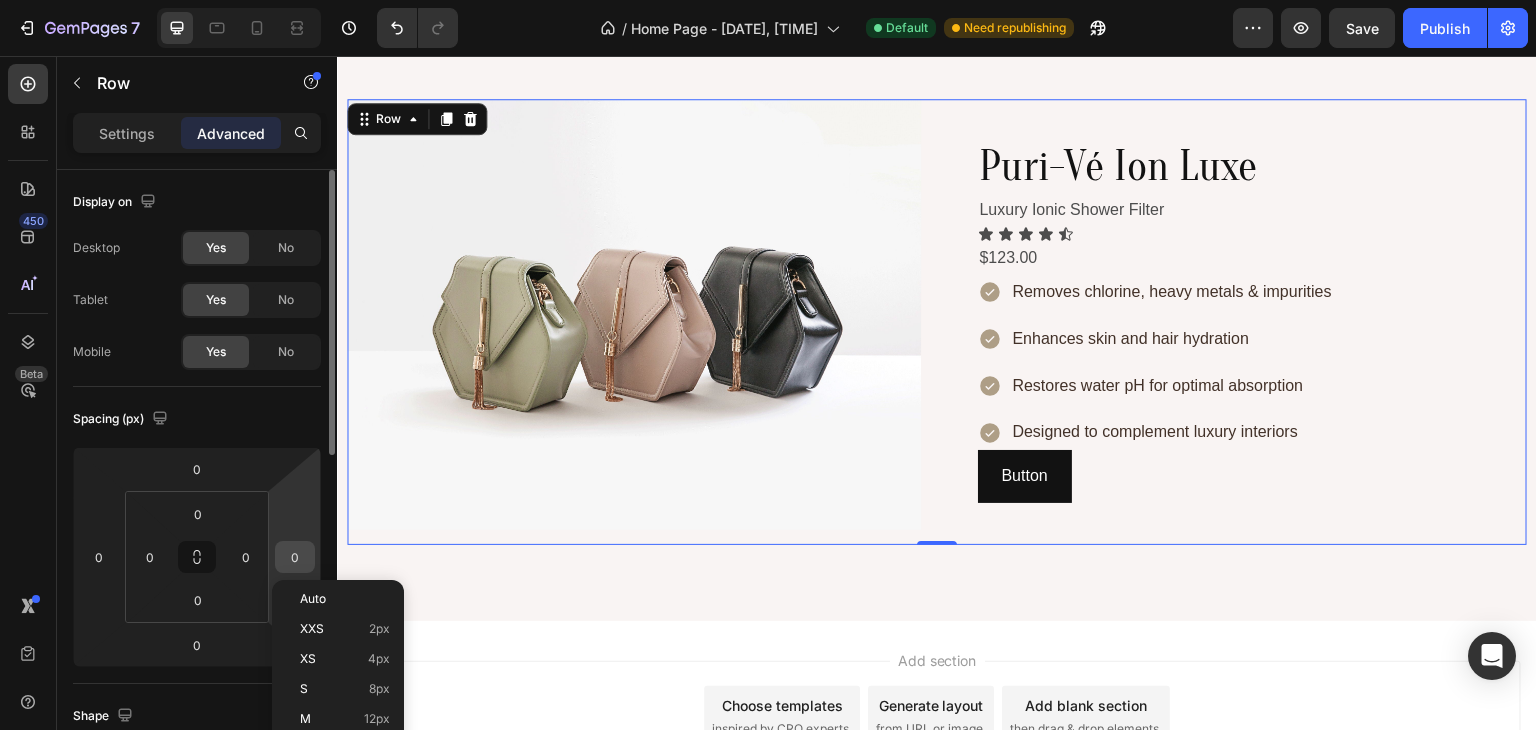 click on "0" at bounding box center (295, 557) 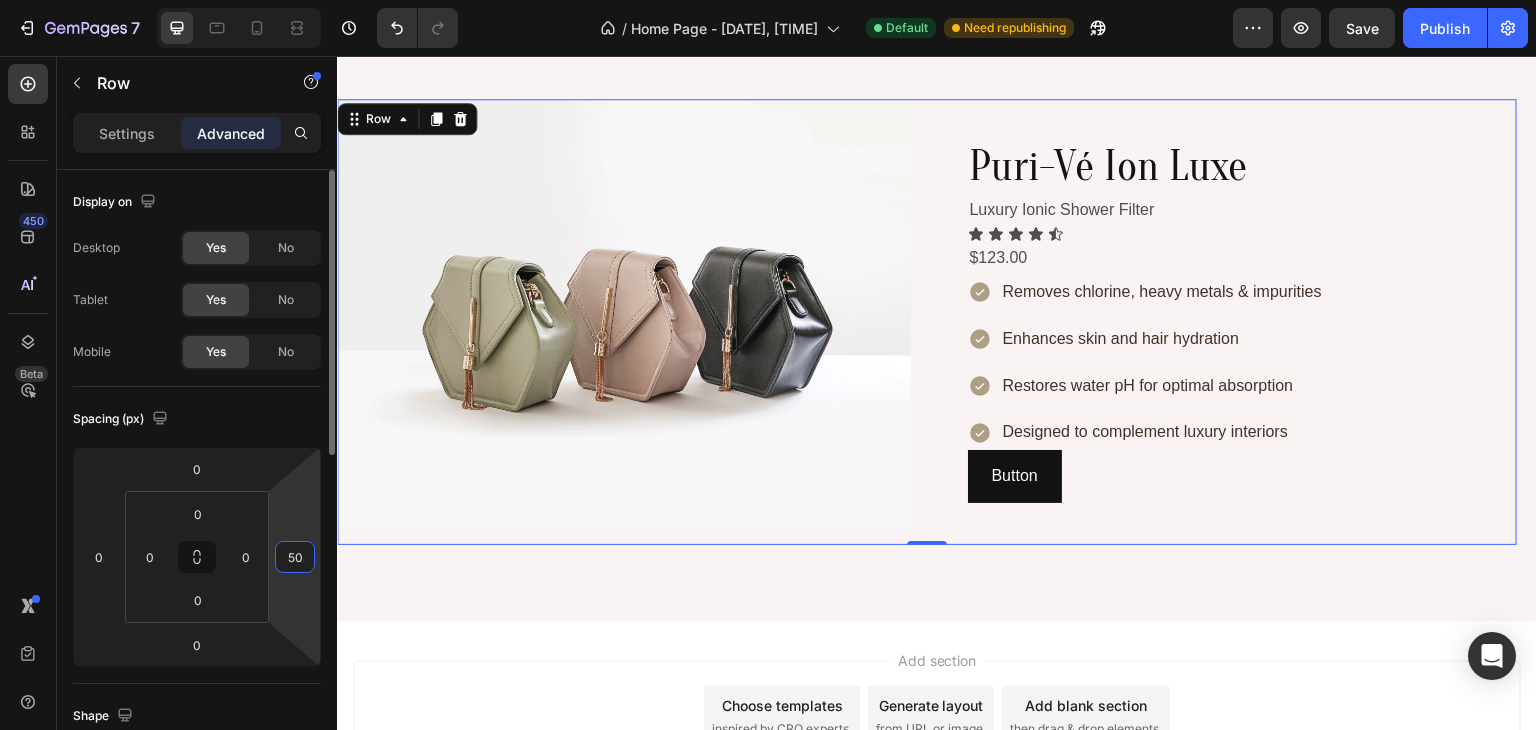 type on "5" 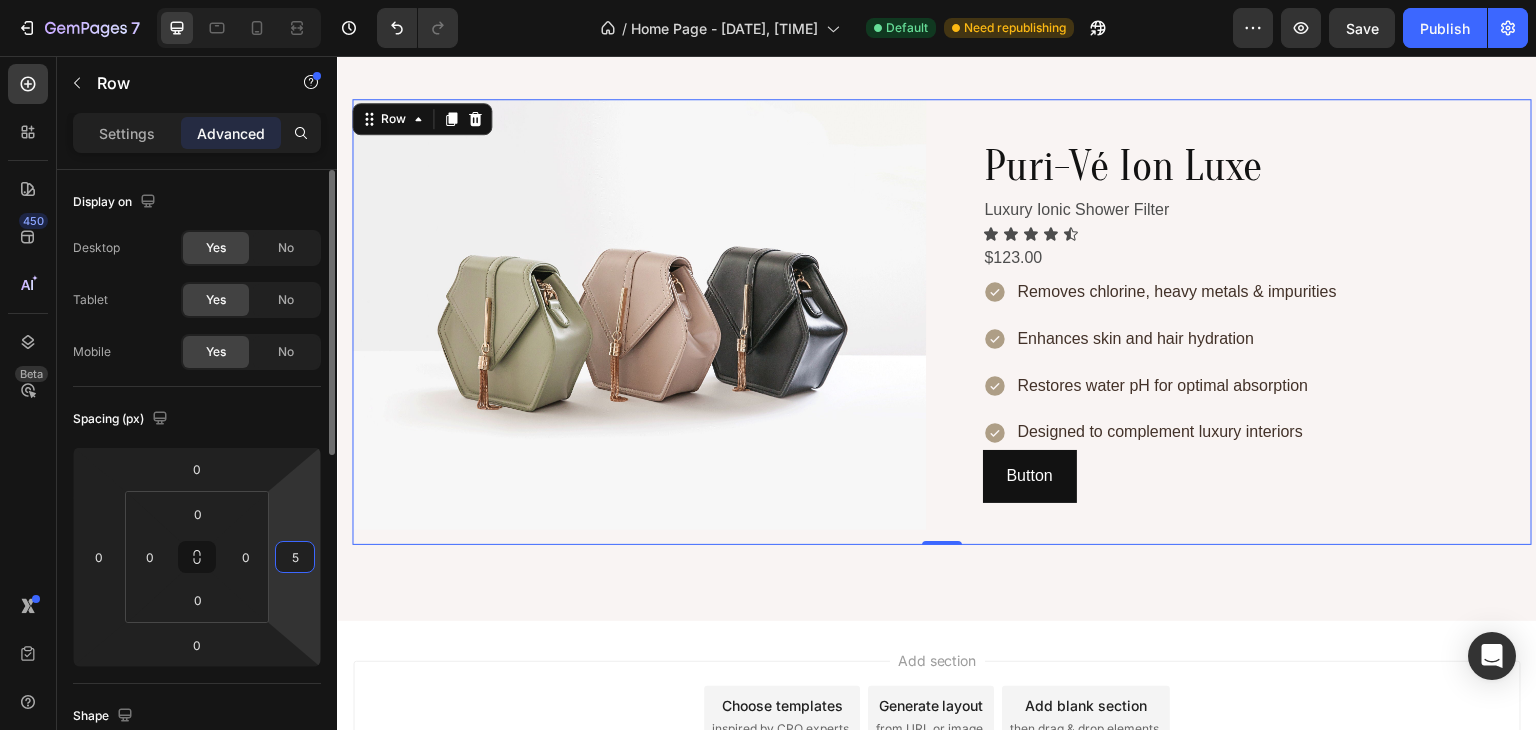 type 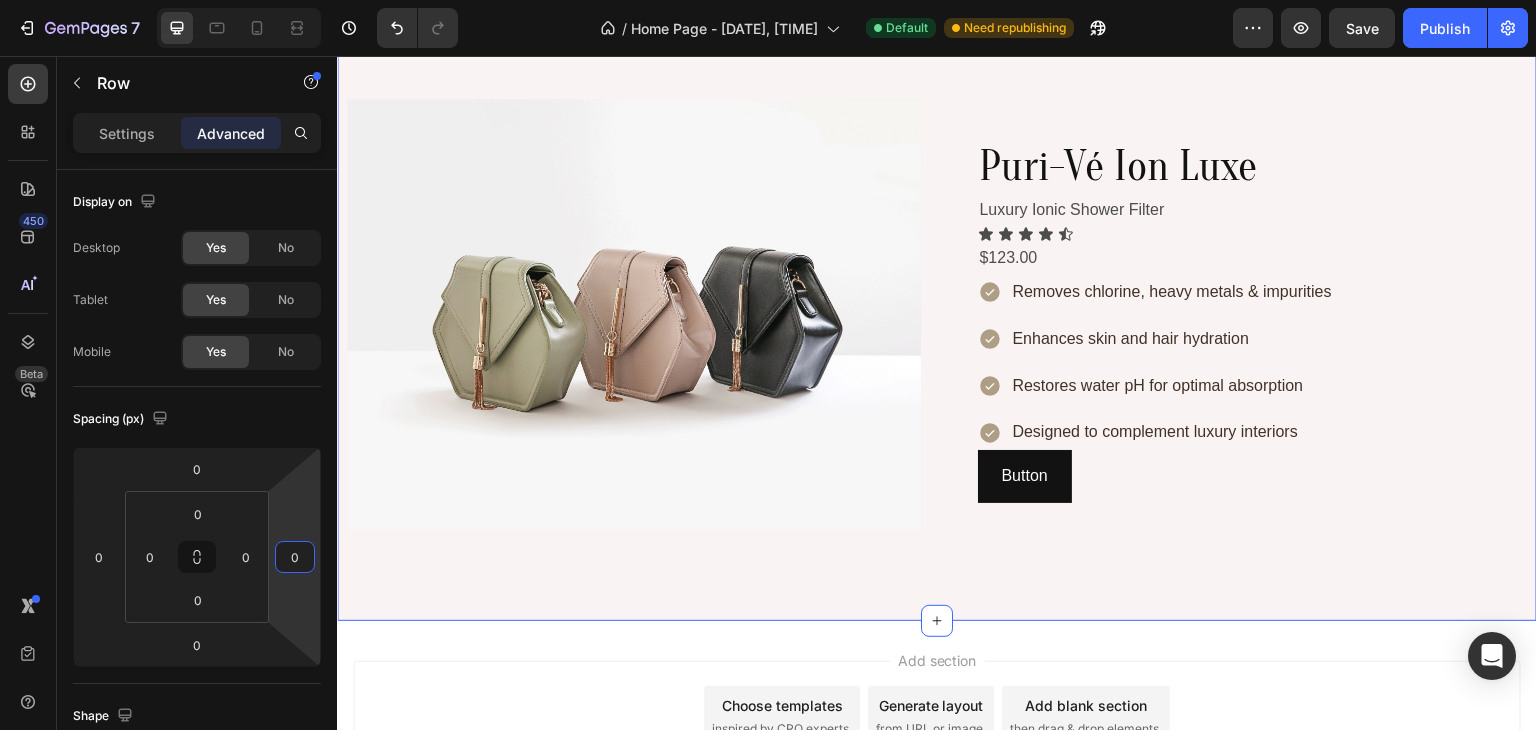 click on "Introducing the PURIVÉ Ion Luxe Heading The future of filtered beauty. Text Block Image Puri-Vé Ion Luxe Heading Luxury Ionic Shower Filter Text Block Icon Icon Icon Icon Icon Icon List $123.00 Text Block Removes chlorine, heavy metals & impurities Enhances skin and hair hydration Restores water pH for optimal absorption Designed to complement luxury interiors Item List Button Button Row Section 3   Create Theme Section AI Content Write with GemAI What would you like to describe here? Tone and Voice Persuasive Product Áo quần què Show more Generate" at bounding box center (937, 223) 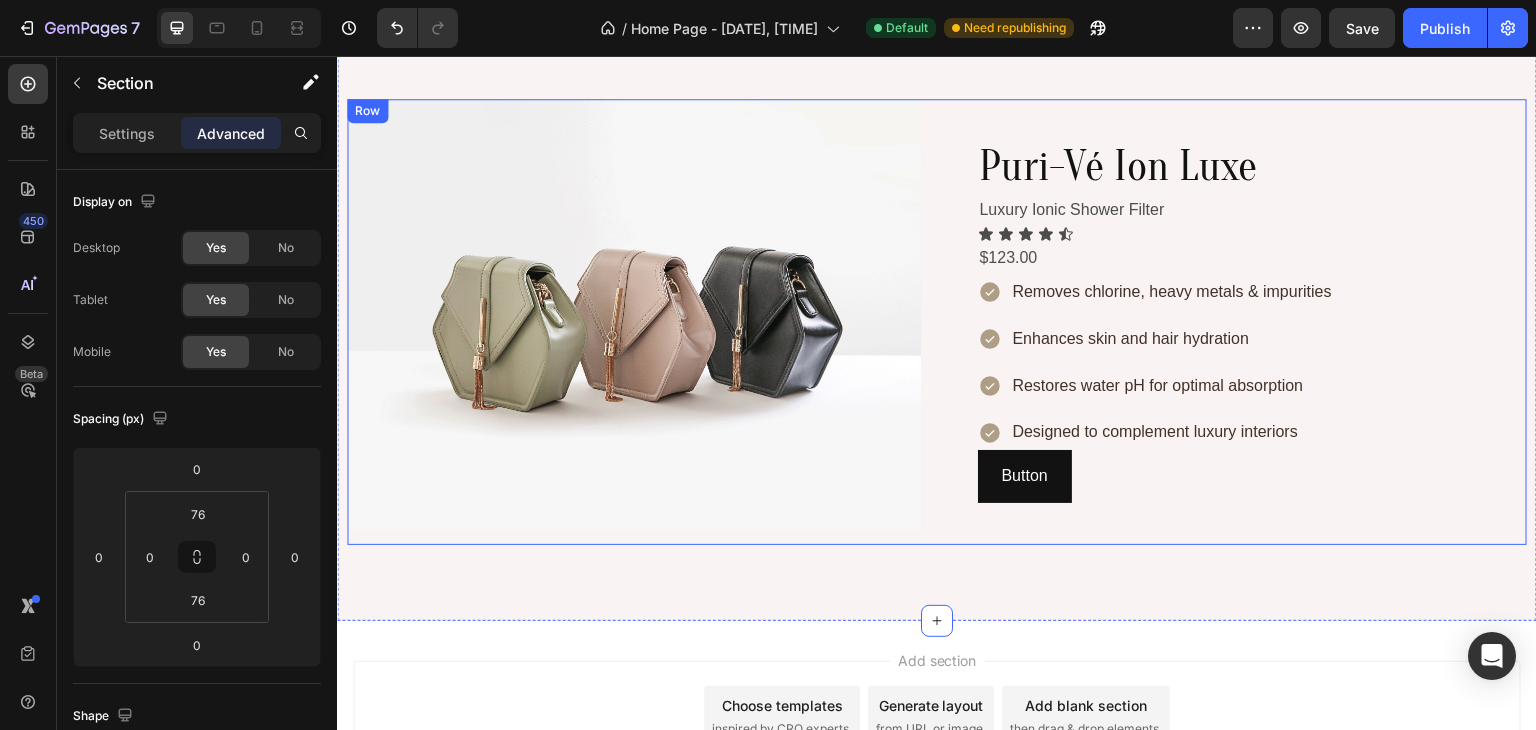 click on "Image Puri-Vé Ion Luxe Heading Luxury Ionic Shower Filter Text Block Icon Icon Icon Icon Icon Icon List $123.00 Text Block Removes chlorine, heavy metals & impurities Enhances skin and hair hydration Restores water pH for optimal absorption Designed to complement luxury interiors Item List Button Button Row" at bounding box center (937, 322) 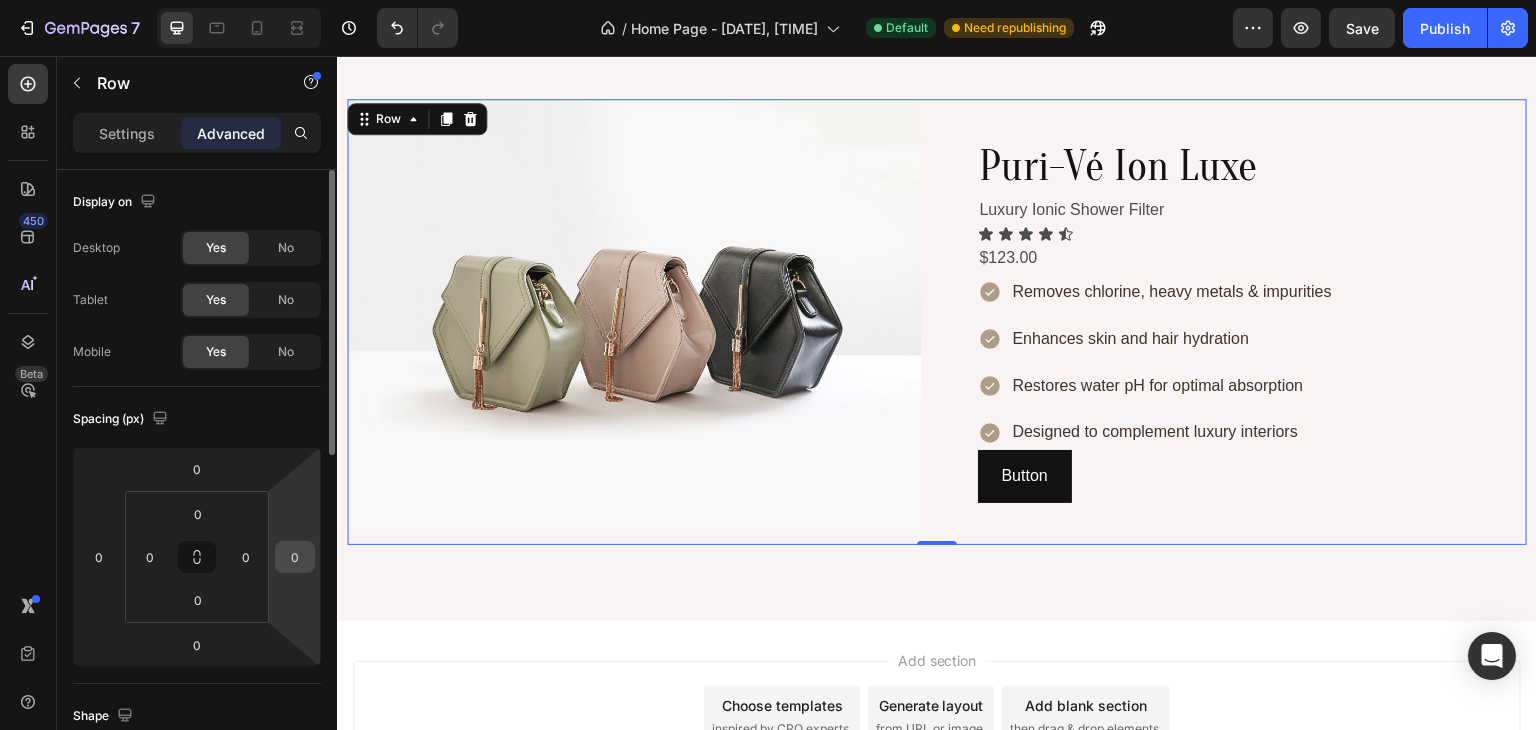 click on "0" at bounding box center (295, 557) 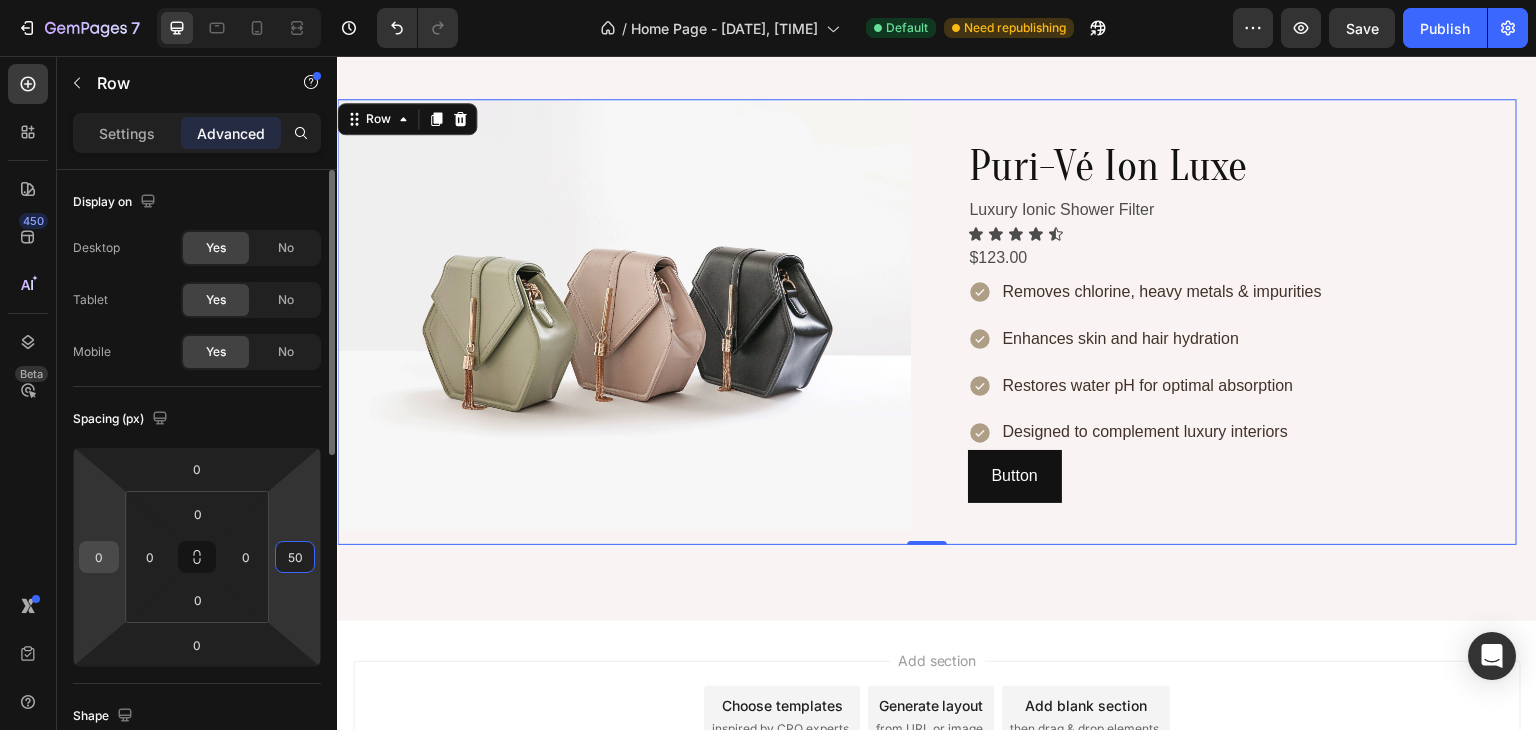 type on "50" 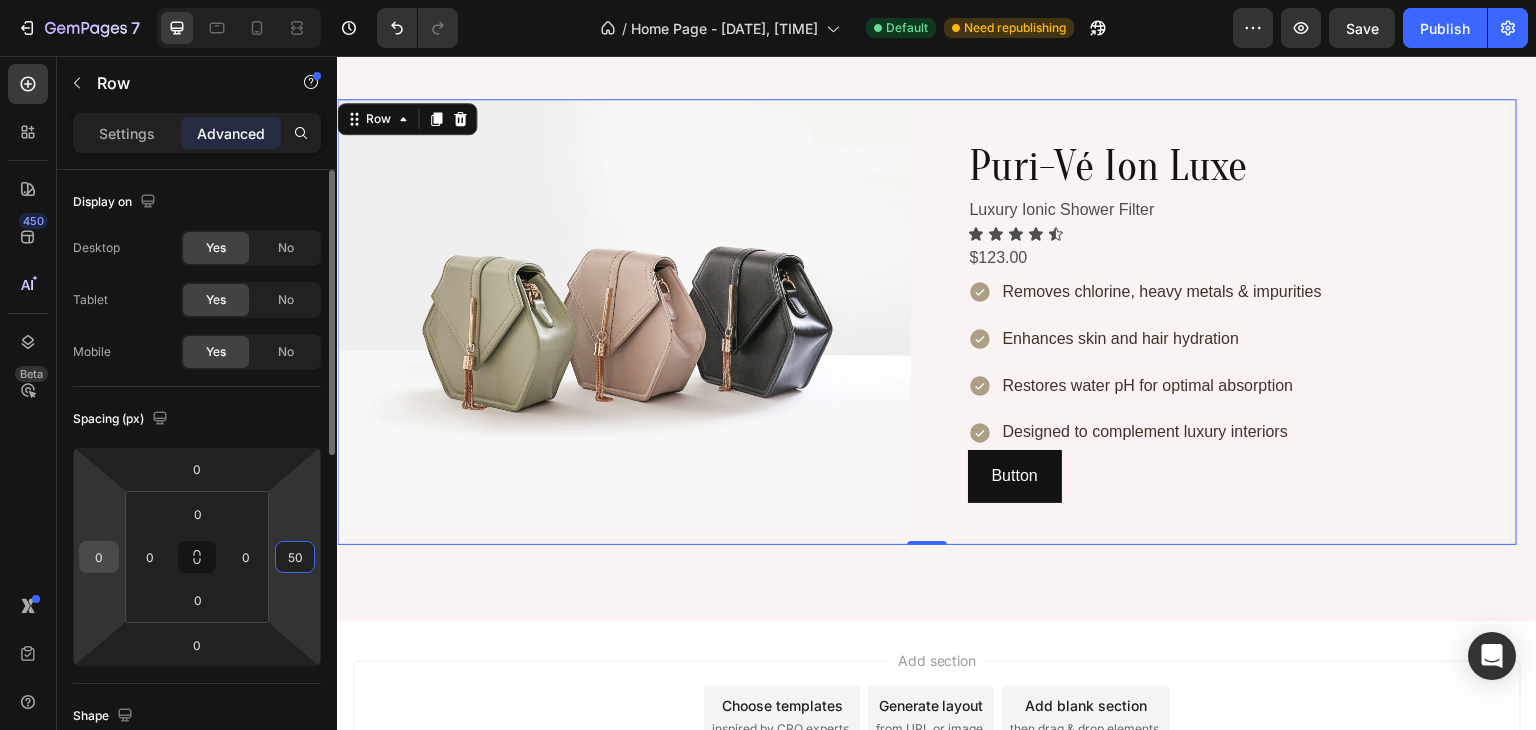 click on "0" at bounding box center (99, 557) 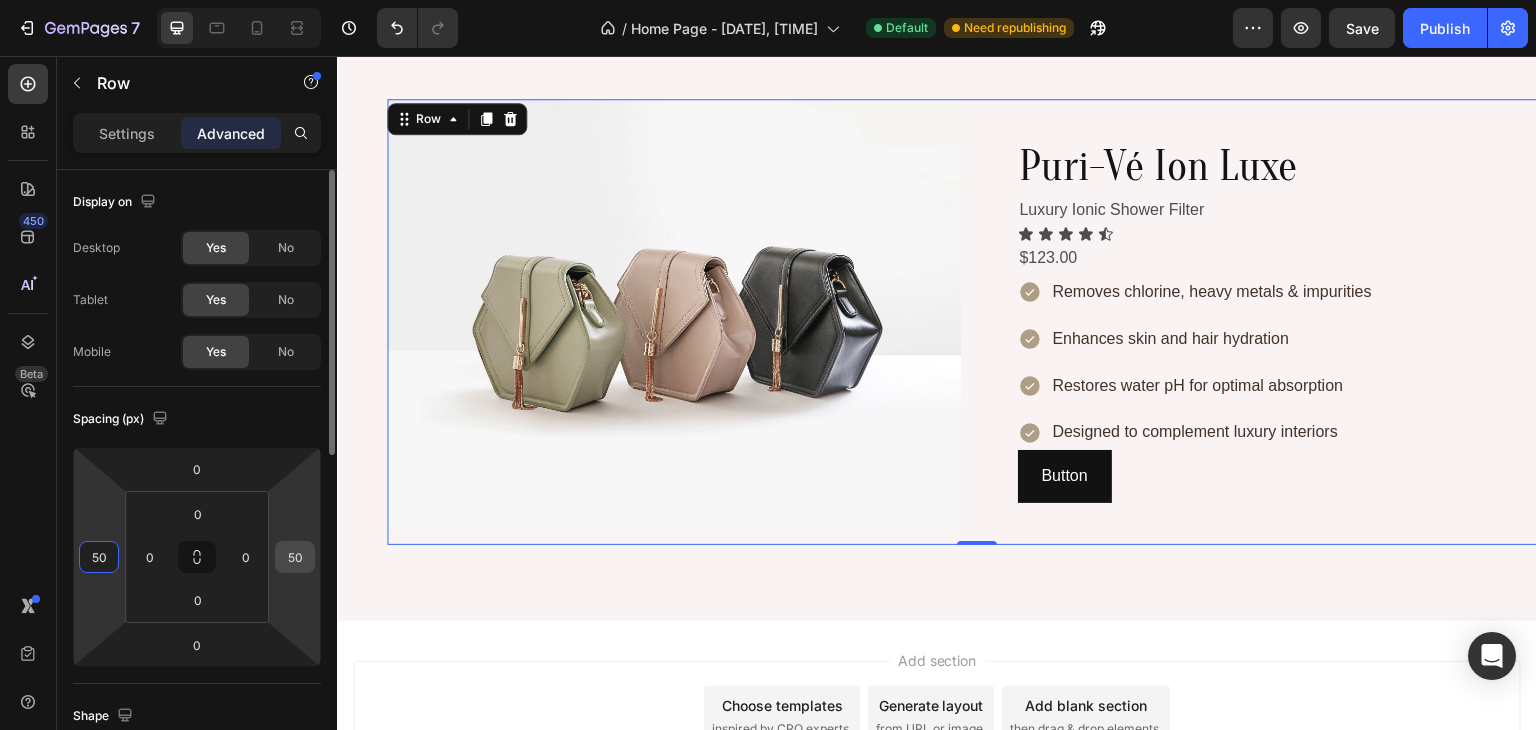 type on "50" 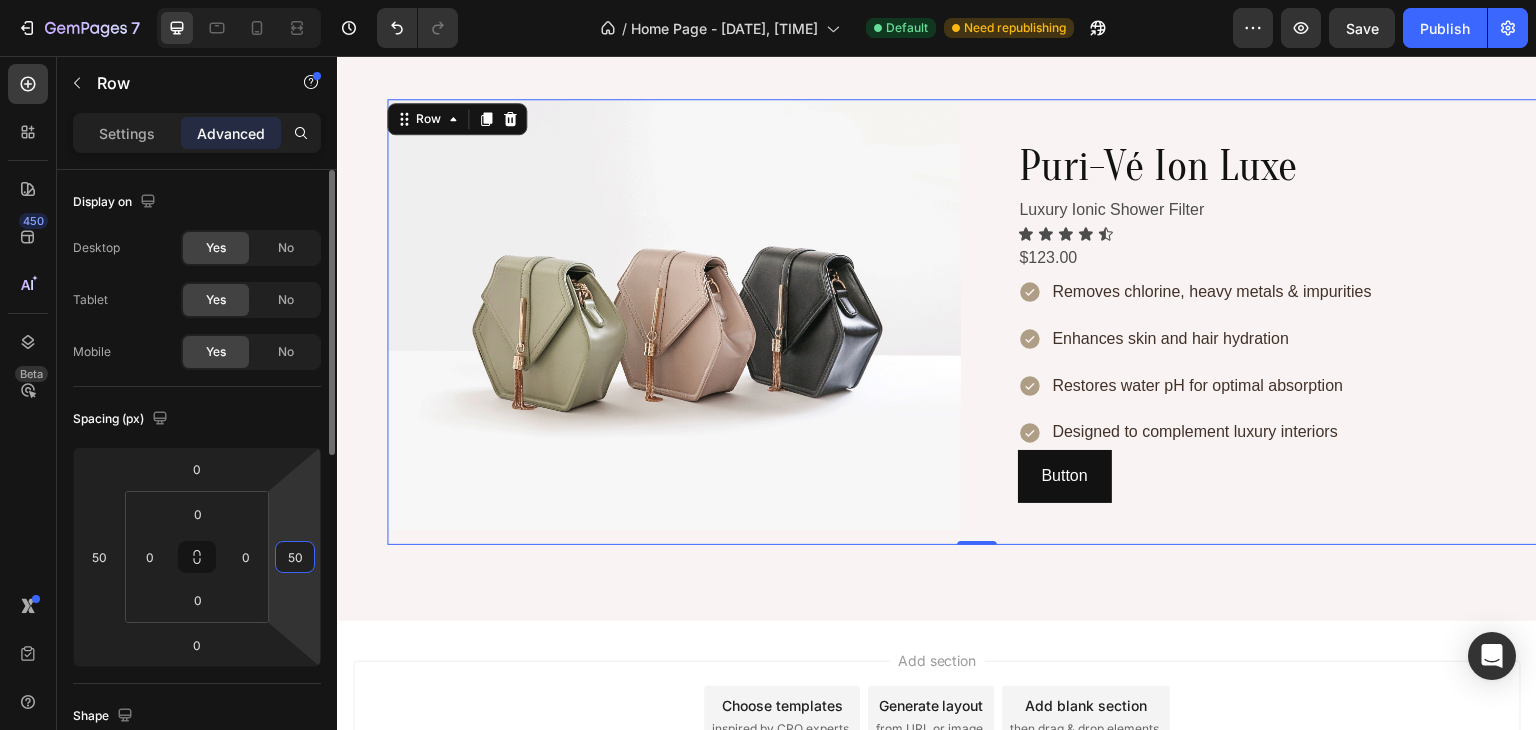 click on "50" at bounding box center (295, 557) 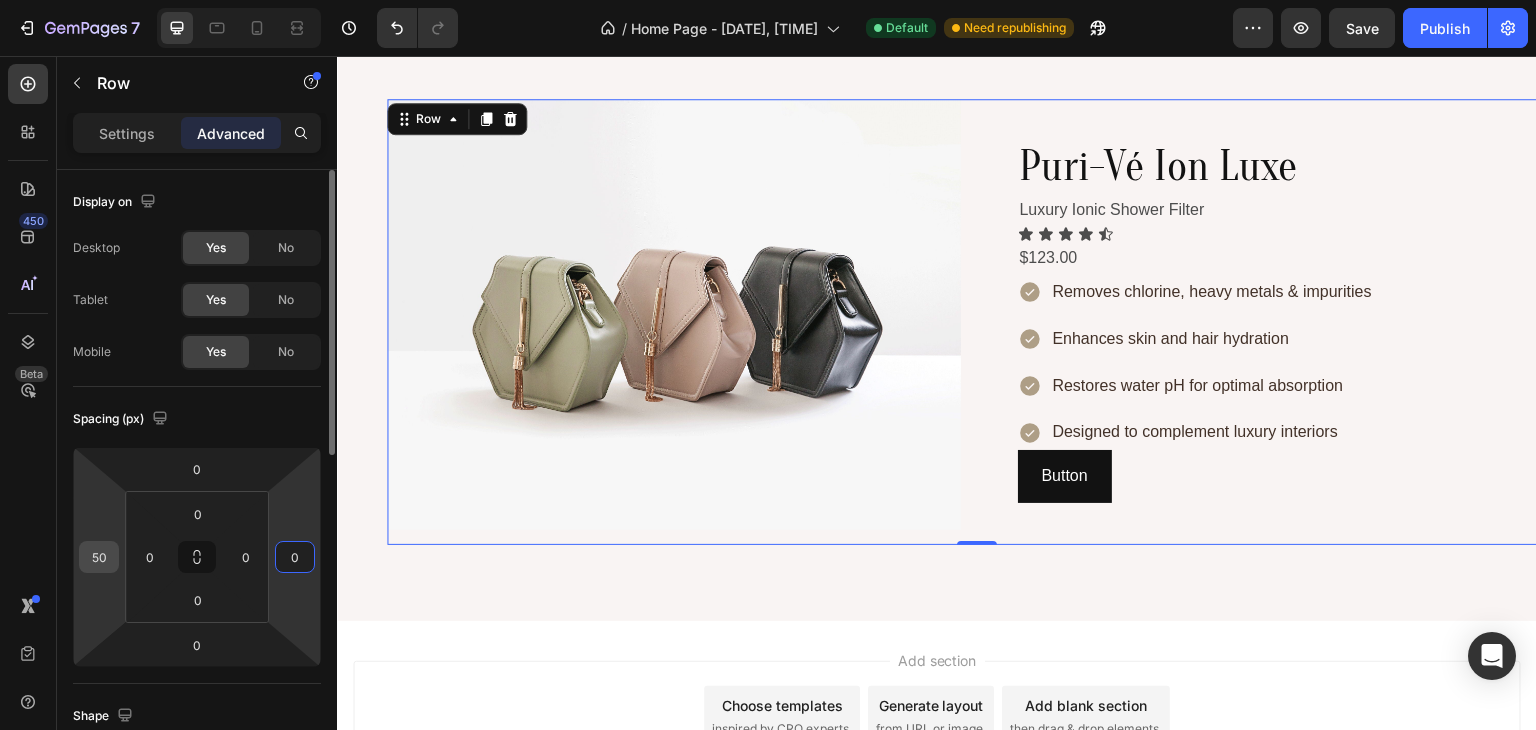 type on "0" 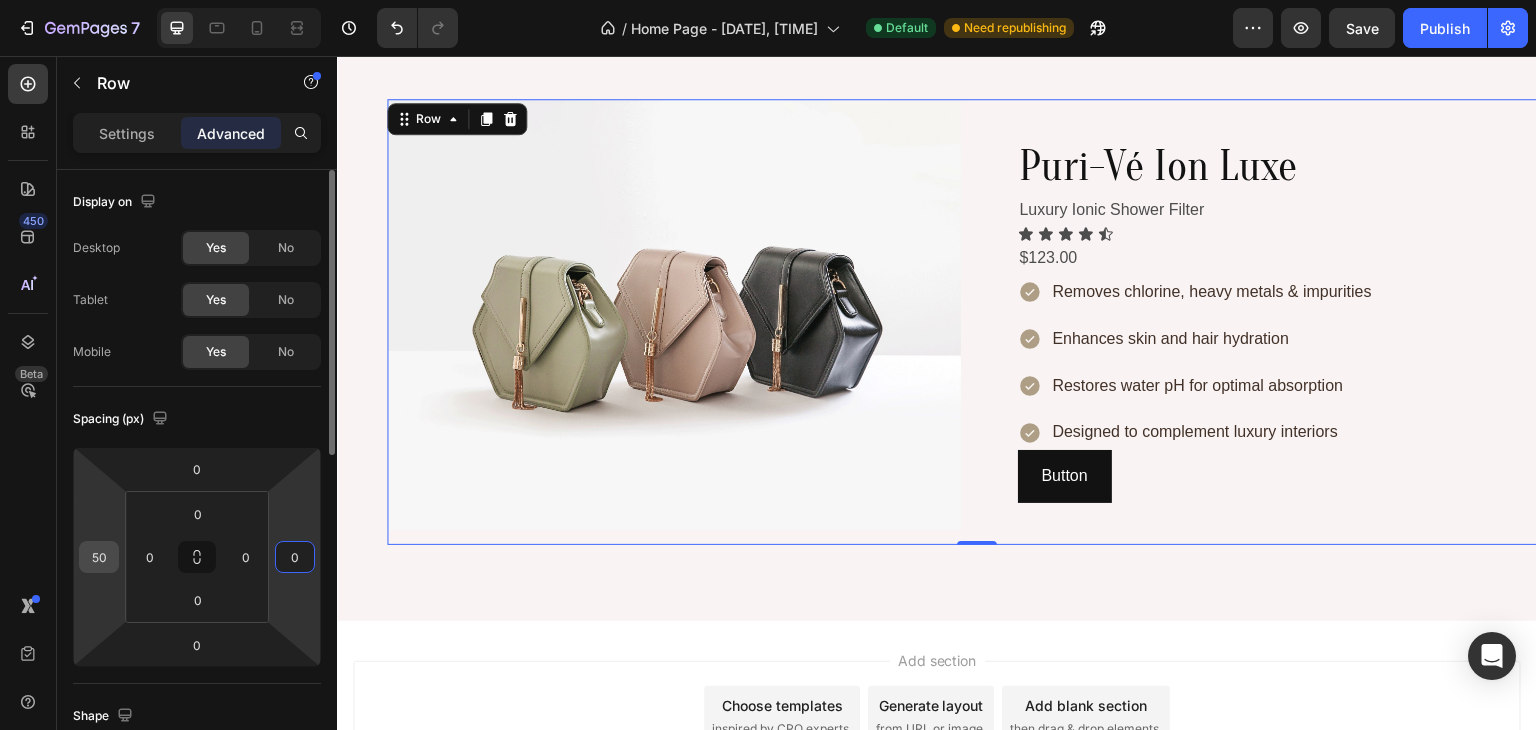 click on "50" at bounding box center [99, 557] 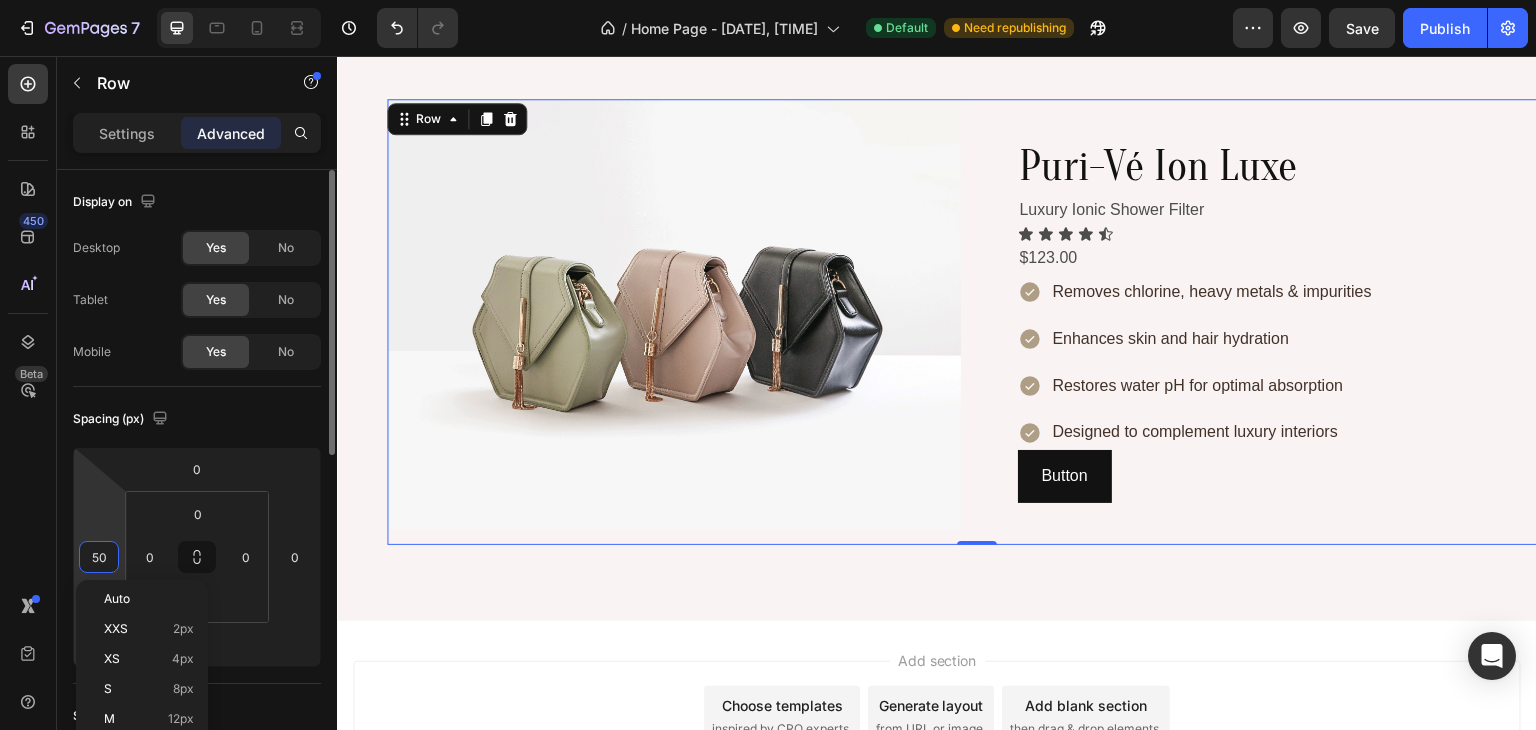 type on "0" 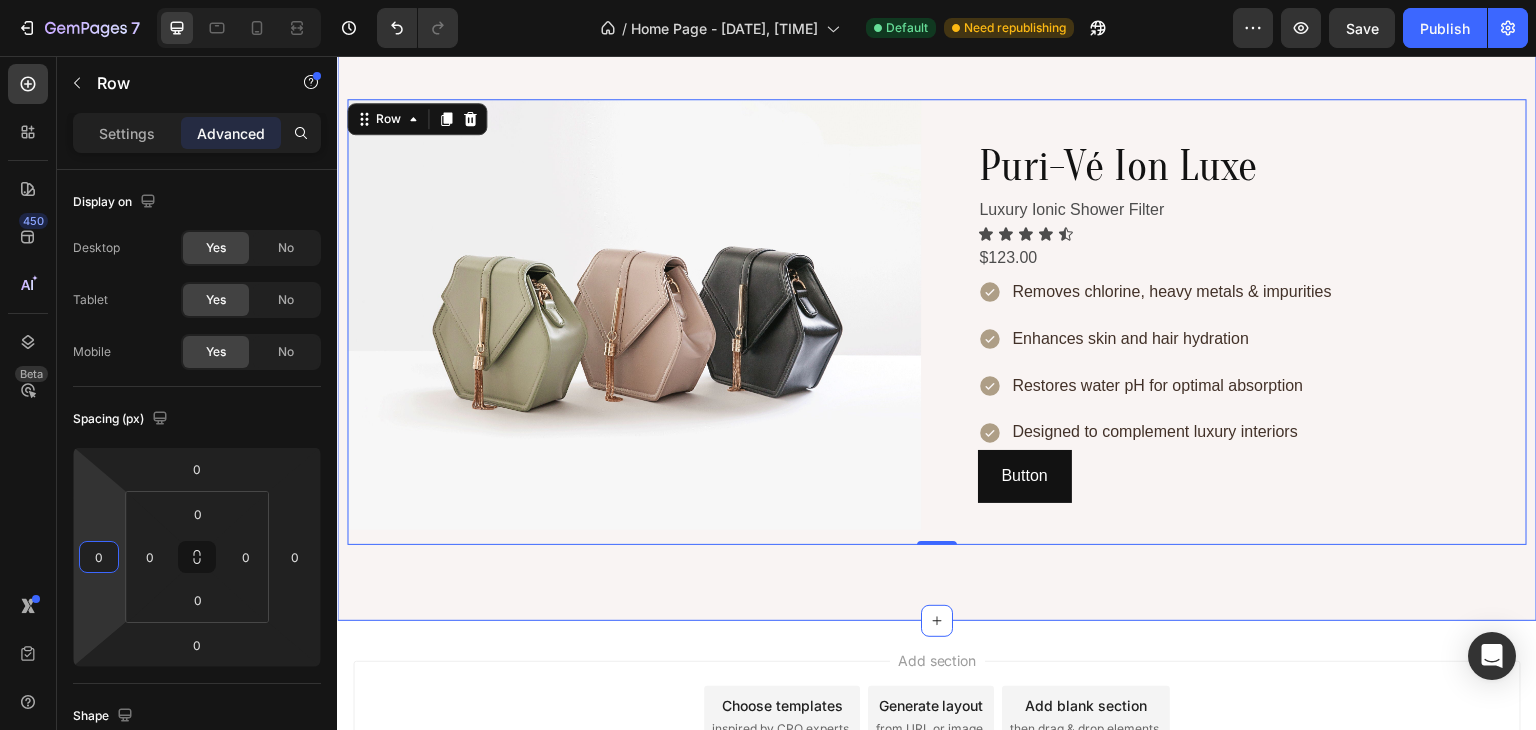 click on "Introducing the PURIVÉ Ion Luxe Heading The future of filtered beauty. Text Block Image Puri-Vé Ion Luxe Heading Luxury Ionic Shower Filter Text Block Icon Icon Icon Icon Icon Icon List $123.00 Text Block Removes chlorine, heavy metals & impurities Enhances skin and hair hydration Restores water pH for optimal absorption Designed to complement luxury interiors Item List Button Button Row   0 Section 3" at bounding box center [937, 223] 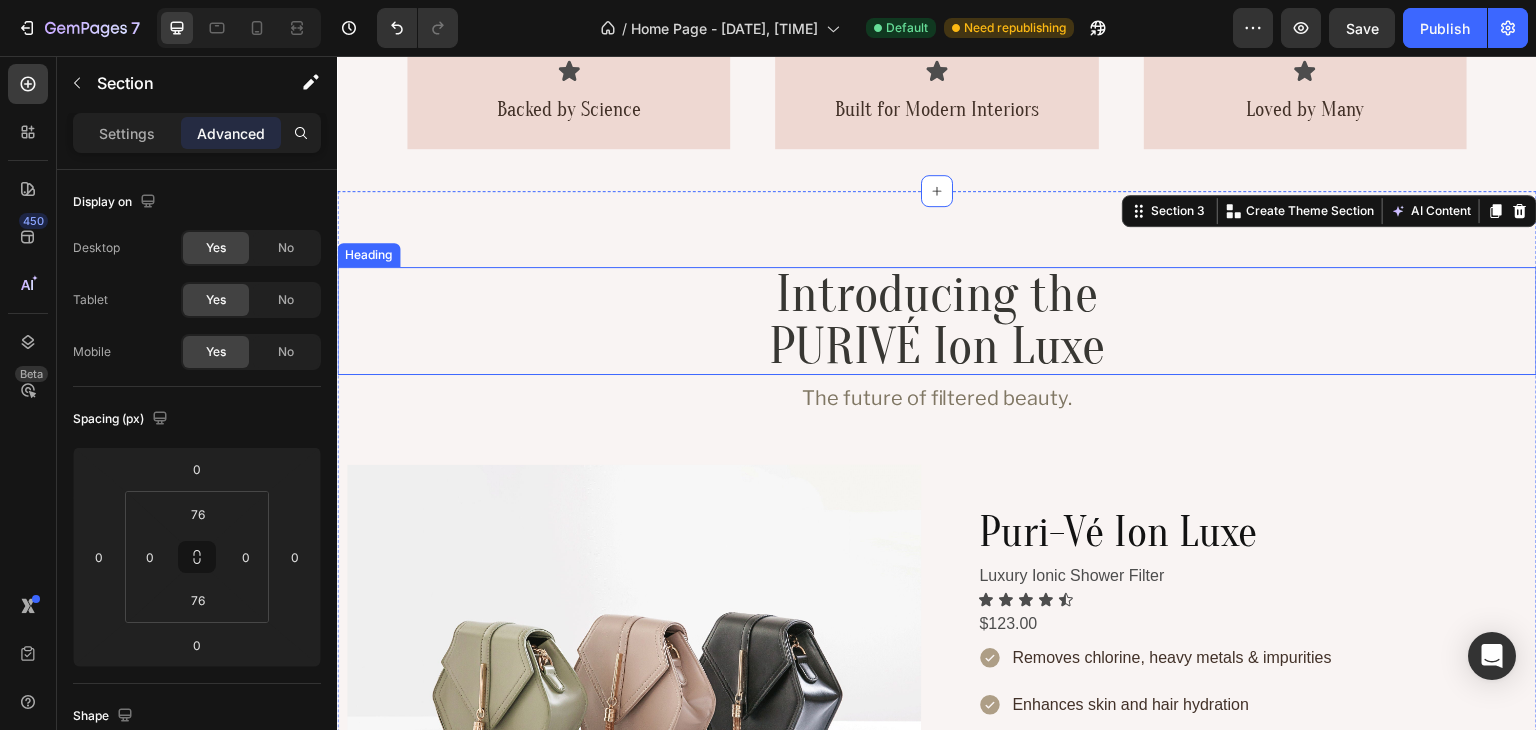 scroll, scrollTop: 752, scrollLeft: 0, axis: vertical 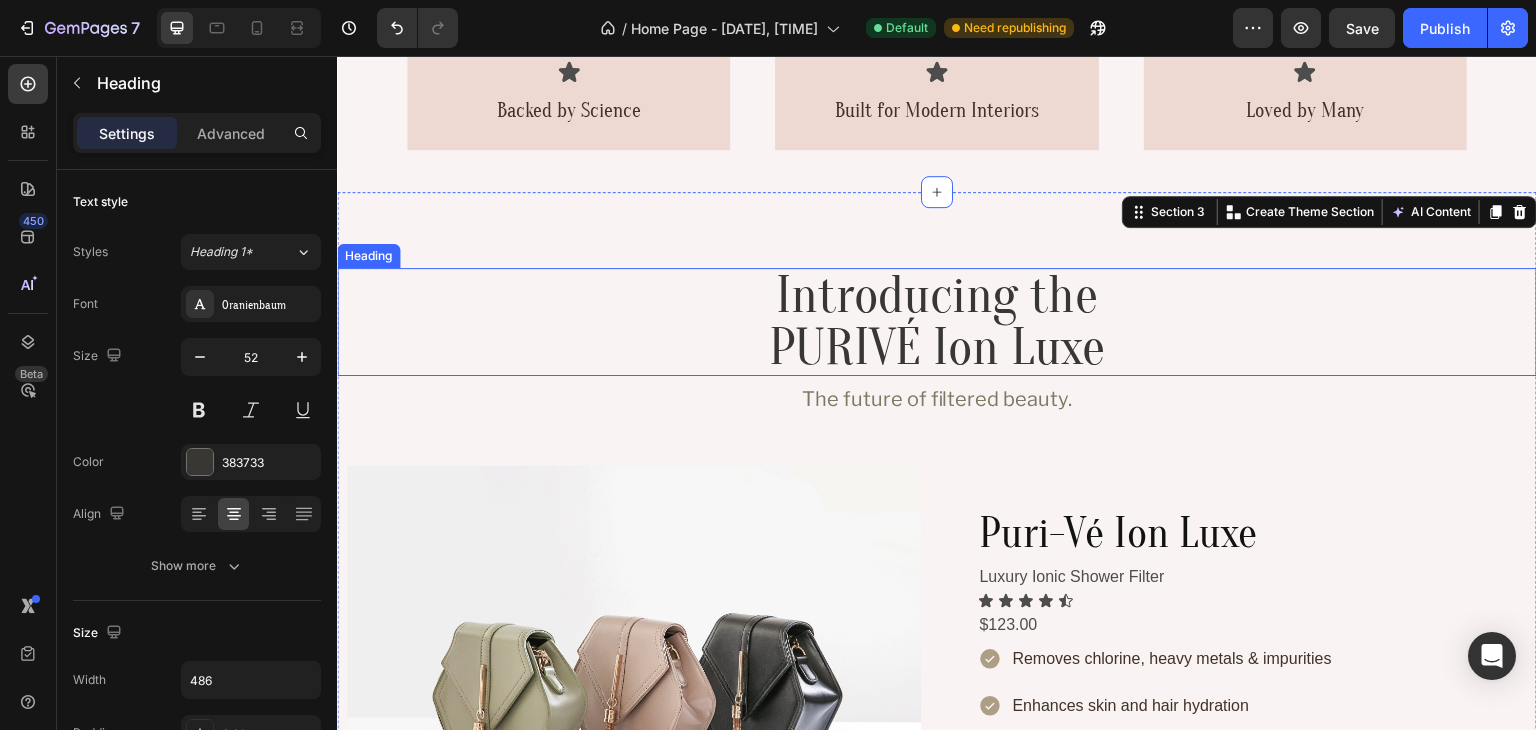 click on "Introducing the PURIVÉ Ion Luxe" at bounding box center [937, 322] 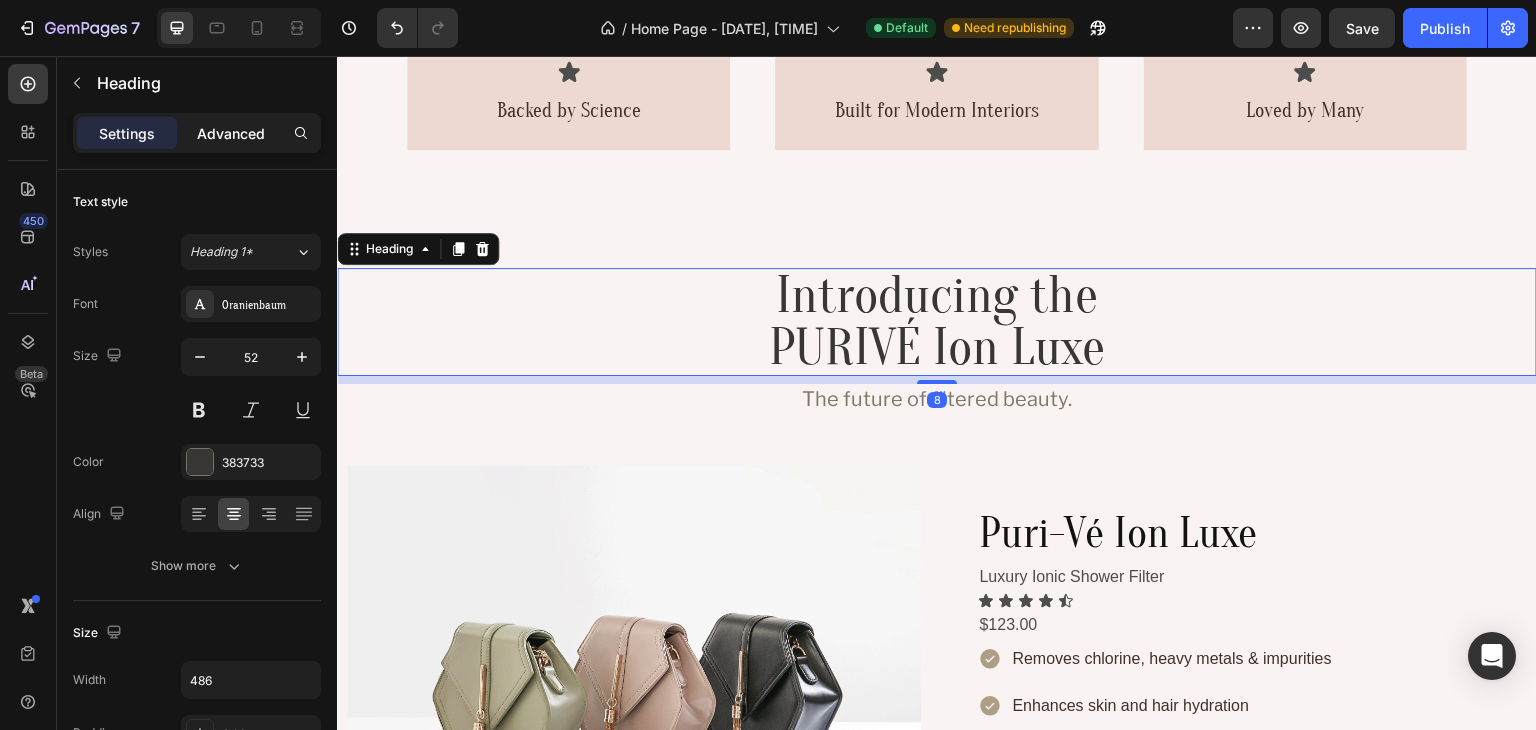 click on "Advanced" 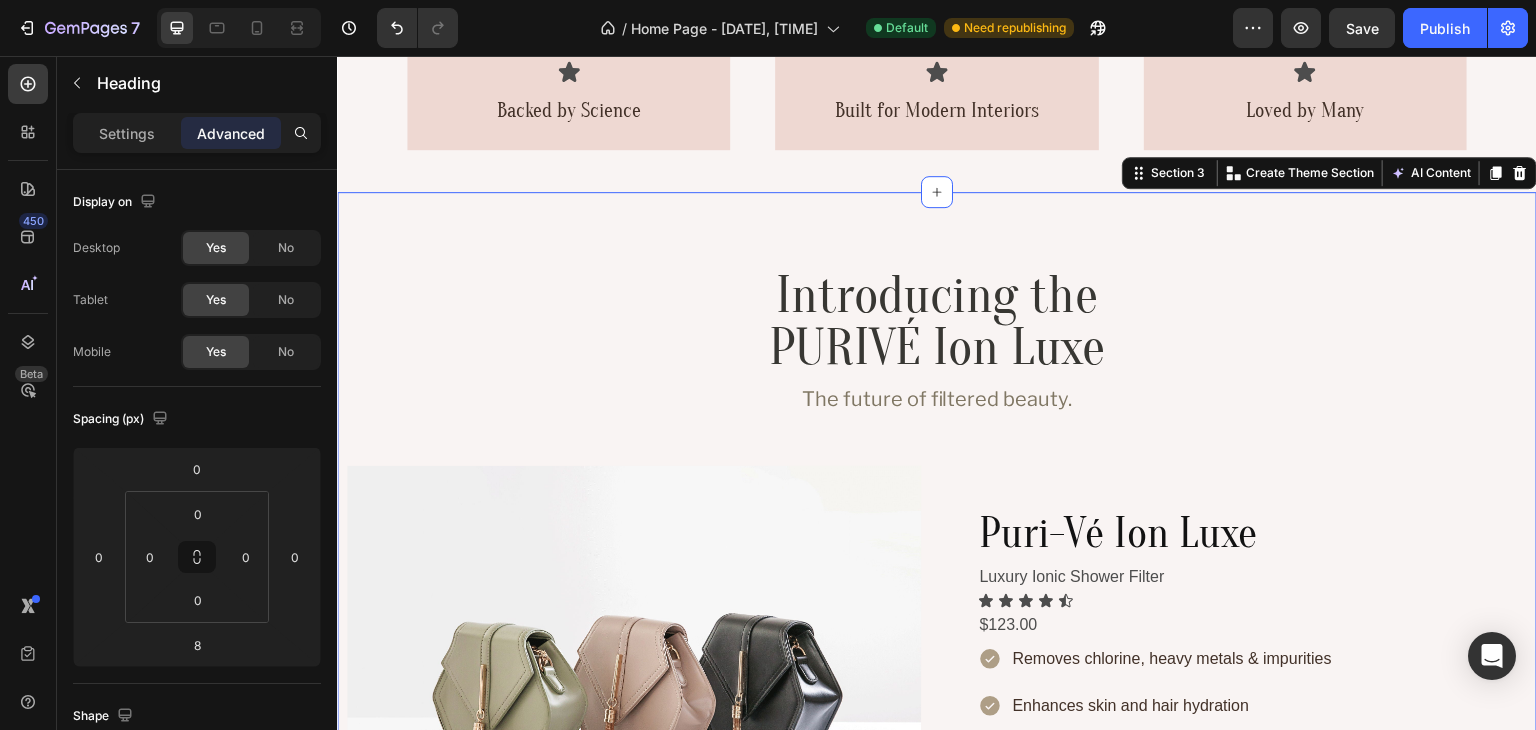 click on "Introducing the PURIVÉ Ion Luxe Heading The future of filtered beauty. Text Block Image Puri-Vé Ion Luxe Heading Luxury Ionic Shower Filter Text Block Icon Icon Icon Icon Icon Icon List $123.00 Text Block Removes chlorine, heavy metals & impurities Enhances skin and hair hydration Restores water pH for optimal absorption Designed to complement luxury interiors Item List Button Button Row Section 3   Create Theme Section AI Content Write with GemAI What would you like to describe here? Tone and Voice Persuasive Product Áo quần què Show more Generate" at bounding box center (937, 590) 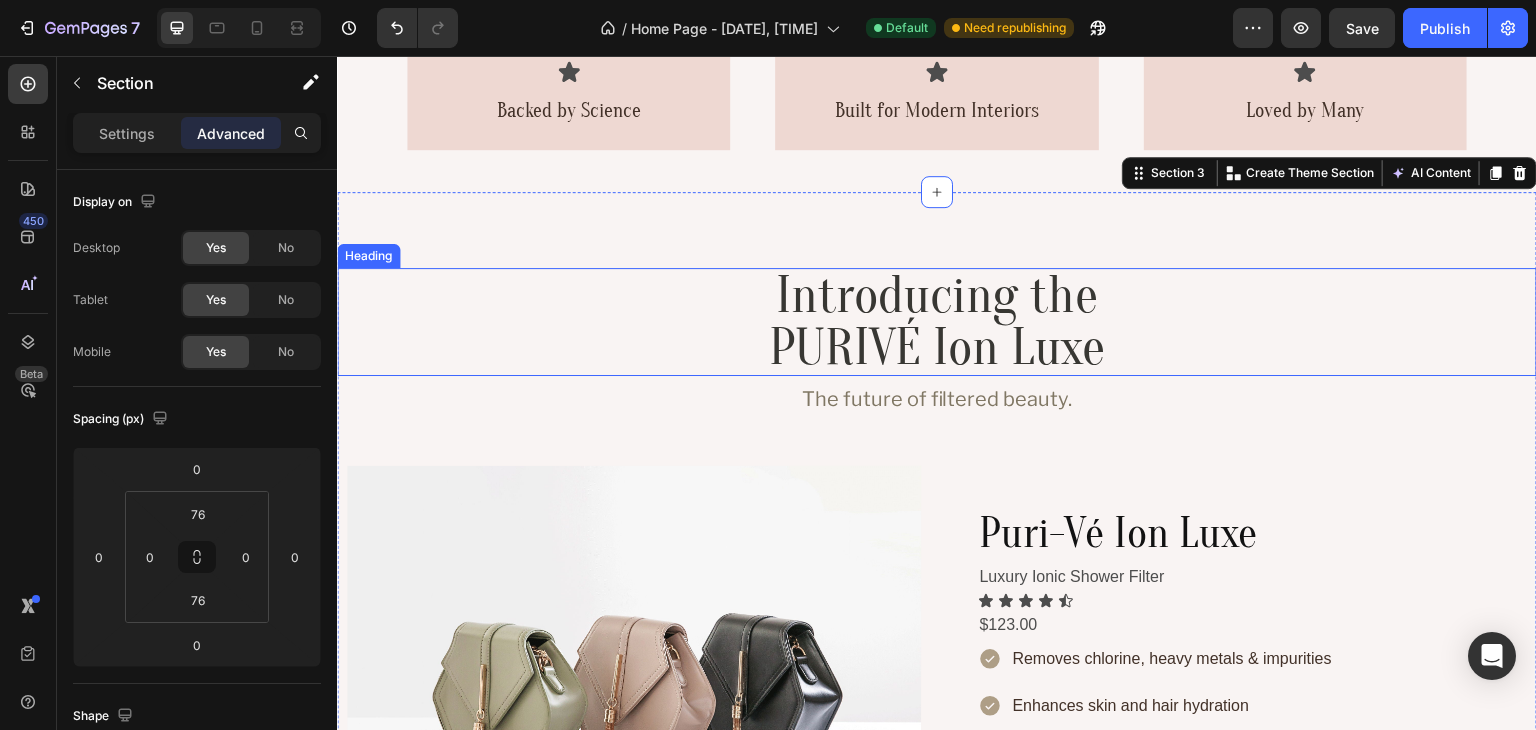 click on "Introducing the PURIVÉ Ion Luxe" at bounding box center (937, 322) 